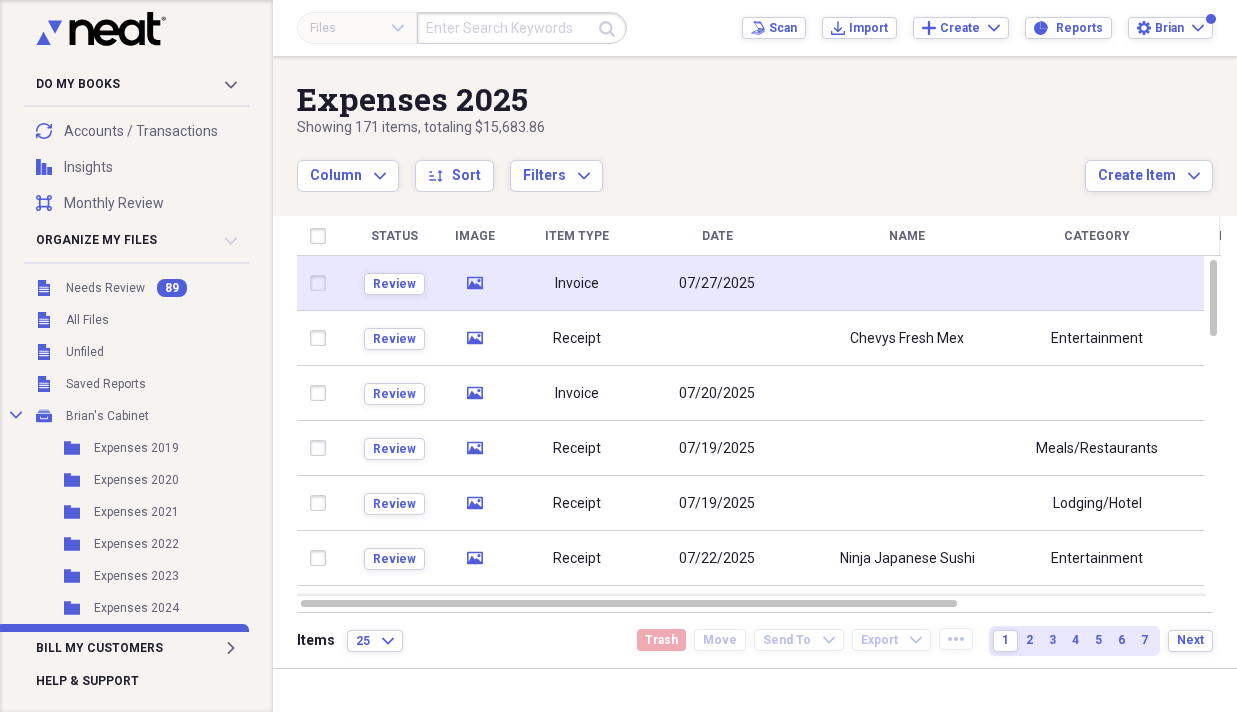 scroll, scrollTop: 0, scrollLeft: 0, axis: both 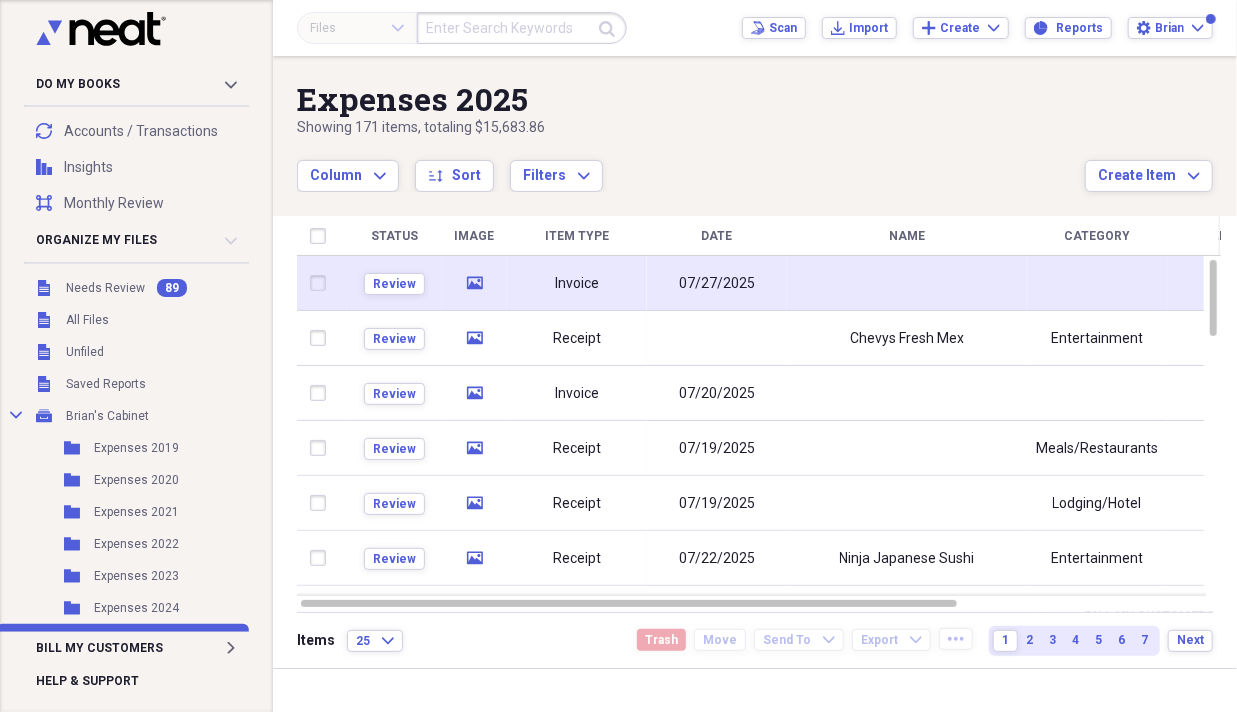 click on "Invoice" at bounding box center (577, 284) 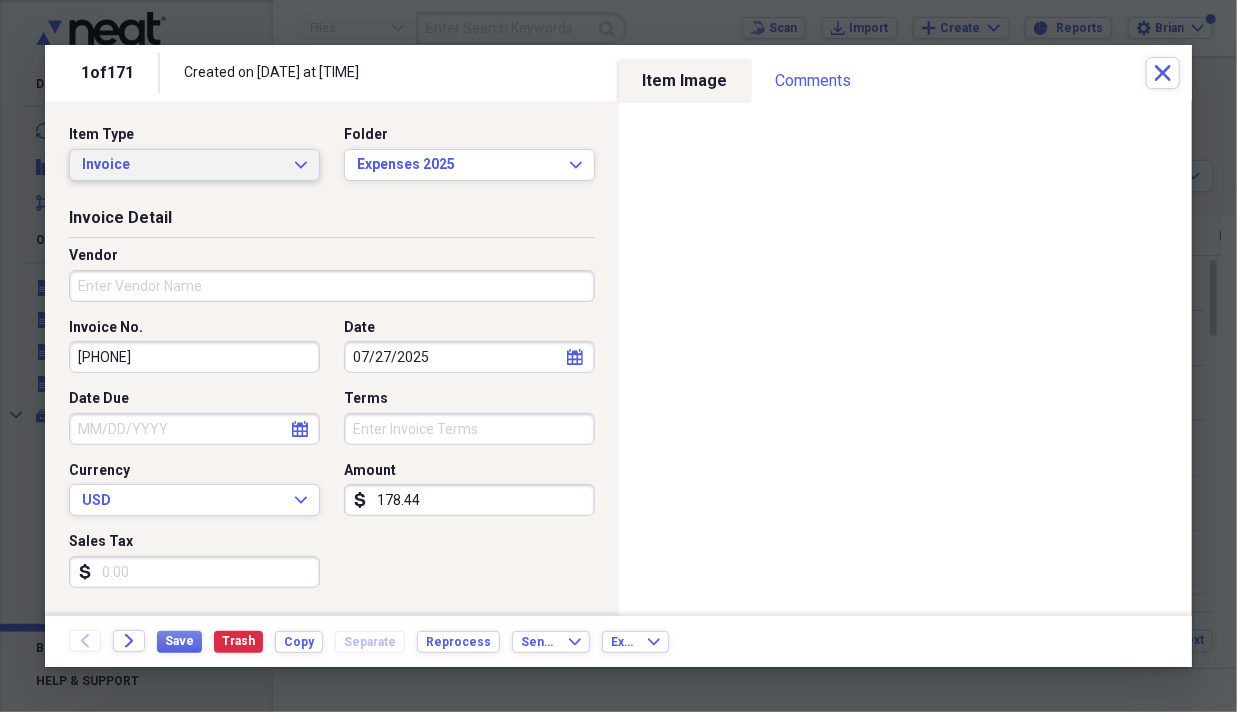 click on "Expand" 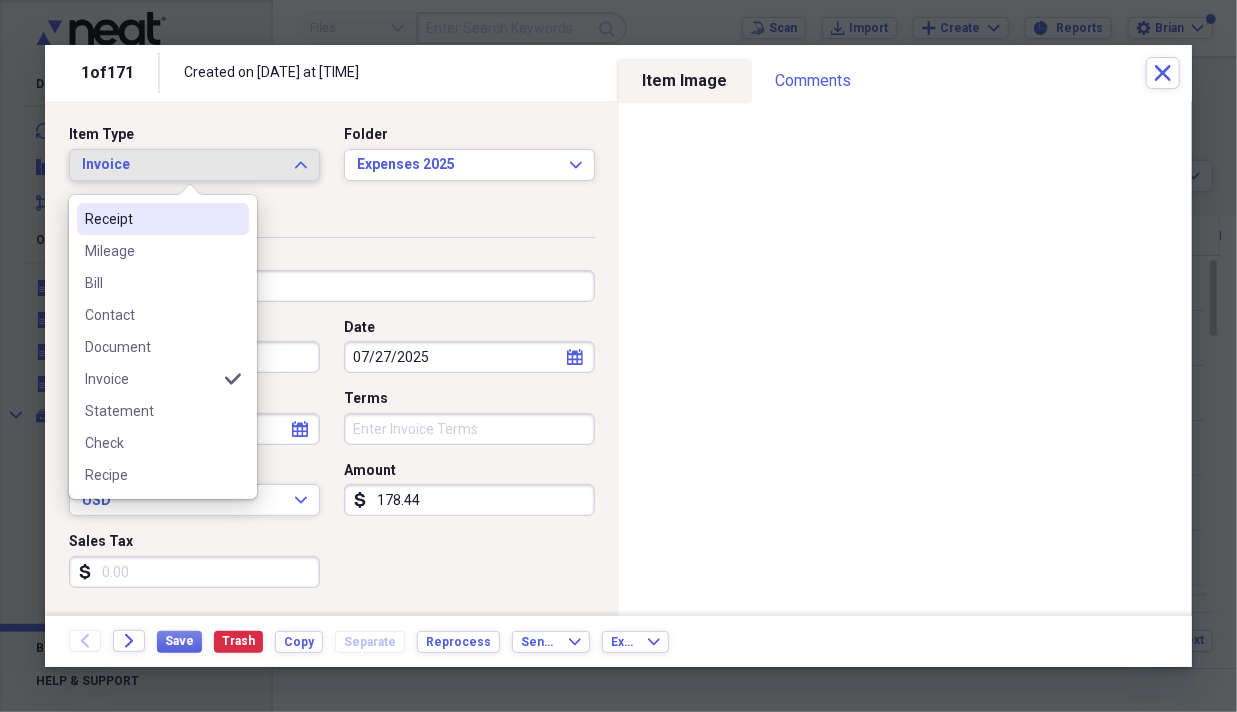 click at bounding box center (233, 219) 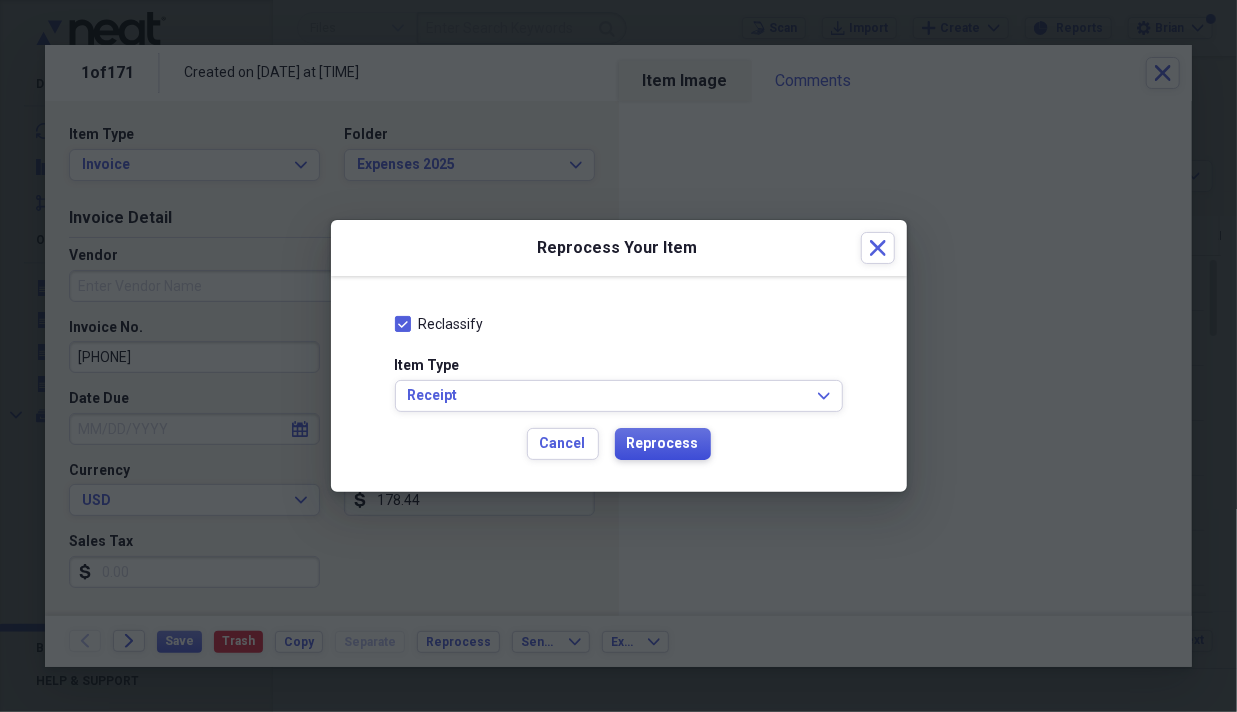 click on "Reprocess" at bounding box center (663, 444) 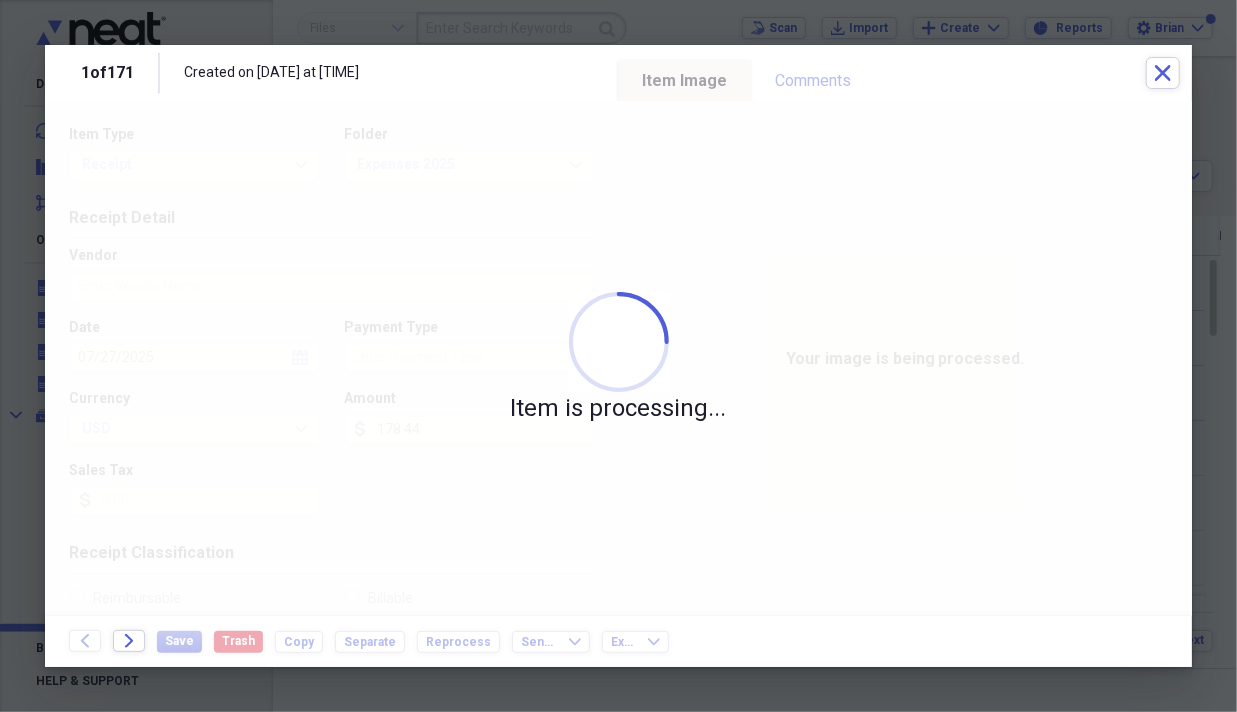 type on "The Landings at Spirit Golf Club" 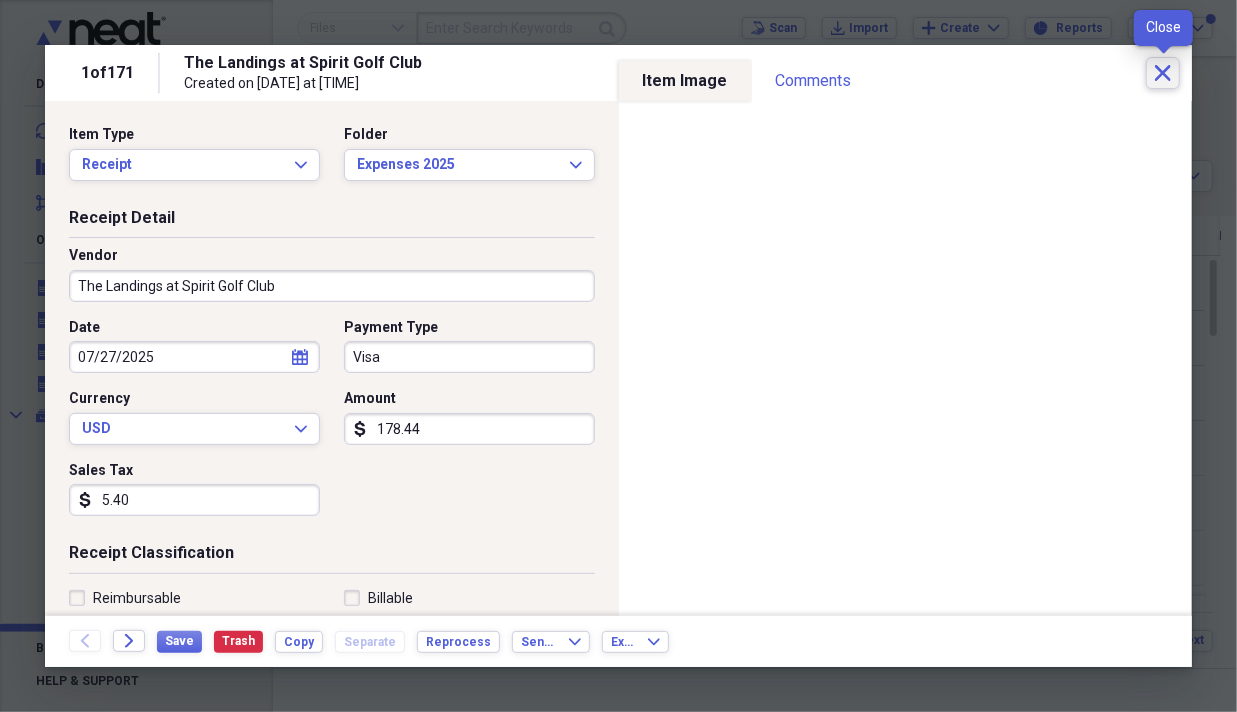 click 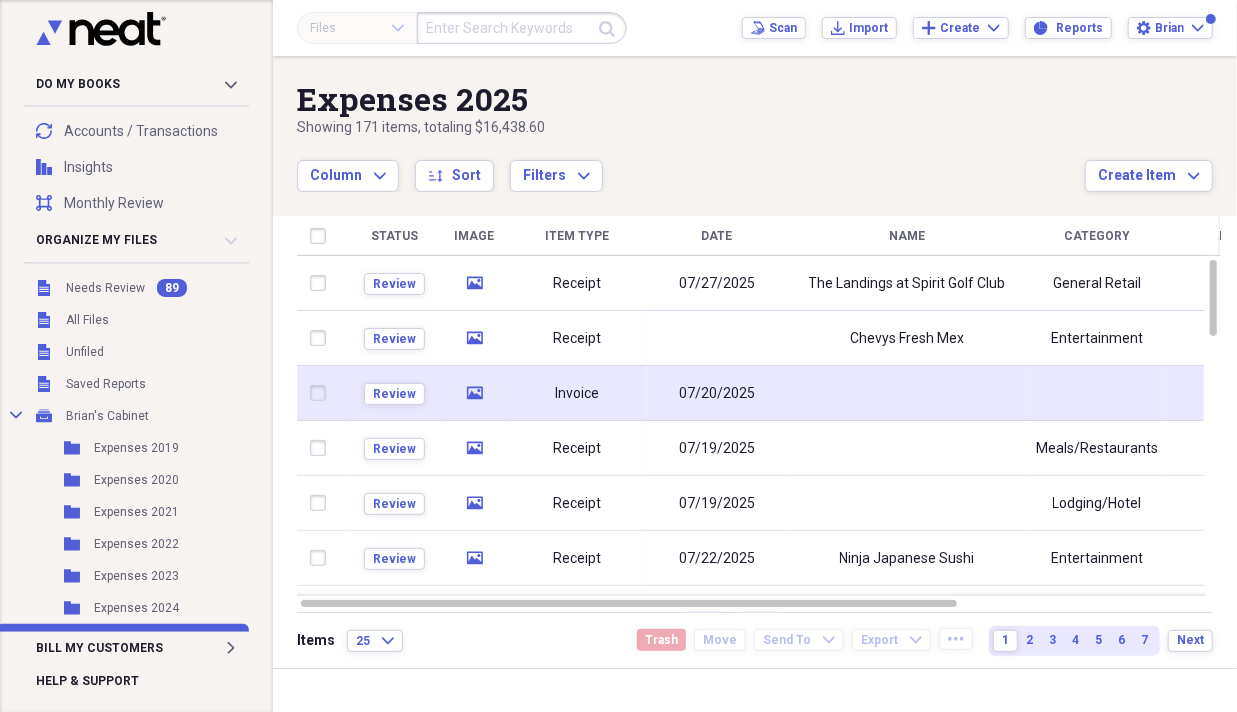 click on "Invoice" at bounding box center (577, 394) 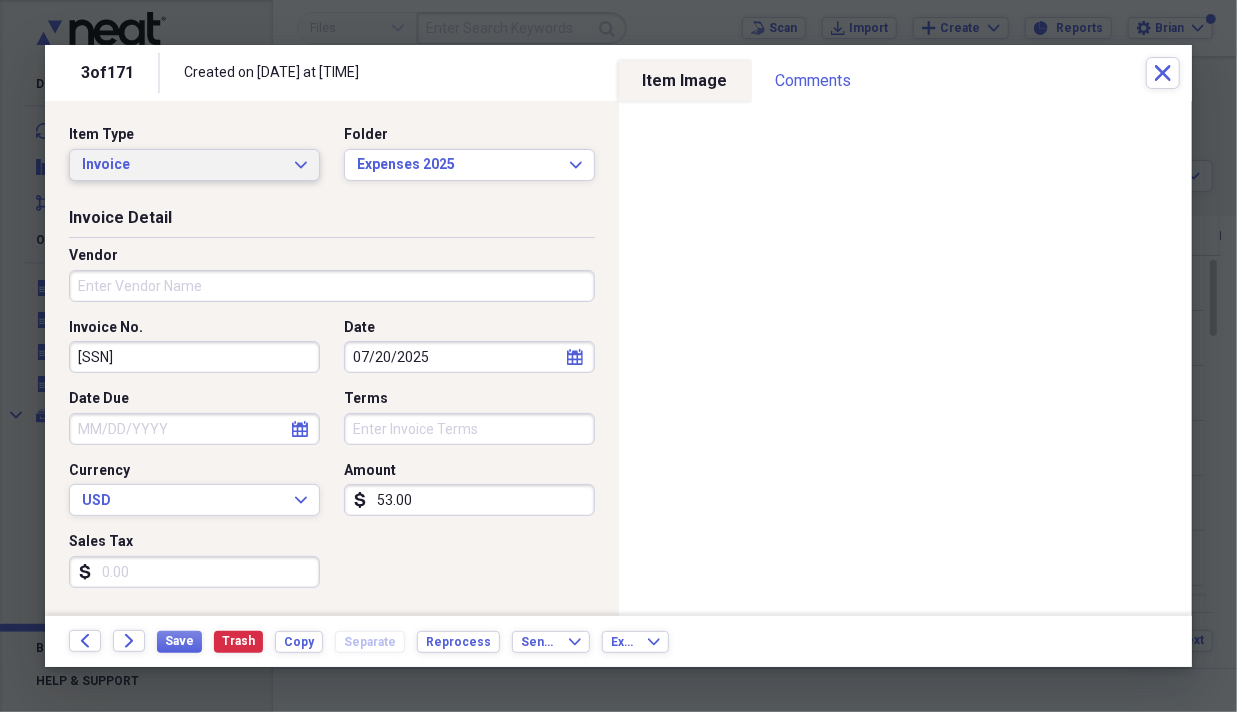 click on "Invoice" at bounding box center [182, 165] 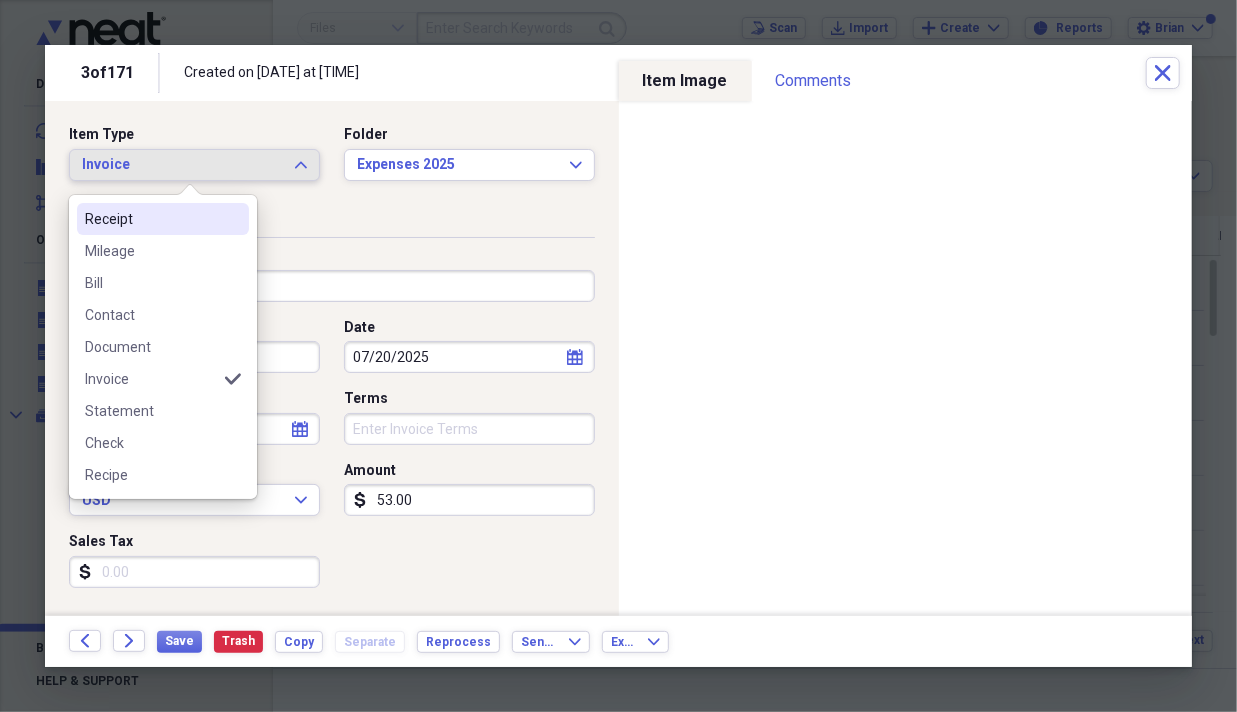 click on "Receipt" at bounding box center (151, 219) 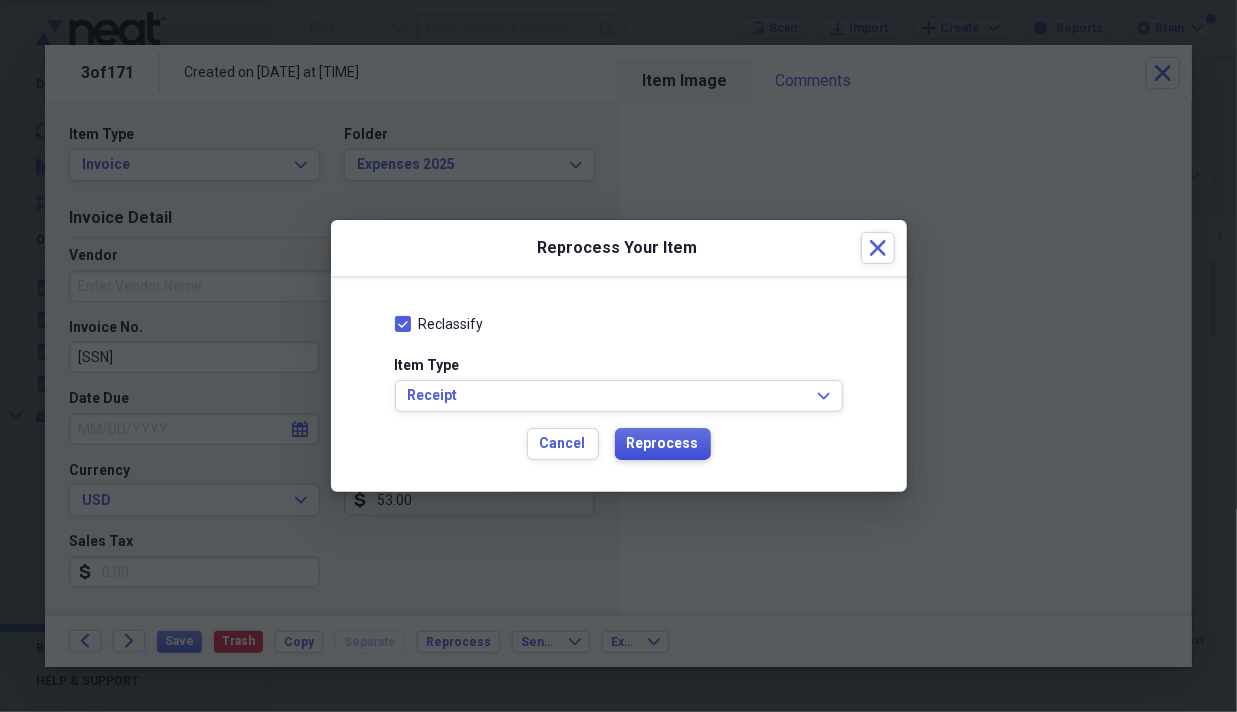 click on "Reprocess" at bounding box center [663, 444] 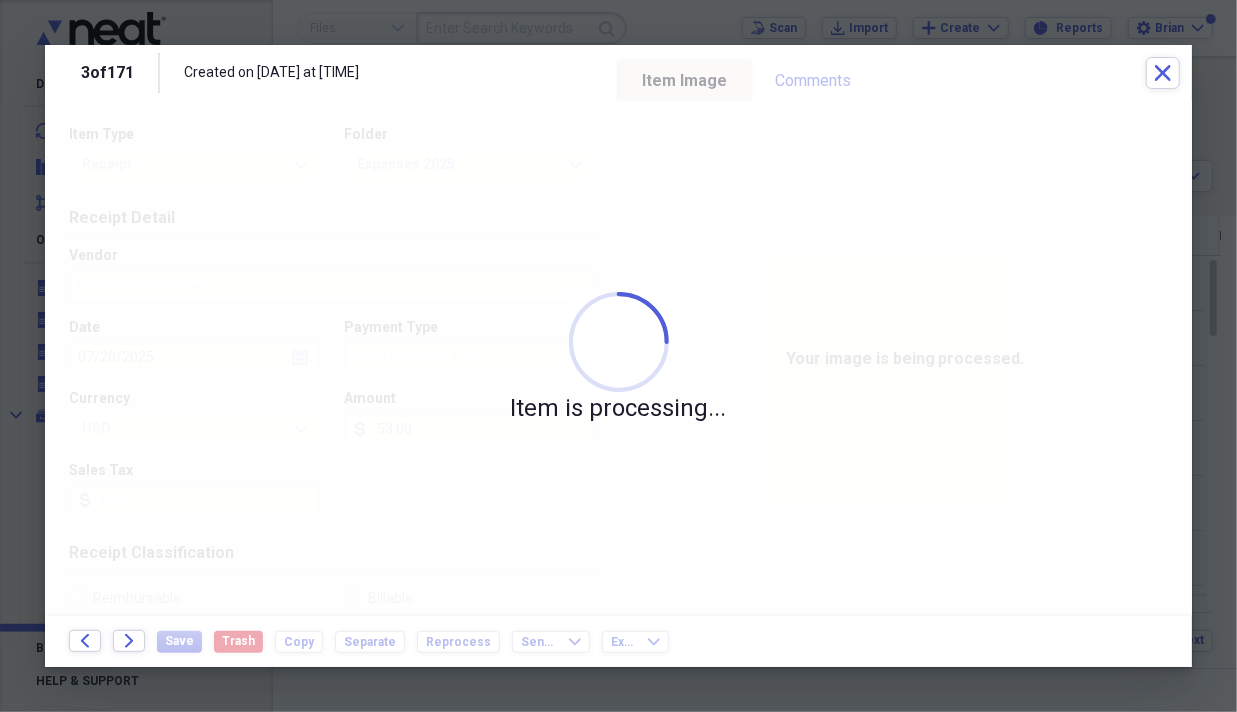 type on "Hampton" 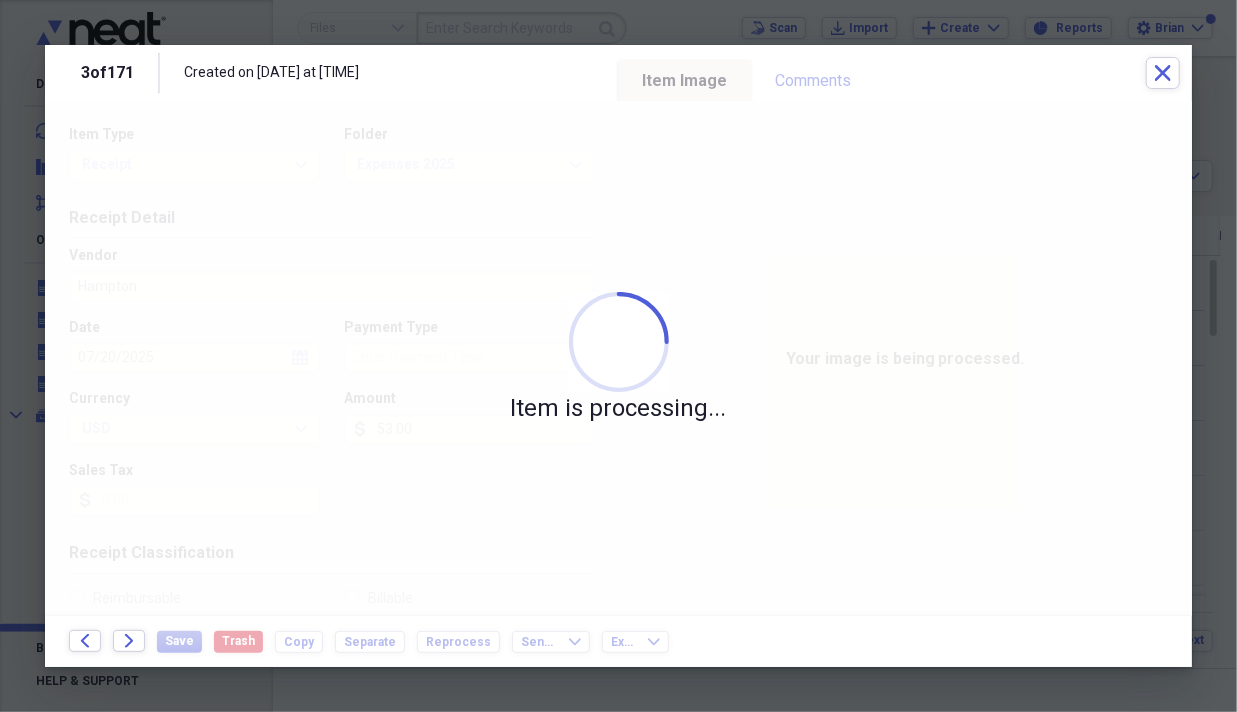 type on "Cash" 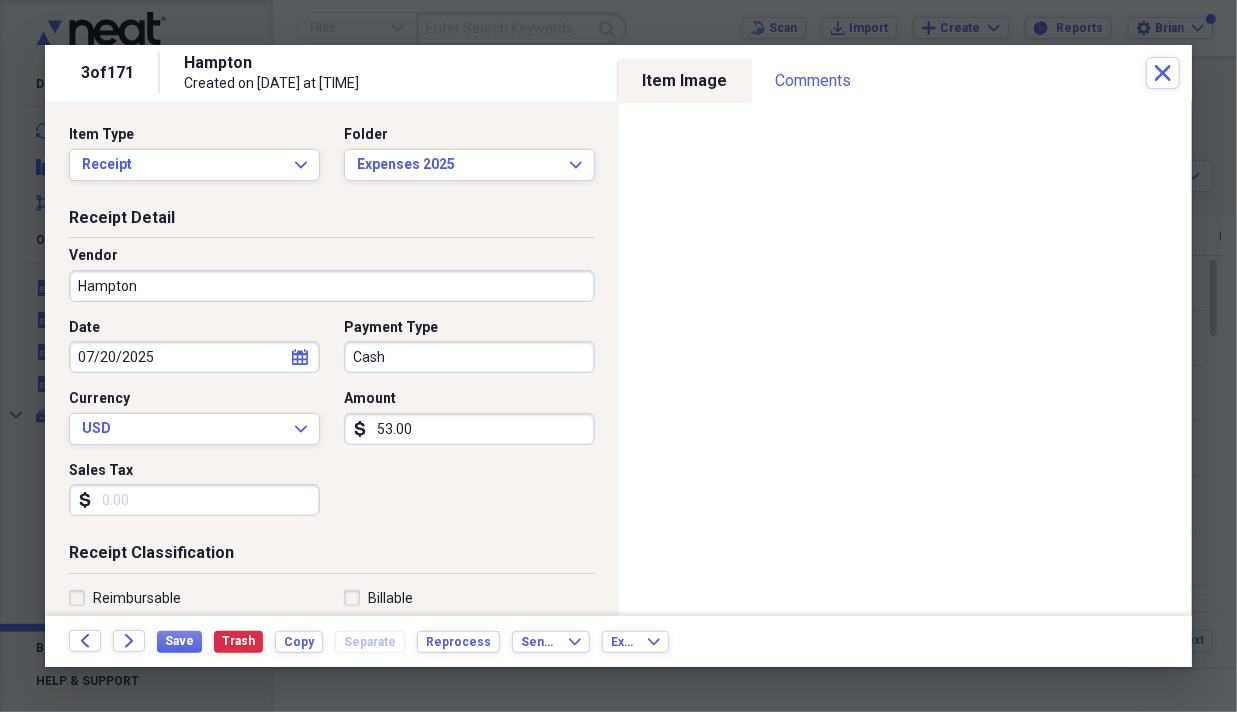 click on "Hampton" at bounding box center (332, 286) 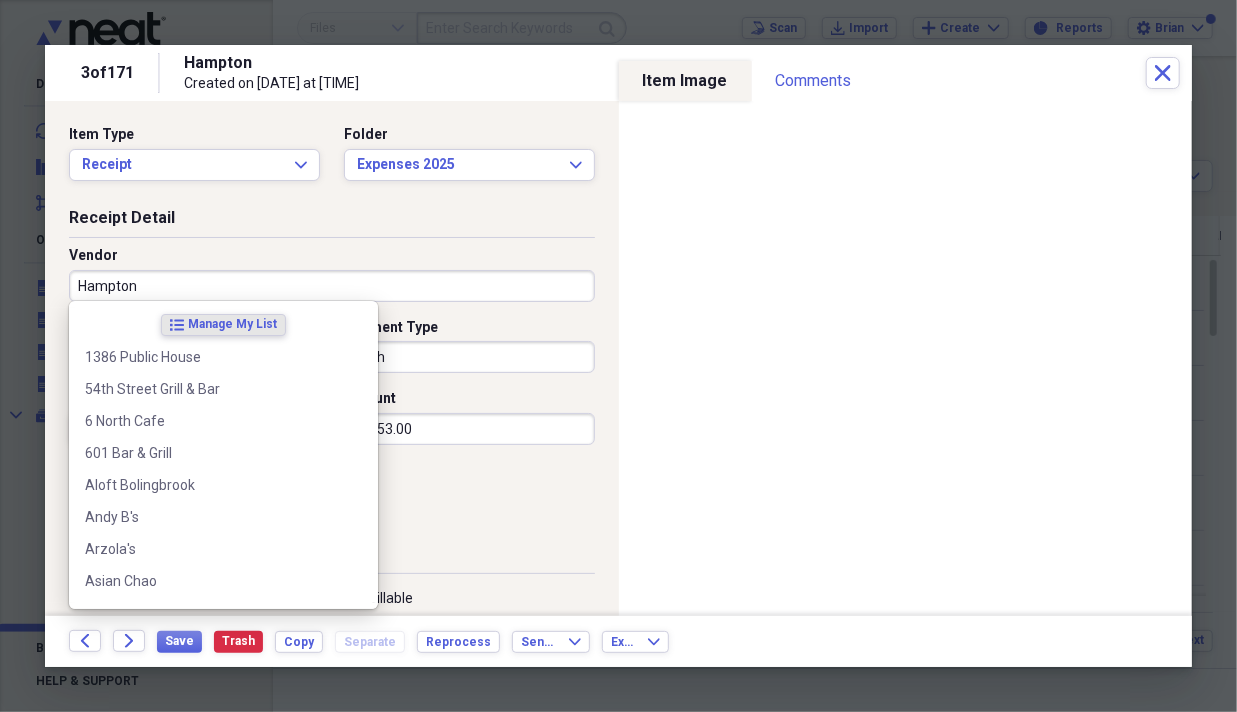 click on "Hampton" at bounding box center (332, 286) 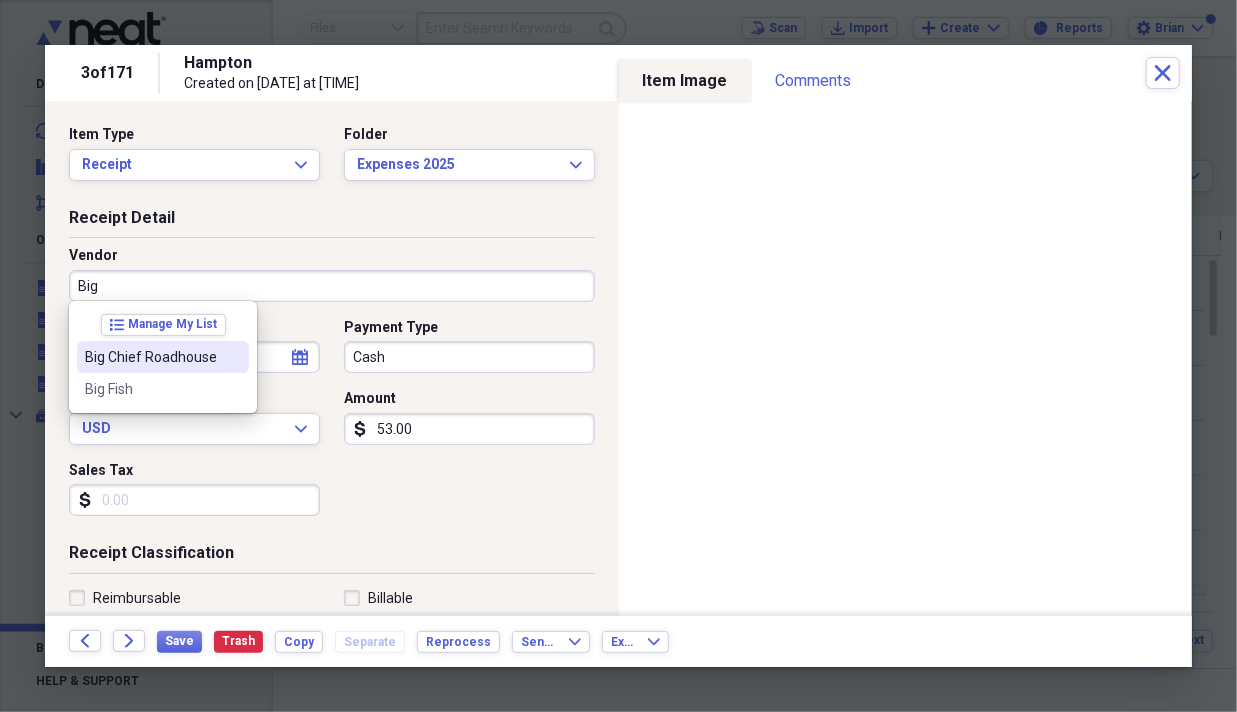 click on "Big Chief Roadhouse" at bounding box center [163, 357] 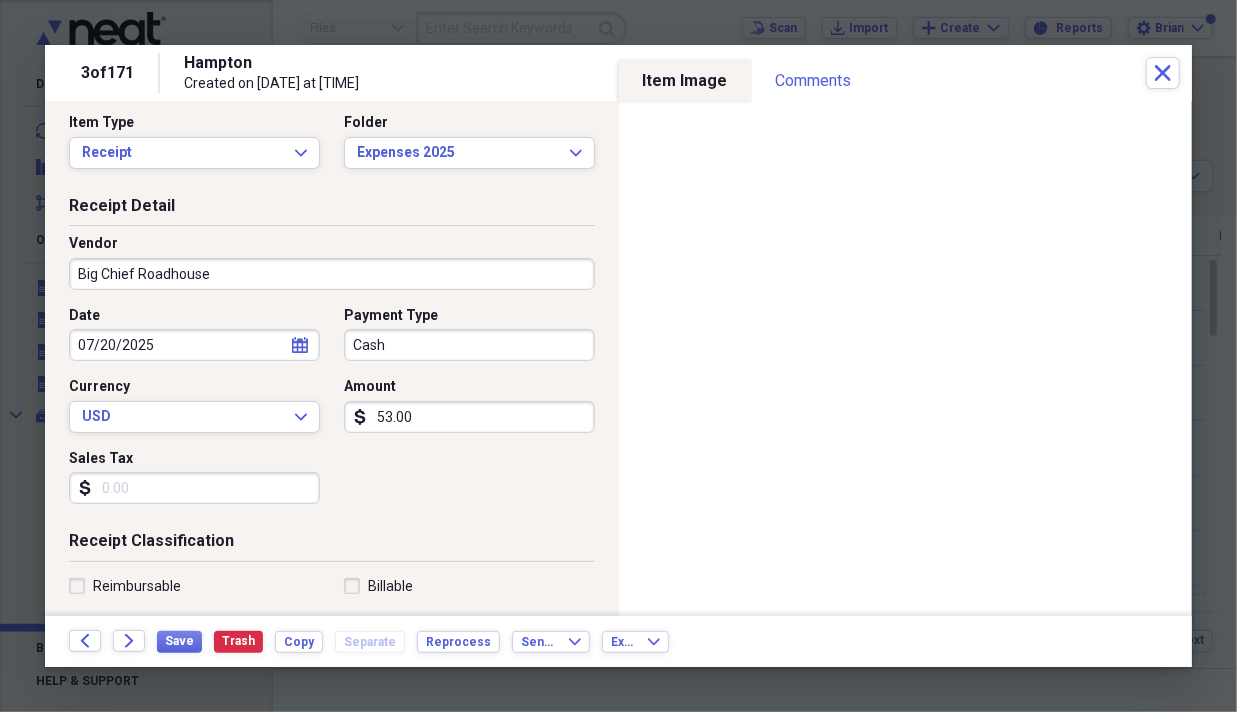 scroll, scrollTop: 0, scrollLeft: 0, axis: both 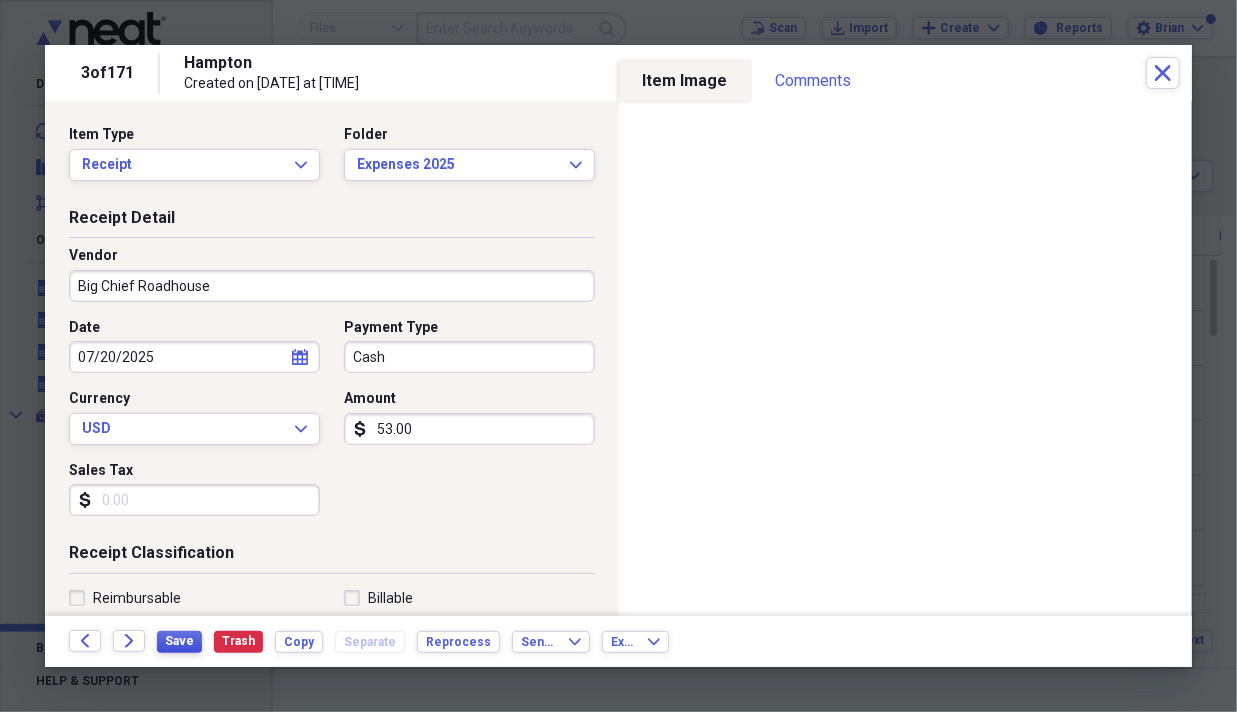 click on "Save" at bounding box center [179, 641] 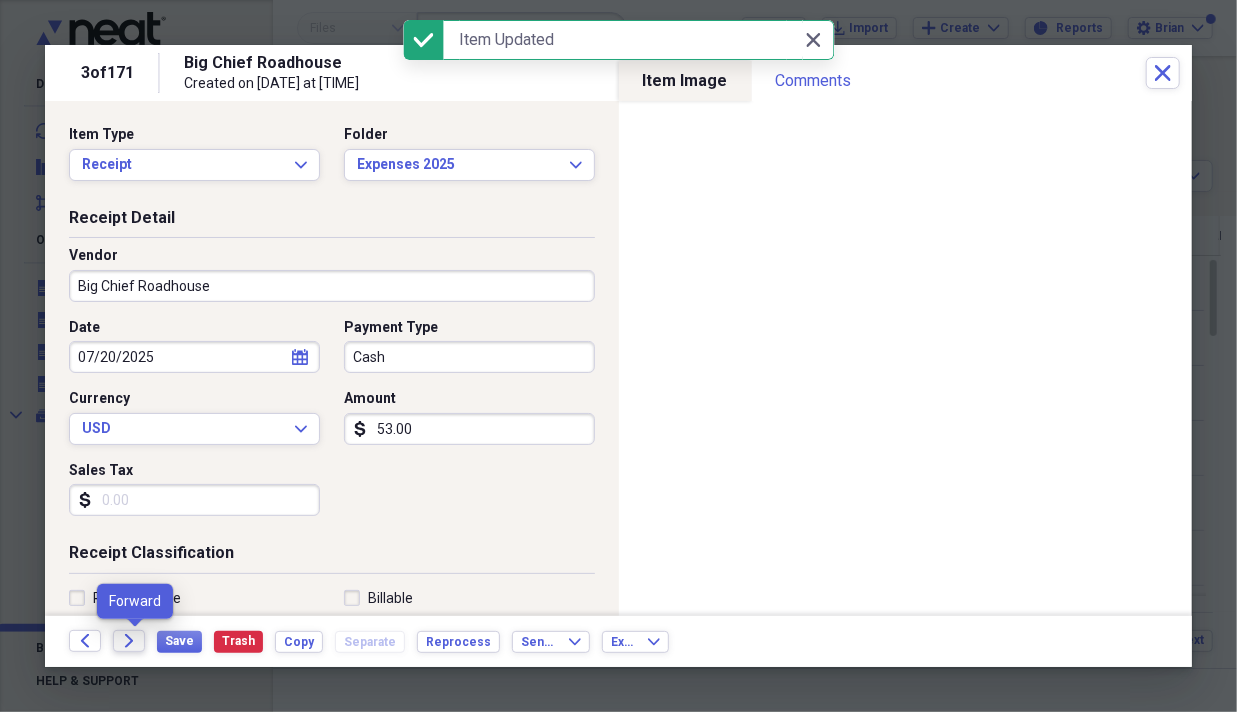click on "Forward" 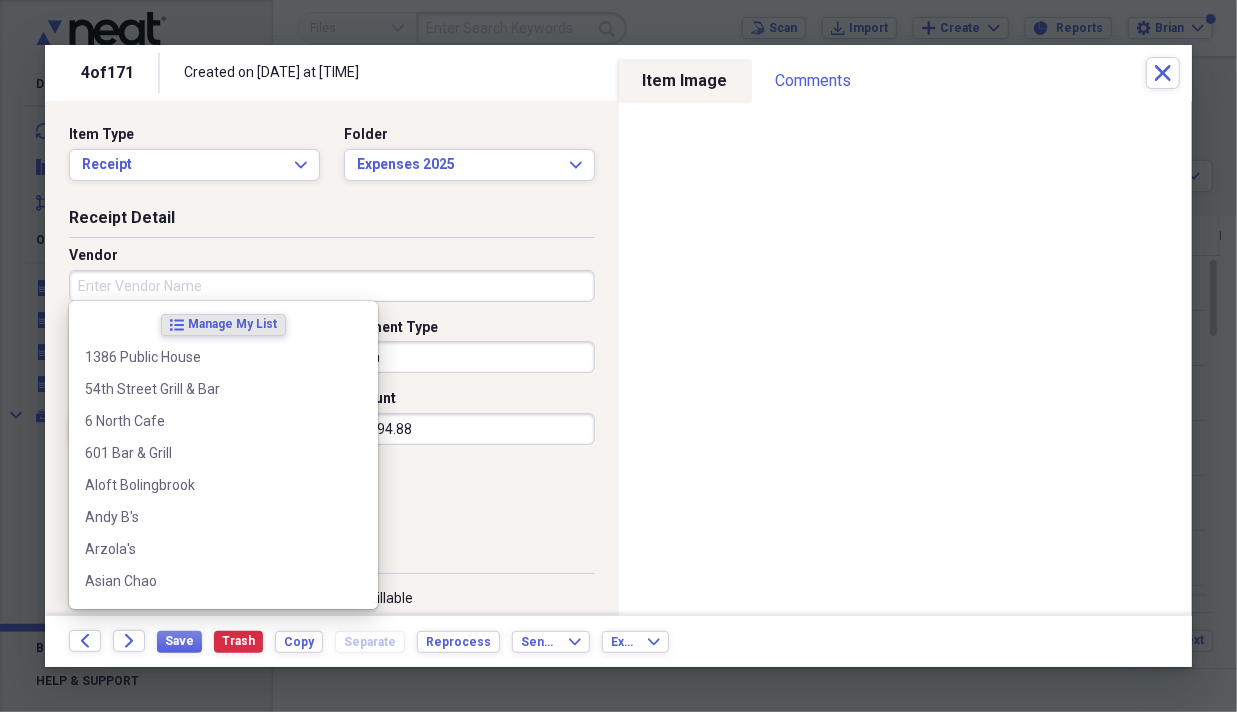 click on "Vendor" at bounding box center [332, 286] 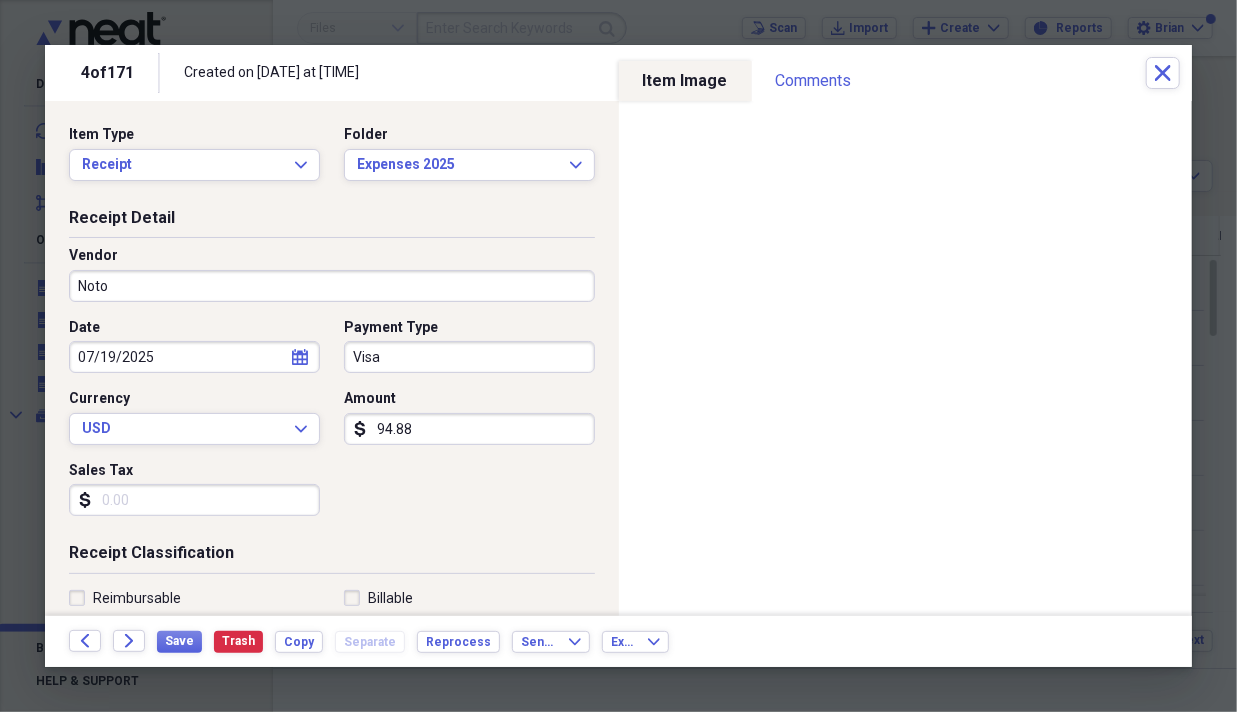 type on "Noto" 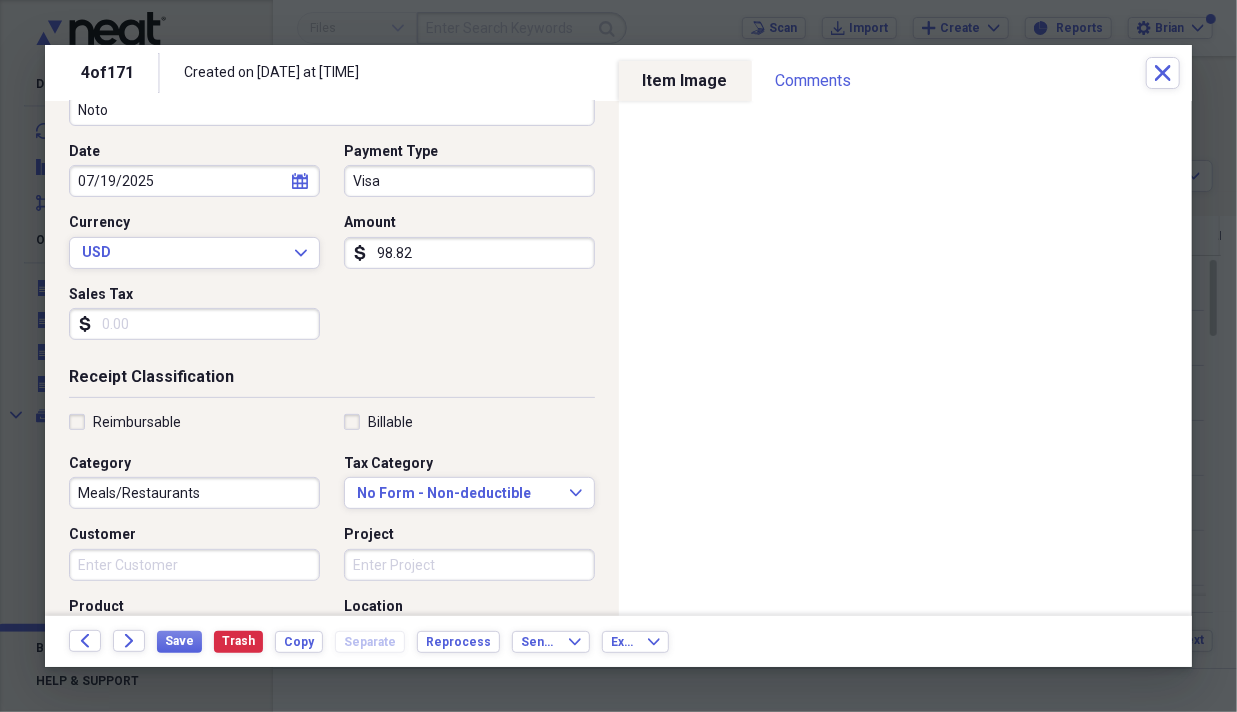 scroll, scrollTop: 200, scrollLeft: 0, axis: vertical 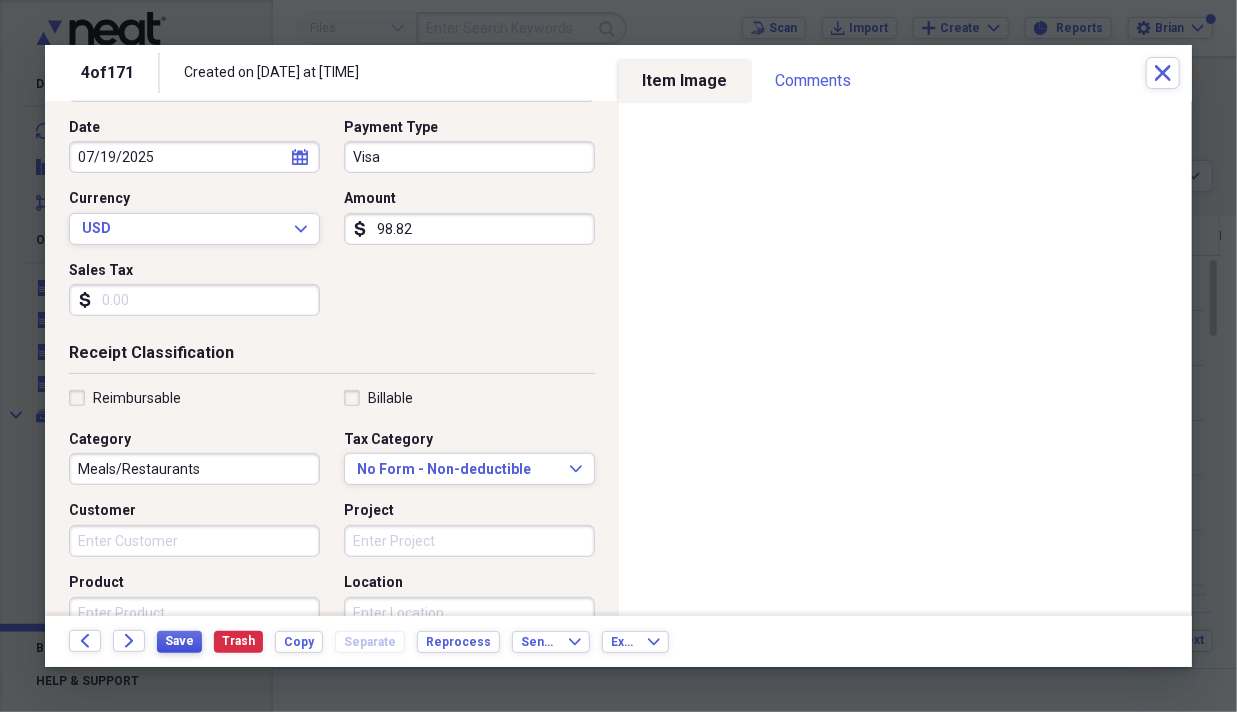 type on "98.82" 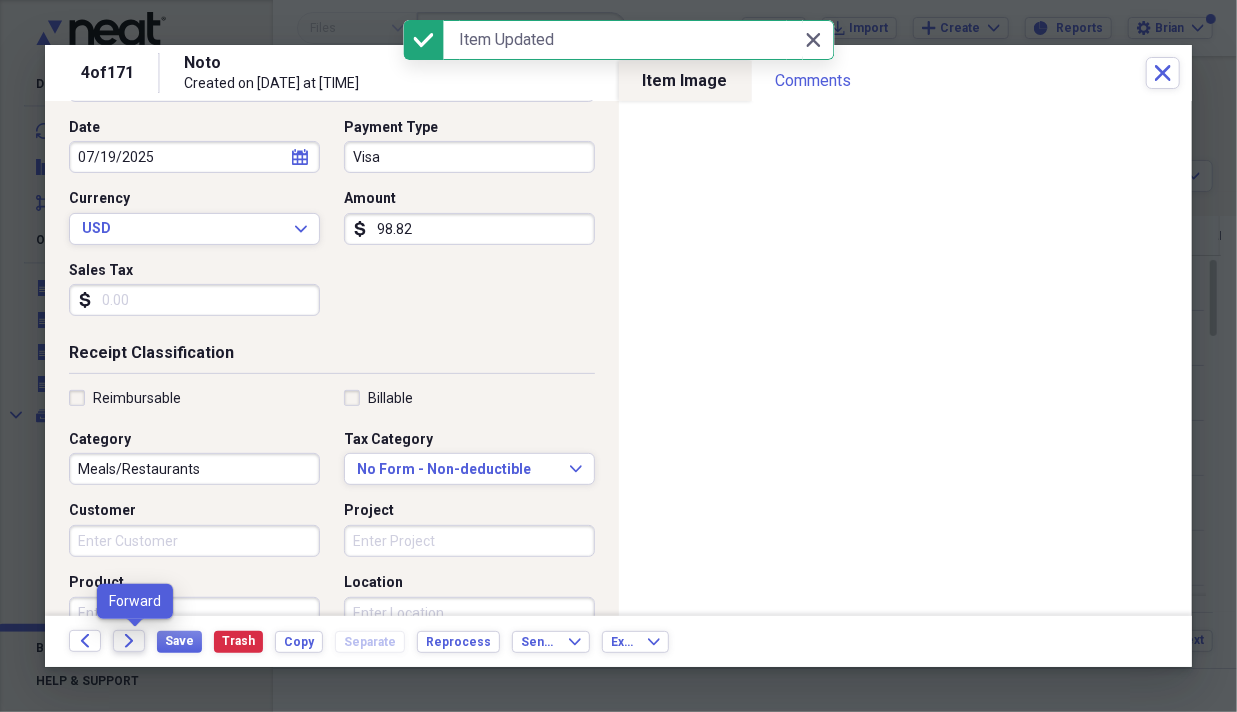 click on "Forward" 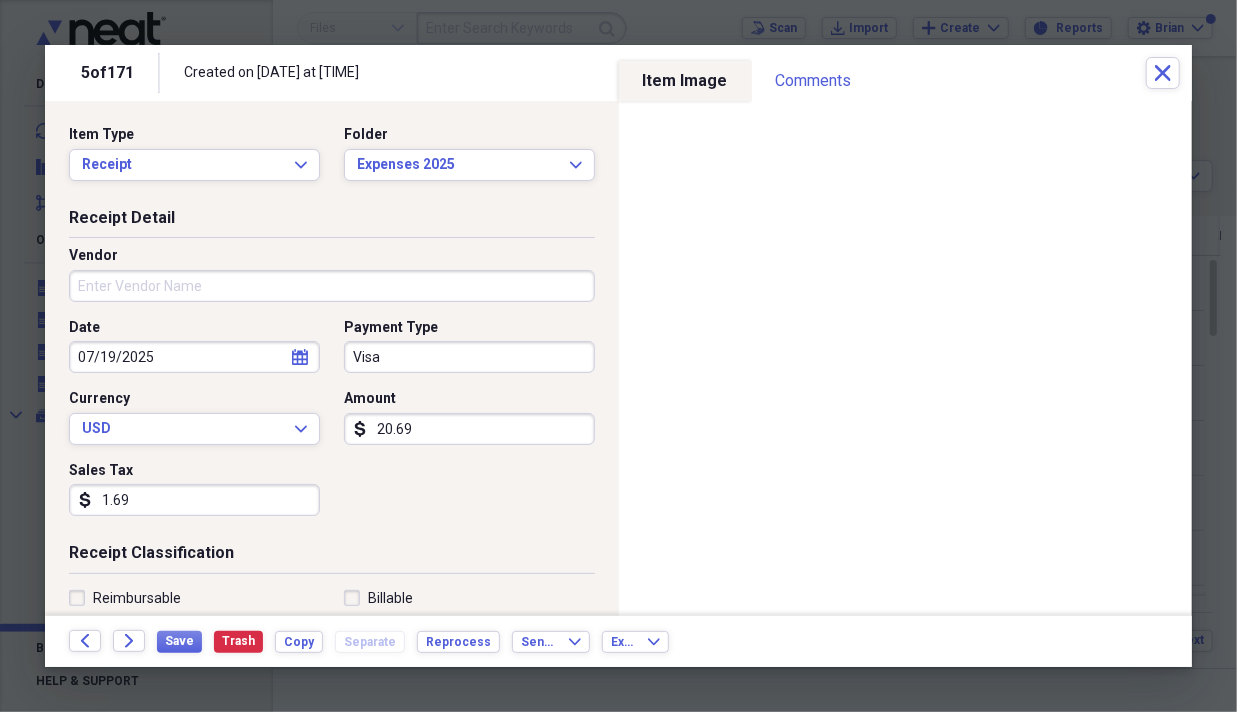 click on "Vendor" at bounding box center [332, 286] 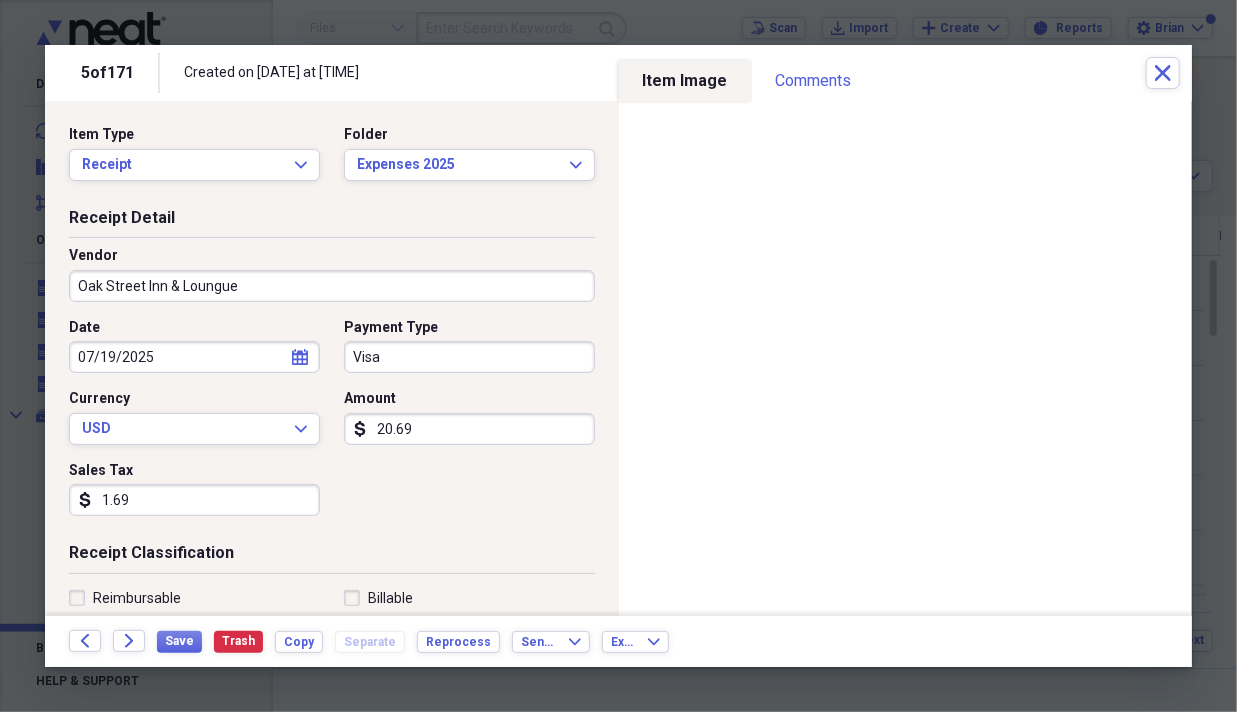 type on "Oak Street Inn & Loungue" 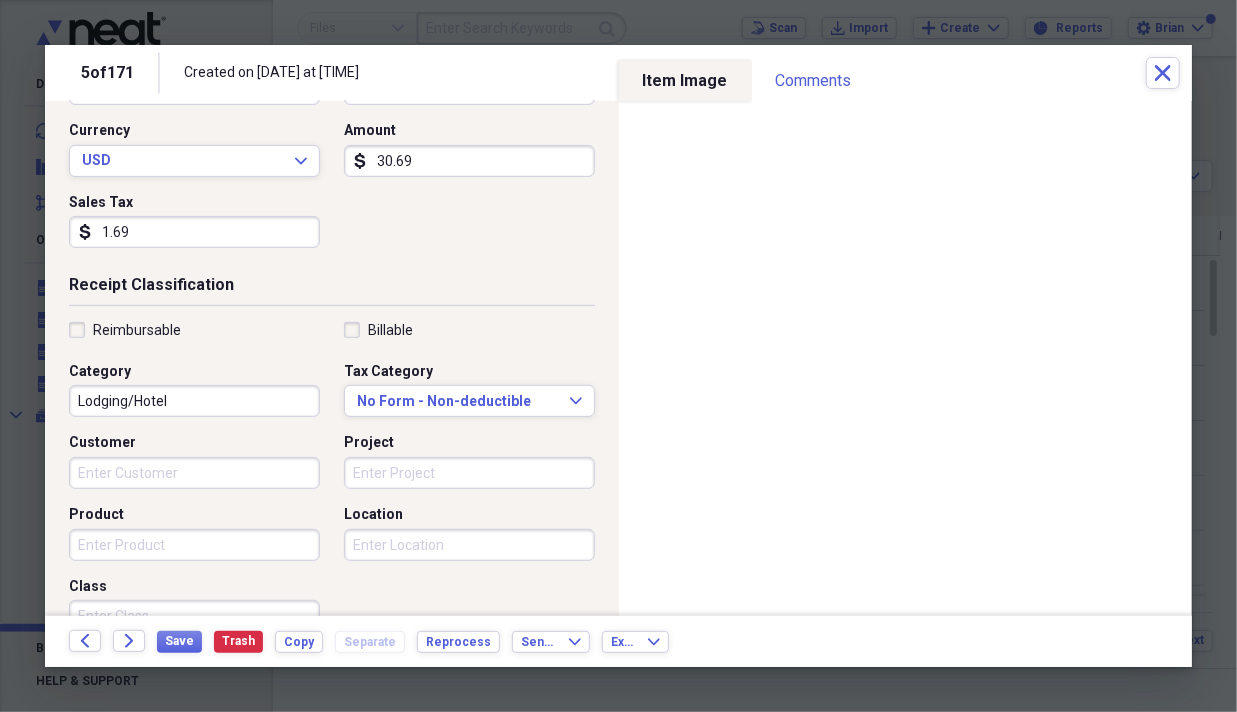 scroll, scrollTop: 300, scrollLeft: 0, axis: vertical 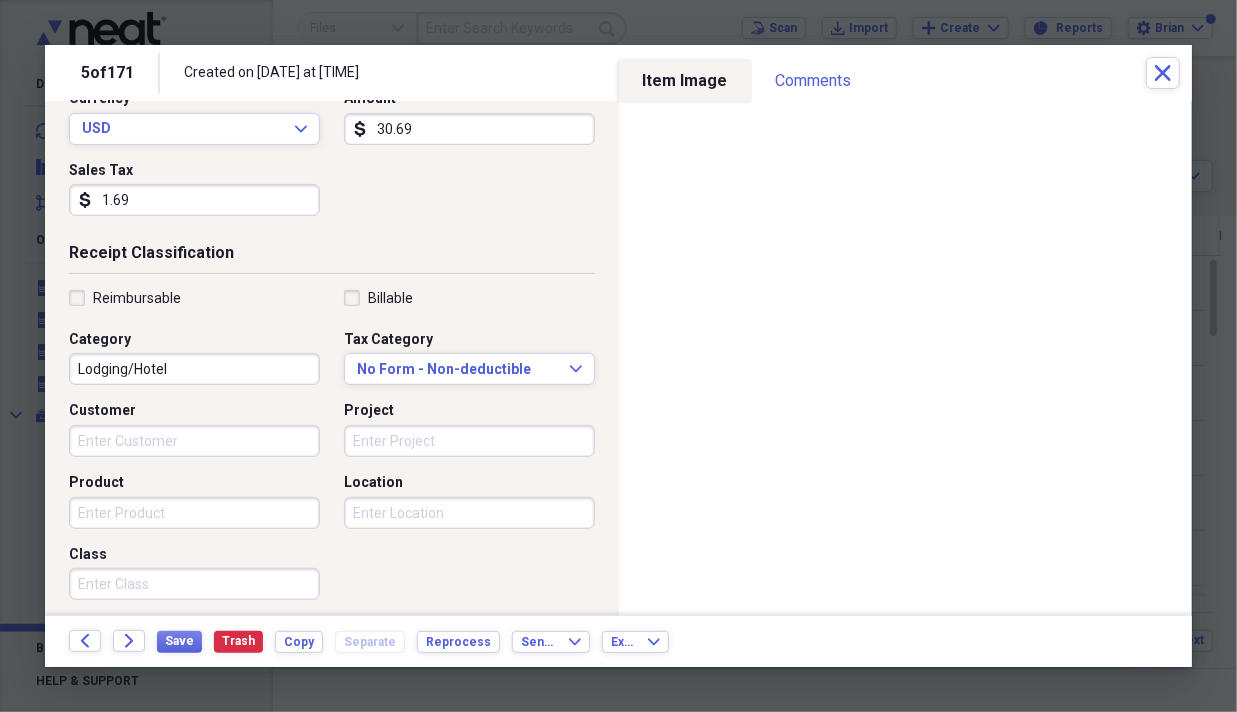 type on "30.69" 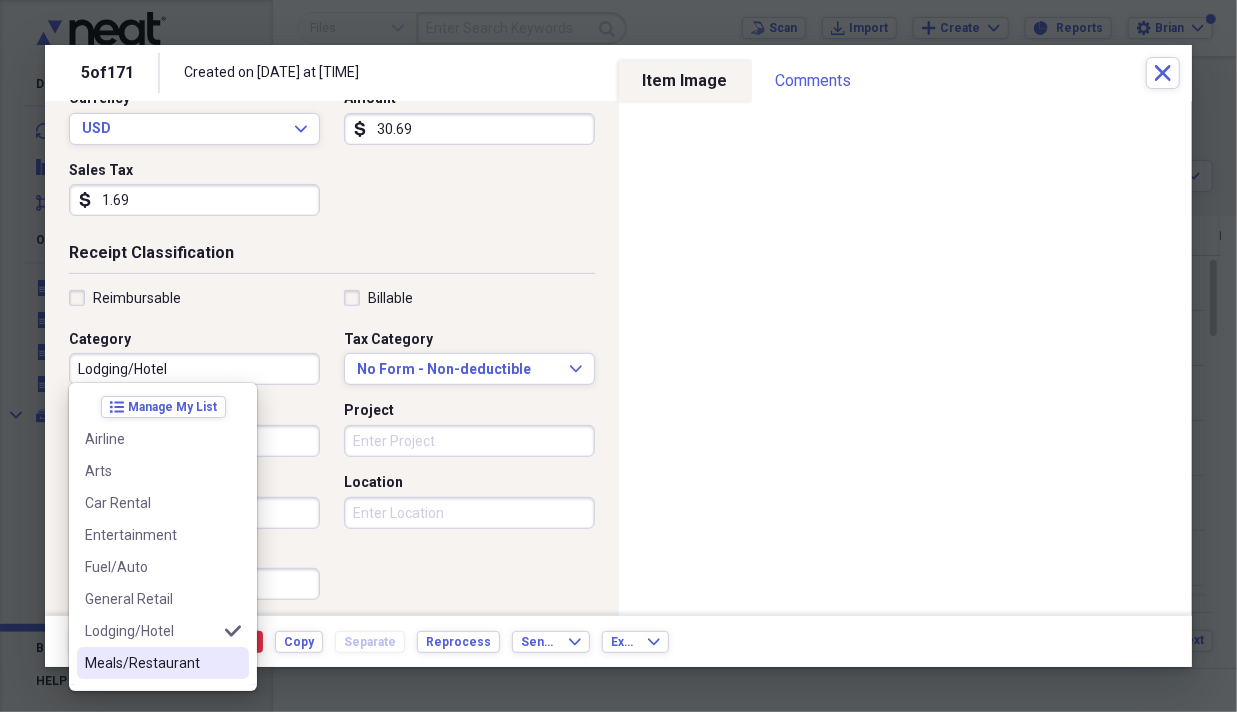 click on "Meals/Restaurant" at bounding box center [151, 663] 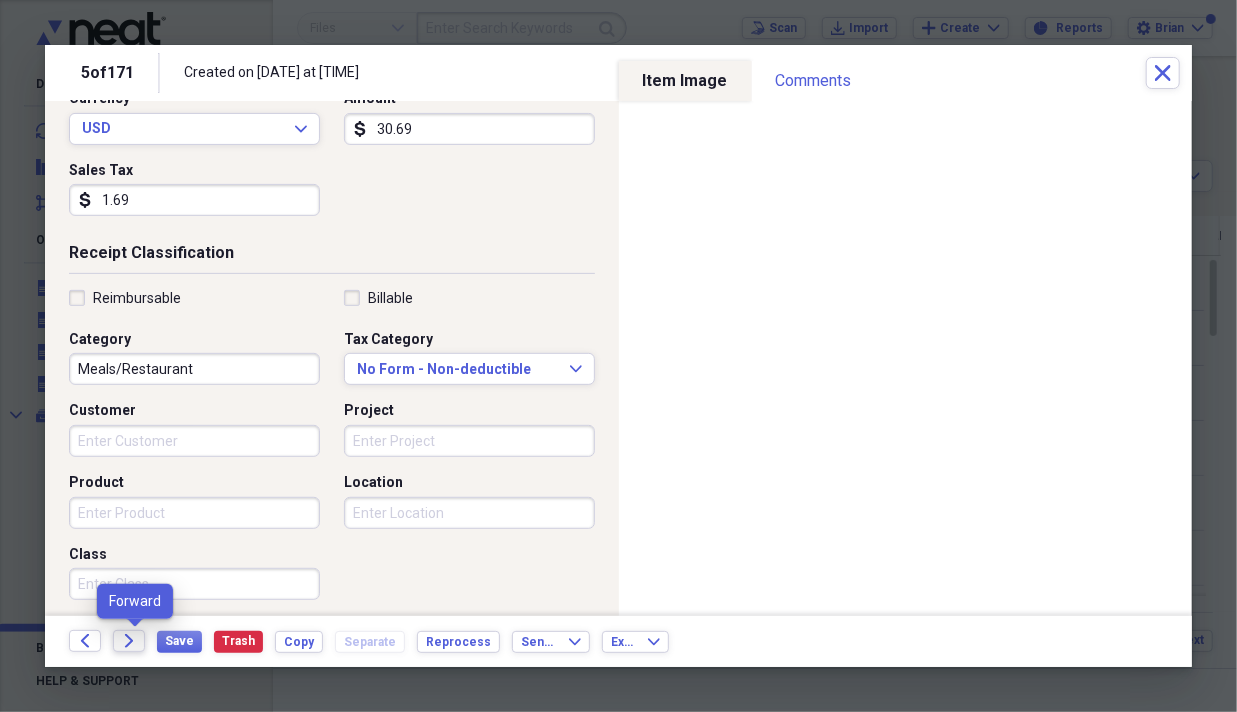 click 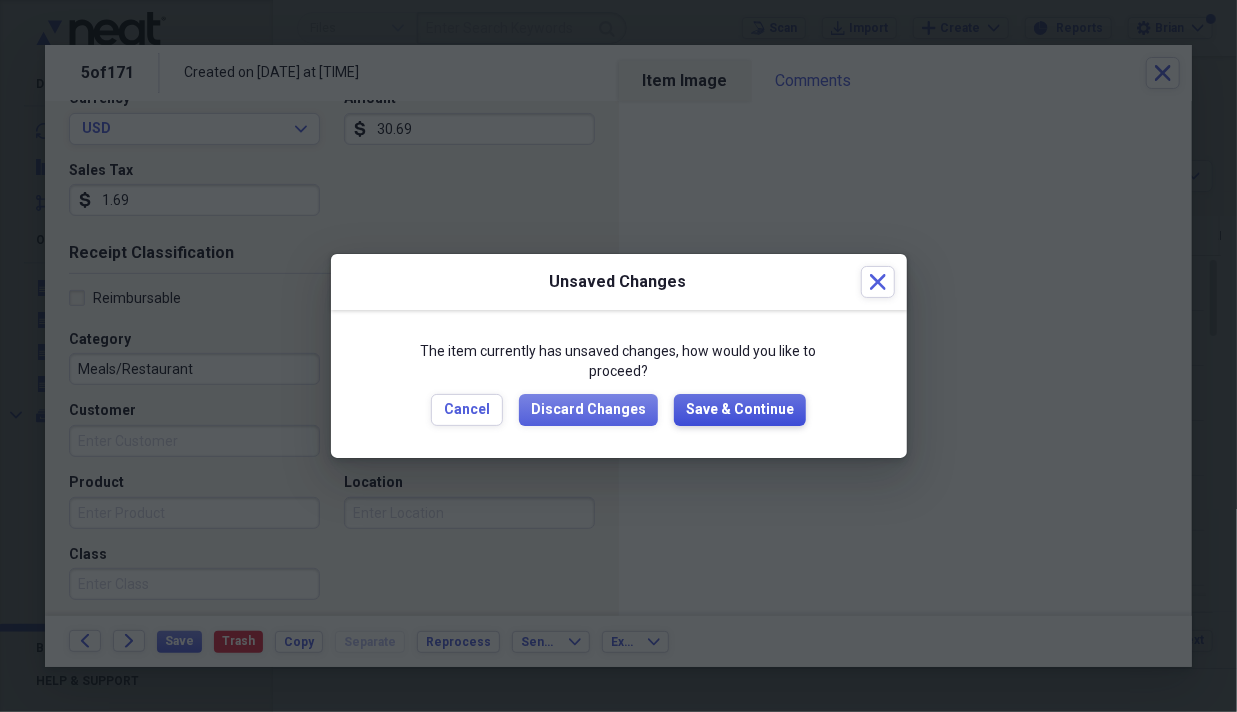 click on "Save & Continue" at bounding box center [740, 410] 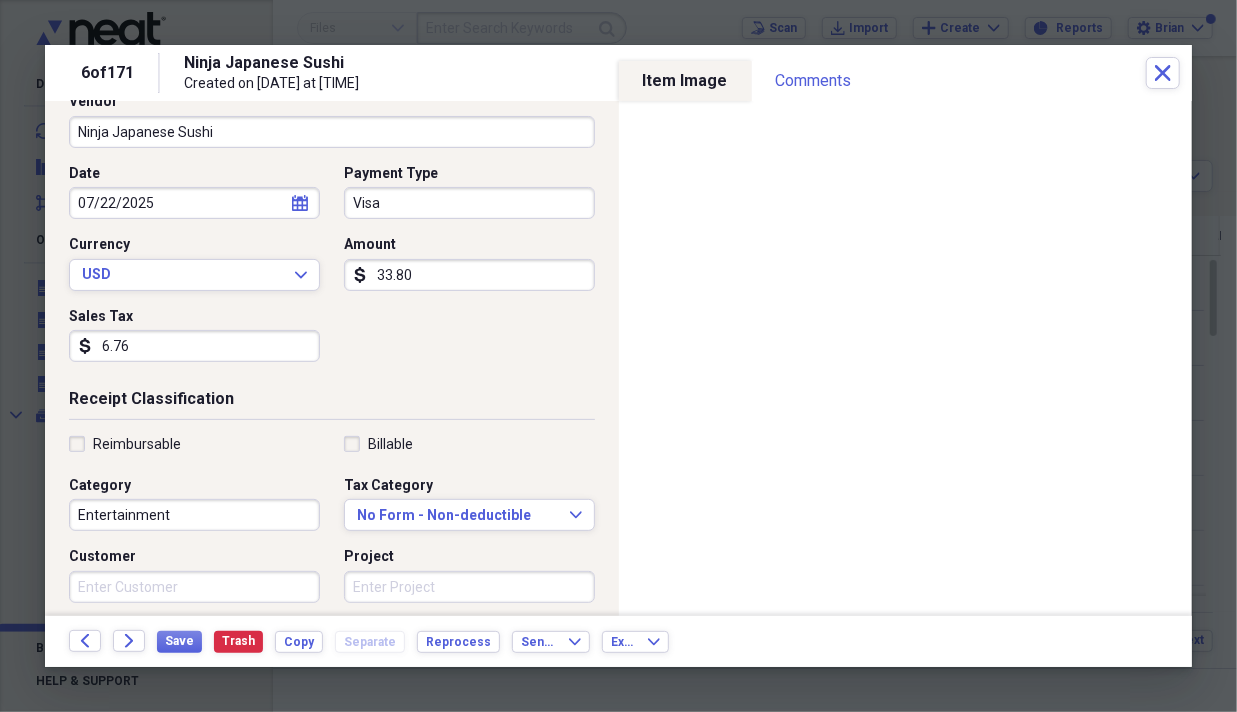 scroll, scrollTop: 200, scrollLeft: 0, axis: vertical 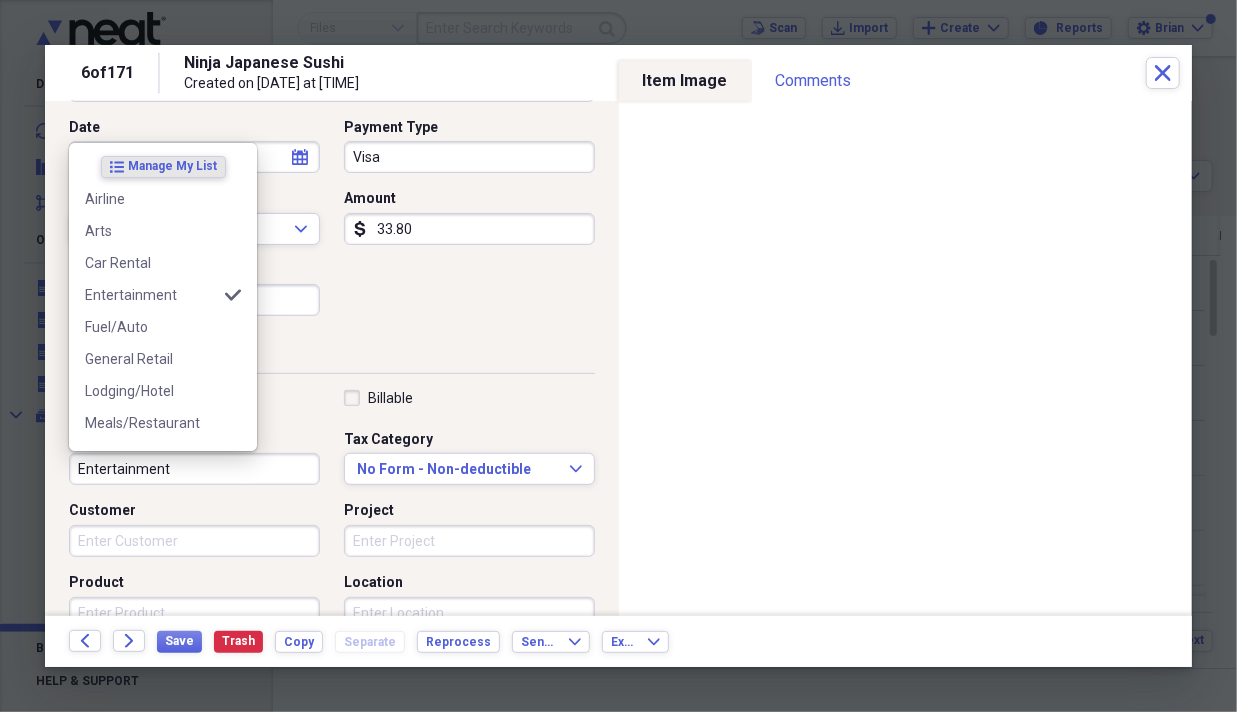 click on "Entertainment" at bounding box center [194, 469] 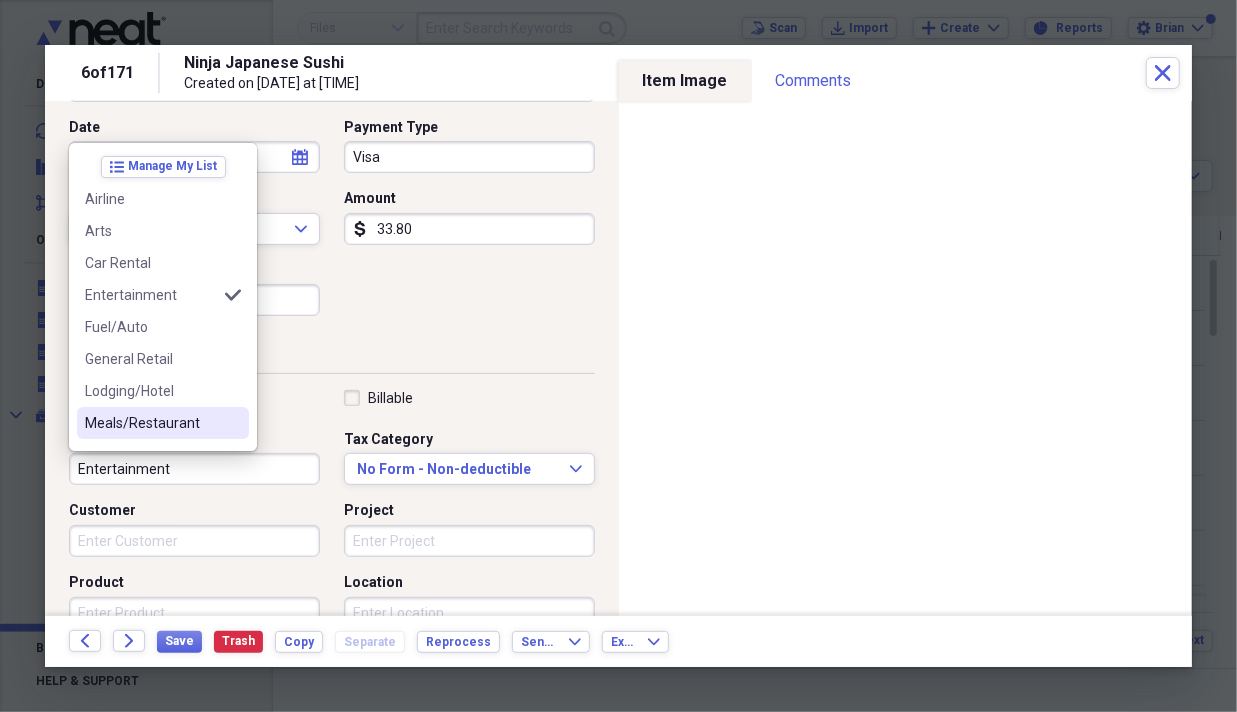 click on "Meals/Restaurant" at bounding box center (163, 423) 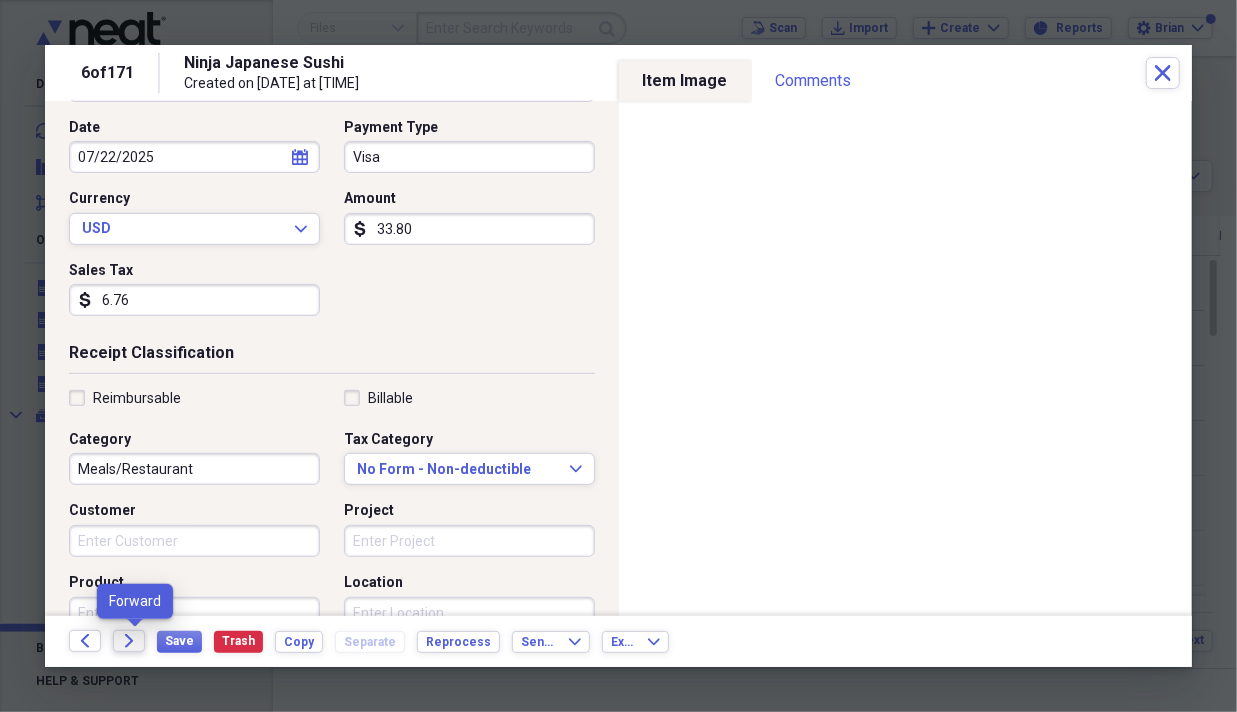 click 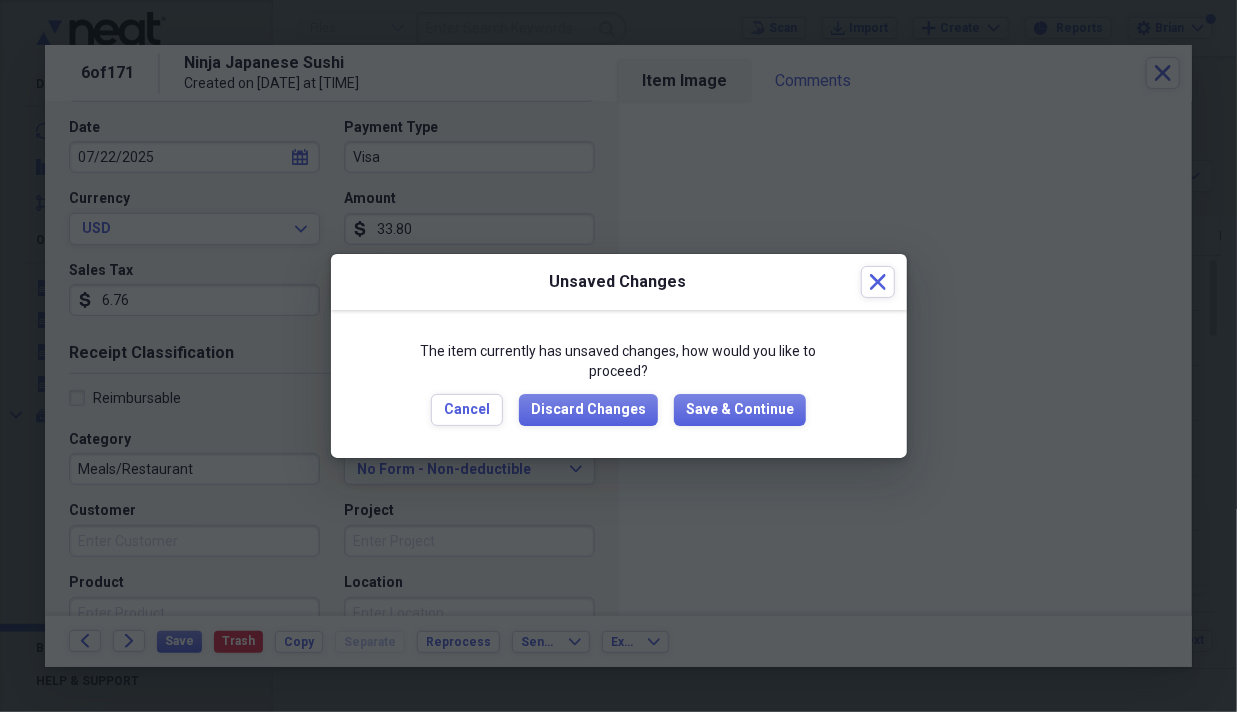 click on "The item currently has unsaved changes, how would you like to proceed? Cancel Discard Changes Save & Continue" at bounding box center (619, 383) 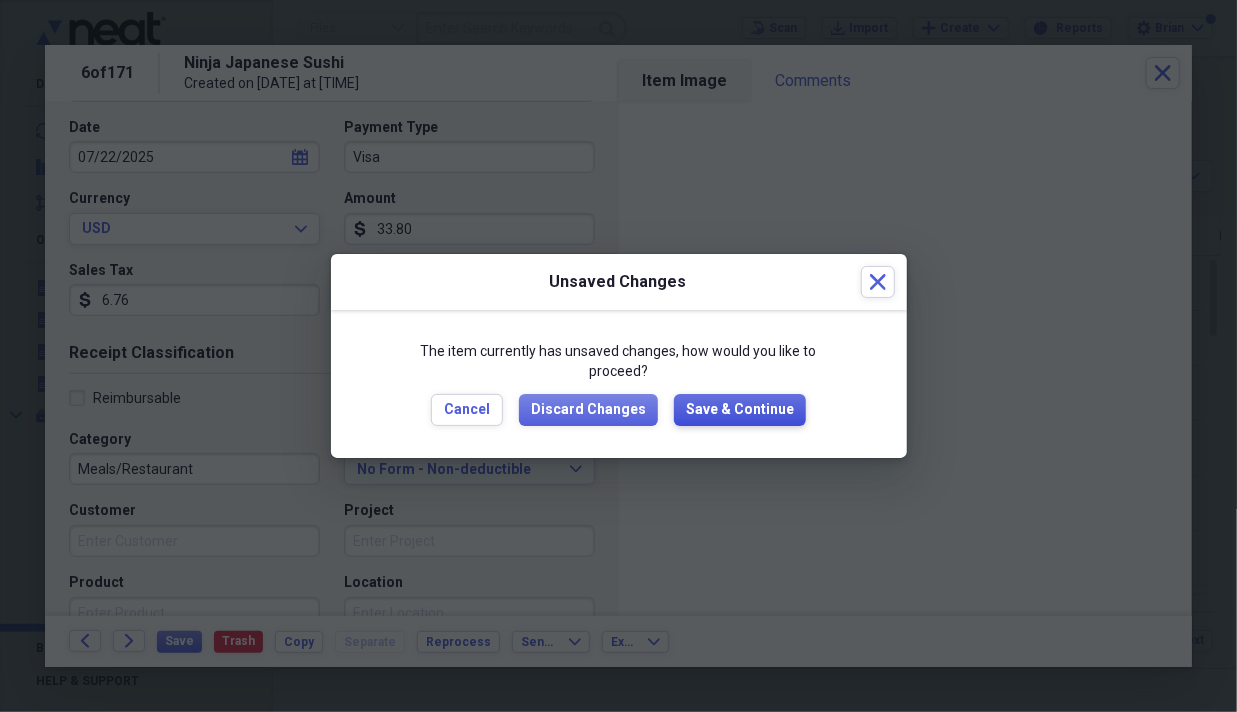 click on "Save & Continue" at bounding box center (740, 410) 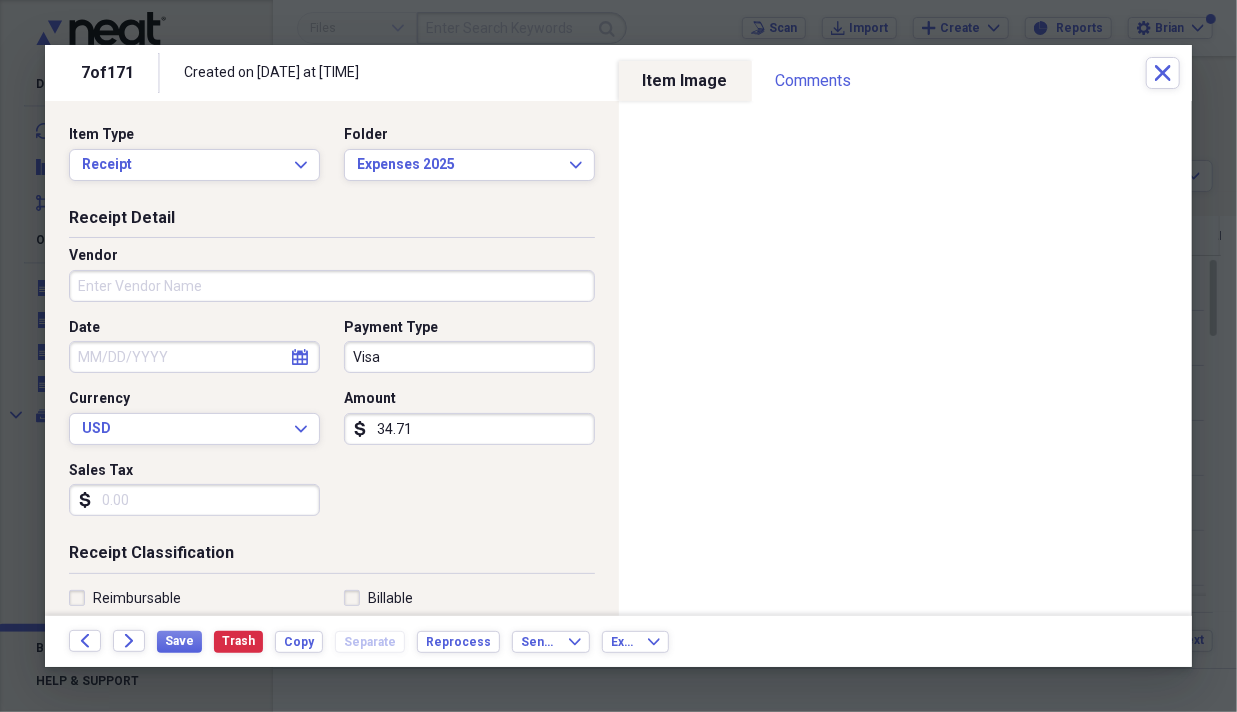 click on "Vendor" at bounding box center (332, 286) 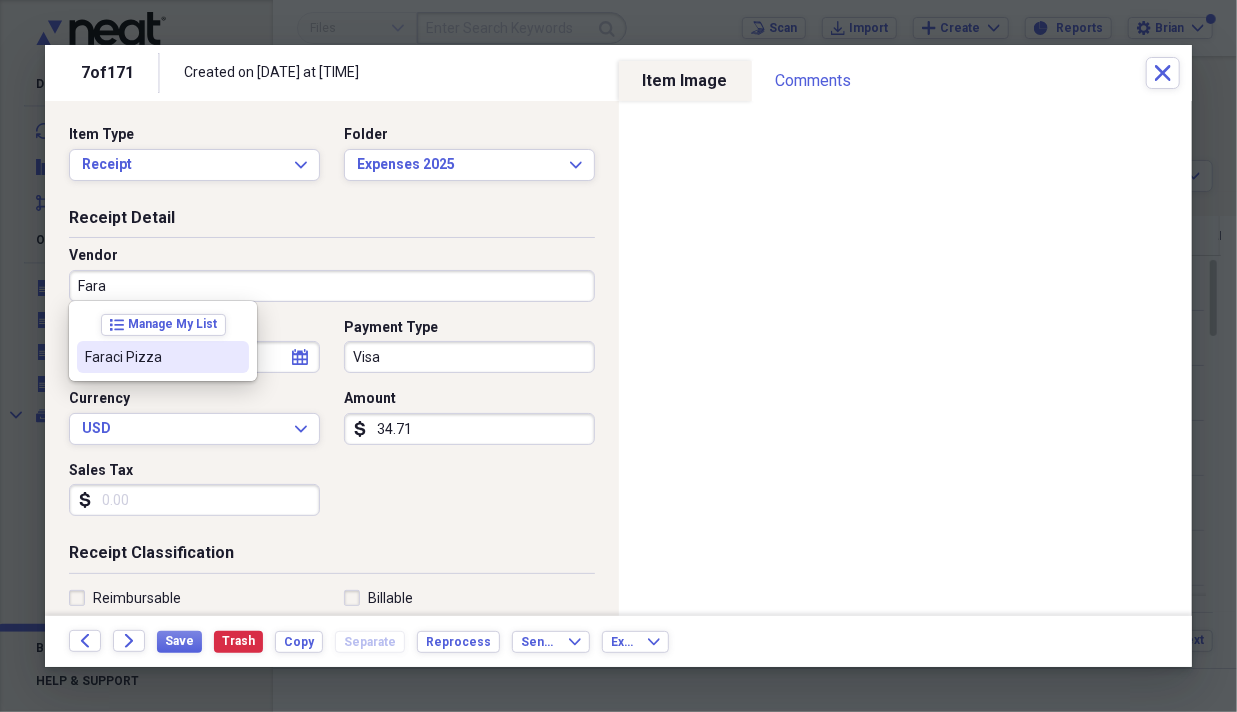click on "Faraci Pizza" at bounding box center (163, 357) 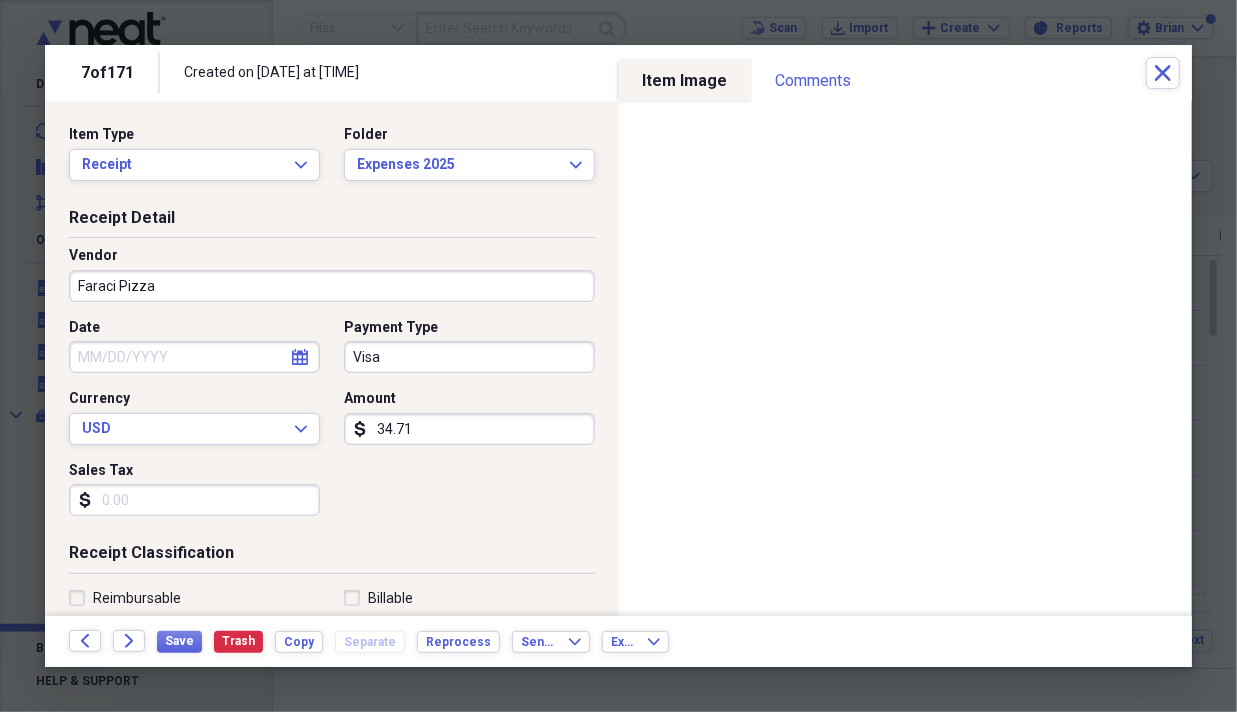 type on "Entertainment" 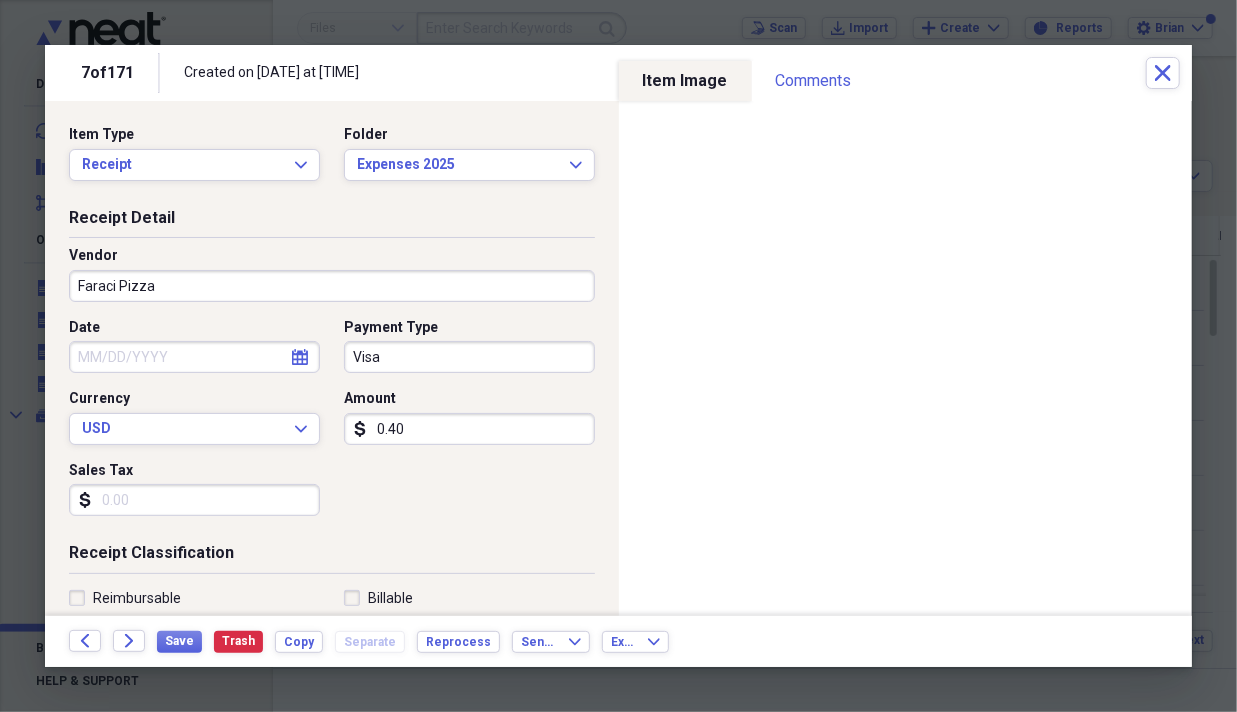 type on "0.04" 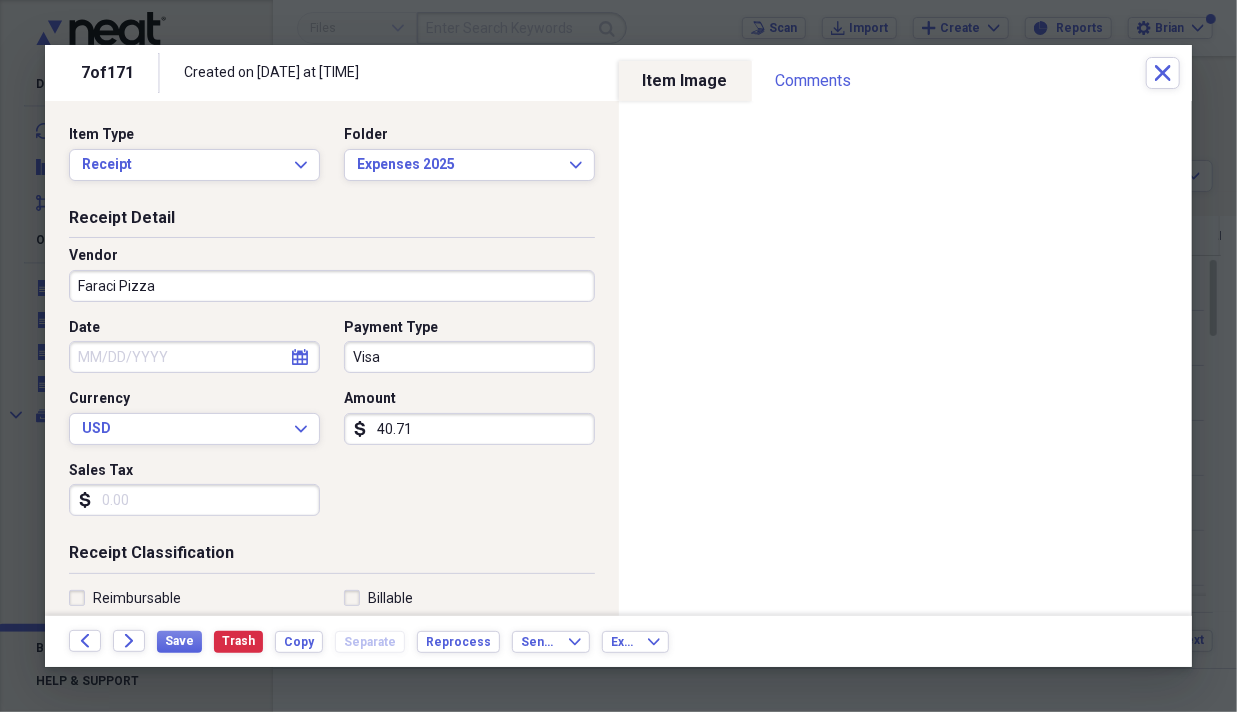 type on "40.71" 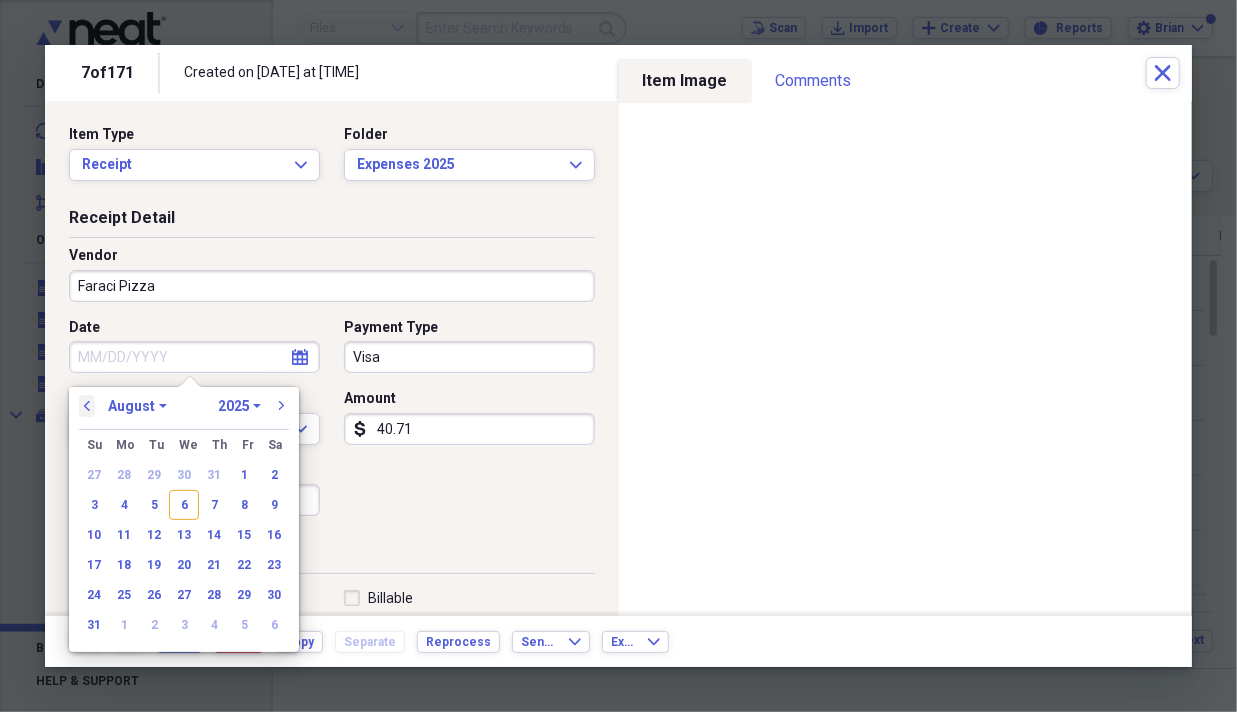 click on "previous" at bounding box center [87, 406] 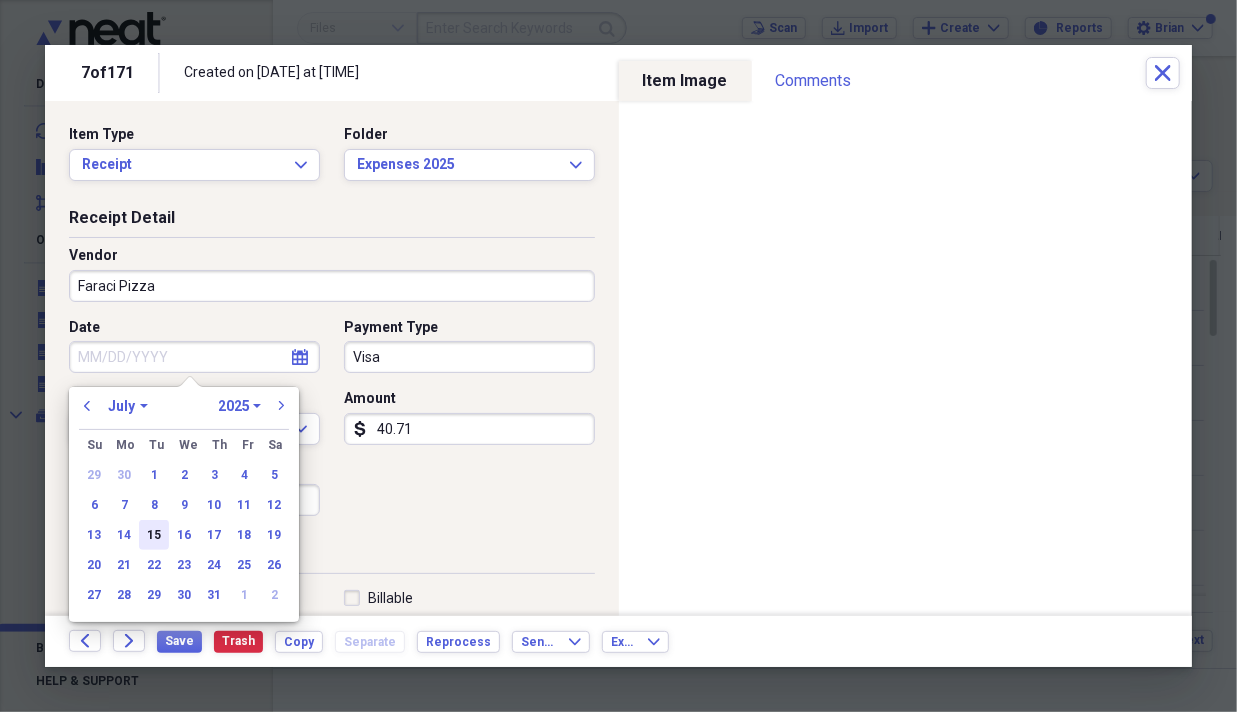 click on "15" at bounding box center (154, 535) 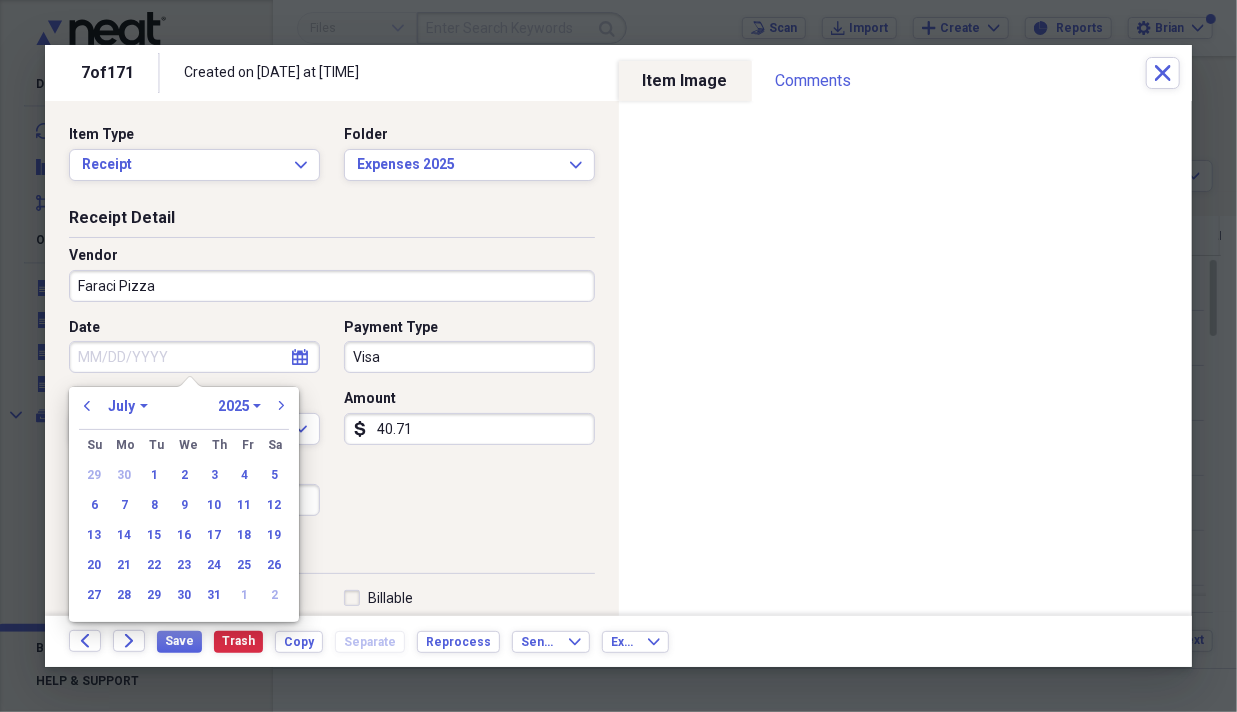 type on "07/15/2025" 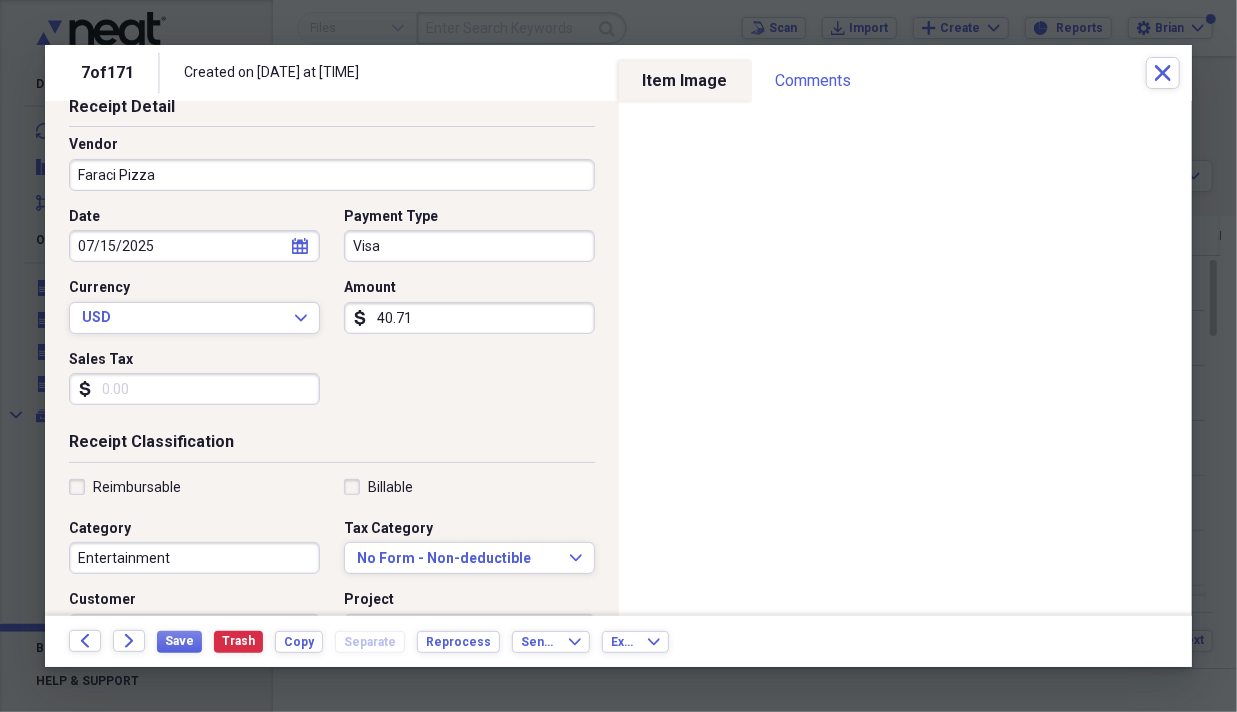 scroll, scrollTop: 200, scrollLeft: 0, axis: vertical 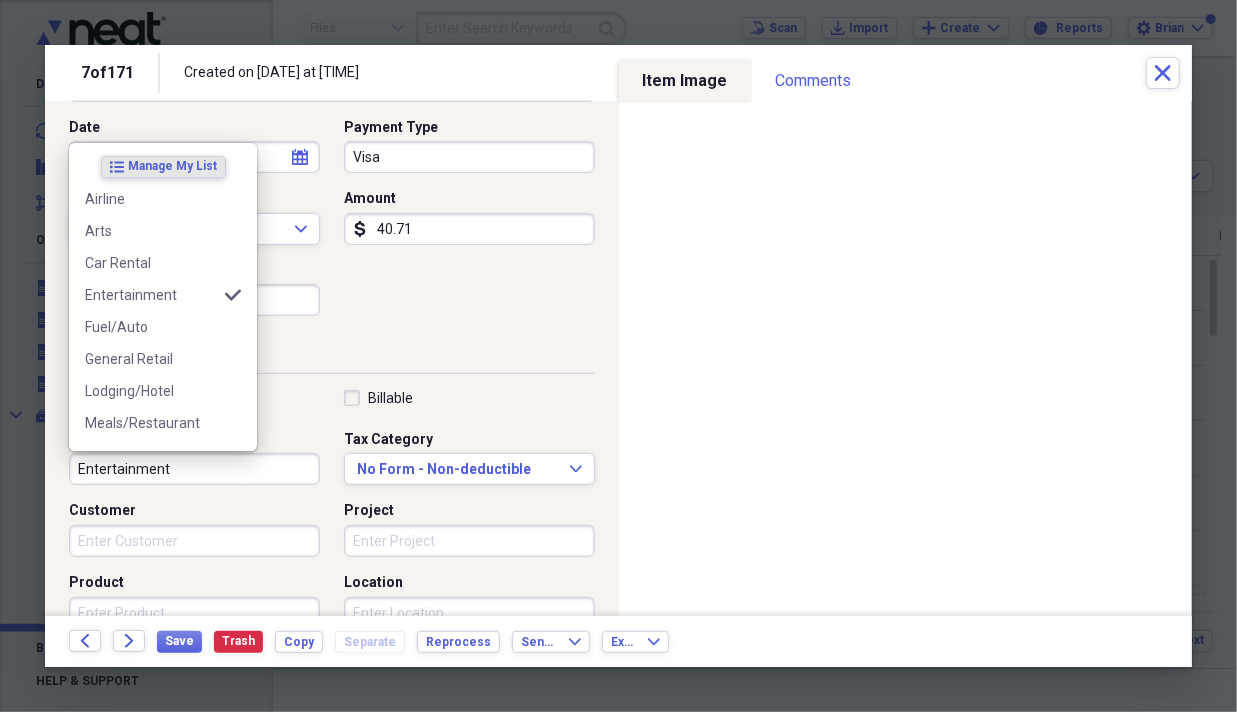 click on "Entertainment" at bounding box center (194, 469) 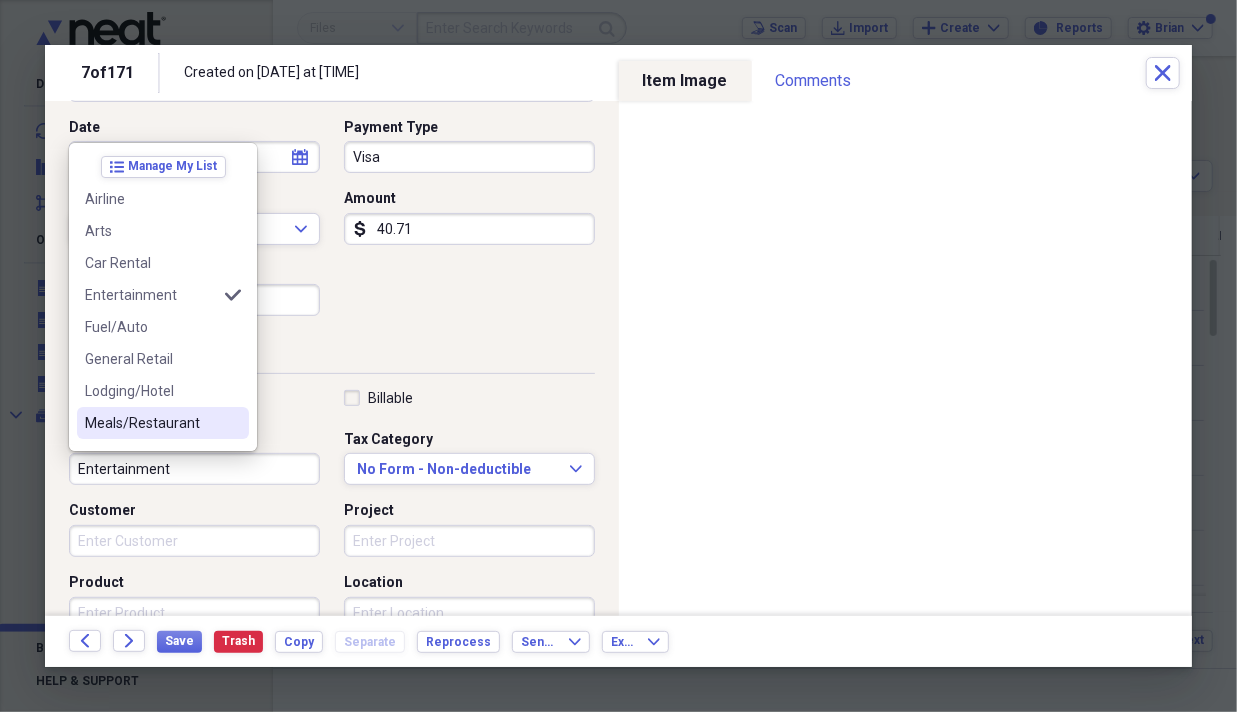 click at bounding box center (233, 423) 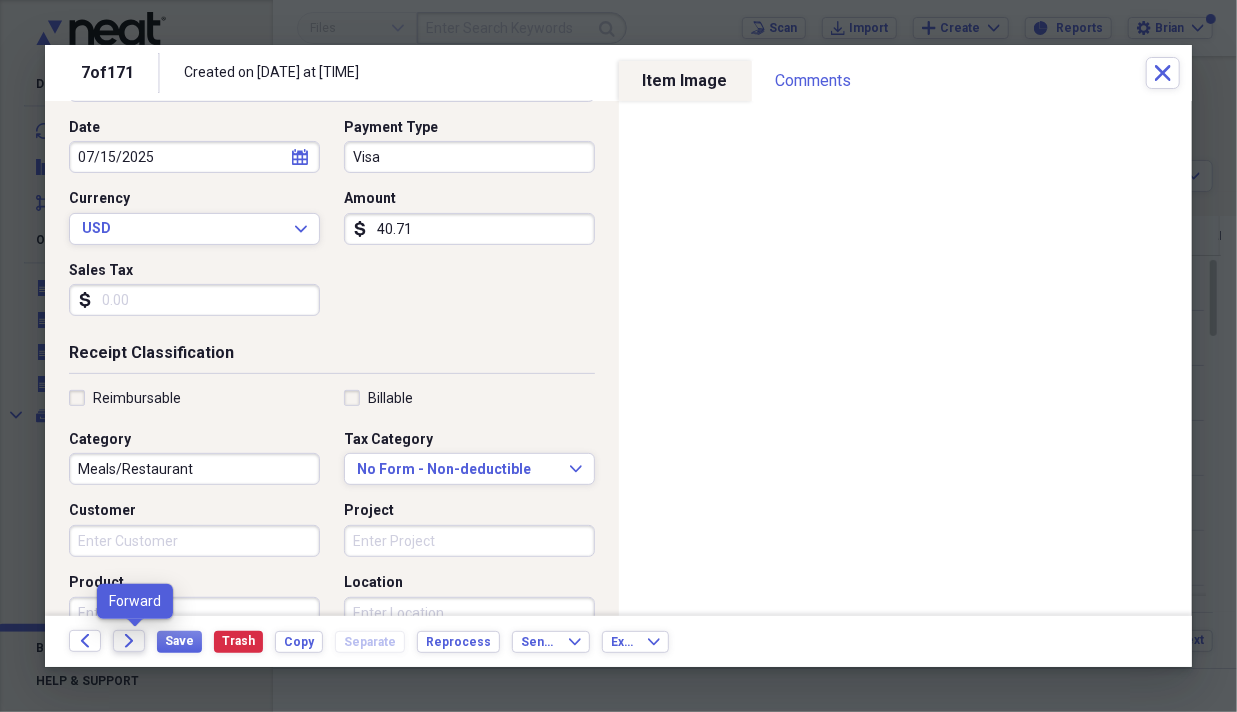 click on "Forward" 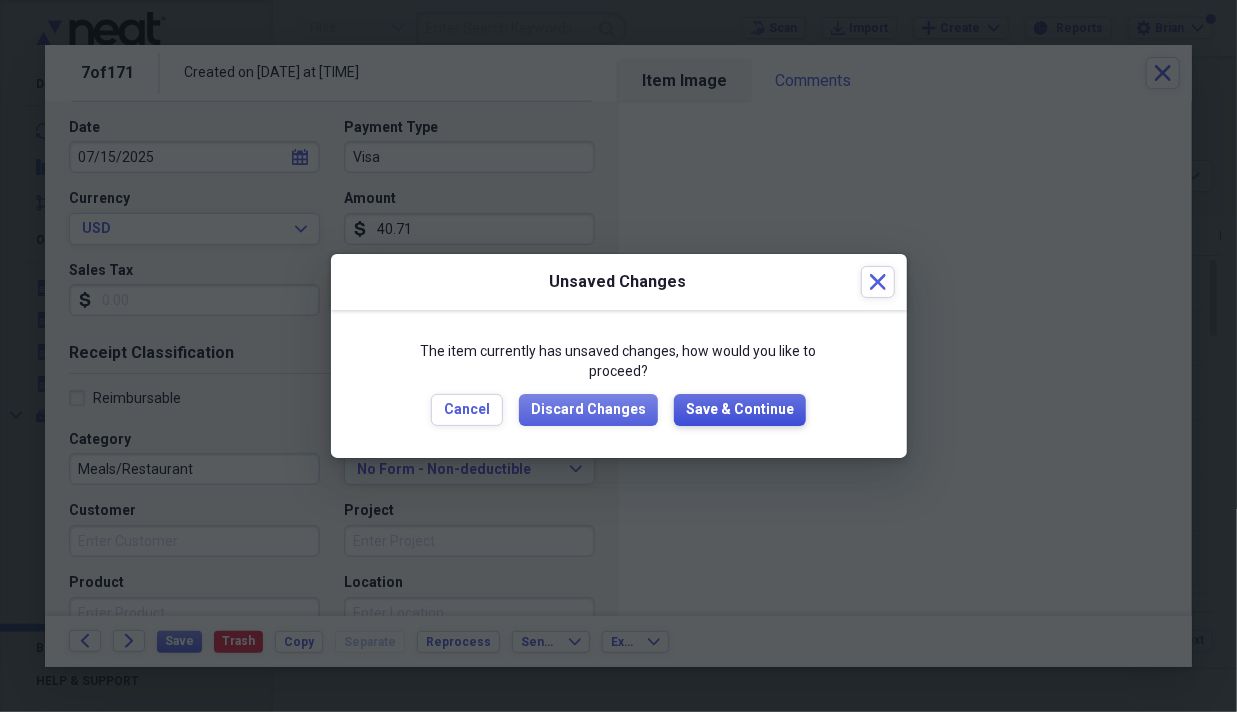 click on "Save & Continue" at bounding box center [740, 410] 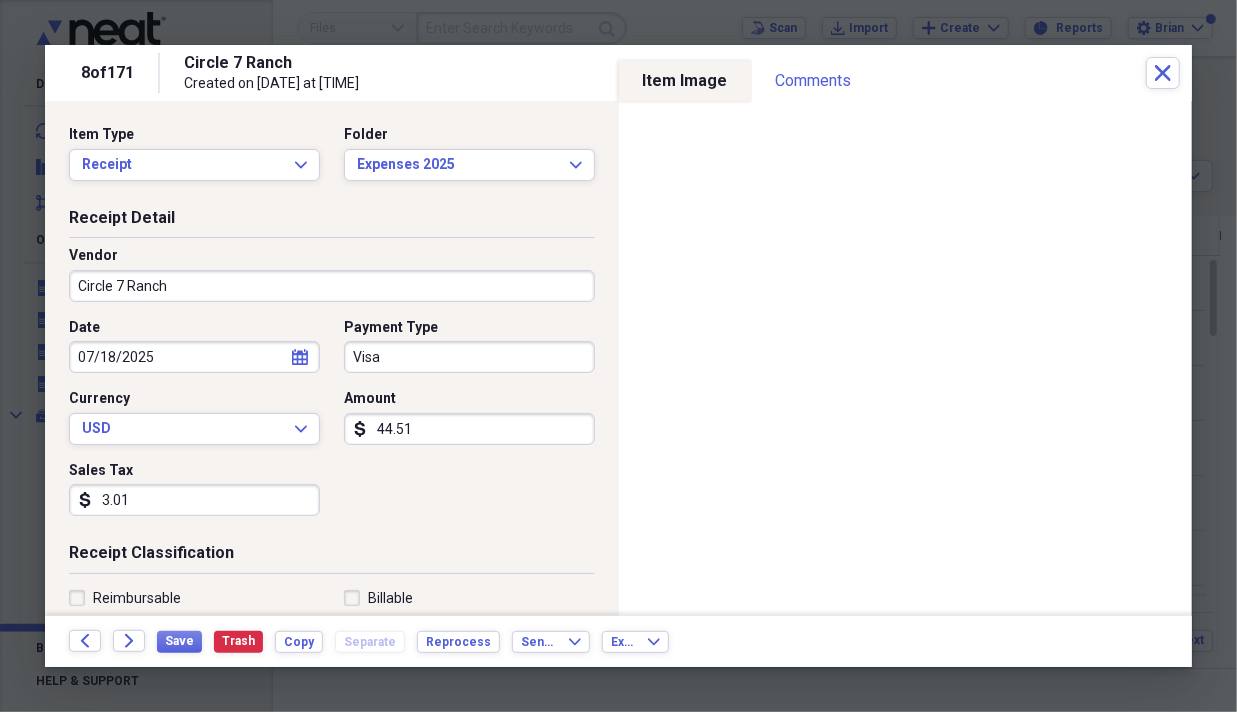 scroll, scrollTop: 100, scrollLeft: 0, axis: vertical 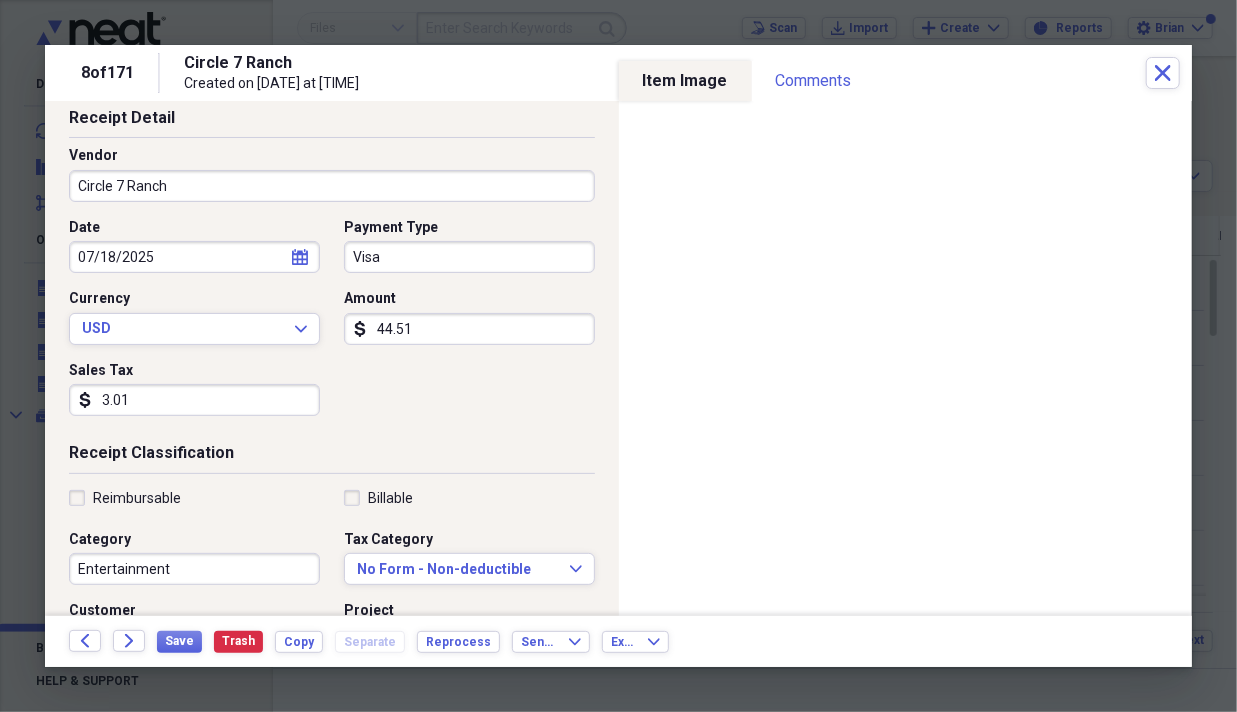 type on "44.51" 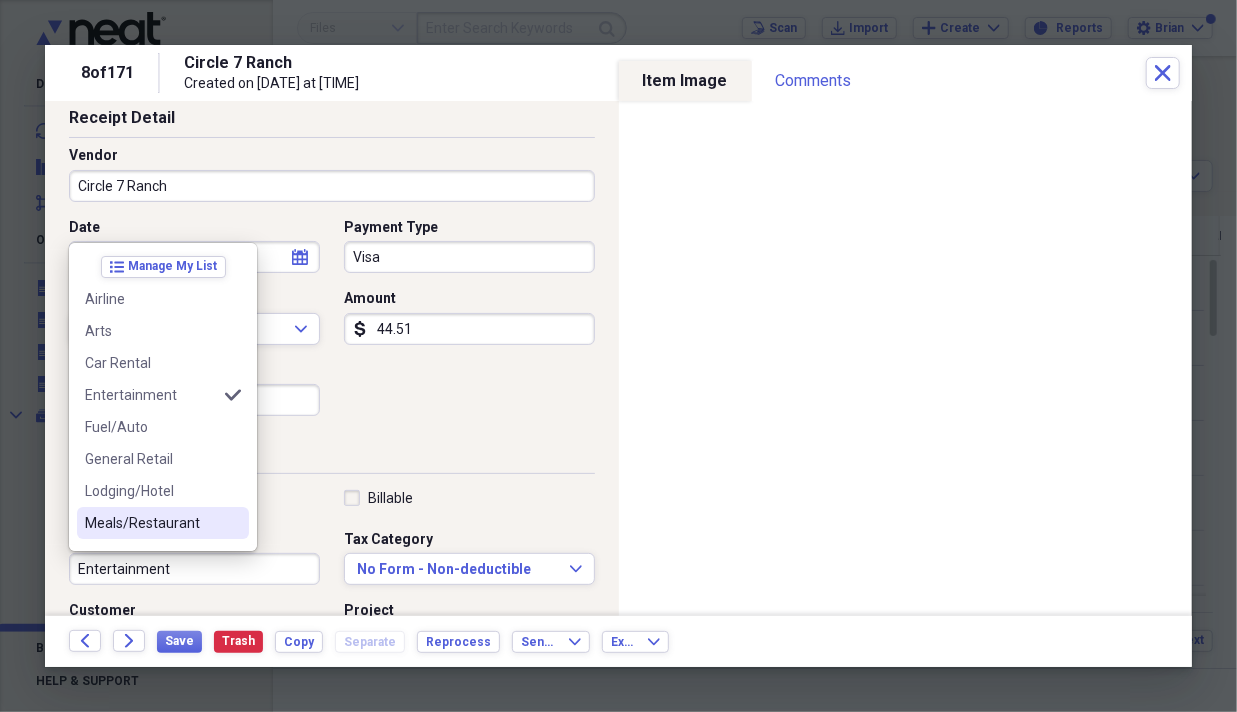 click on "Meals/Restaurant" at bounding box center [163, 523] 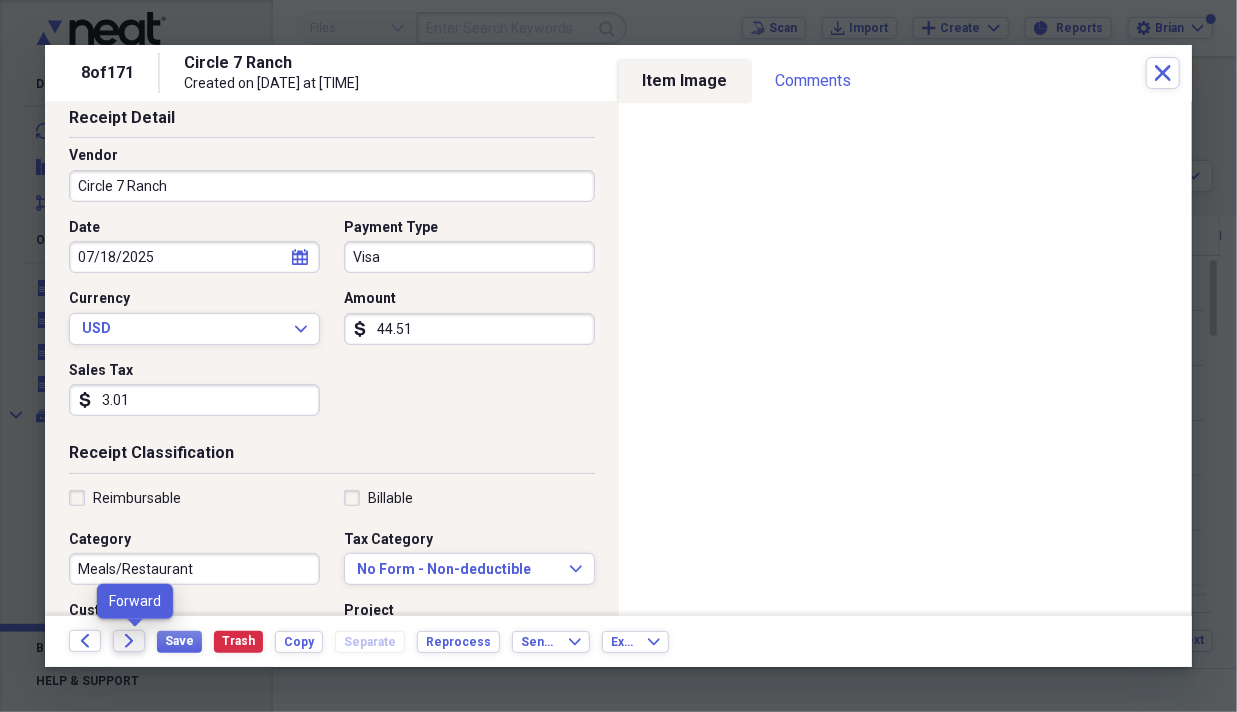 click 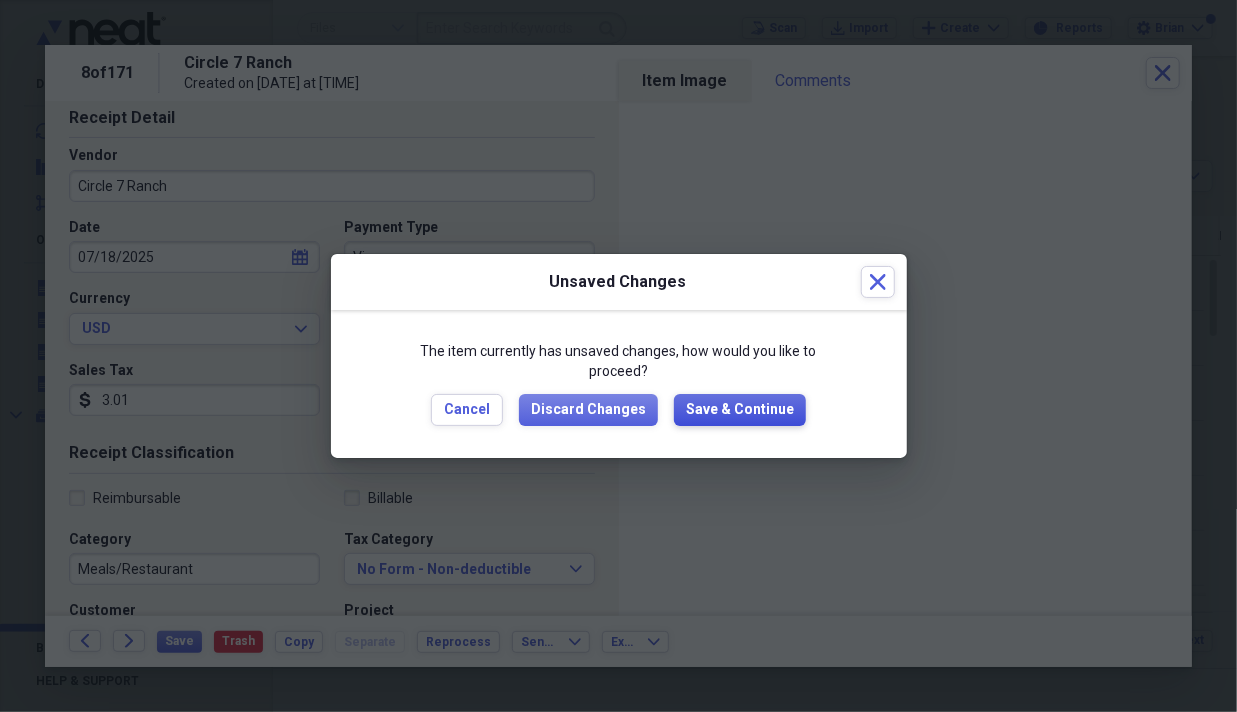 click on "Save & Continue" at bounding box center (740, 410) 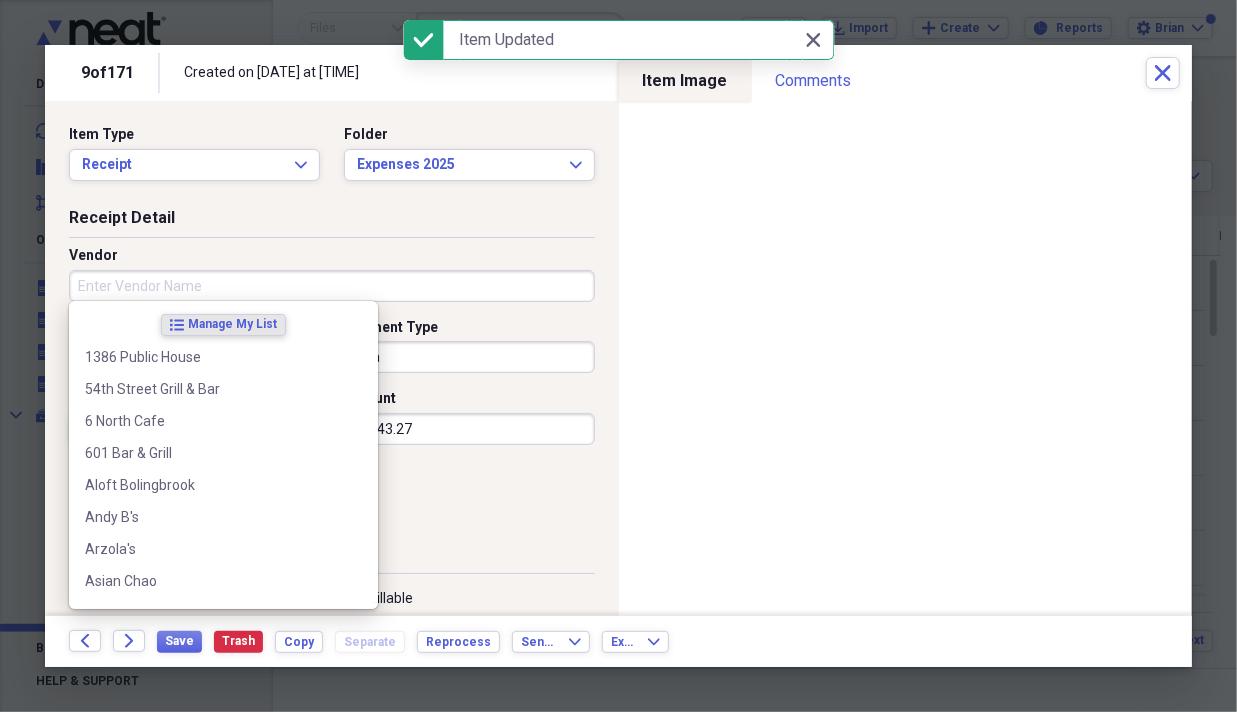 click on "Vendor" at bounding box center (332, 286) 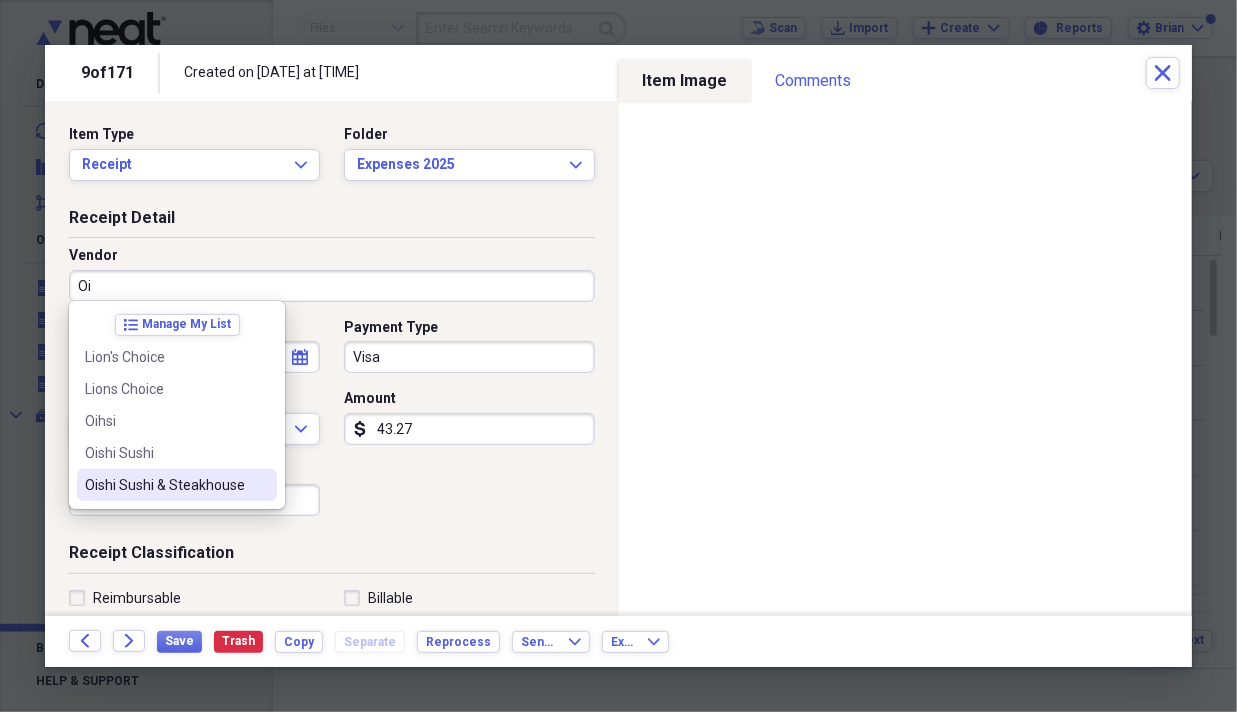 click on "Oishi Sushi & Steakhouse" at bounding box center (177, 485) 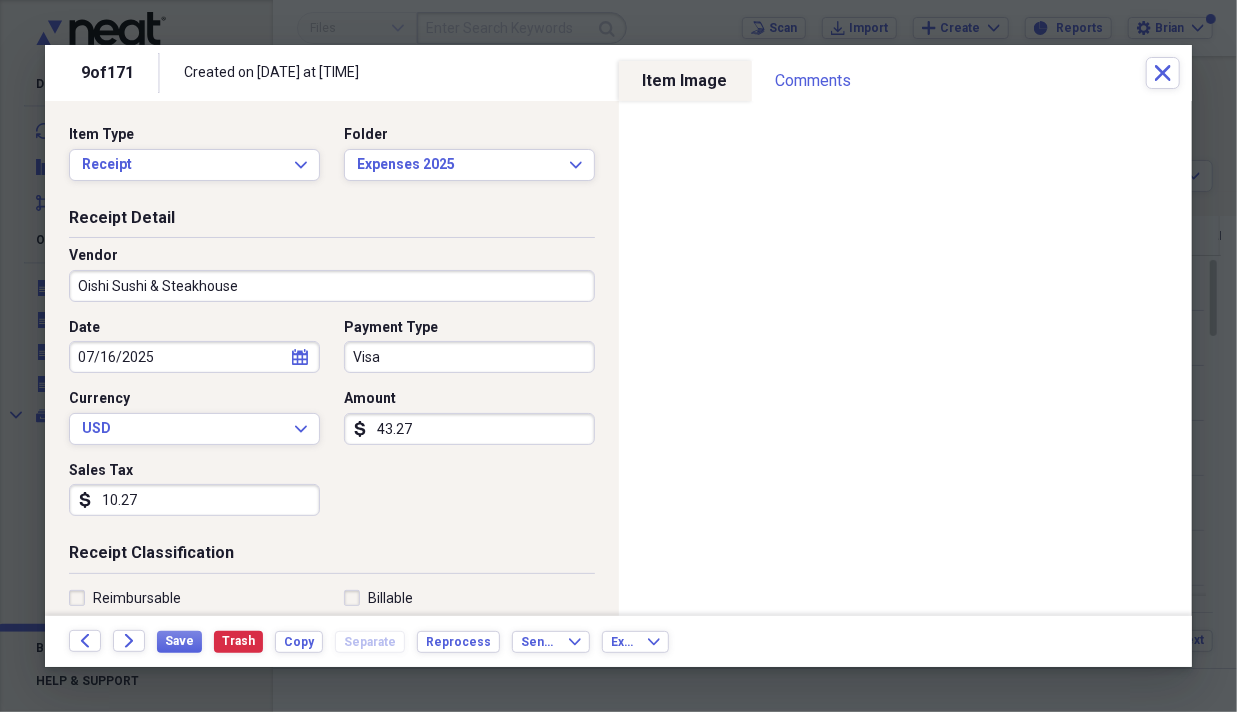 type on "Entertainment" 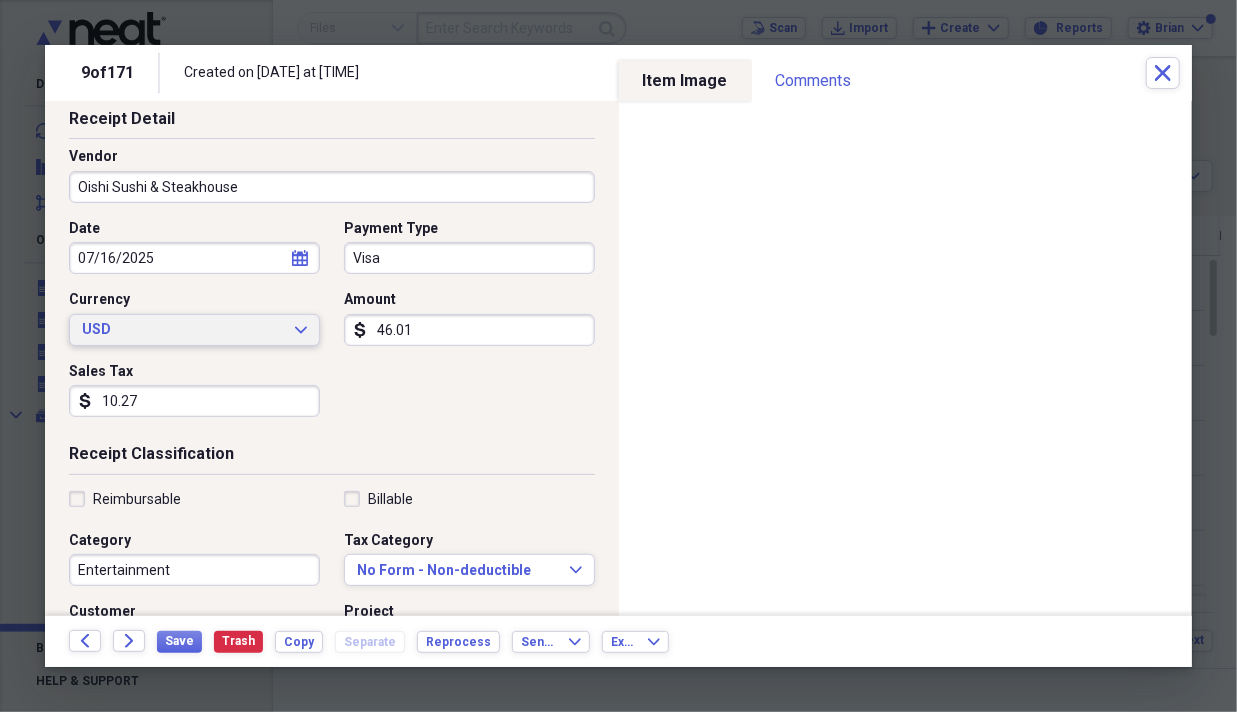 scroll, scrollTop: 200, scrollLeft: 0, axis: vertical 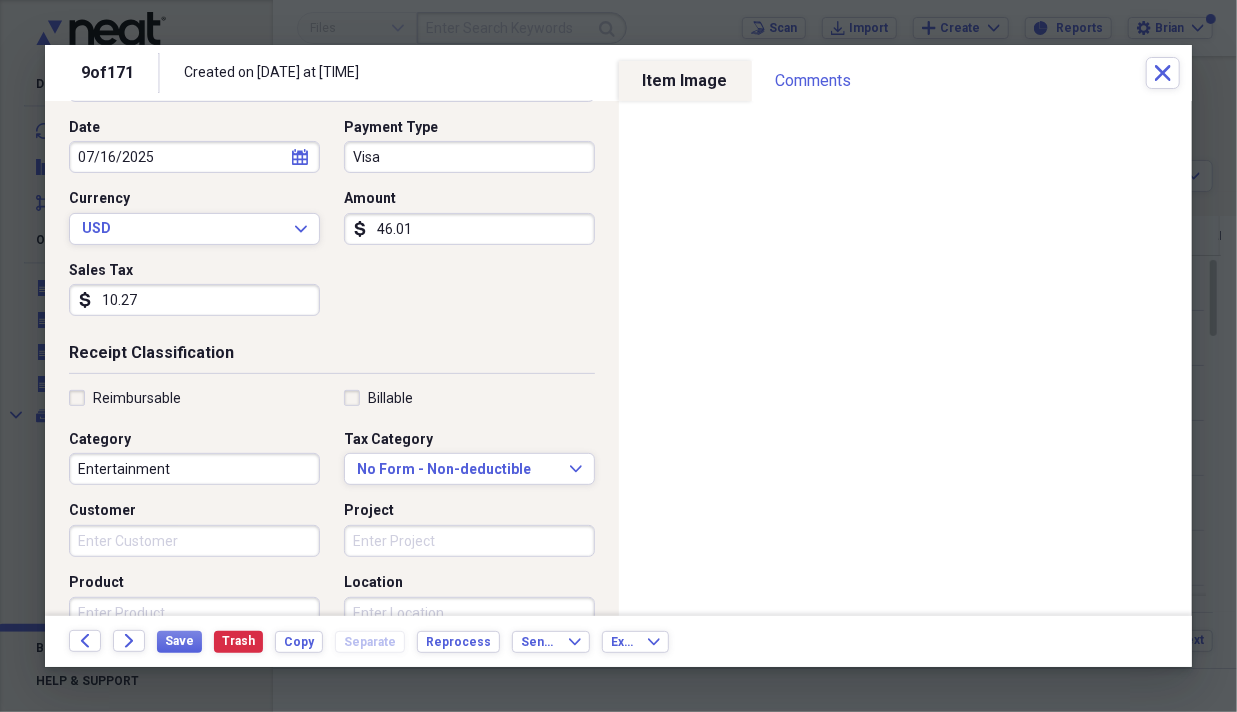type on "46.01" 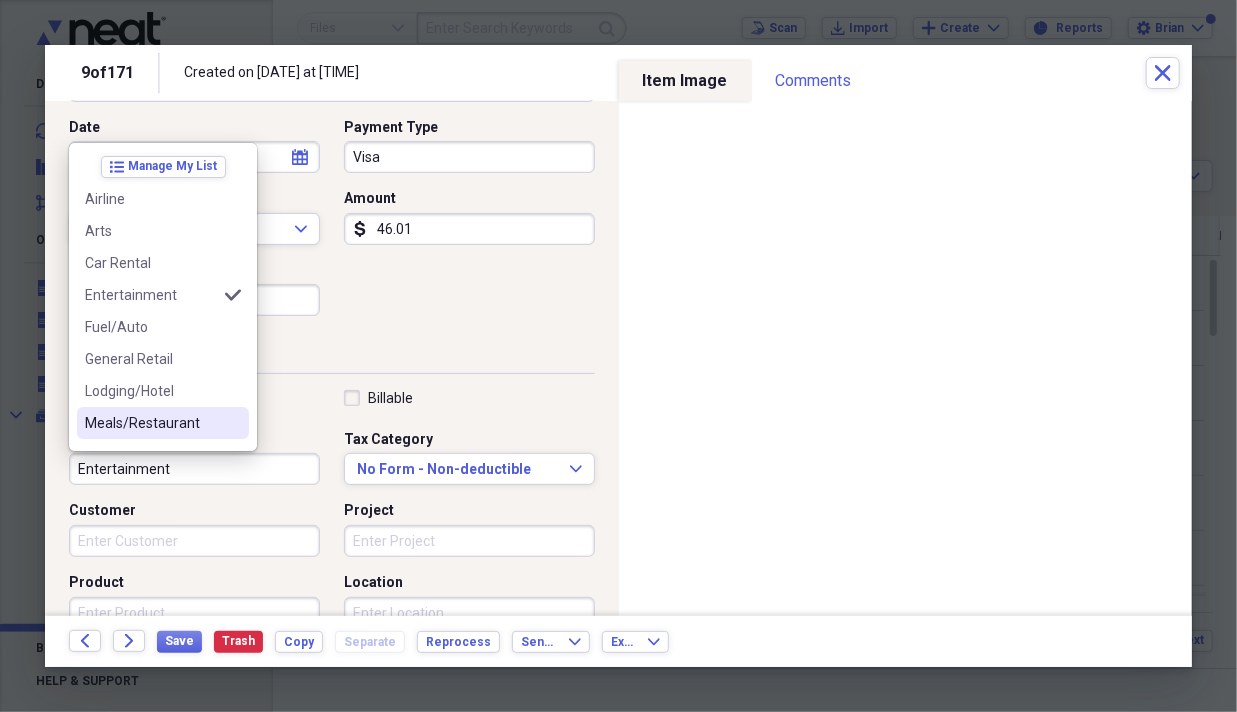 click on "Meals/Restaurant" at bounding box center (151, 423) 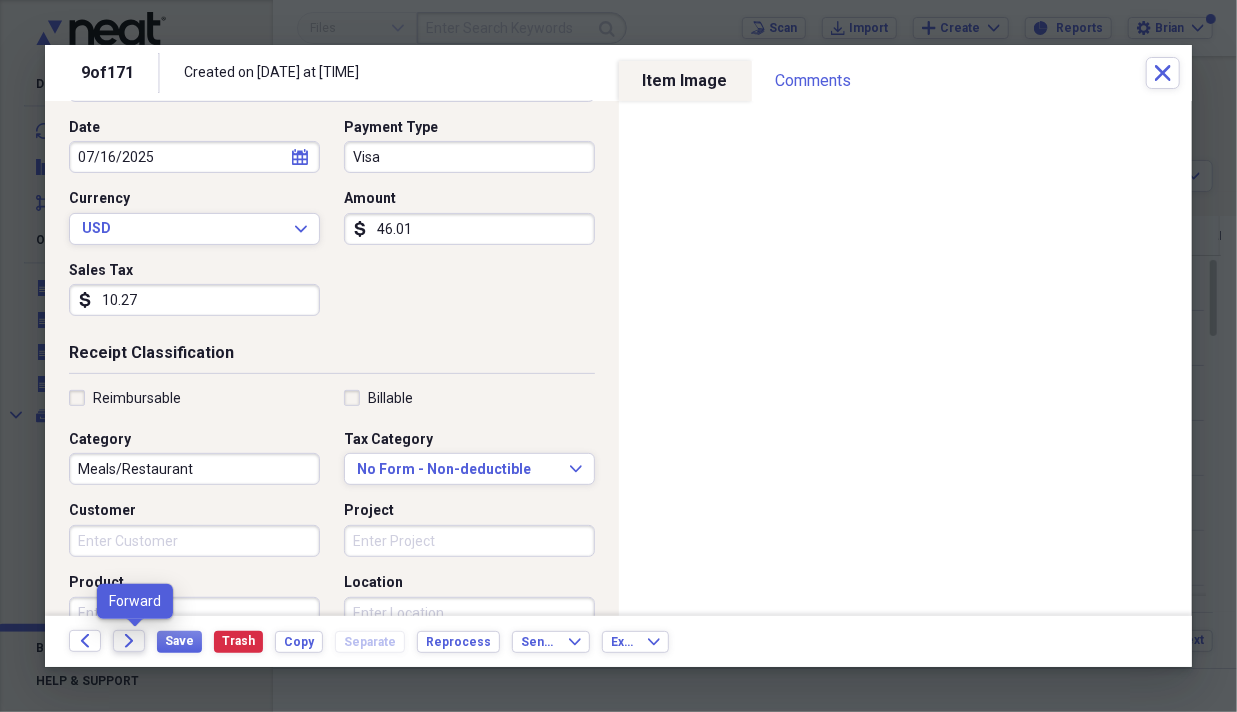 click on "Forward" 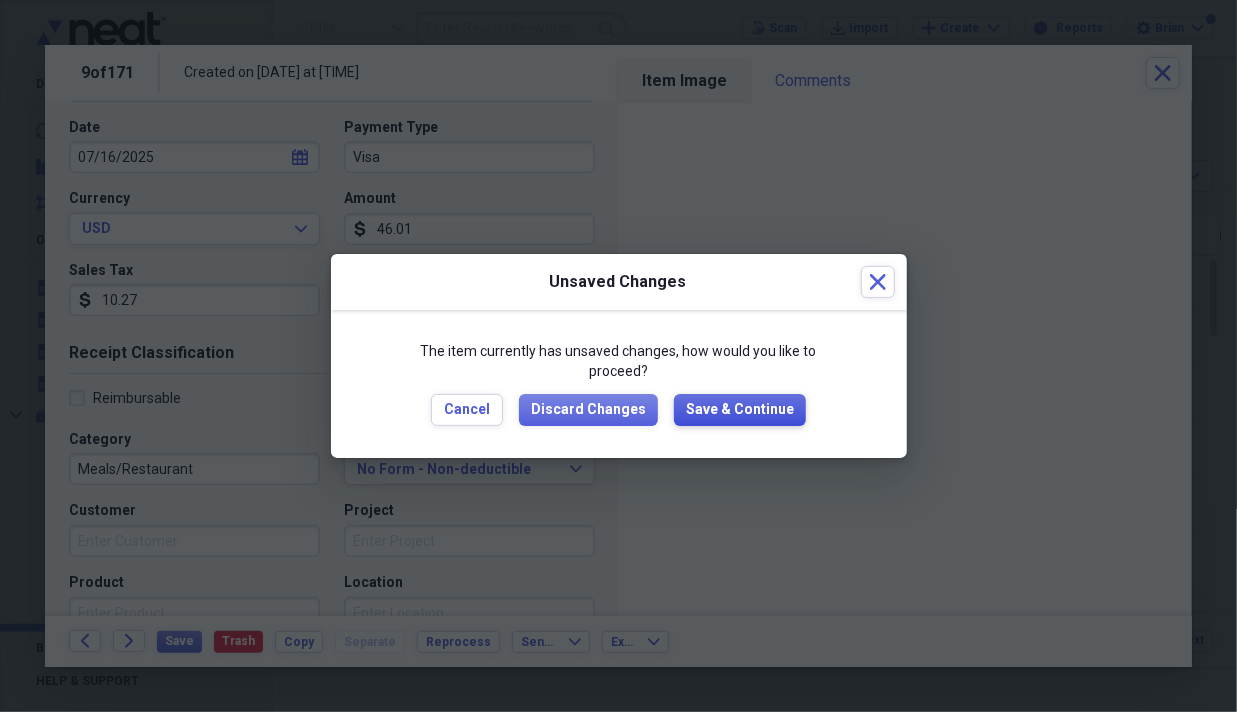 click on "Save & Continue" at bounding box center [740, 410] 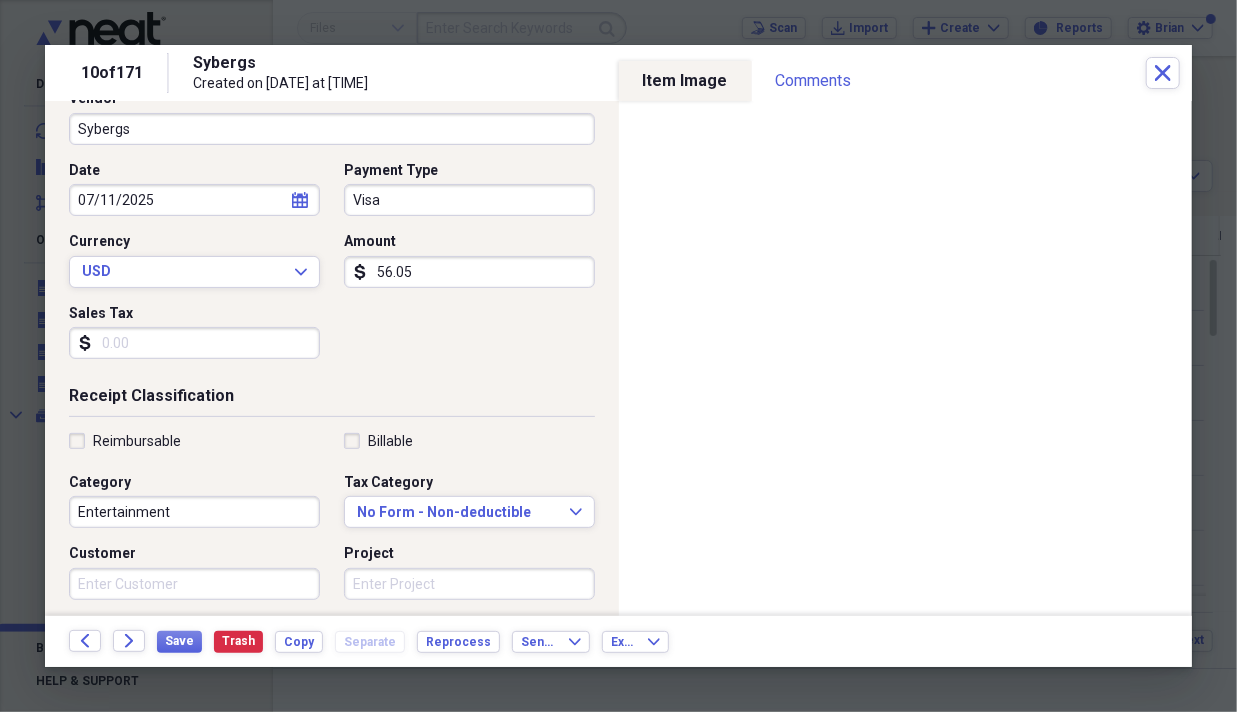 scroll, scrollTop: 200, scrollLeft: 0, axis: vertical 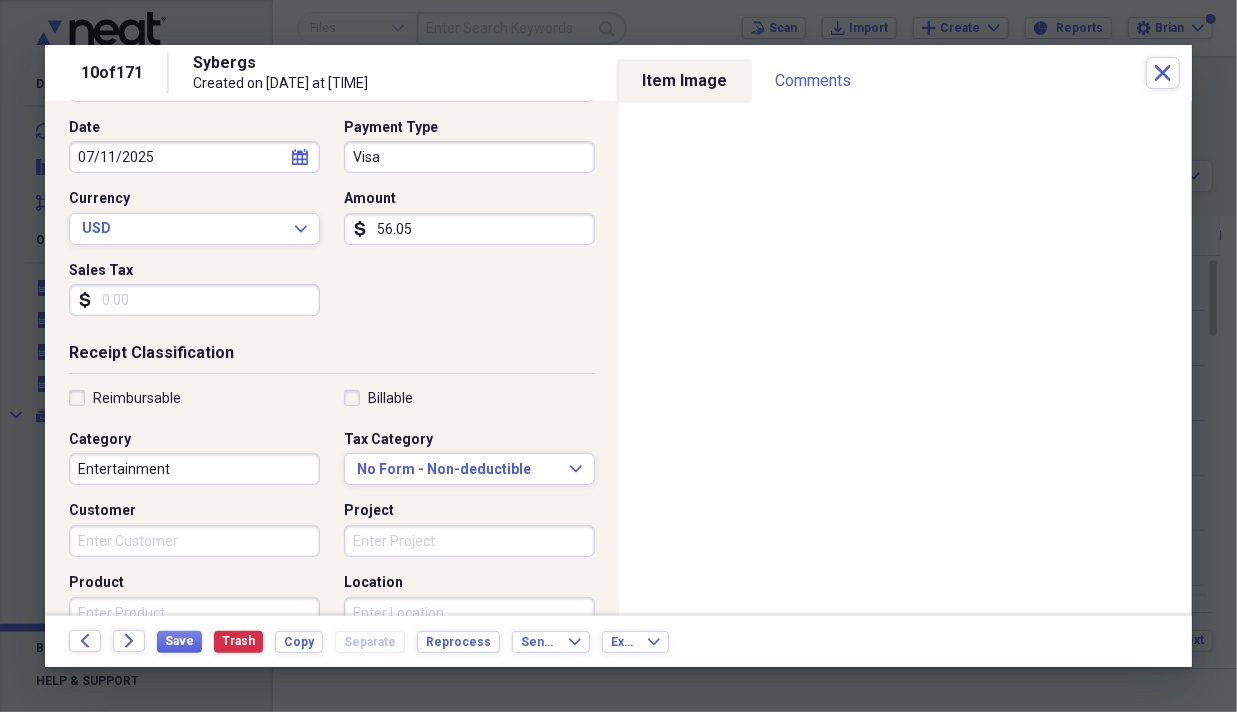 type on "56.05" 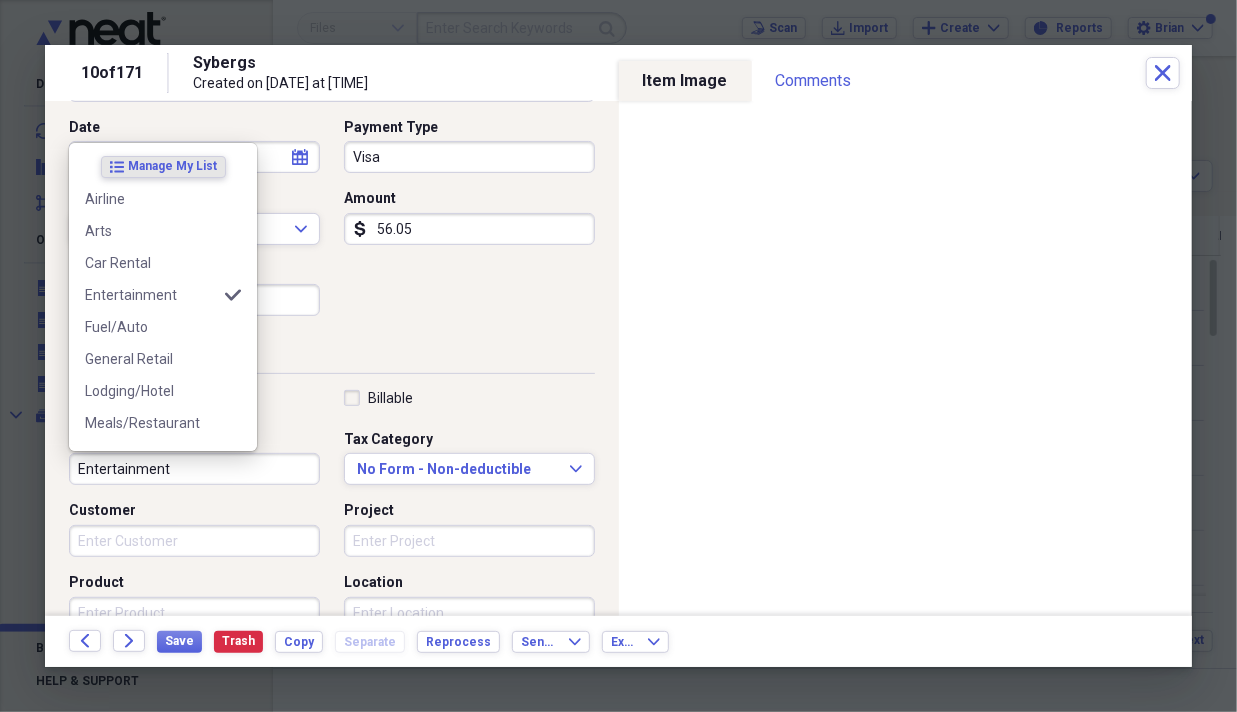 click on "Entertainment" at bounding box center [194, 469] 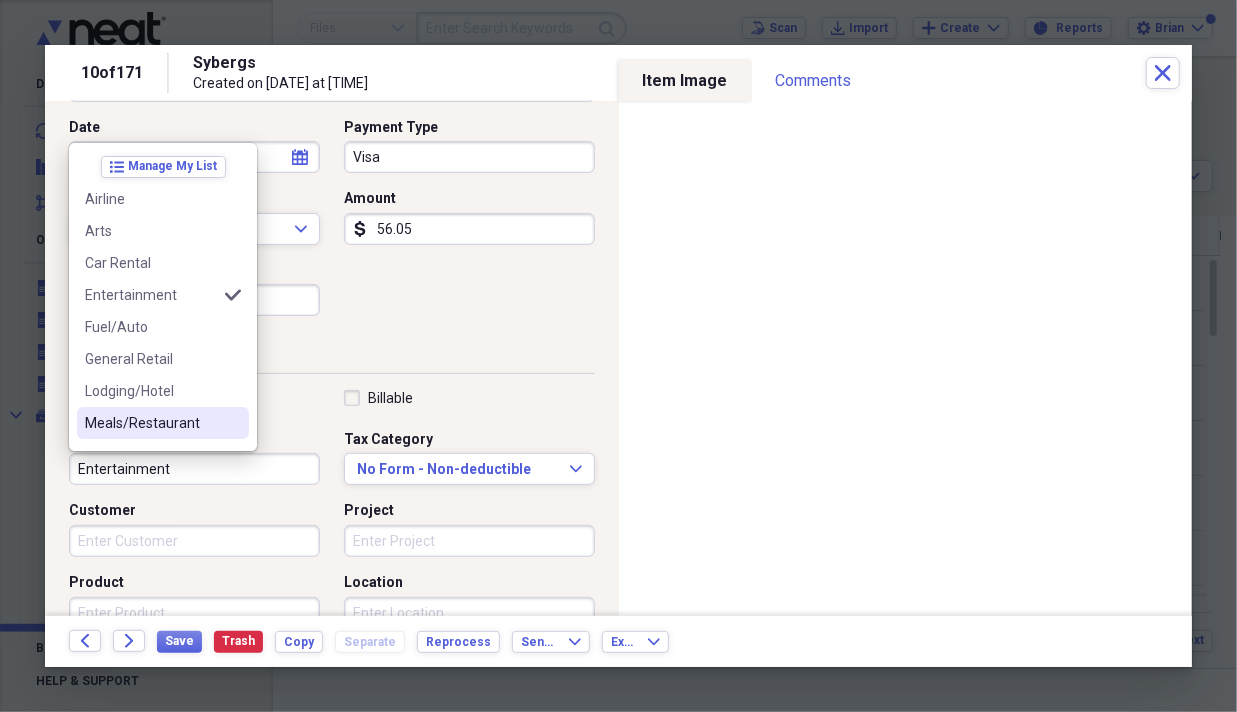 click on "Meals/Restaurant" at bounding box center [163, 423] 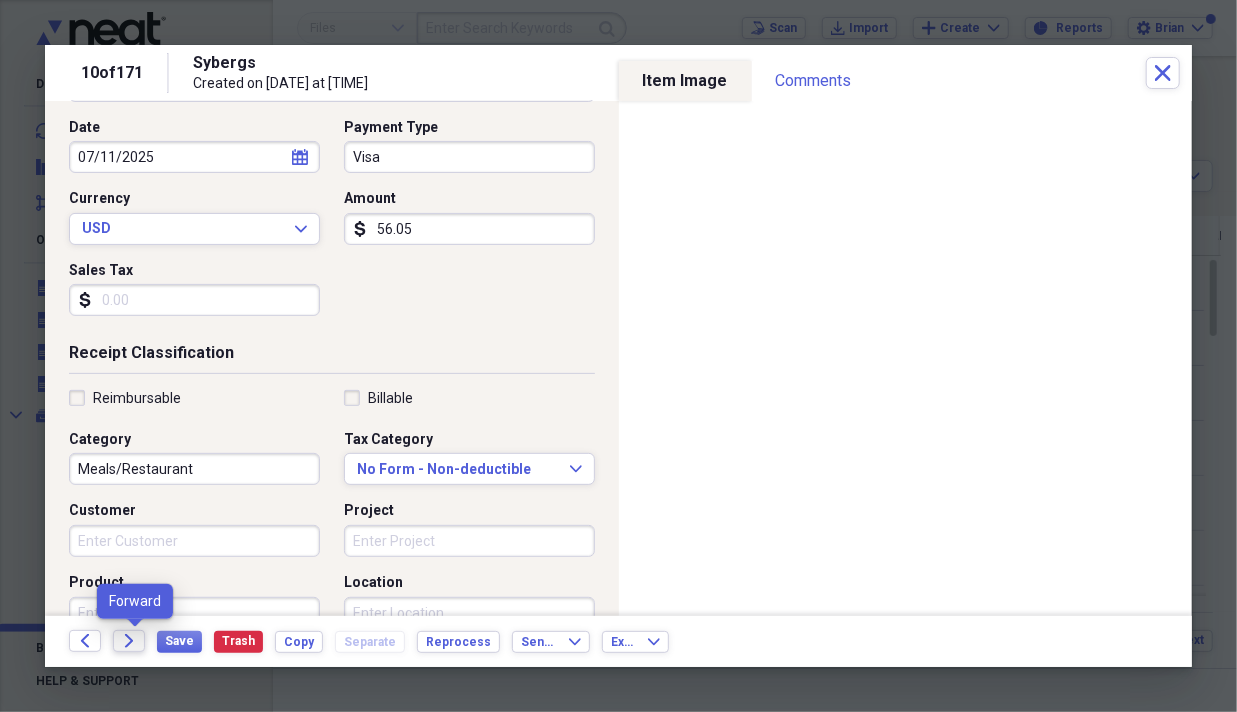 click on "Forward" 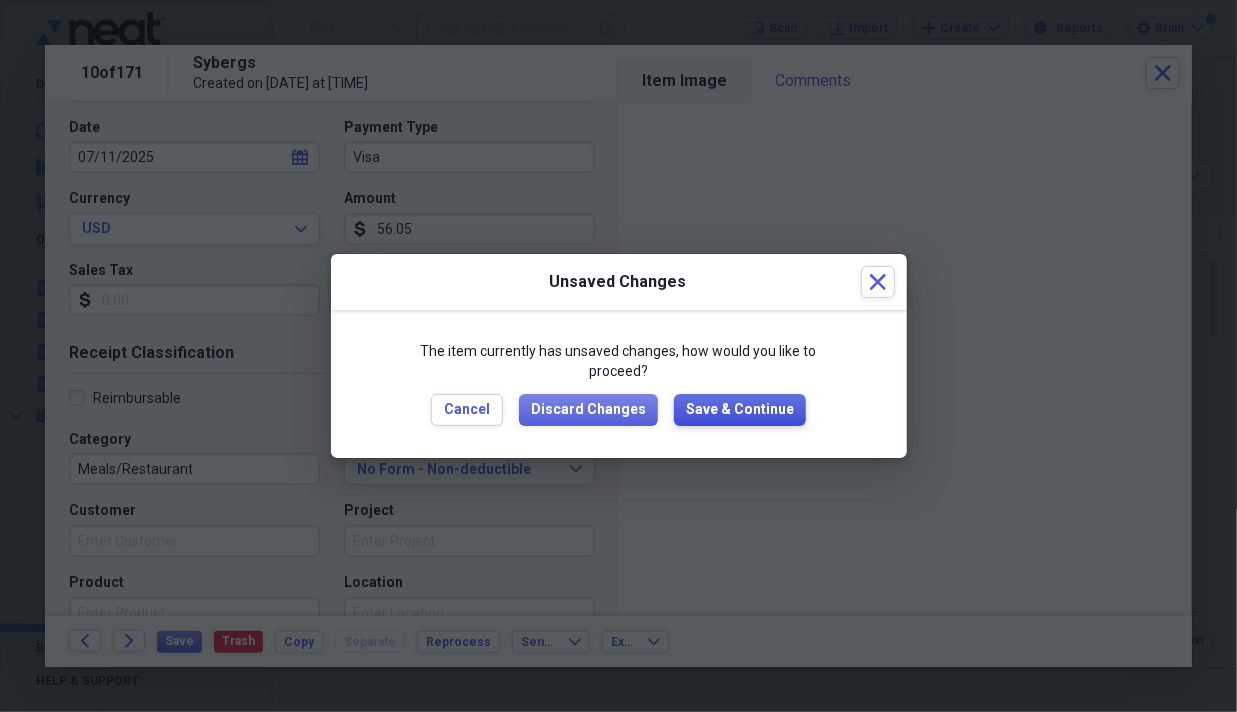 click on "Save & Continue" at bounding box center [740, 410] 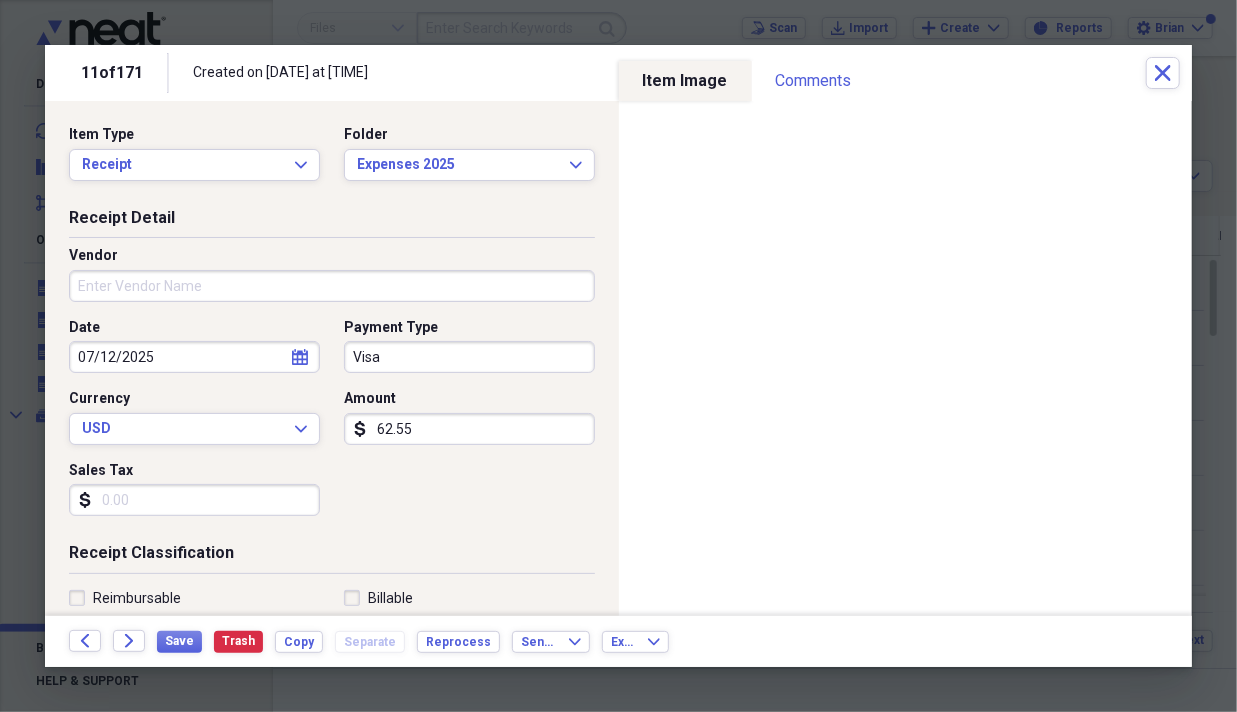 click on "Vendor" at bounding box center (332, 286) 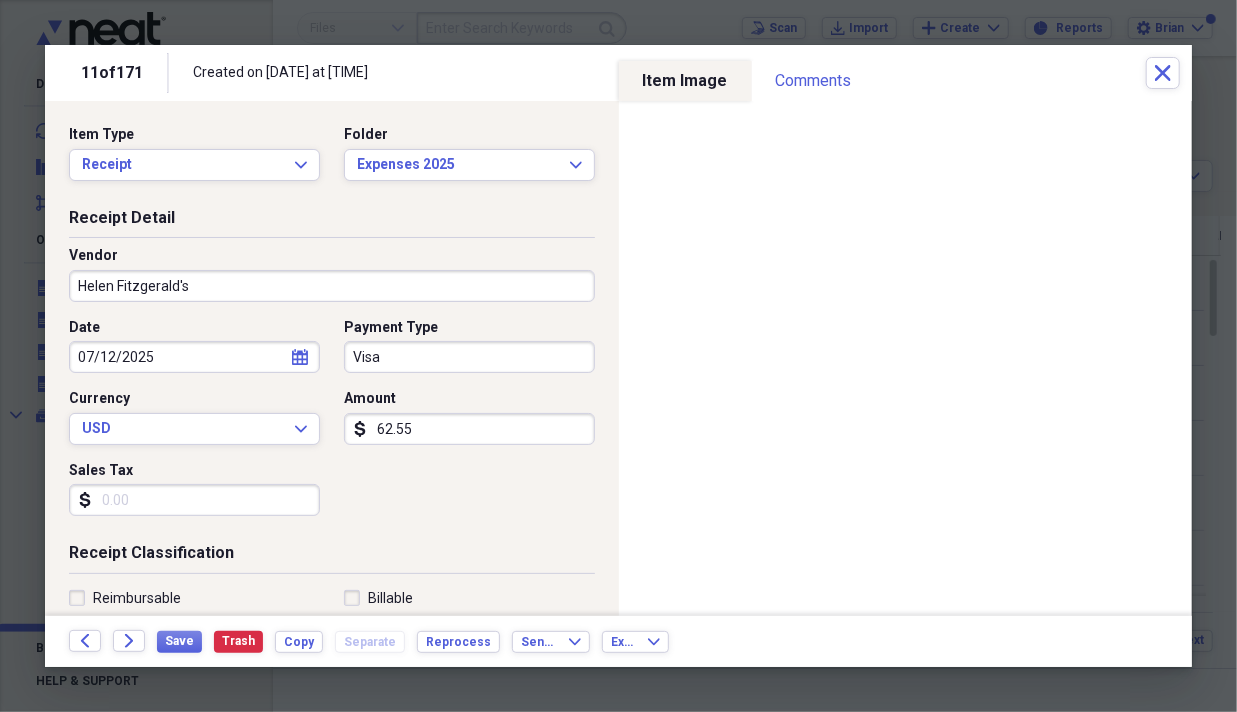 type on "Helen Fitzgerald's" 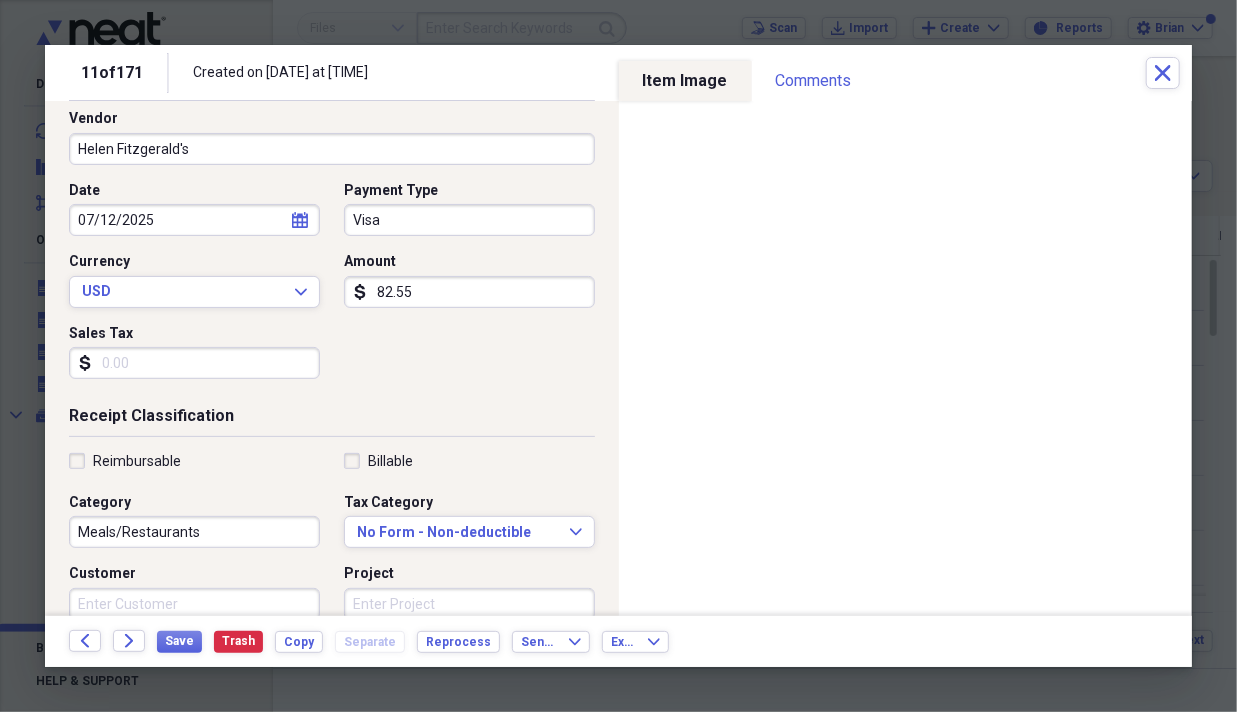 scroll, scrollTop: 300, scrollLeft: 0, axis: vertical 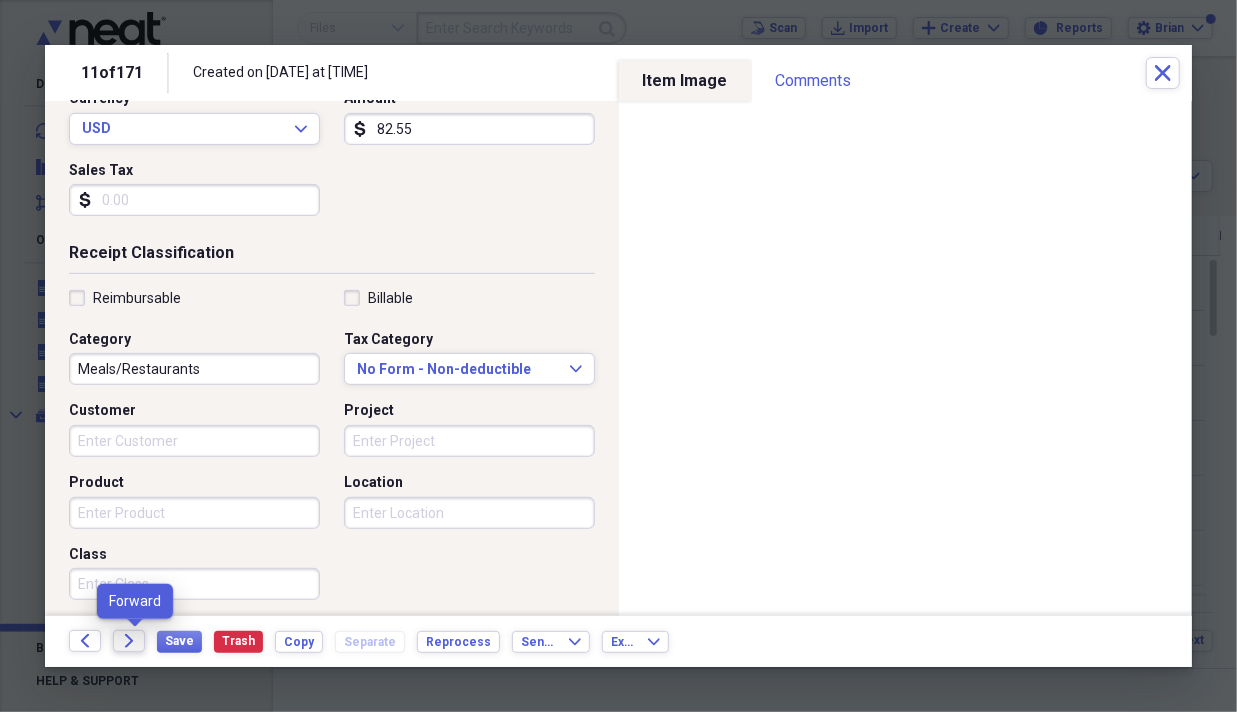type on "82.55" 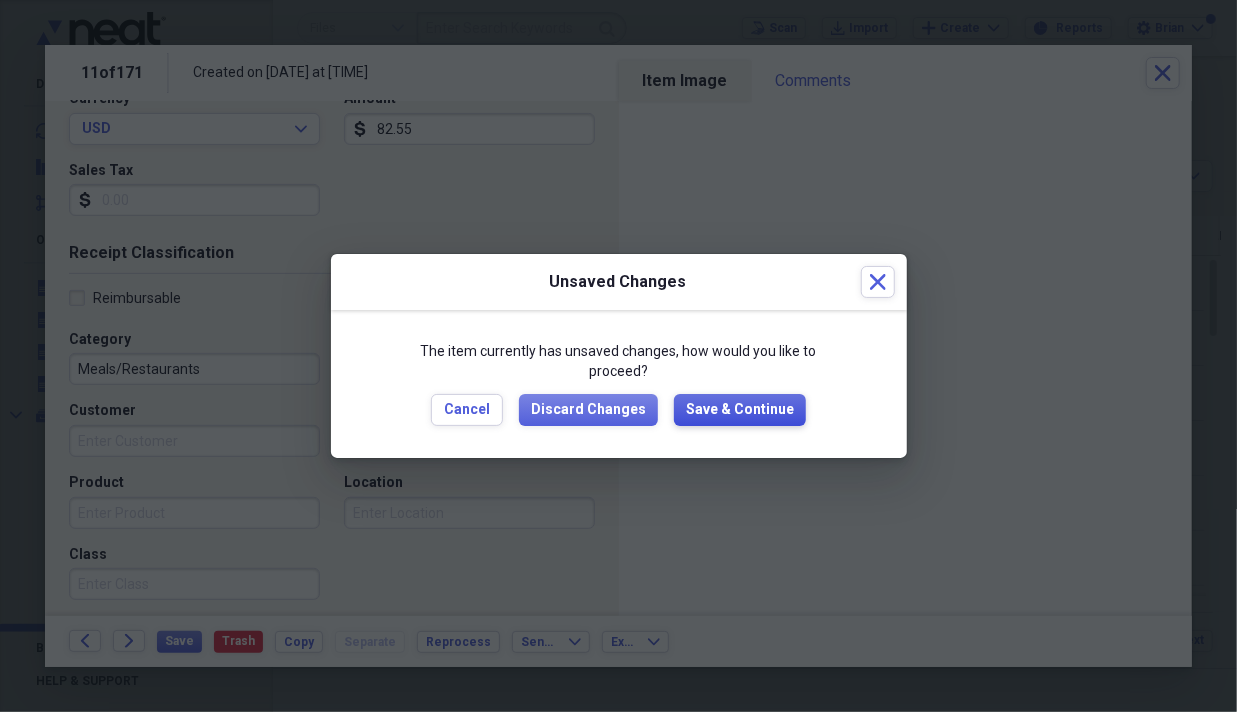 click on "Save & Continue" at bounding box center (740, 410) 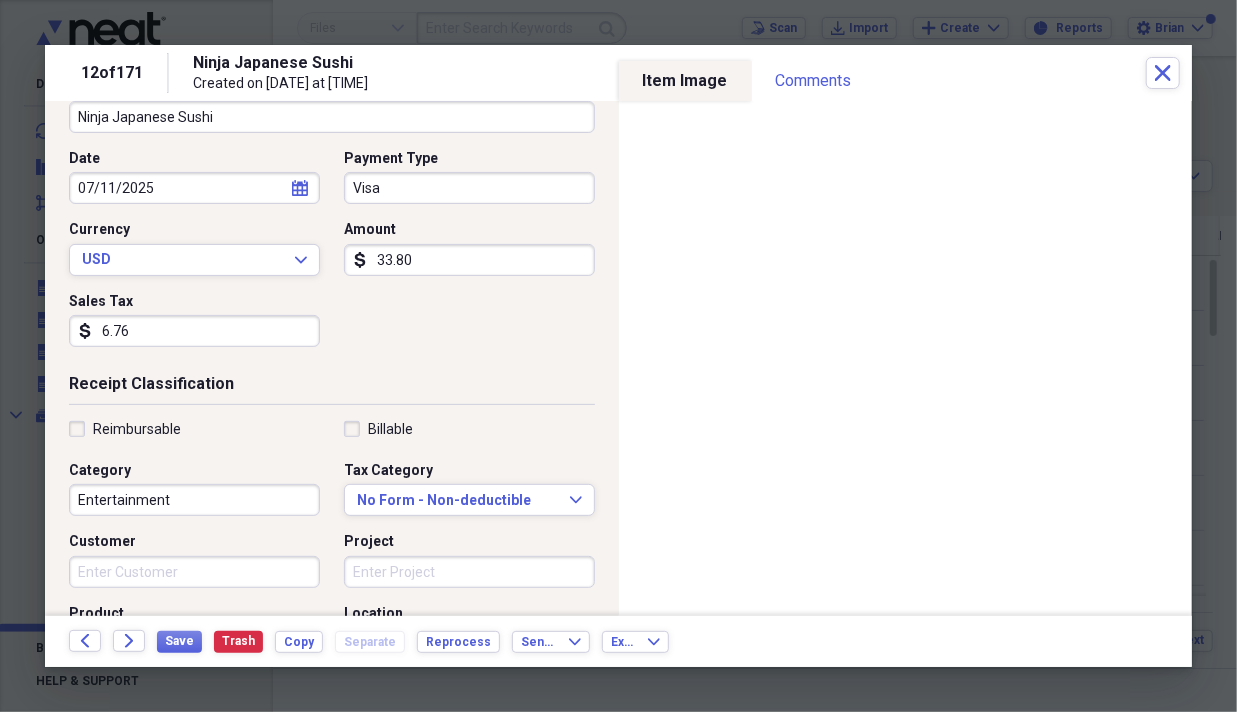scroll, scrollTop: 200, scrollLeft: 0, axis: vertical 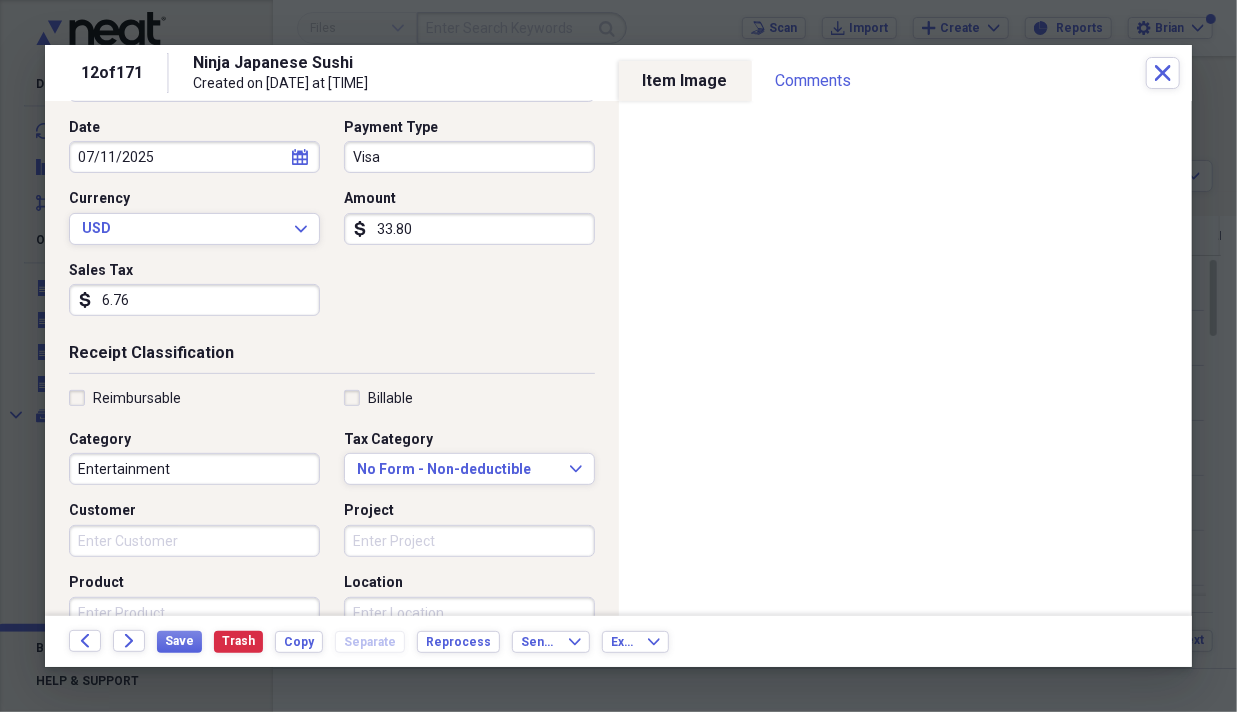 click on "Entertainment" at bounding box center [194, 469] 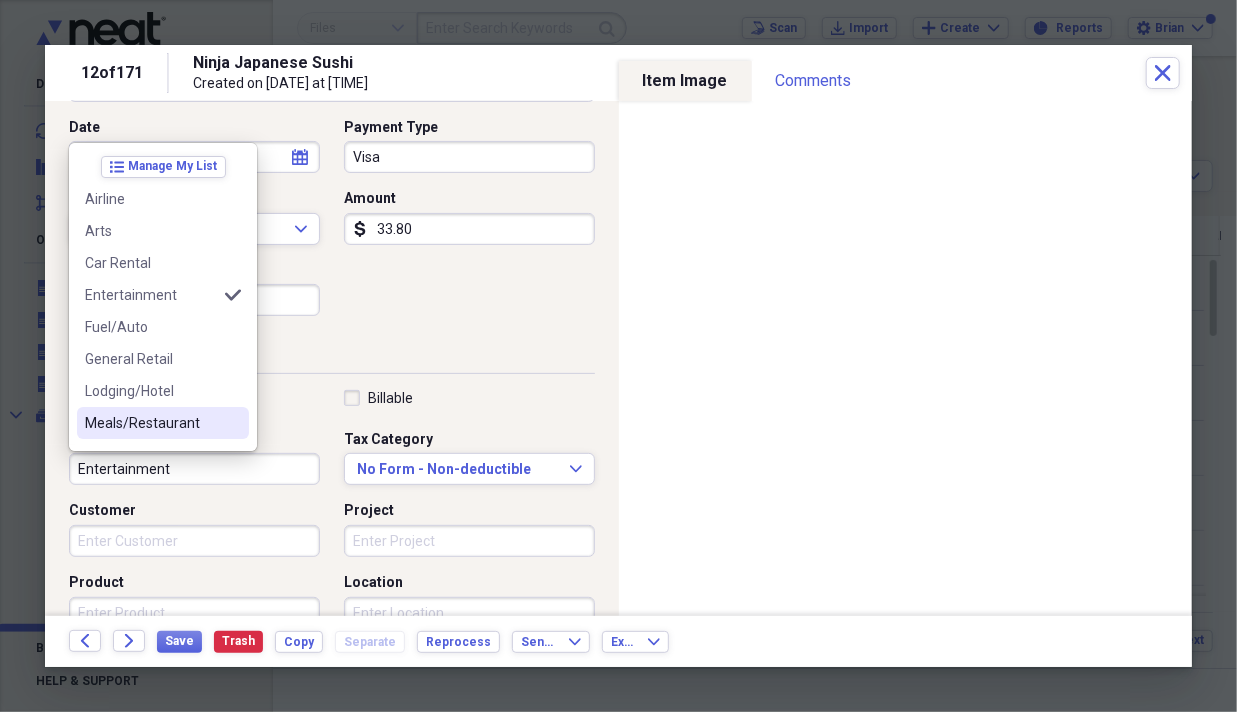 click on "Meals/Restaurant" at bounding box center [163, 423] 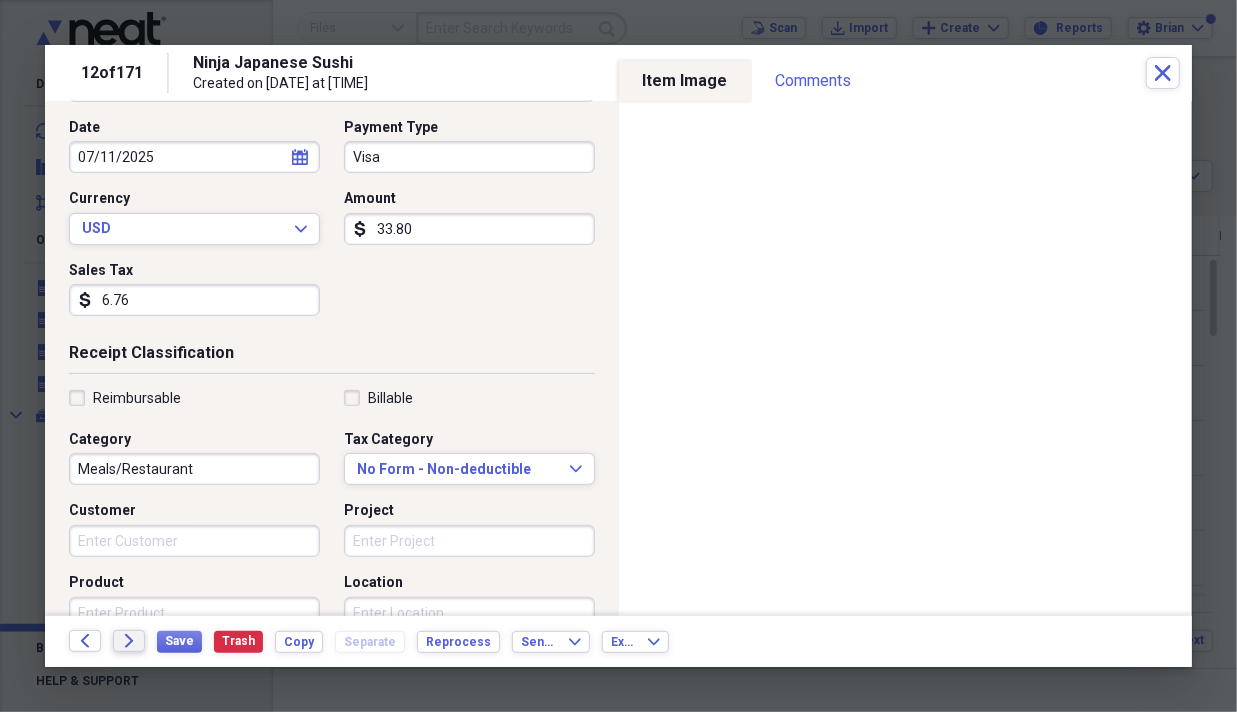 click on "Forward" 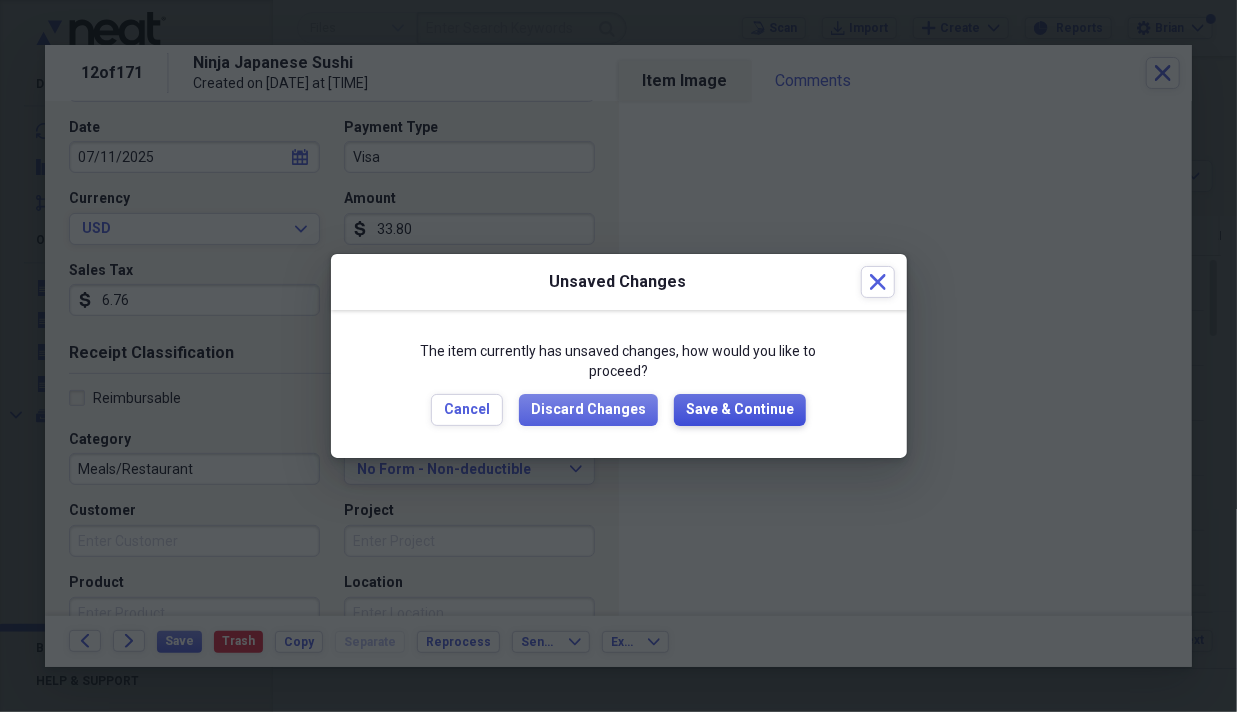 click on "Save & Continue" at bounding box center [740, 410] 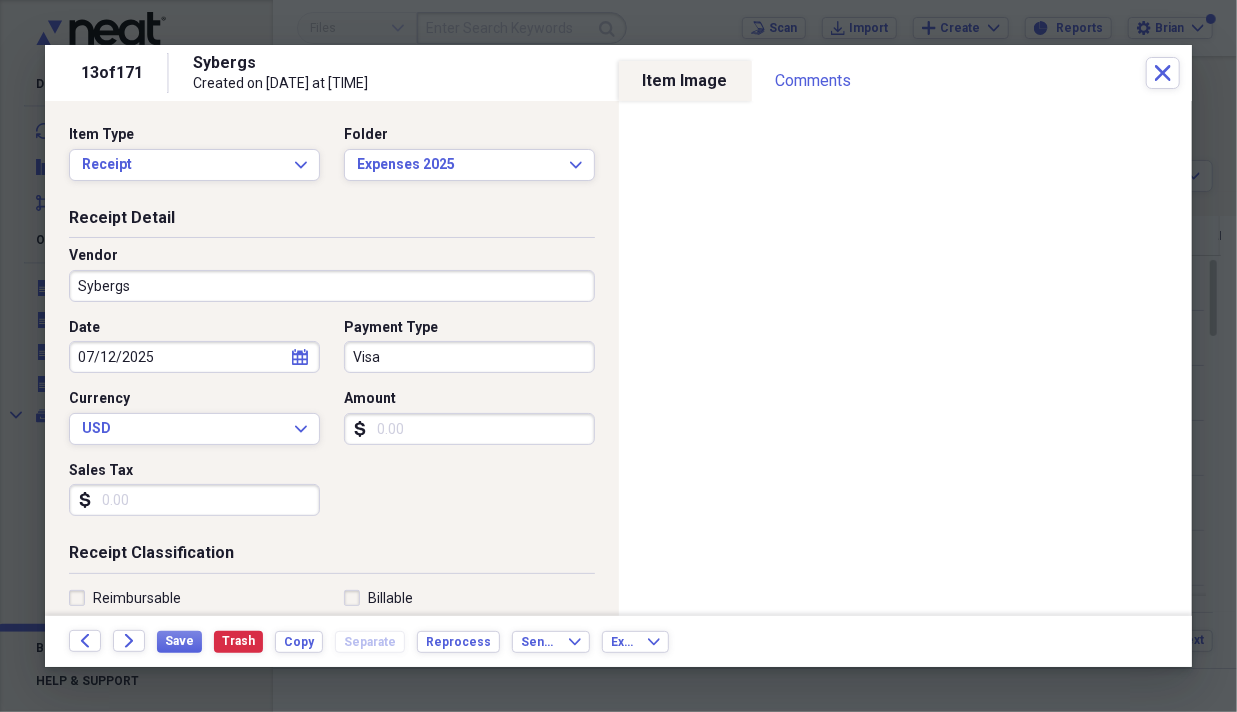 click on "Amount" at bounding box center (469, 429) 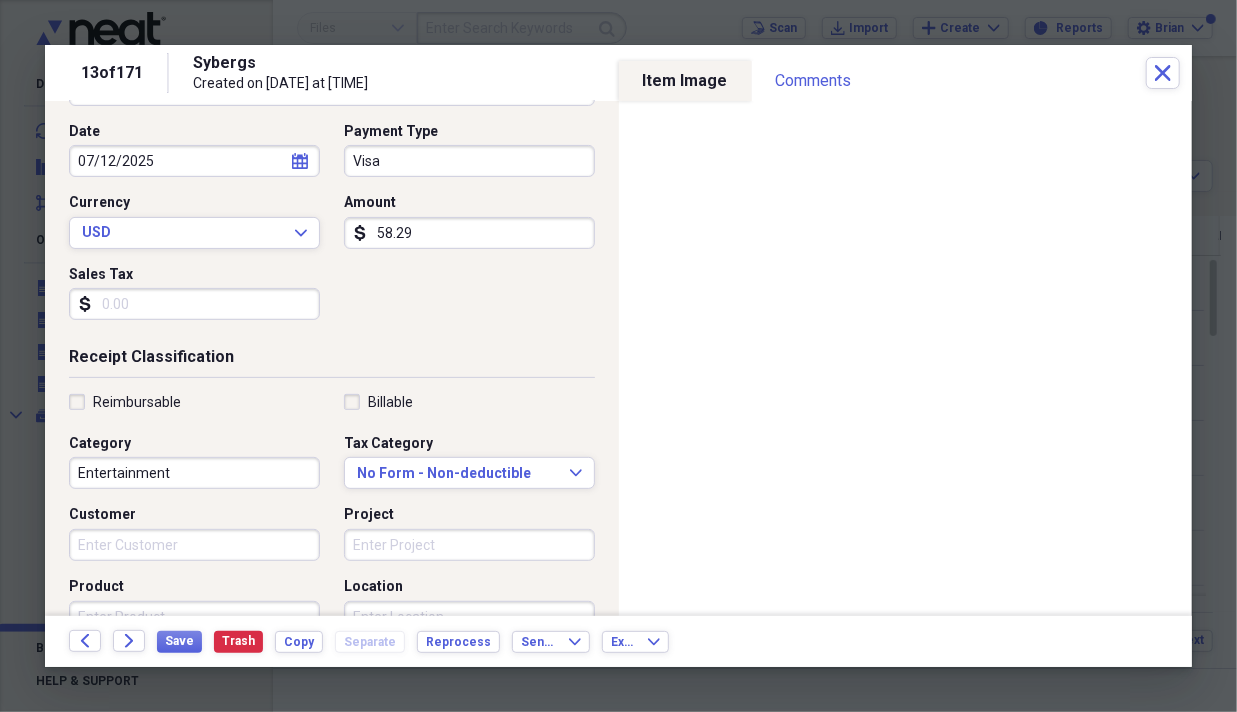 scroll, scrollTop: 200, scrollLeft: 0, axis: vertical 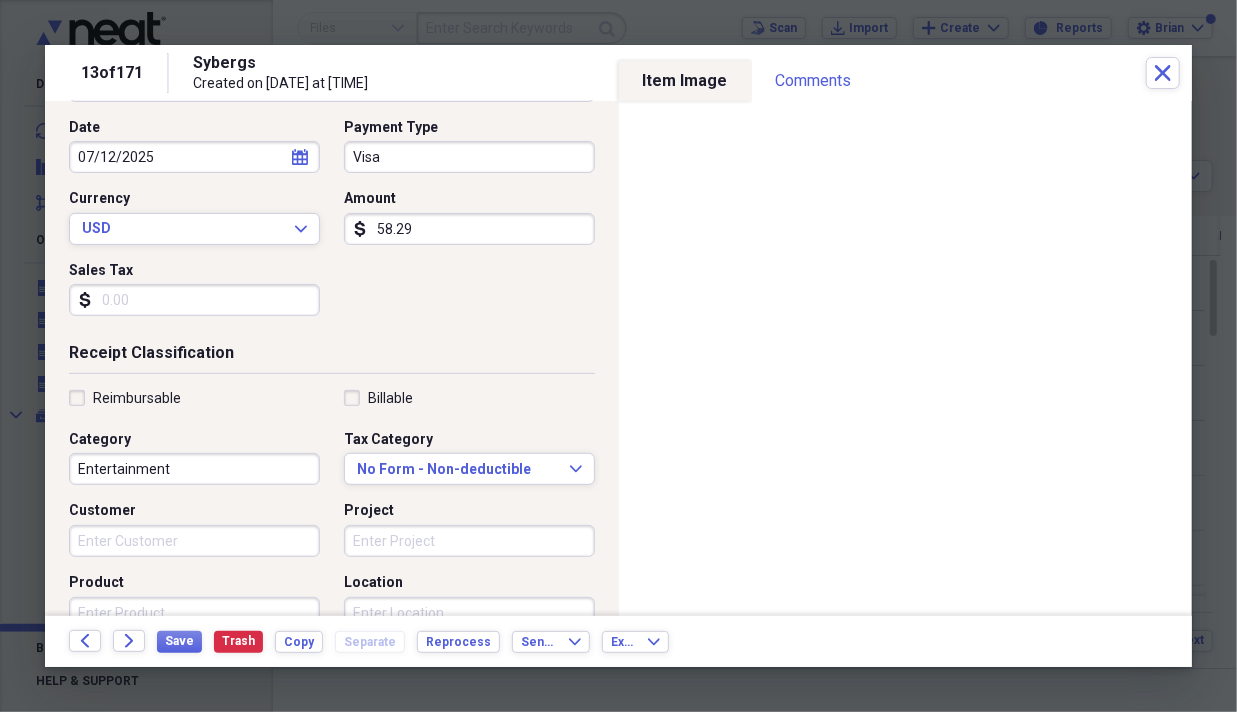 type on "58.29" 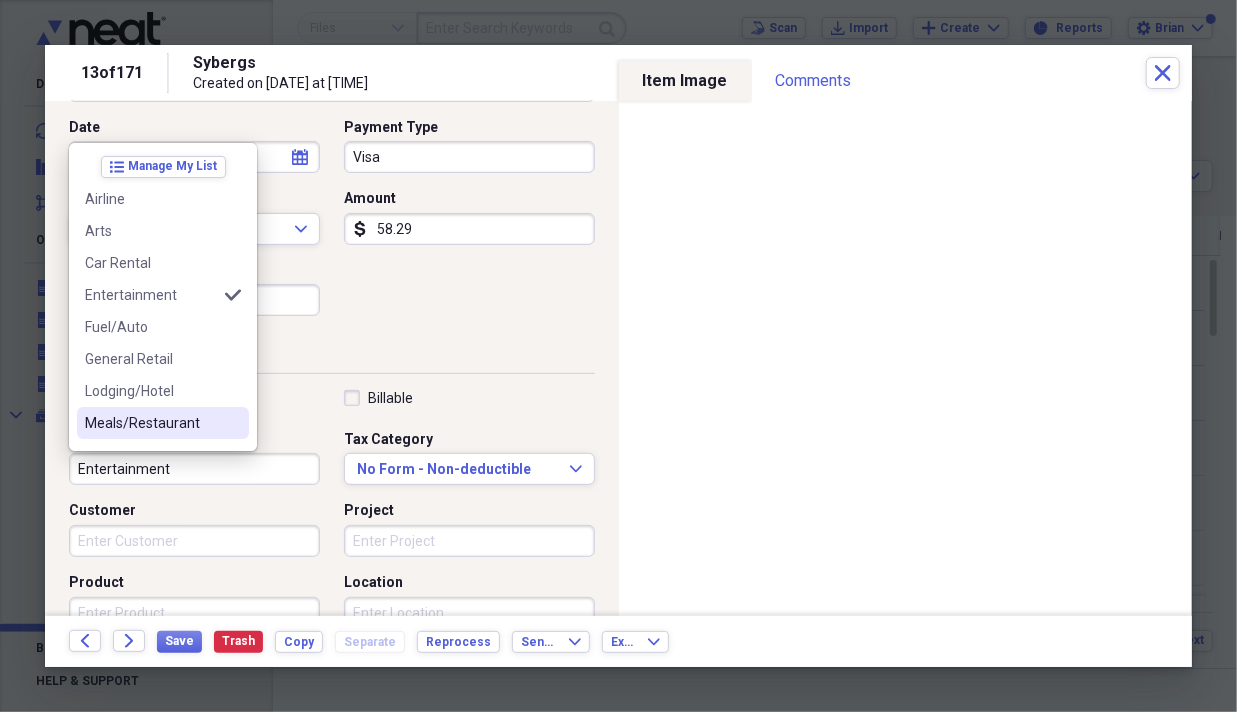 click on "Meals/Restaurant" at bounding box center (151, 423) 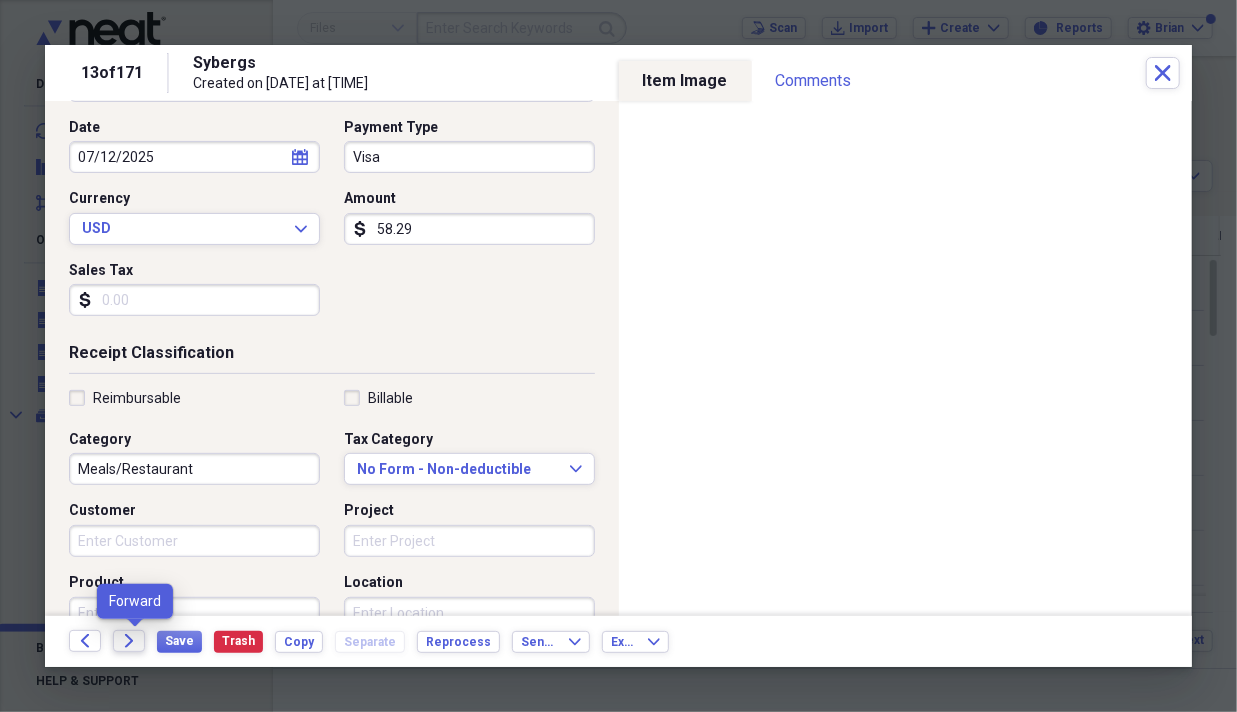 click on "Forward" 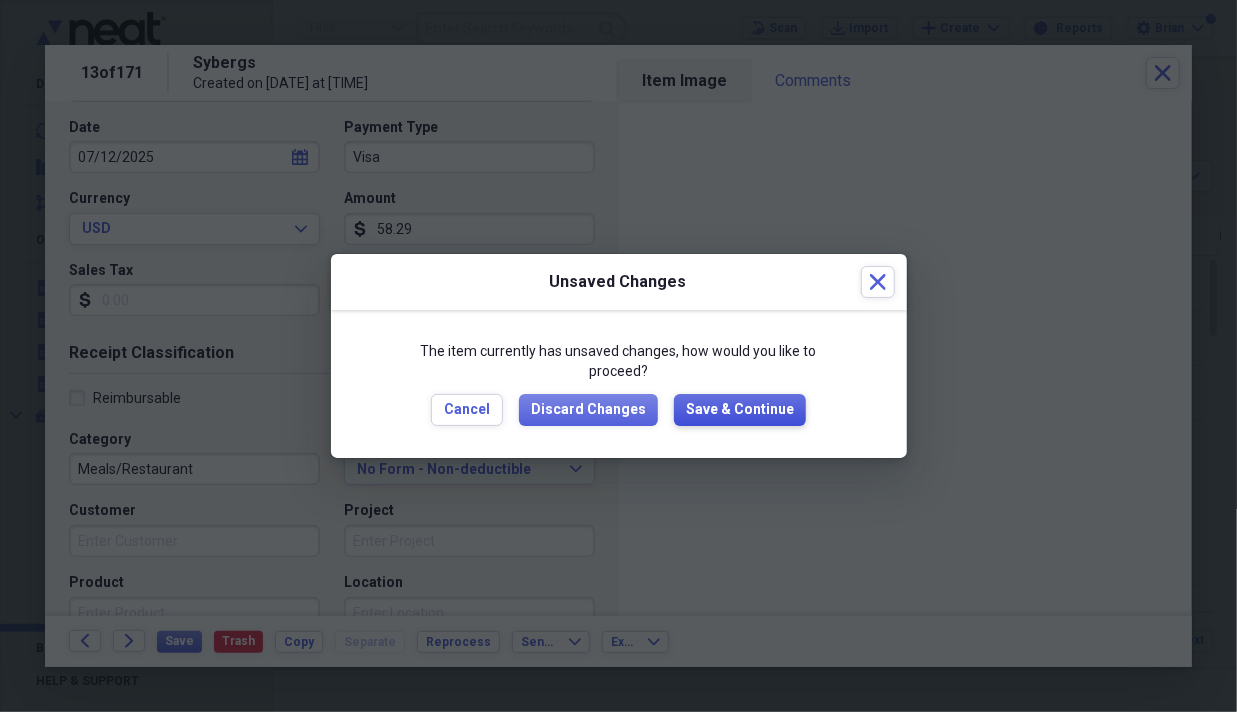 click on "Save & Continue" at bounding box center (740, 410) 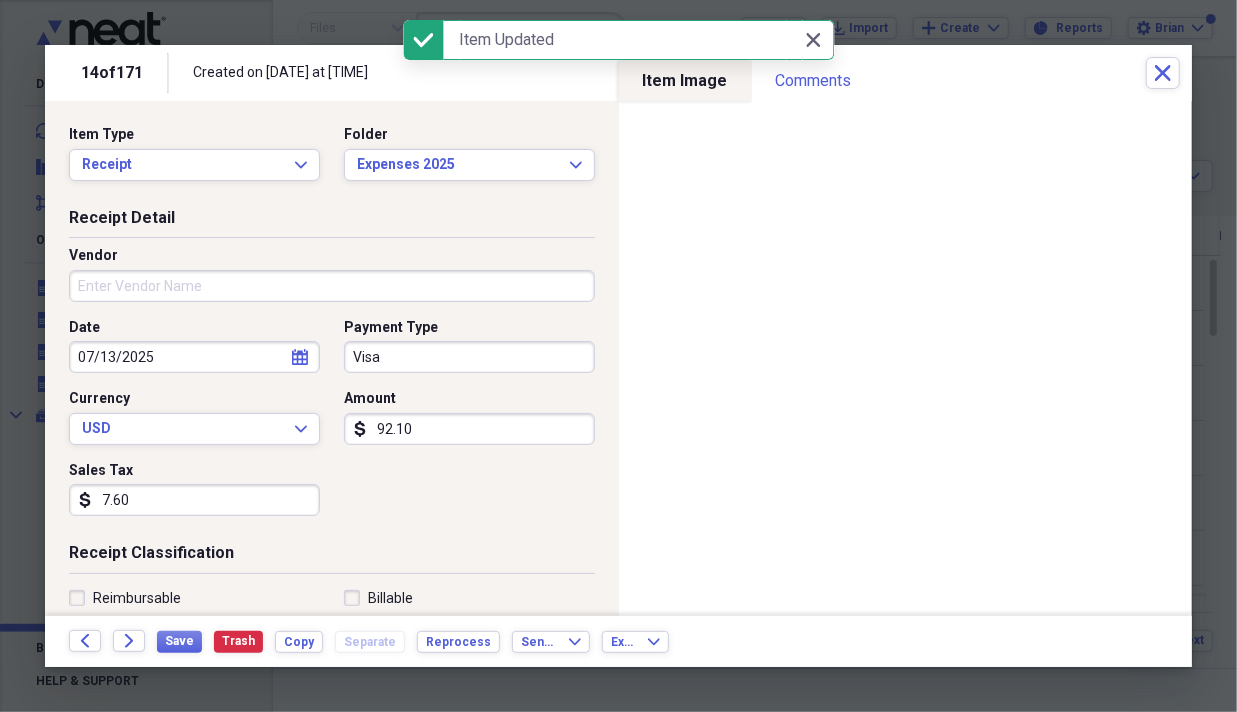 click on "Vendor" at bounding box center (332, 286) 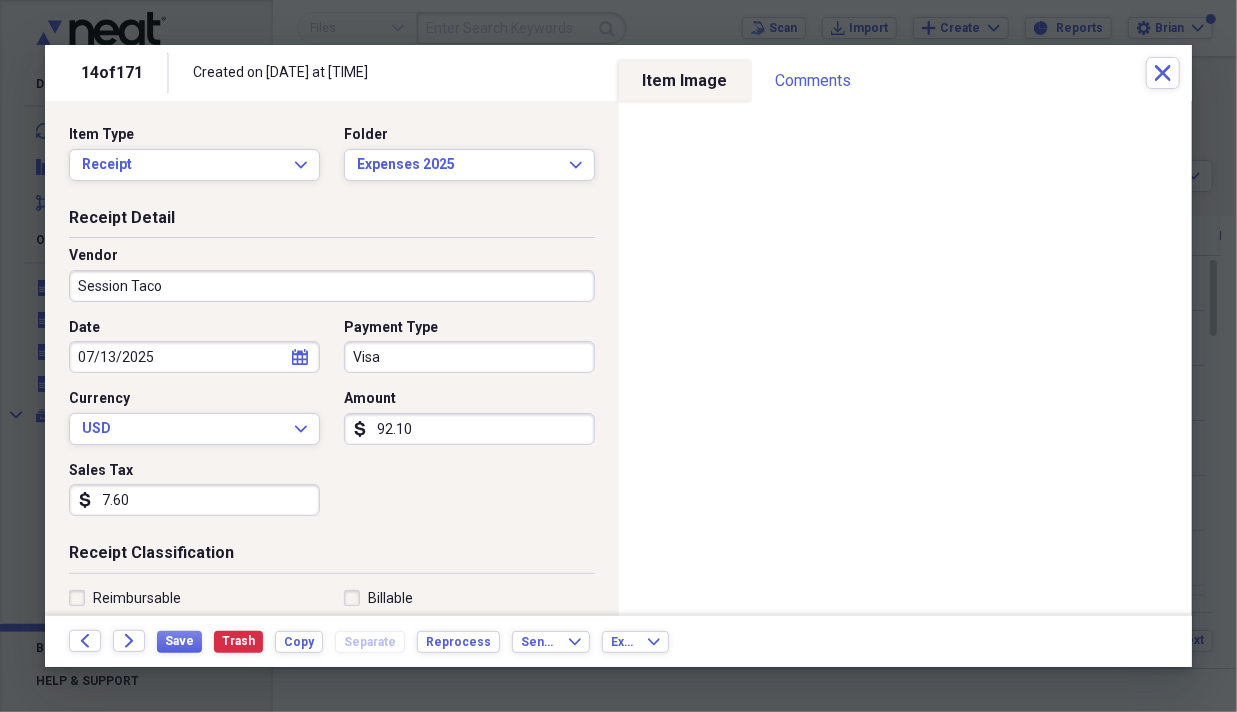 type on "Session Taco" 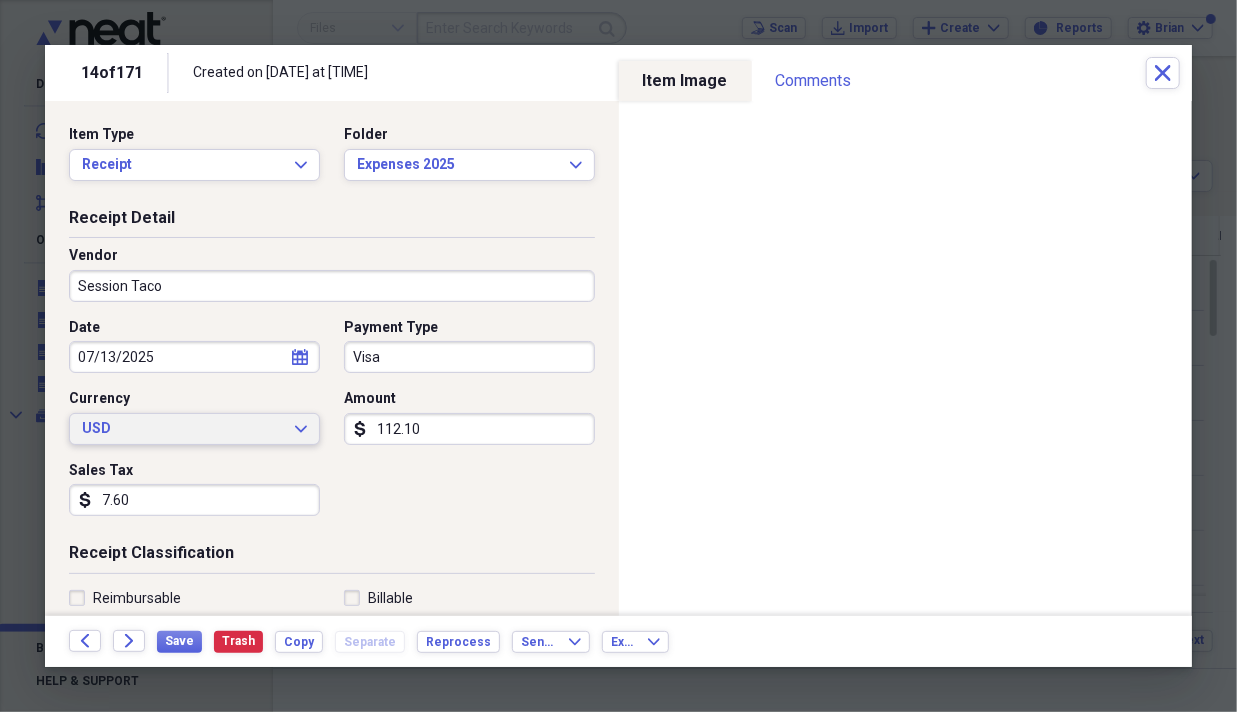 scroll, scrollTop: 200, scrollLeft: 0, axis: vertical 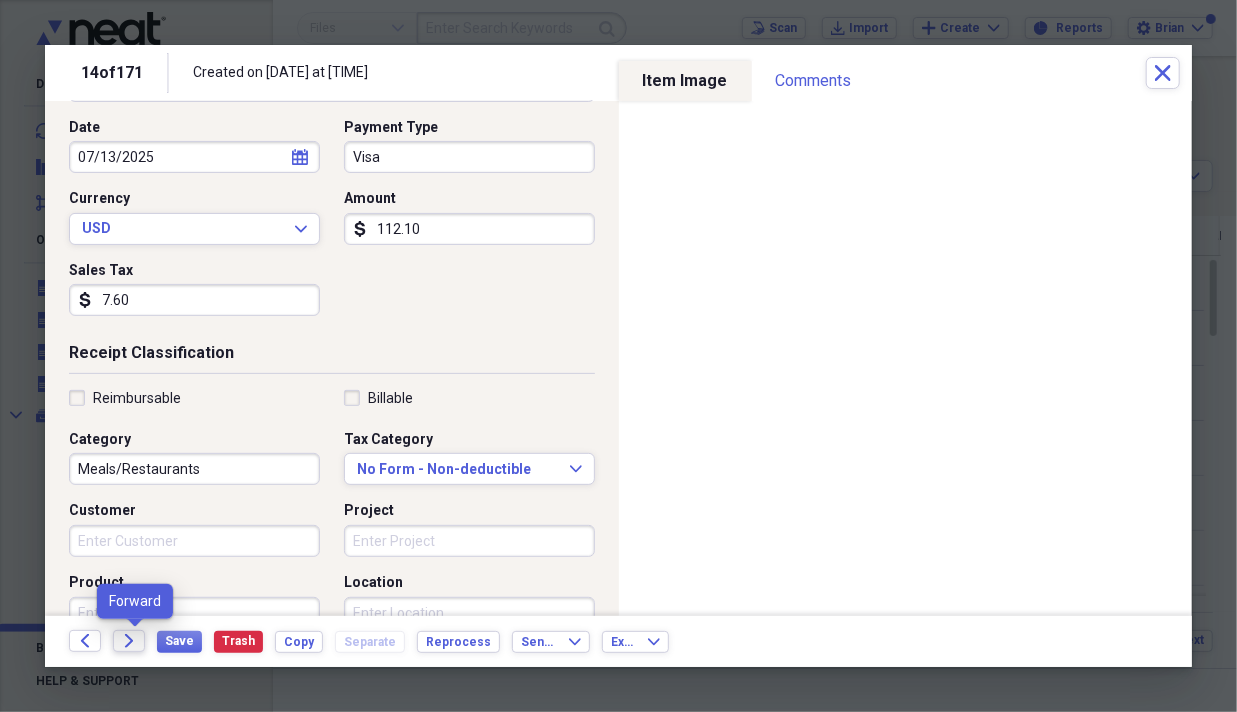 type on "112.10" 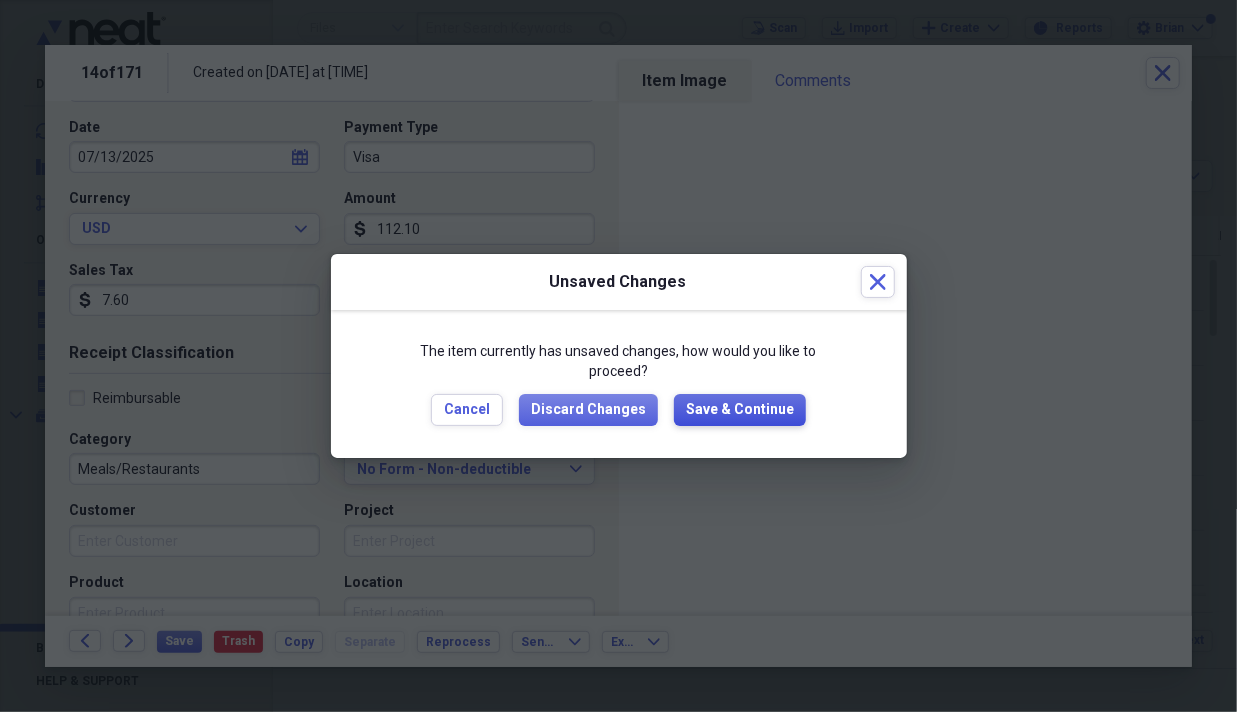 click on "Save & Continue" at bounding box center (740, 410) 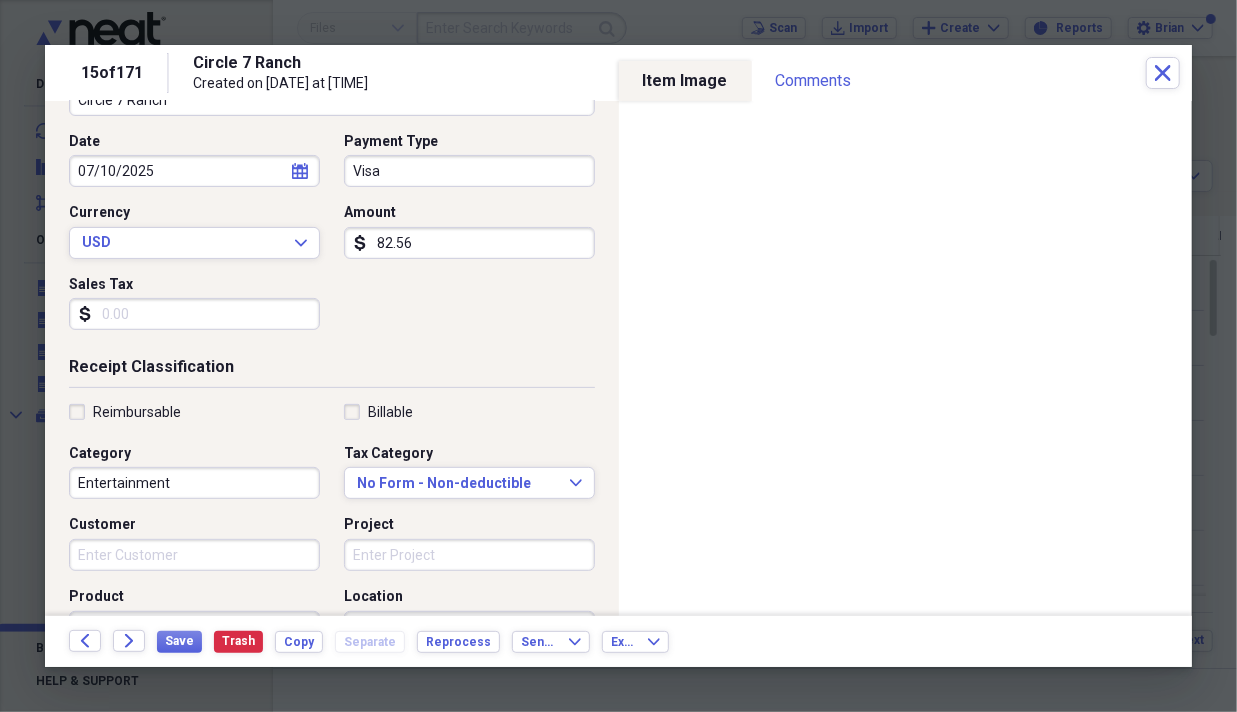 scroll, scrollTop: 200, scrollLeft: 0, axis: vertical 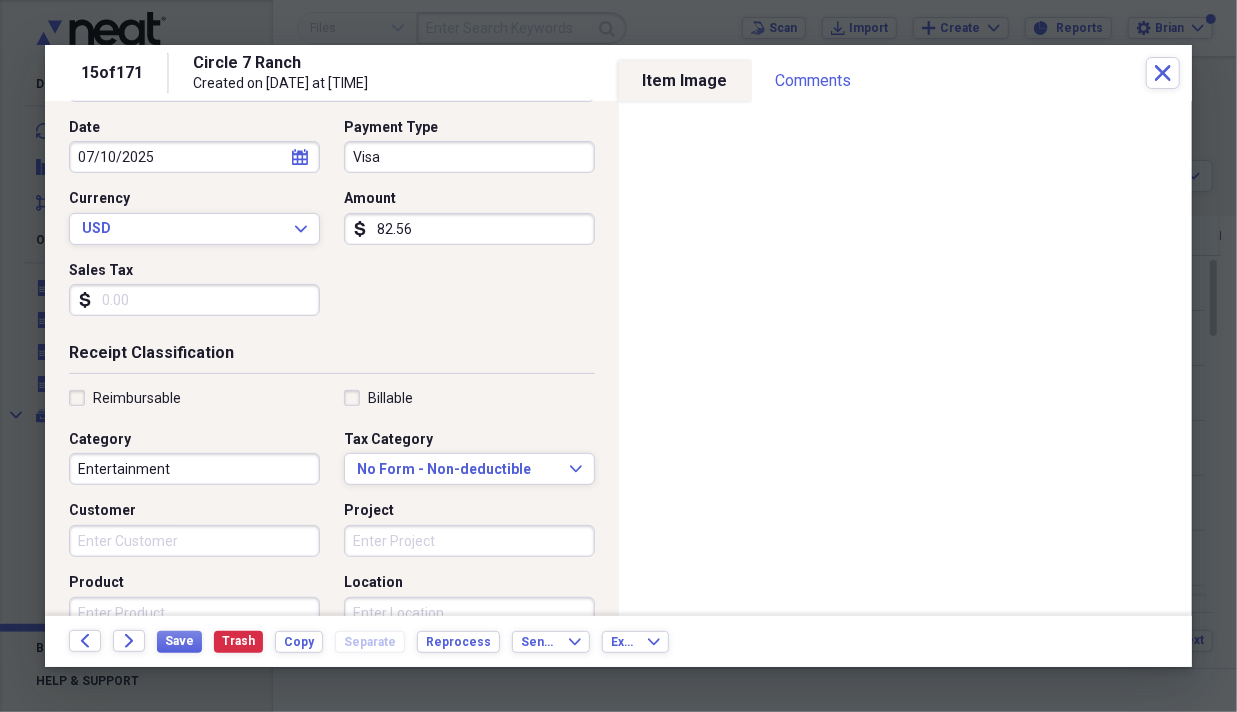 type on "82.56" 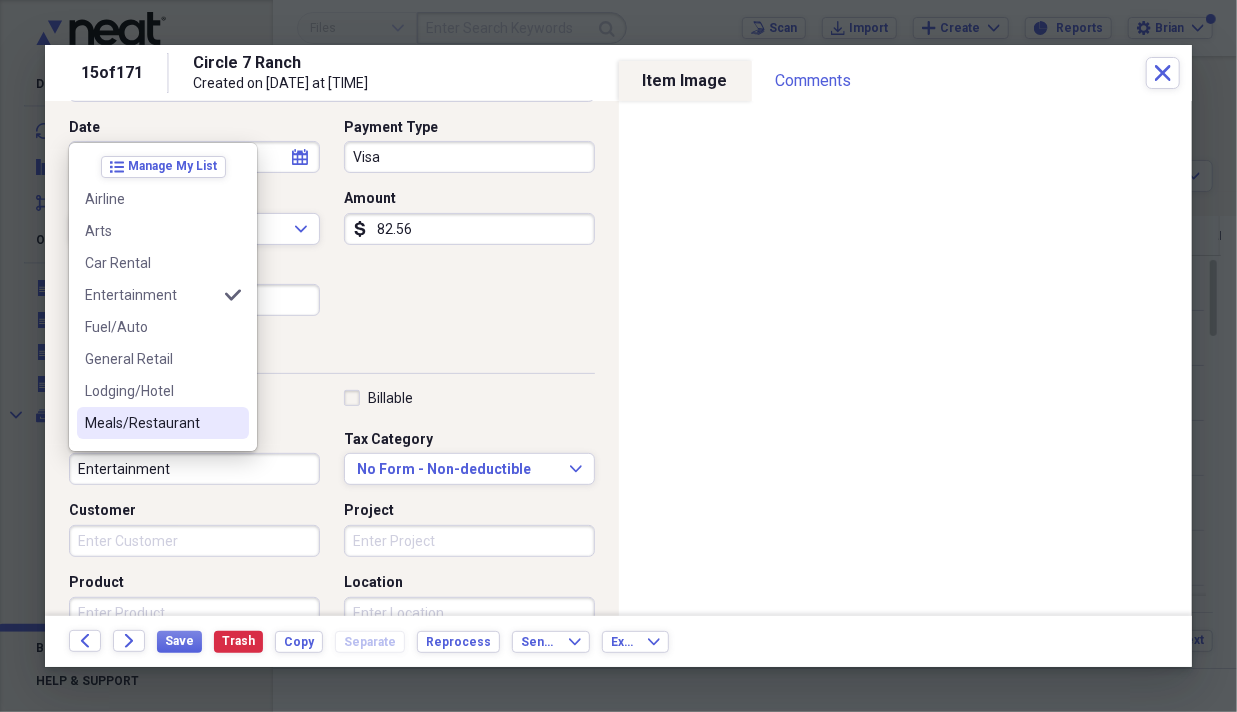 click on "Meals/Restaurant" at bounding box center (163, 423) 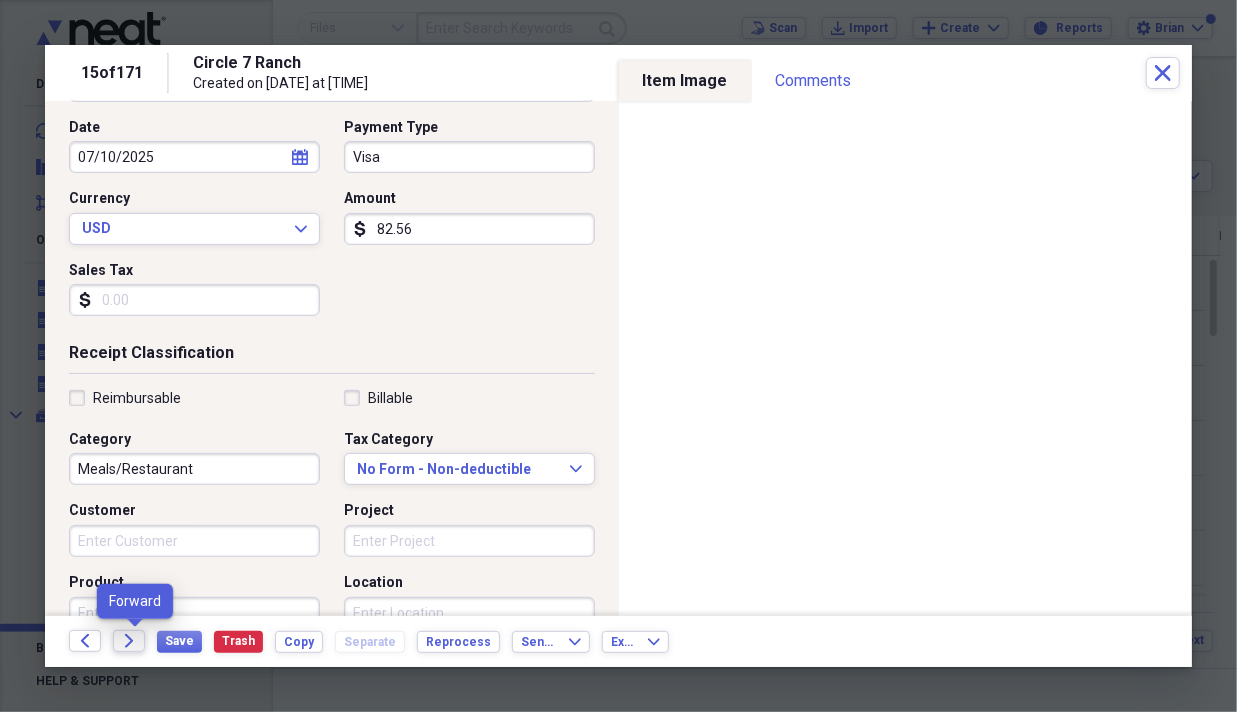 click 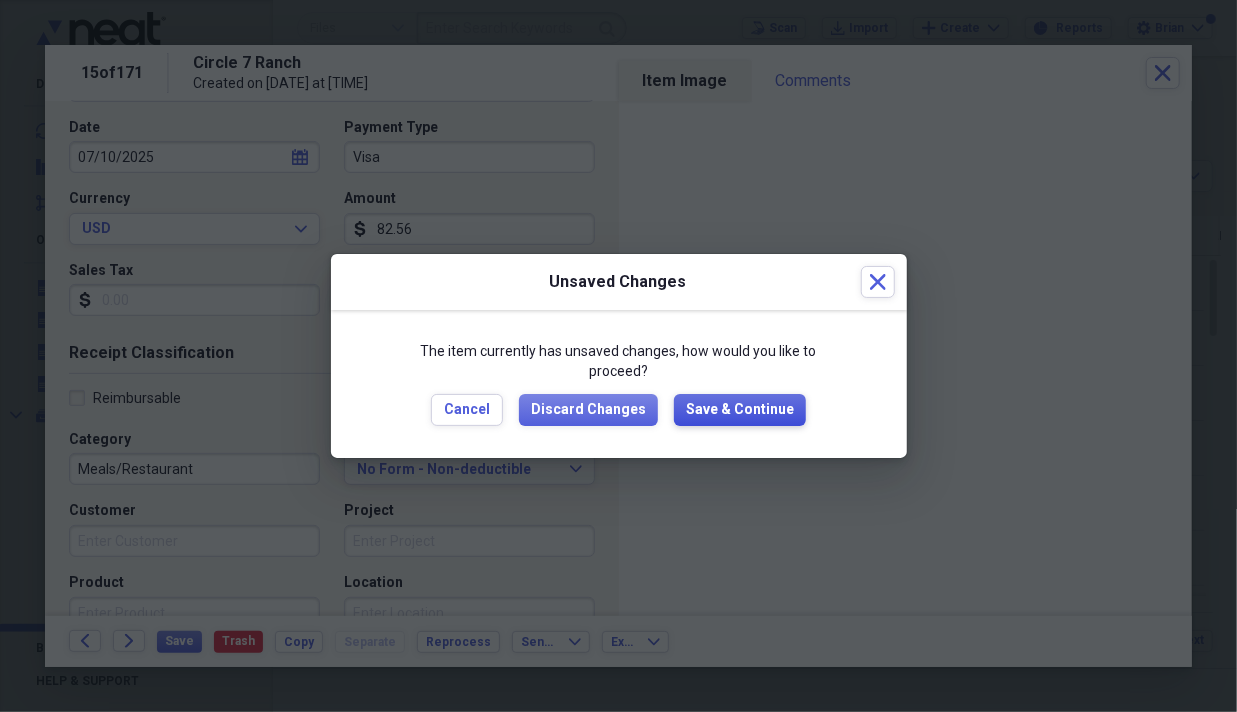click on "Save & Continue" at bounding box center [740, 410] 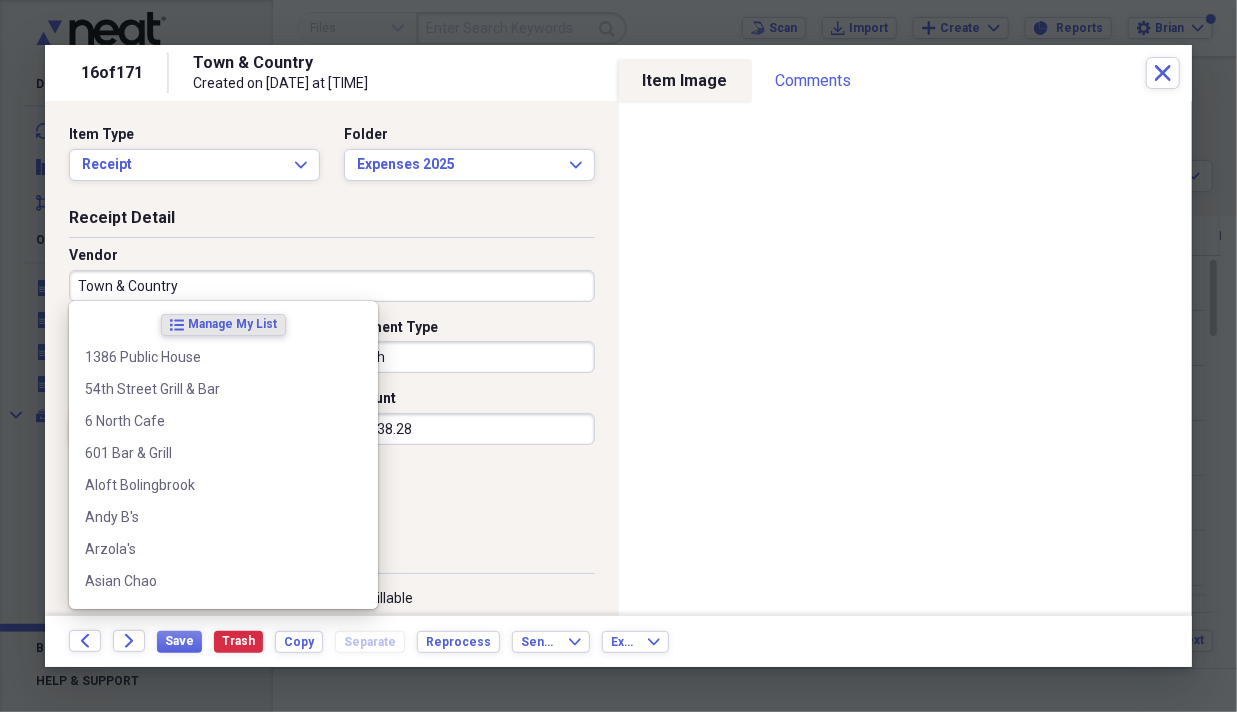 click on "Town & Country" at bounding box center (332, 286) 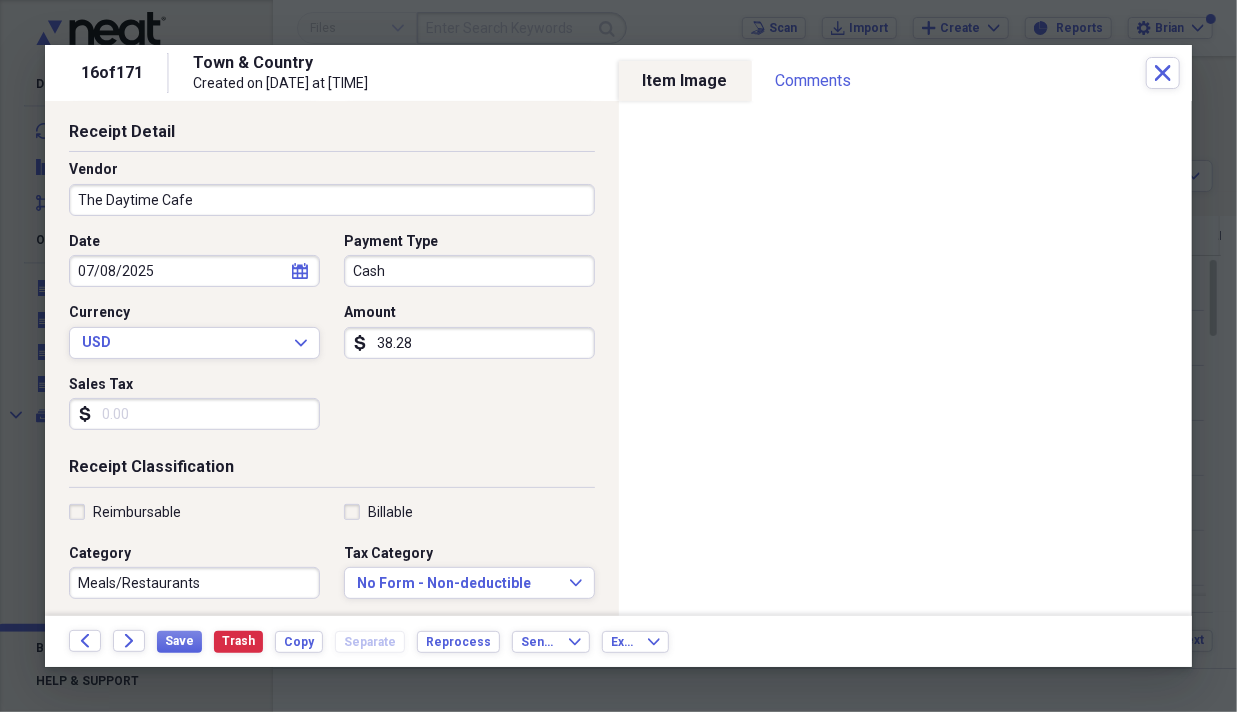 scroll, scrollTop: 200, scrollLeft: 0, axis: vertical 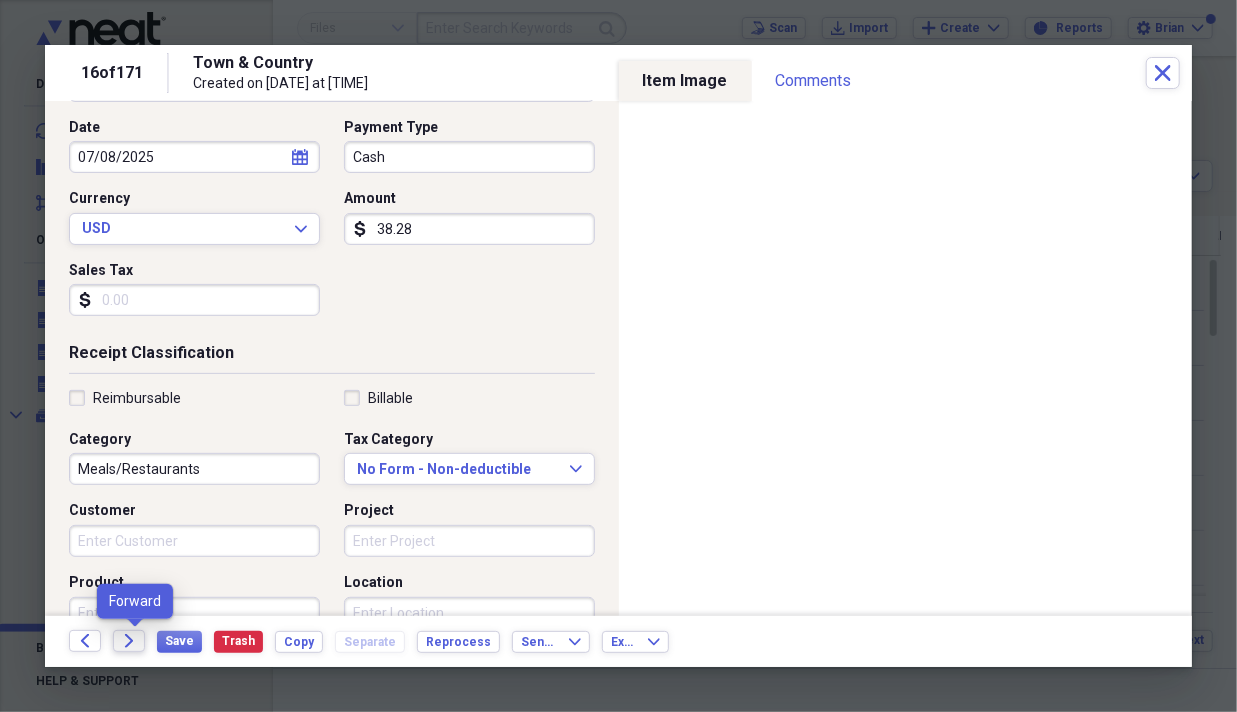 type on "The Daytime Cafe" 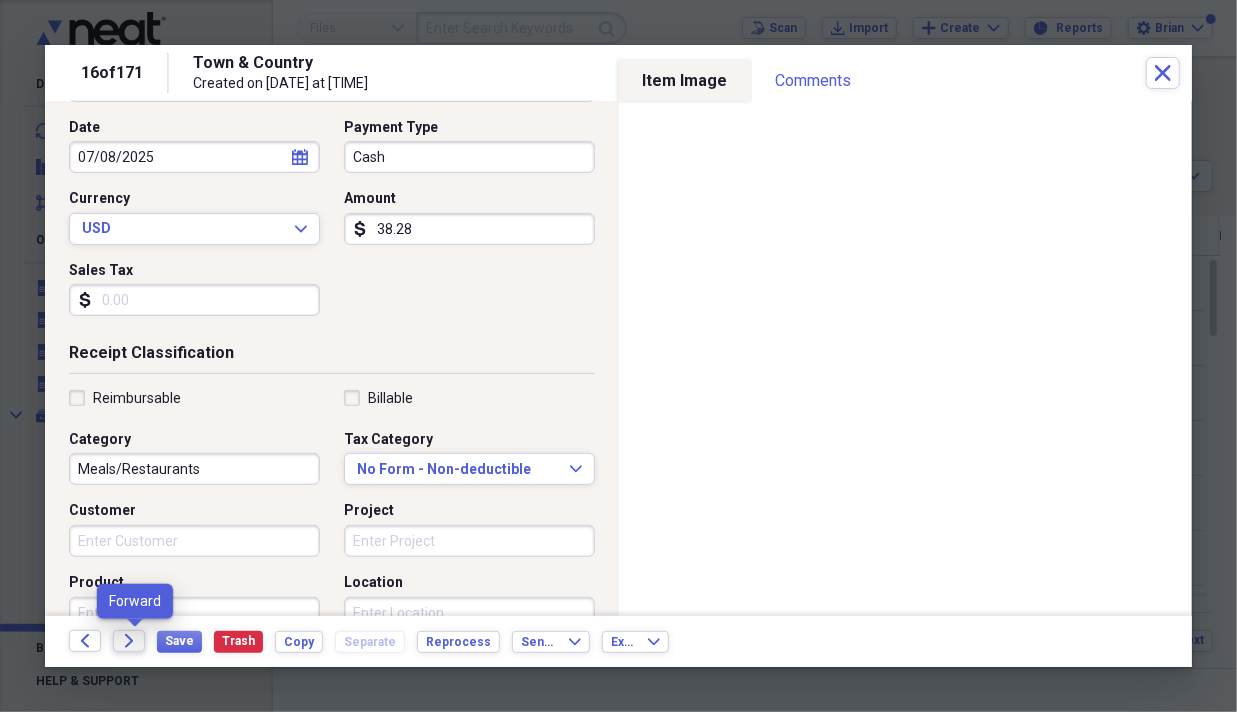 click on "Forward" at bounding box center [129, 641] 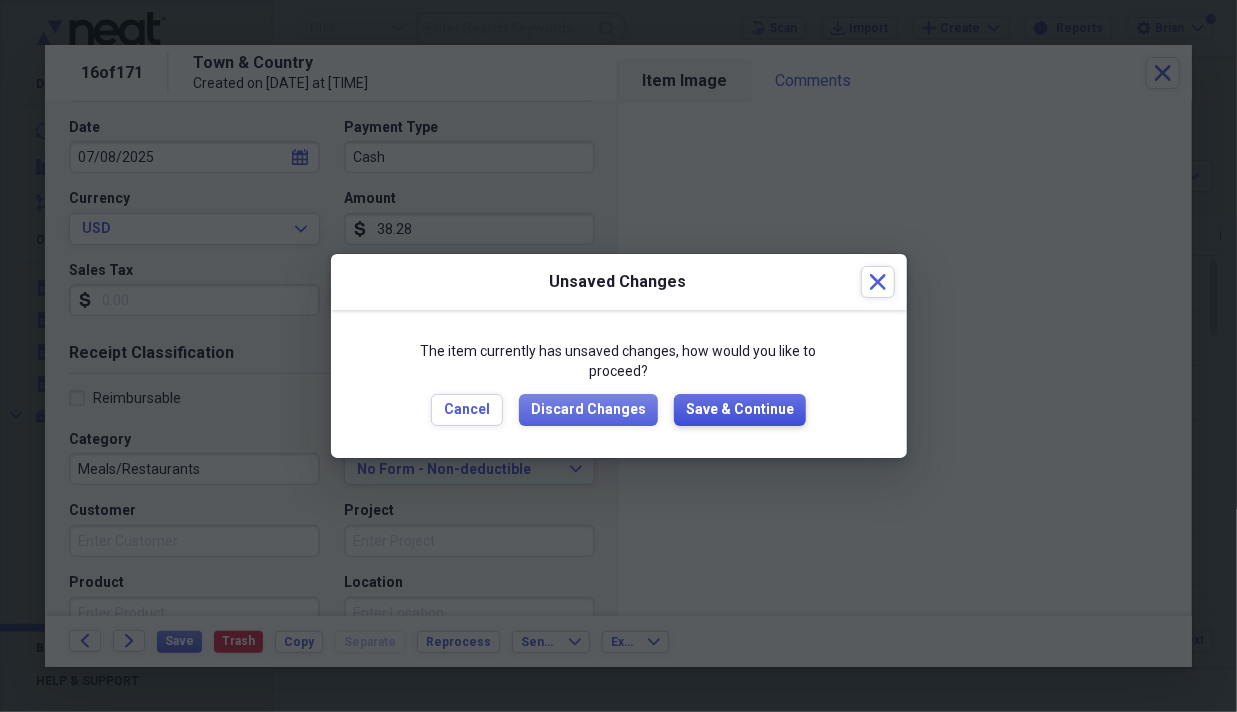 click on "Save & Continue" at bounding box center [740, 410] 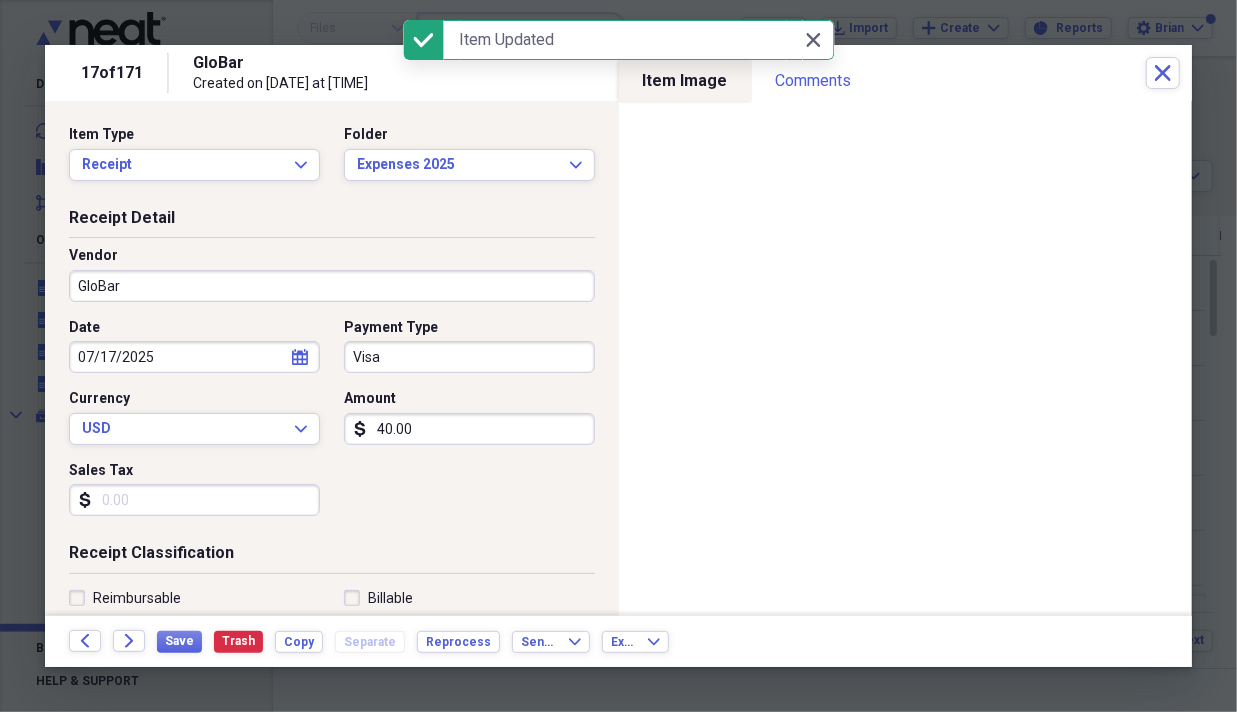 click on "GloBar" at bounding box center (332, 286) 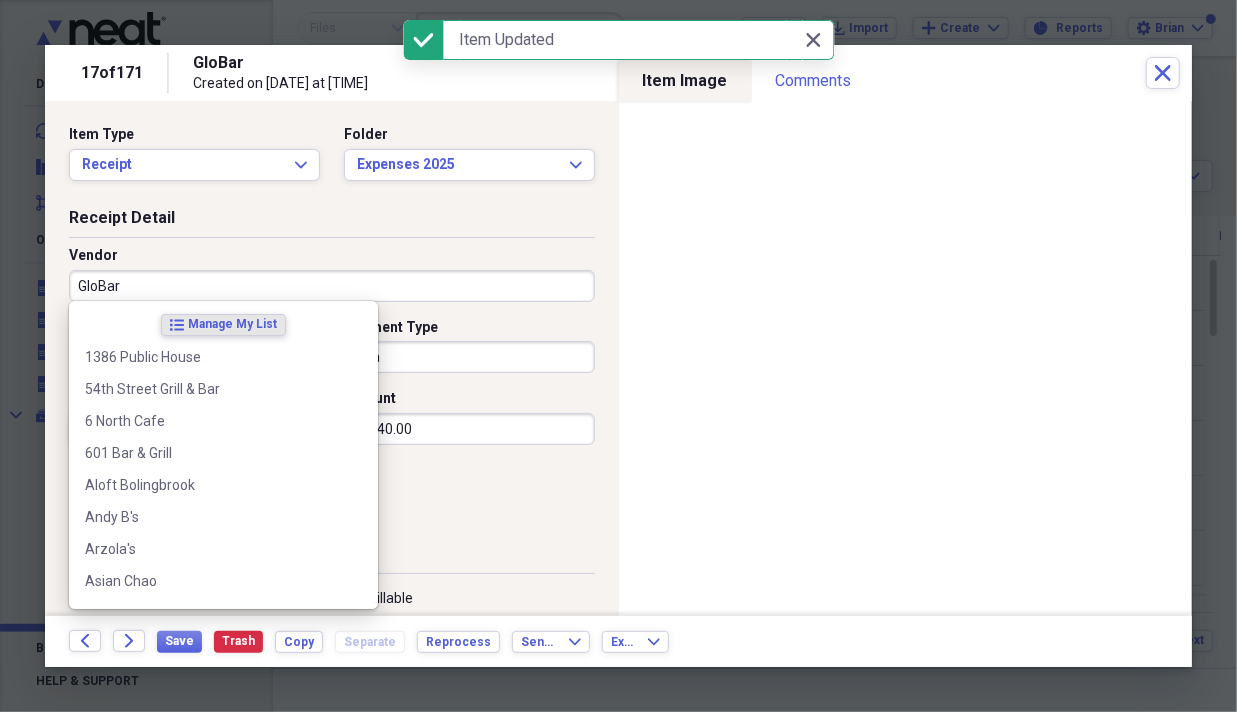 click on "GloBar" at bounding box center [332, 286] 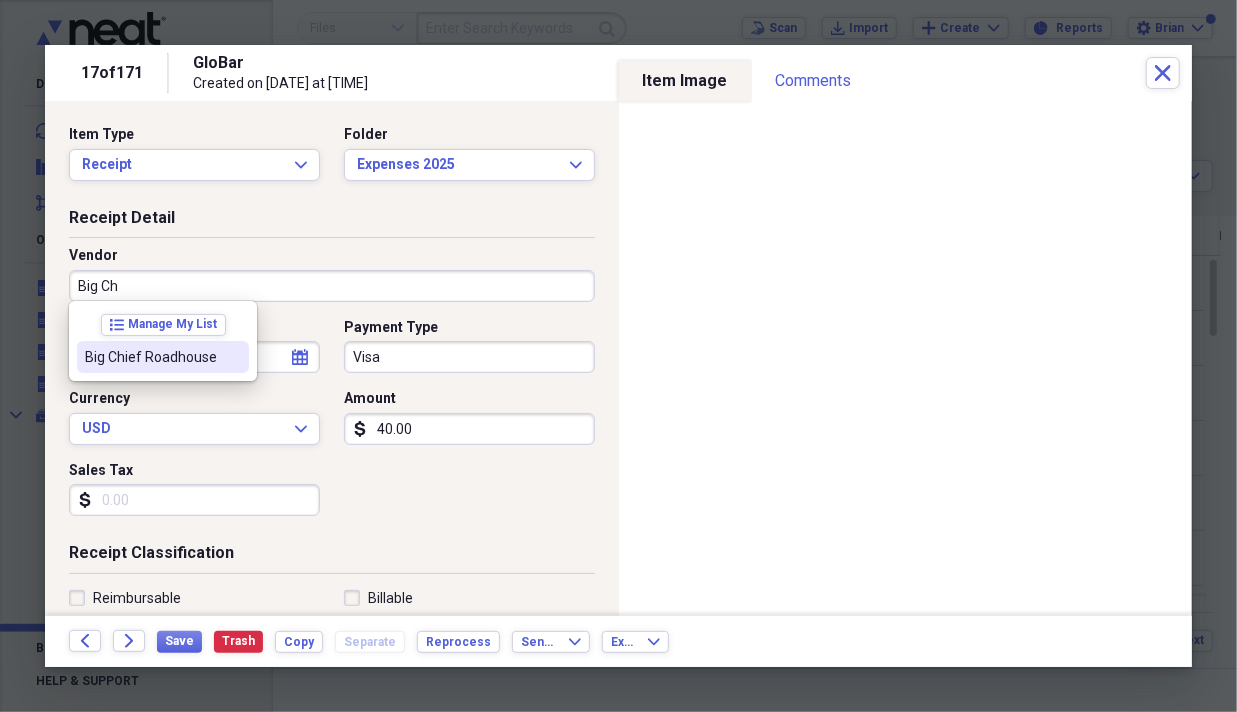 click on "Big Chief Roadhouse" at bounding box center (163, 357) 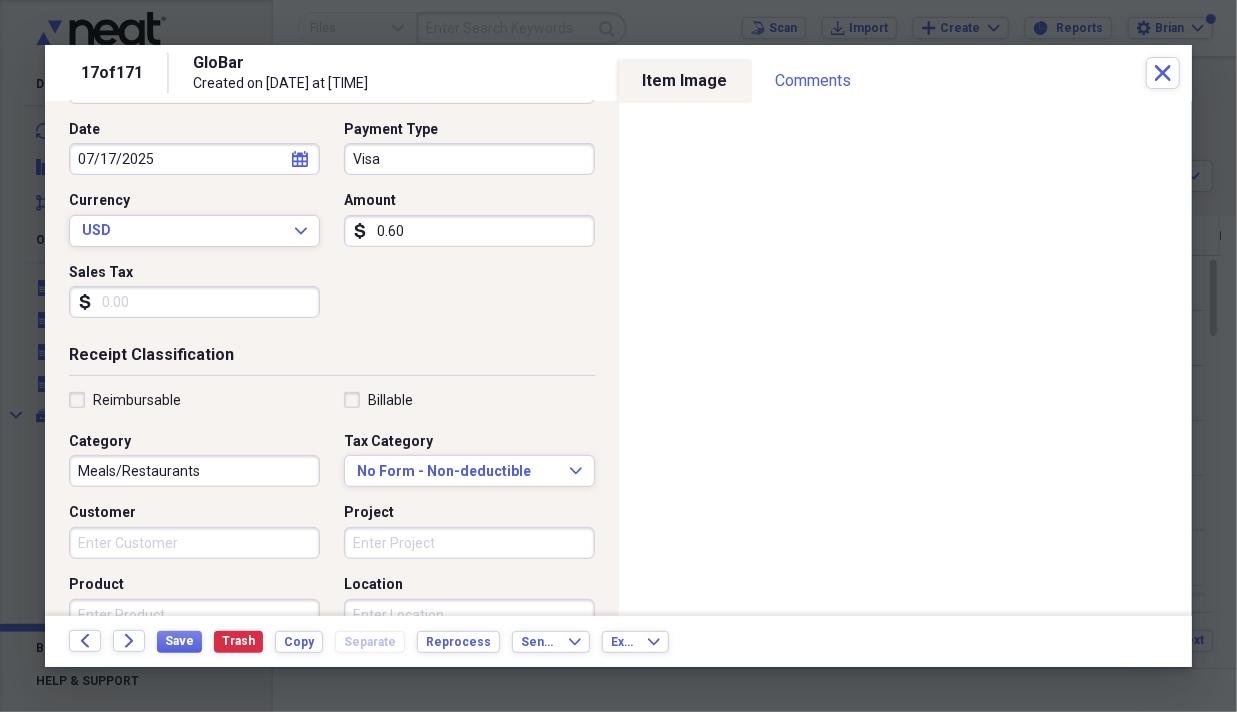 scroll, scrollTop: 200, scrollLeft: 0, axis: vertical 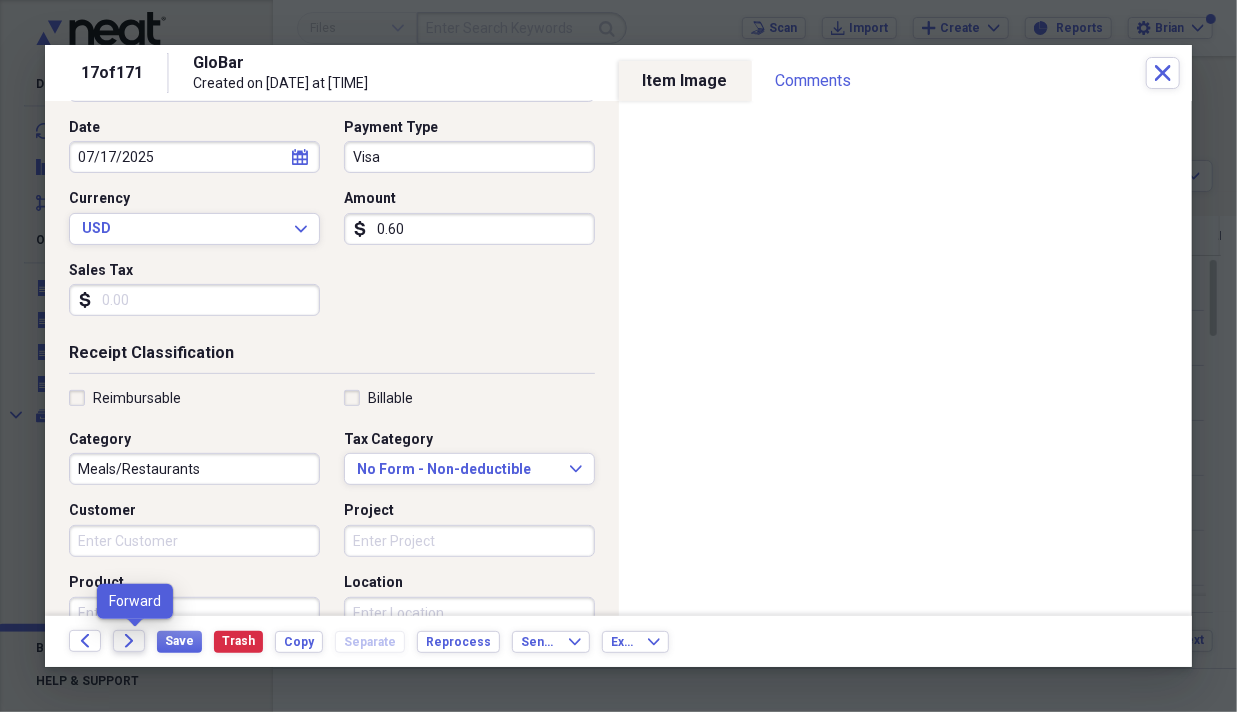 type on "0.60" 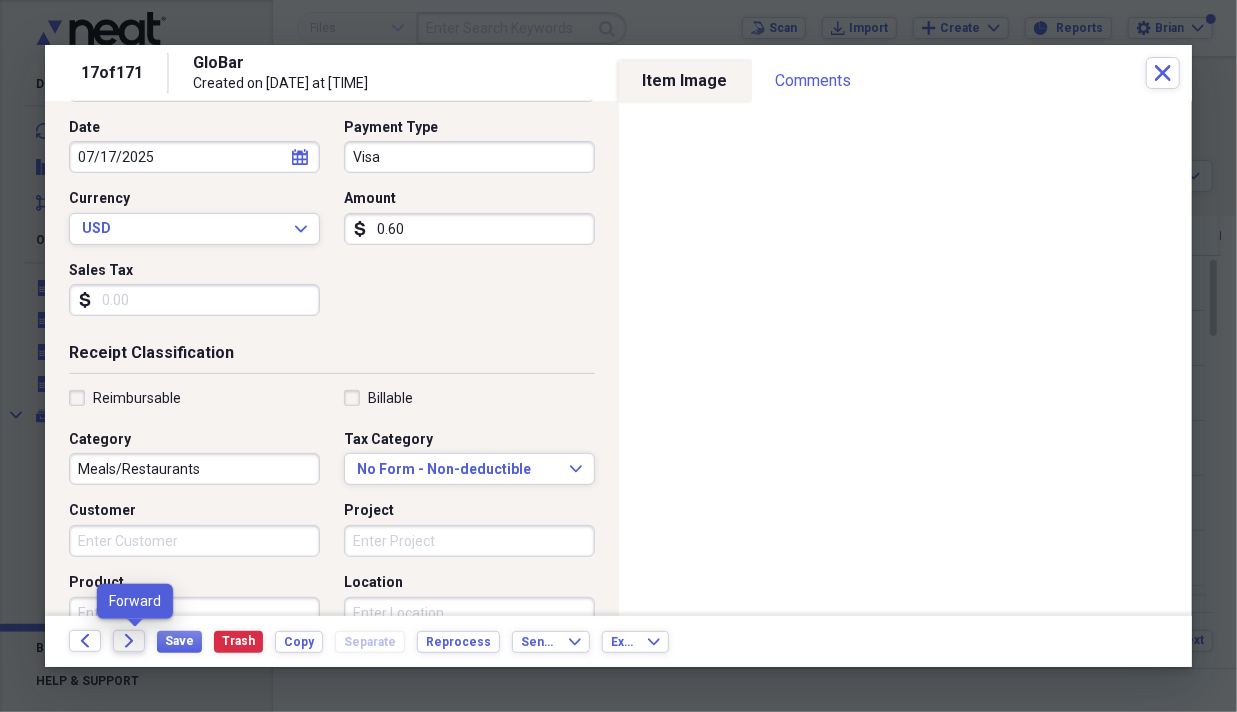 click on "Forward" 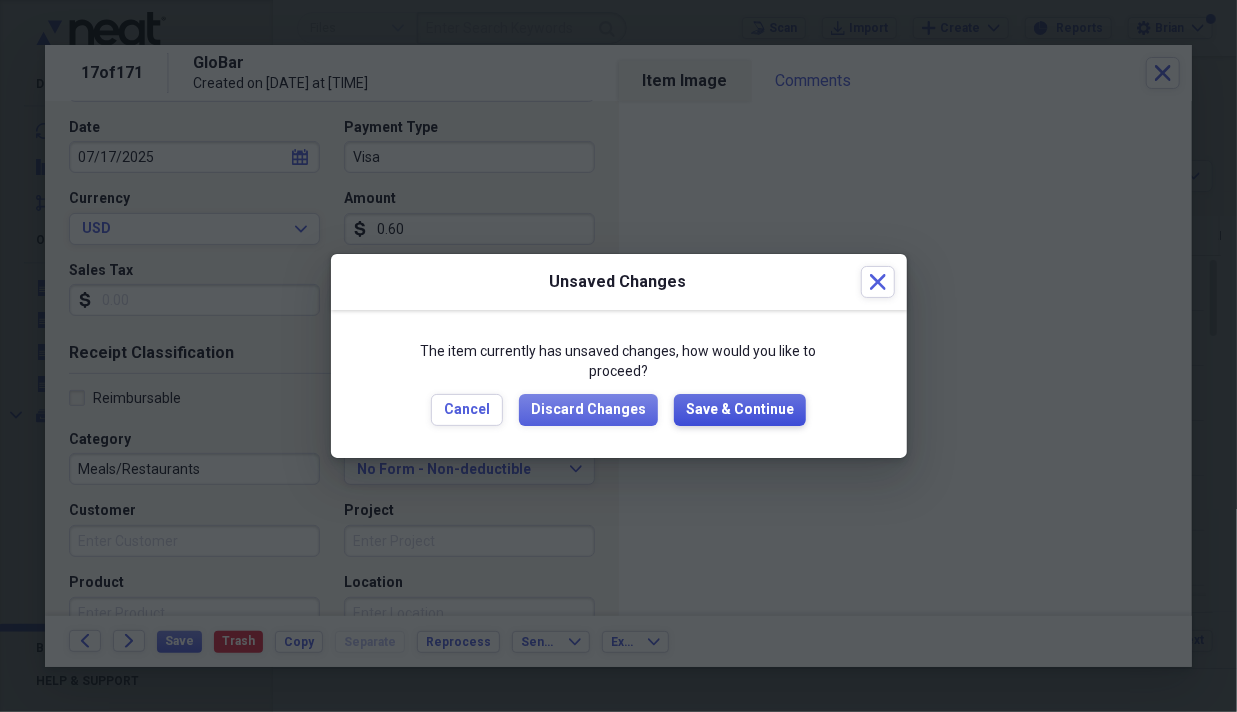 click on "Save & Continue" at bounding box center (740, 410) 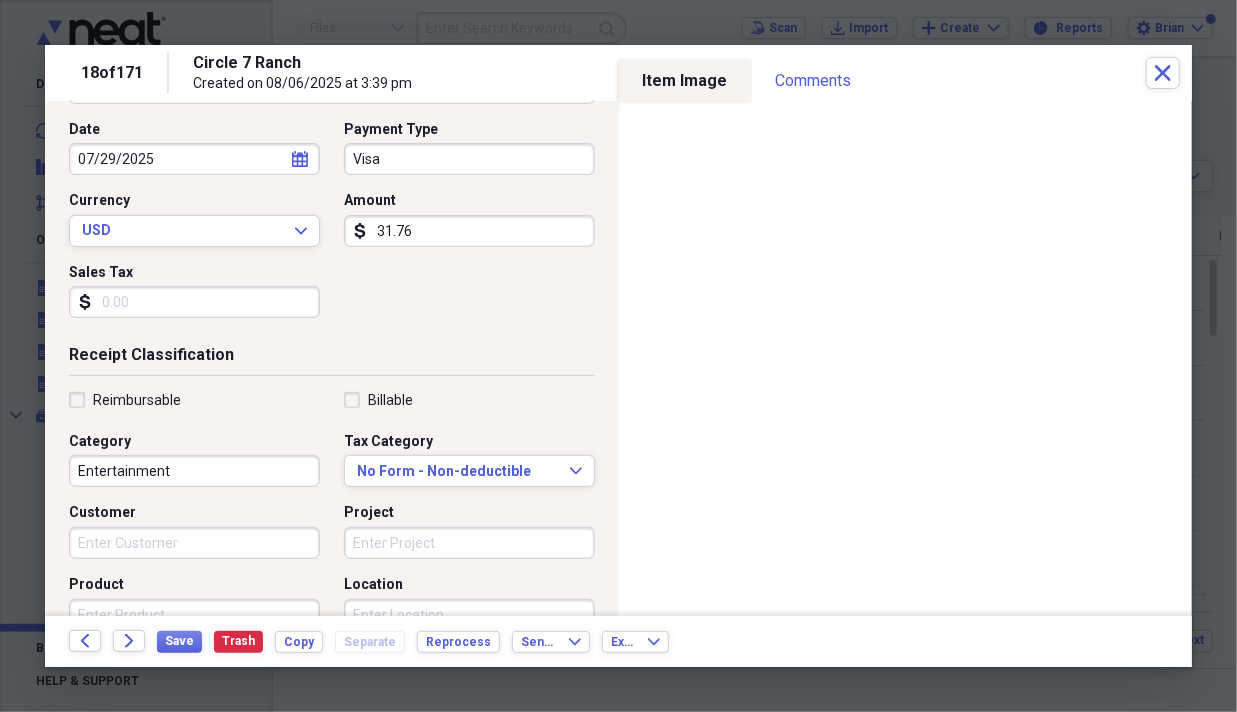 scroll, scrollTop: 200, scrollLeft: 0, axis: vertical 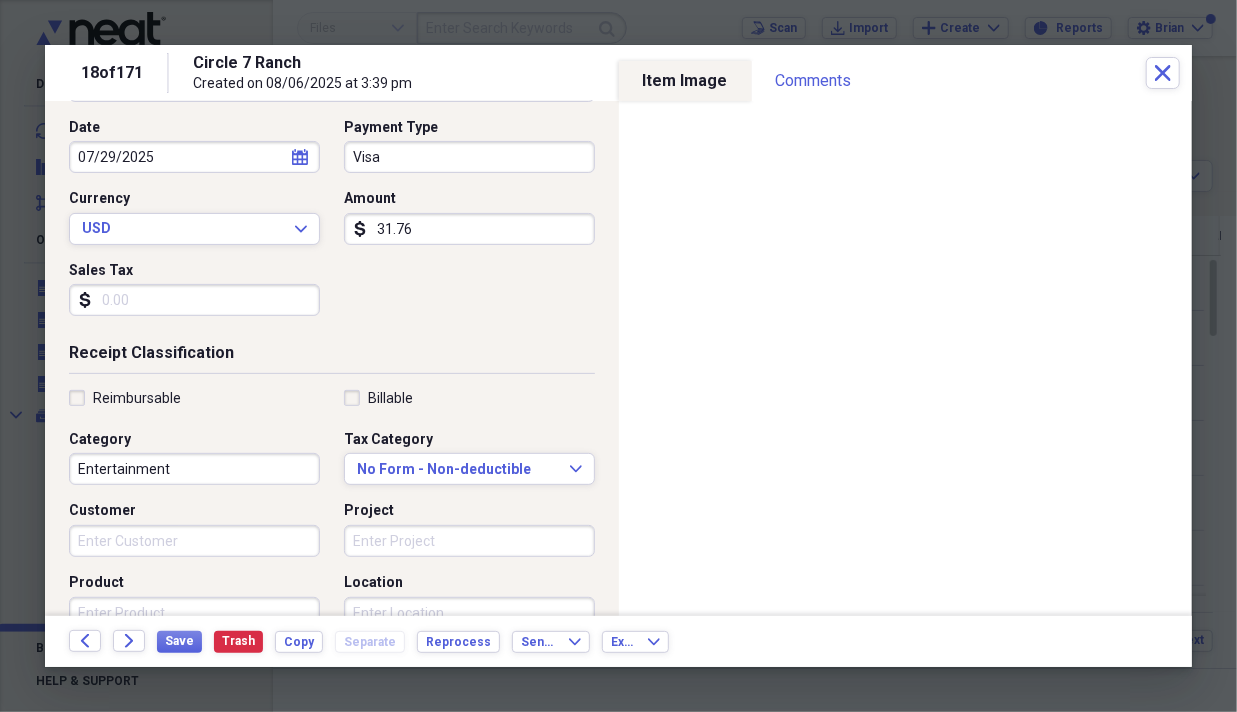 type on "31.76" 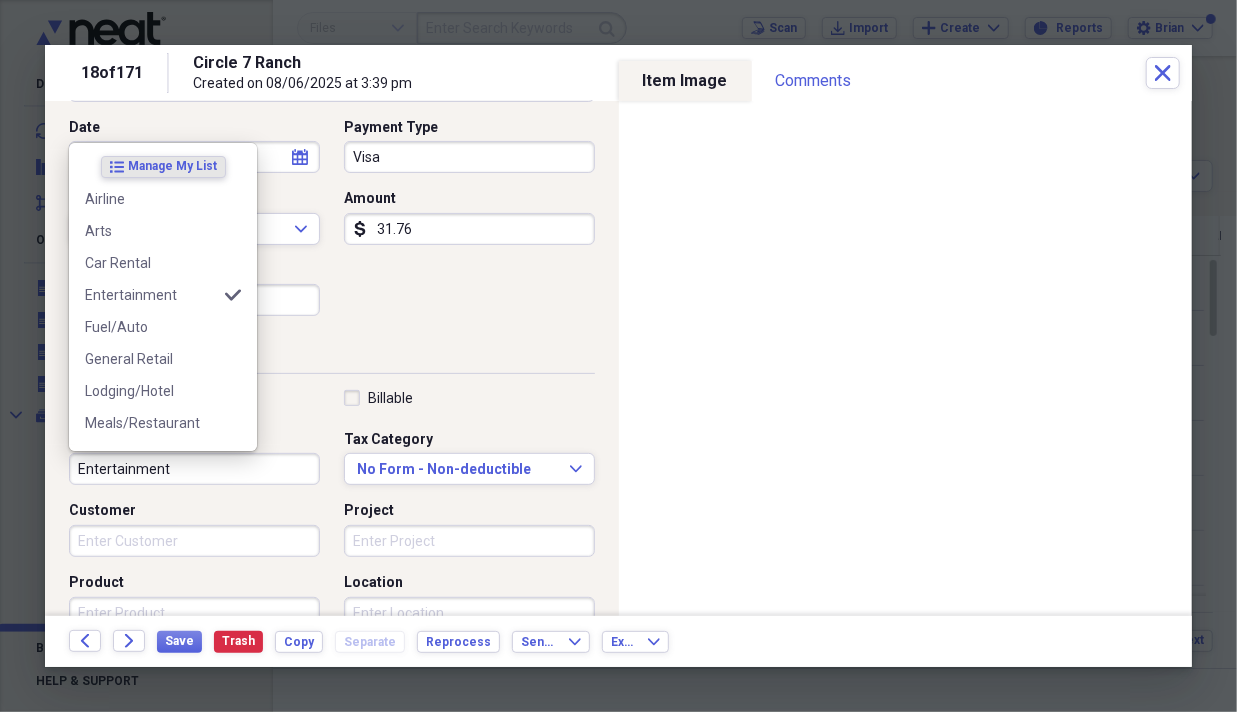 click on "Entertainment" at bounding box center (194, 469) 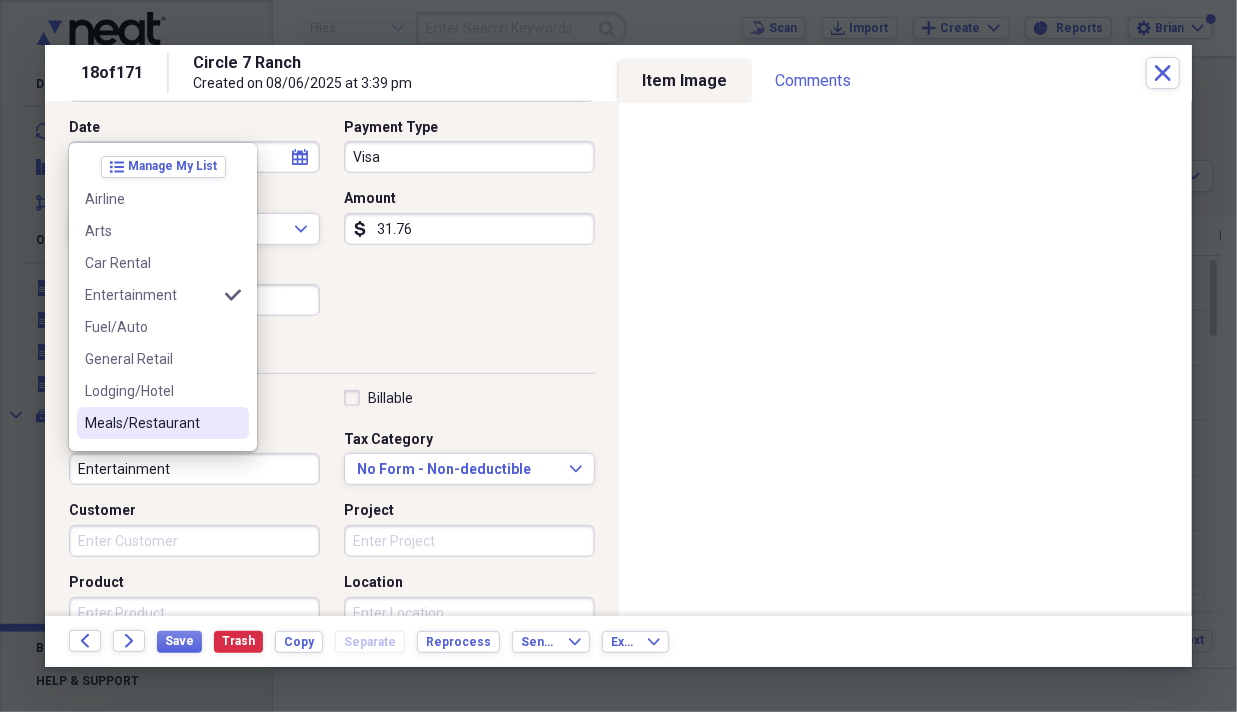 click on "Meals/Restaurant" at bounding box center (151, 423) 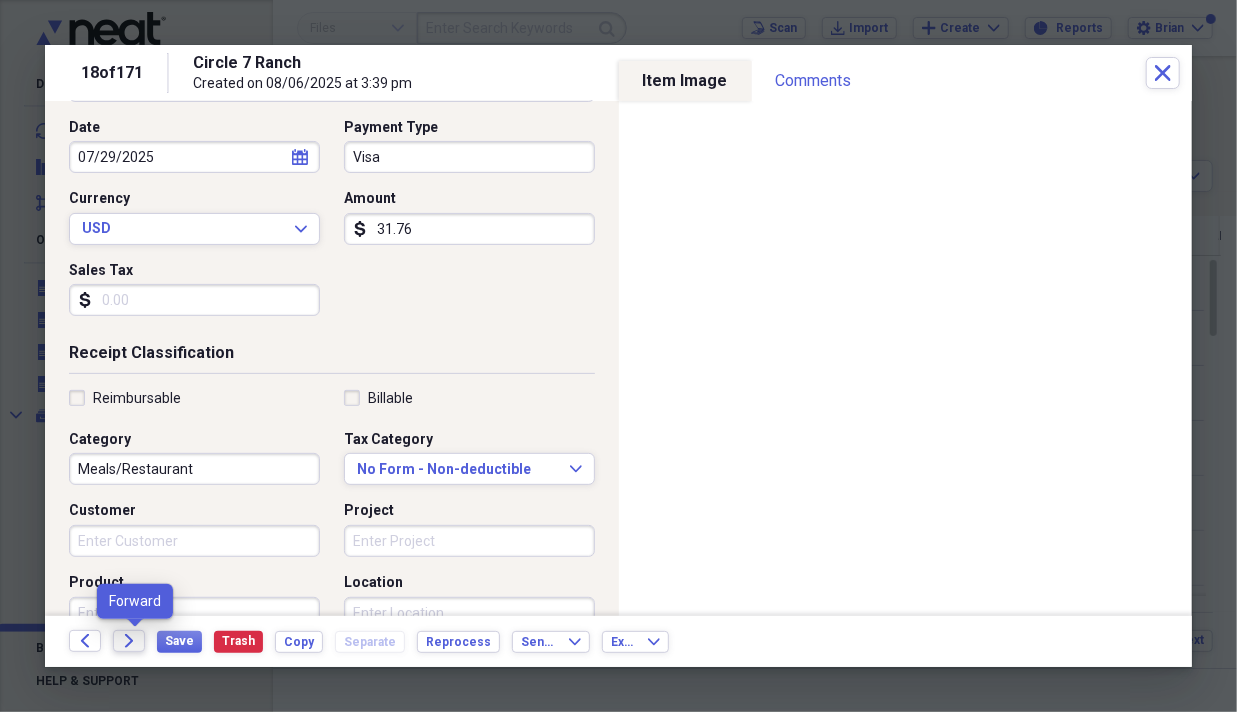 click on "Forward" 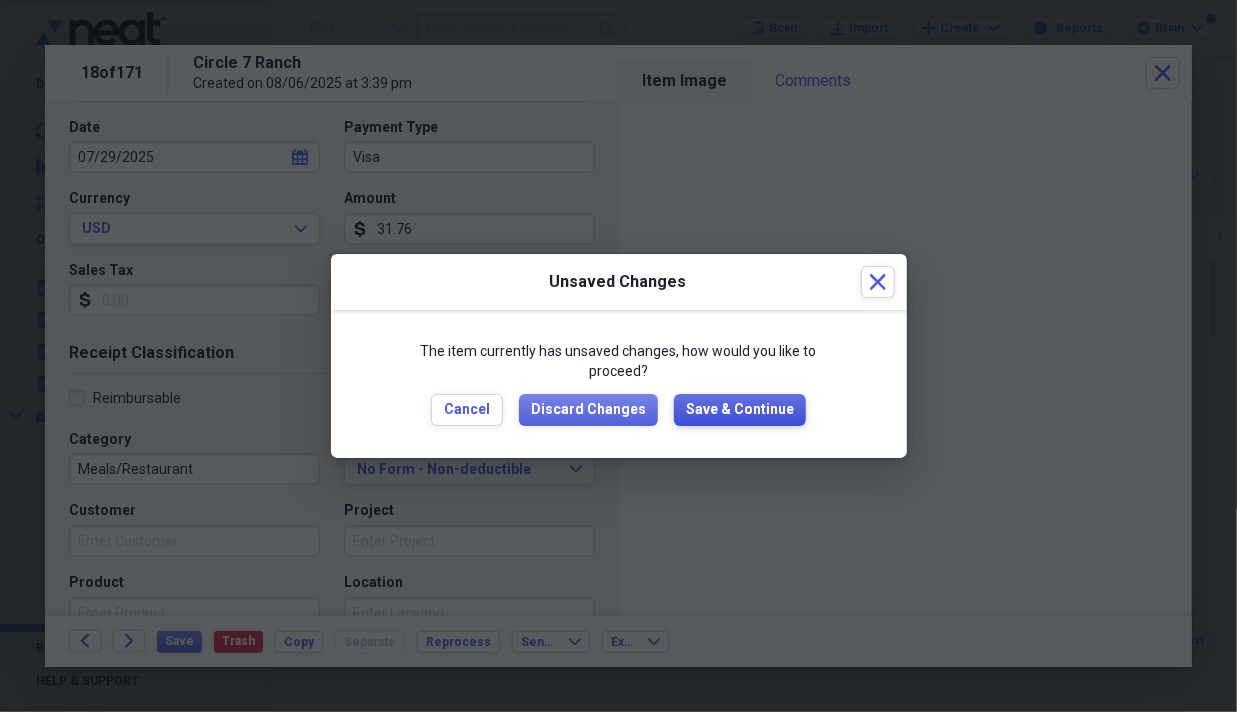 click on "Save & Continue" at bounding box center [740, 410] 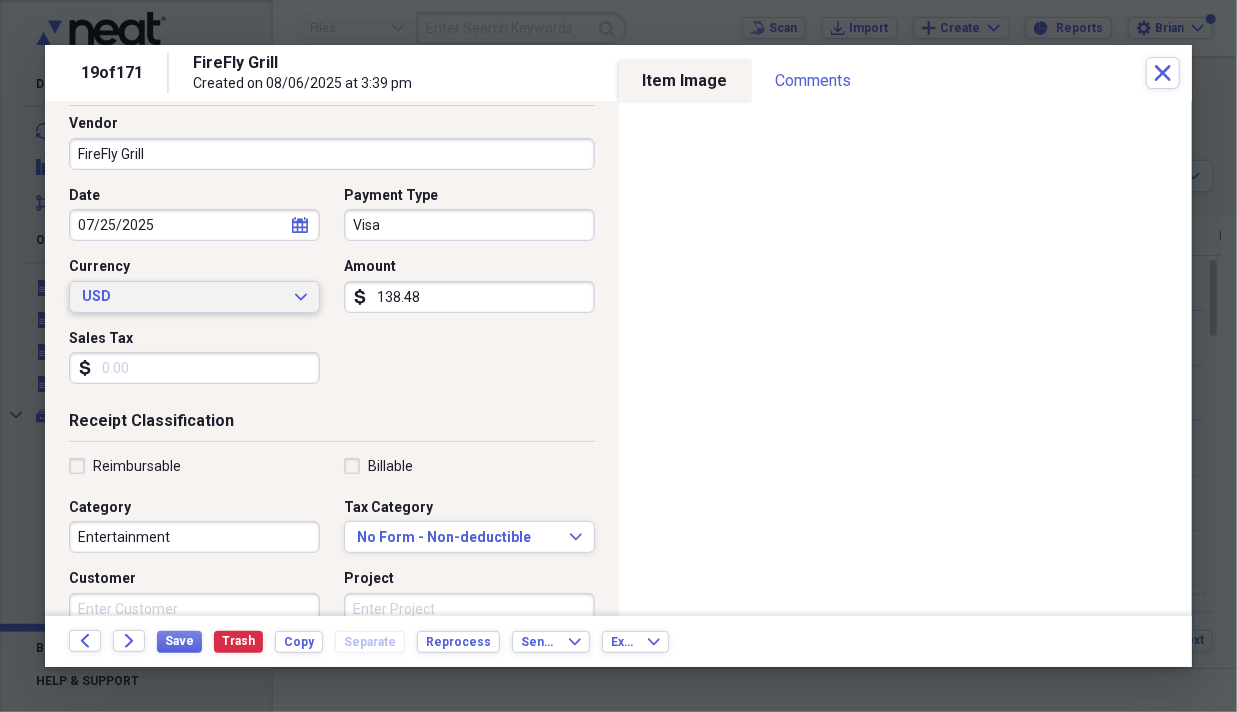 scroll, scrollTop: 200, scrollLeft: 0, axis: vertical 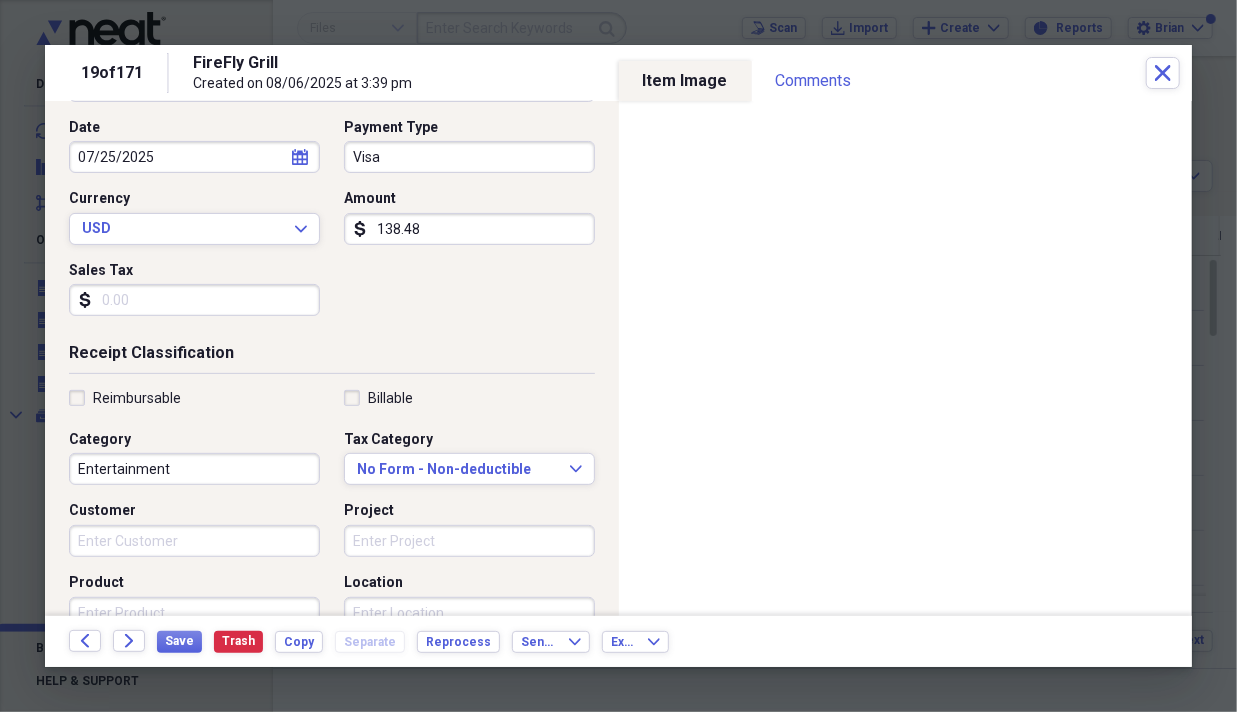 type on "138.48" 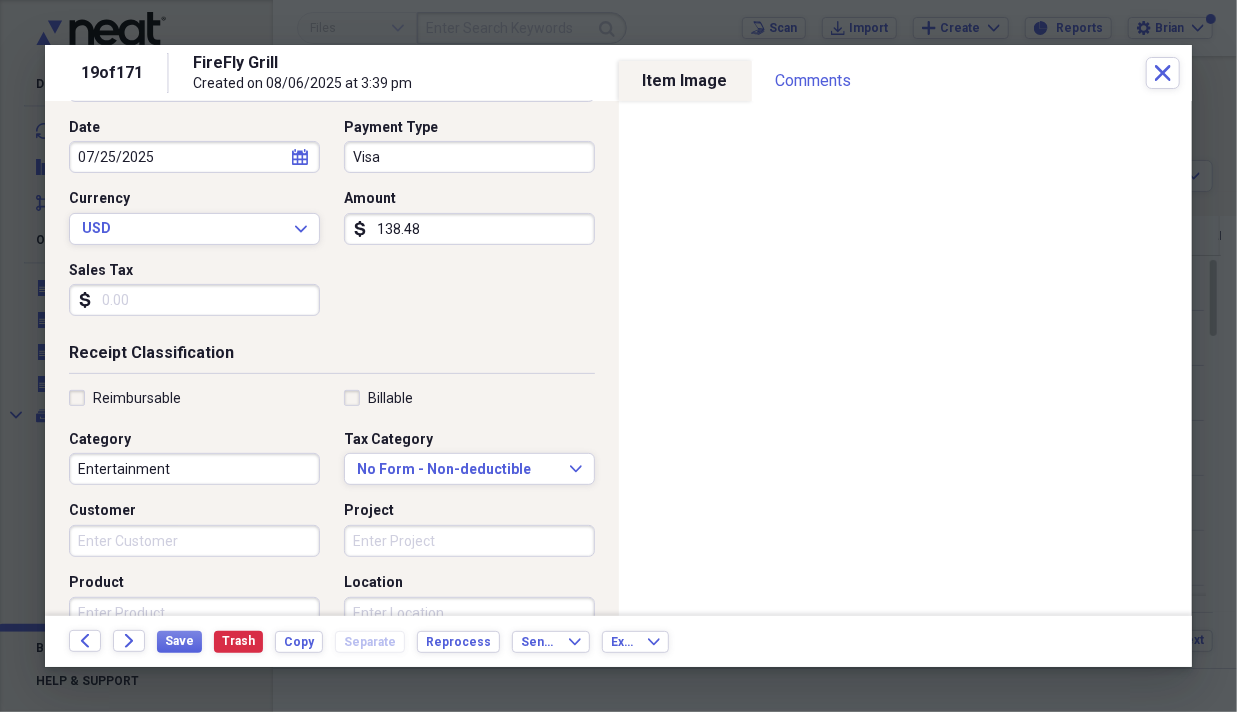 click on "Entertainment" at bounding box center [194, 469] 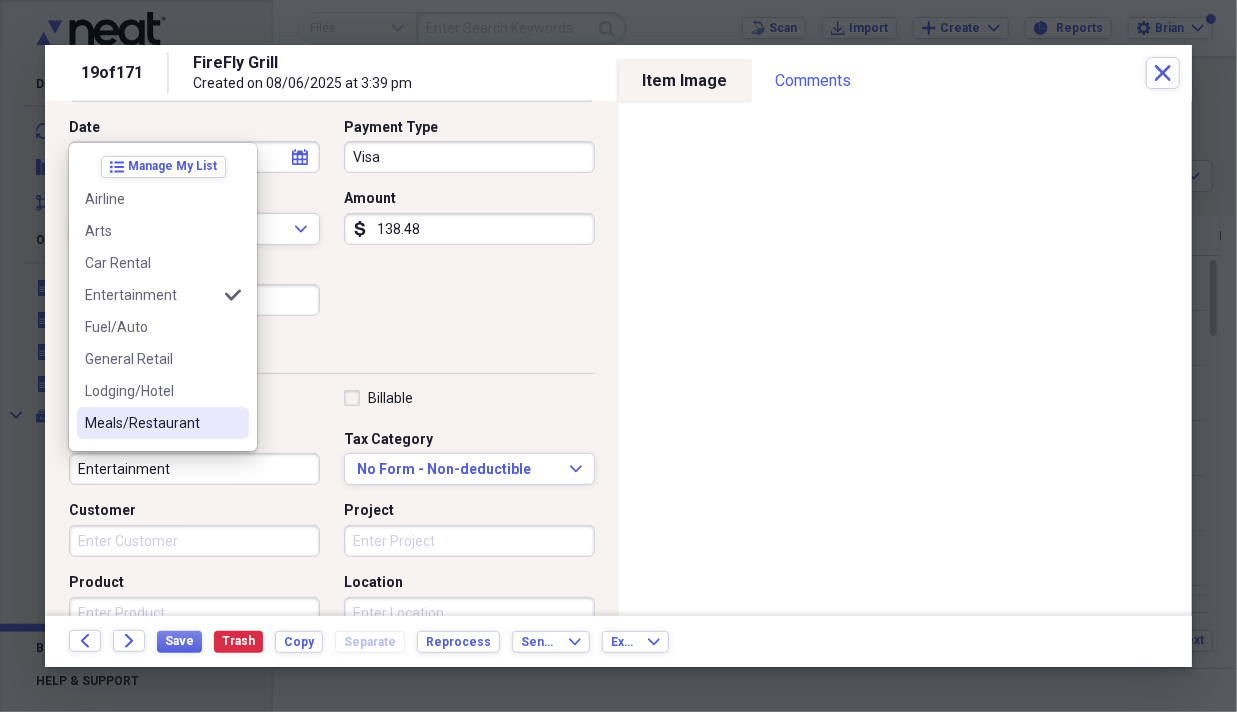 click on "Meals/Restaurant" at bounding box center [151, 423] 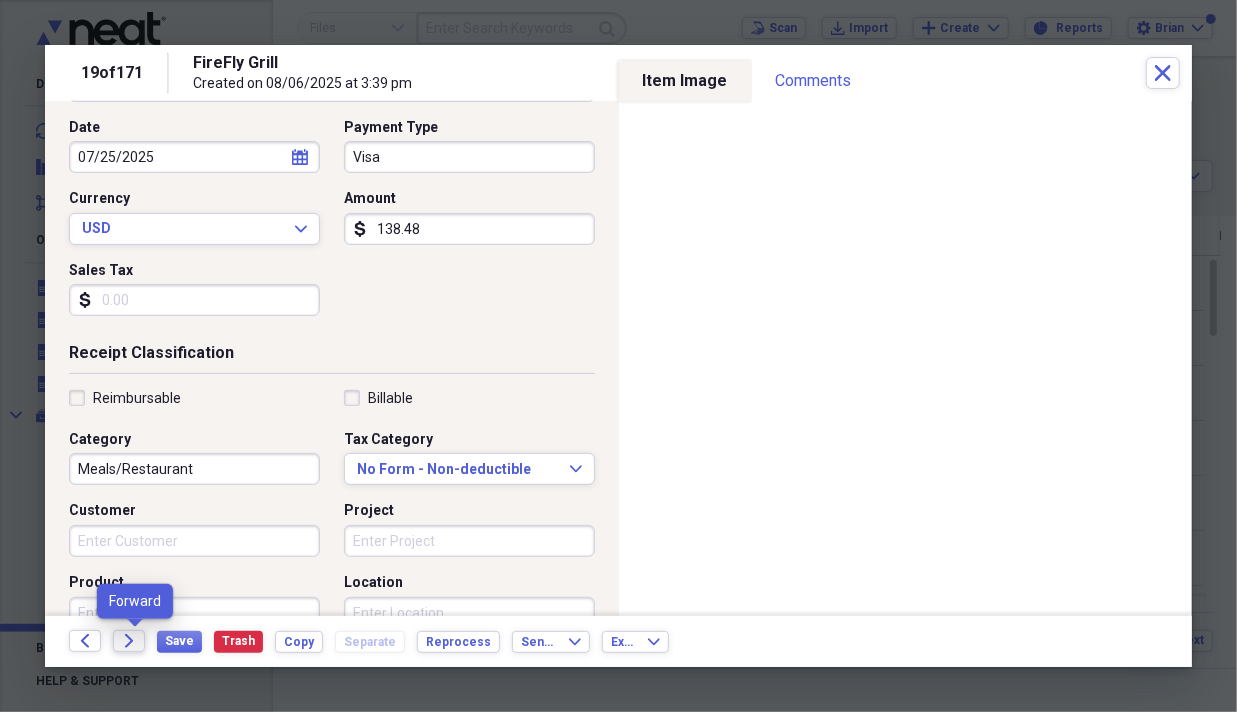 click on "Forward" 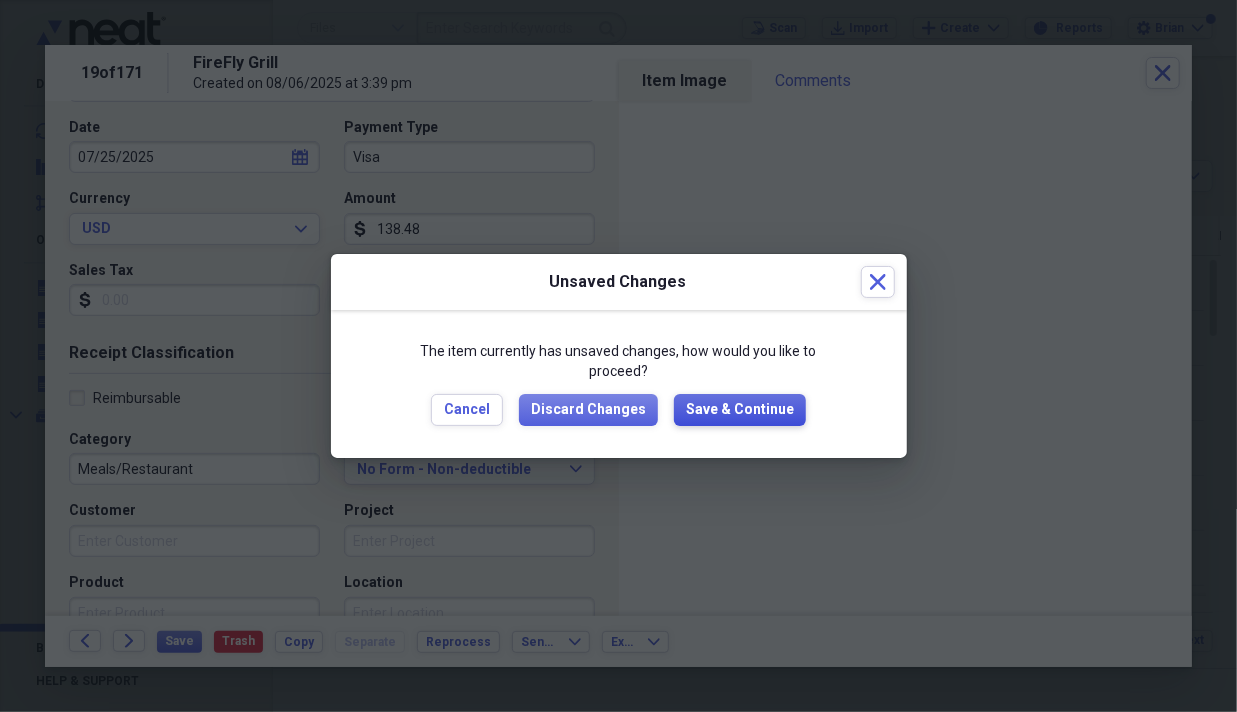 click on "Save & Continue" at bounding box center (740, 410) 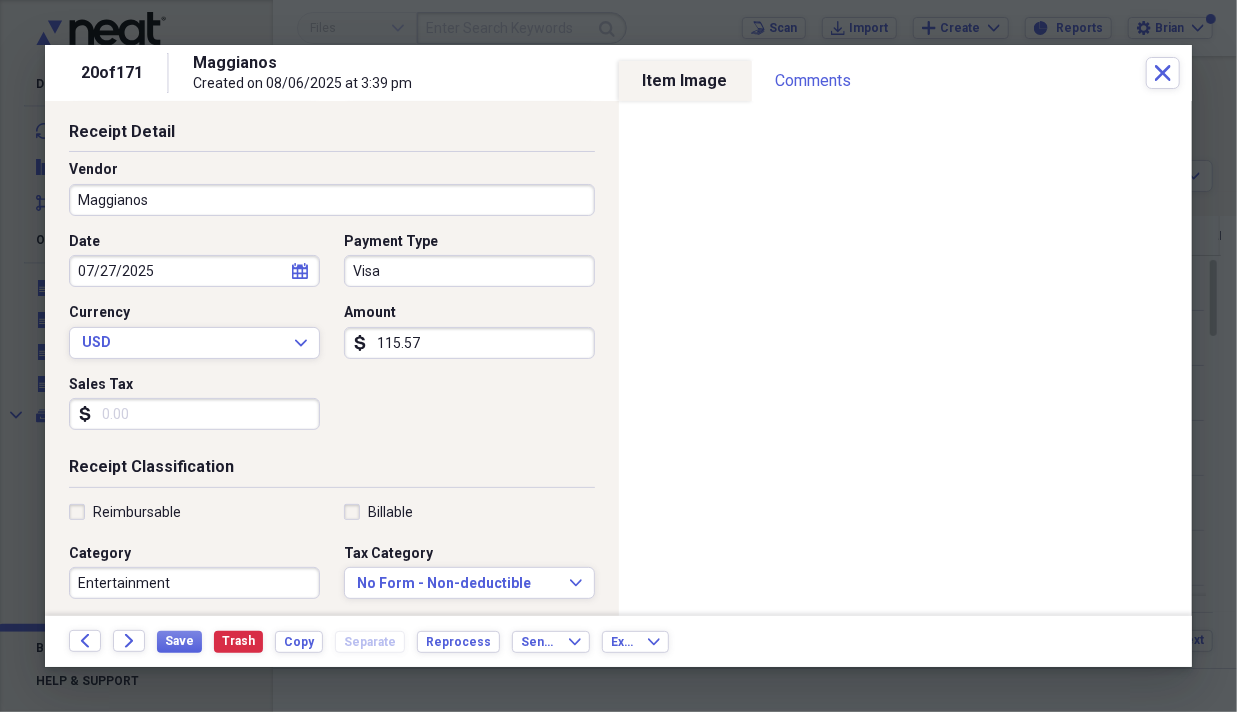 scroll, scrollTop: 200, scrollLeft: 0, axis: vertical 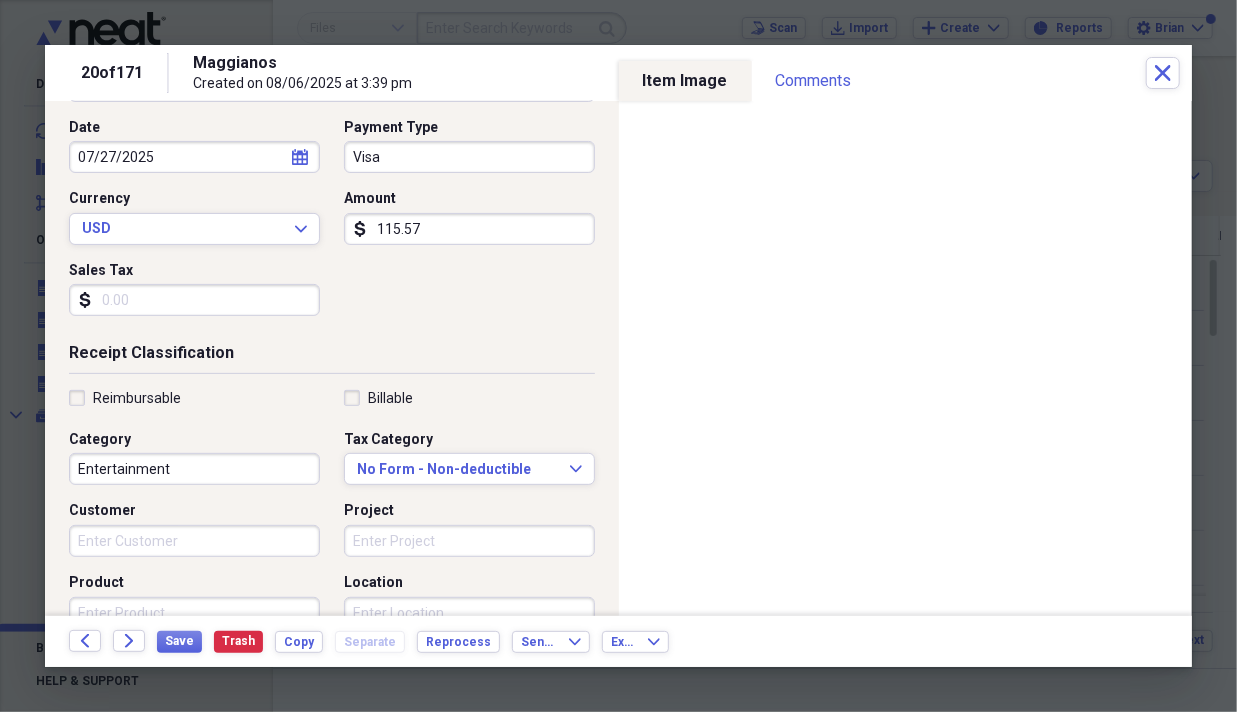 type on "115.57" 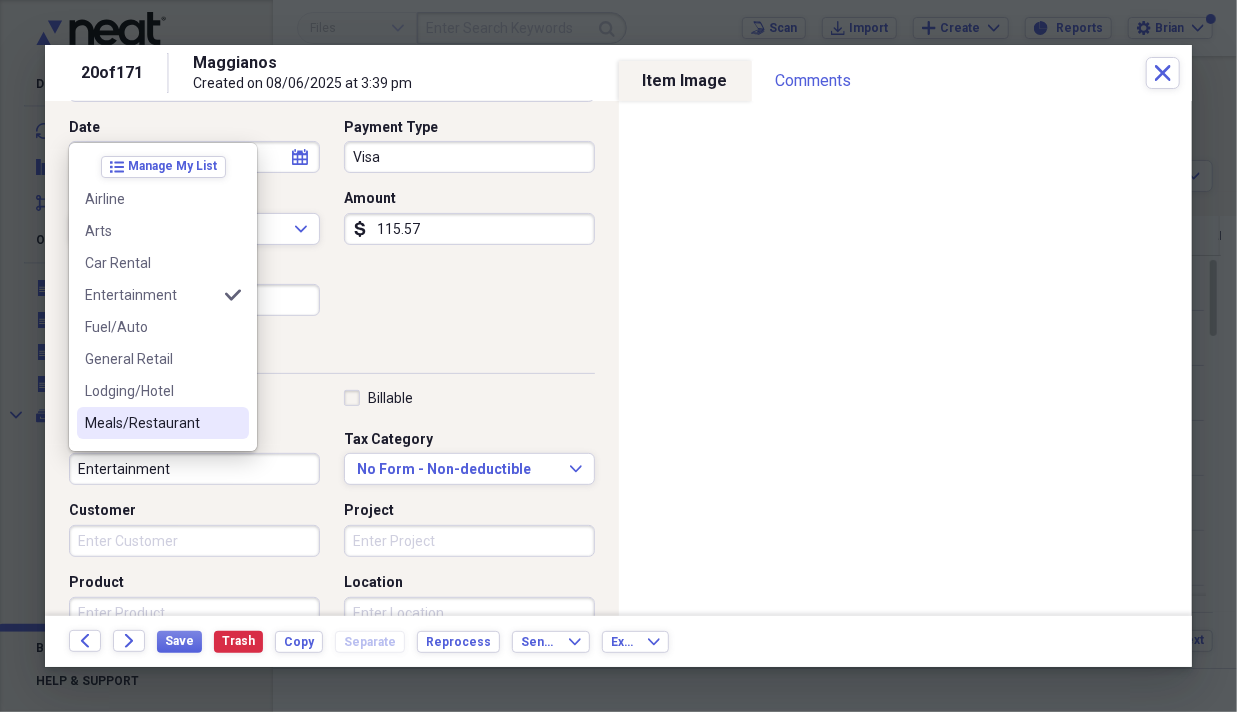 click on "Meals/Restaurant" at bounding box center [151, 423] 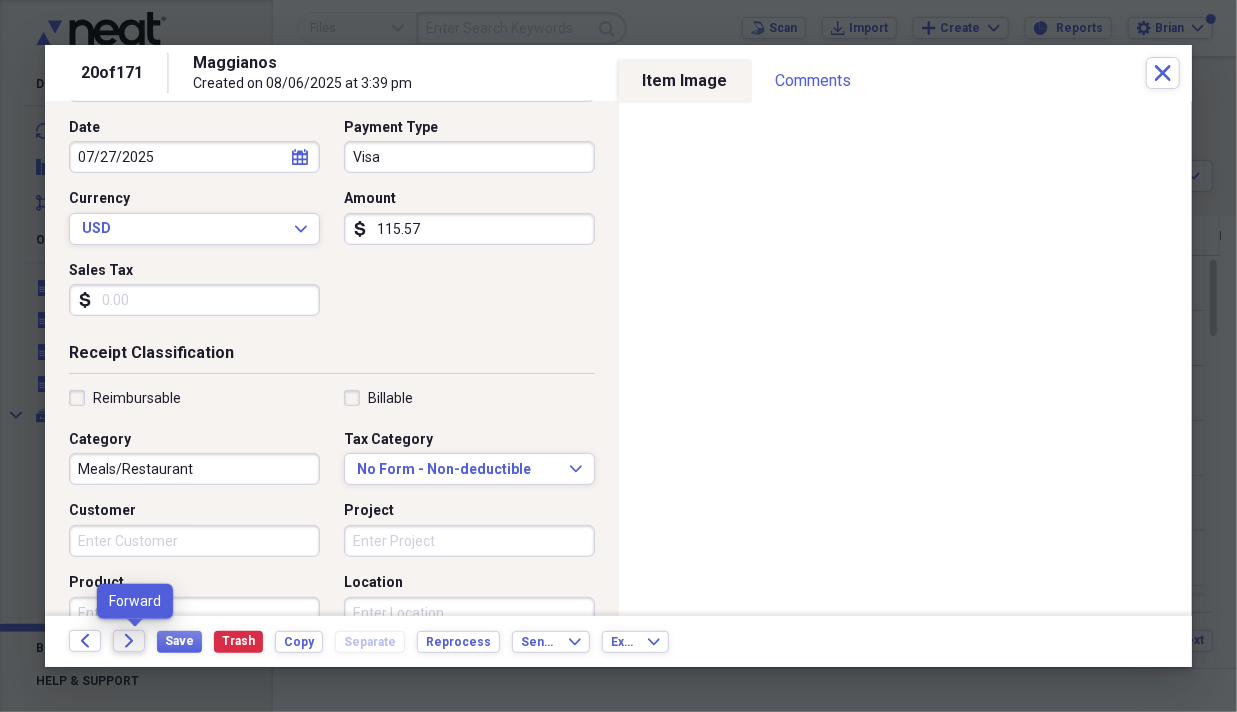 click 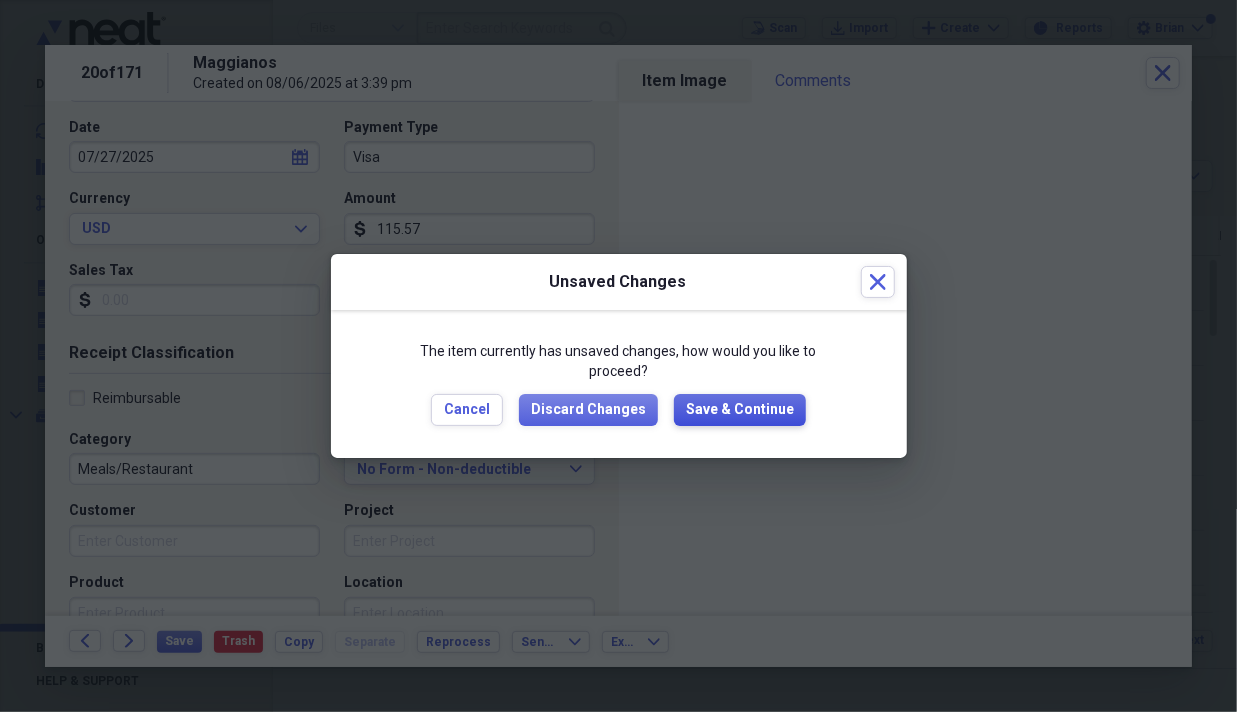click on "Save & Continue" at bounding box center (740, 410) 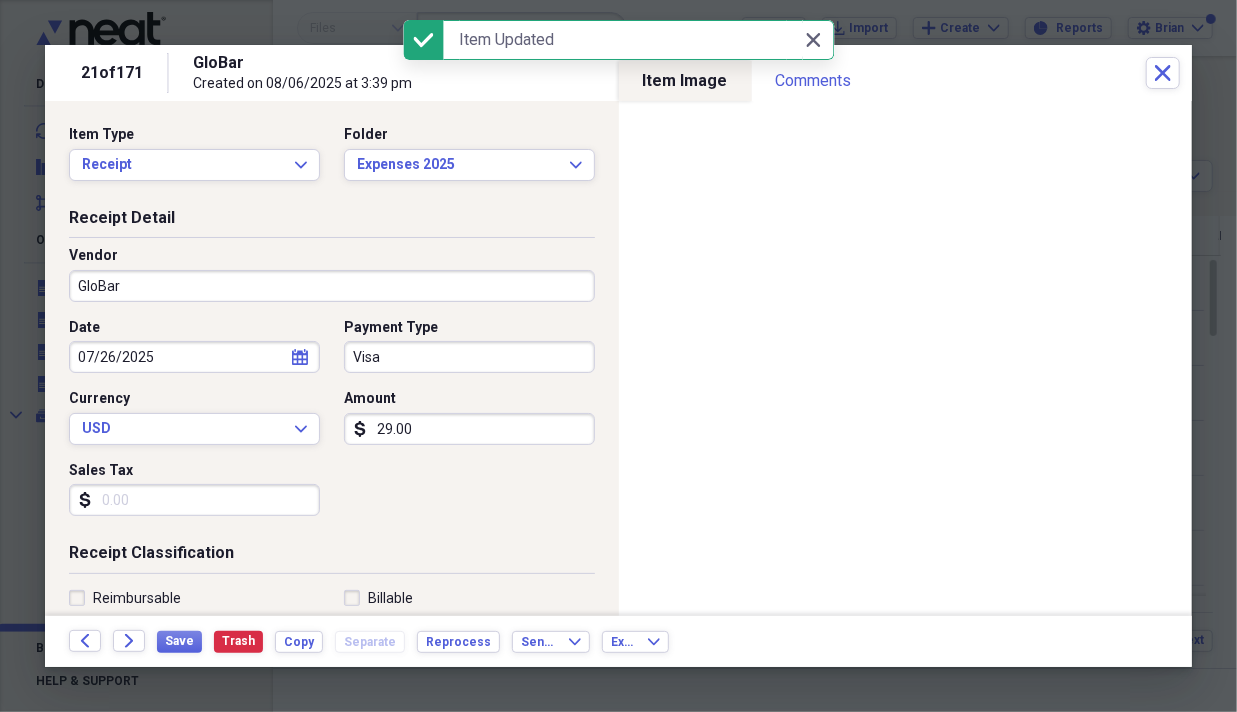 click on "GloBar" at bounding box center (332, 286) 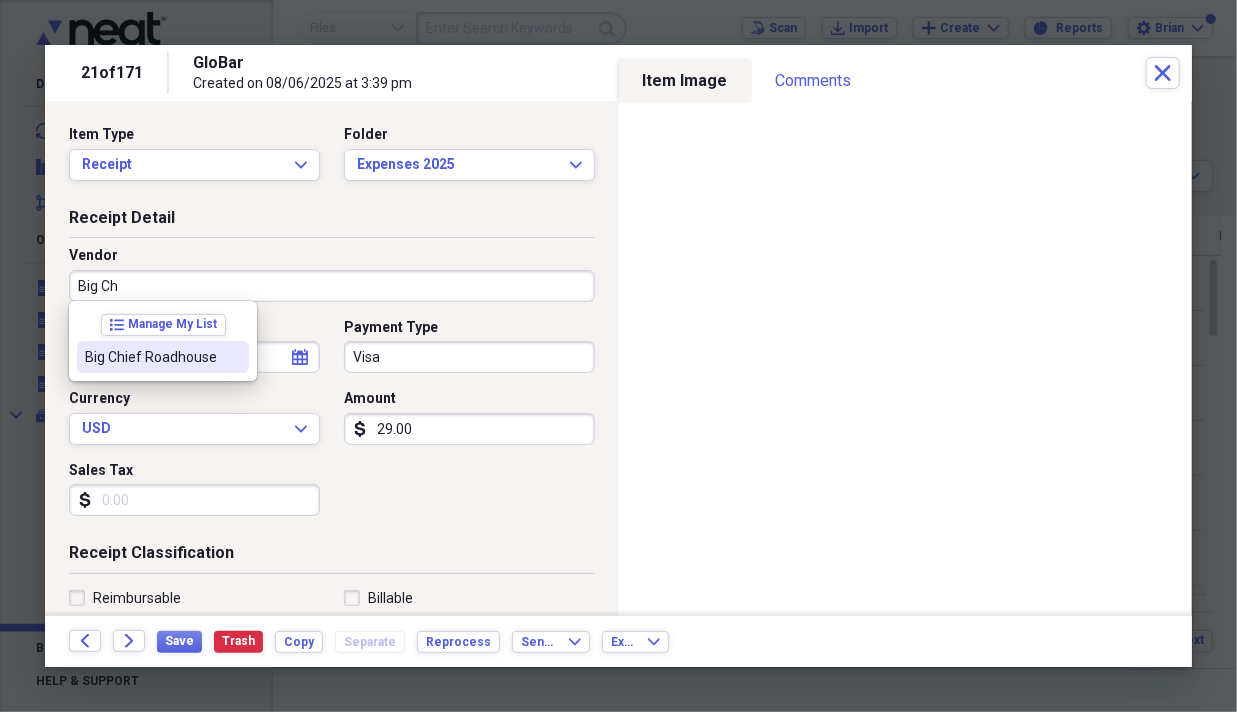 click at bounding box center [233, 357] 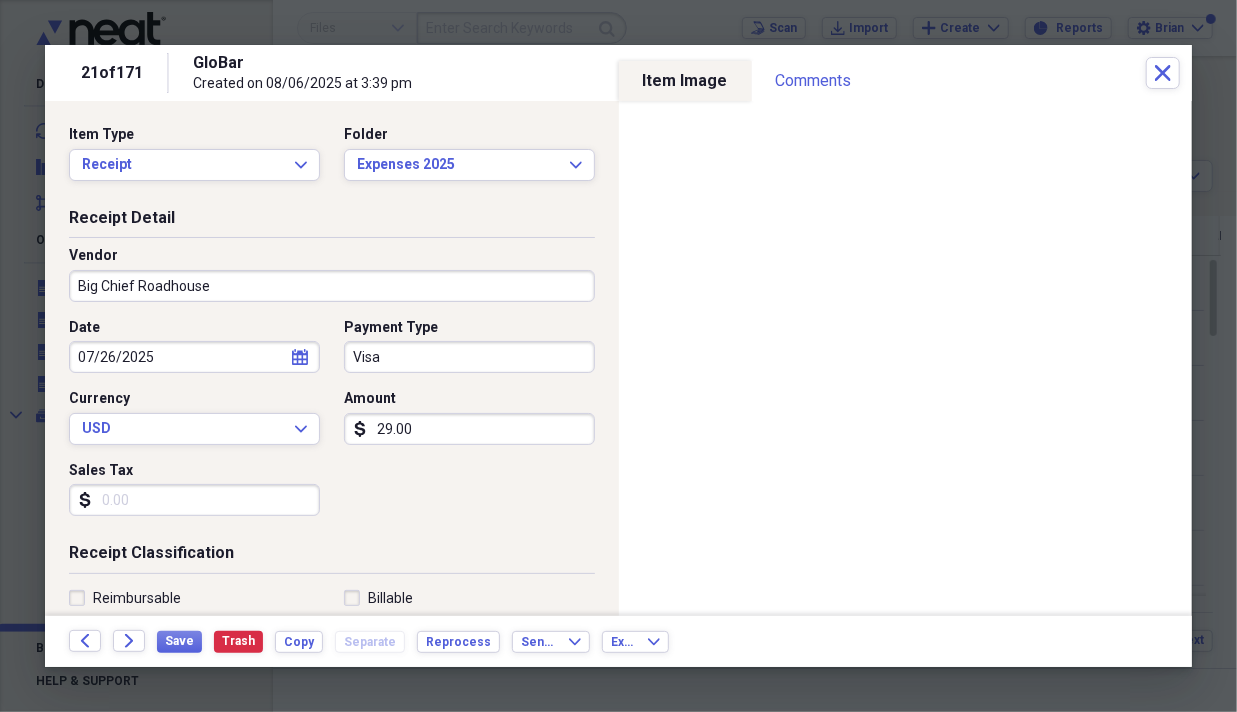 drag, startPoint x: 478, startPoint y: 427, endPoint x: 325, endPoint y: 415, distance: 153.46986 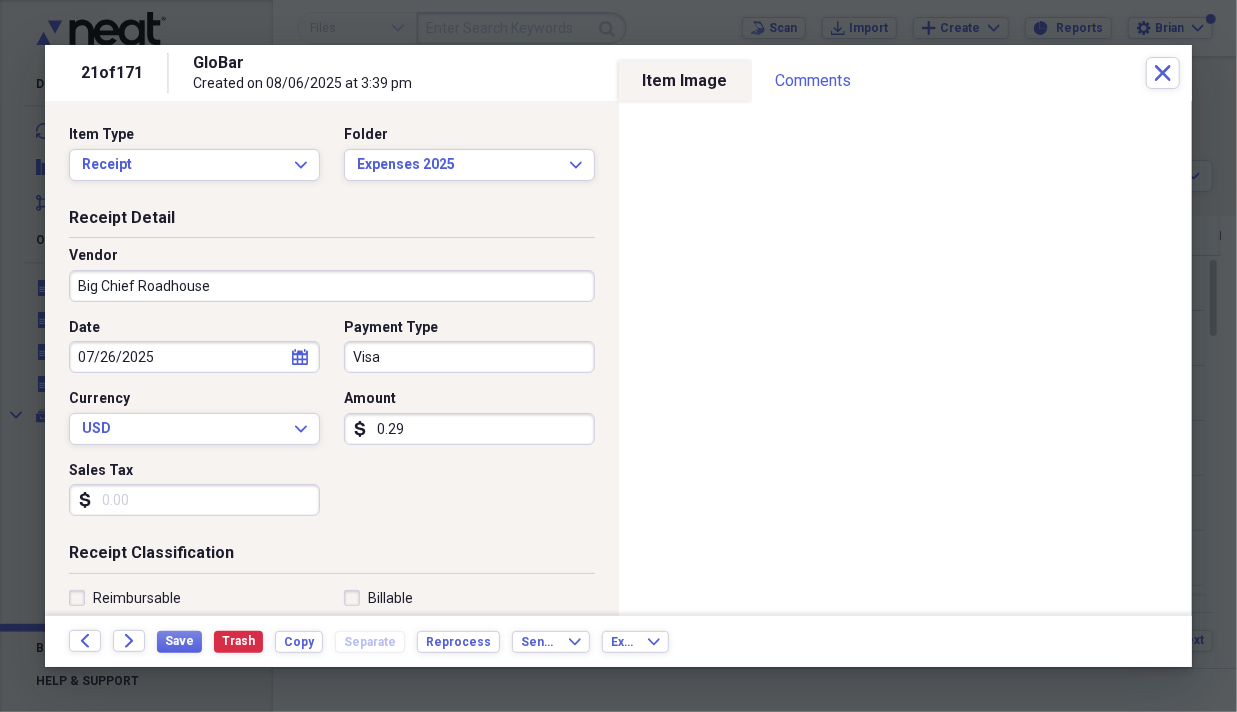 type on "0.02" 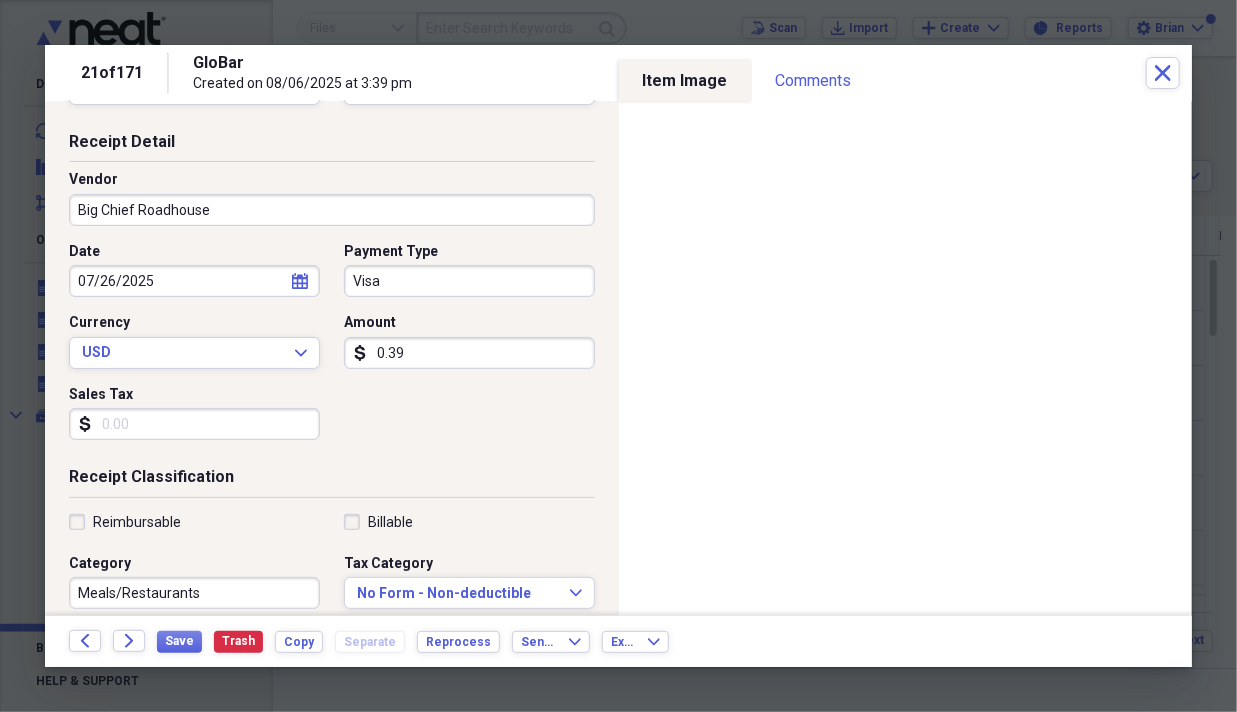 scroll, scrollTop: 100, scrollLeft: 0, axis: vertical 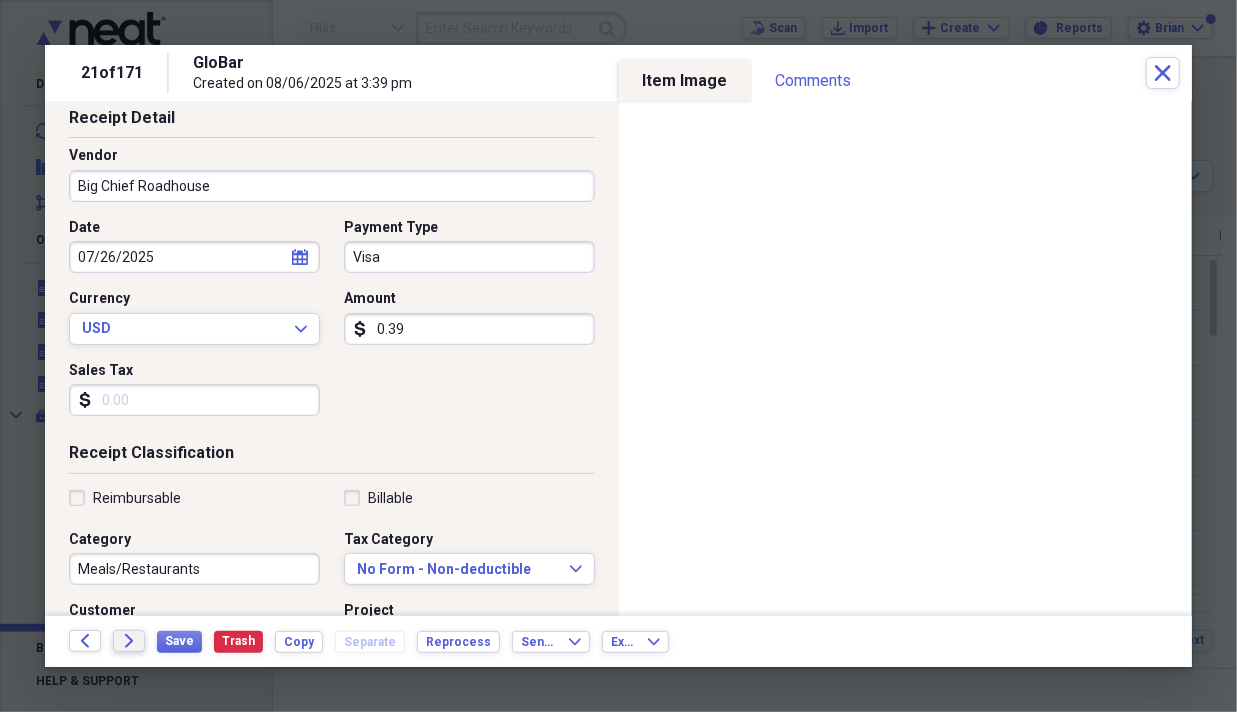 type on "0.39" 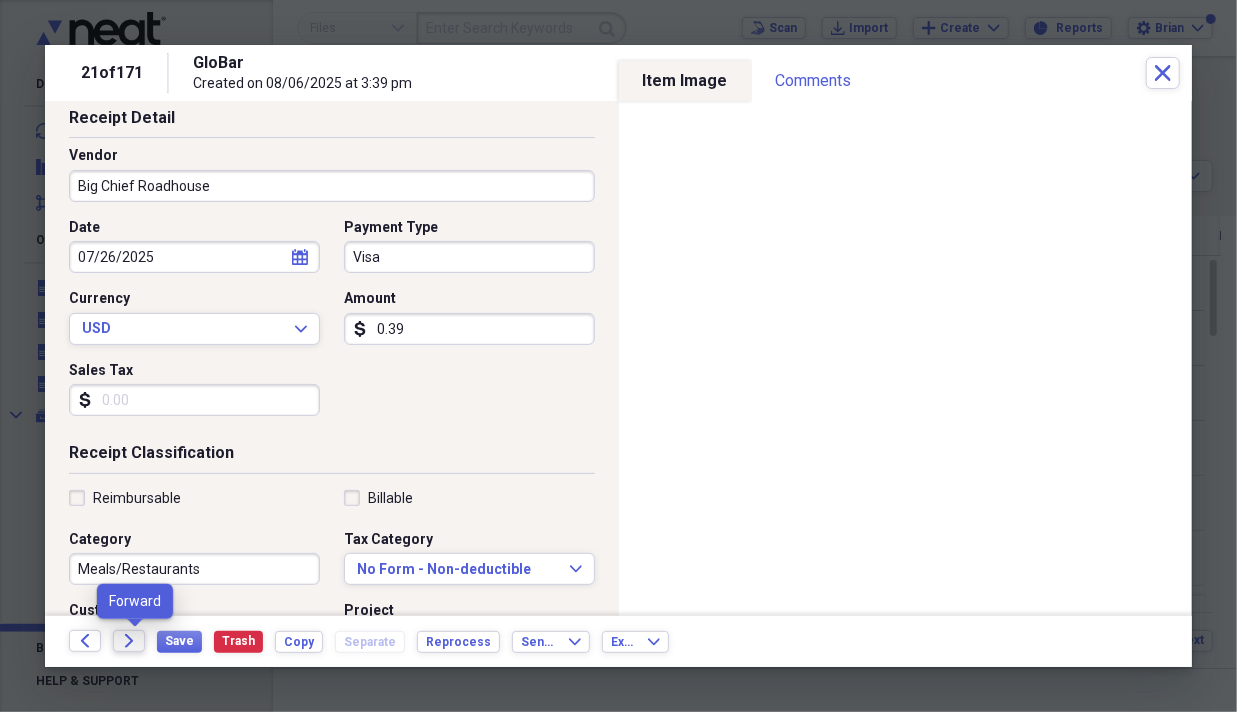 click on "Forward" at bounding box center [129, 641] 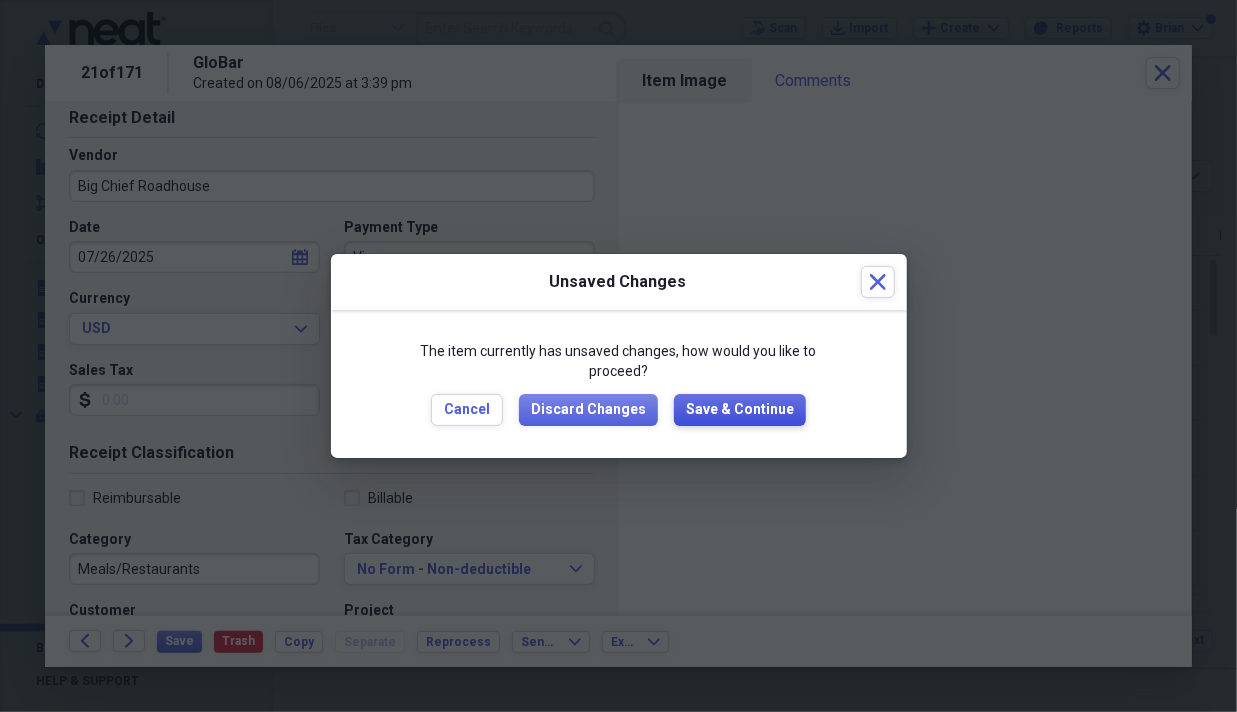 click on "Save & Continue" at bounding box center (740, 410) 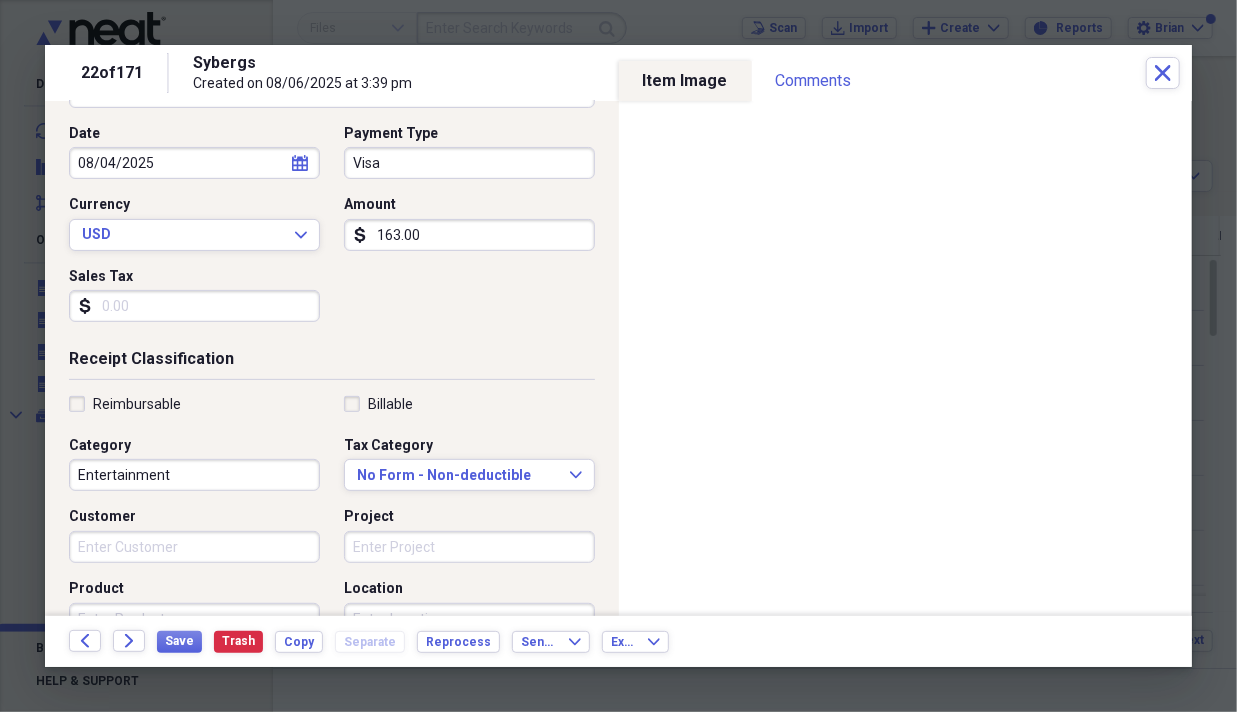 scroll, scrollTop: 200, scrollLeft: 0, axis: vertical 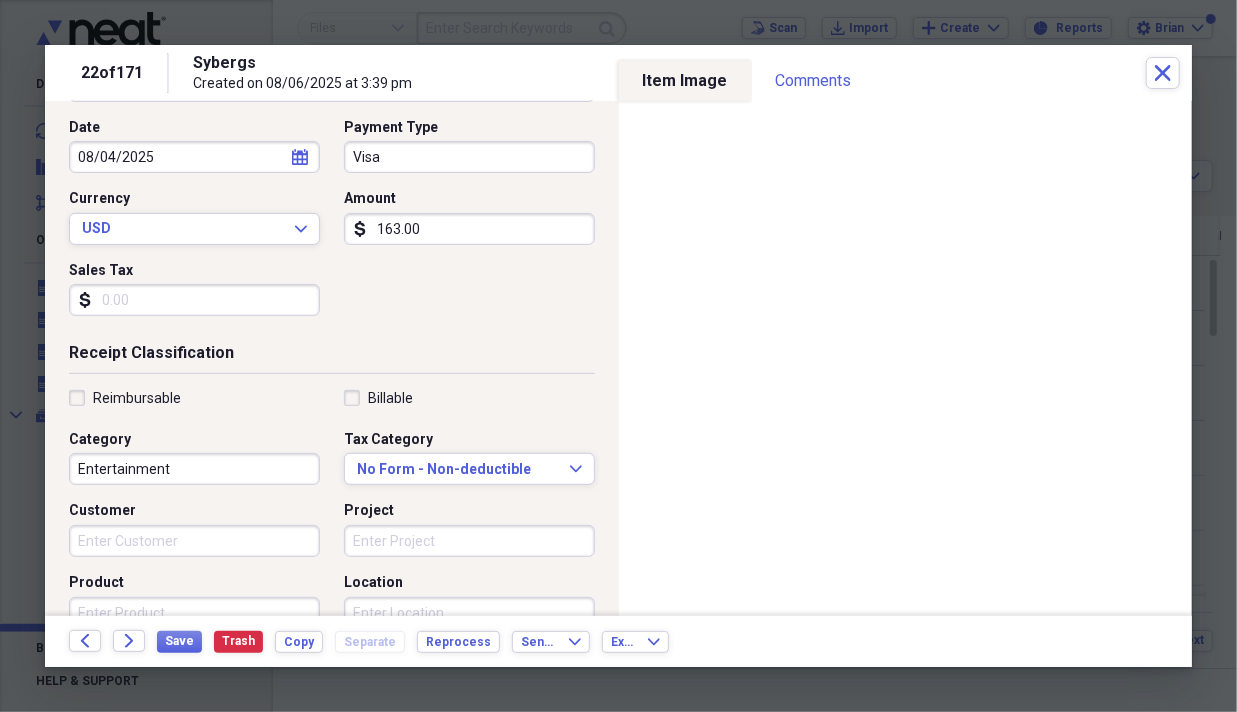 type on "163.00" 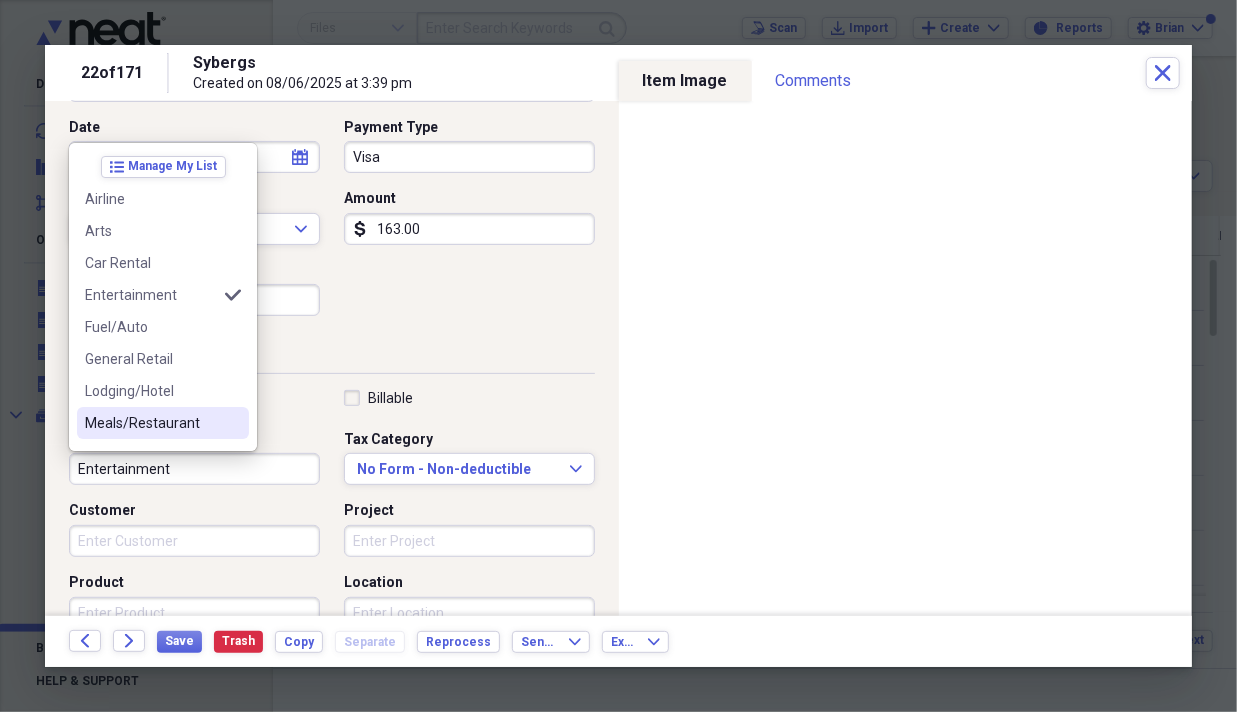click on "Meals/Restaurant" at bounding box center (163, 423) 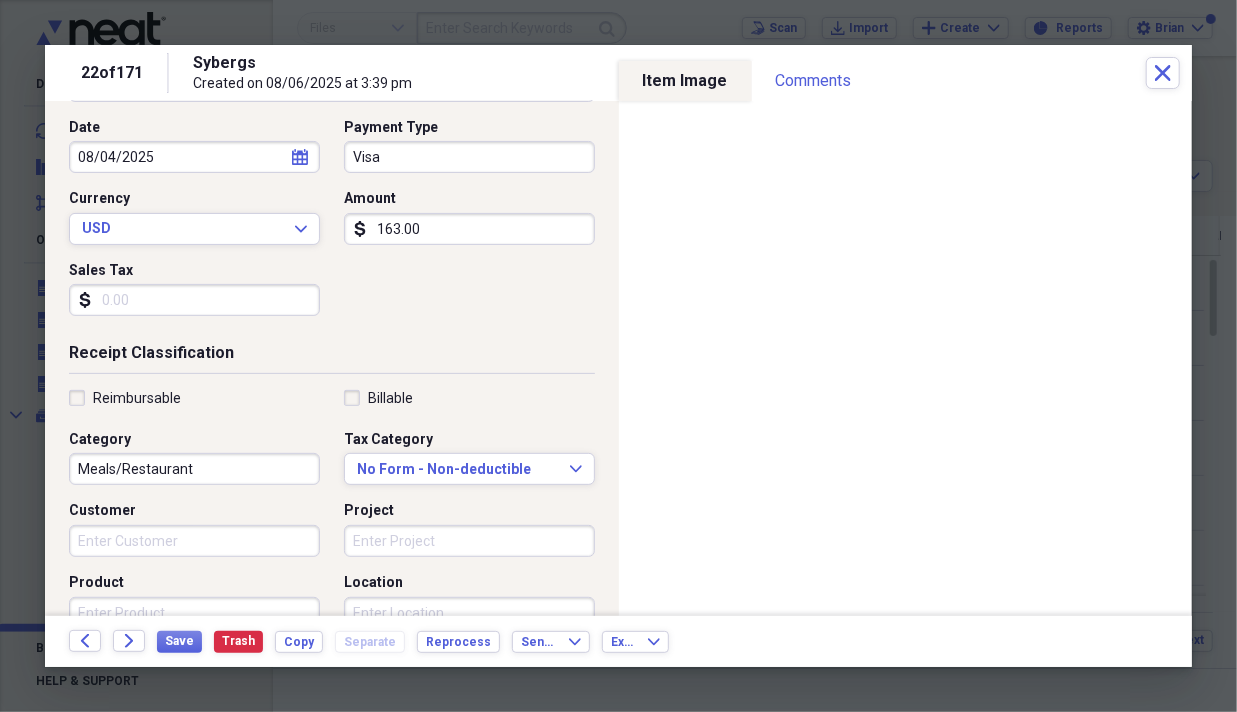 type on "Meals/Restaurant" 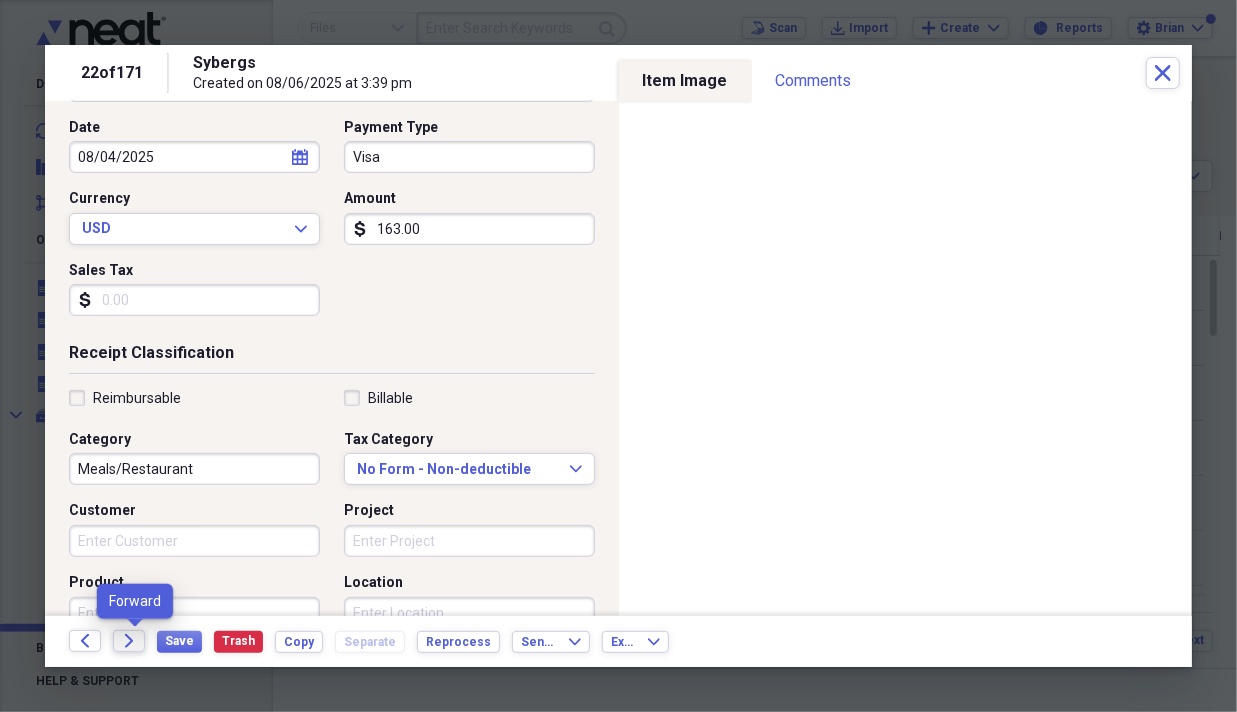 click on "Forward" 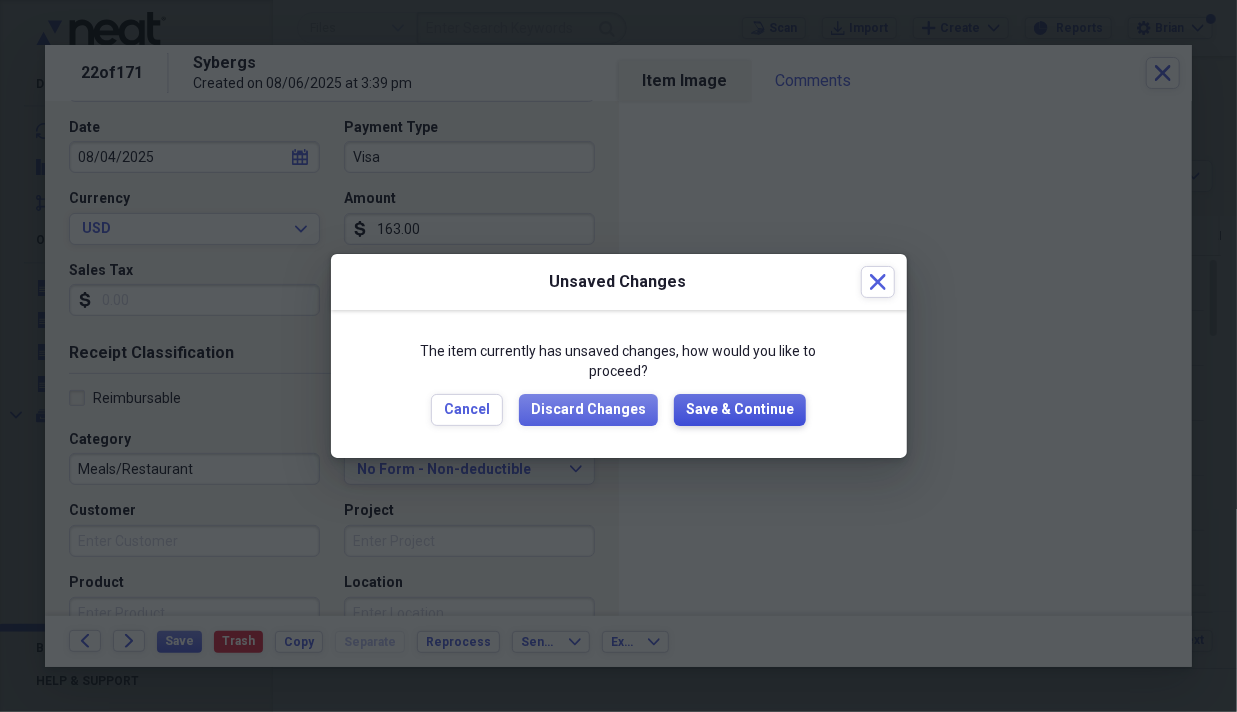 click on "Save & Continue" at bounding box center (740, 410) 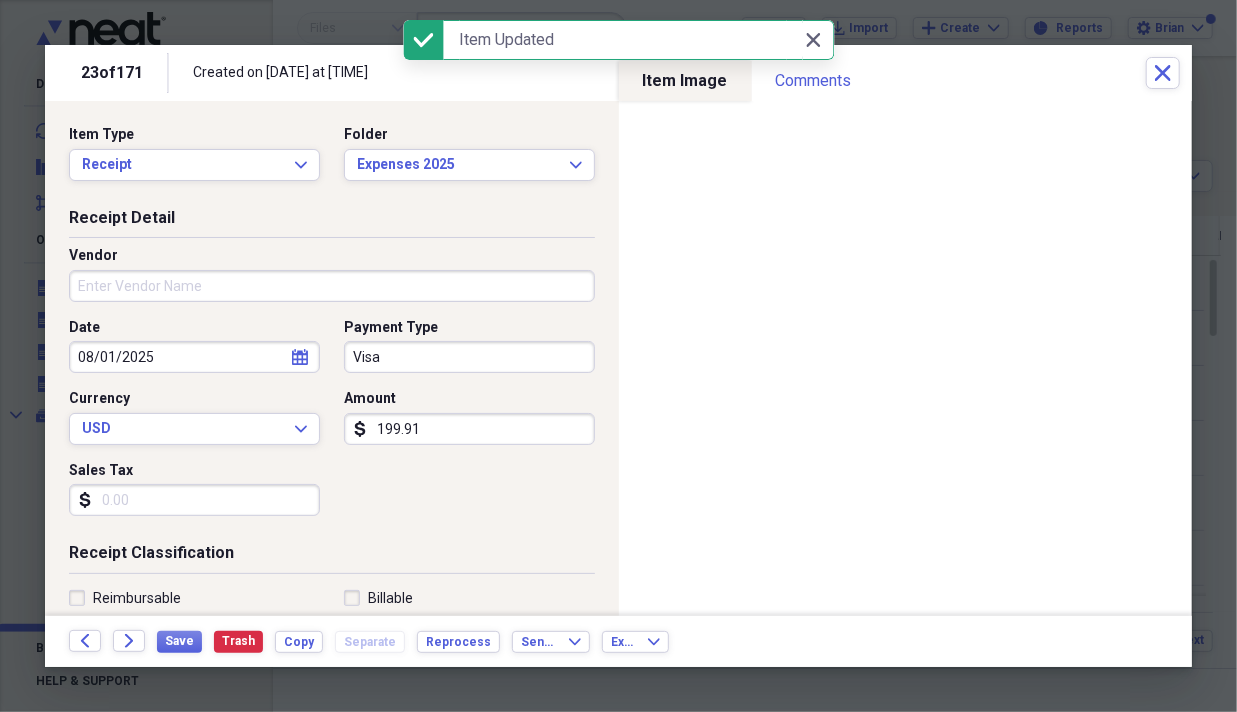 click on "Vendor" at bounding box center [332, 286] 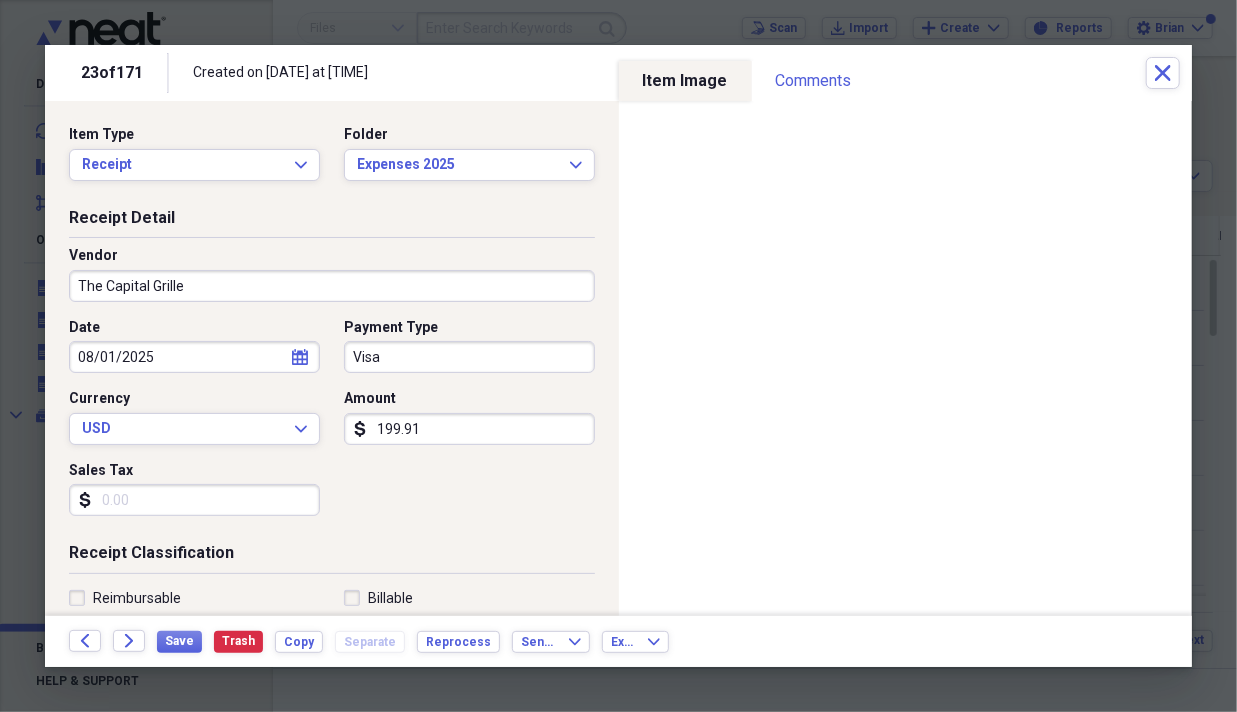 type on "The Capital Grille" 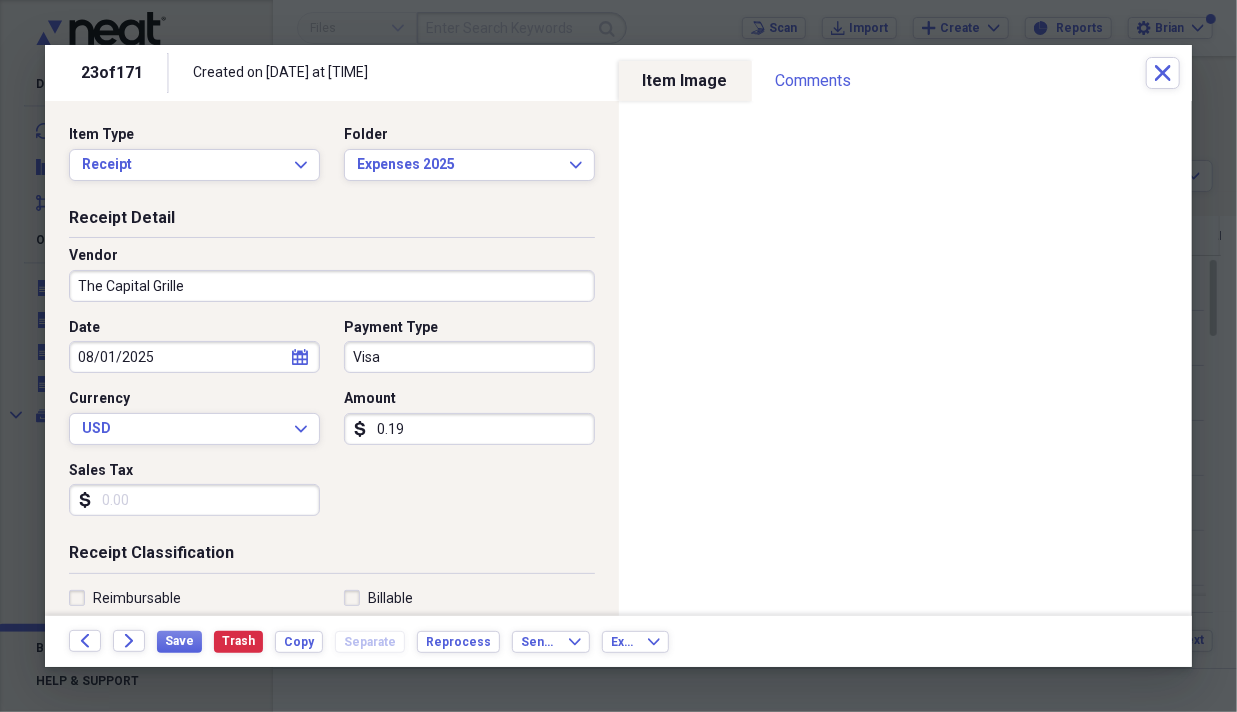 type on "0.01" 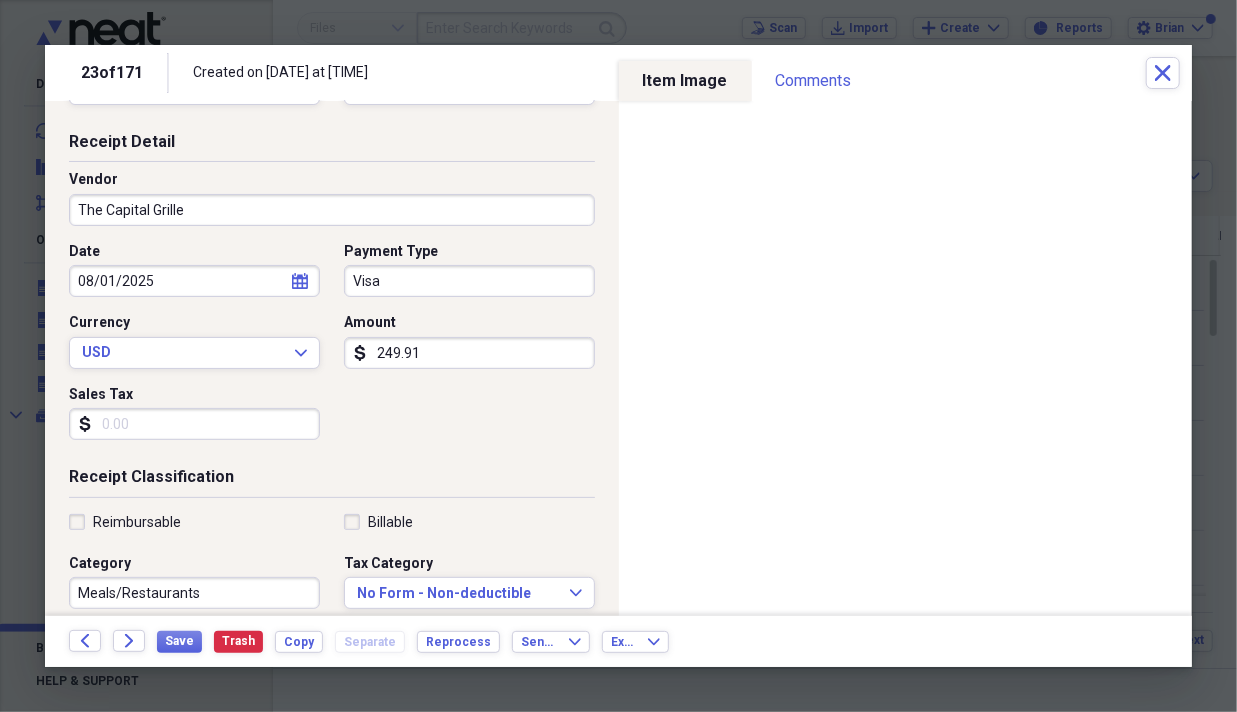 scroll, scrollTop: 200, scrollLeft: 0, axis: vertical 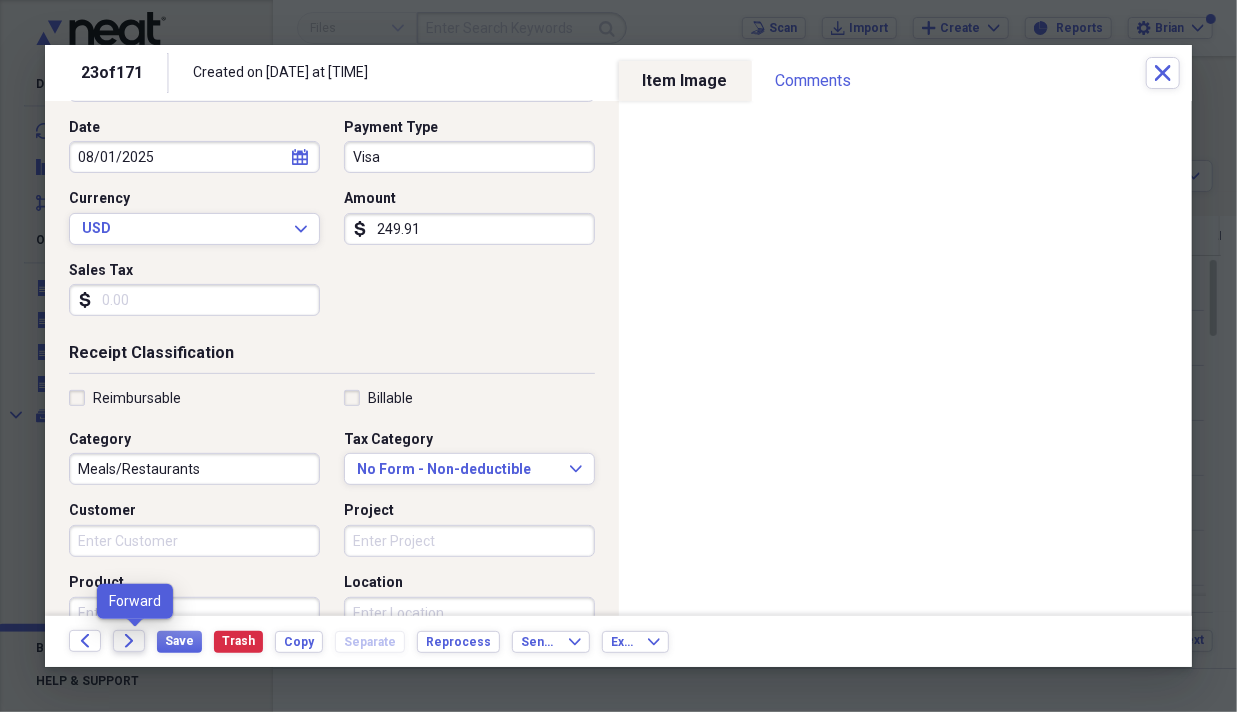 type on "249.91" 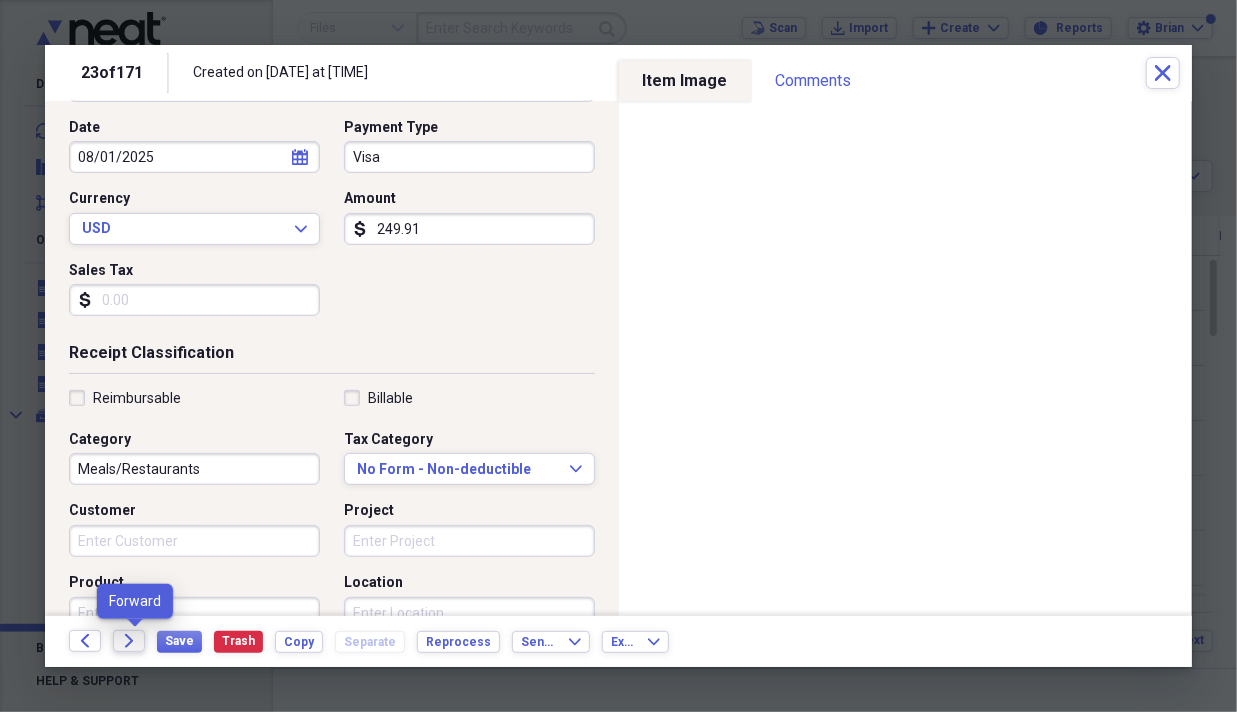 click on "Forward" 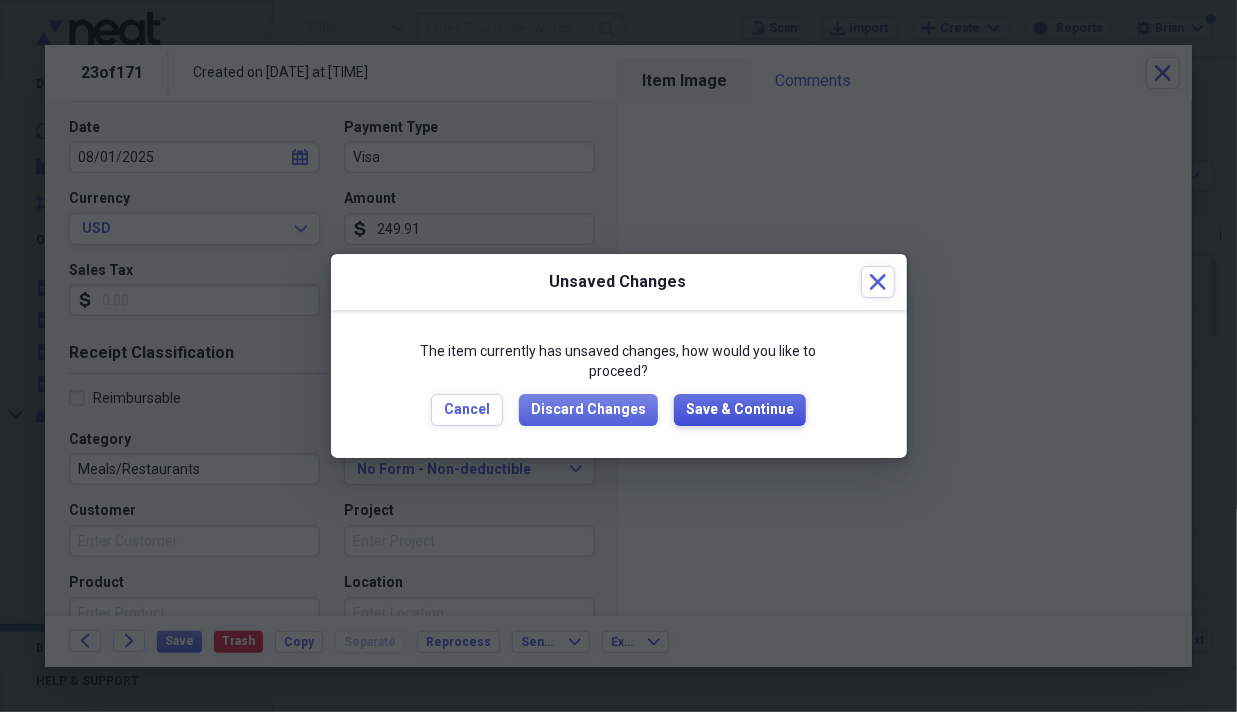 click on "Save & Continue" at bounding box center (740, 410) 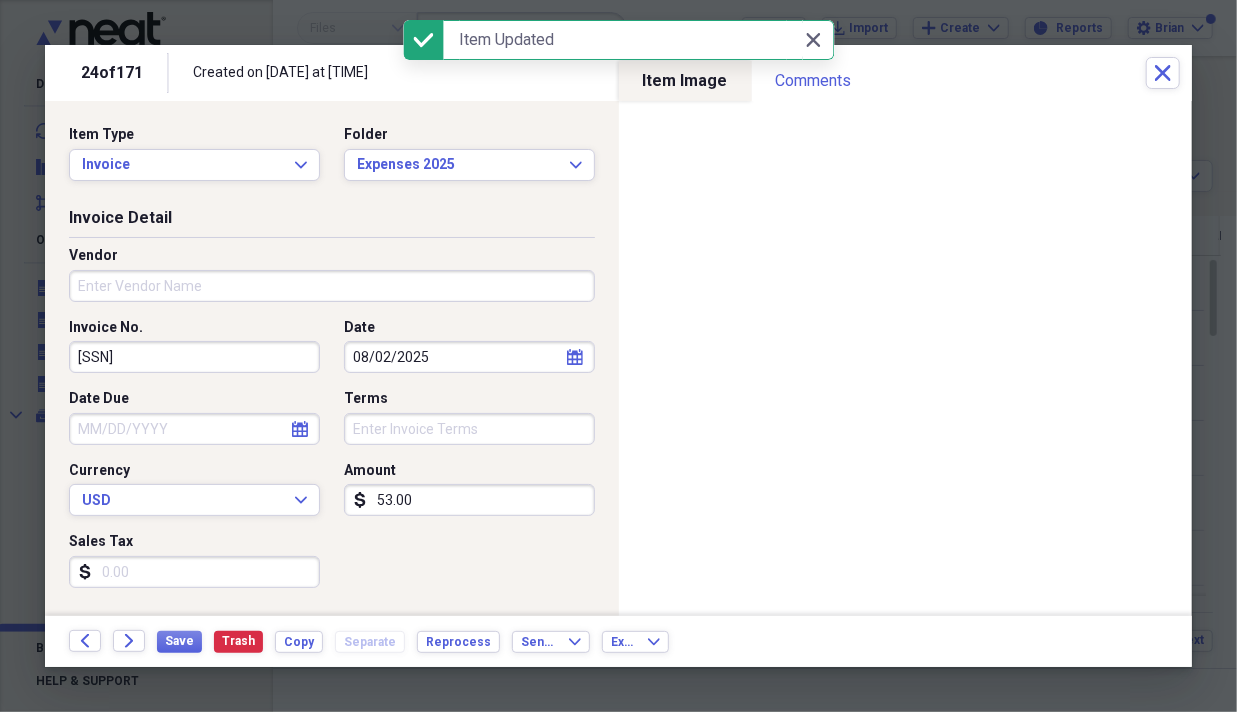 click on "Vendor" at bounding box center [332, 286] 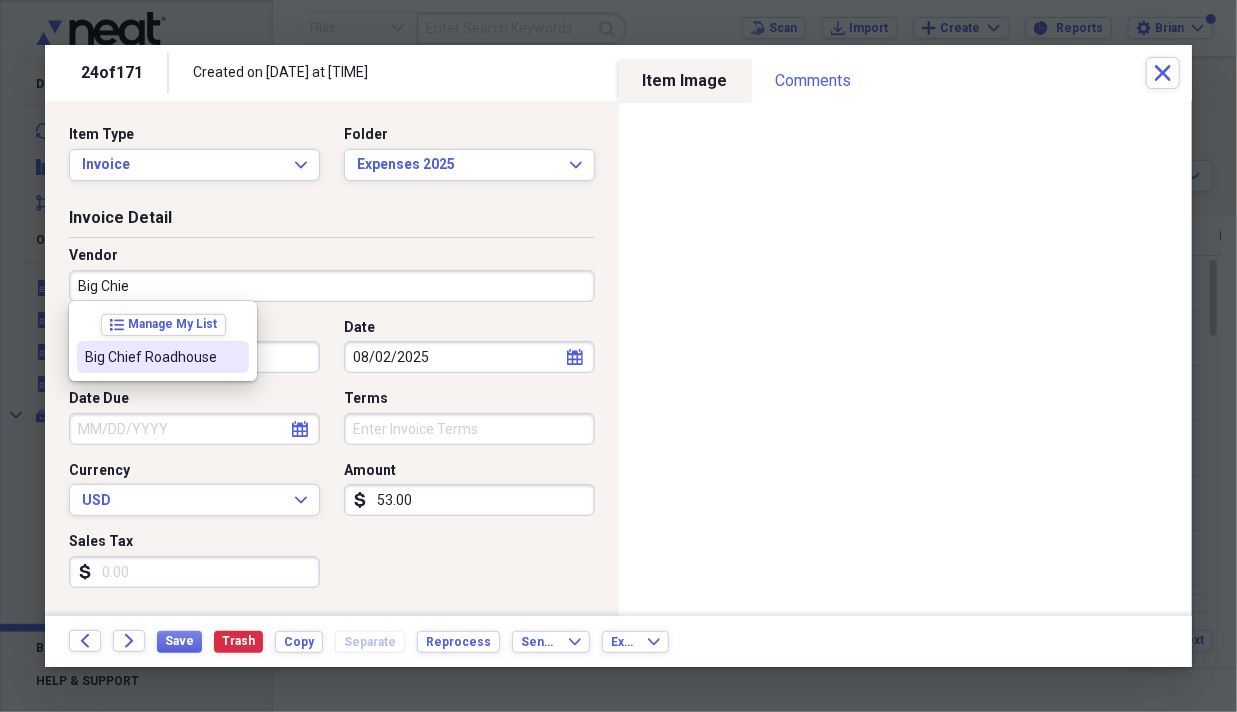 click on "Big Chief Roadhouse" at bounding box center (163, 357) 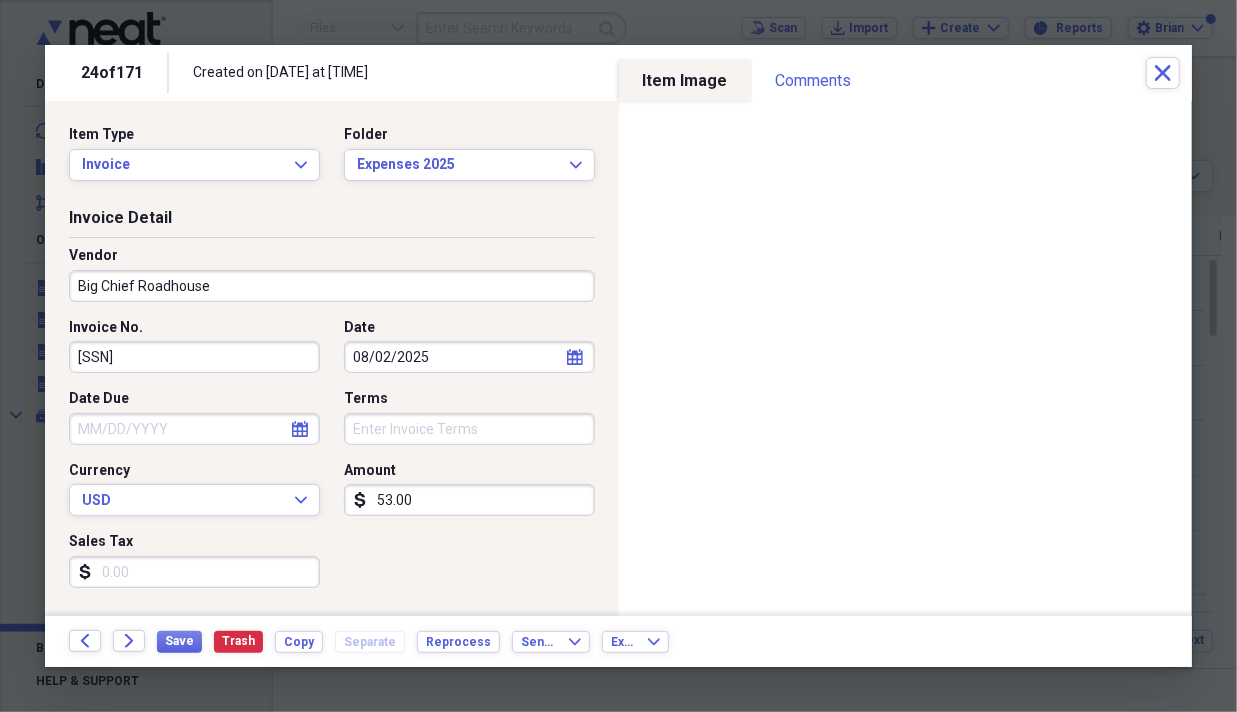 type on "Meals/Restaurants" 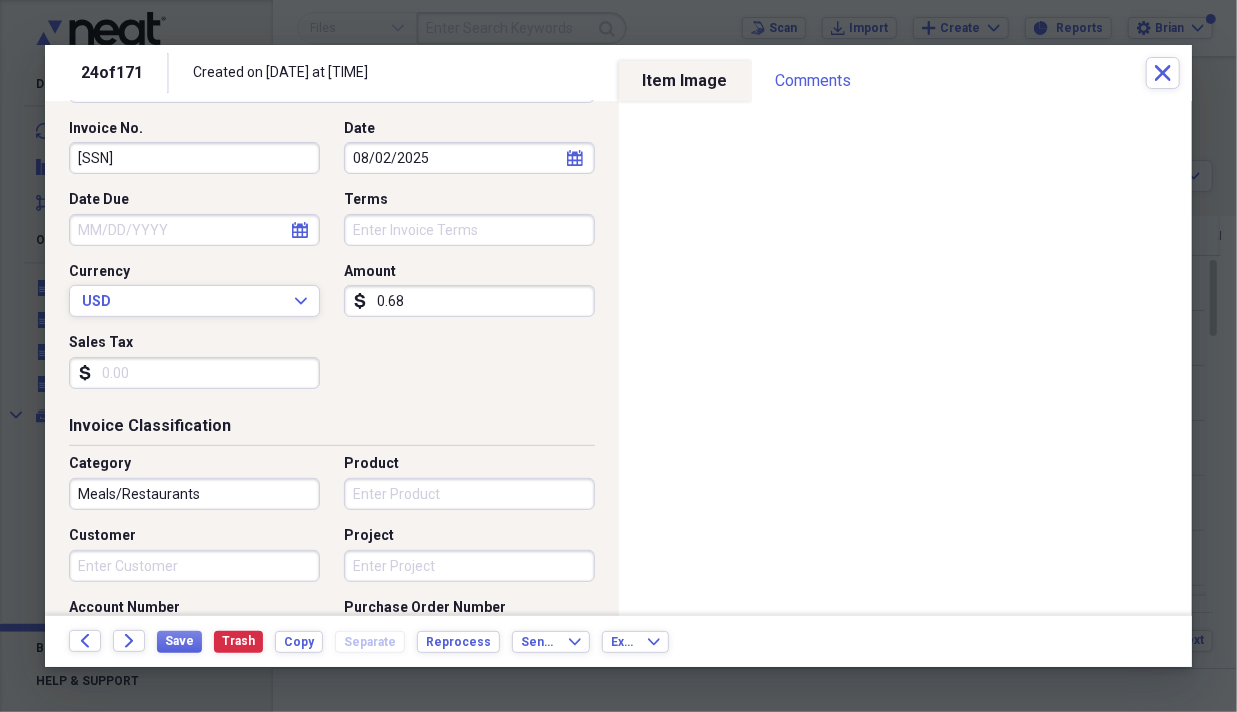scroll, scrollTop: 200, scrollLeft: 0, axis: vertical 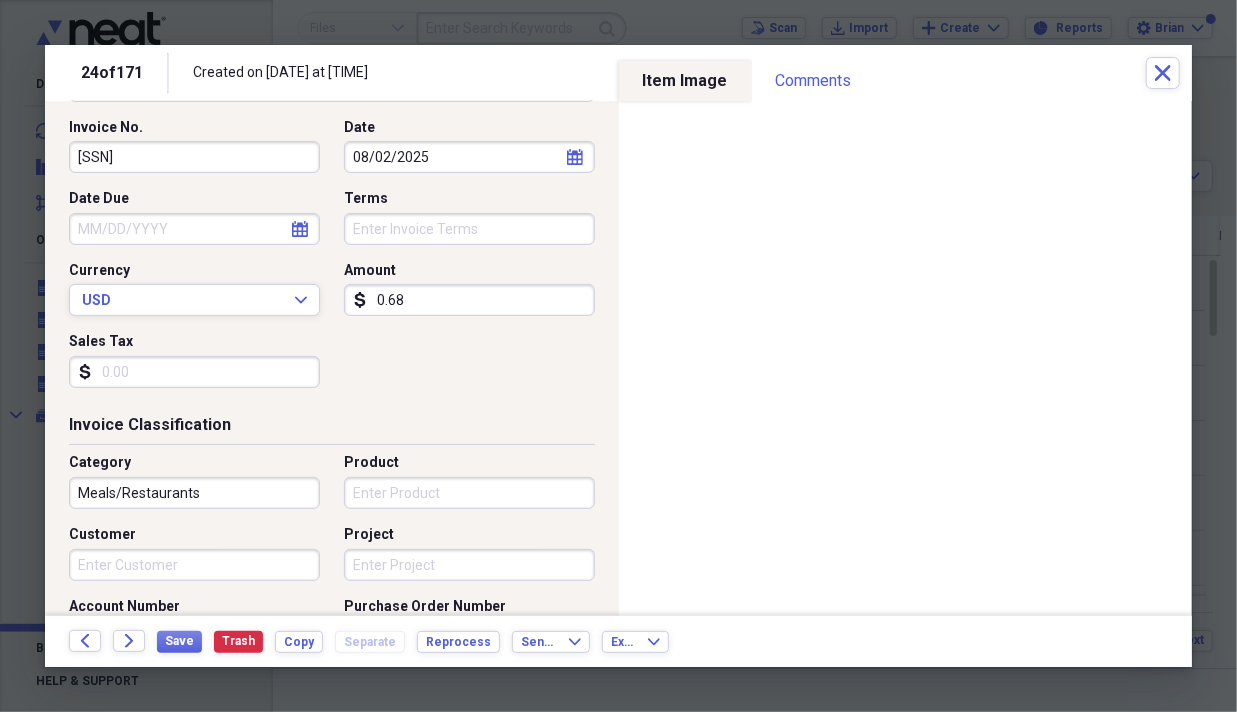 drag, startPoint x: 432, startPoint y: 298, endPoint x: 344, endPoint y: 289, distance: 88.45903 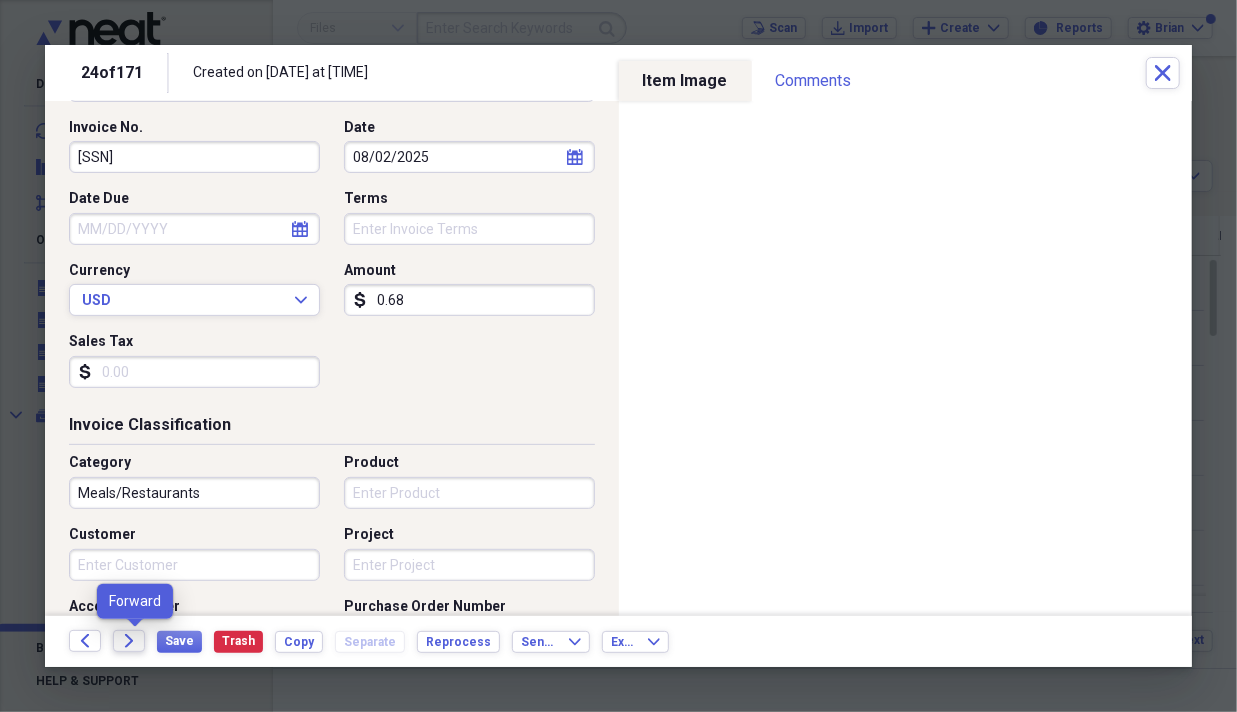 type on "0.68" 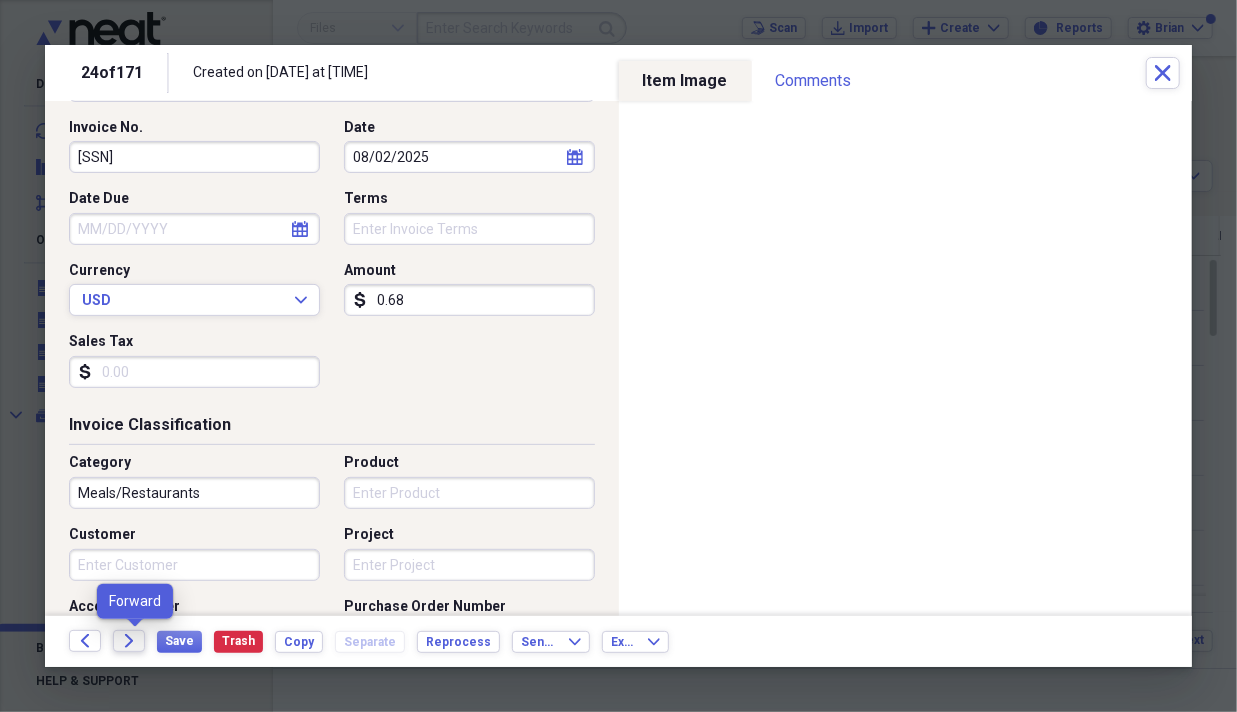 click on "Forward" 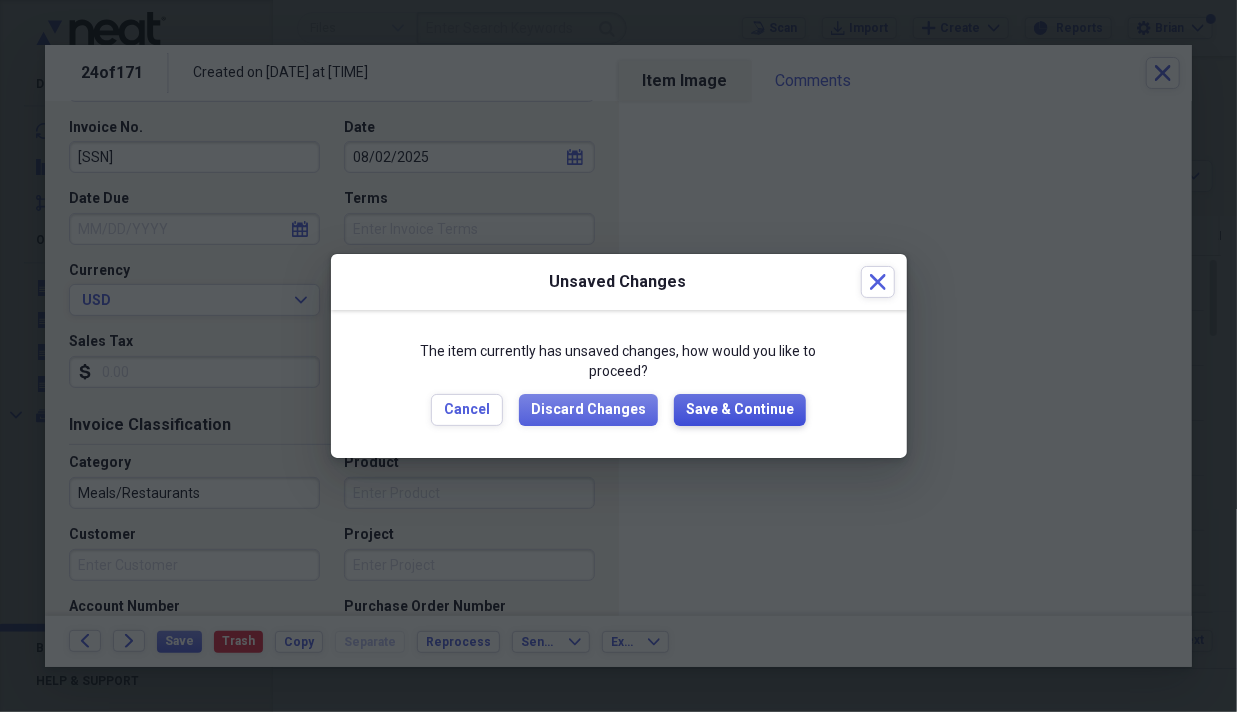 click on "Save & Continue" at bounding box center [740, 410] 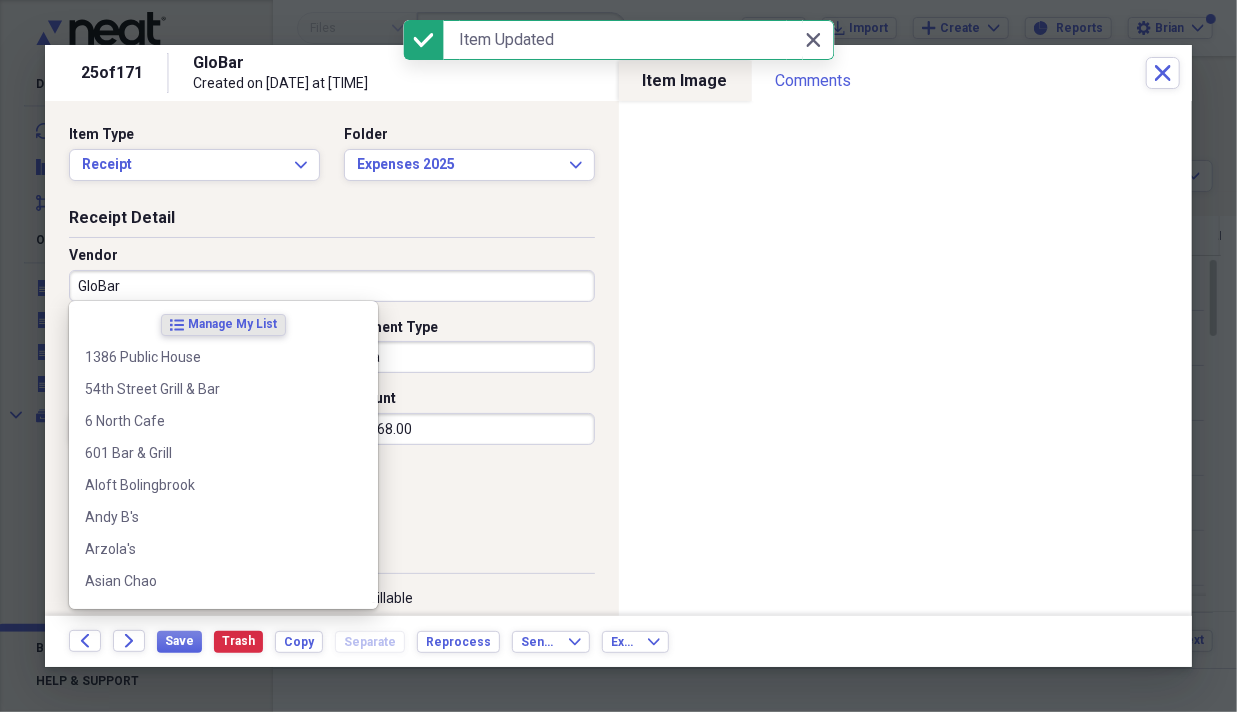 click on "GloBar" at bounding box center [332, 286] 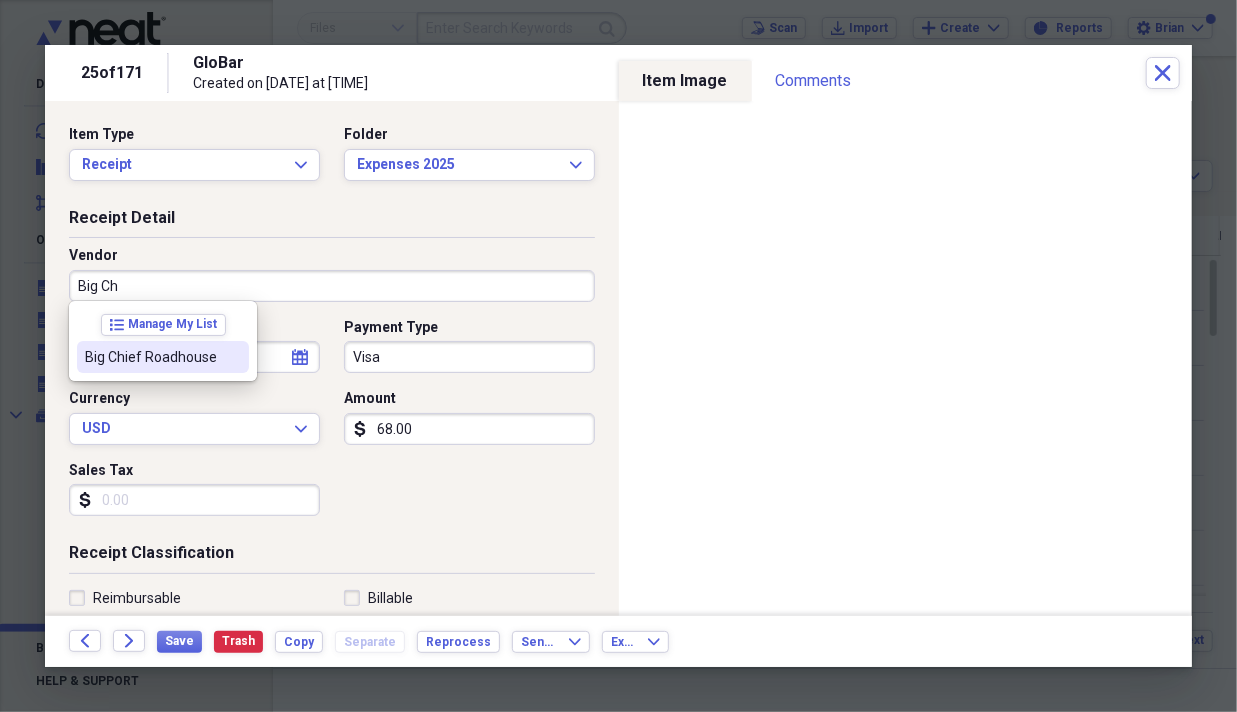 click on "Big Chief Roadhouse" at bounding box center [151, 357] 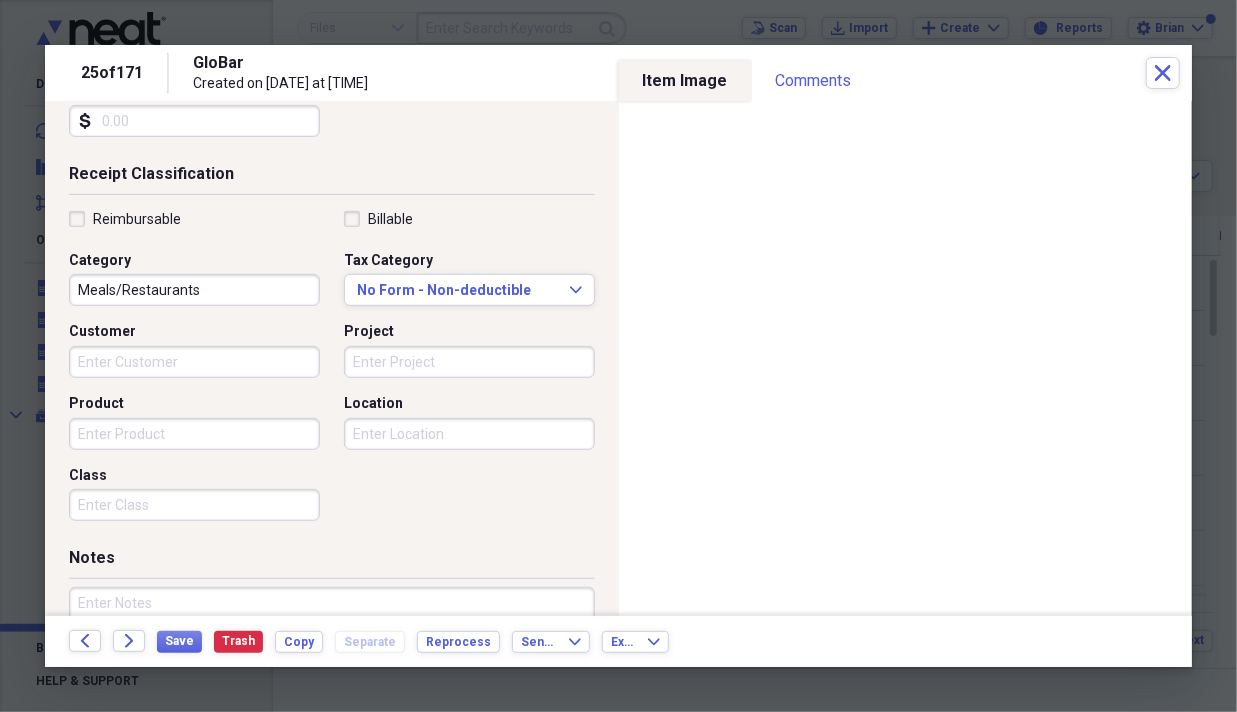 scroll, scrollTop: 400, scrollLeft: 0, axis: vertical 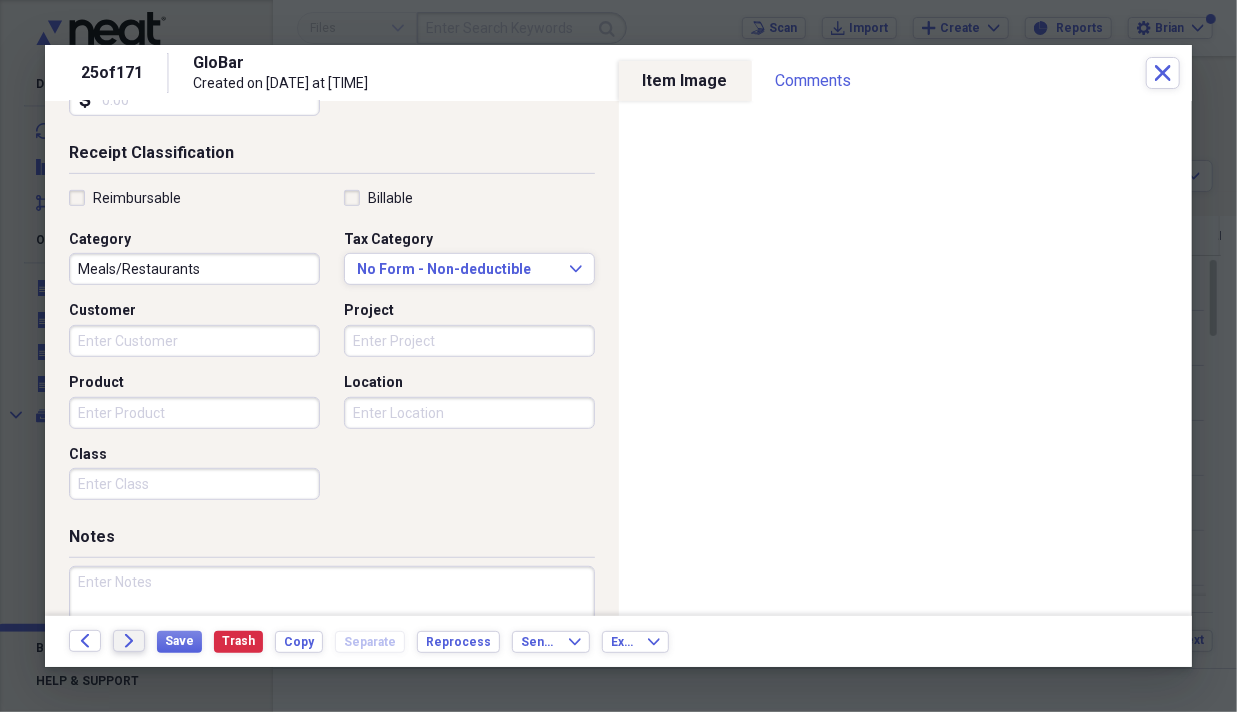 type on "88.00" 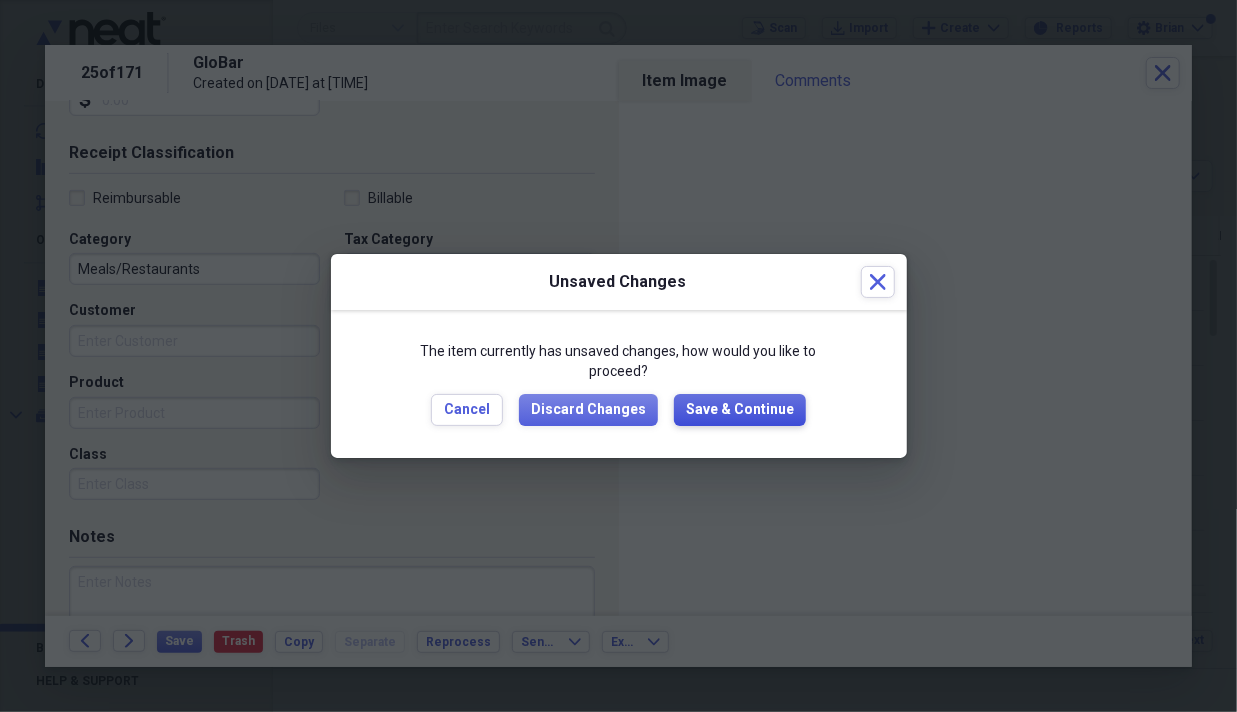 click on "Save & Continue" at bounding box center (740, 410) 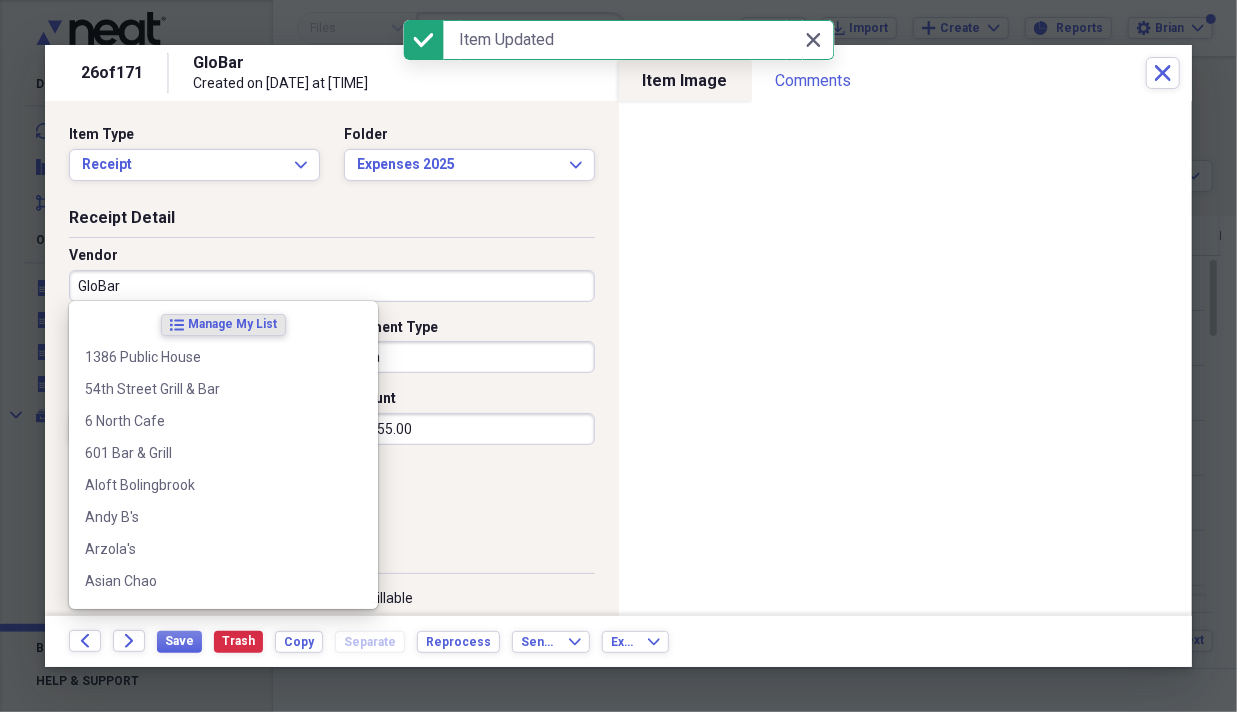 click on "GloBar" at bounding box center (332, 286) 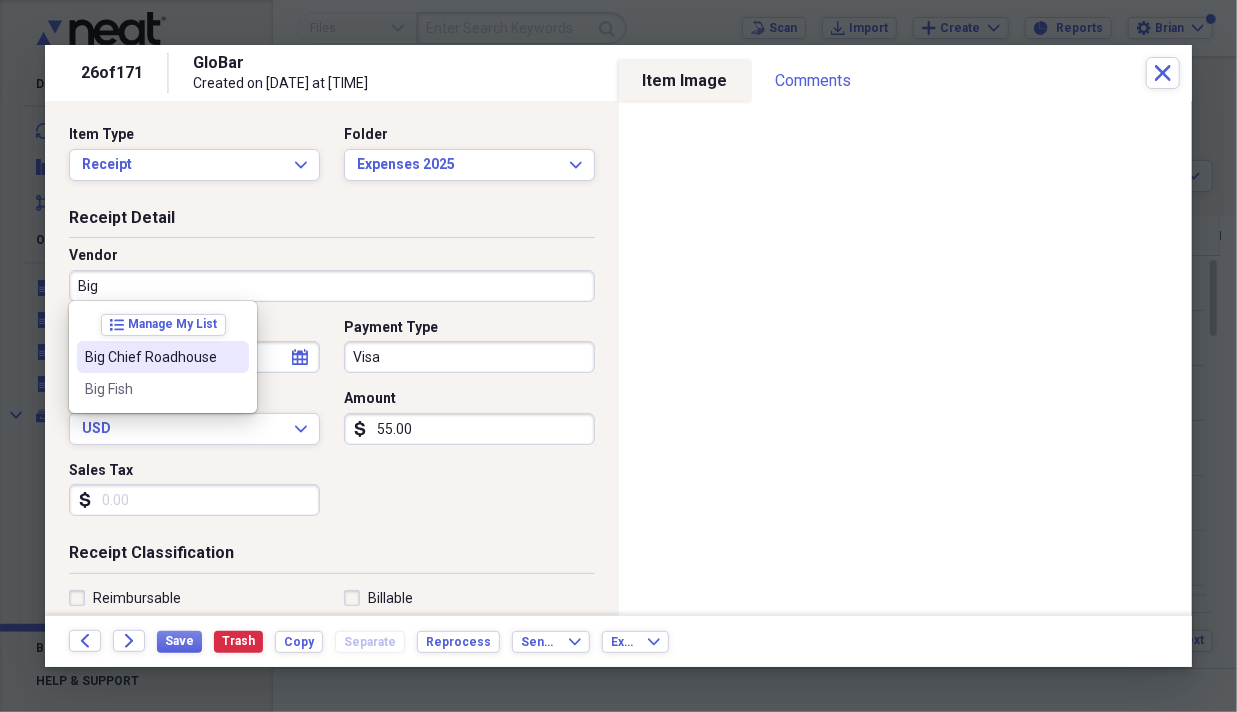 click on "Big Chief Roadhouse" at bounding box center [163, 357] 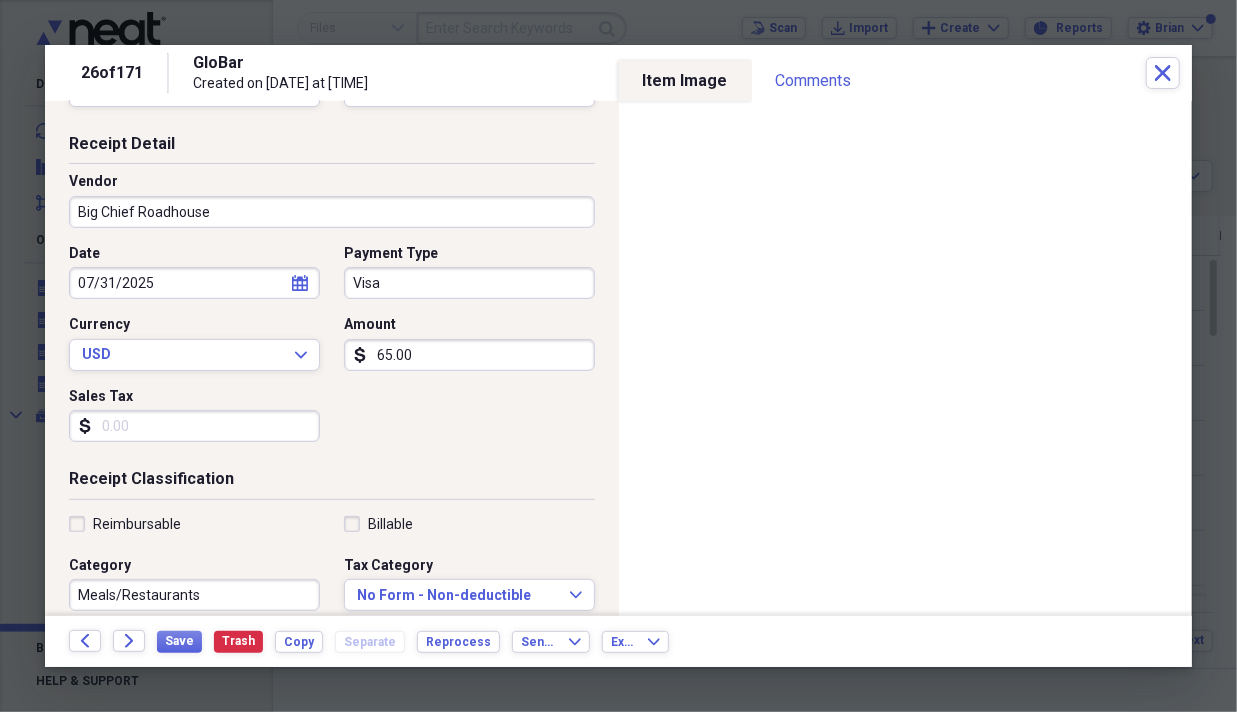 scroll, scrollTop: 200, scrollLeft: 0, axis: vertical 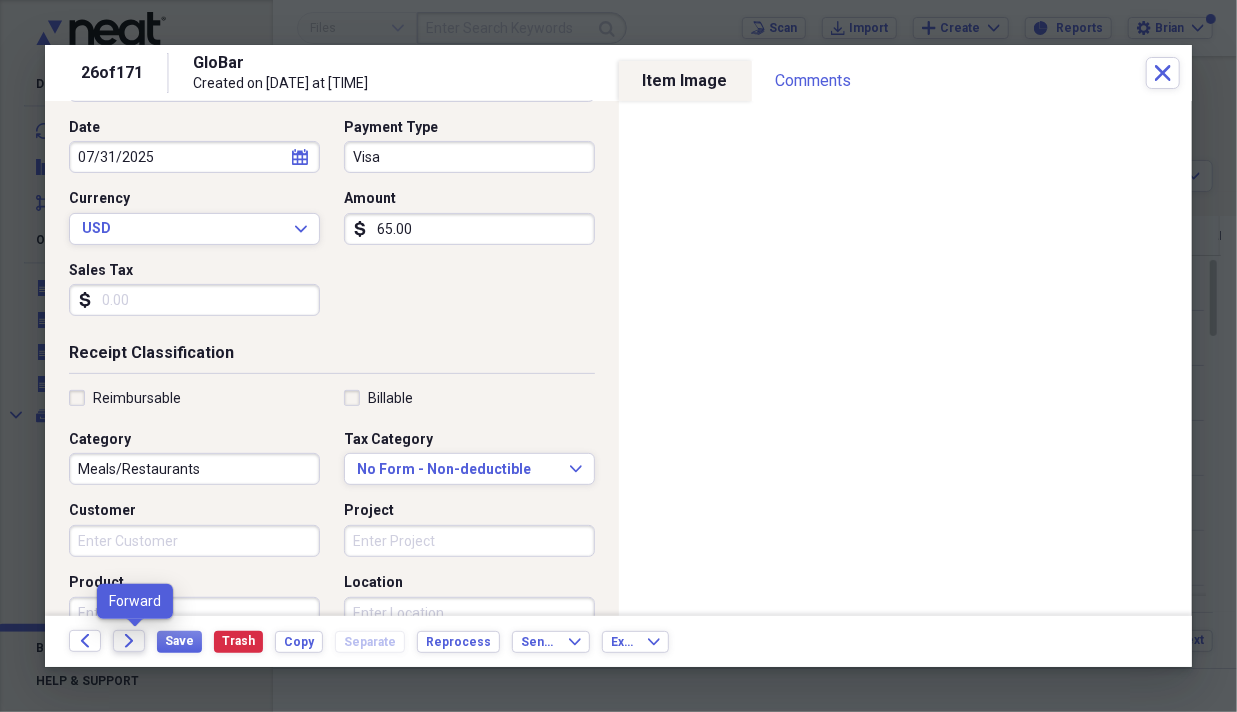 type on "65.00" 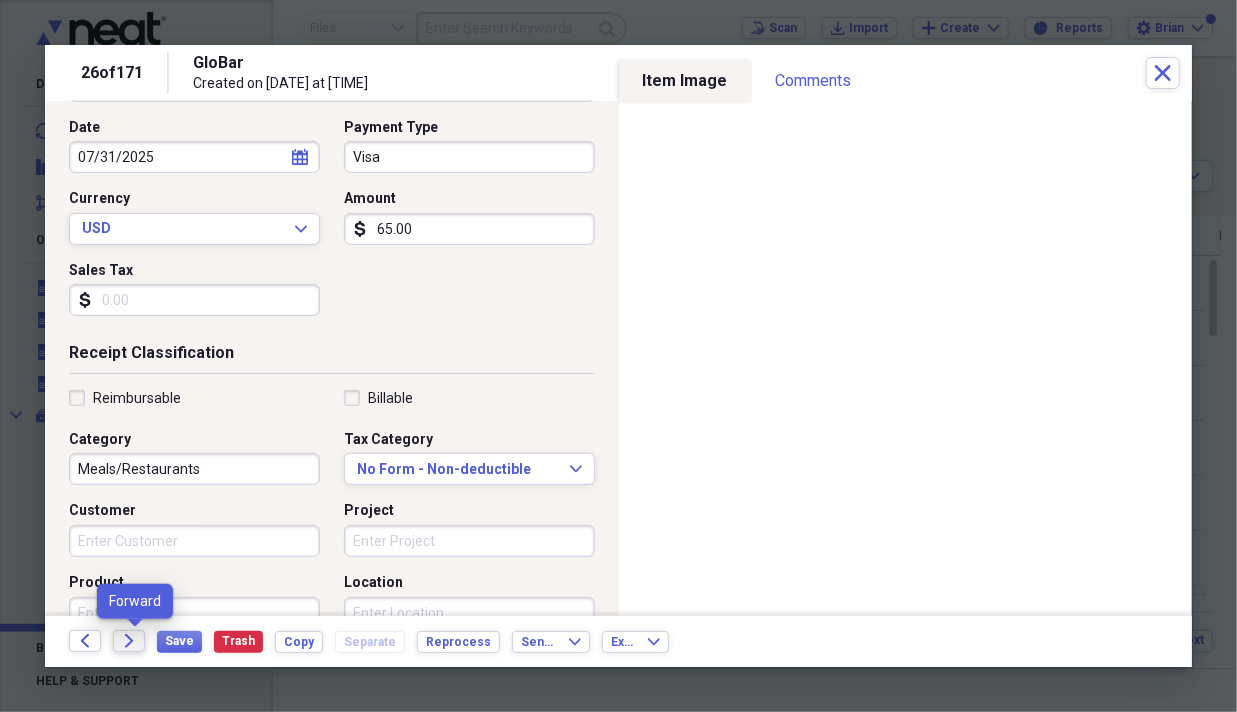 click on "Forward" 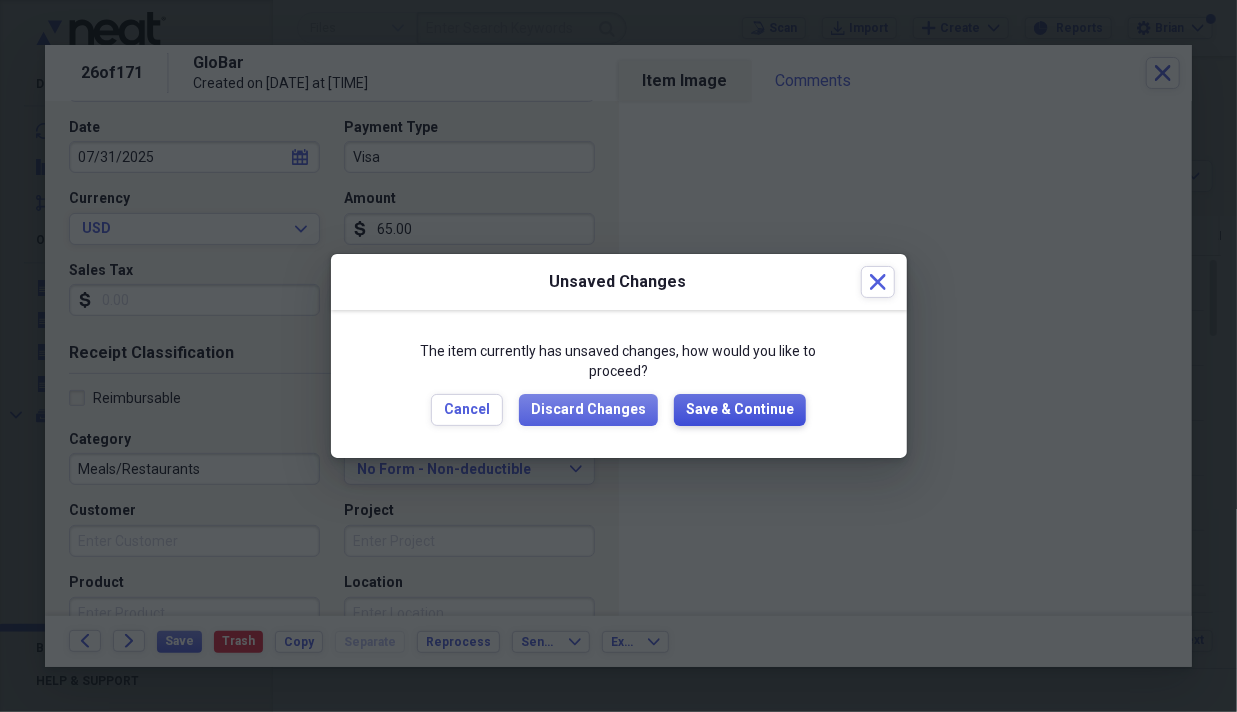 click on "Save & Continue" at bounding box center (740, 410) 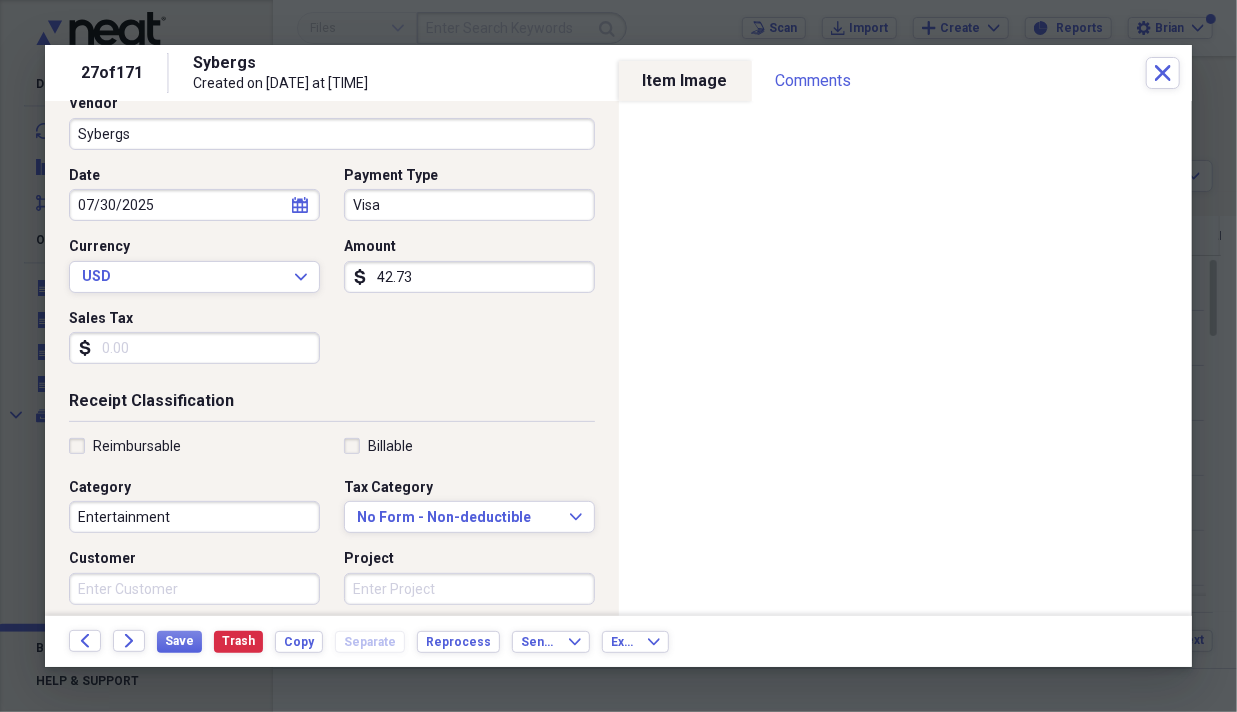 scroll, scrollTop: 300, scrollLeft: 0, axis: vertical 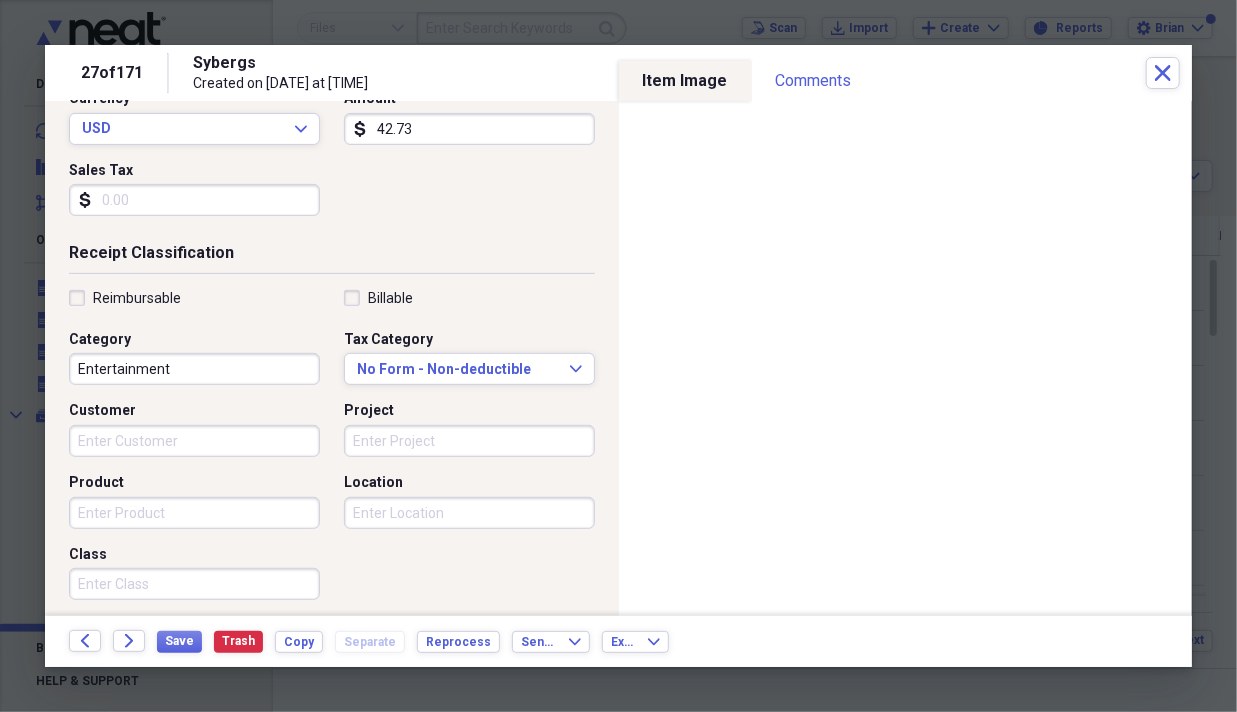 type on "42.73" 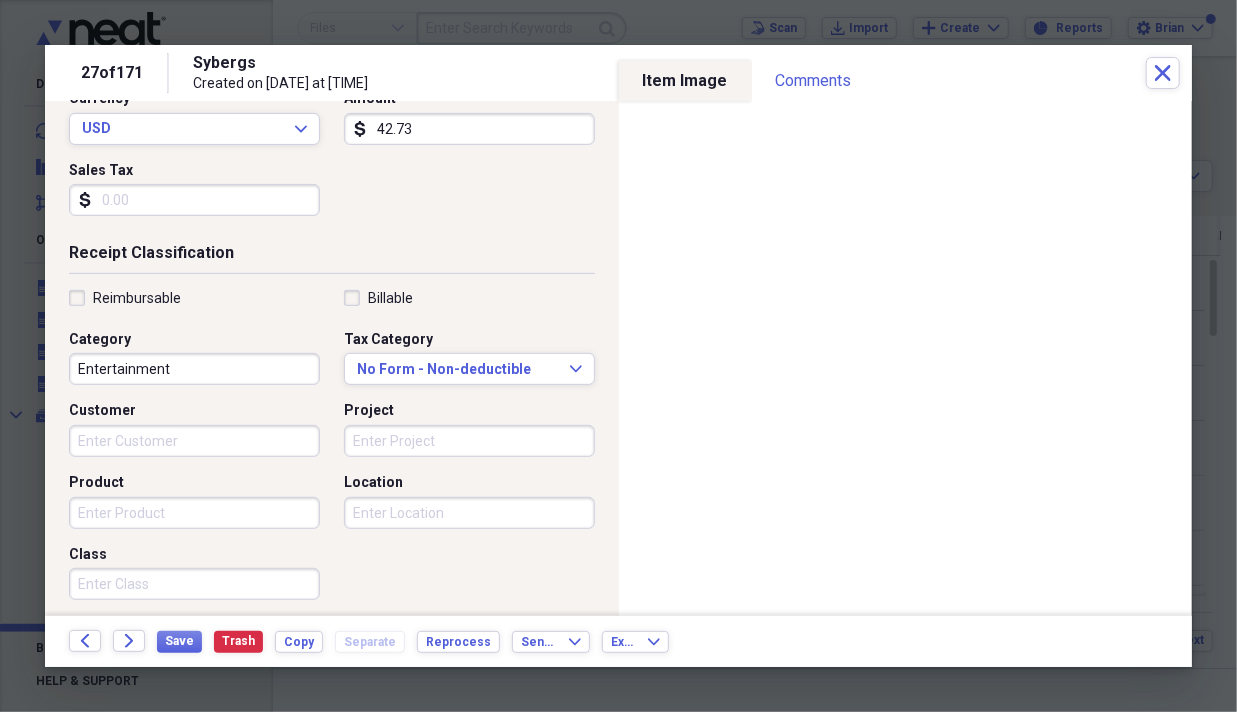 click on "Entertainment" at bounding box center [194, 369] 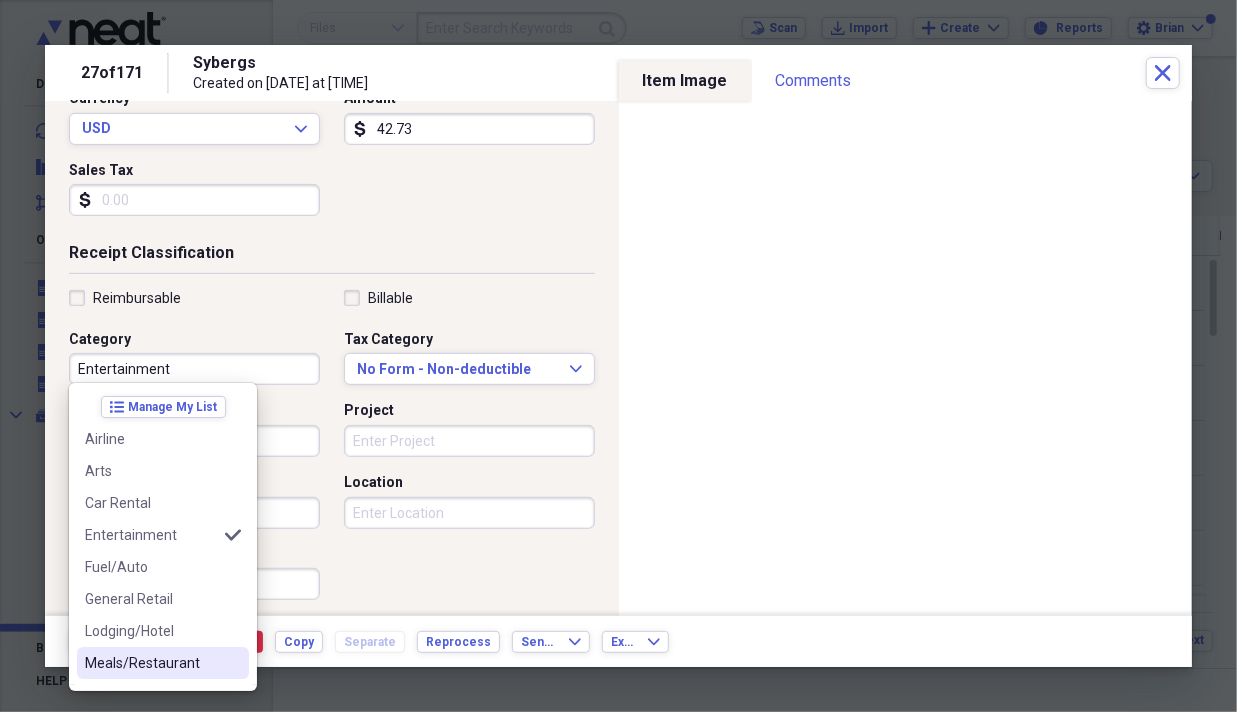 click on "Meals/Restaurant" at bounding box center [163, 663] 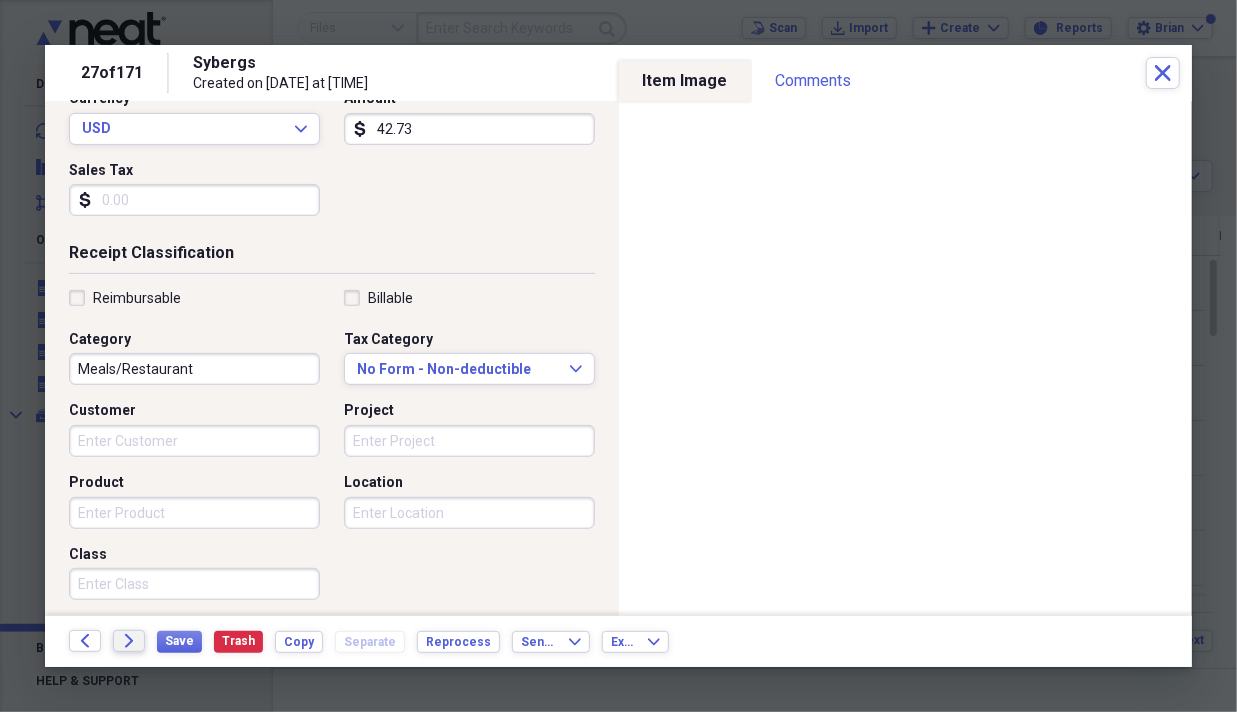 click on "Forward" at bounding box center [129, 641] 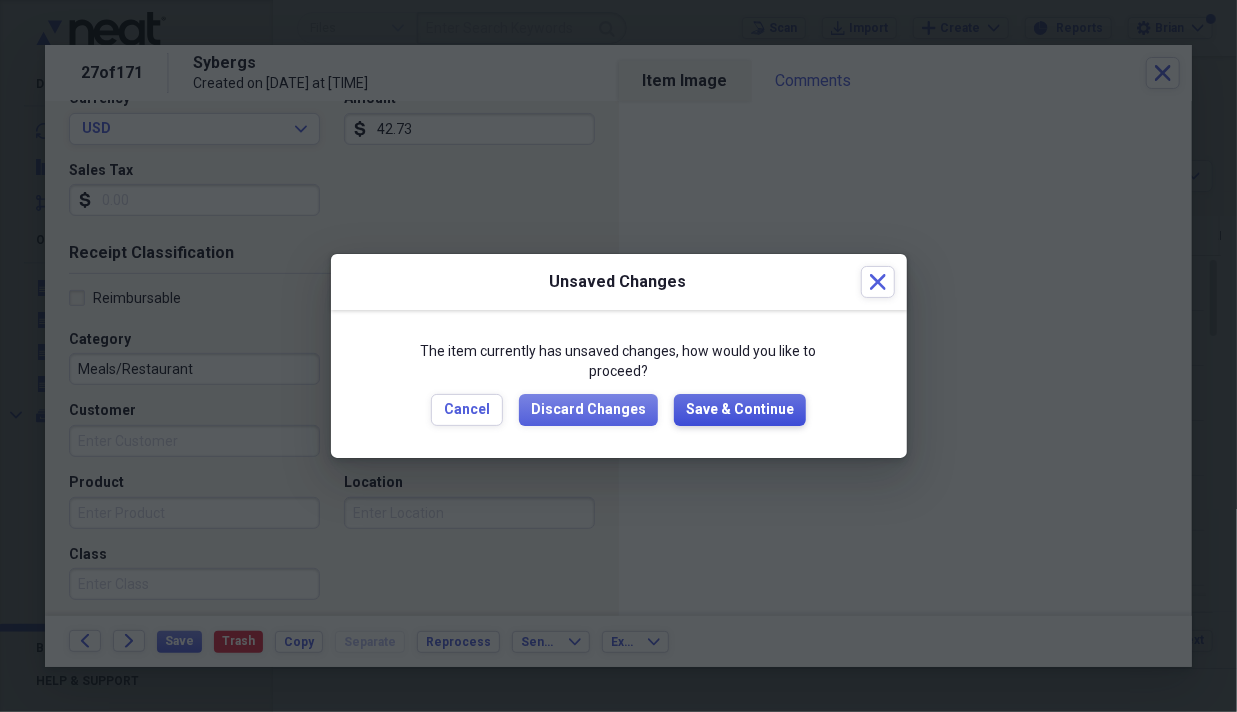 click on "Save & Continue" at bounding box center [740, 410] 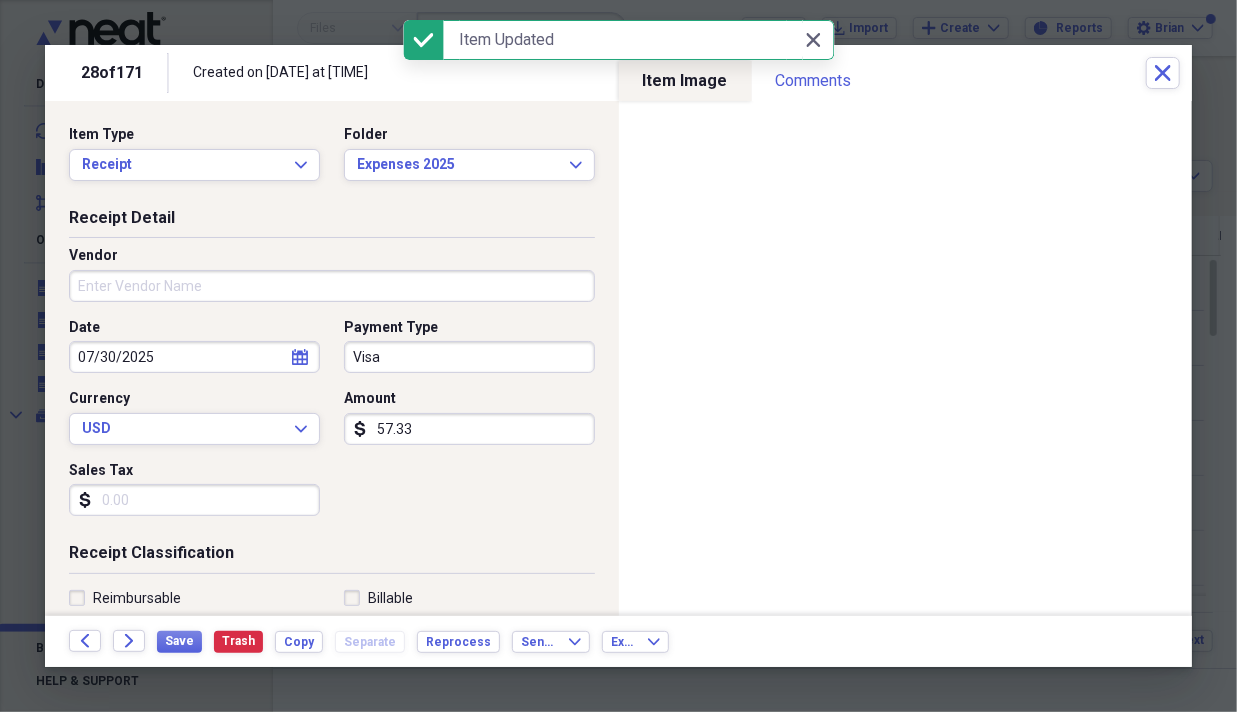 click on "Vendor" at bounding box center [332, 286] 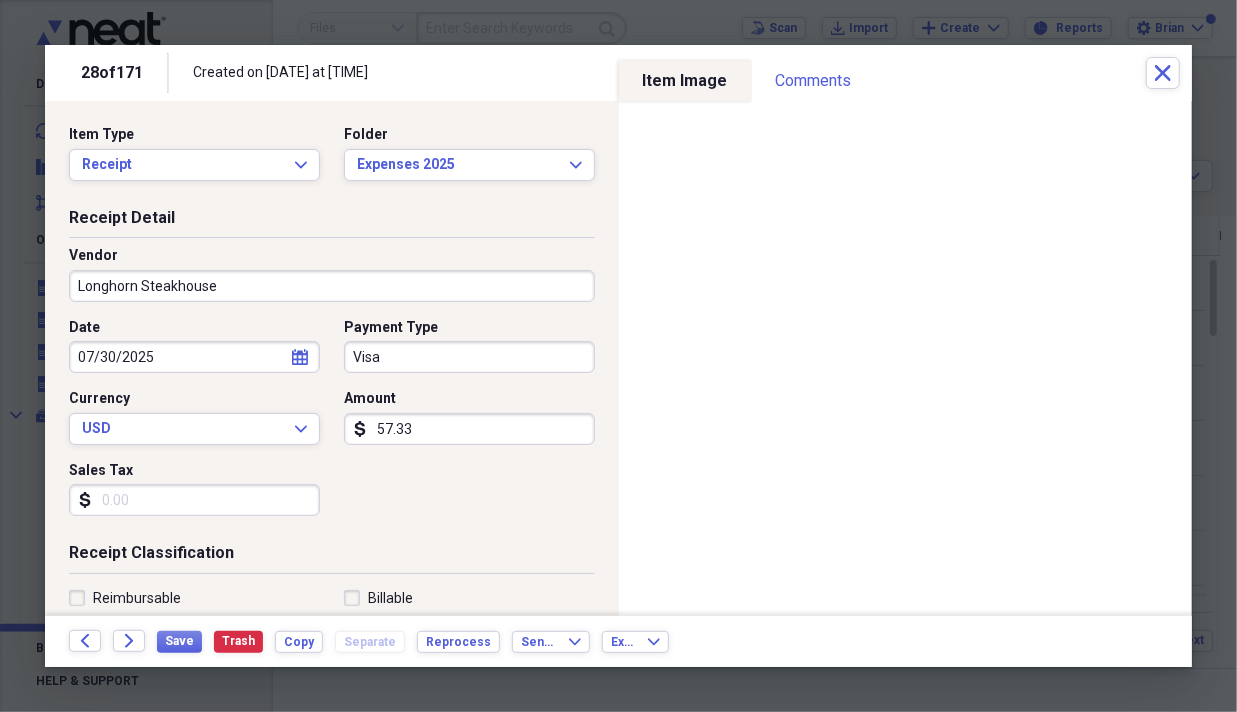 type on "Longhorn Steakhouse" 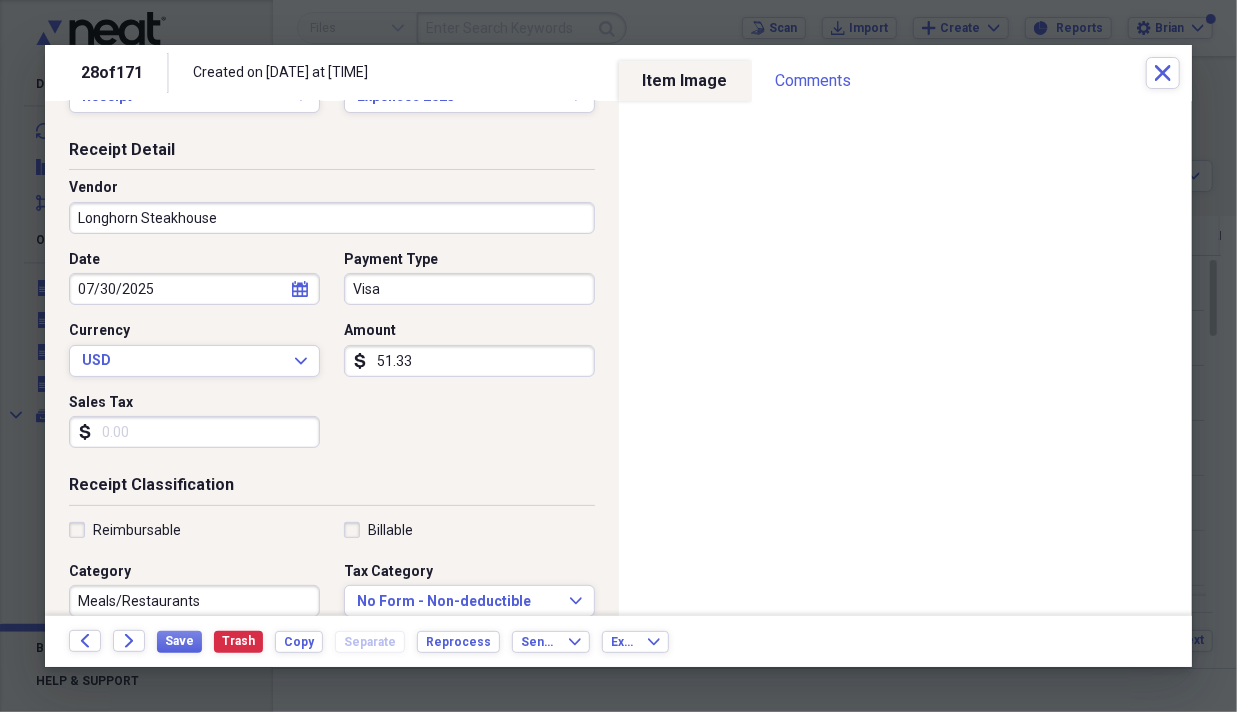 scroll, scrollTop: 100, scrollLeft: 0, axis: vertical 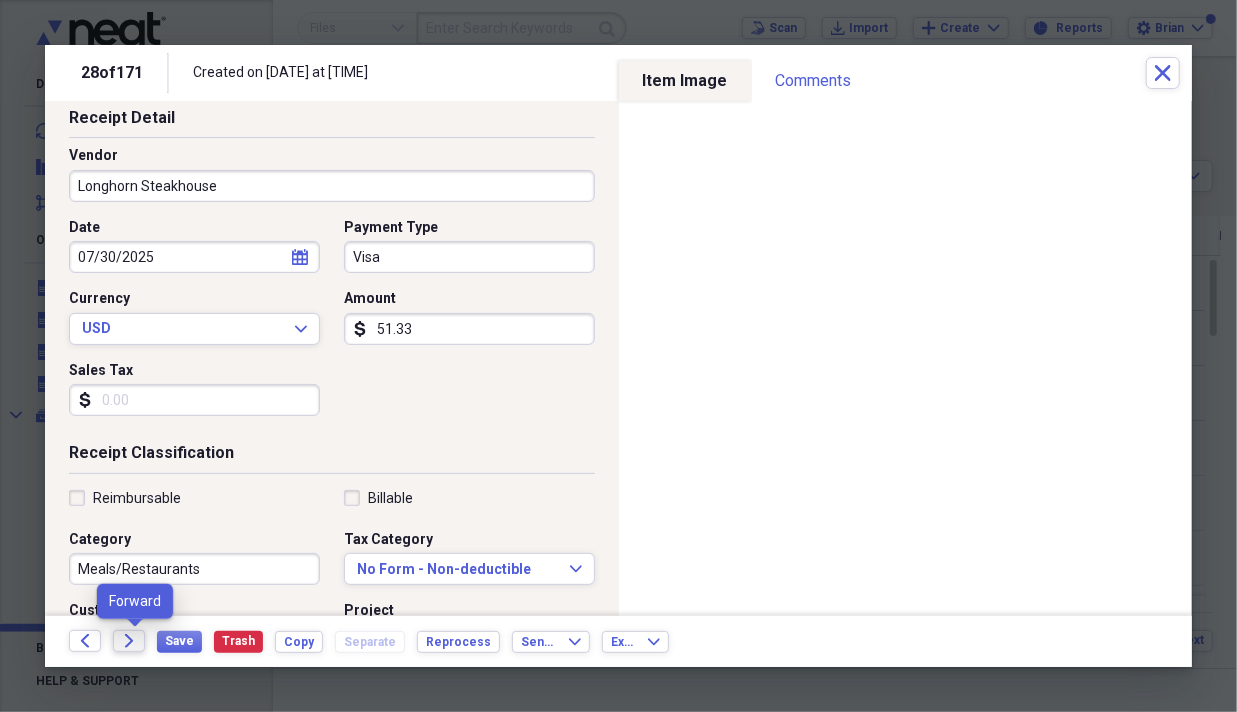 type on "51.33" 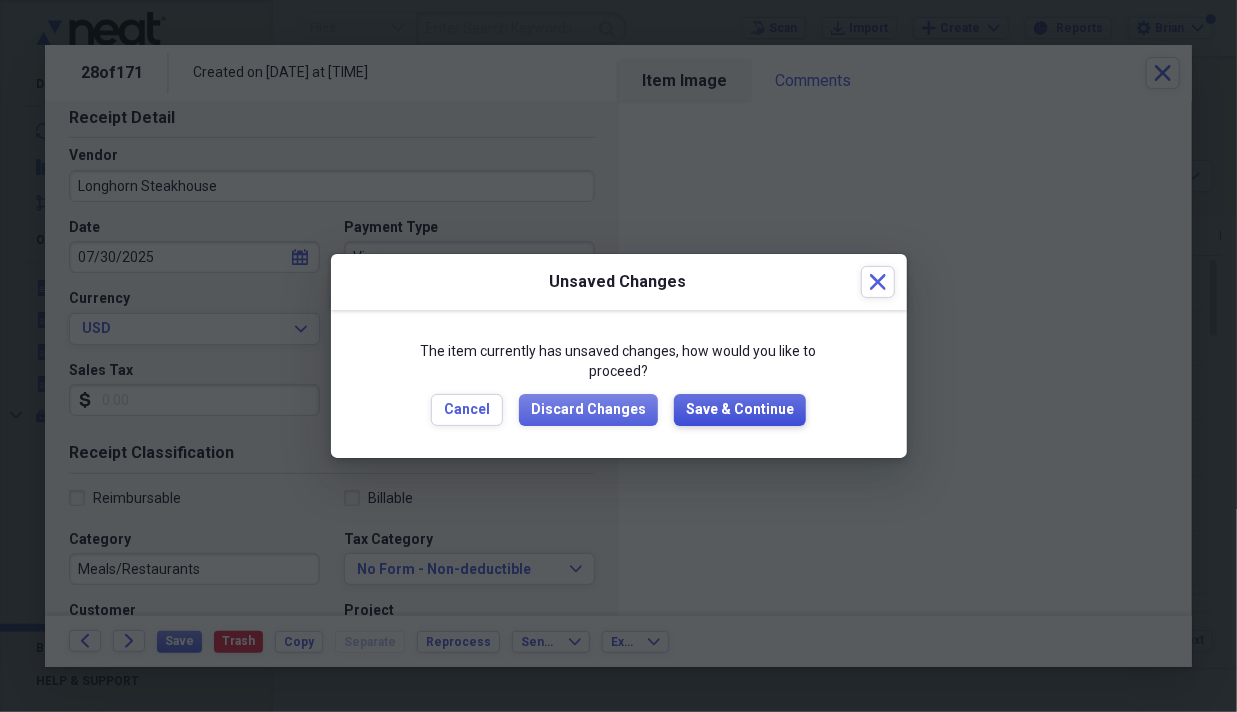 click on "Save & Continue" at bounding box center (740, 410) 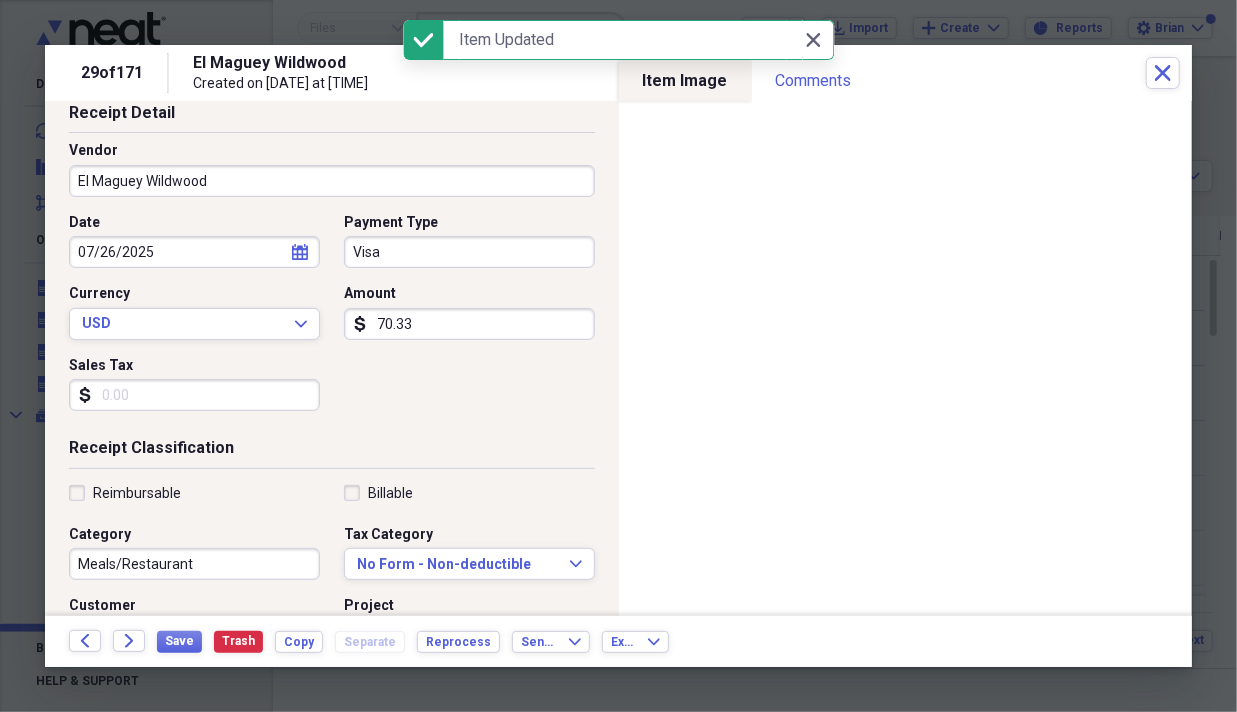scroll, scrollTop: 200, scrollLeft: 0, axis: vertical 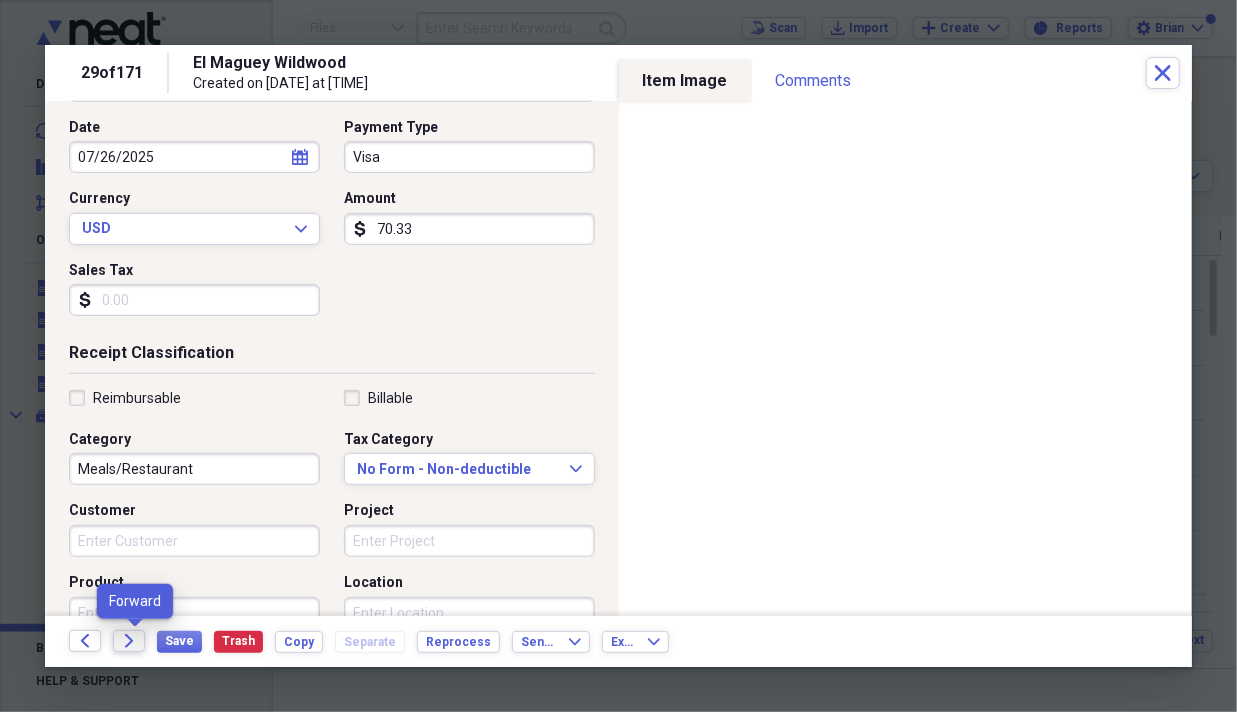 click on "Forward" at bounding box center [129, 641] 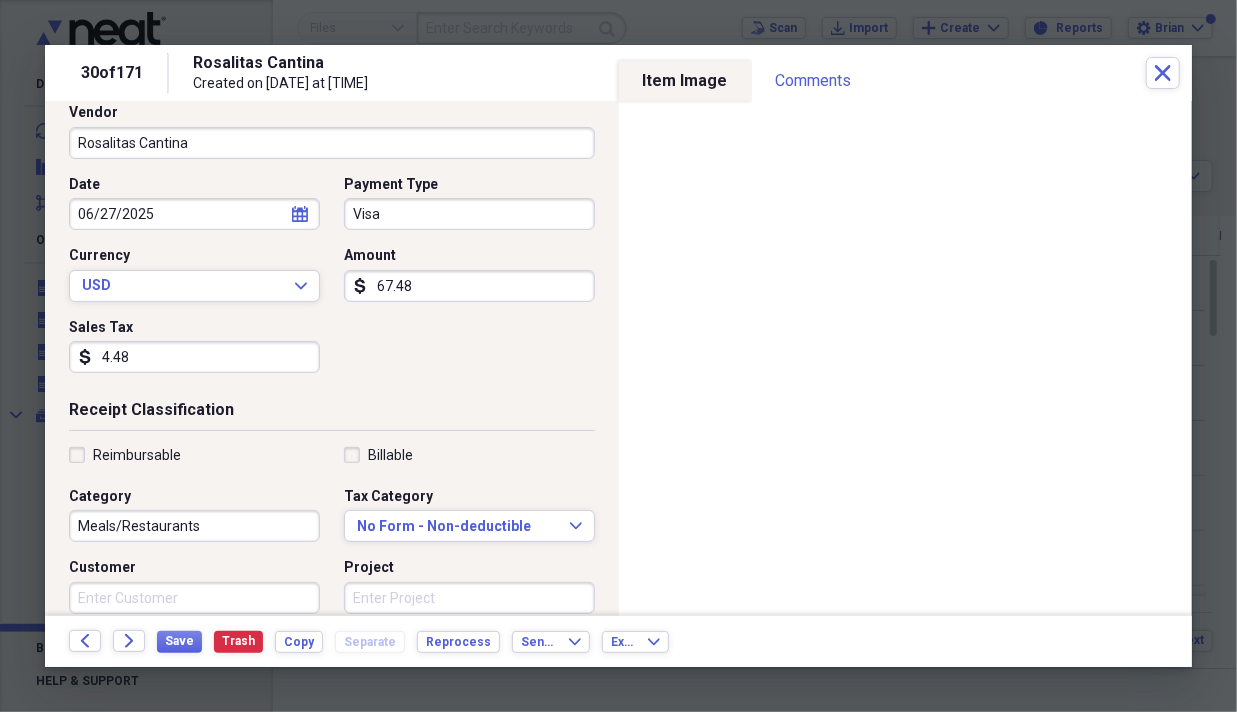 scroll, scrollTop: 200, scrollLeft: 0, axis: vertical 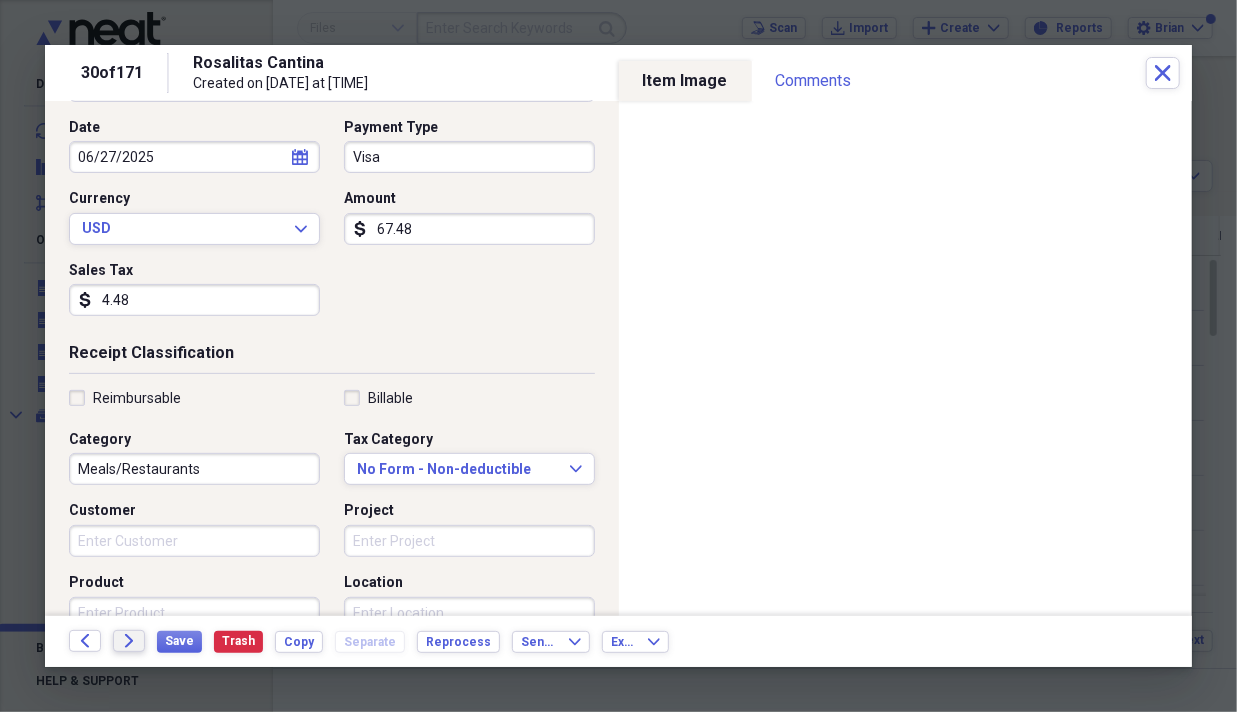 type on "67.48" 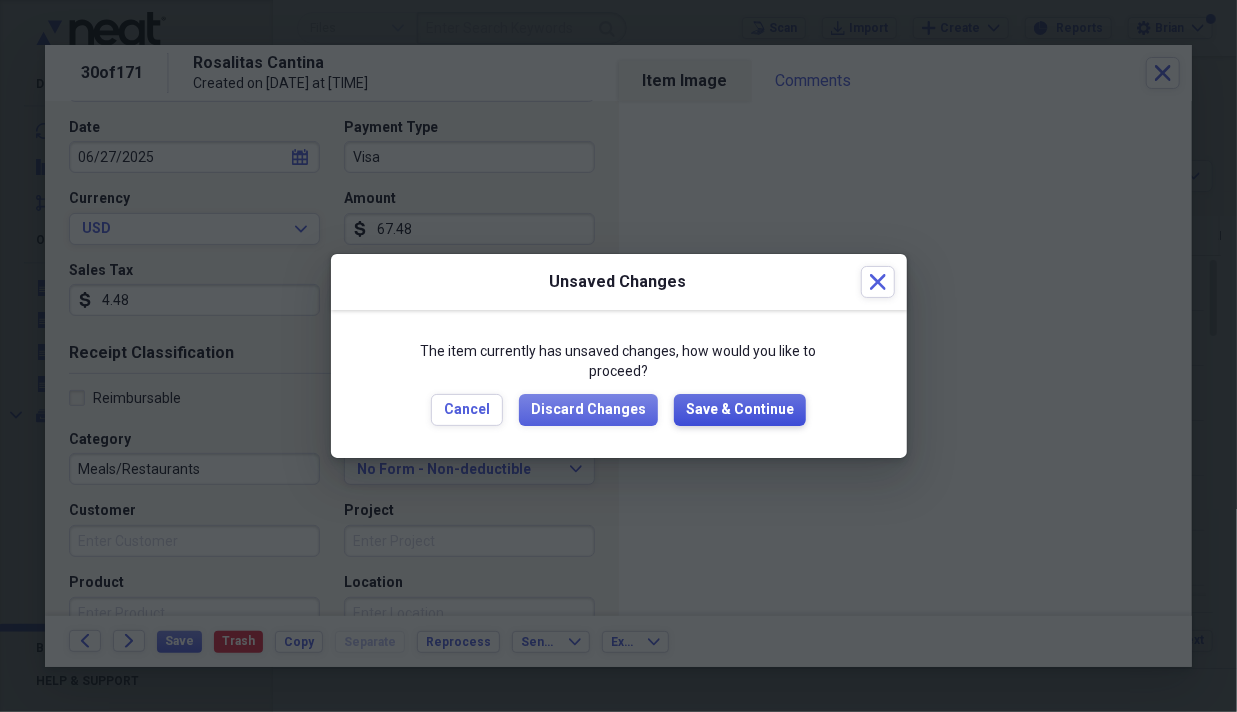 click on "Save & Continue" at bounding box center [740, 410] 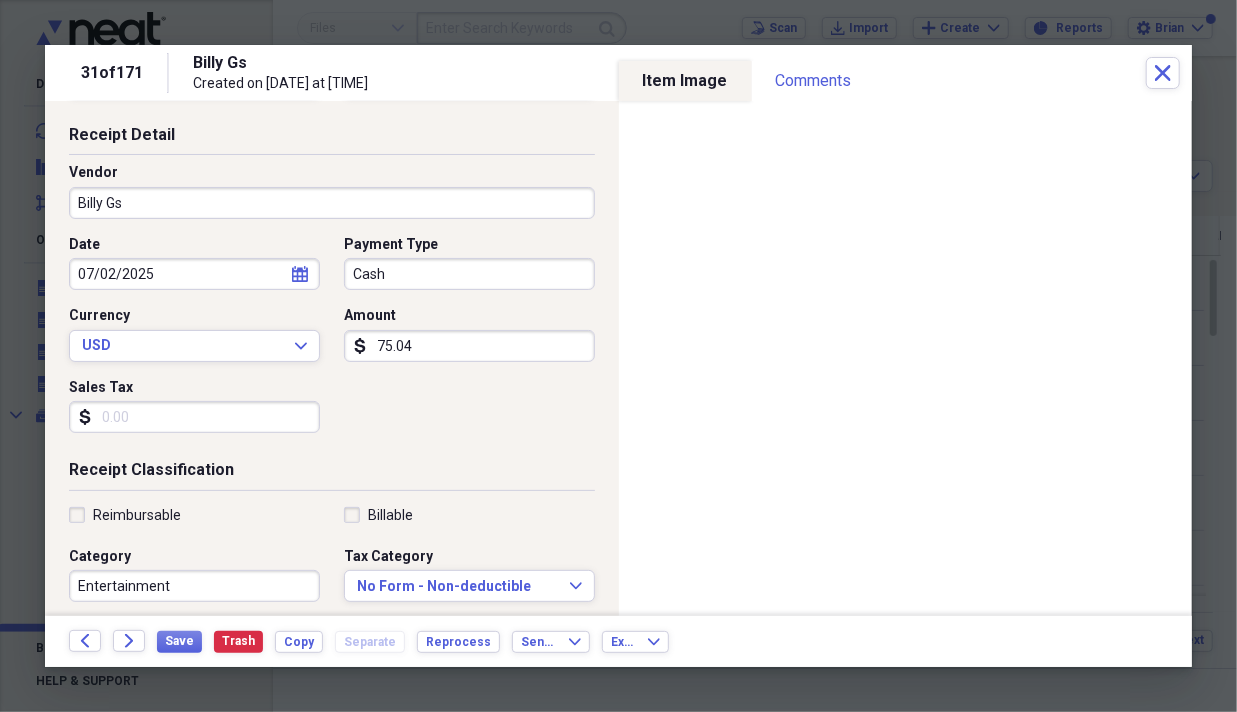 scroll, scrollTop: 200, scrollLeft: 0, axis: vertical 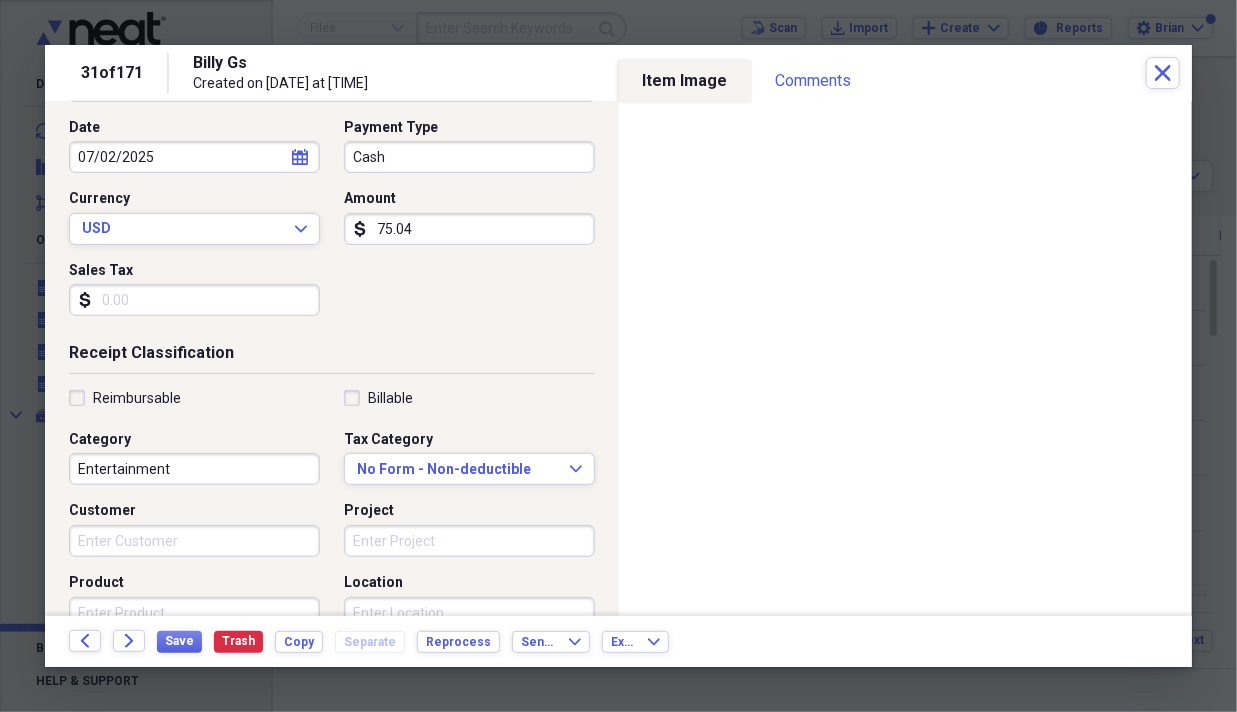 type on "75.04" 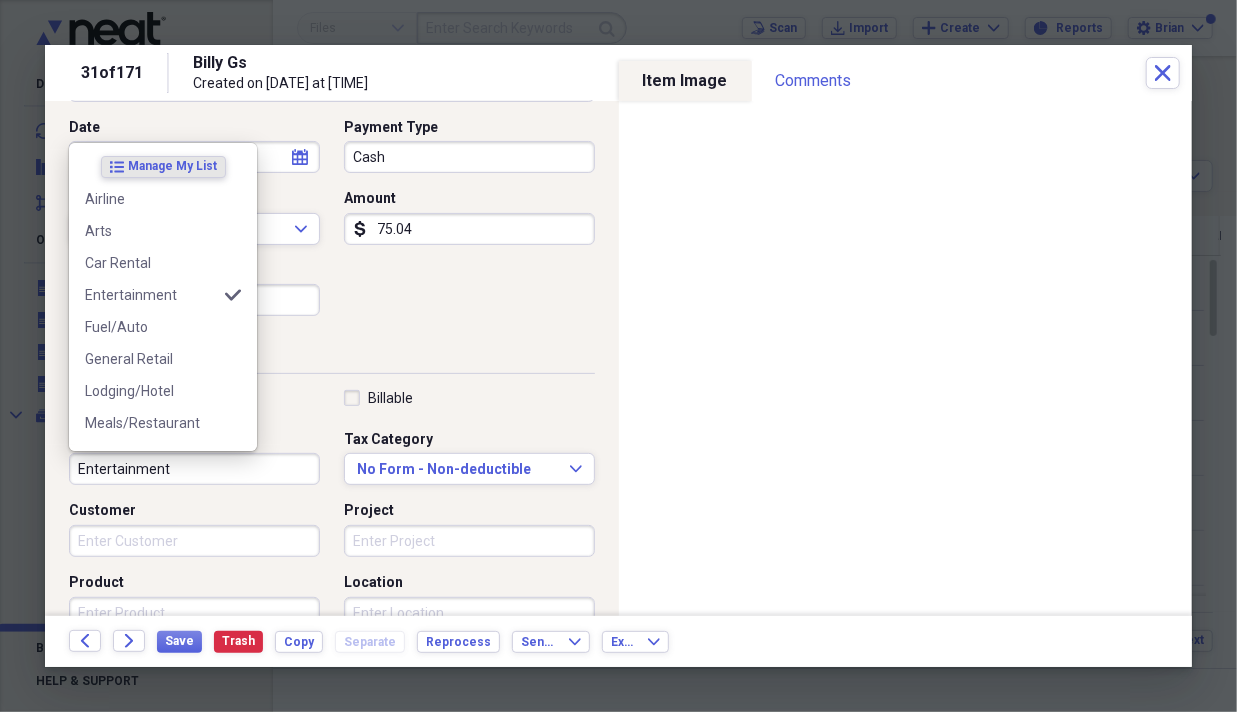click on "Entertainment" at bounding box center [194, 469] 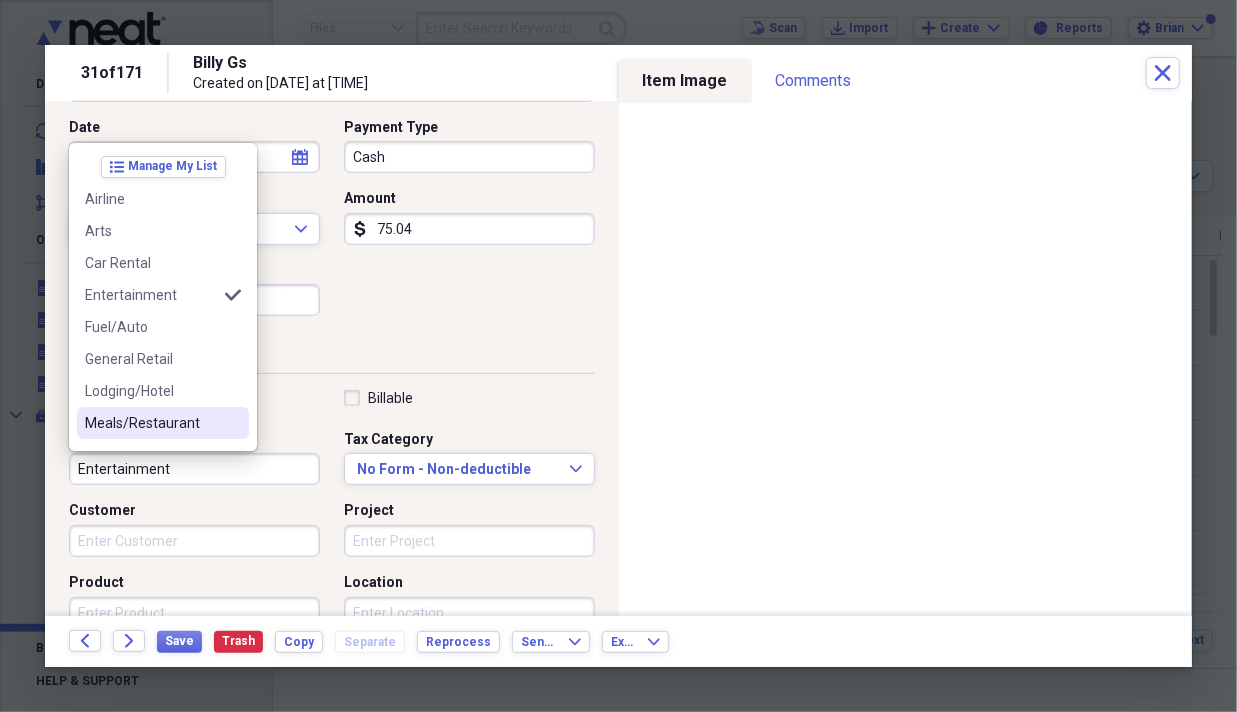 click on "Meals/Restaurant" at bounding box center (151, 423) 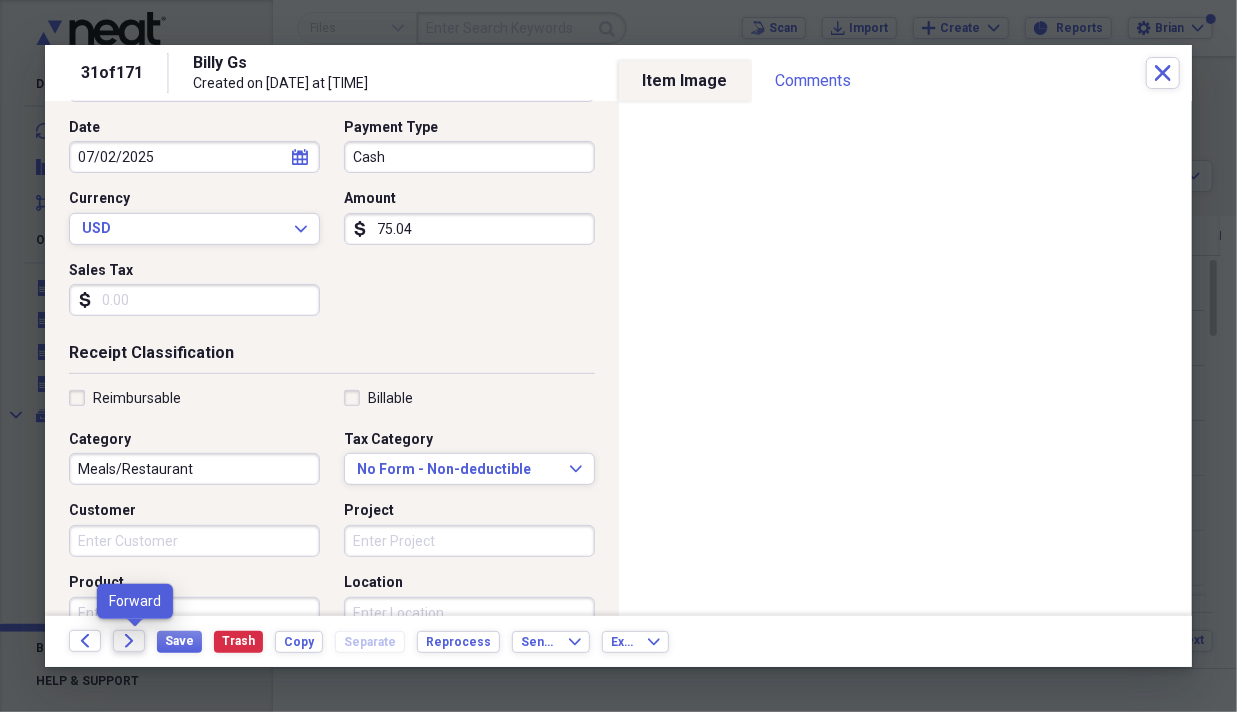 click on "Forward" at bounding box center [129, 641] 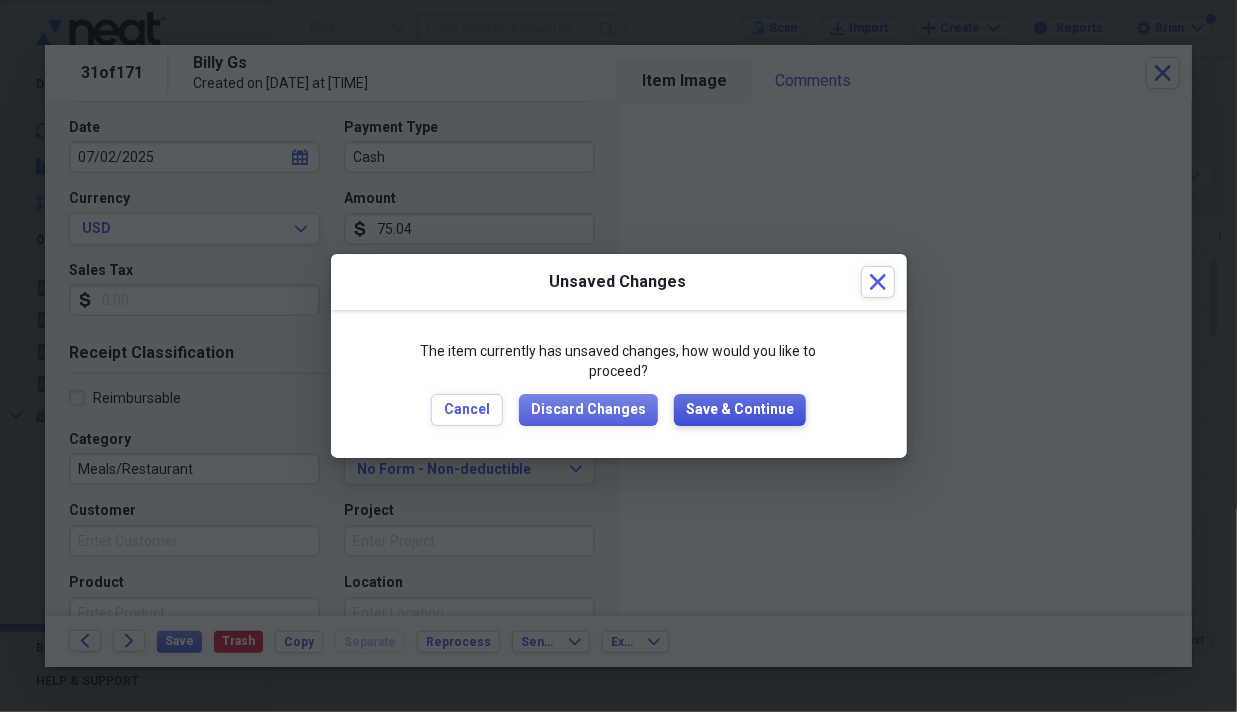 click on "Save & Continue" at bounding box center [740, 410] 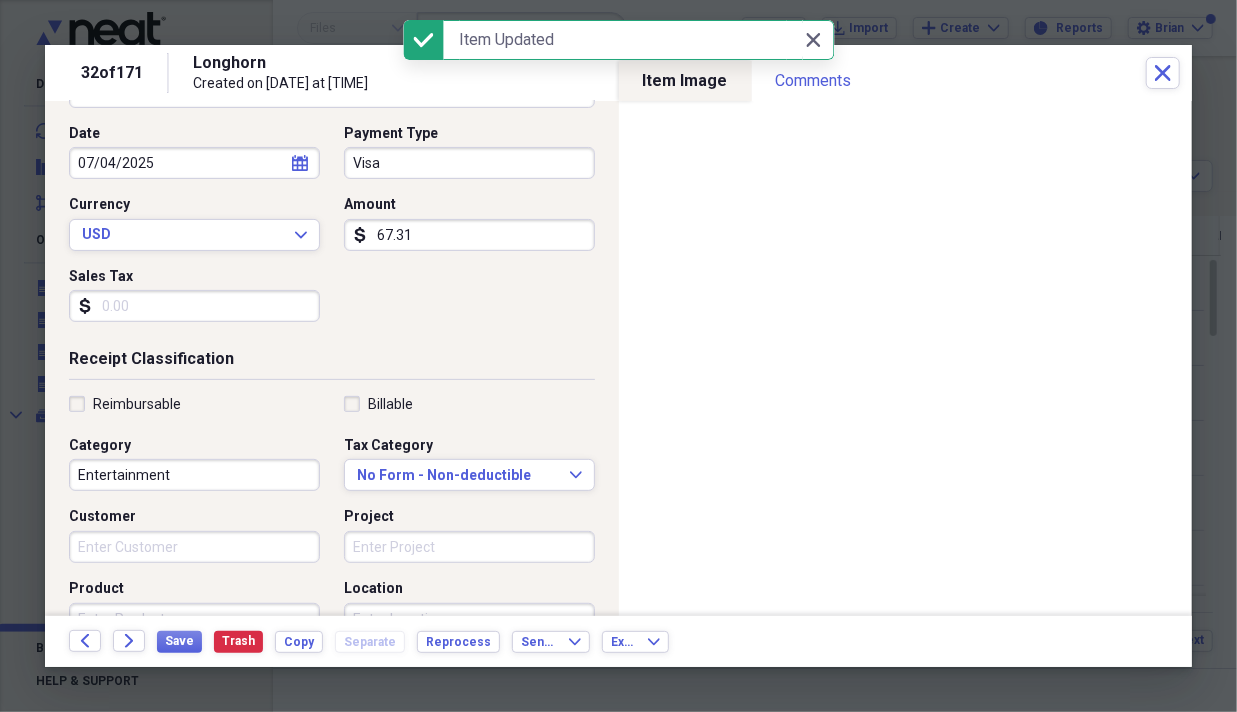scroll, scrollTop: 200, scrollLeft: 0, axis: vertical 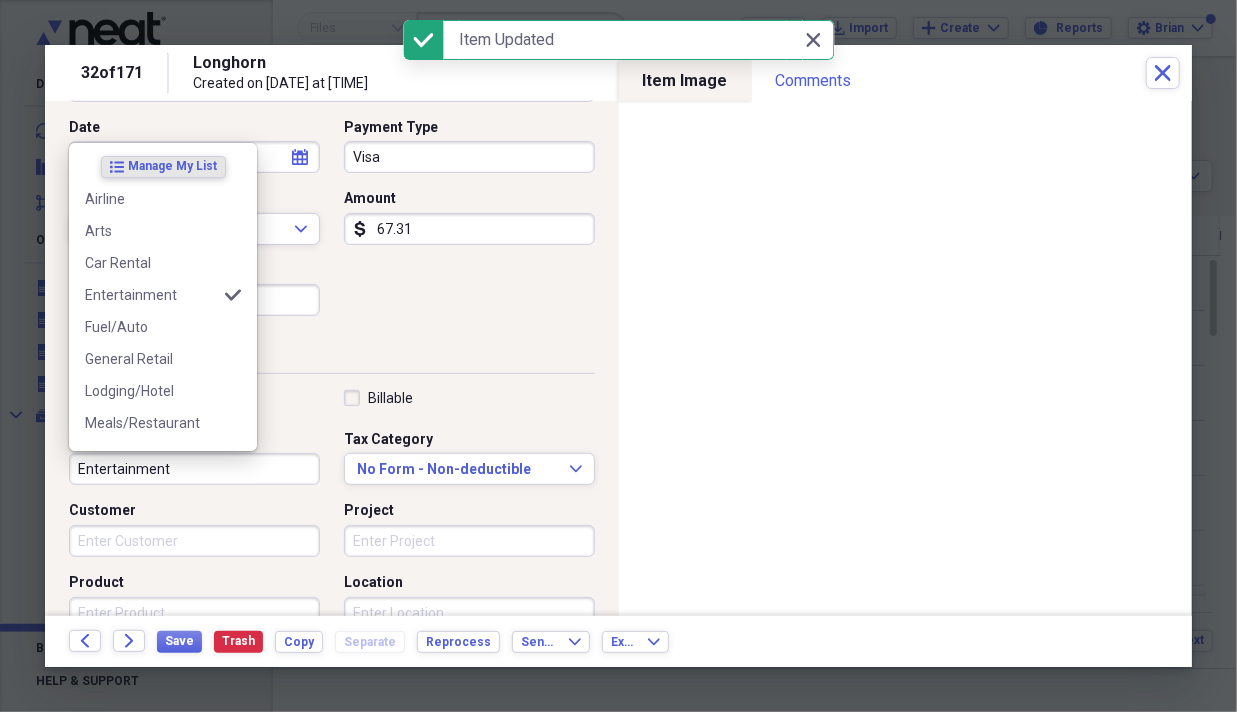 click on "Entertainment" at bounding box center (194, 469) 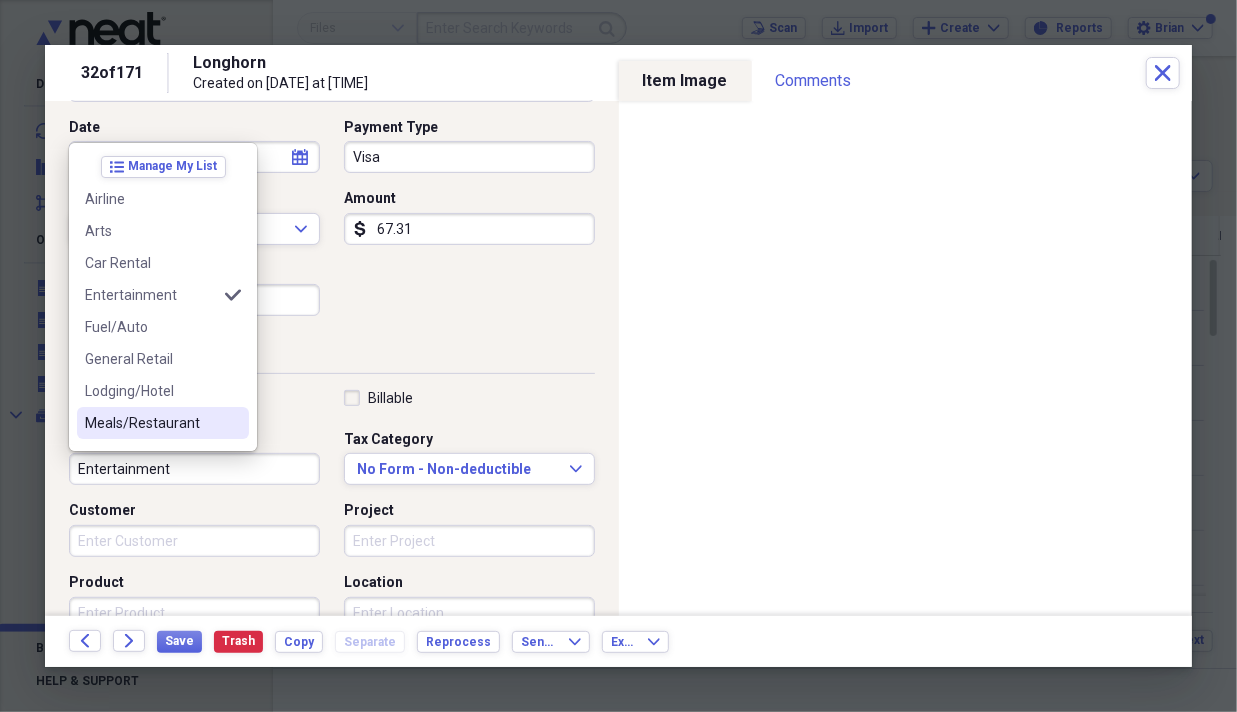 click on "Meals/Restaurant" at bounding box center [151, 423] 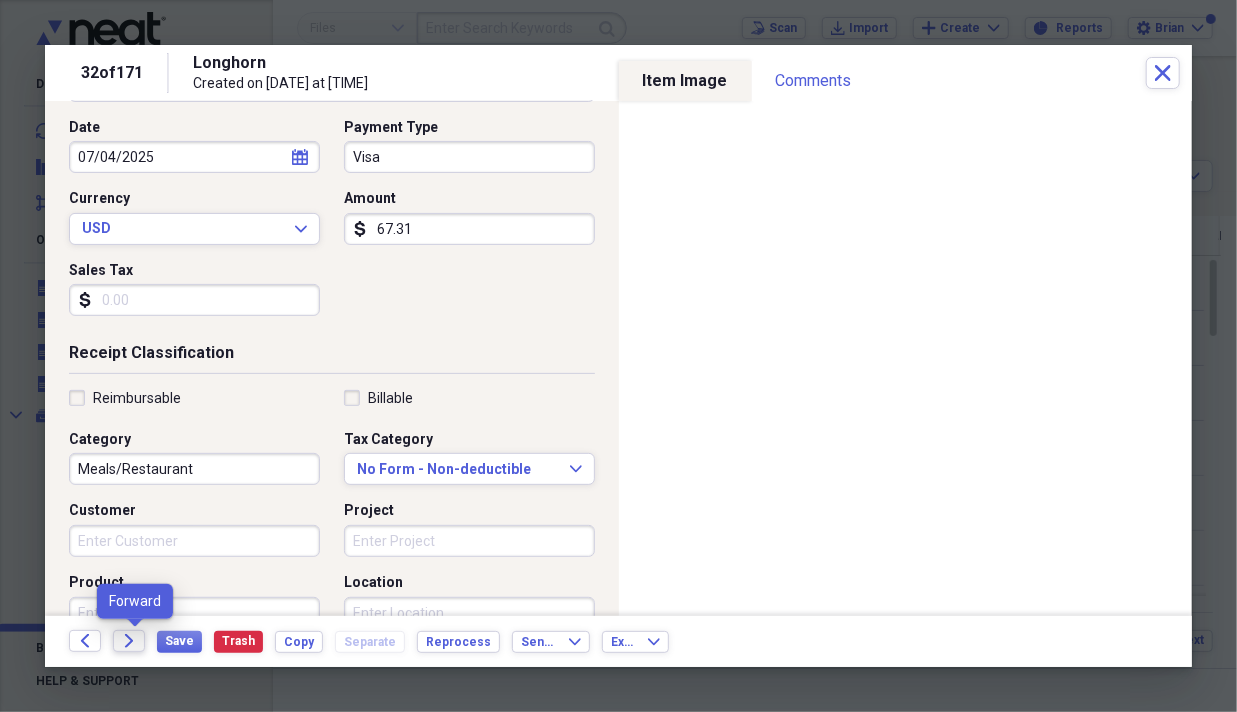 click on "Forward" 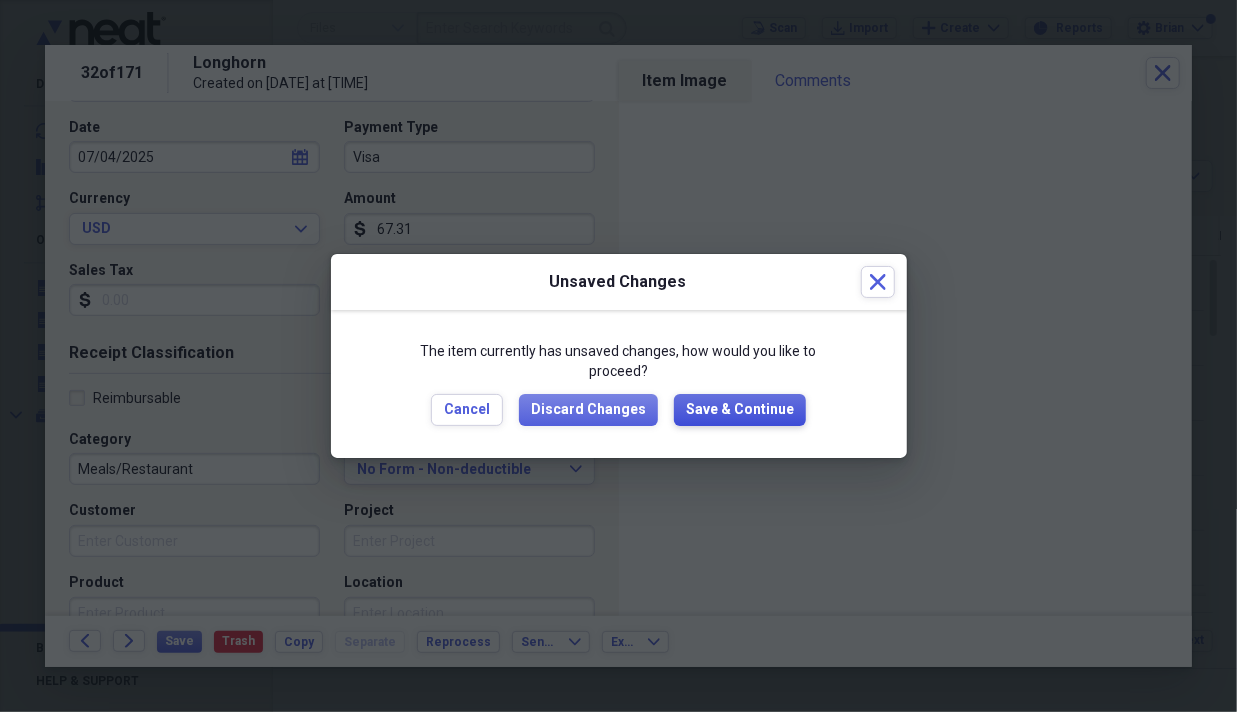 click on "Save & Continue" at bounding box center [740, 410] 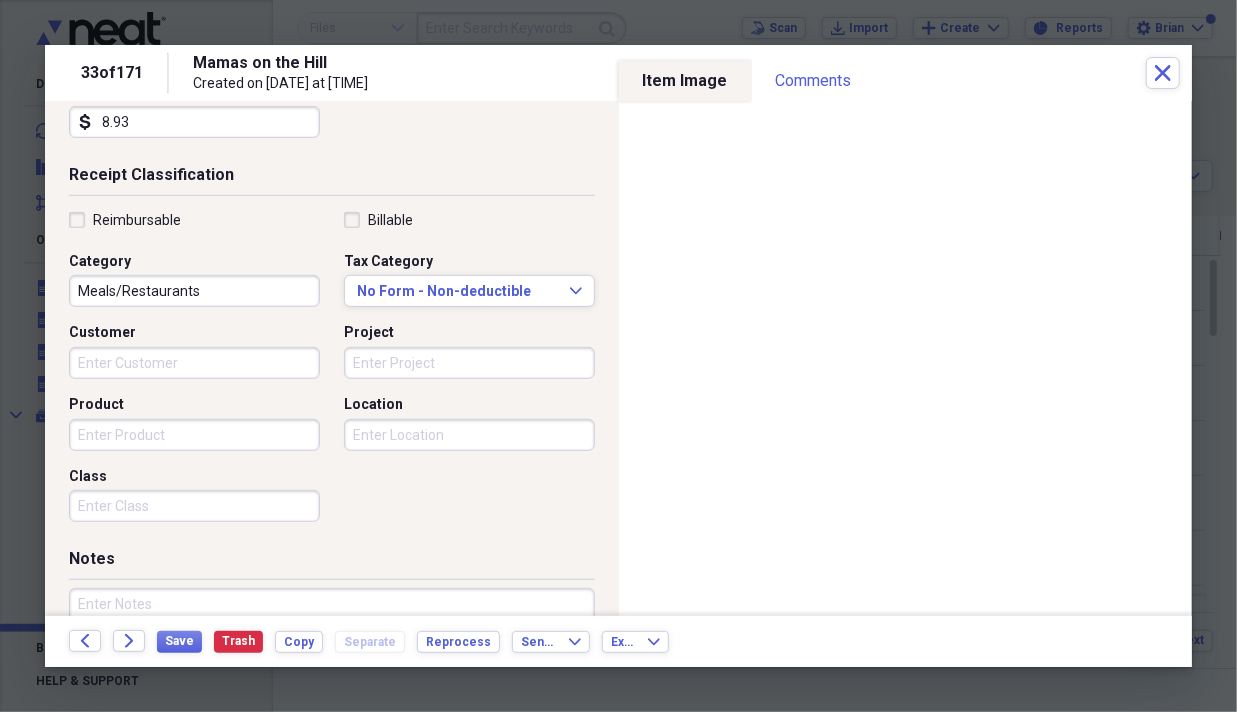 scroll, scrollTop: 400, scrollLeft: 0, axis: vertical 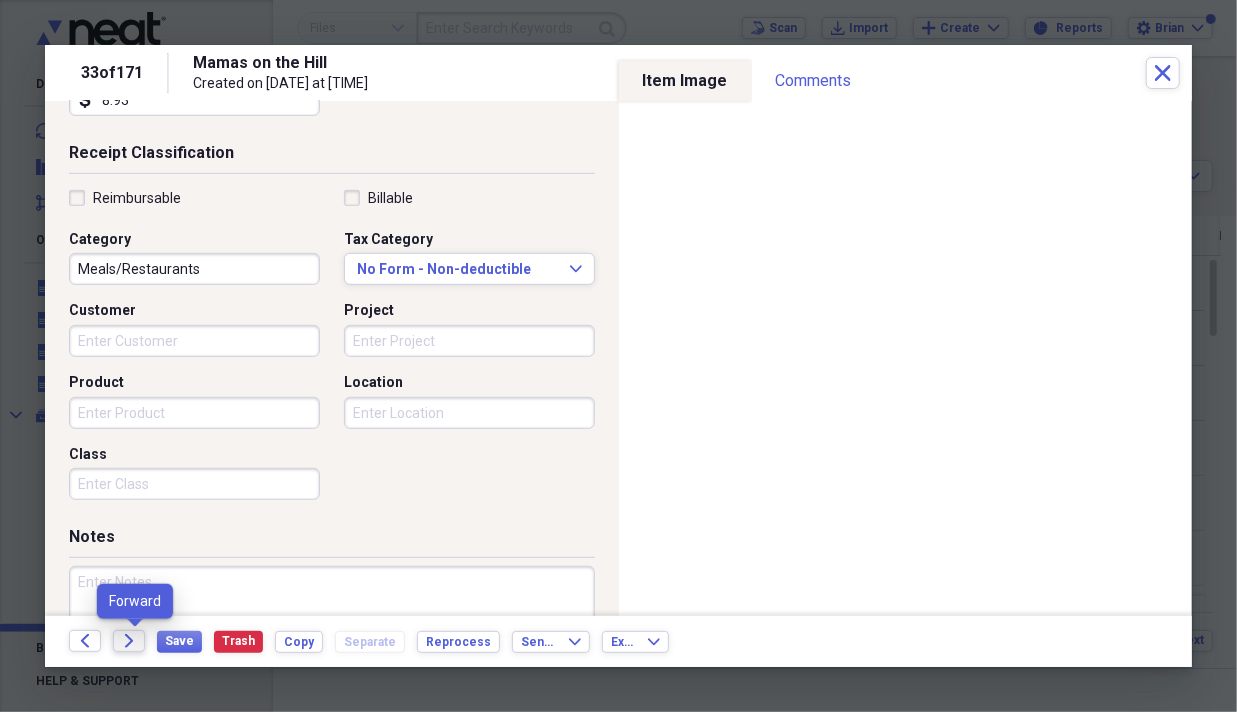 type on "111.29" 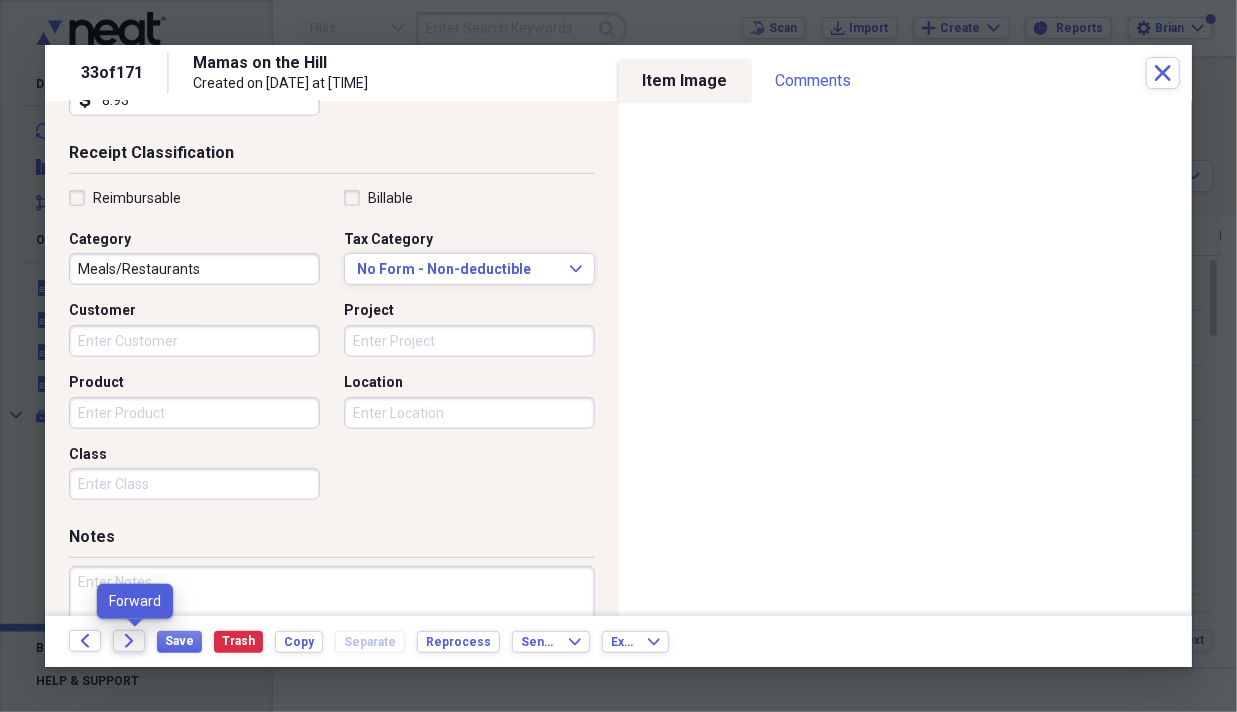 click on "Forward" at bounding box center (129, 641) 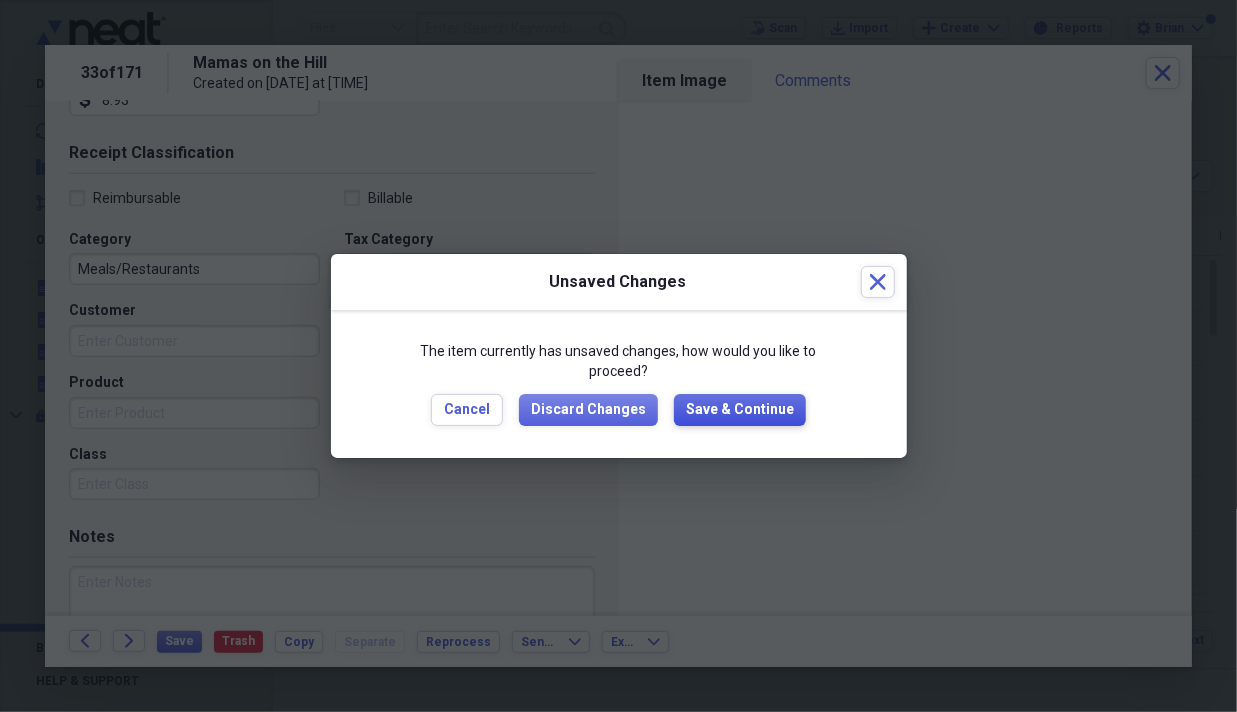 click on "Save & Continue" at bounding box center (740, 410) 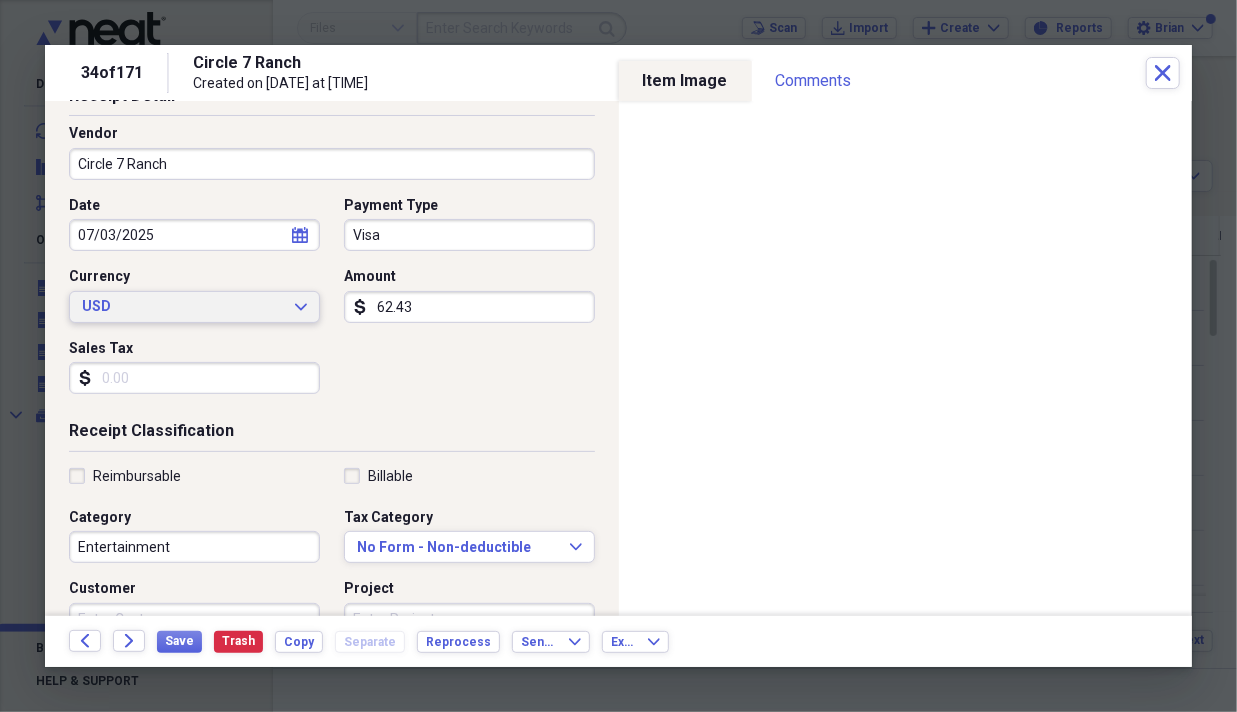 scroll, scrollTop: 300, scrollLeft: 0, axis: vertical 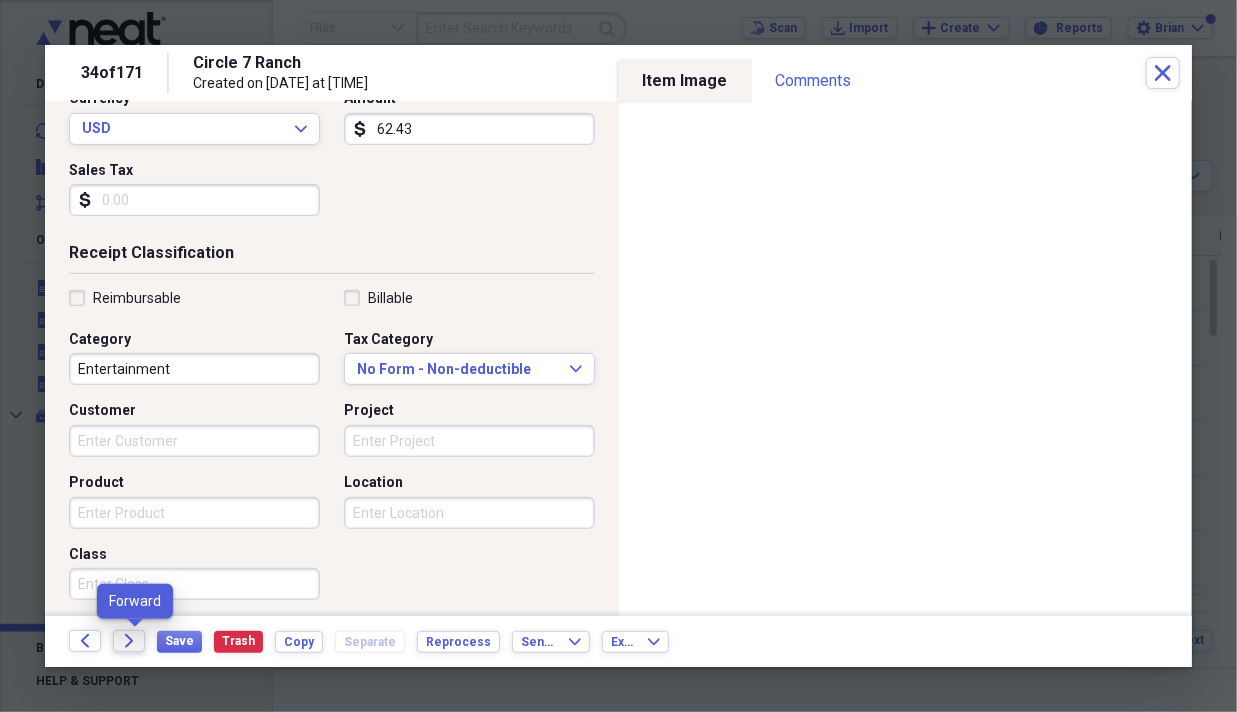 type on "62.43" 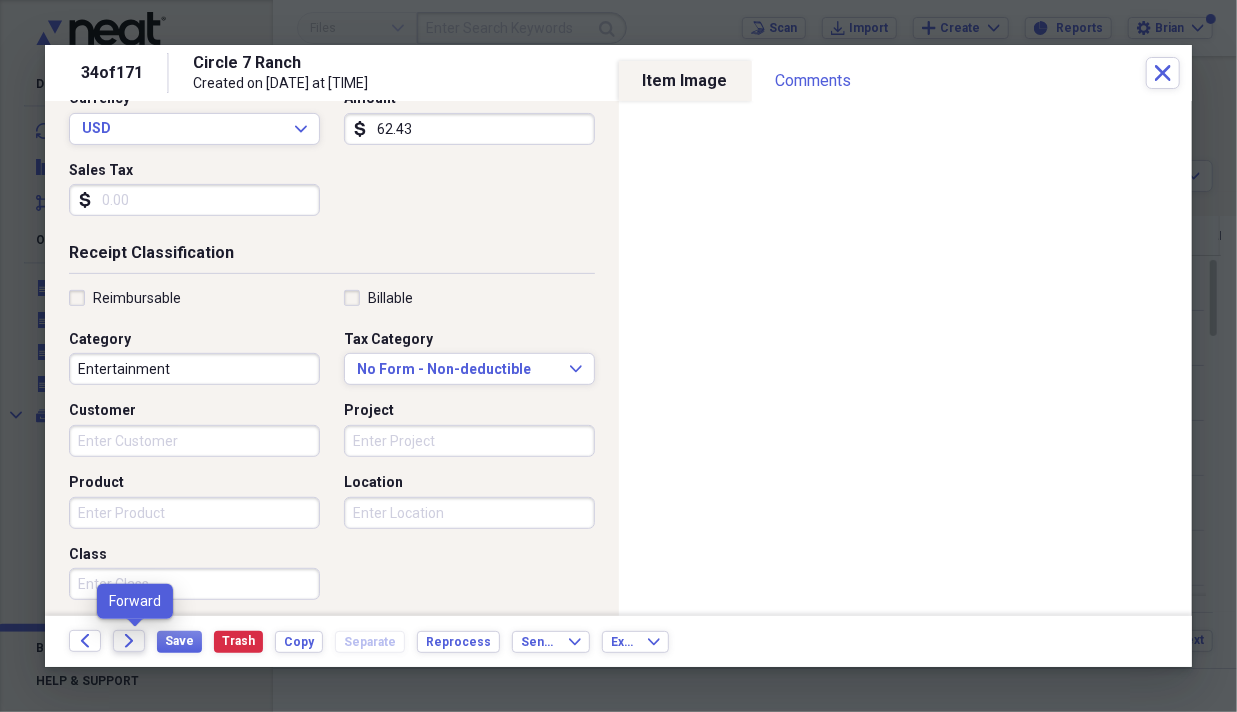 click on "Forward" 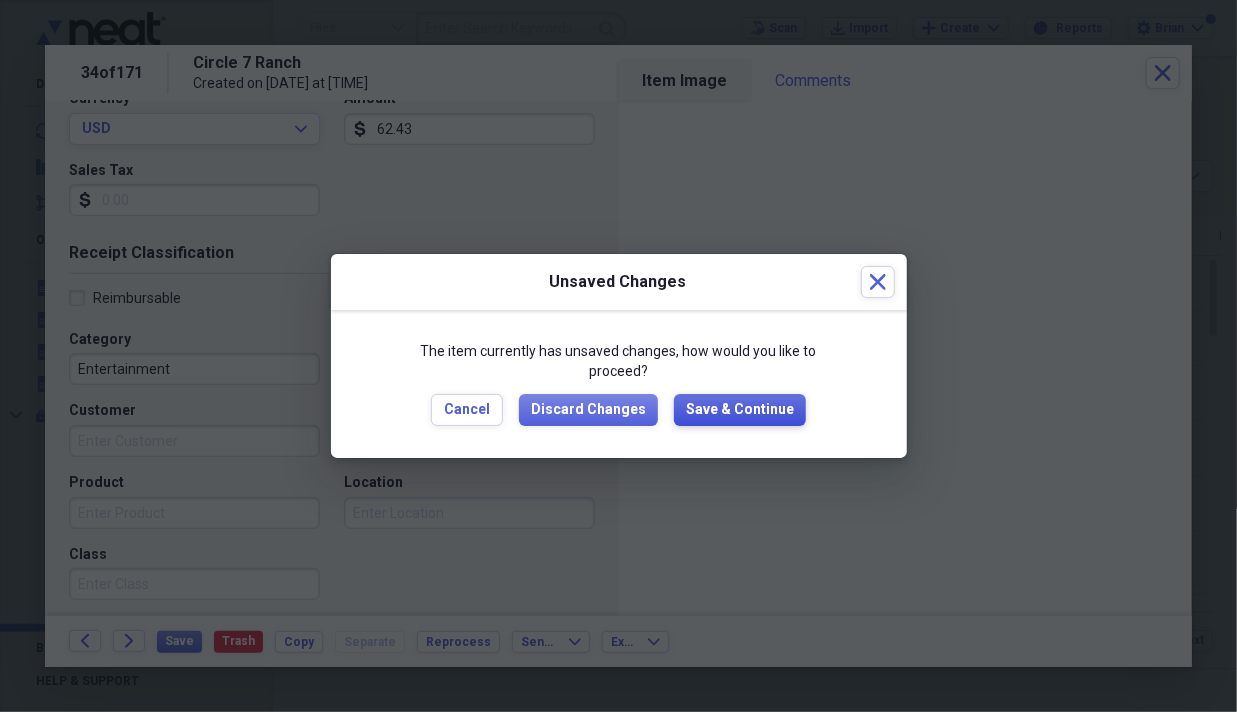 click on "Save & Continue" at bounding box center (740, 410) 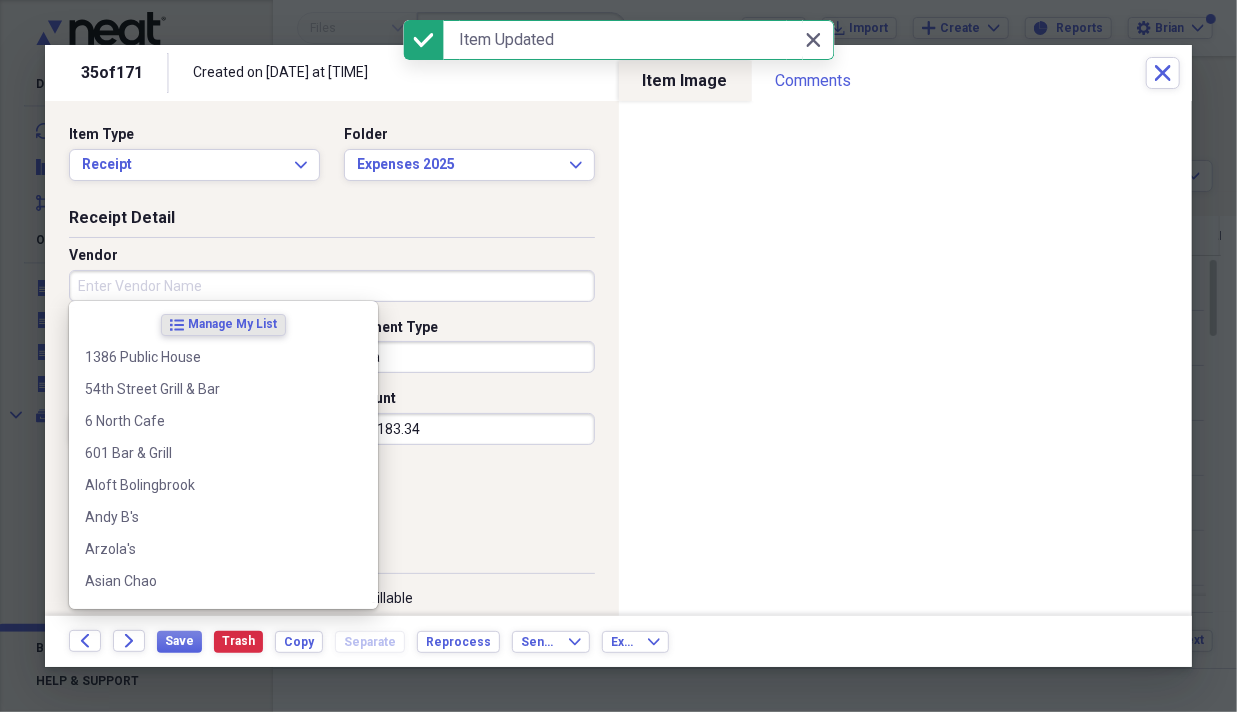 click on "Vendor" at bounding box center (332, 286) 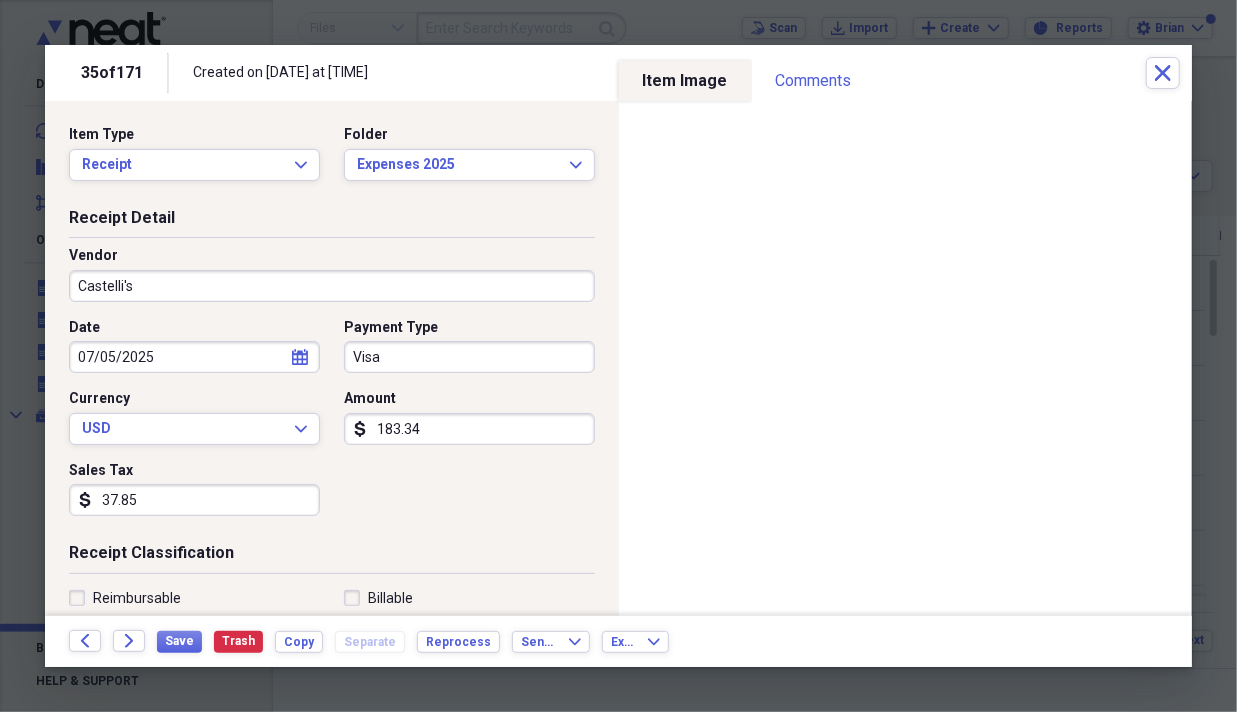 type on "Castelli's" 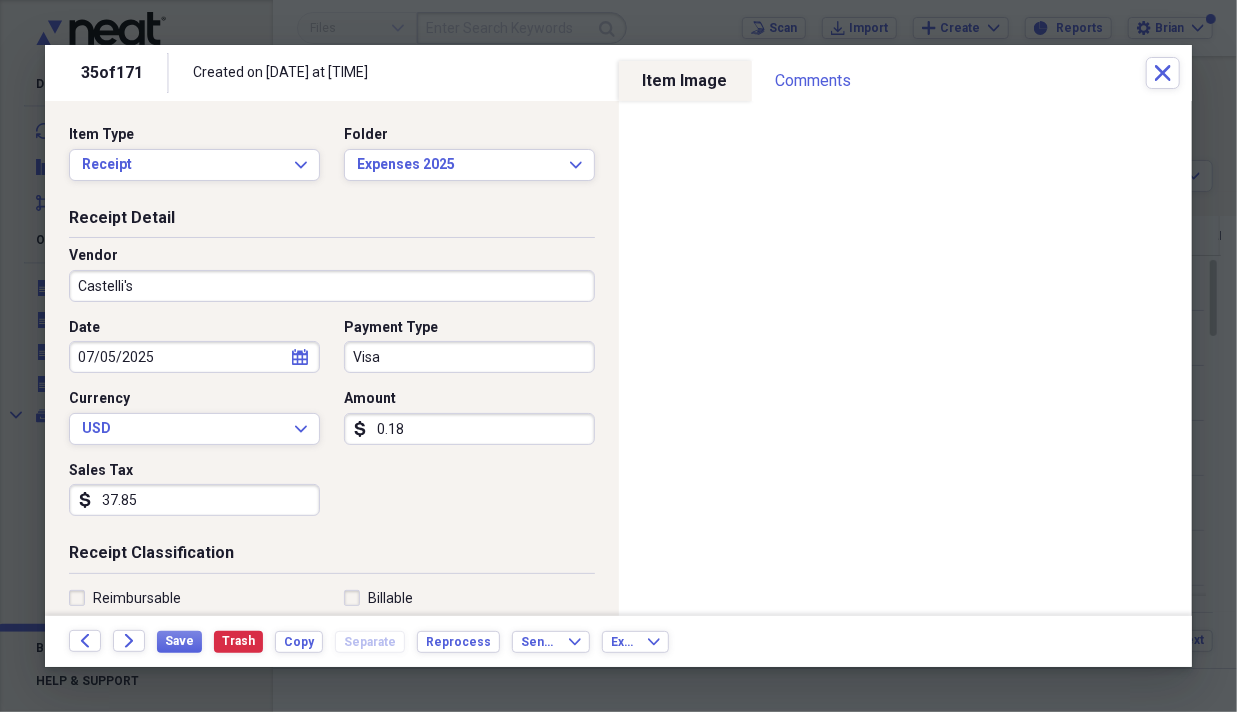 type on "0.01" 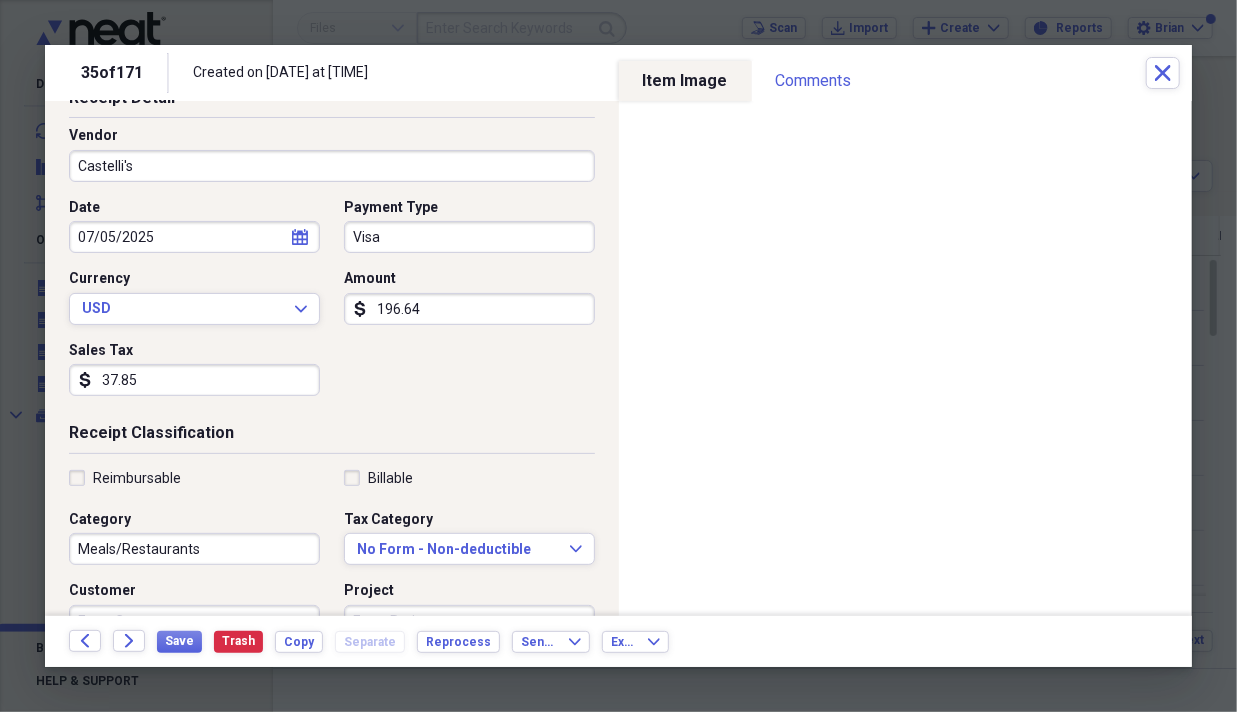 scroll, scrollTop: 300, scrollLeft: 0, axis: vertical 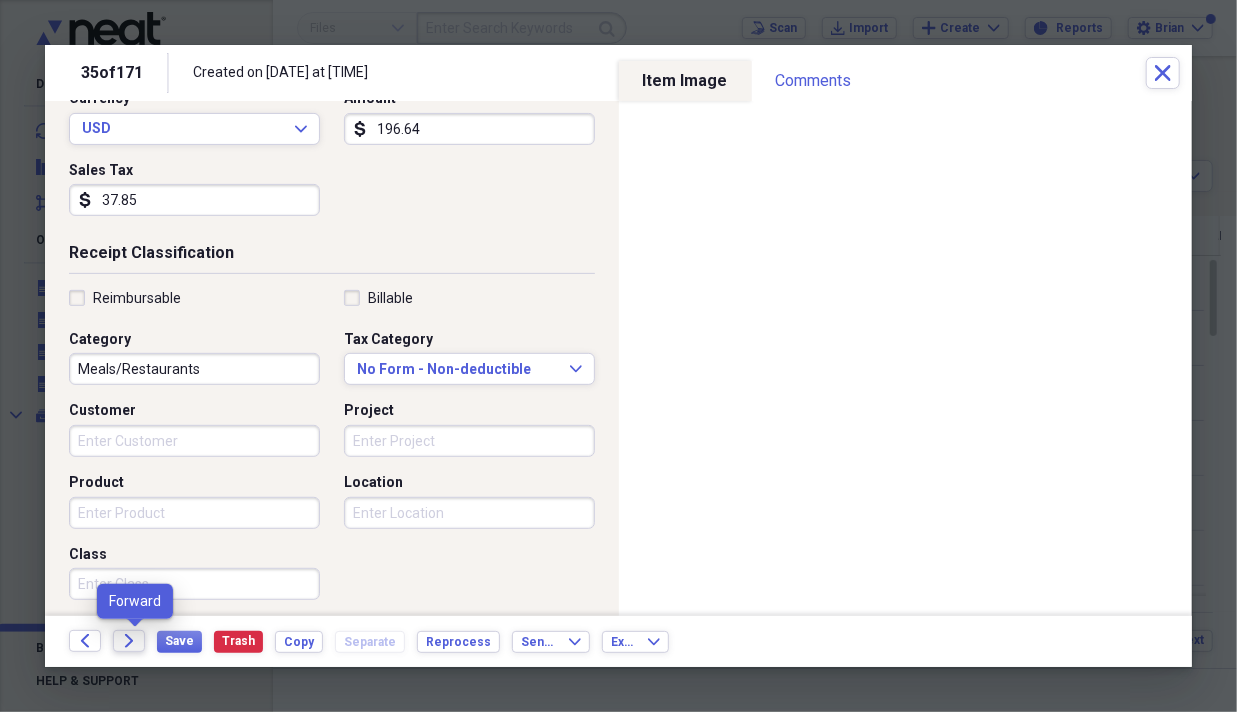type on "196.64" 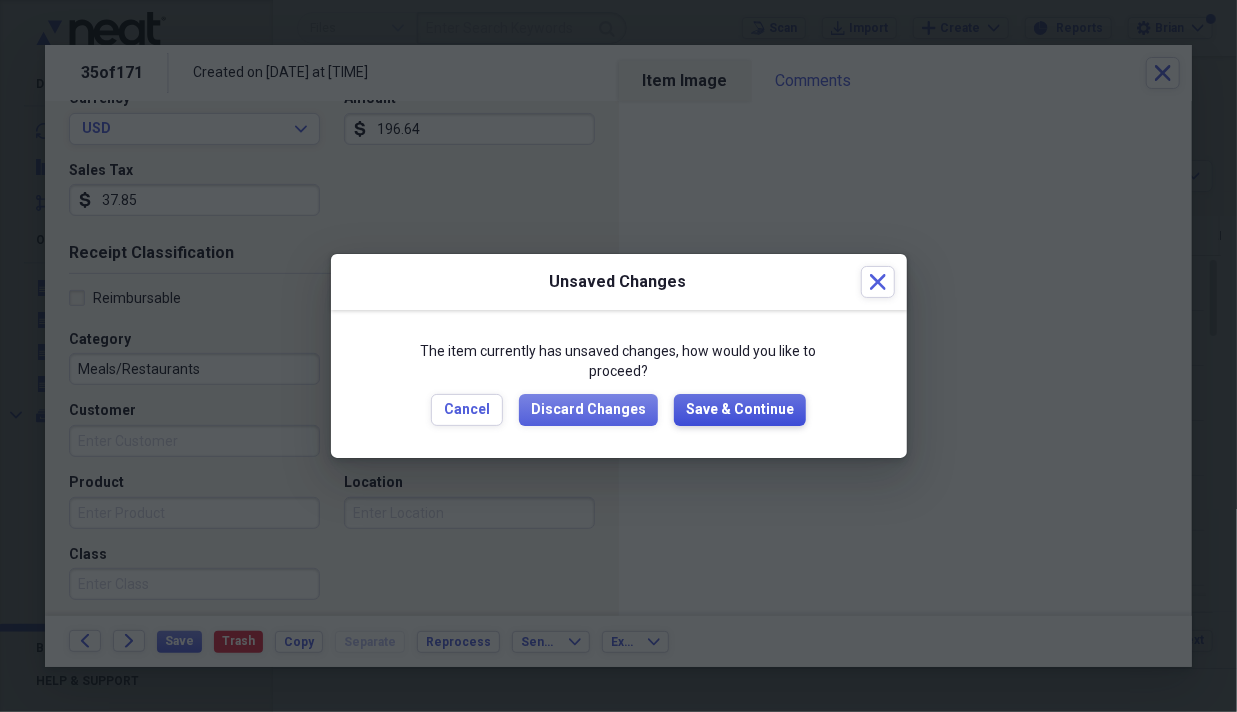 click on "Save & Continue" at bounding box center (740, 410) 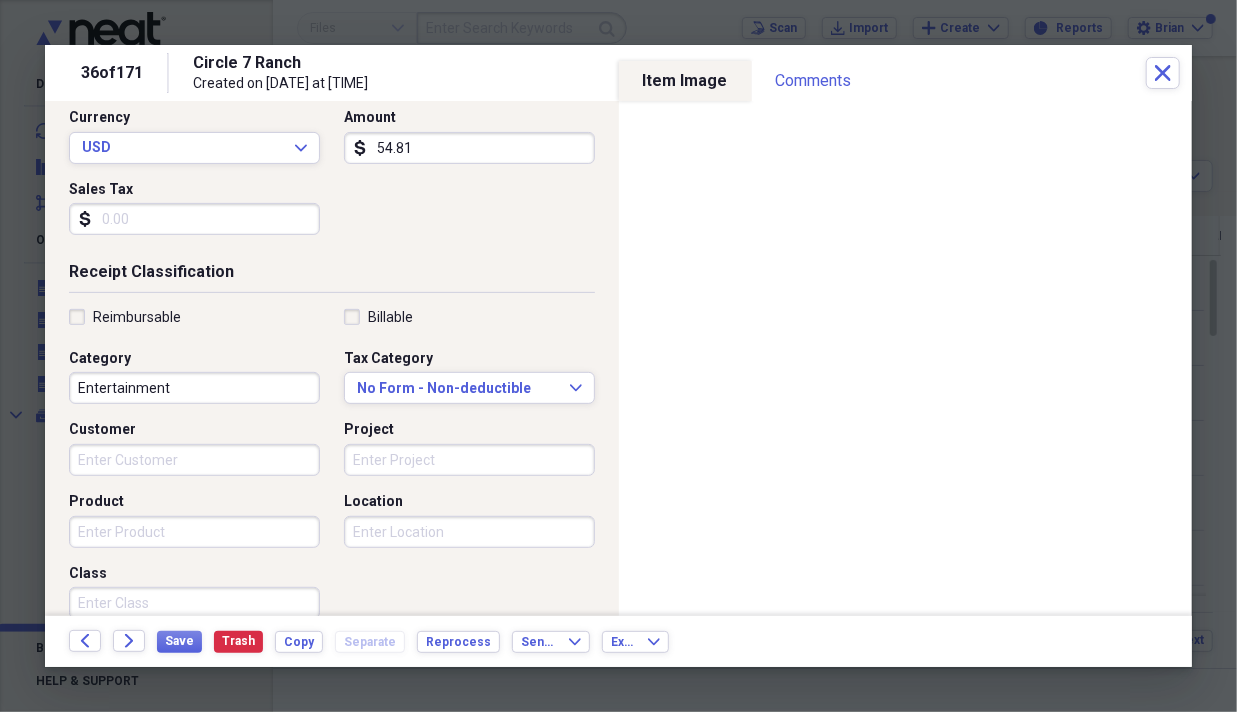 scroll, scrollTop: 400, scrollLeft: 0, axis: vertical 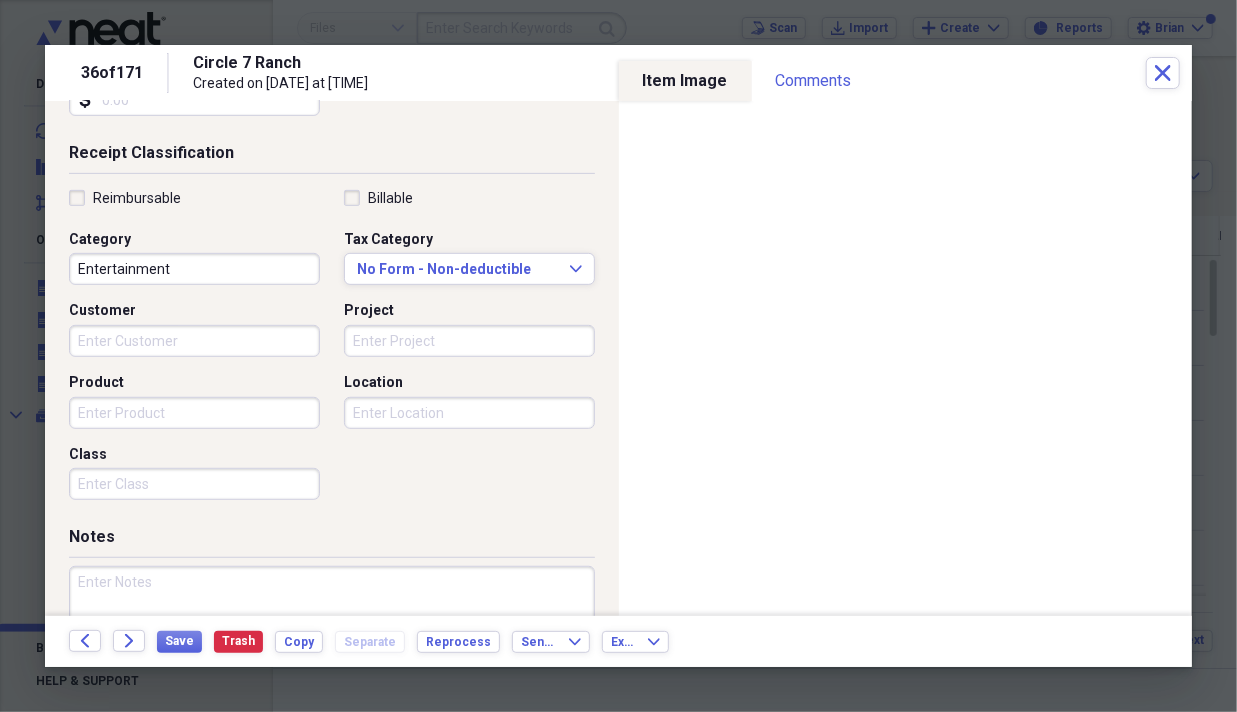type on "54.81" 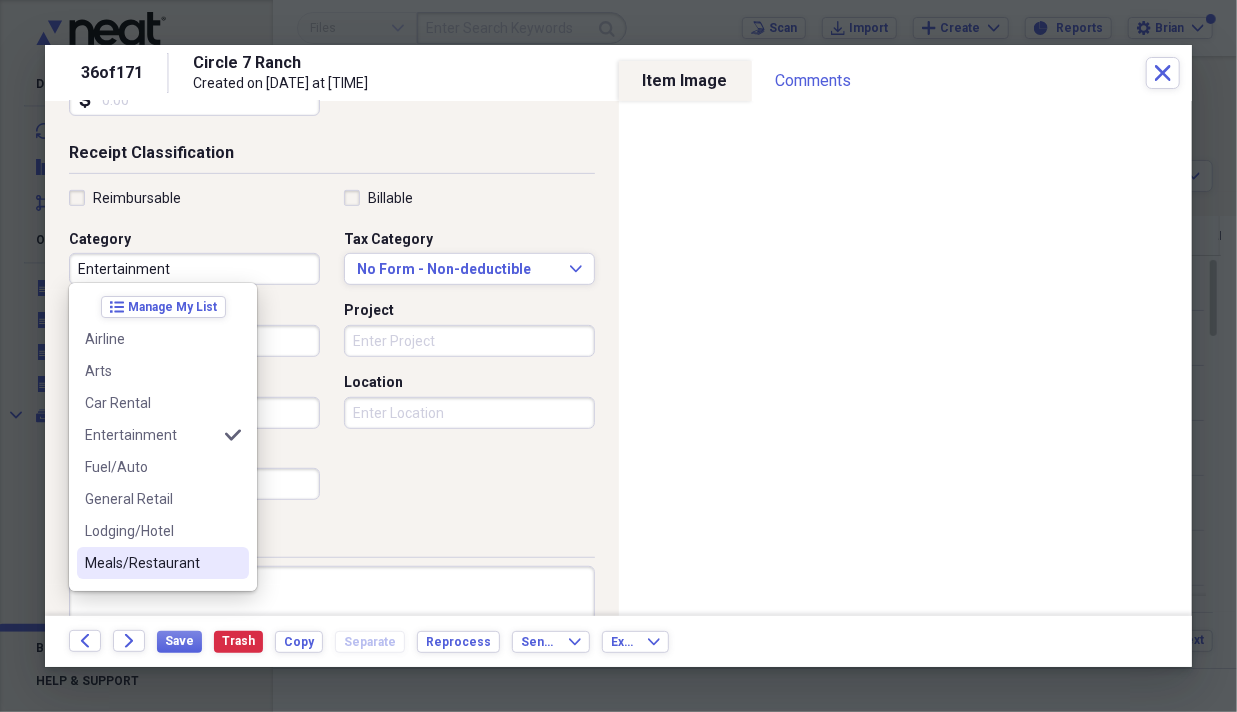 click on "Meals/Restaurant" at bounding box center (163, 563) 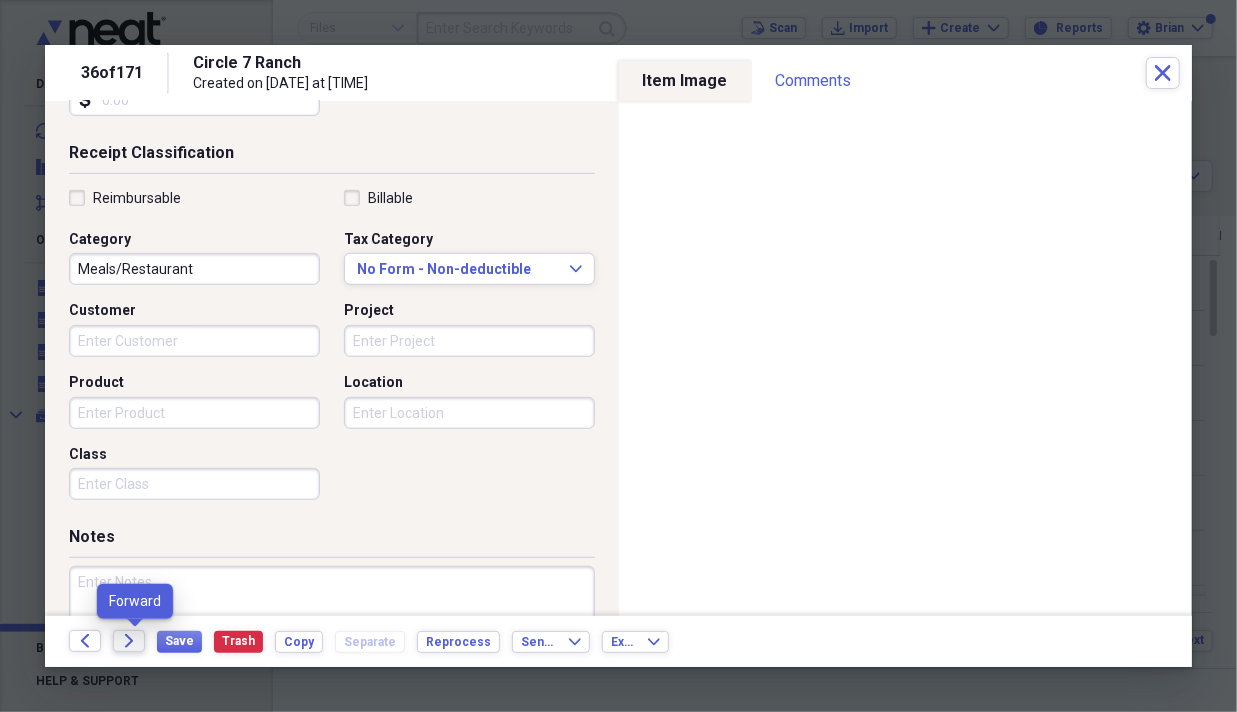 click on "Forward" 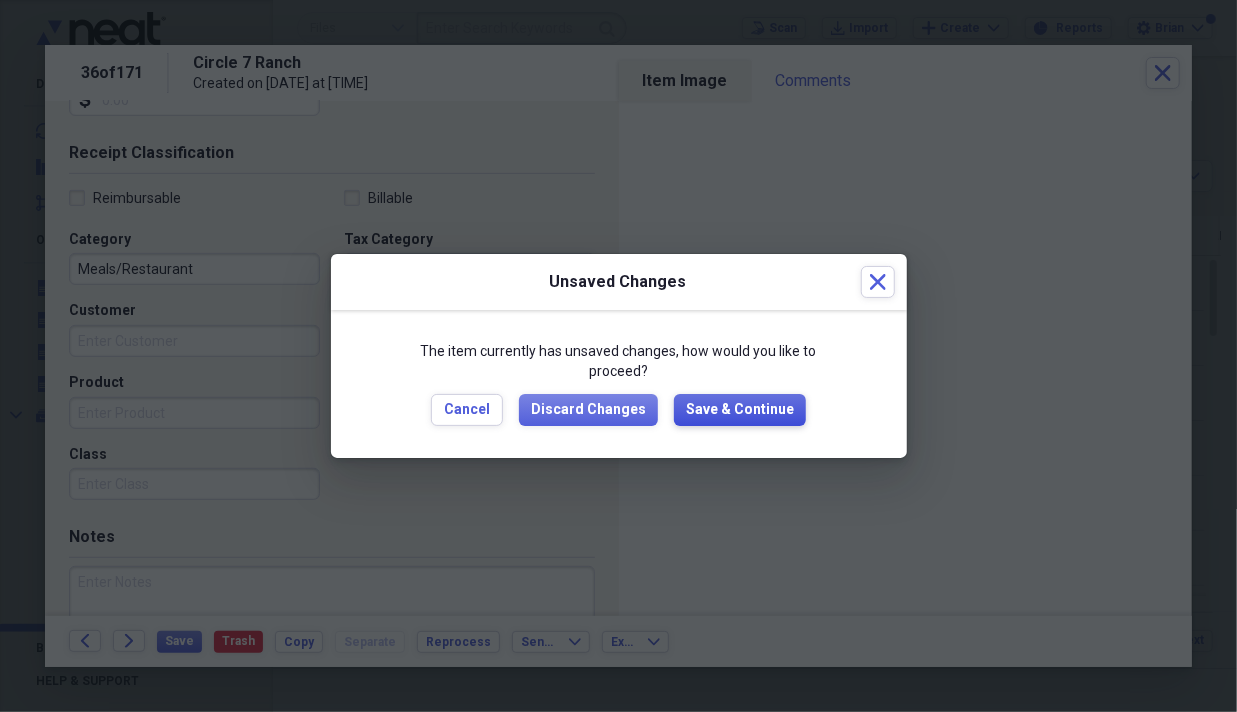click on "Save & Continue" at bounding box center [740, 410] 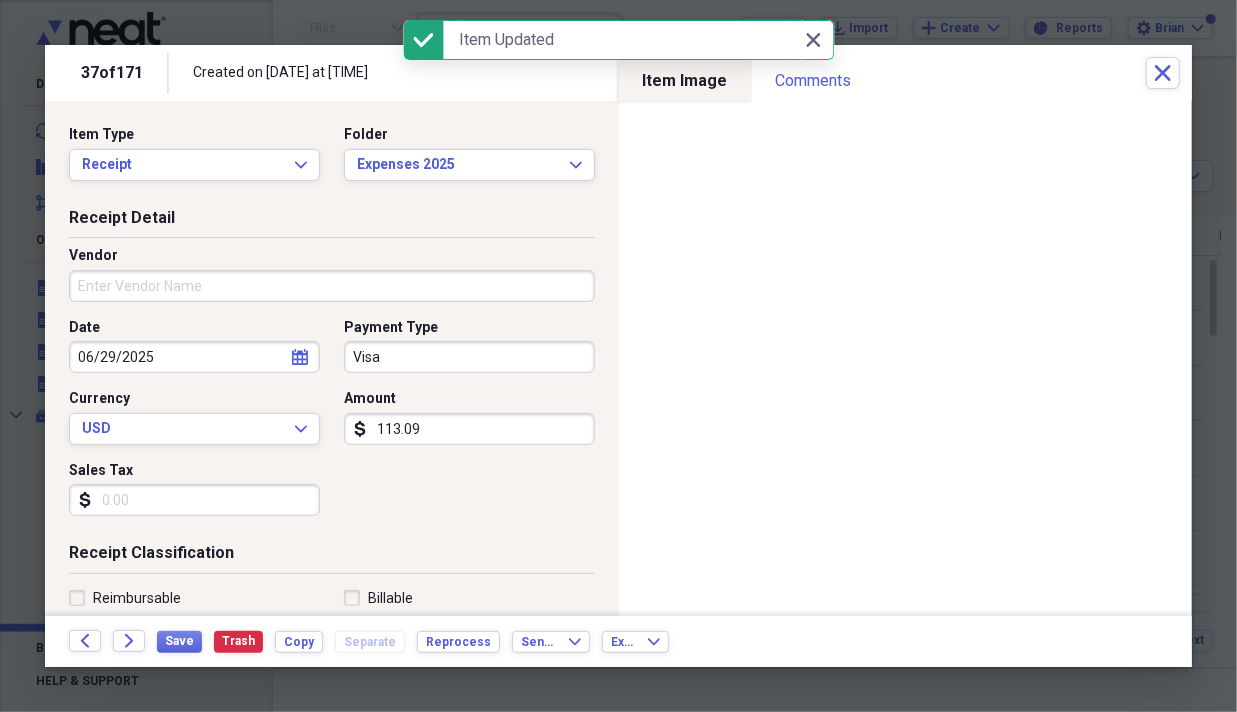 click on "Vendor" at bounding box center (332, 286) 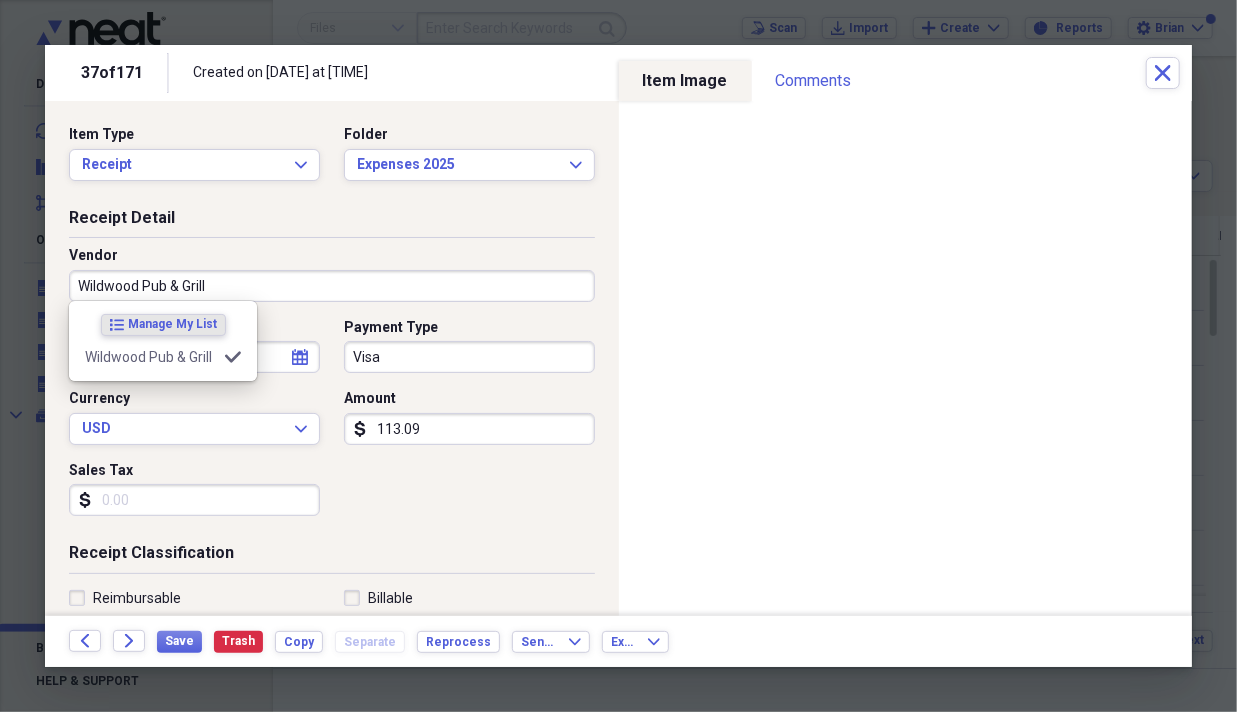 type on "Wildwood Pub & Grill" 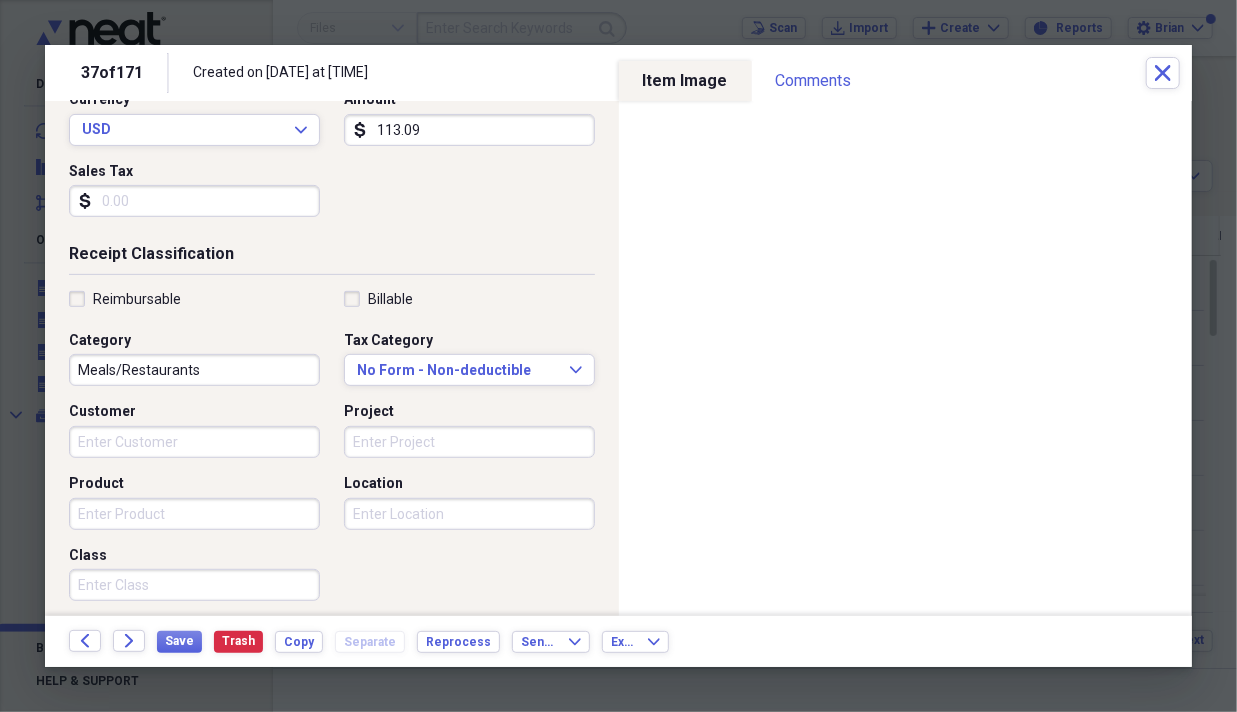 scroll, scrollTop: 300, scrollLeft: 0, axis: vertical 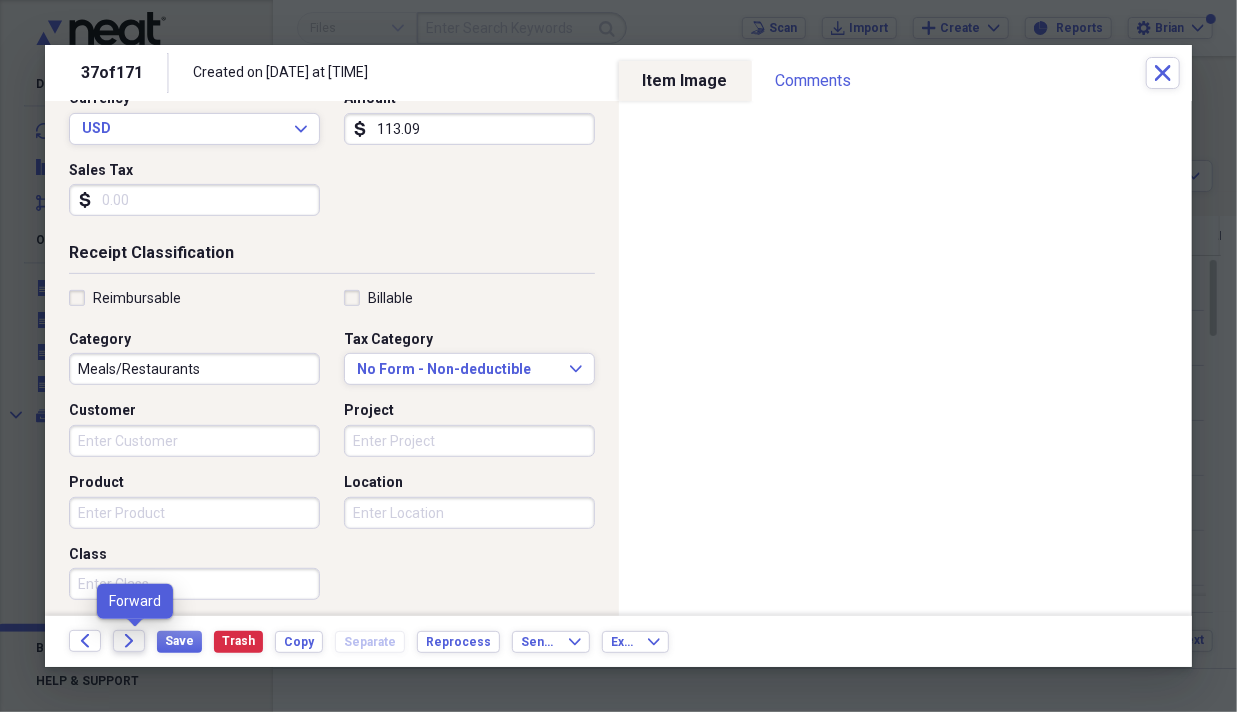 click on "Forward" 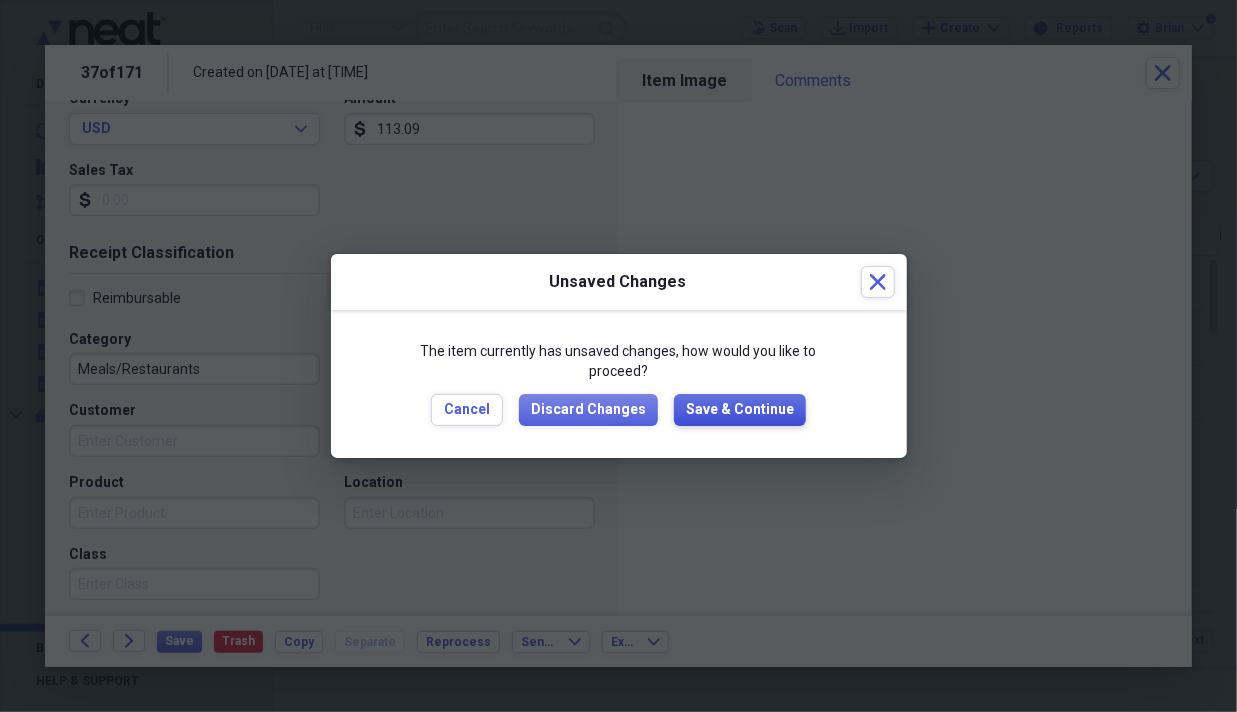 click on "Save & Continue" at bounding box center (740, 410) 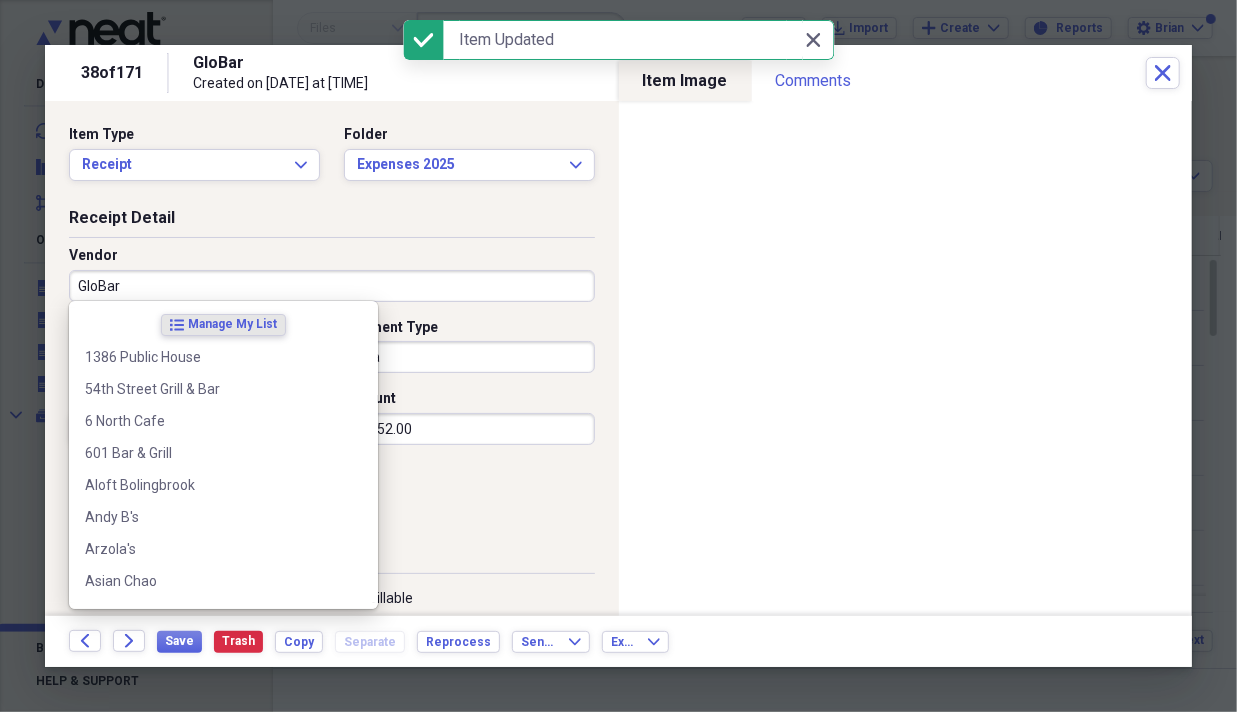 click on "GloBar" at bounding box center [332, 286] 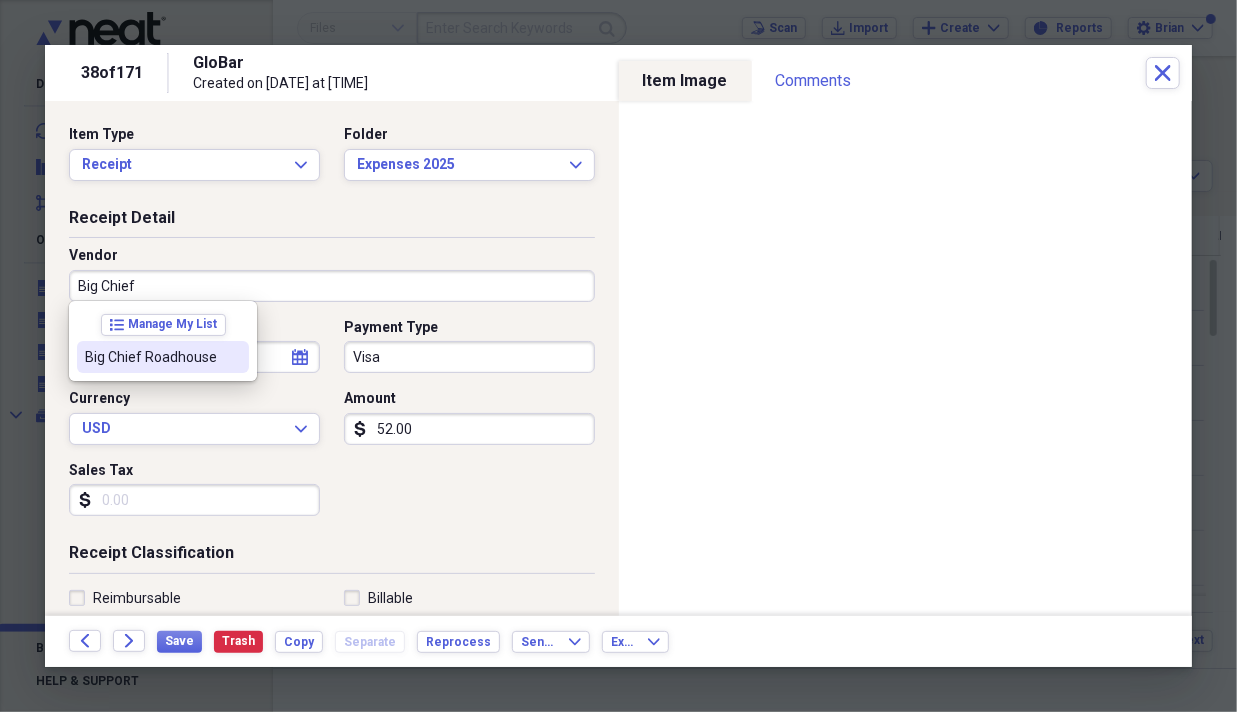 click on "Big Chief Roadhouse" at bounding box center (163, 357) 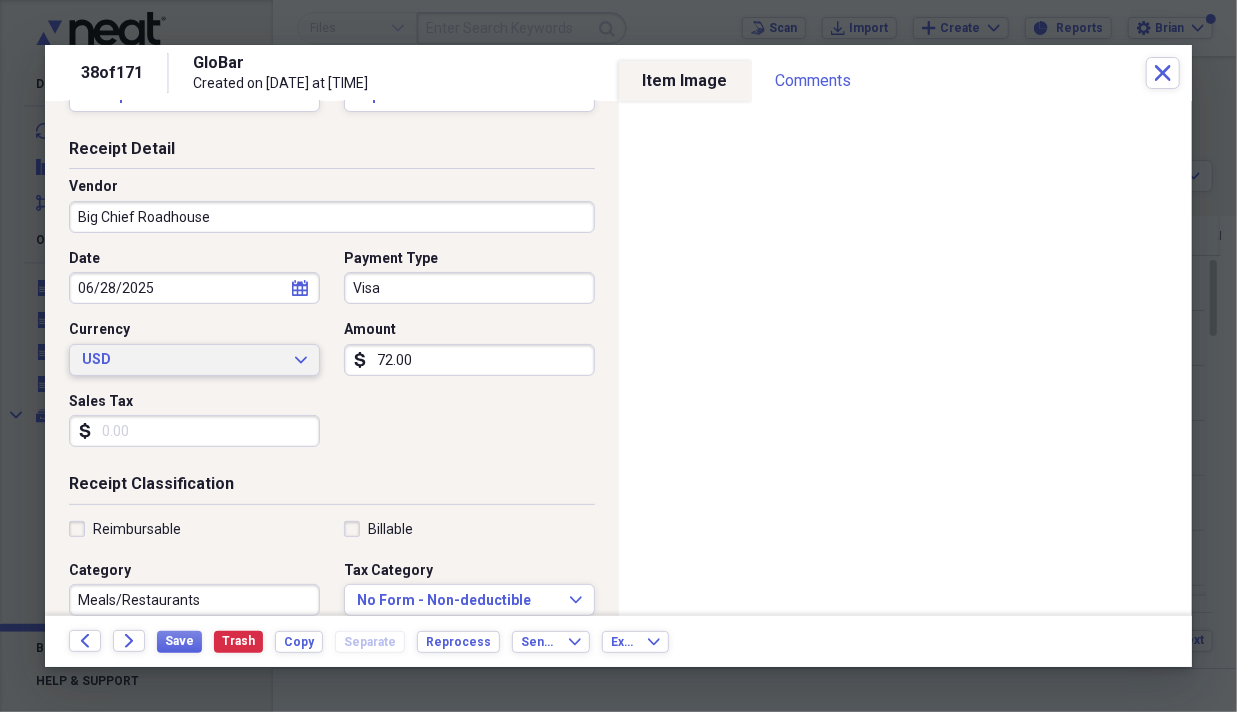 scroll, scrollTop: 100, scrollLeft: 0, axis: vertical 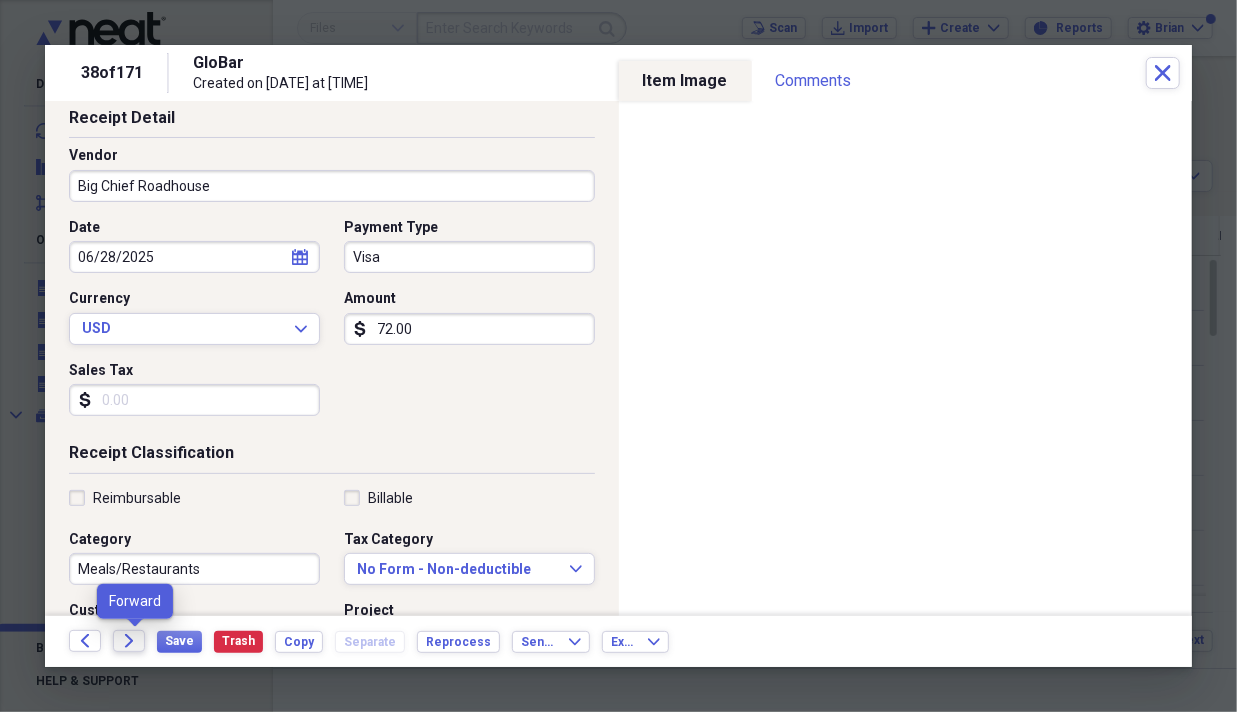 type on "72.00" 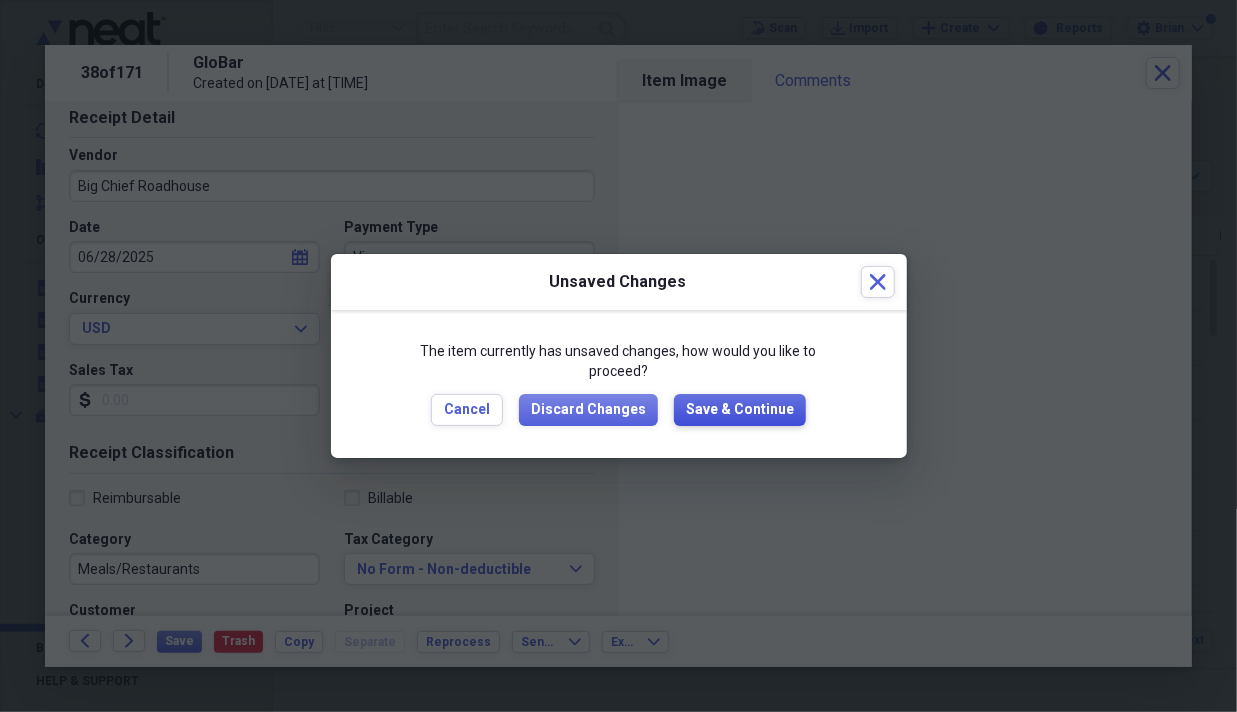 click on "Save & Continue" at bounding box center (740, 410) 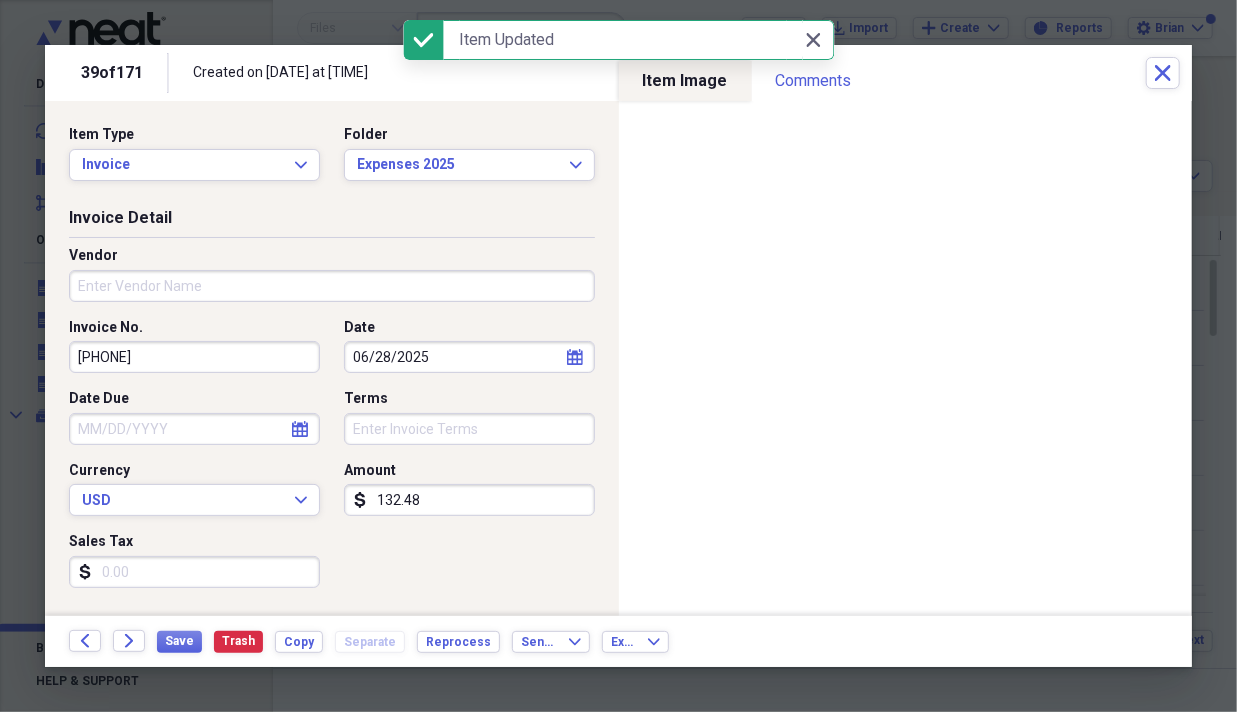 click on "Vendor" at bounding box center [332, 286] 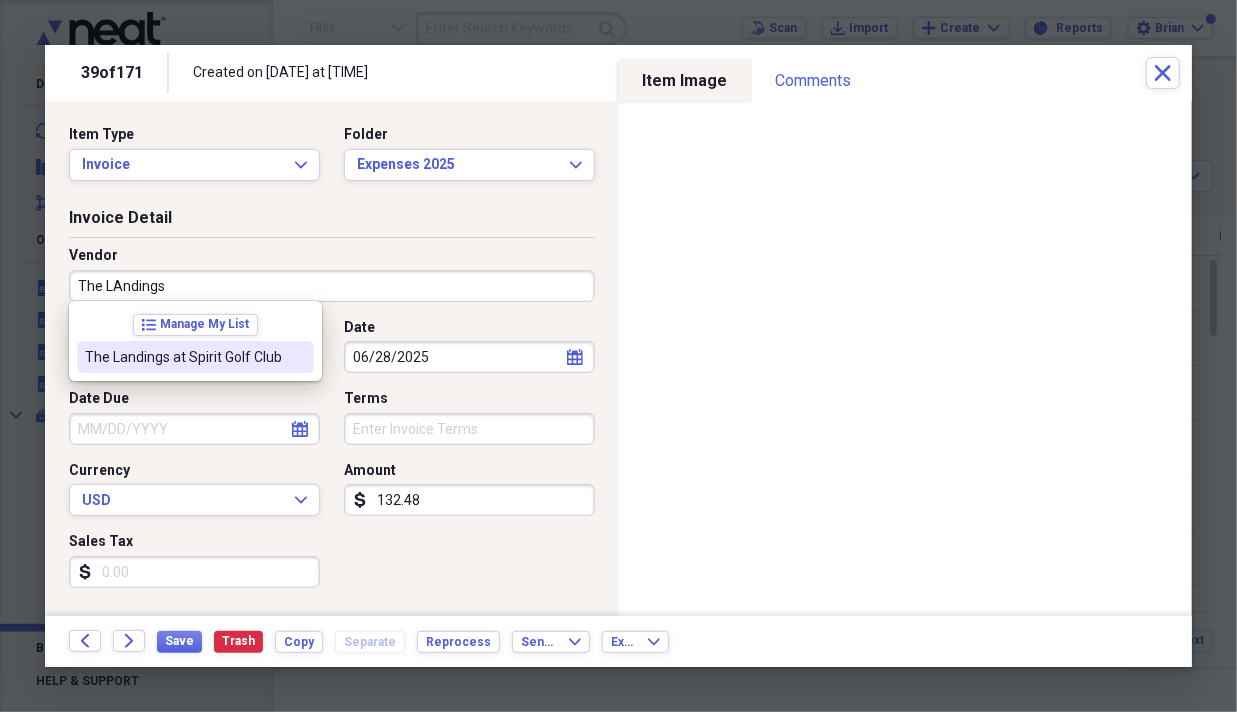 click on "The Landings at Spirit Golf Club" at bounding box center [195, 357] 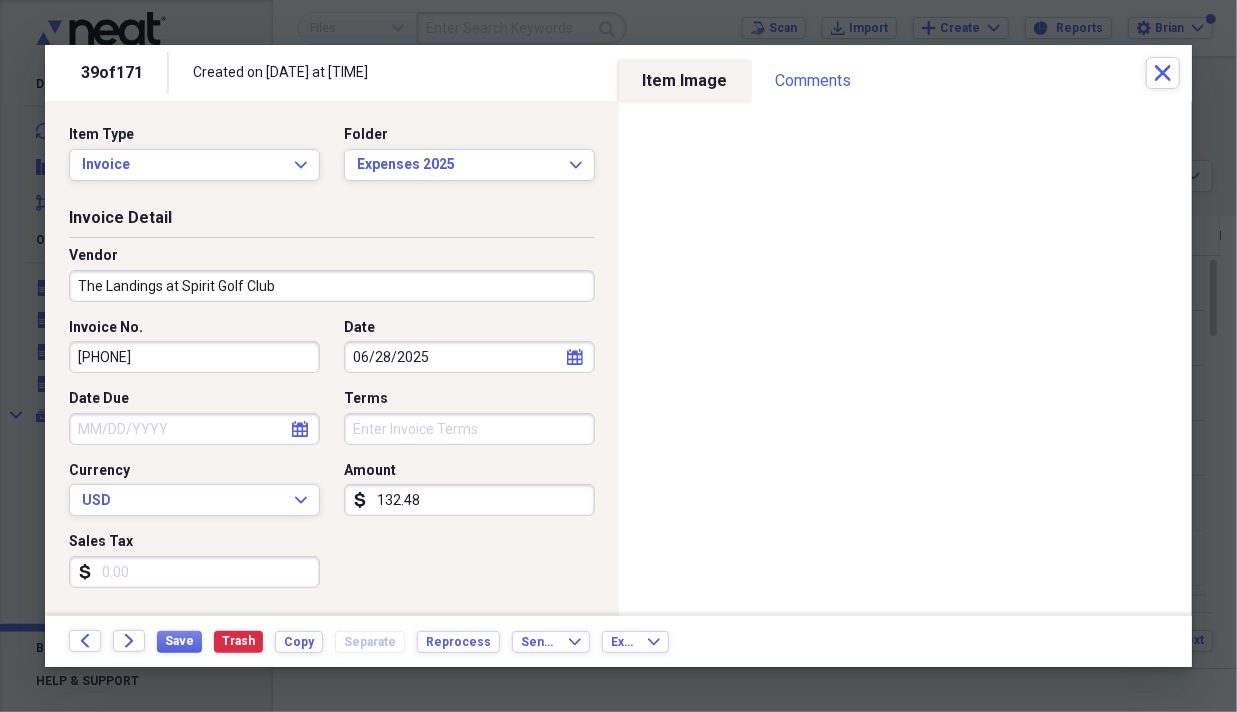 type on "General Retail" 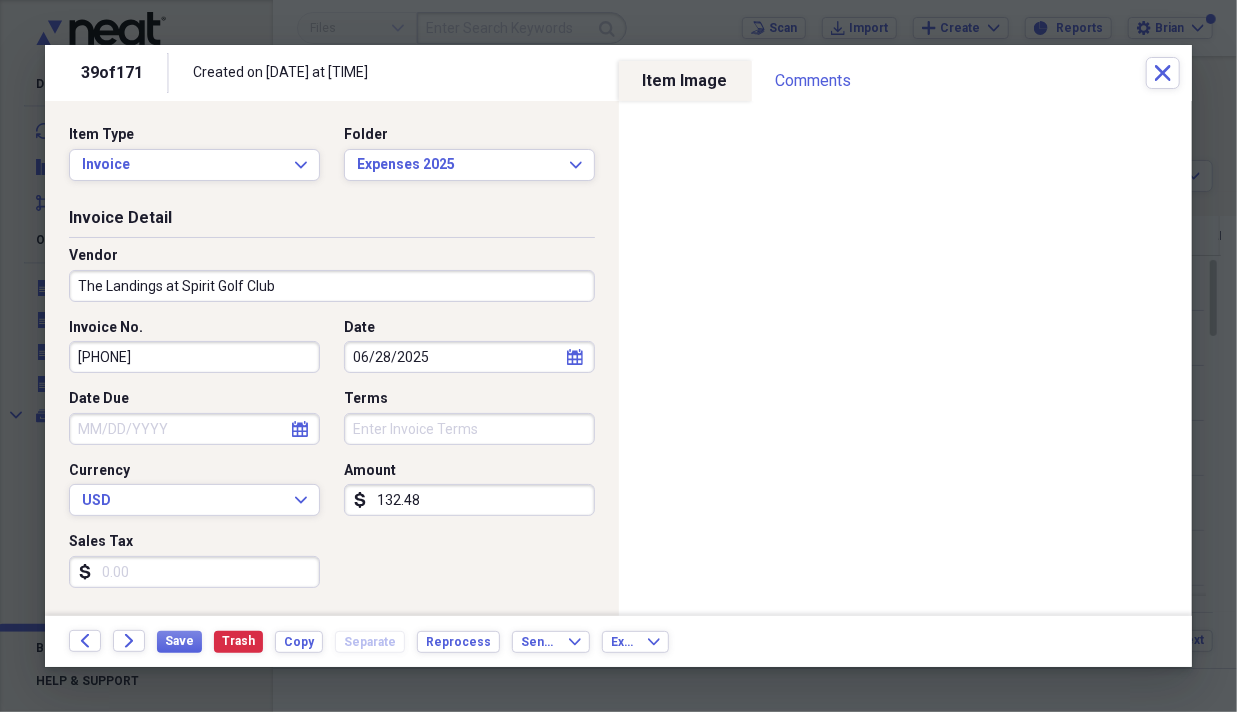 drag, startPoint x: 443, startPoint y: 493, endPoint x: 378, endPoint y: 489, distance: 65.12296 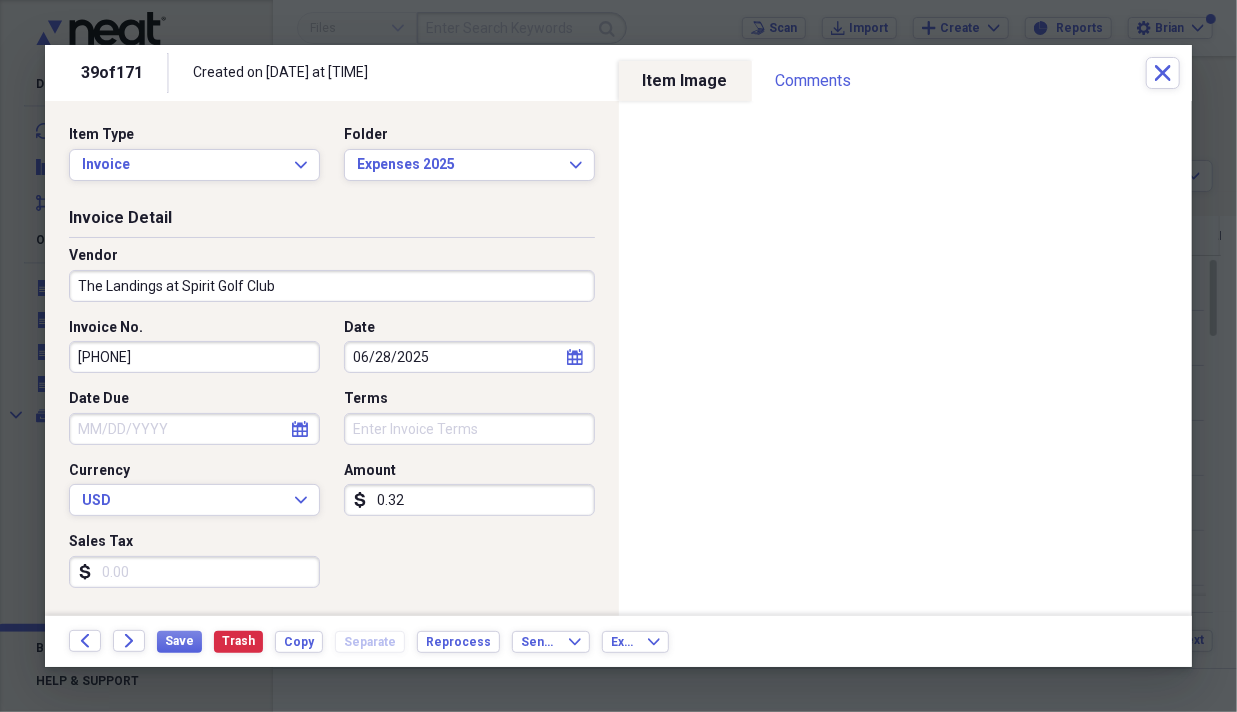 type on "0.03" 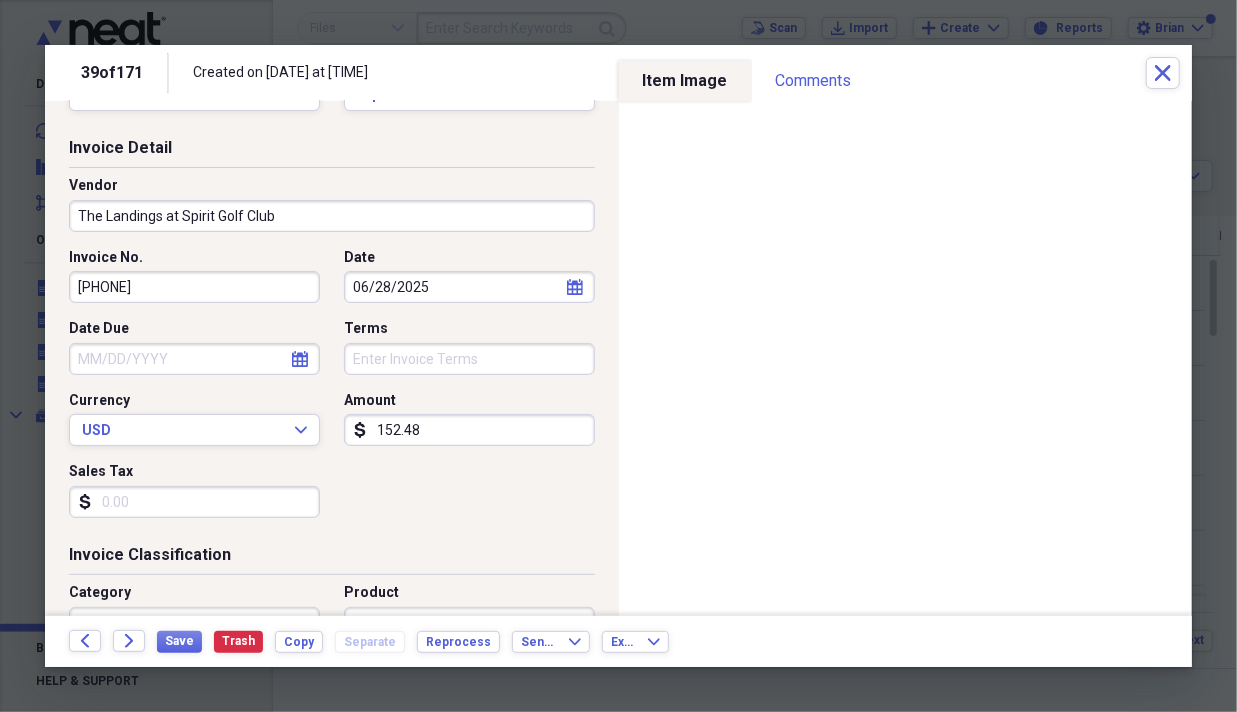 scroll, scrollTop: 200, scrollLeft: 0, axis: vertical 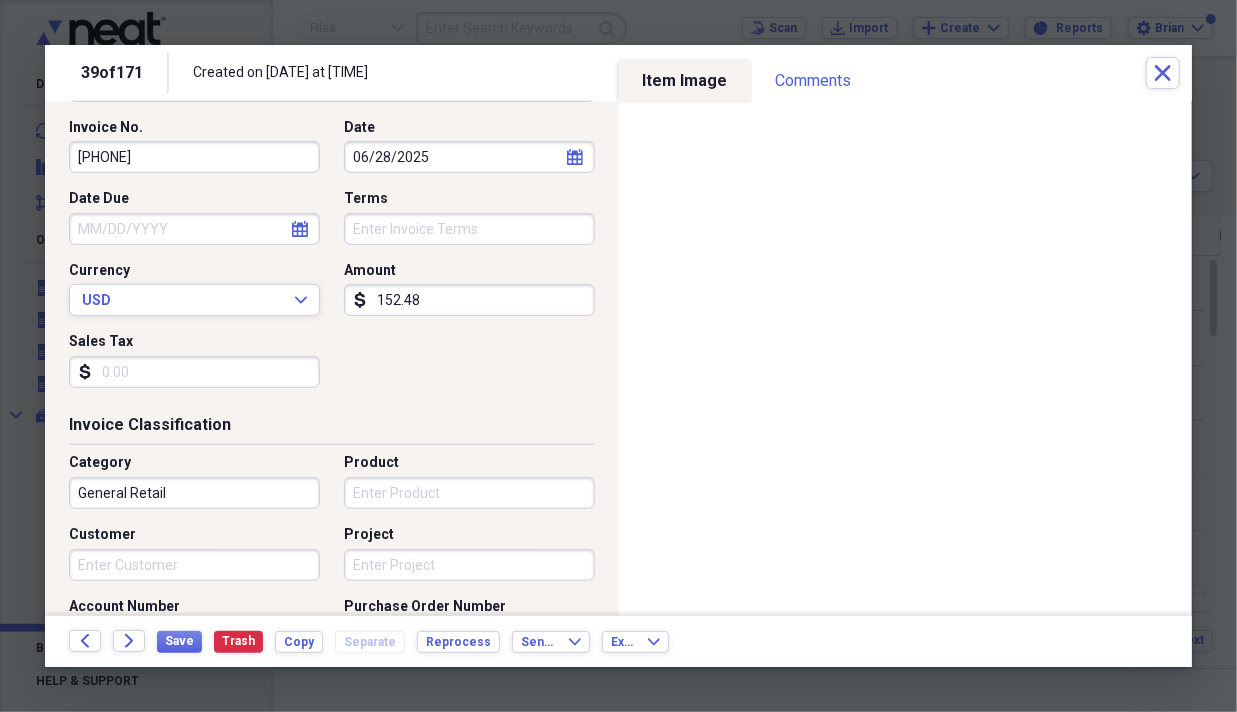 type on "152.48" 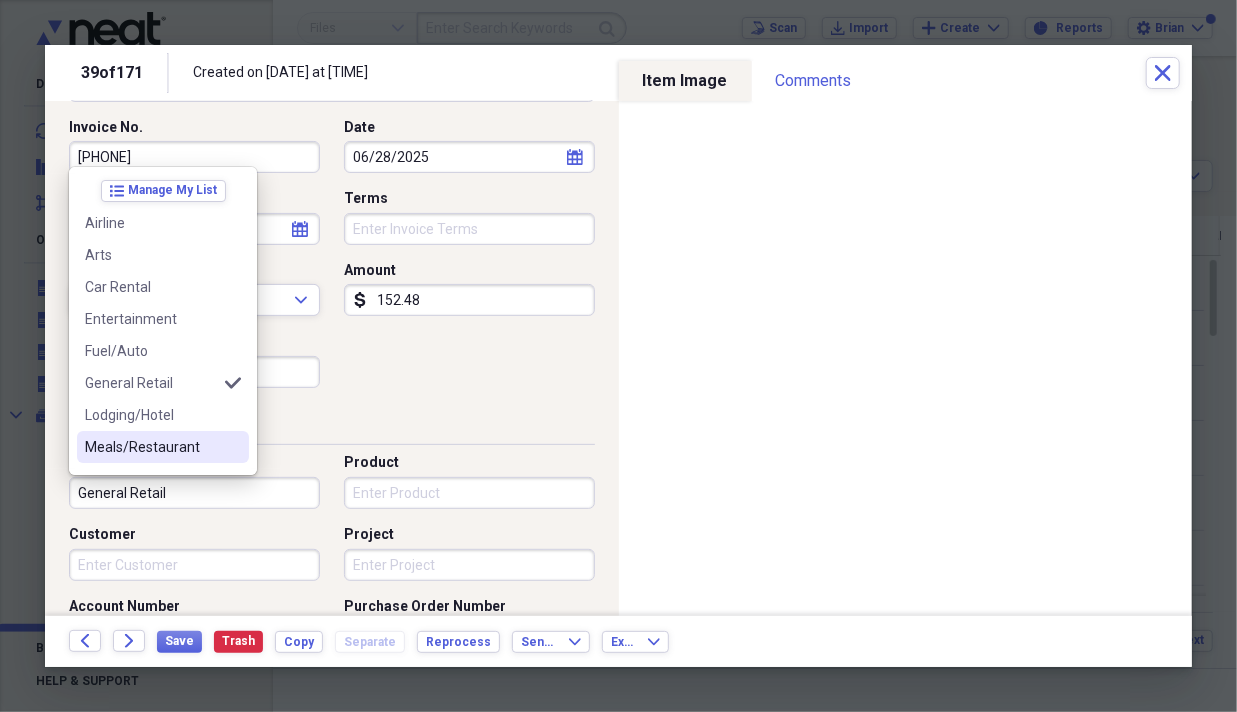 click on "Meals/Restaurant" at bounding box center (151, 447) 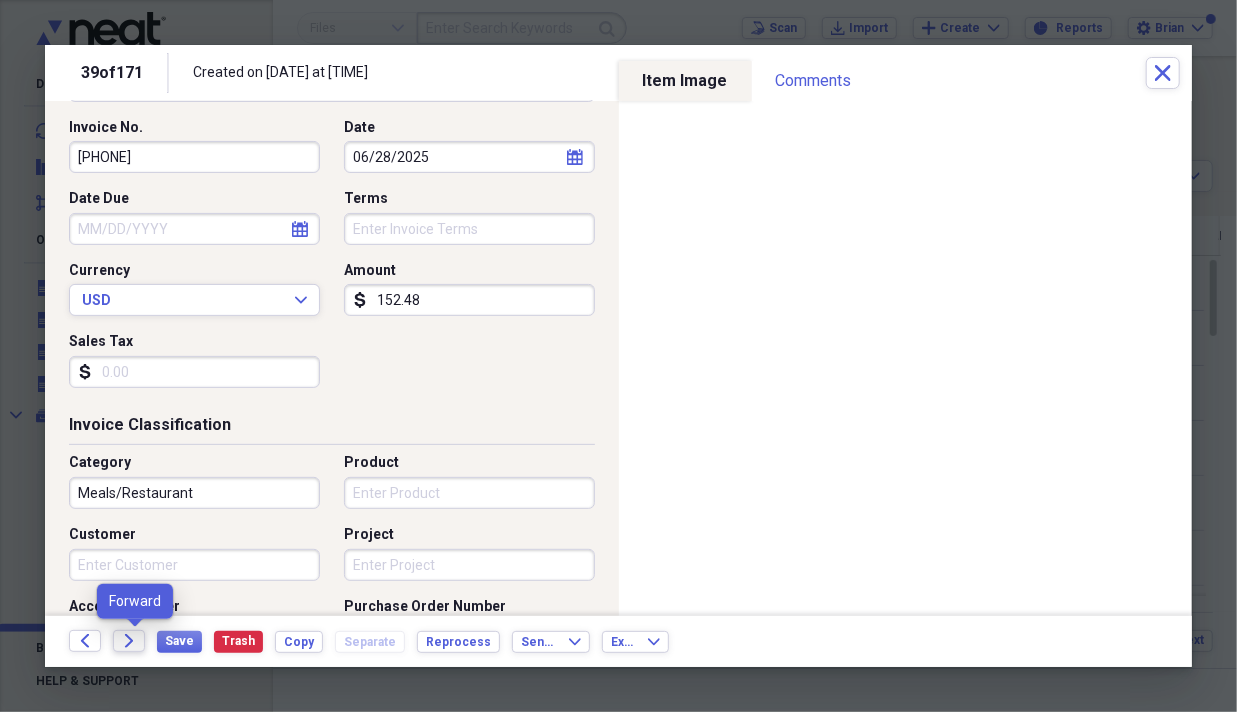 click on "Forward" at bounding box center [129, 641] 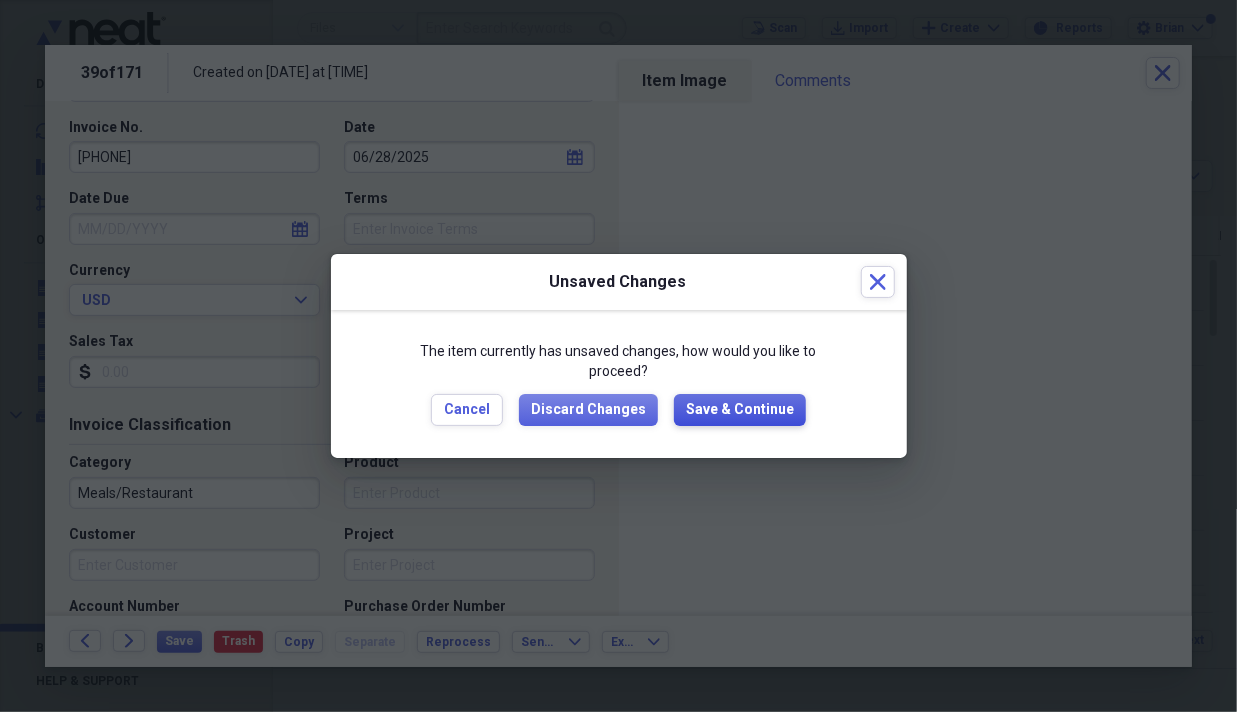 click on "Save & Continue" at bounding box center [740, 410] 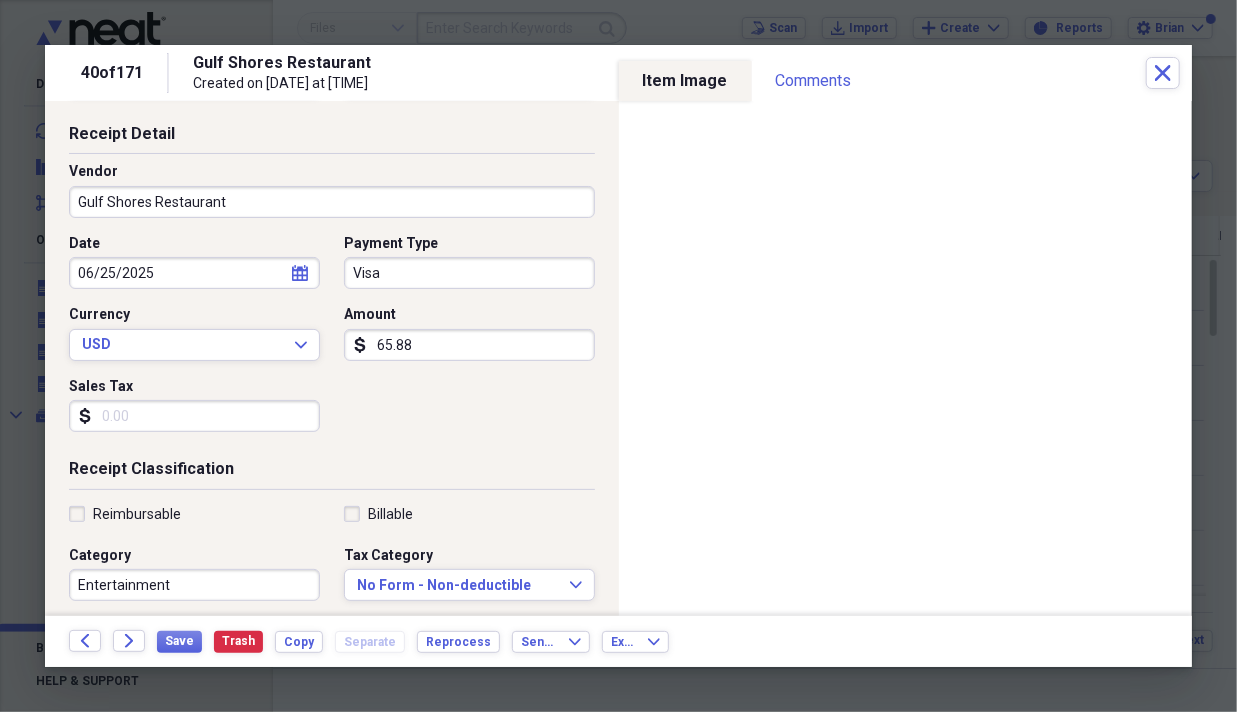 scroll, scrollTop: 200, scrollLeft: 0, axis: vertical 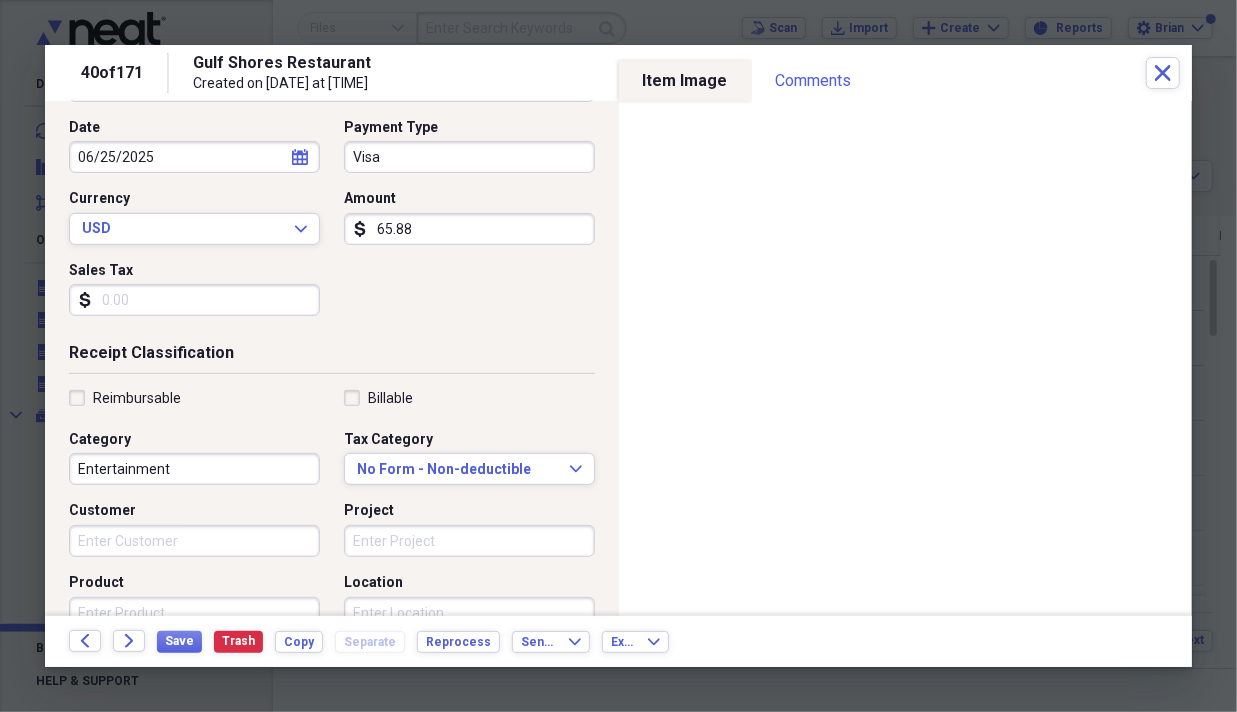 type on "65.88" 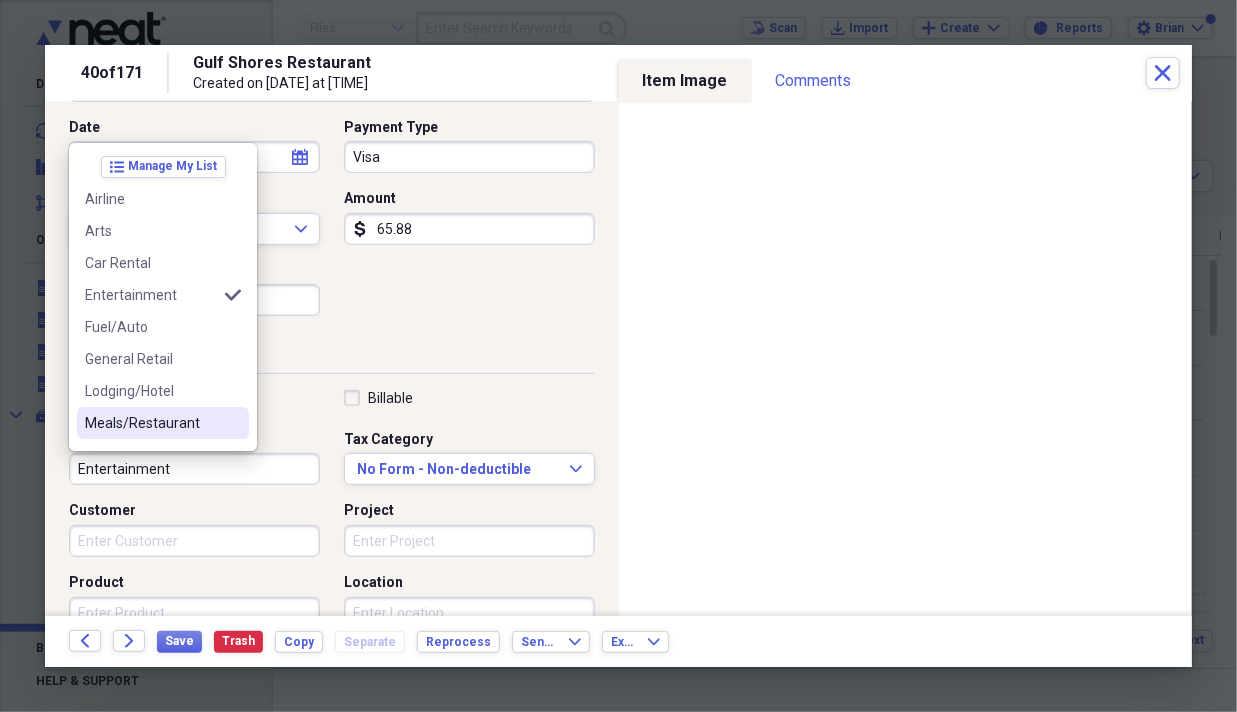 click on "Meals/Restaurant" at bounding box center (151, 423) 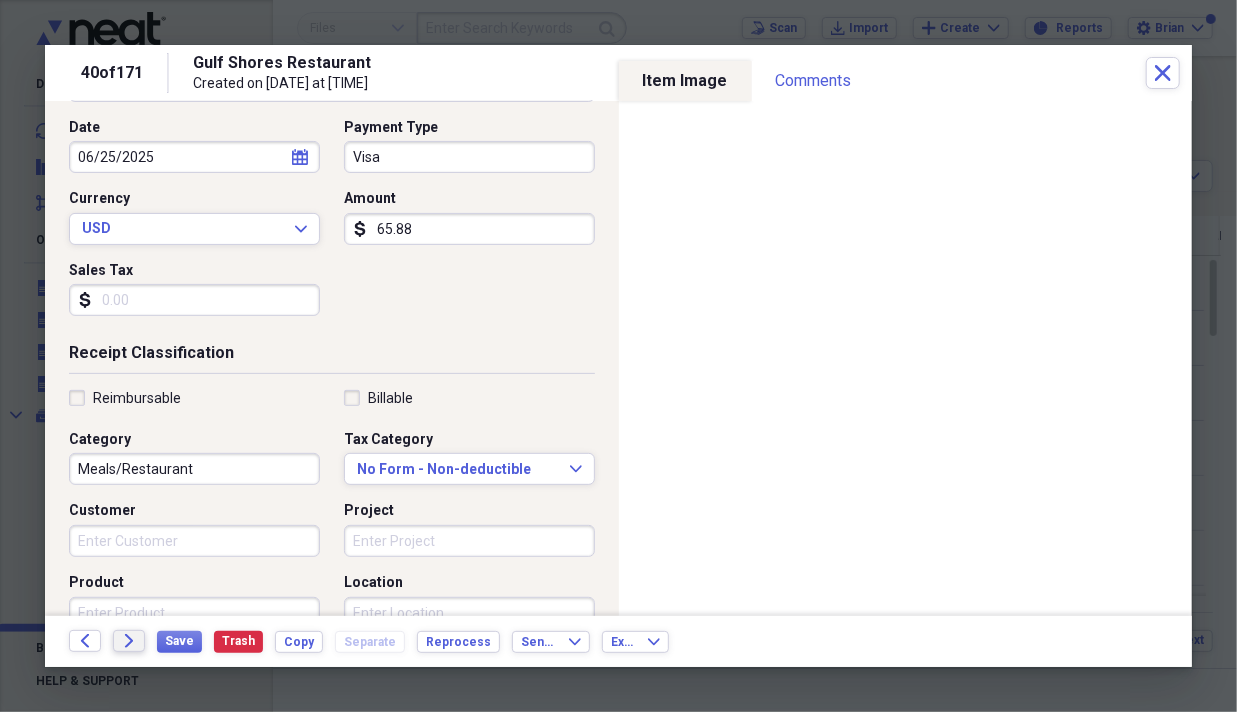 click 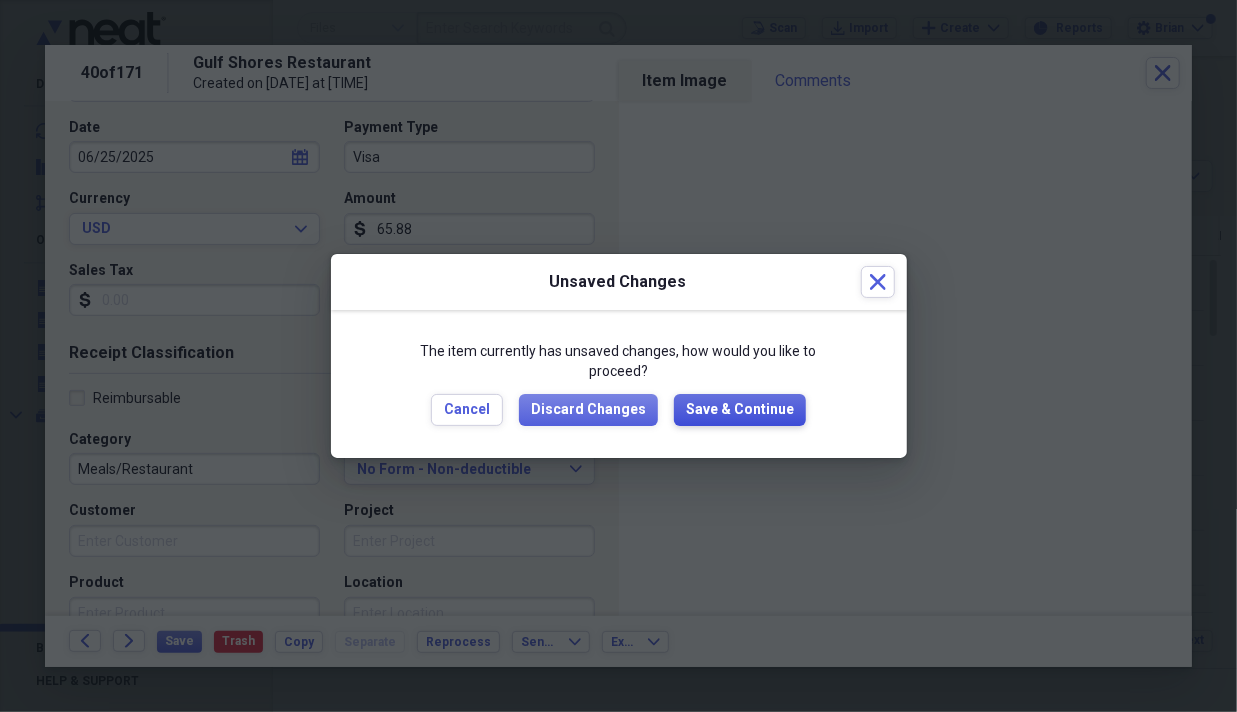 click on "Save & Continue" at bounding box center (740, 410) 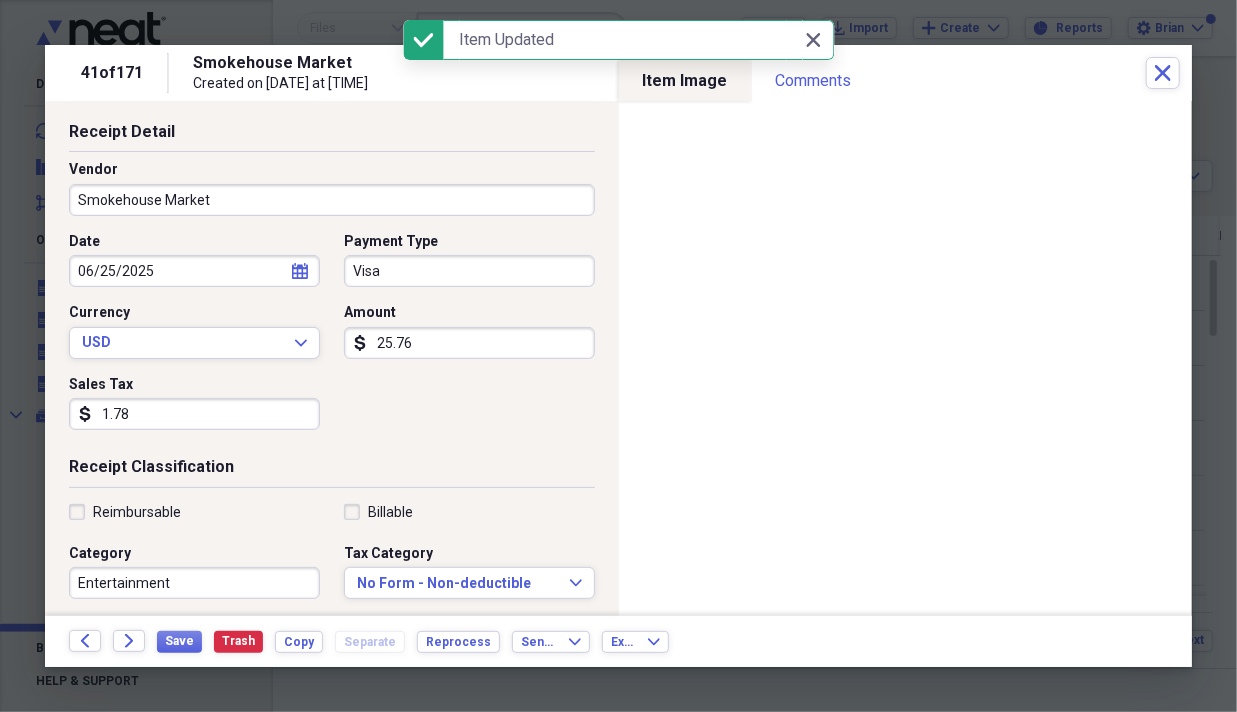 scroll, scrollTop: 200, scrollLeft: 0, axis: vertical 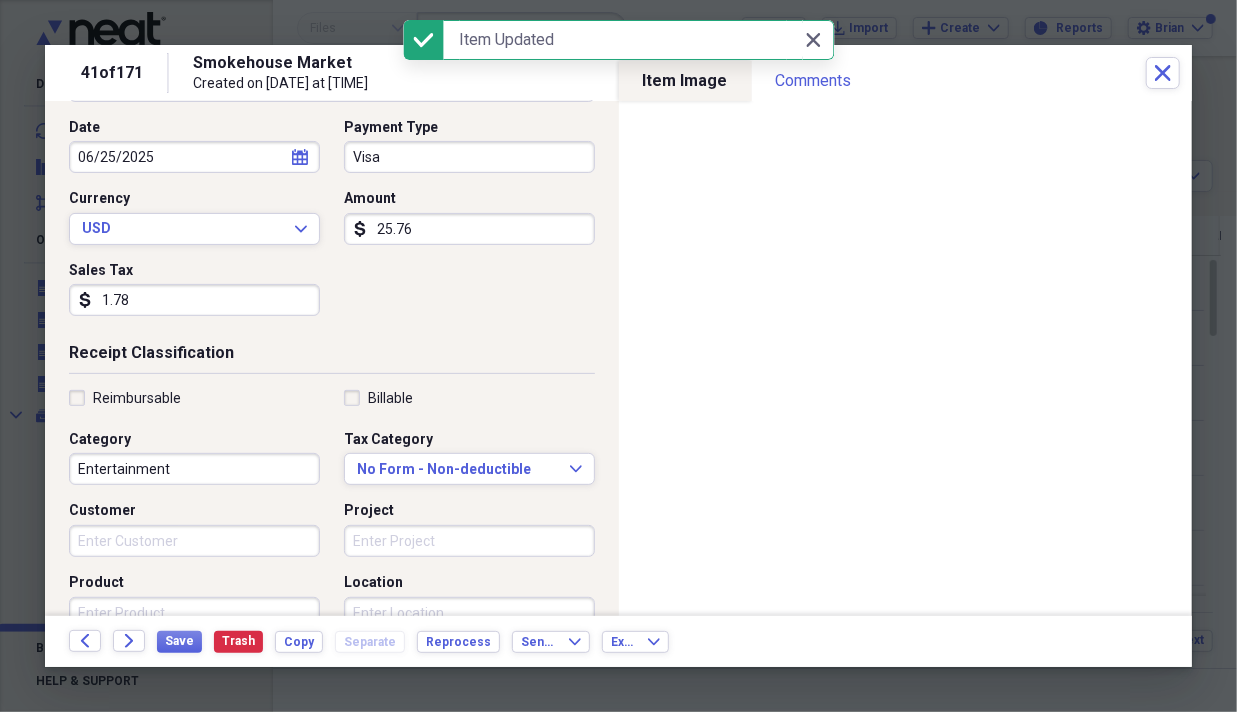 click on "Entertainment" at bounding box center (194, 469) 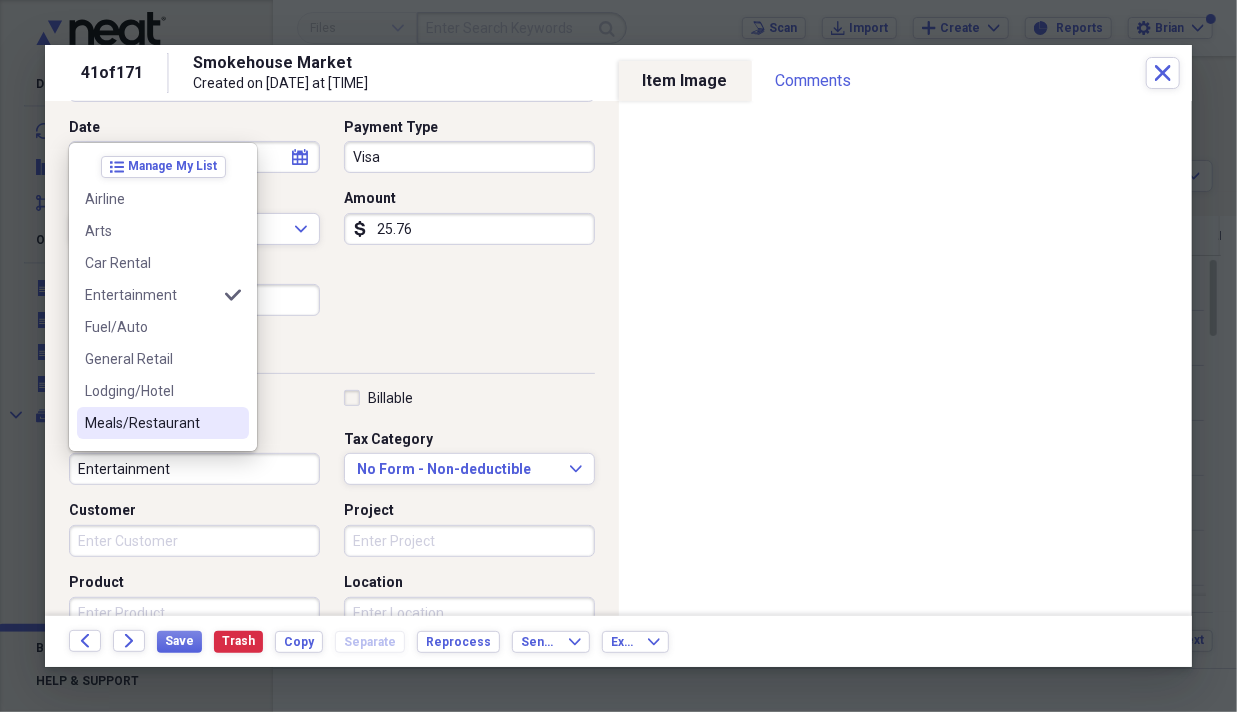 click on "Meals/Restaurant" at bounding box center [163, 423] 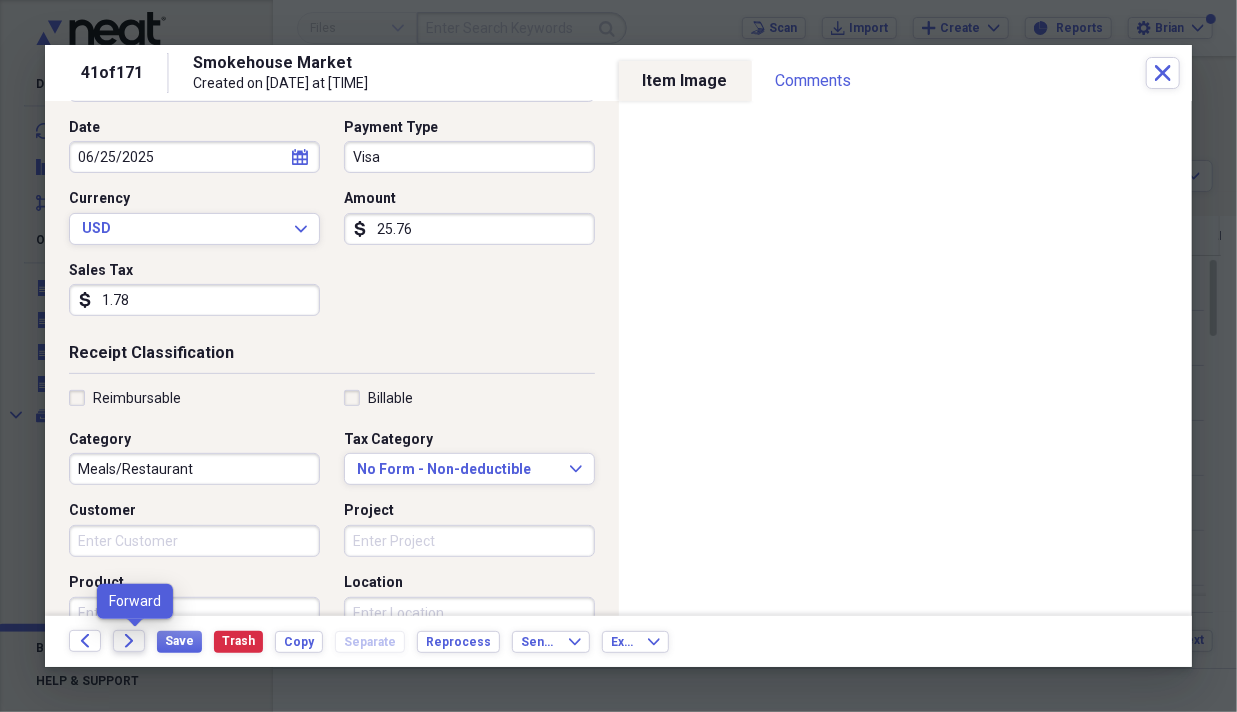 click on "Forward" 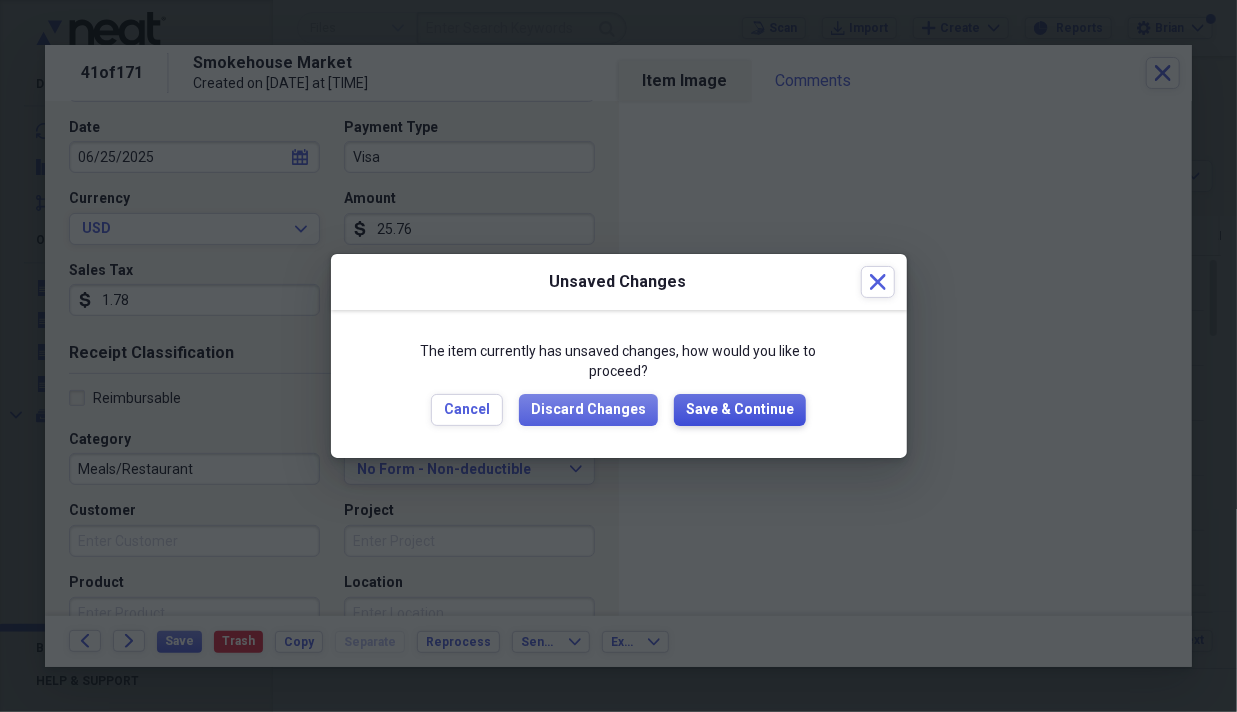 click on "Save & Continue" at bounding box center [740, 410] 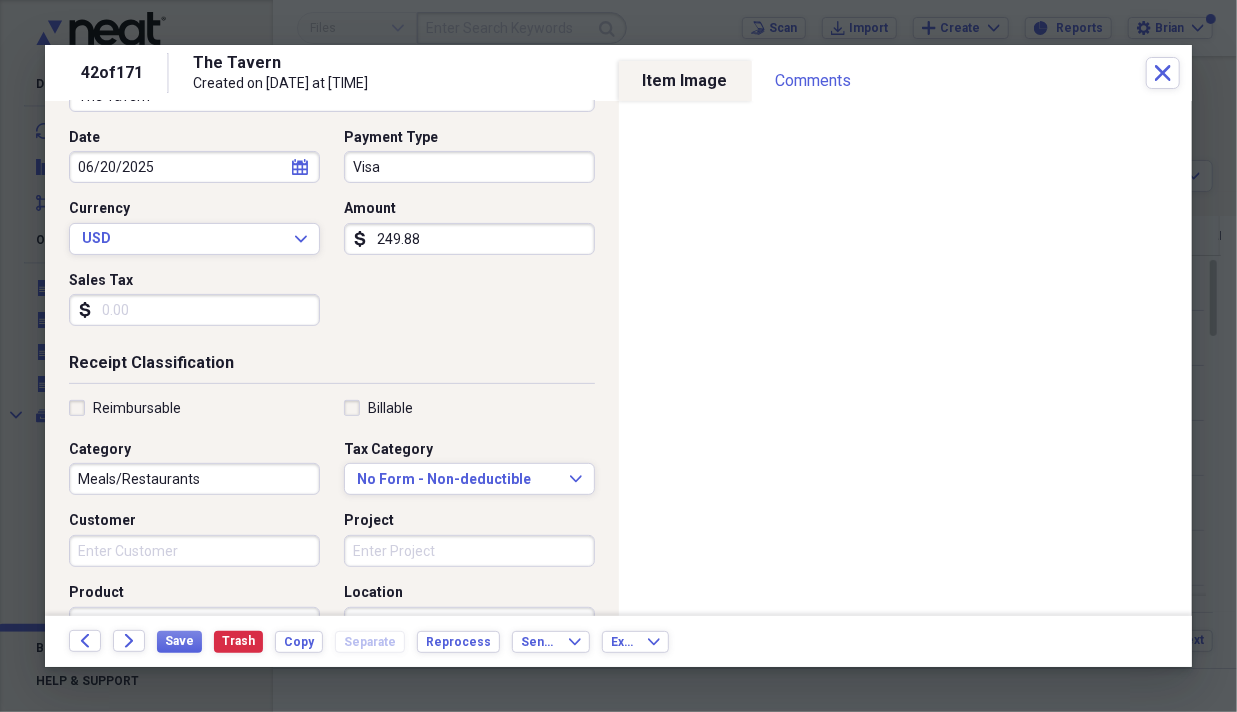 scroll, scrollTop: 200, scrollLeft: 0, axis: vertical 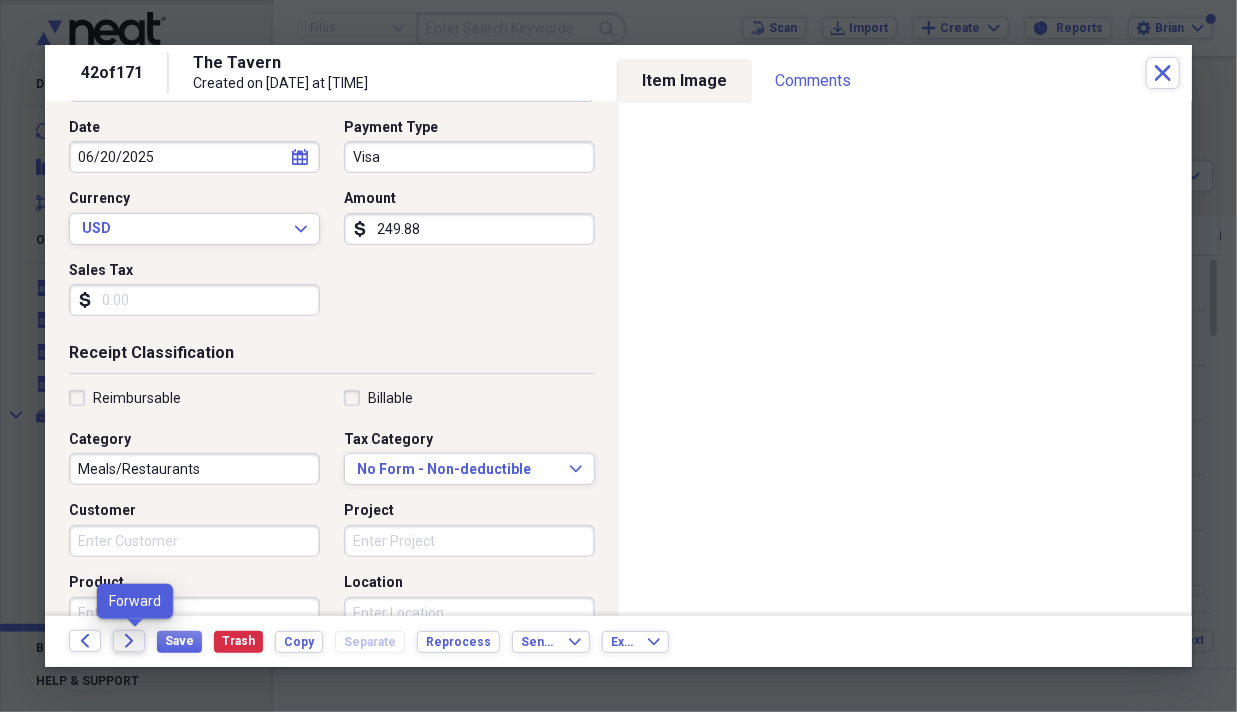 type on "249.88" 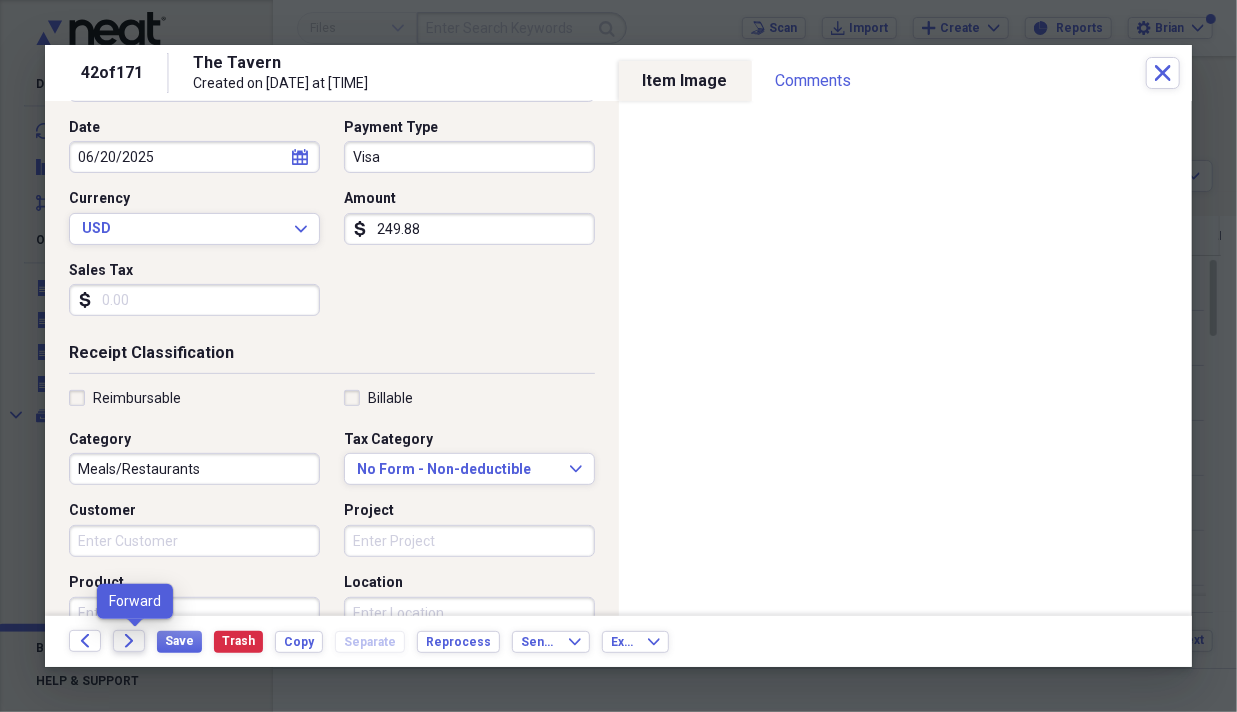 click on "Forward" at bounding box center [129, 641] 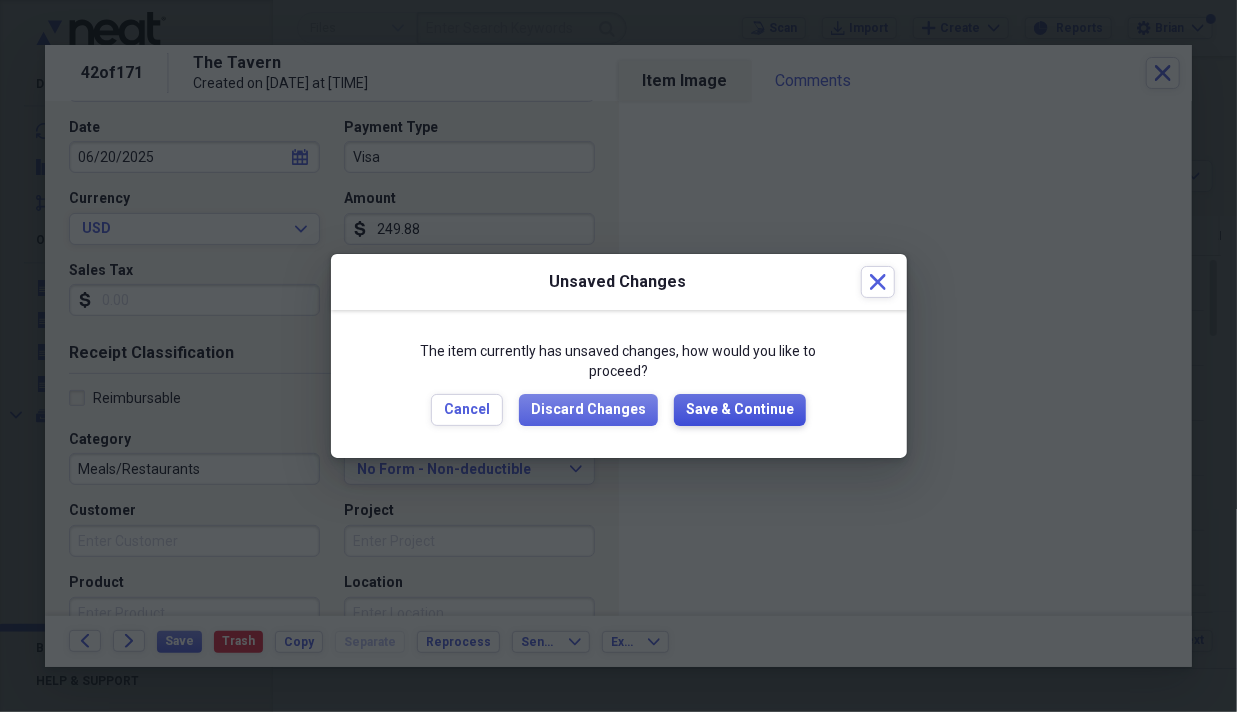 click on "Save & Continue" at bounding box center (740, 410) 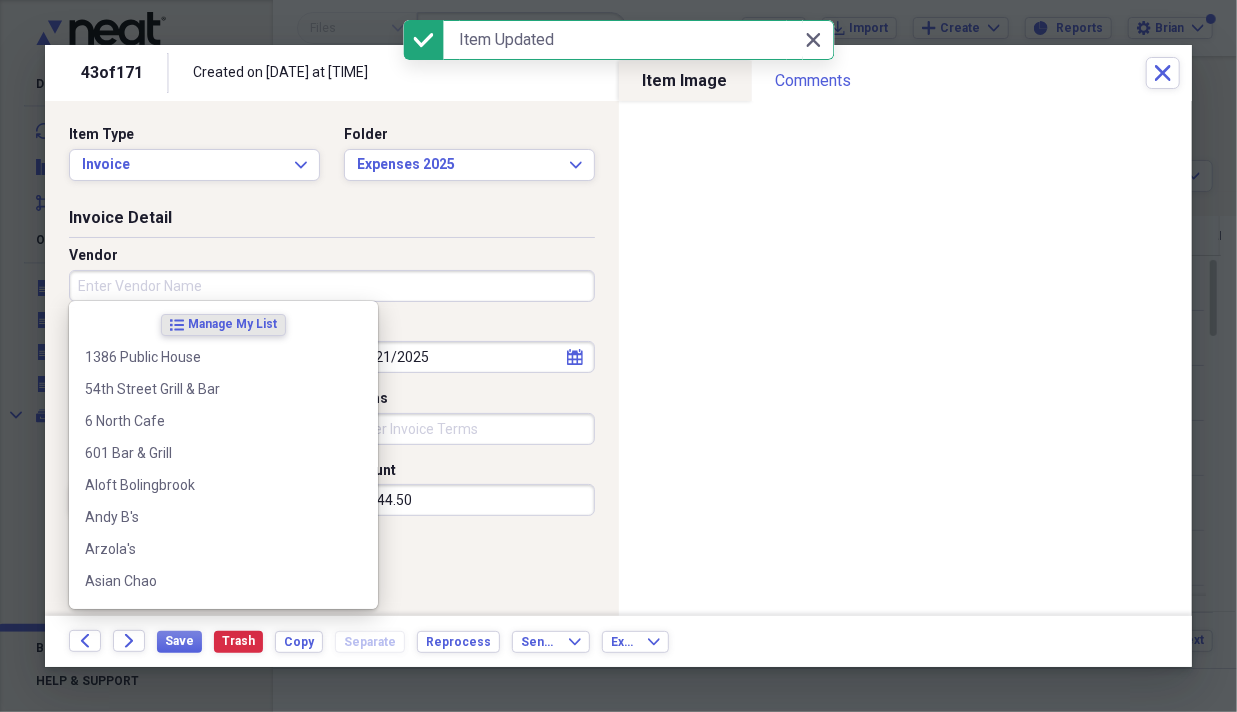 click on "Vendor" at bounding box center (332, 286) 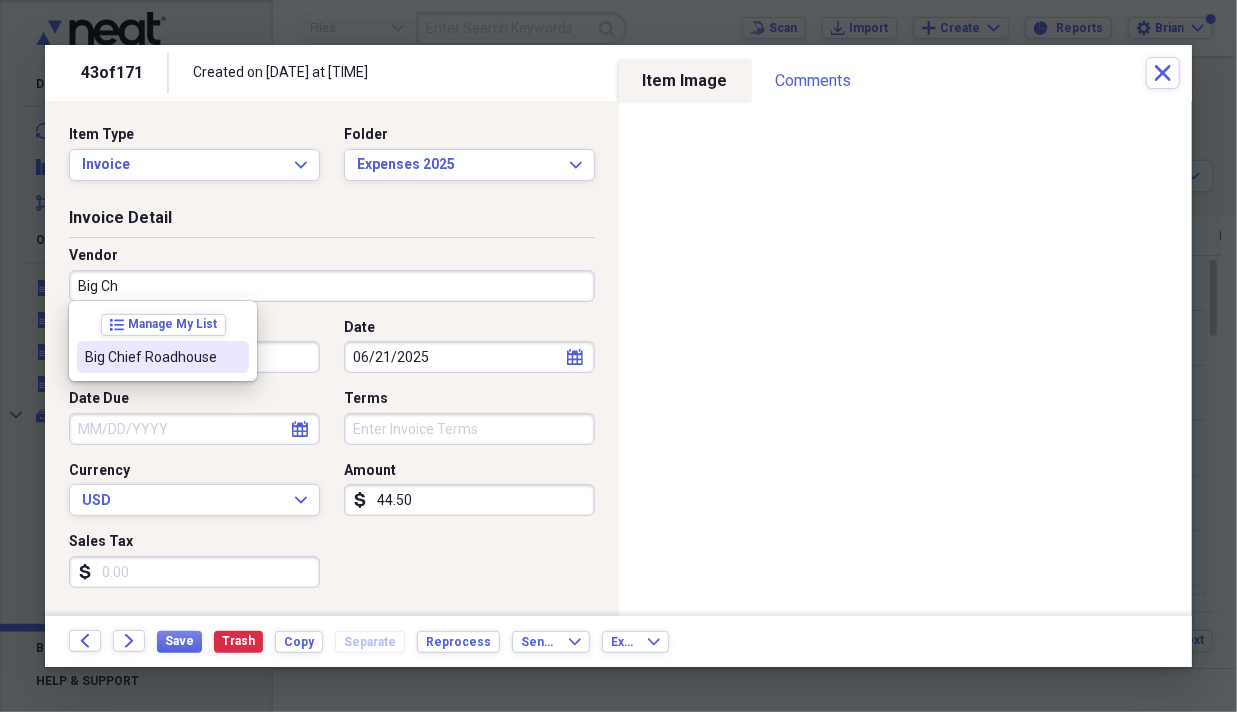 click on "Big Chief Roadhouse" at bounding box center [151, 357] 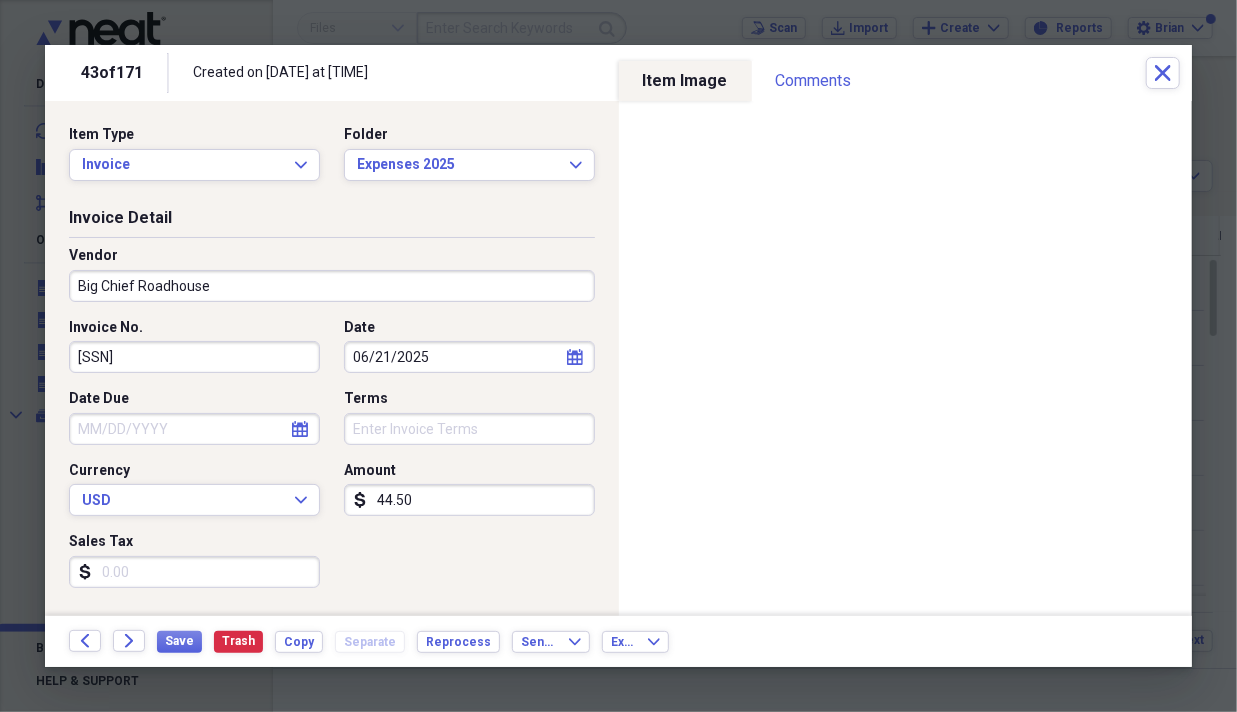 type on "Meals/Restaurants" 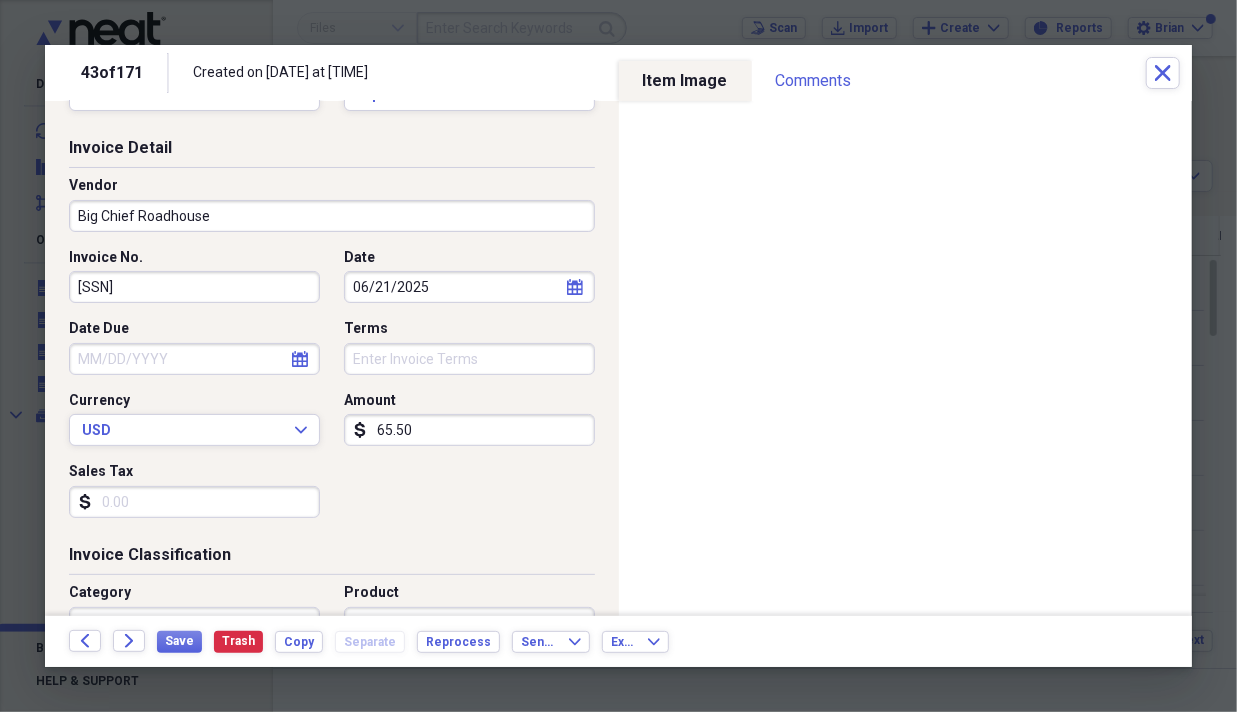 scroll, scrollTop: 200, scrollLeft: 0, axis: vertical 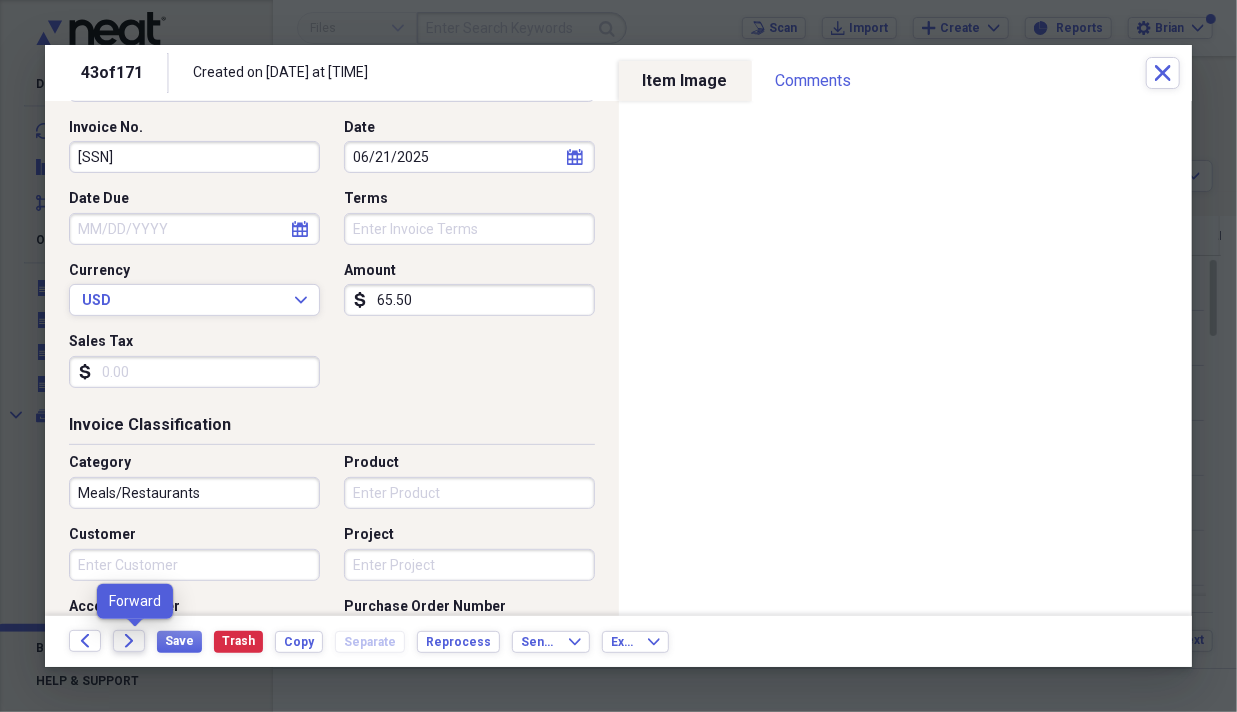 type on "65.50" 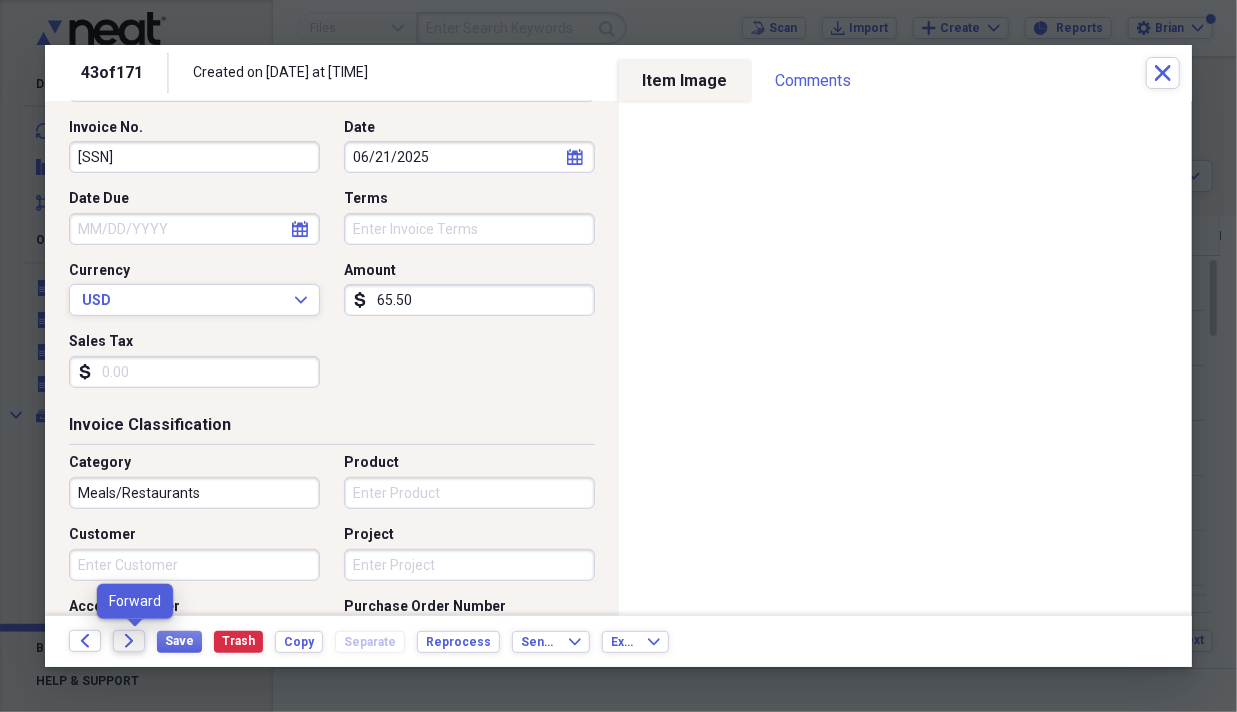 click on "Forward" 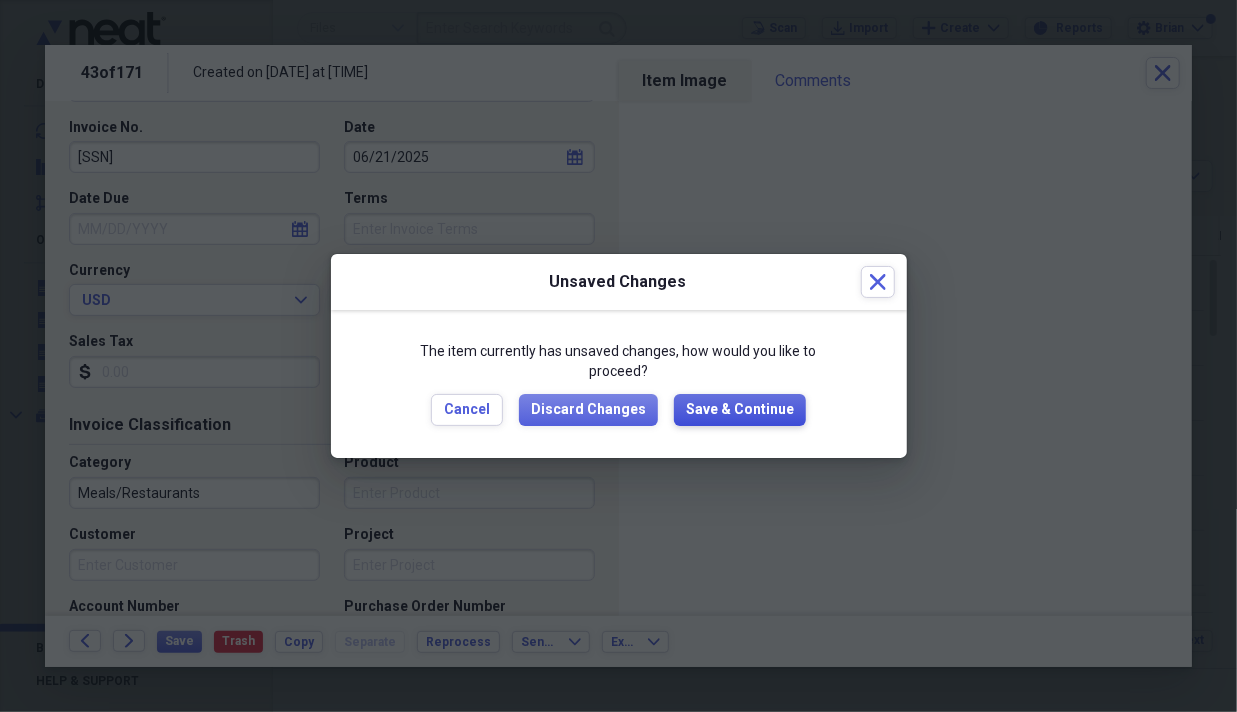 click on "Save & Continue" at bounding box center [740, 410] 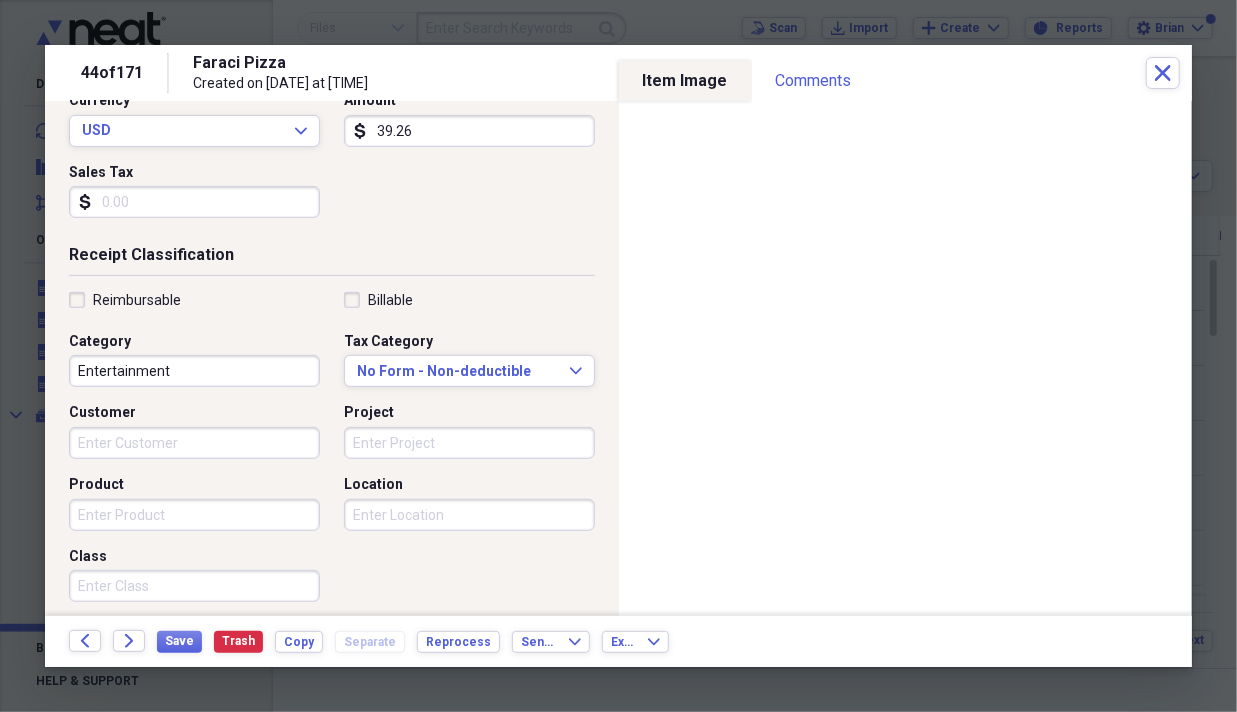 scroll, scrollTop: 300, scrollLeft: 0, axis: vertical 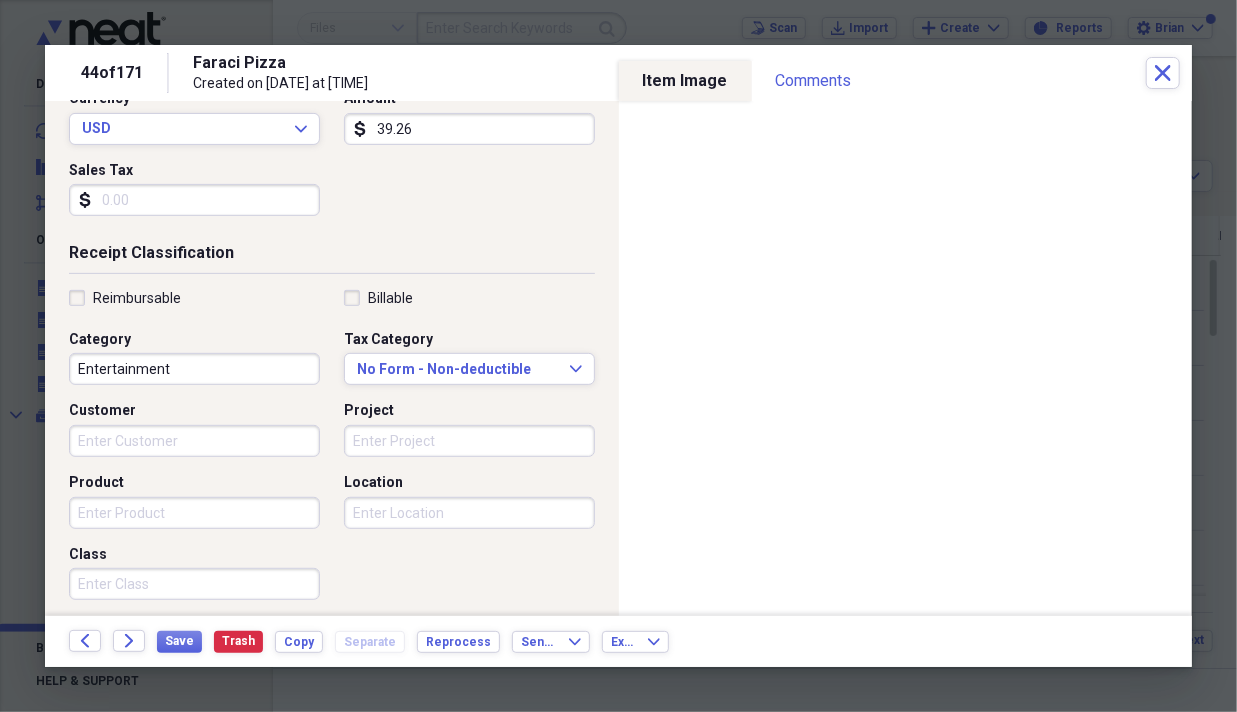type on "39.26" 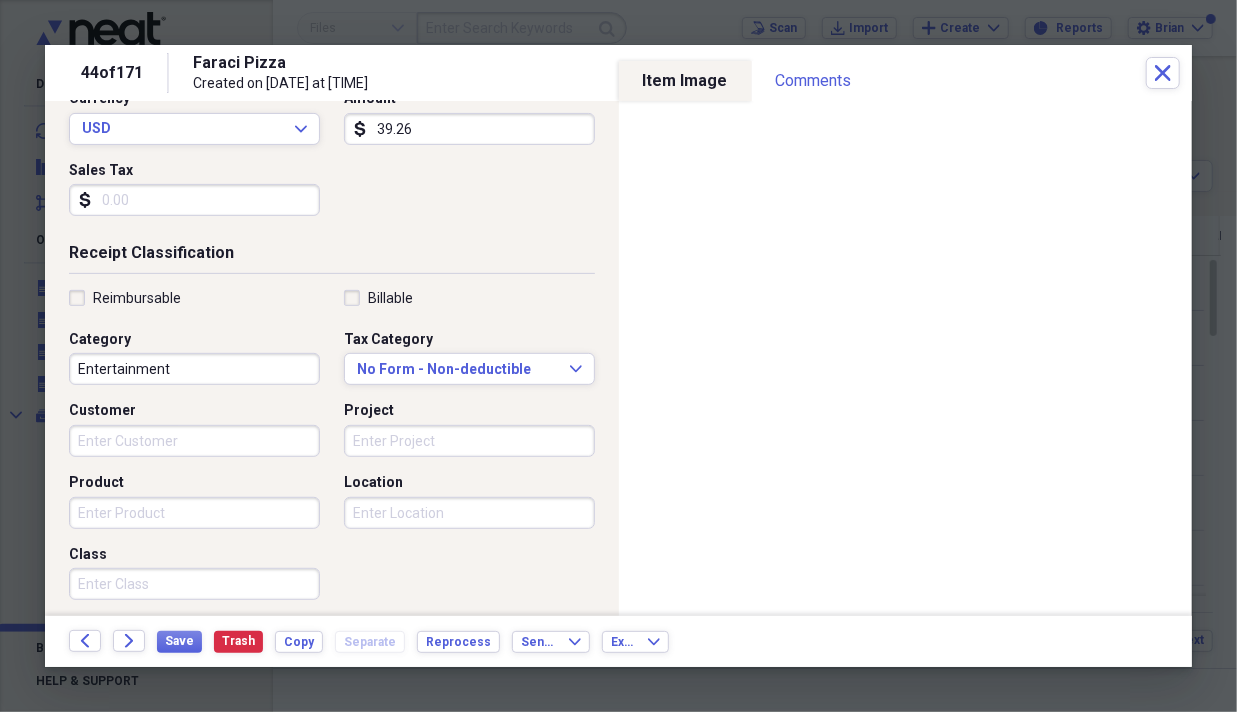 click on "Entertainment" at bounding box center [194, 369] 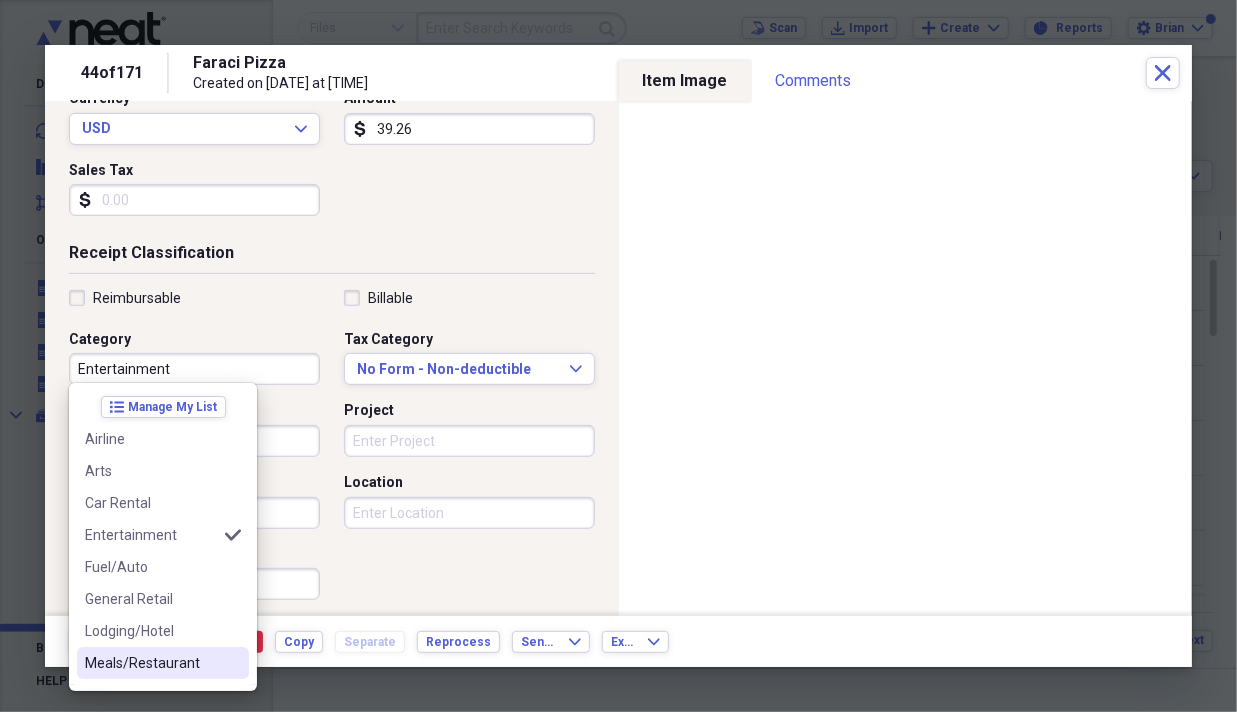 click on "Meals/Restaurant" at bounding box center (163, 663) 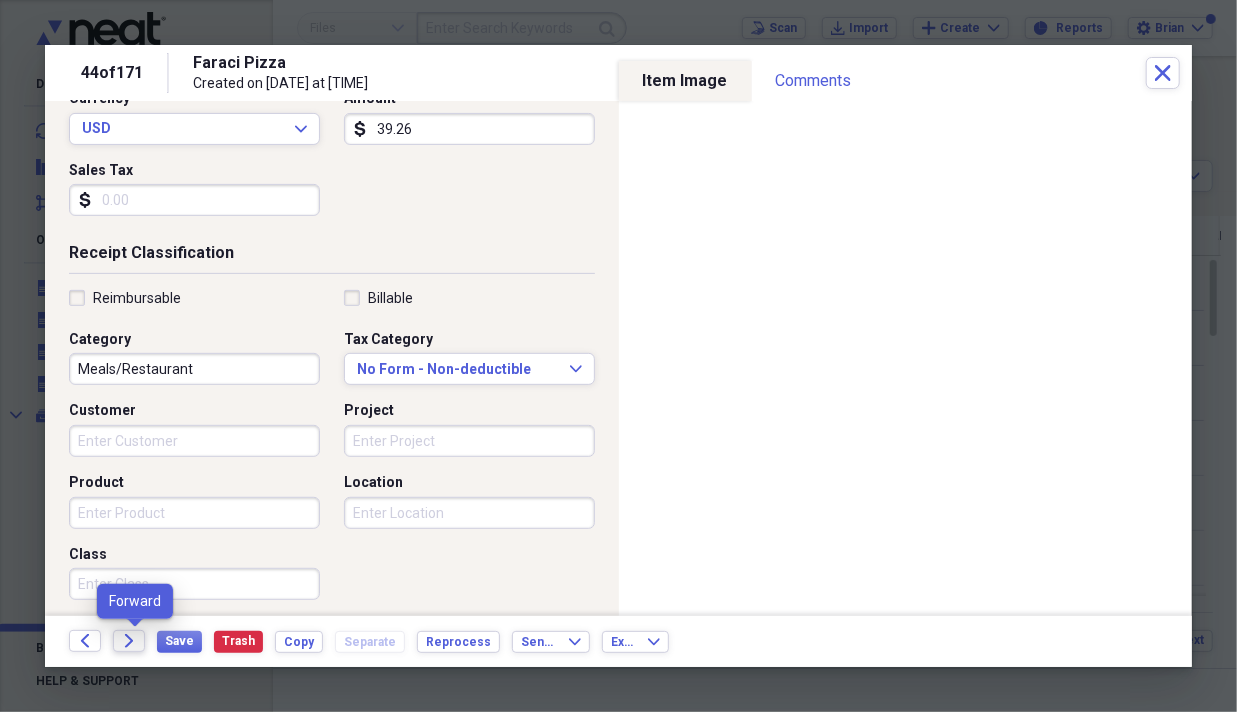 click on "Forward" 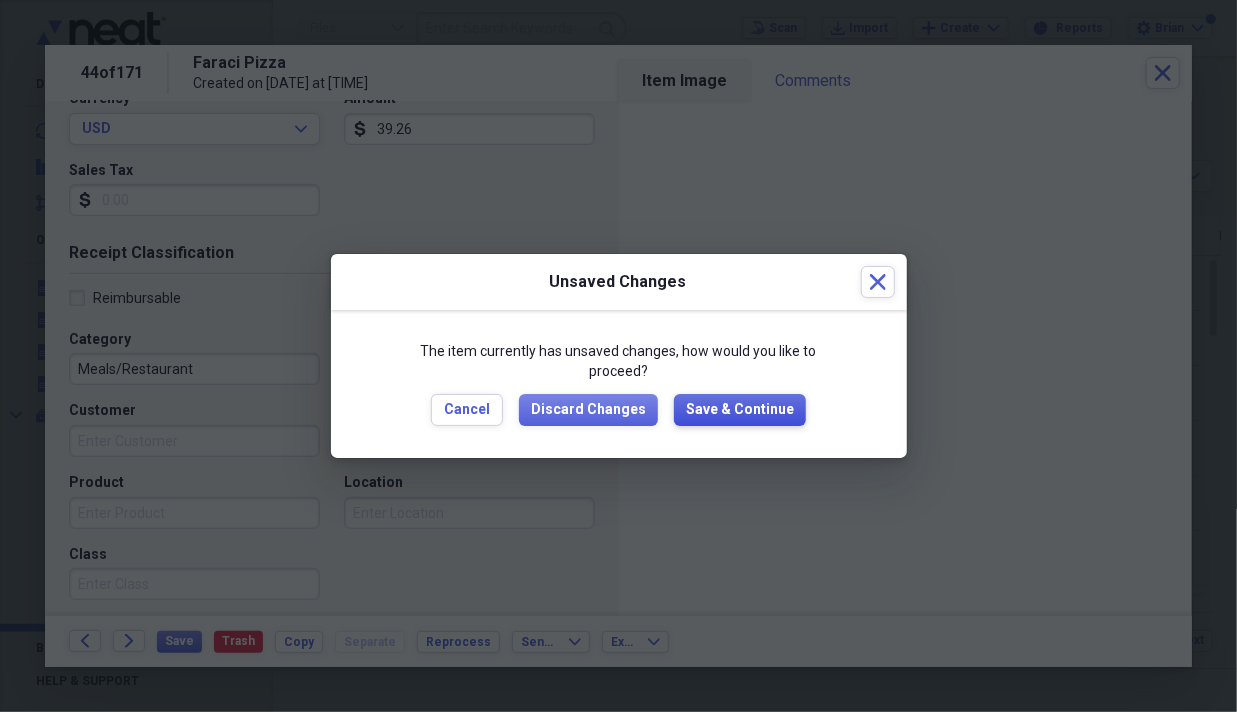 click on "Save & Continue" at bounding box center (740, 410) 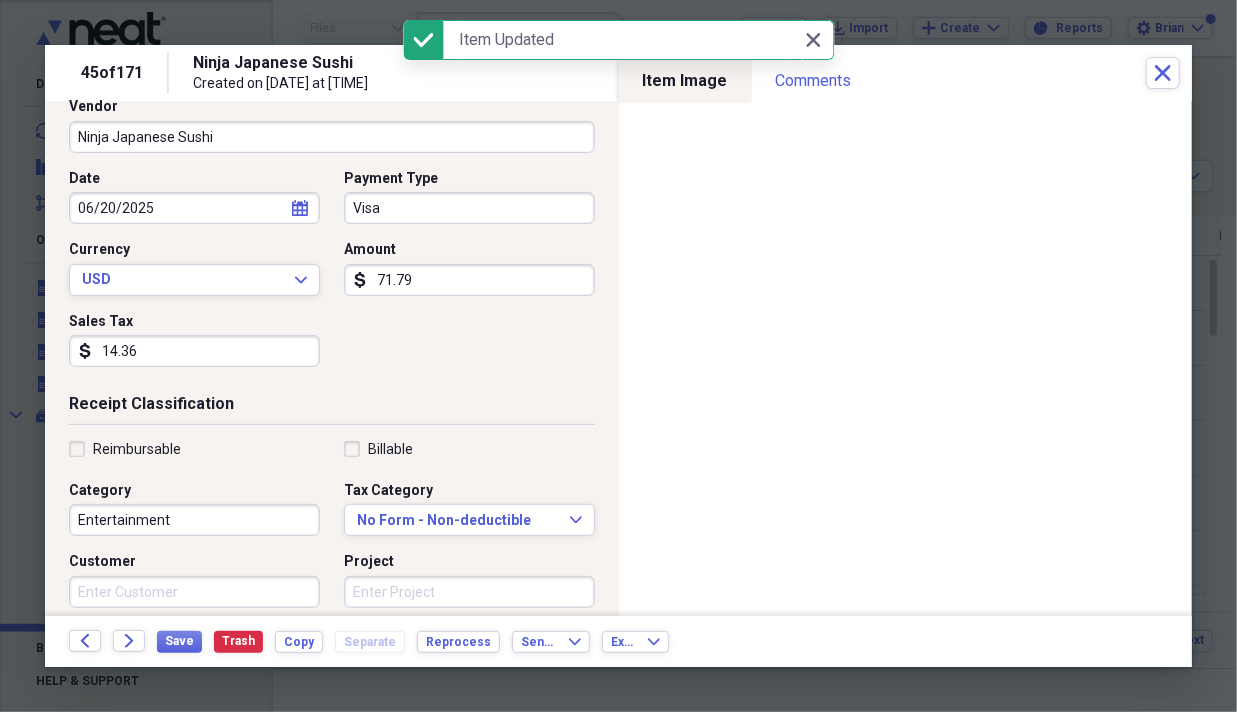 scroll, scrollTop: 200, scrollLeft: 0, axis: vertical 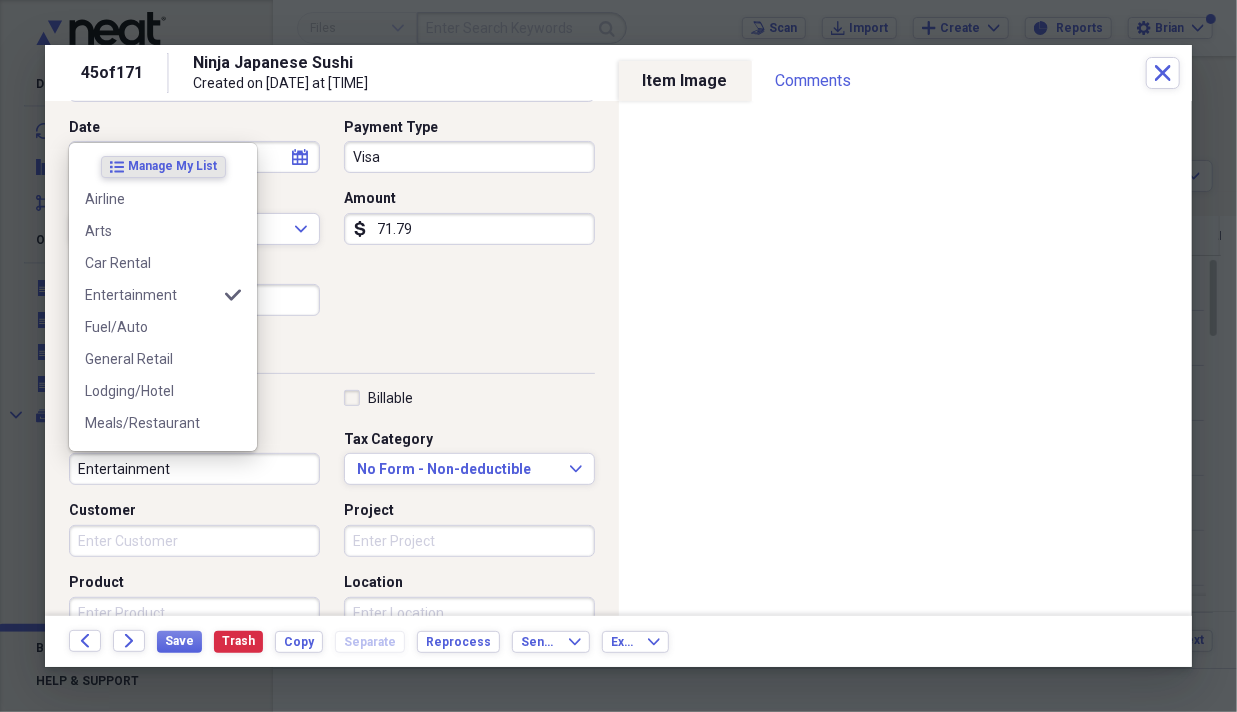 click on "Entertainment" at bounding box center (194, 469) 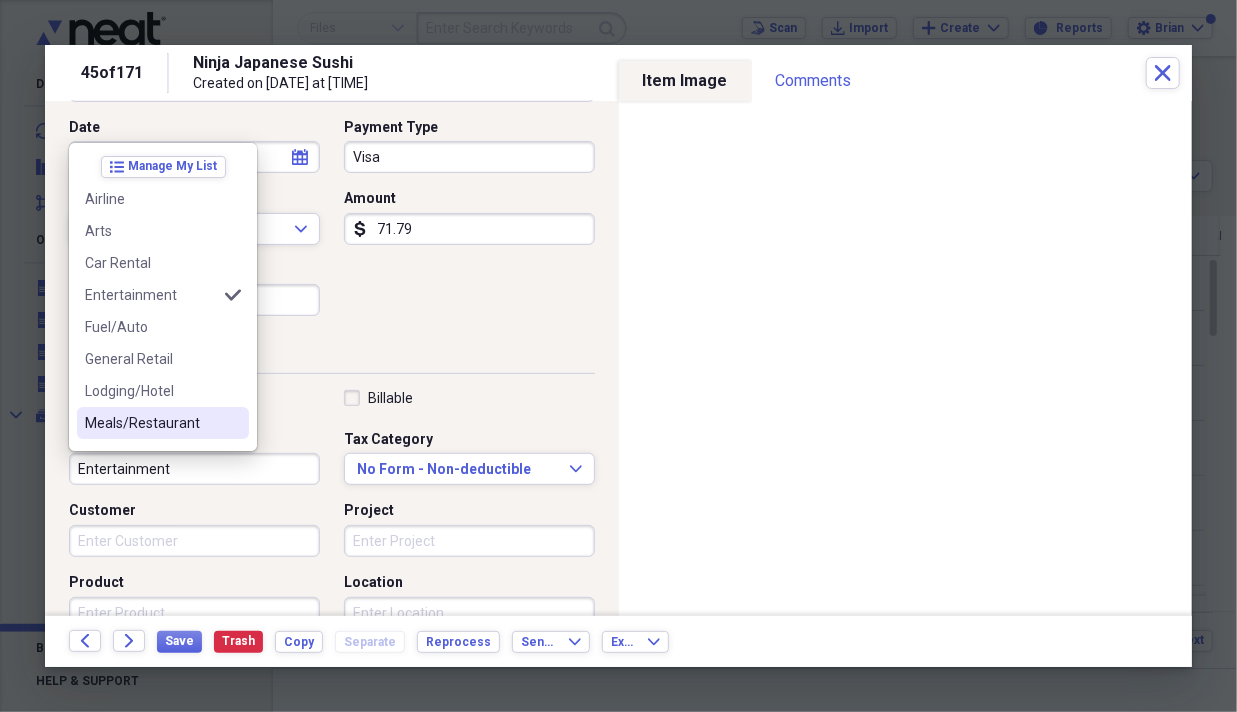 click on "Meals/Restaurant" at bounding box center [163, 423] 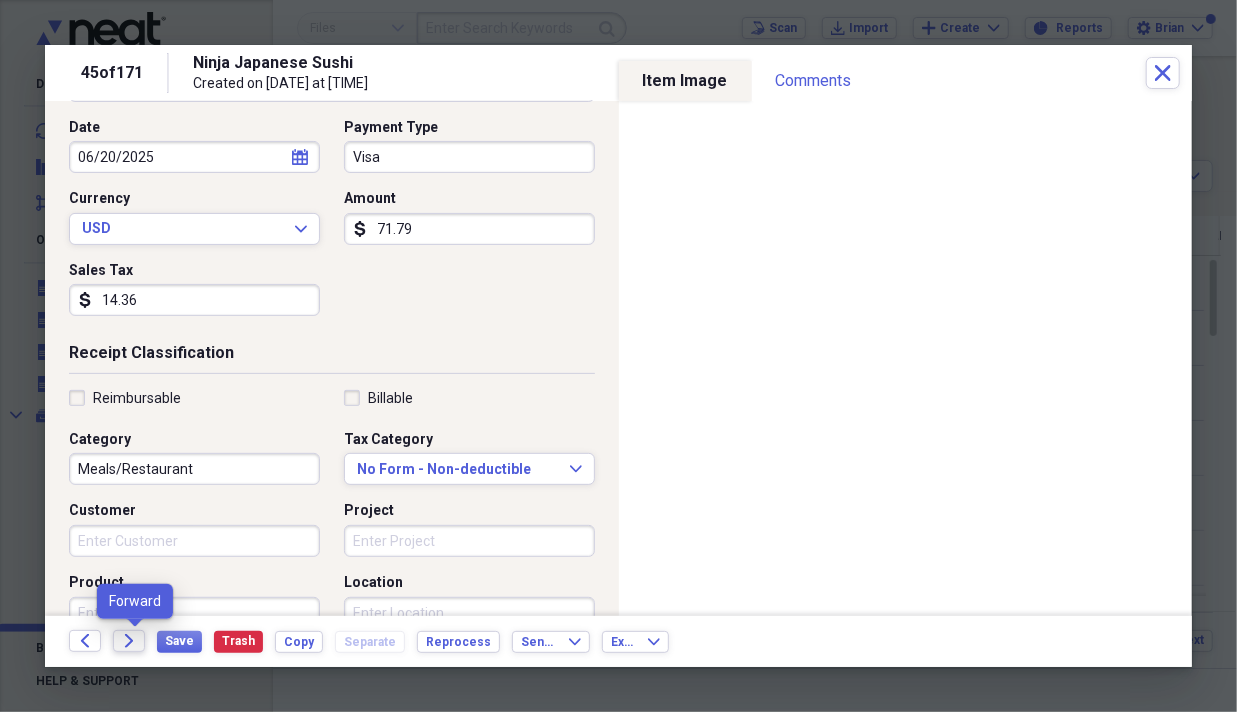 click 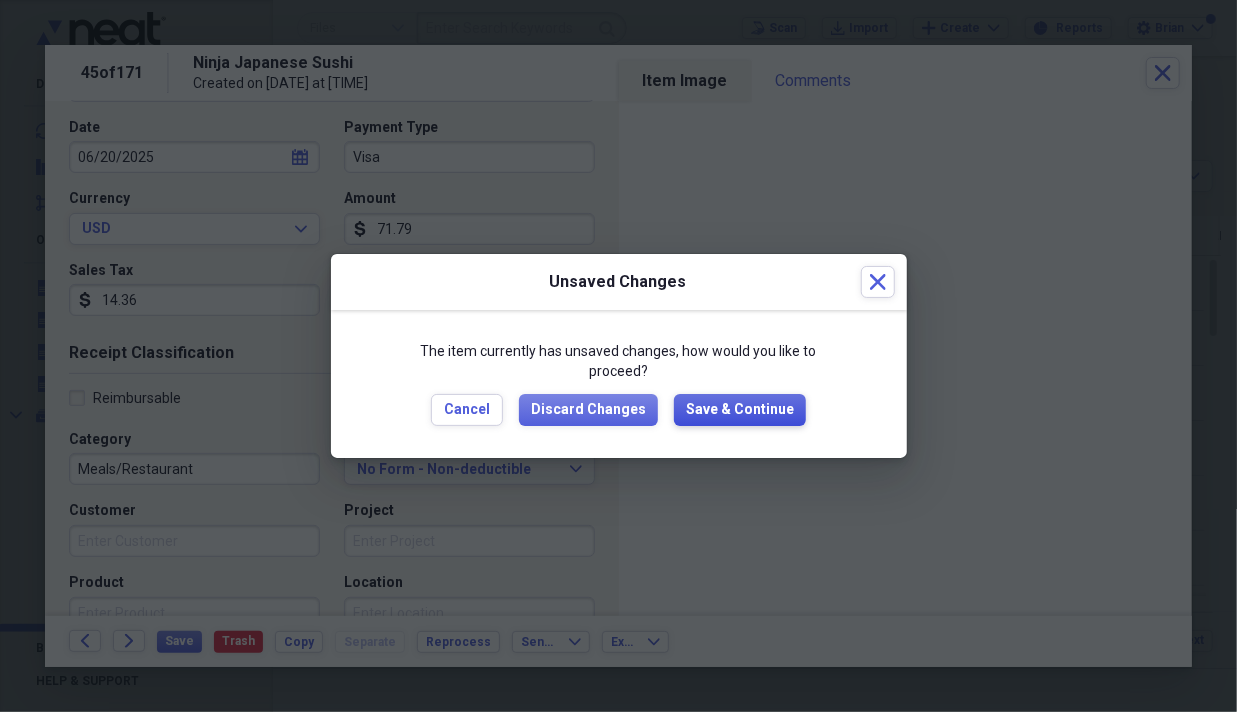click on "Save & Continue" at bounding box center (740, 410) 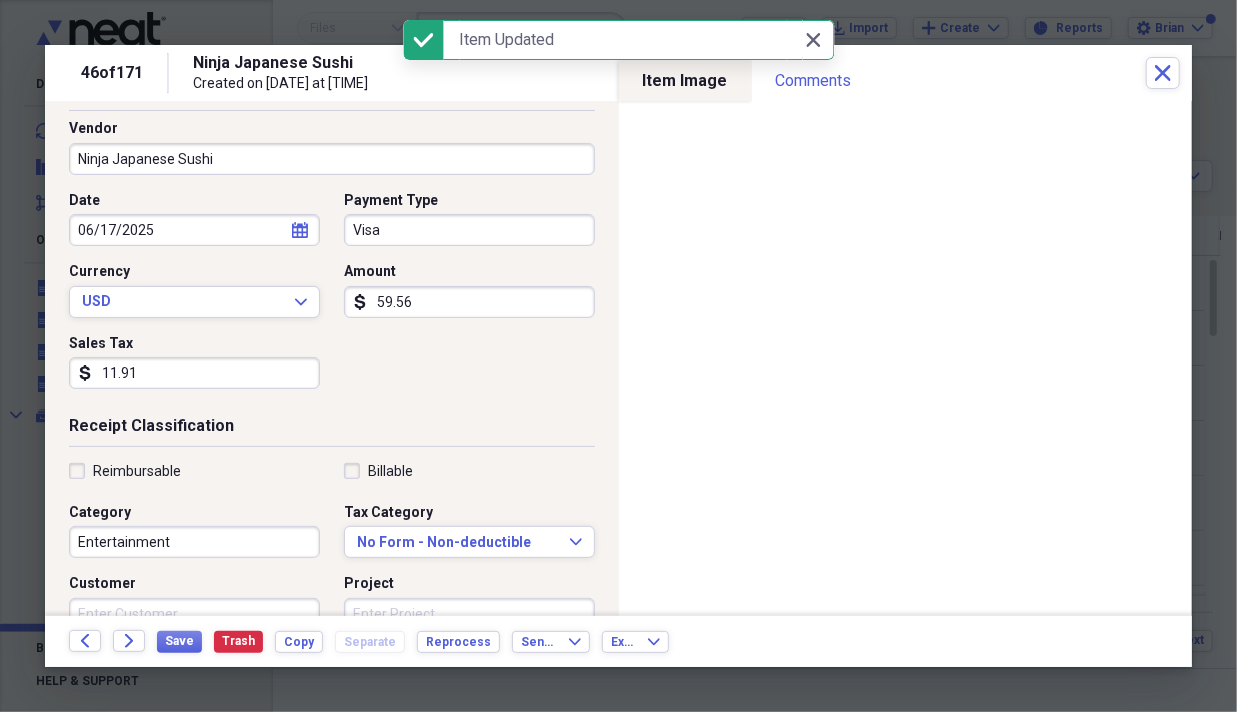 scroll, scrollTop: 200, scrollLeft: 0, axis: vertical 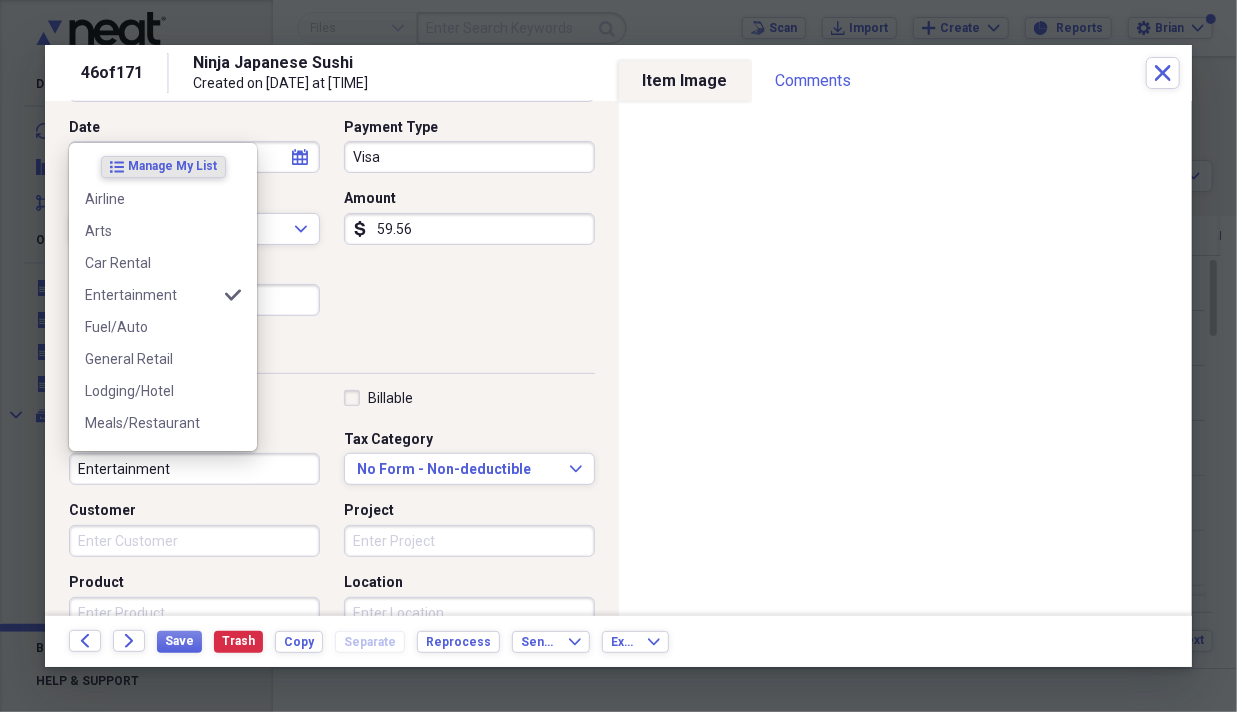click on "Entertainment" at bounding box center (194, 469) 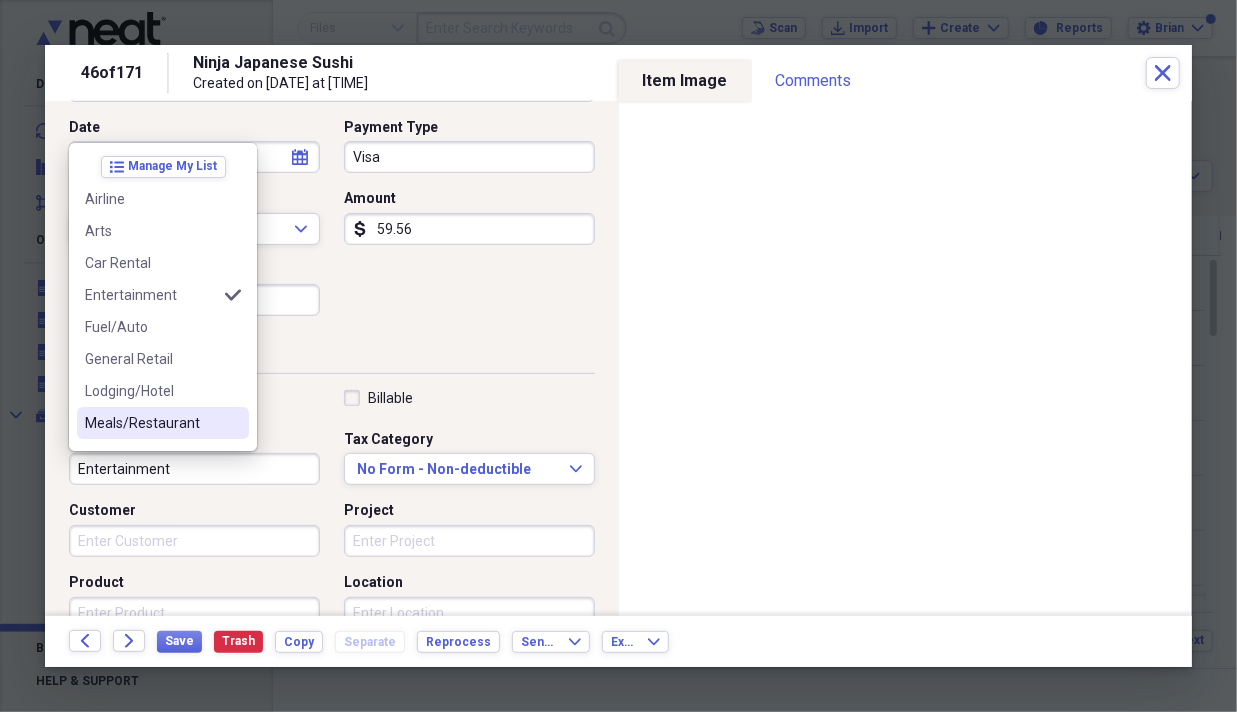 click on "Meals/Restaurant" at bounding box center [151, 423] 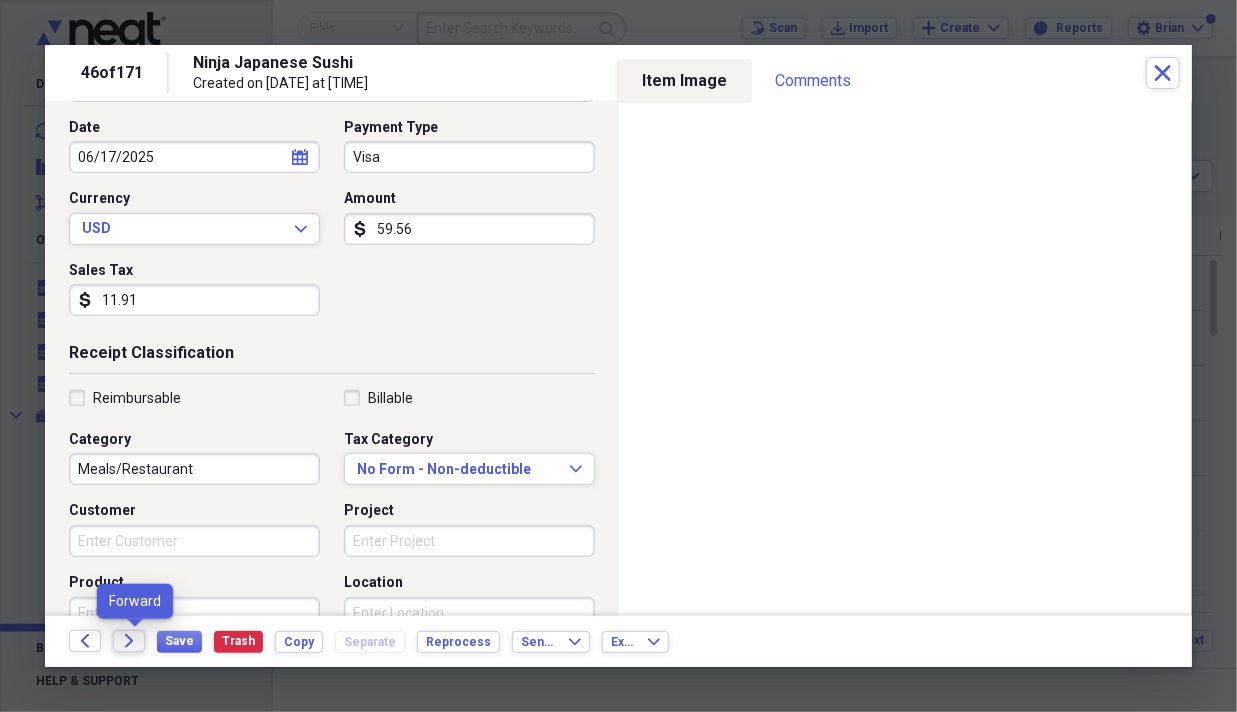 click on "Forward" 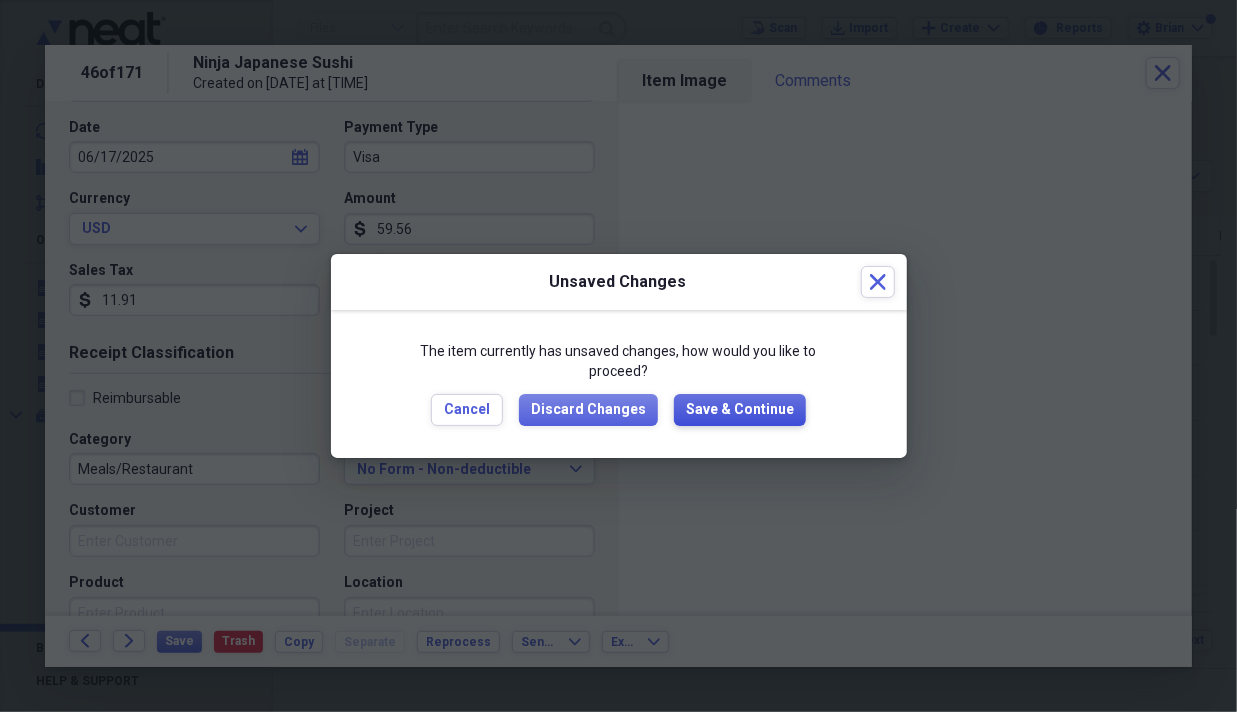 click on "Save & Continue" at bounding box center (740, 410) 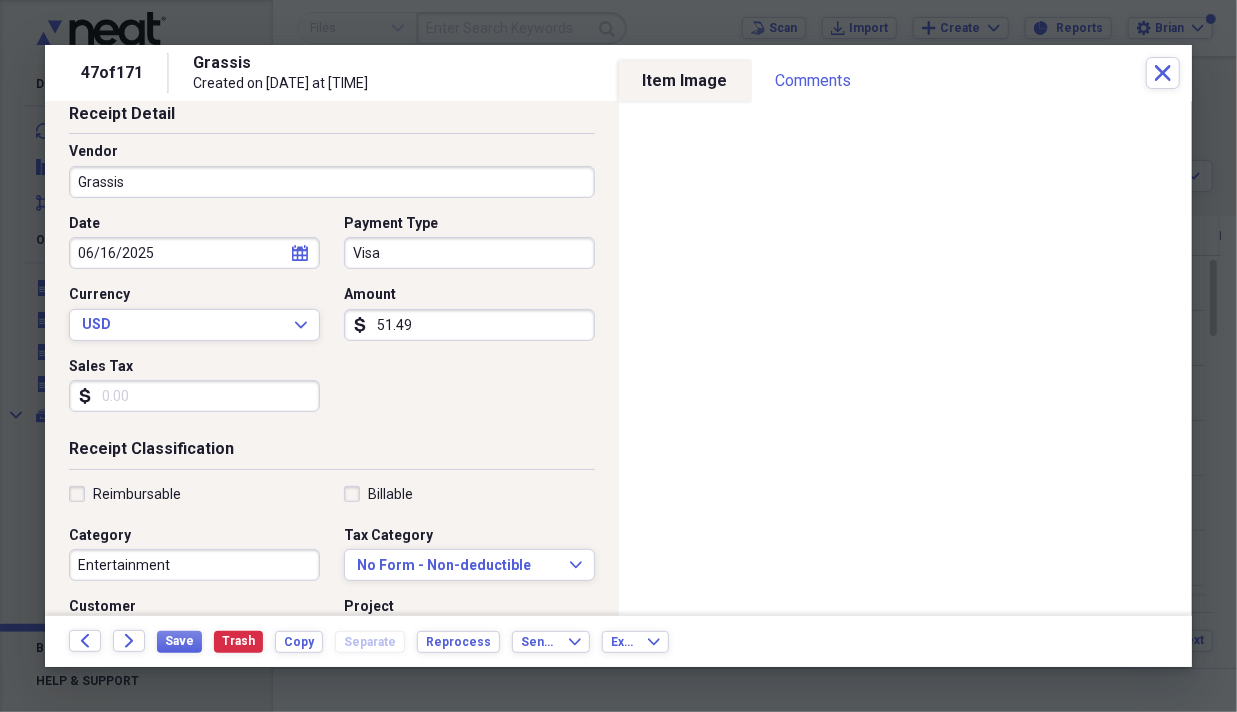 scroll, scrollTop: 200, scrollLeft: 0, axis: vertical 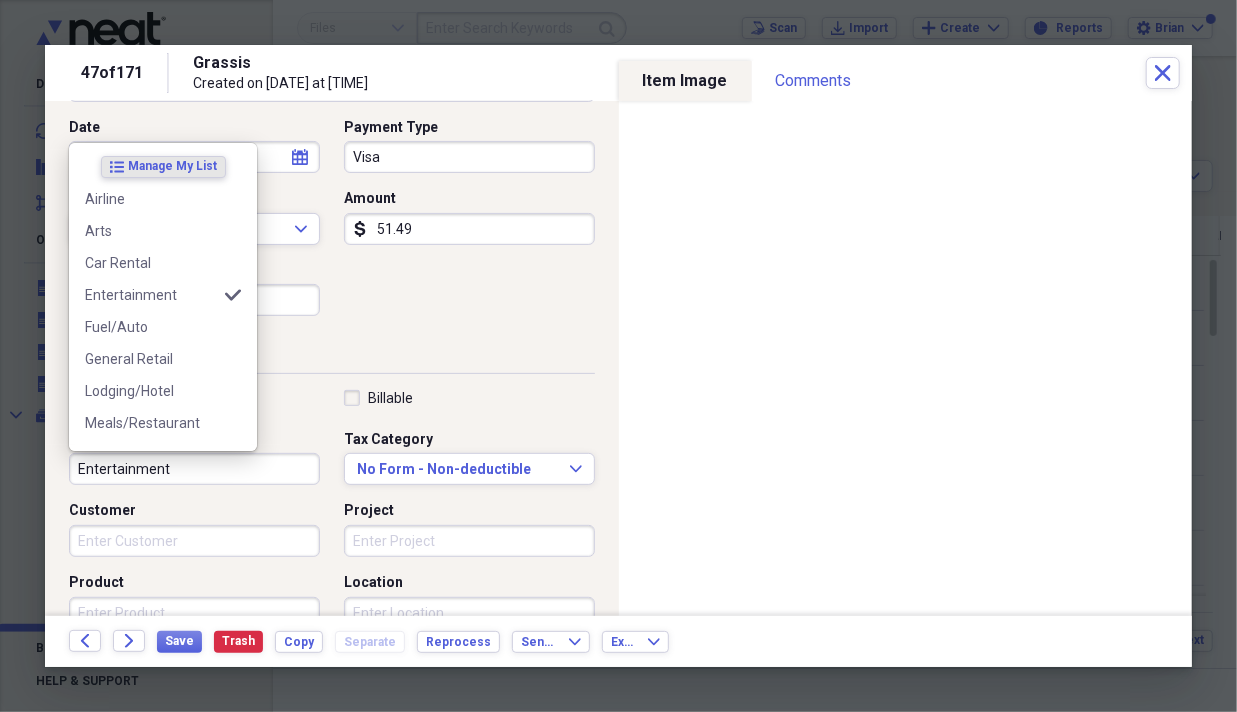 click on "Entertainment" at bounding box center [194, 469] 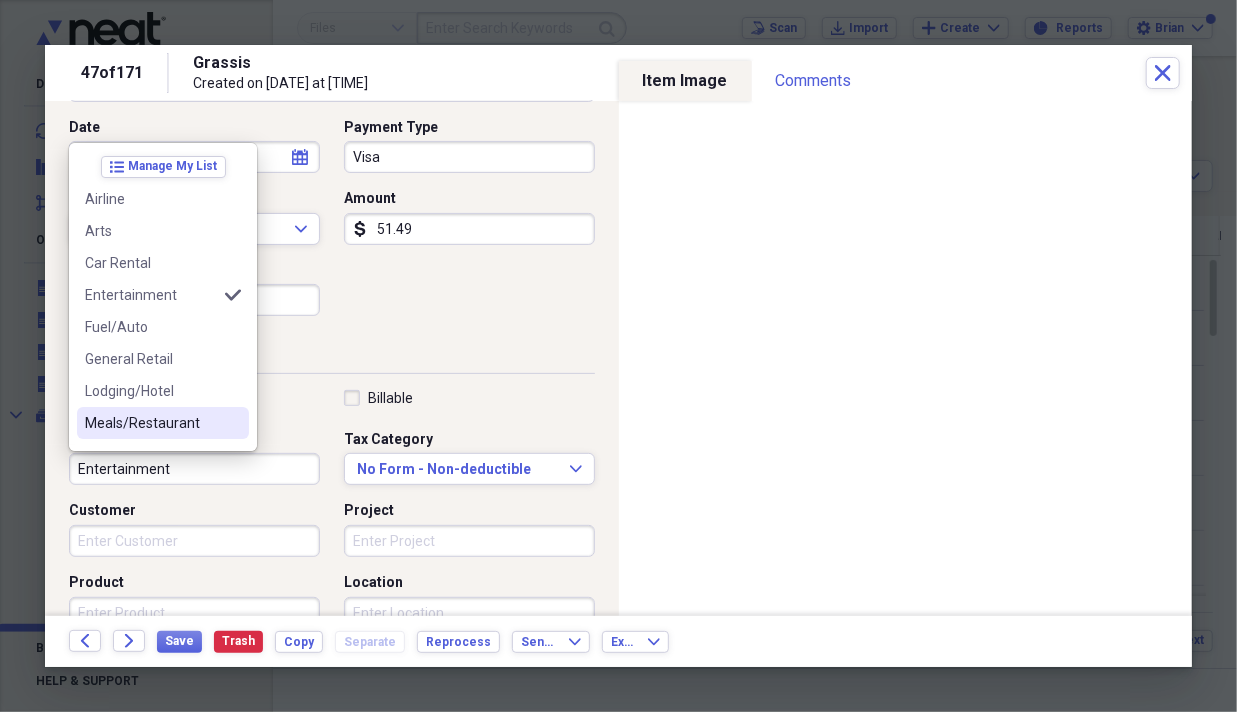 click on "Meals/Restaurant" at bounding box center [163, 423] 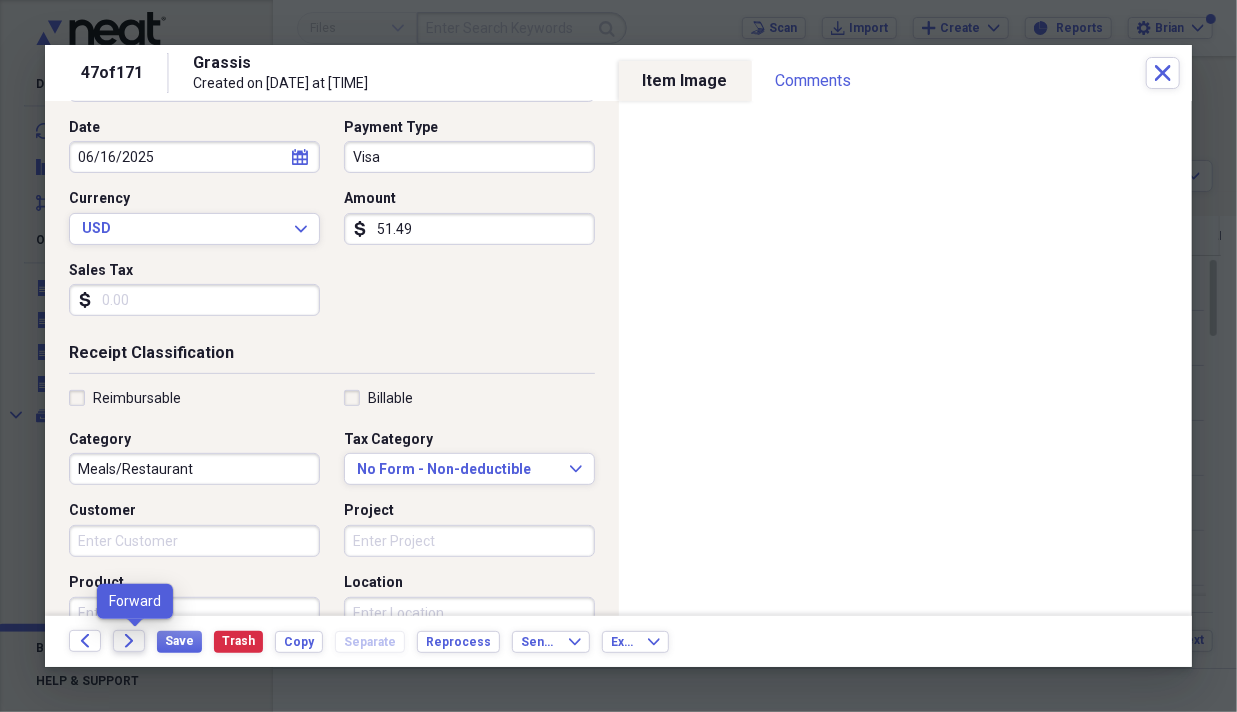 click on "Forward" at bounding box center [129, 641] 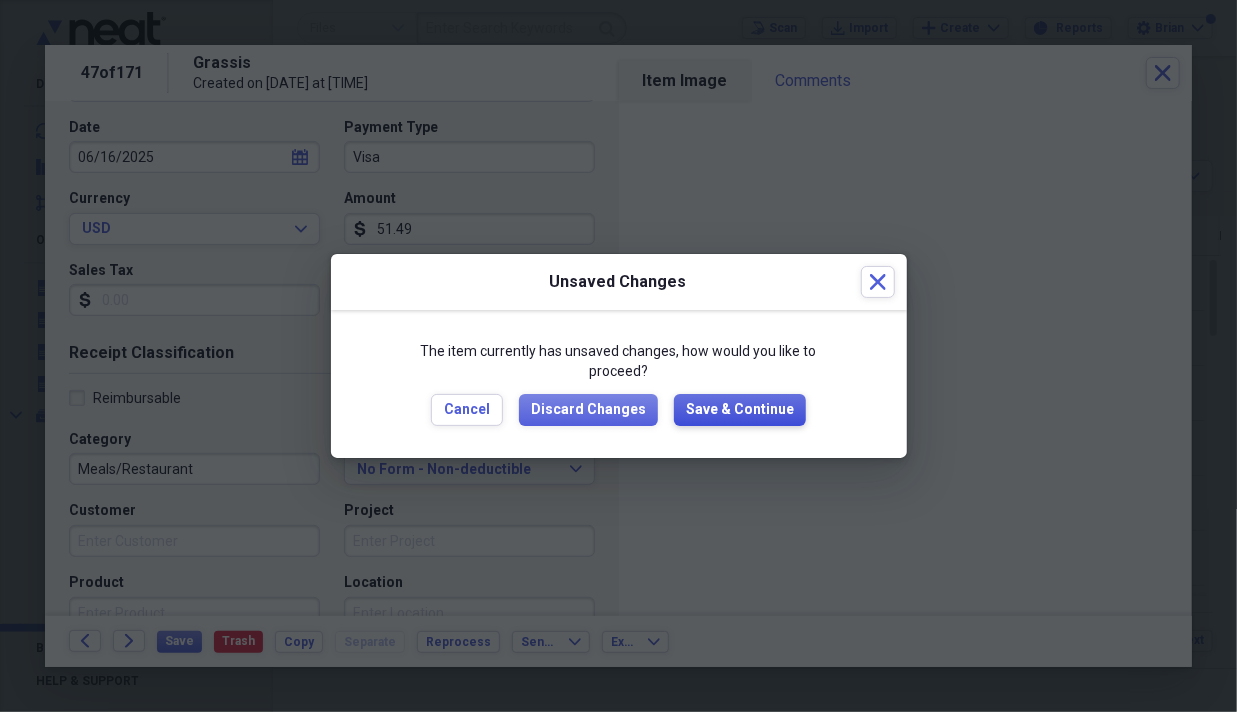 click on "Save & Continue" at bounding box center [740, 410] 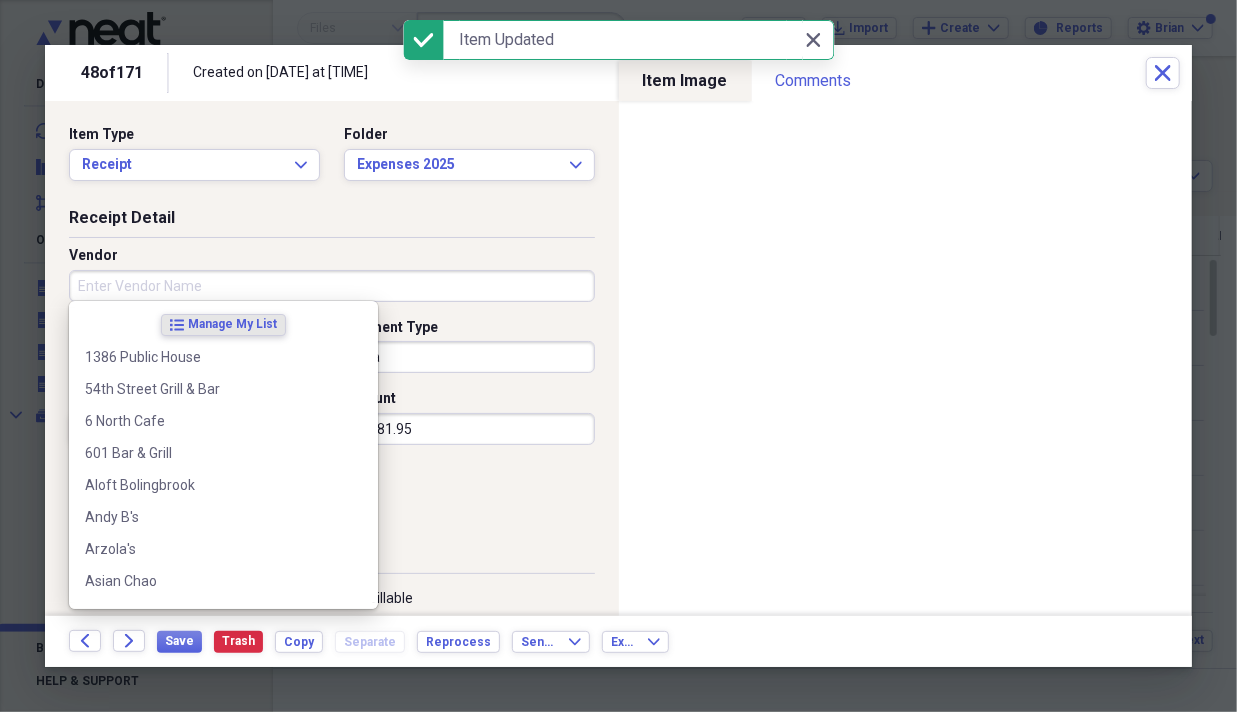 click on "Vendor" at bounding box center [332, 286] 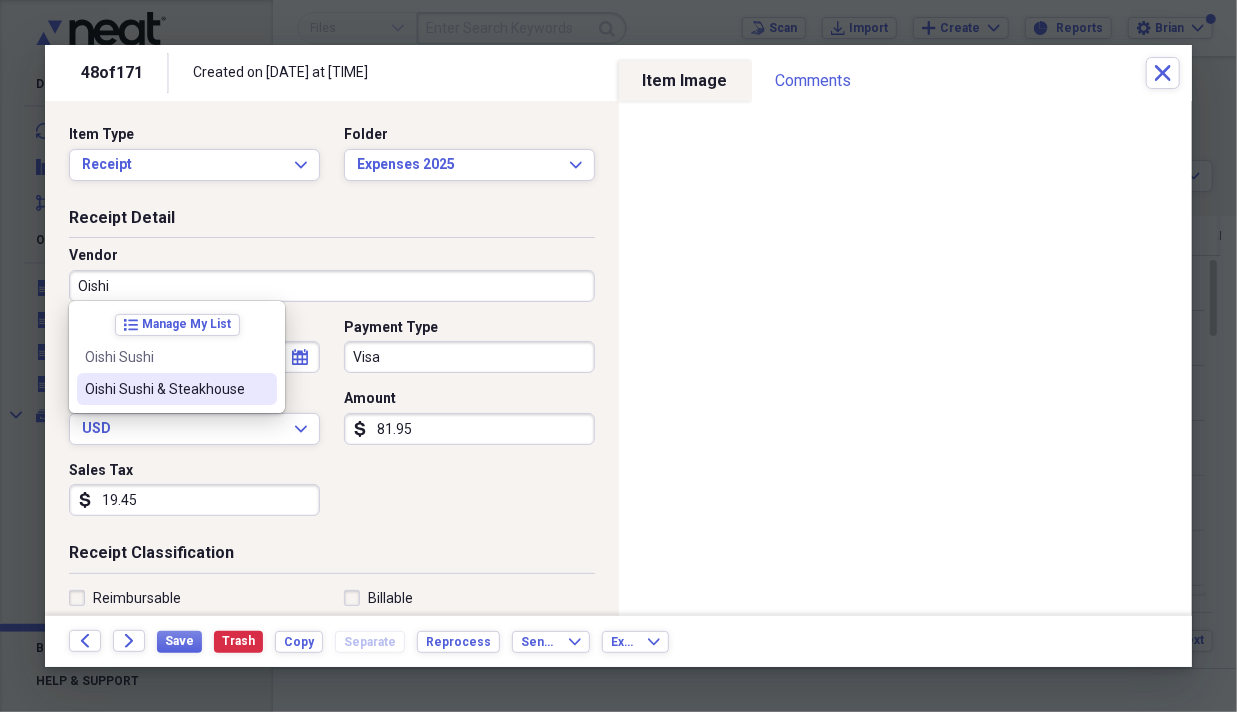 click at bounding box center [261, 389] 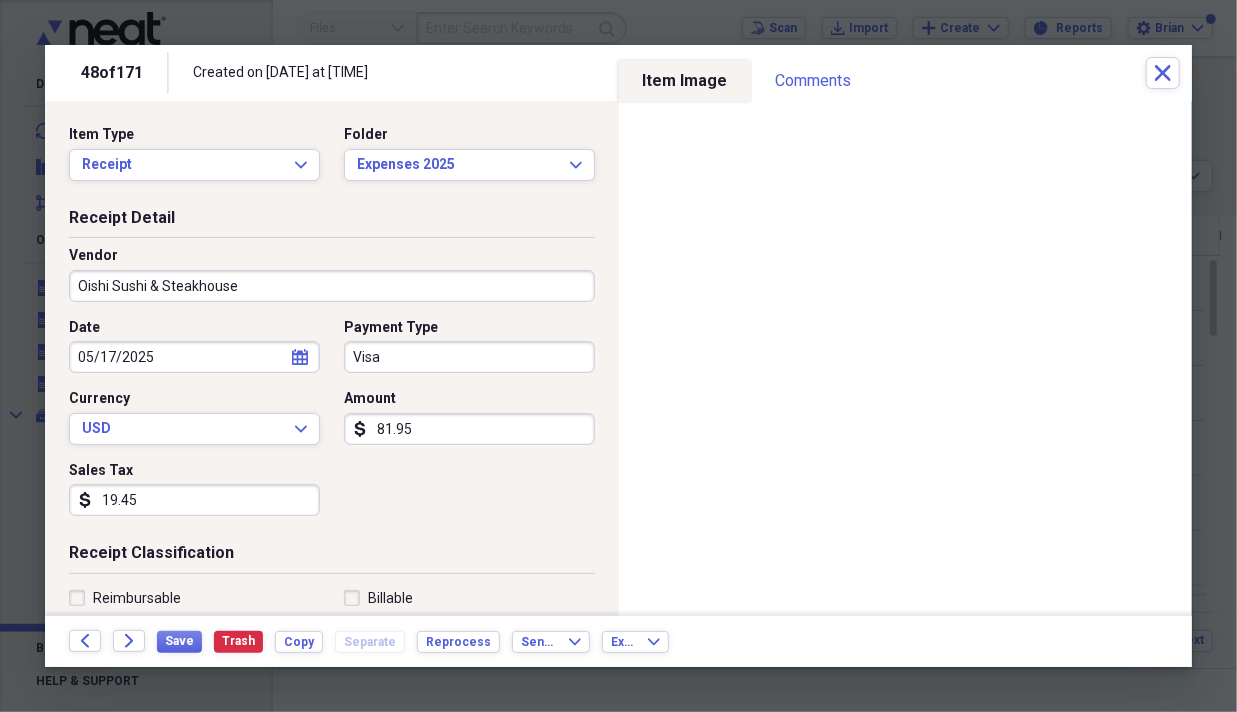 type on "Entertainment" 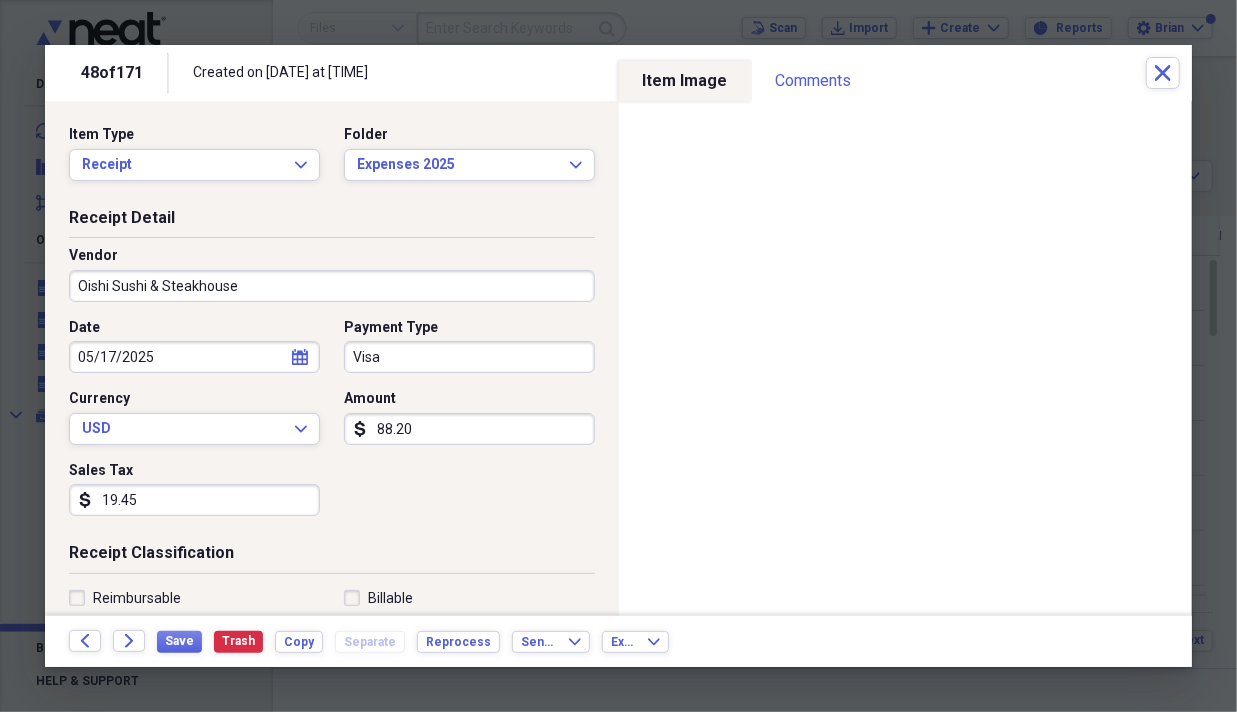 scroll, scrollTop: 300, scrollLeft: 0, axis: vertical 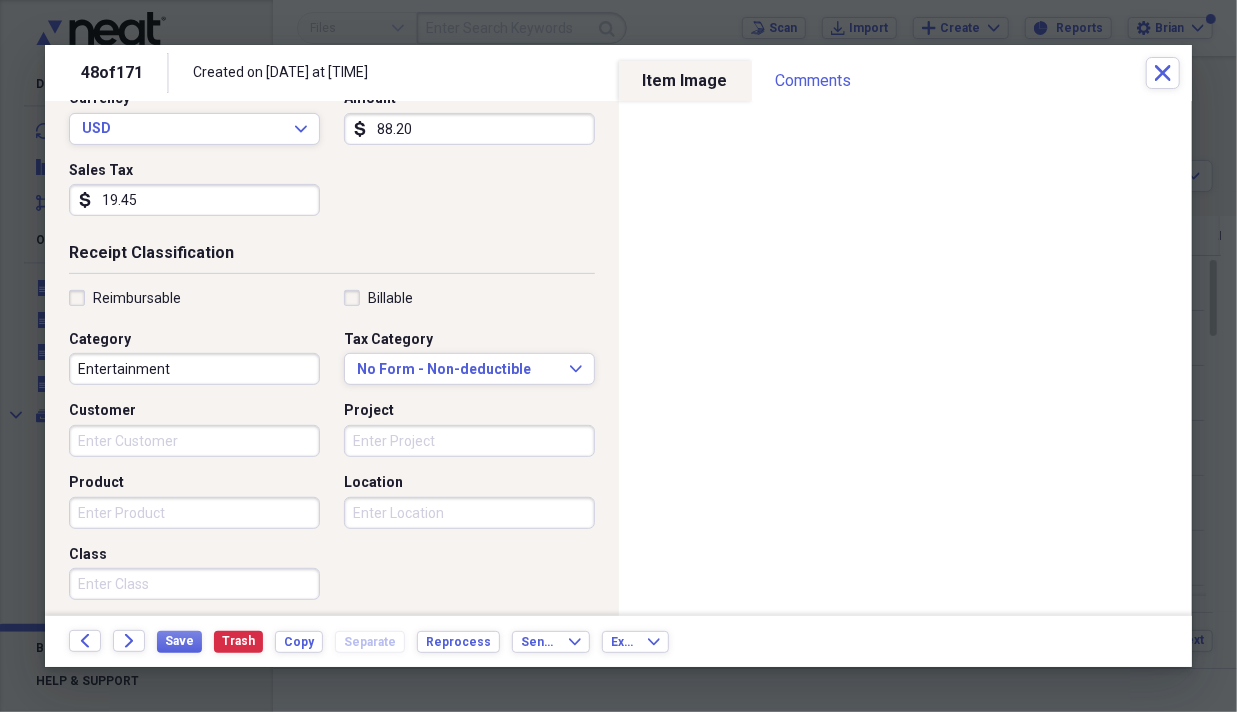 type on "88.20" 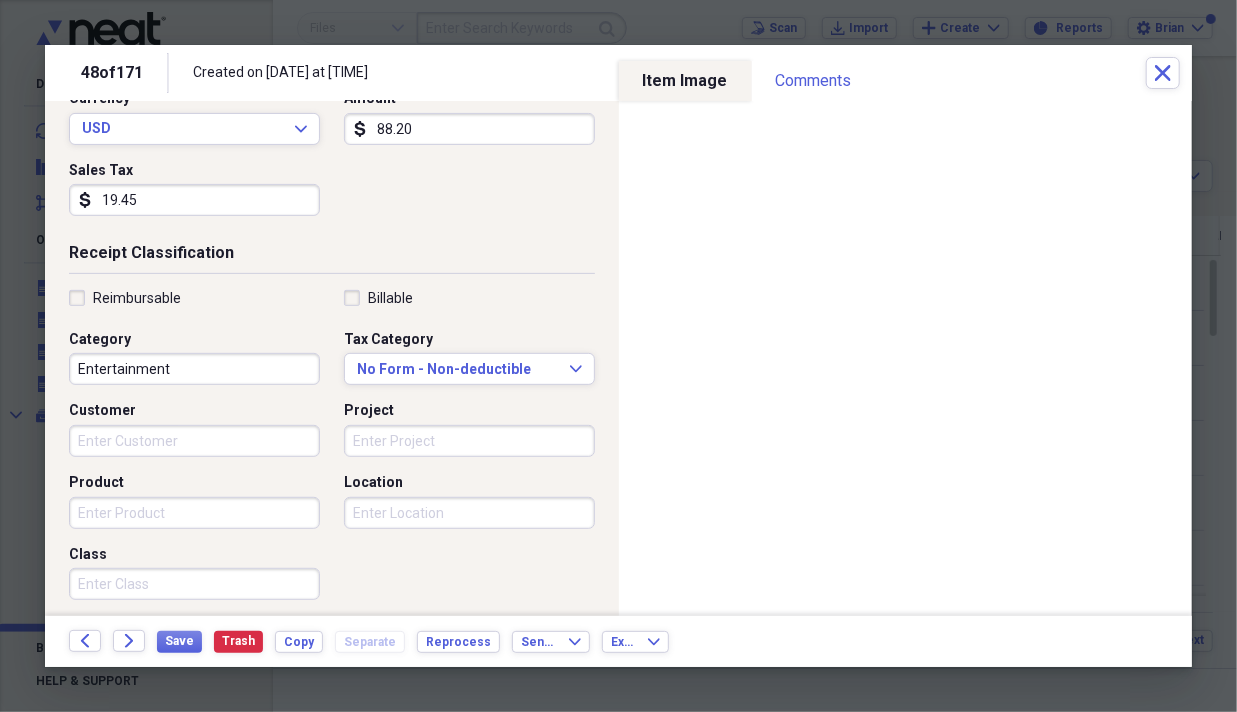 click on "Entertainment" at bounding box center [194, 369] 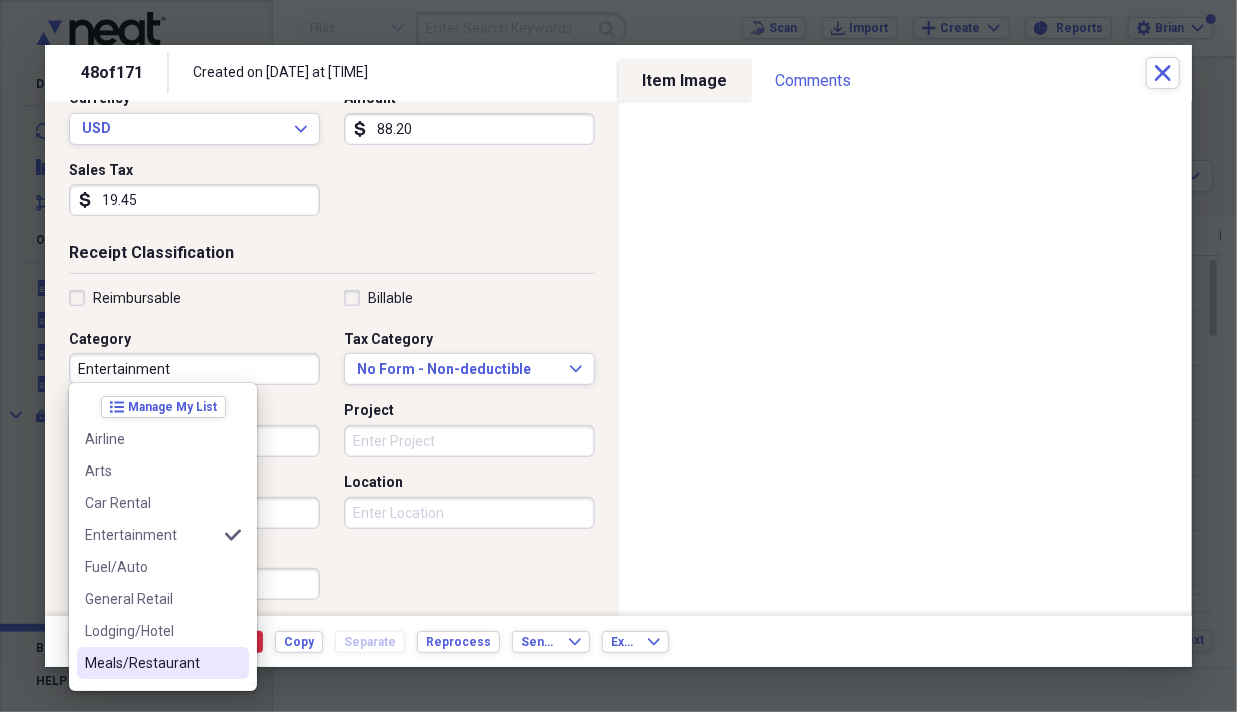 click on "Meals/Restaurant" at bounding box center [163, 663] 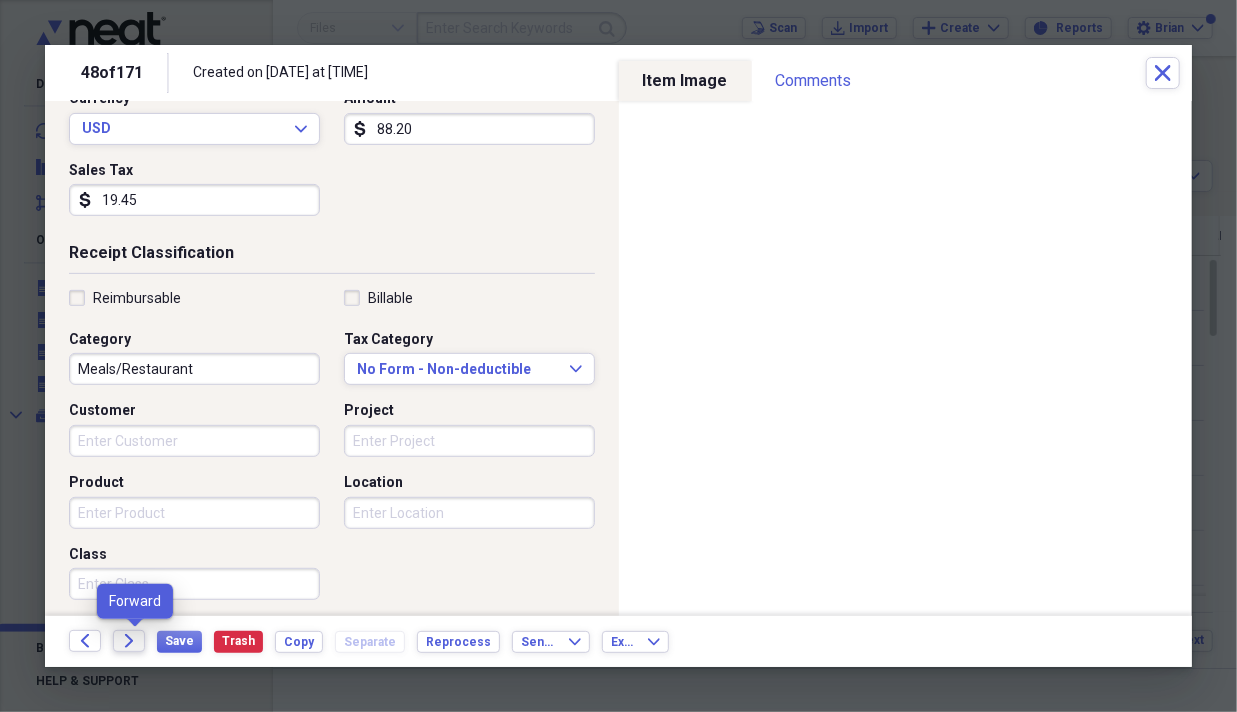 click on "Forward" at bounding box center [129, 641] 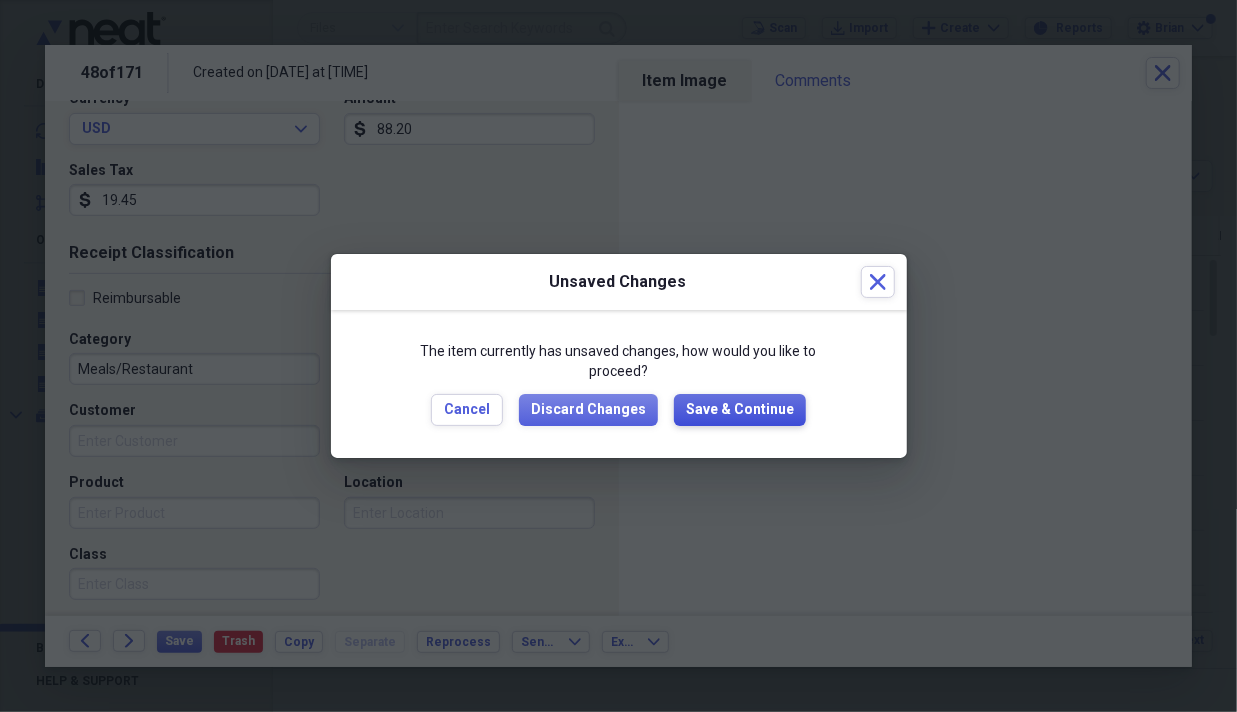 click on "Save & Continue" at bounding box center [740, 410] 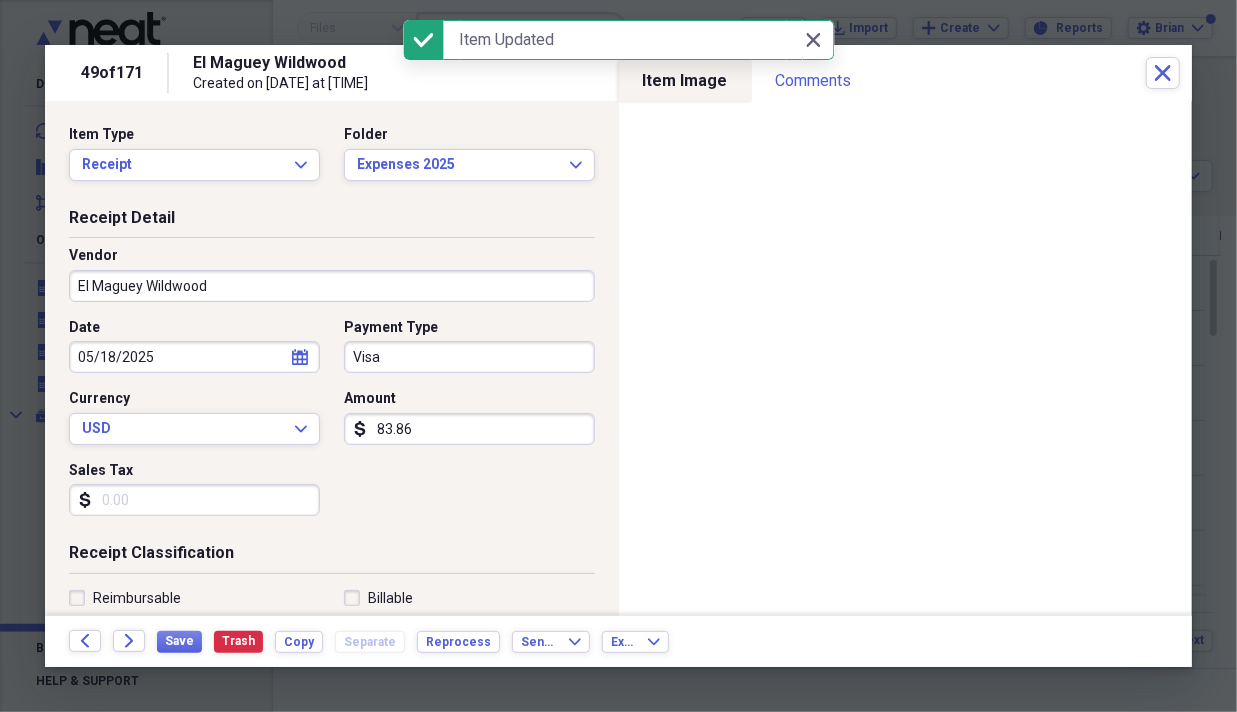scroll, scrollTop: 200, scrollLeft: 0, axis: vertical 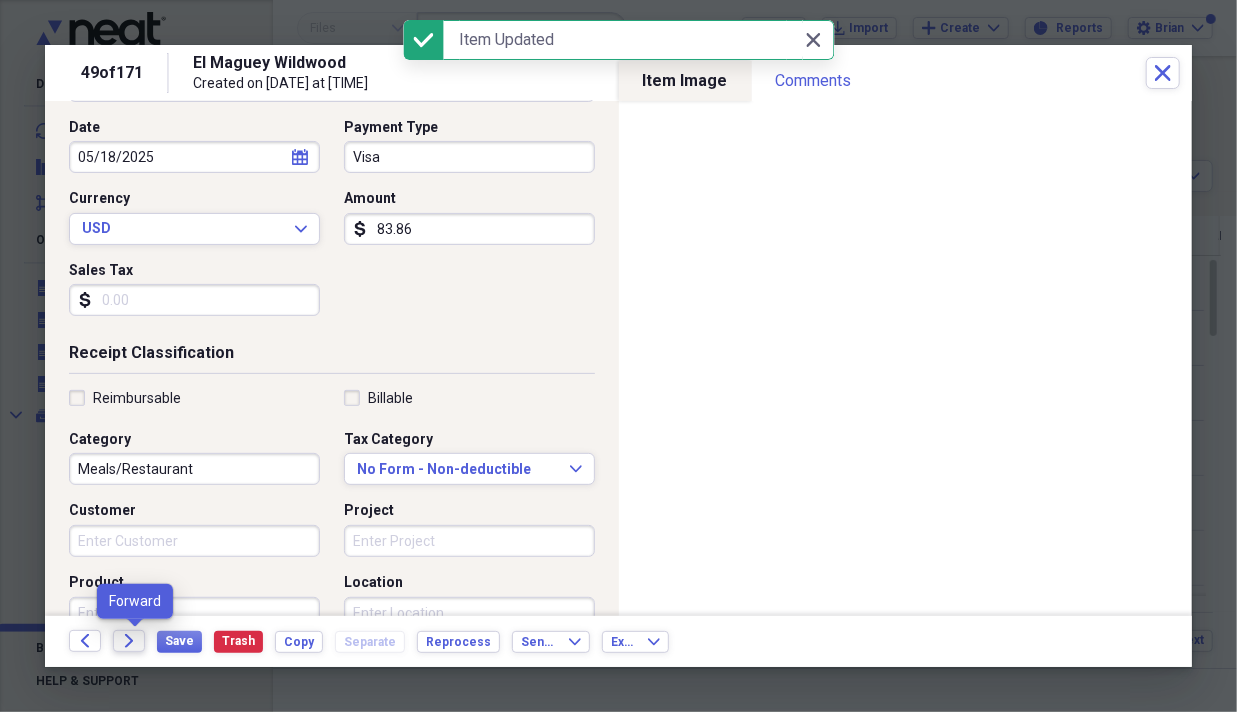 click 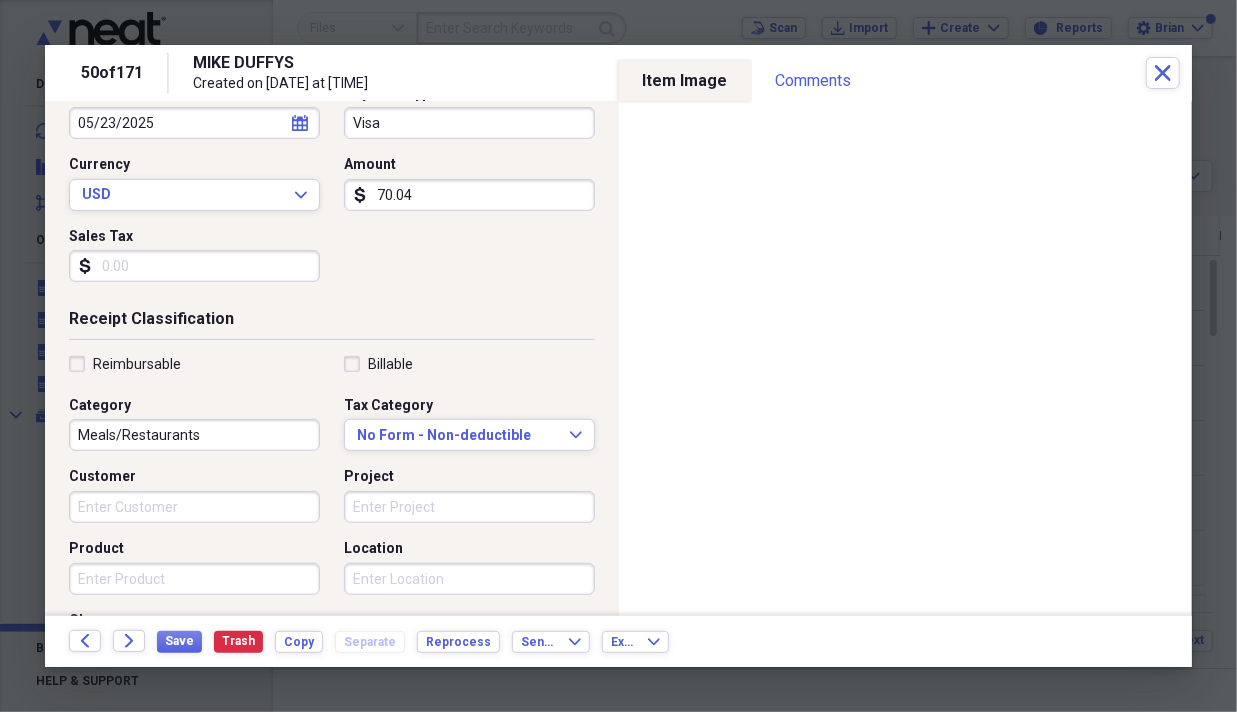 scroll, scrollTop: 300, scrollLeft: 0, axis: vertical 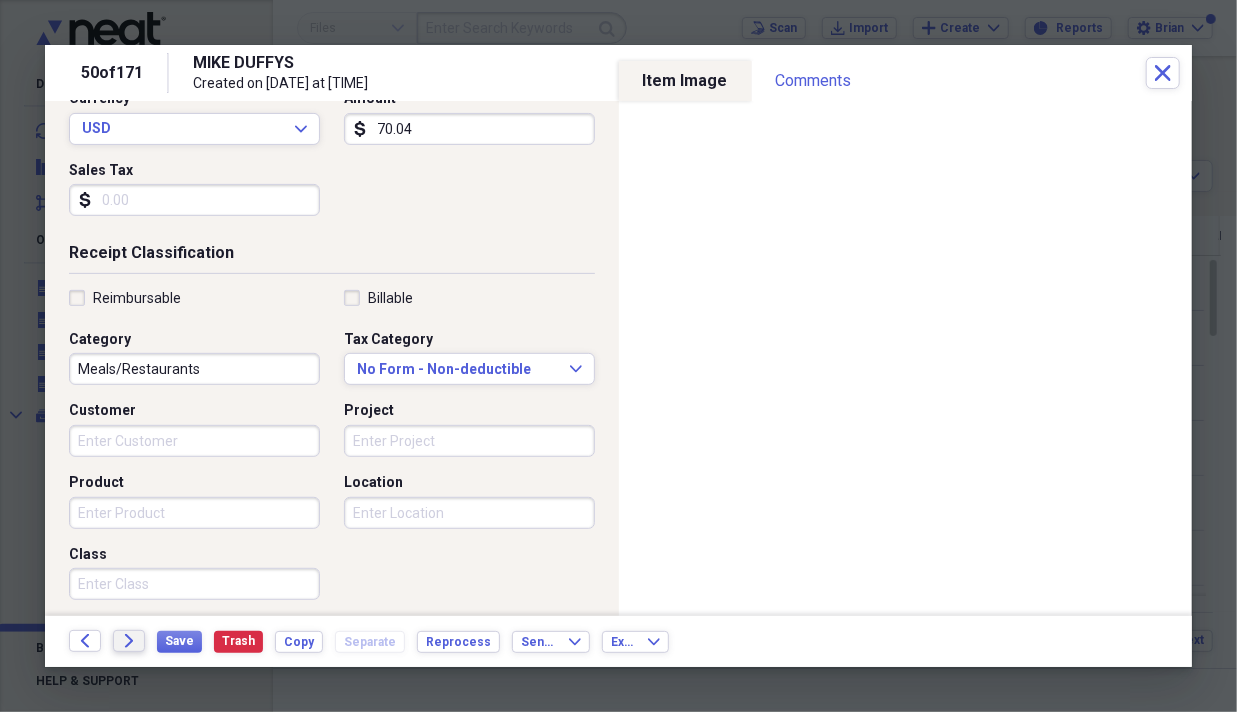 type on "70.04" 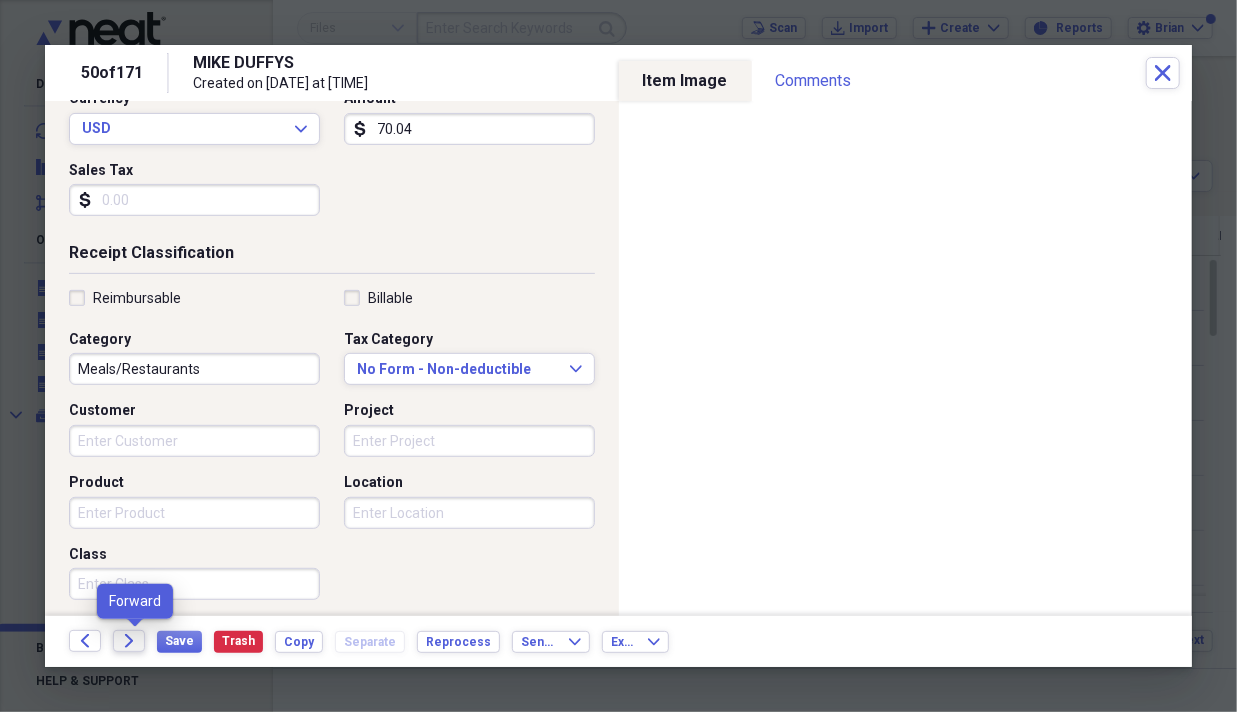 click on "Forward" at bounding box center (129, 641) 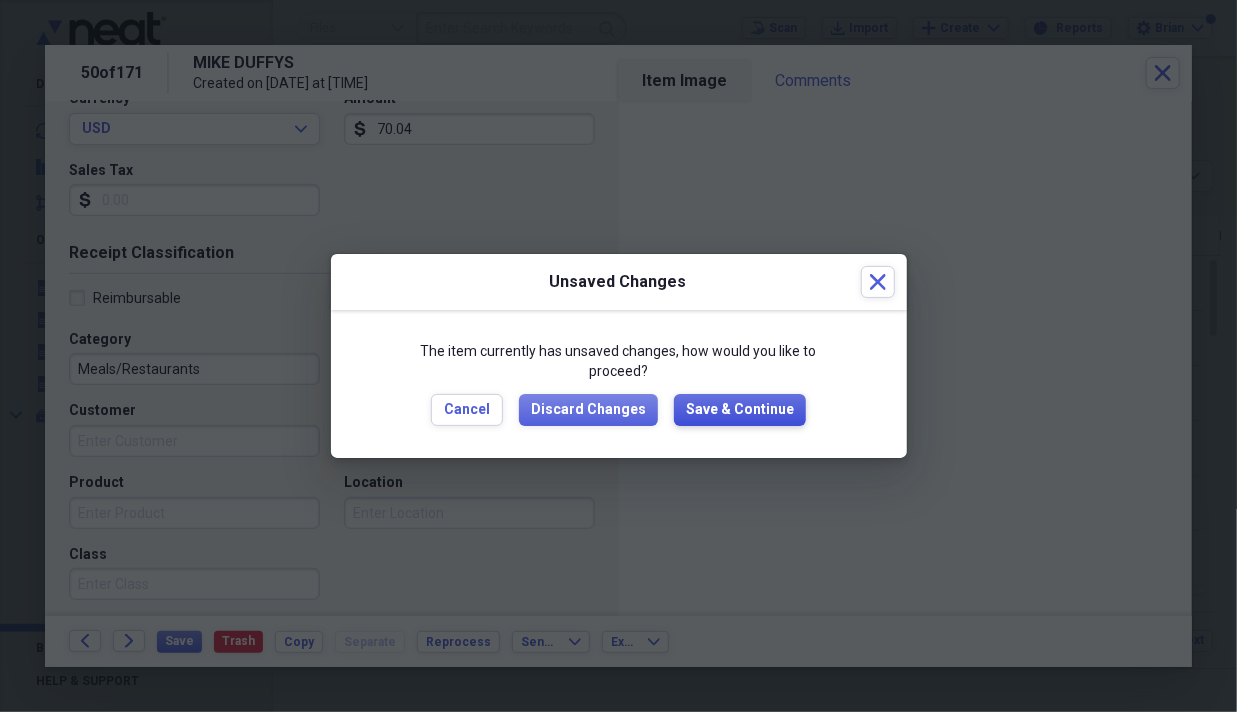 click on "Save & Continue" at bounding box center (740, 410) 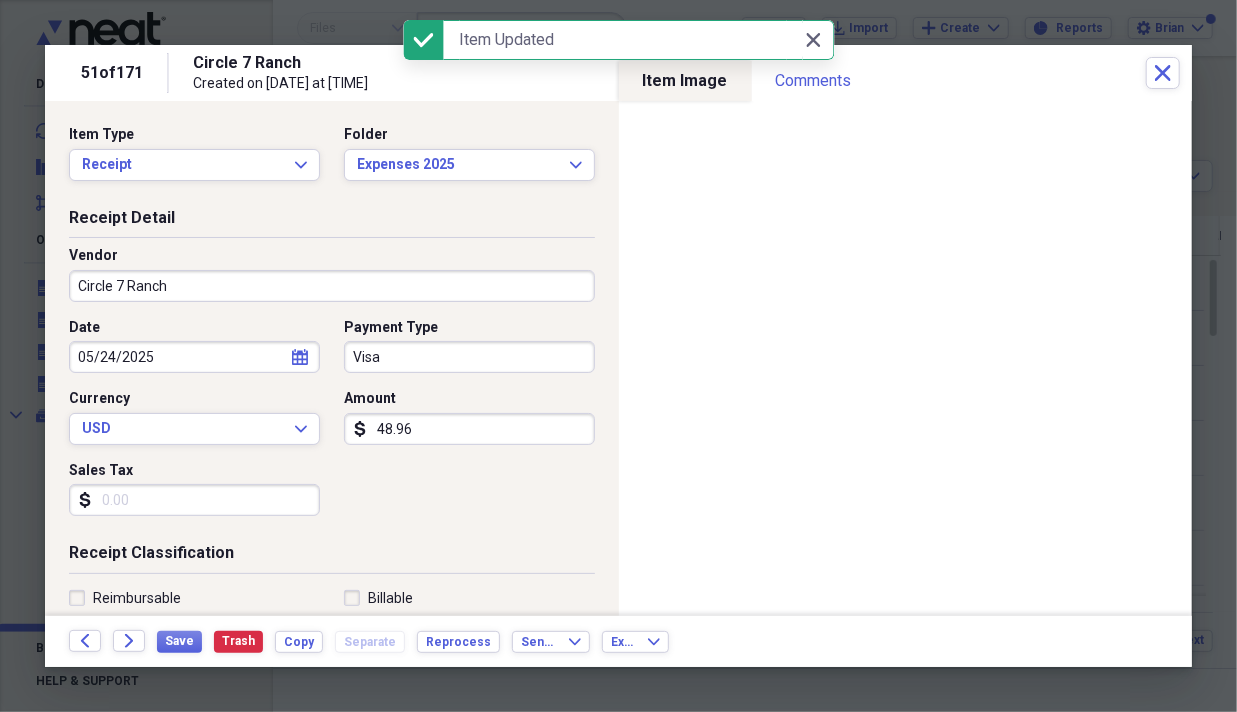 drag, startPoint x: 480, startPoint y: 432, endPoint x: 384, endPoint y: 426, distance: 96.18732 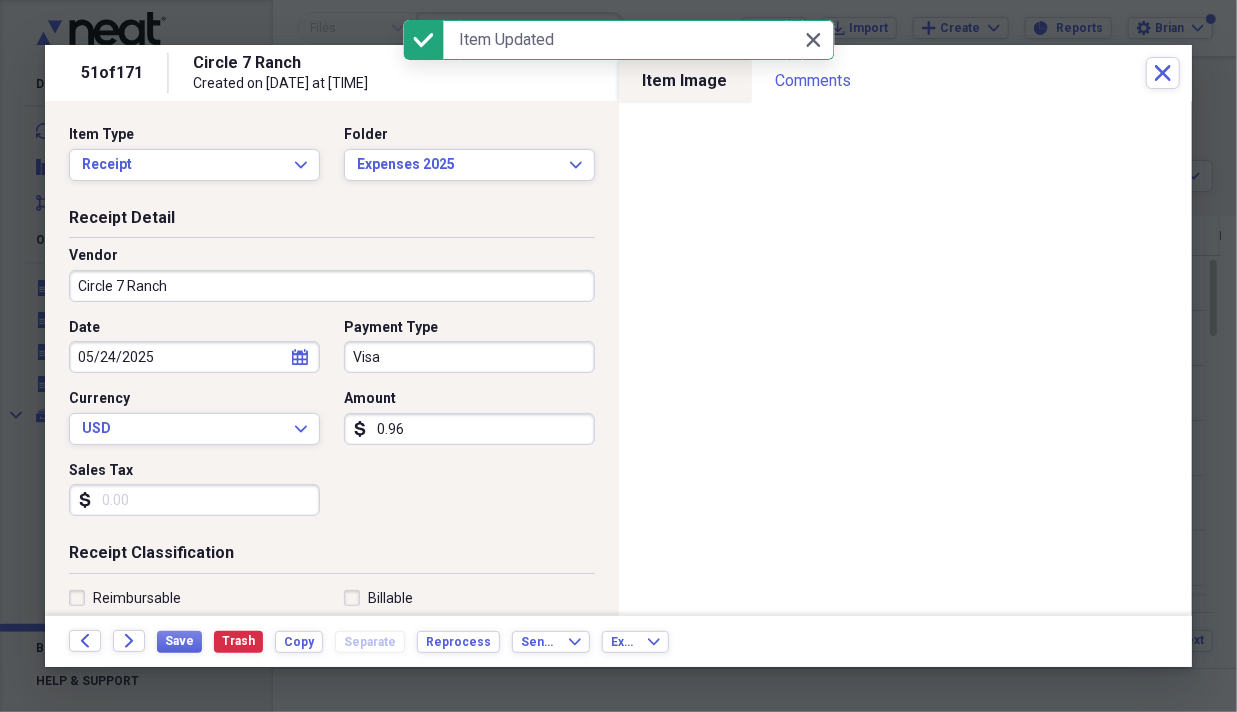 type on "0.09" 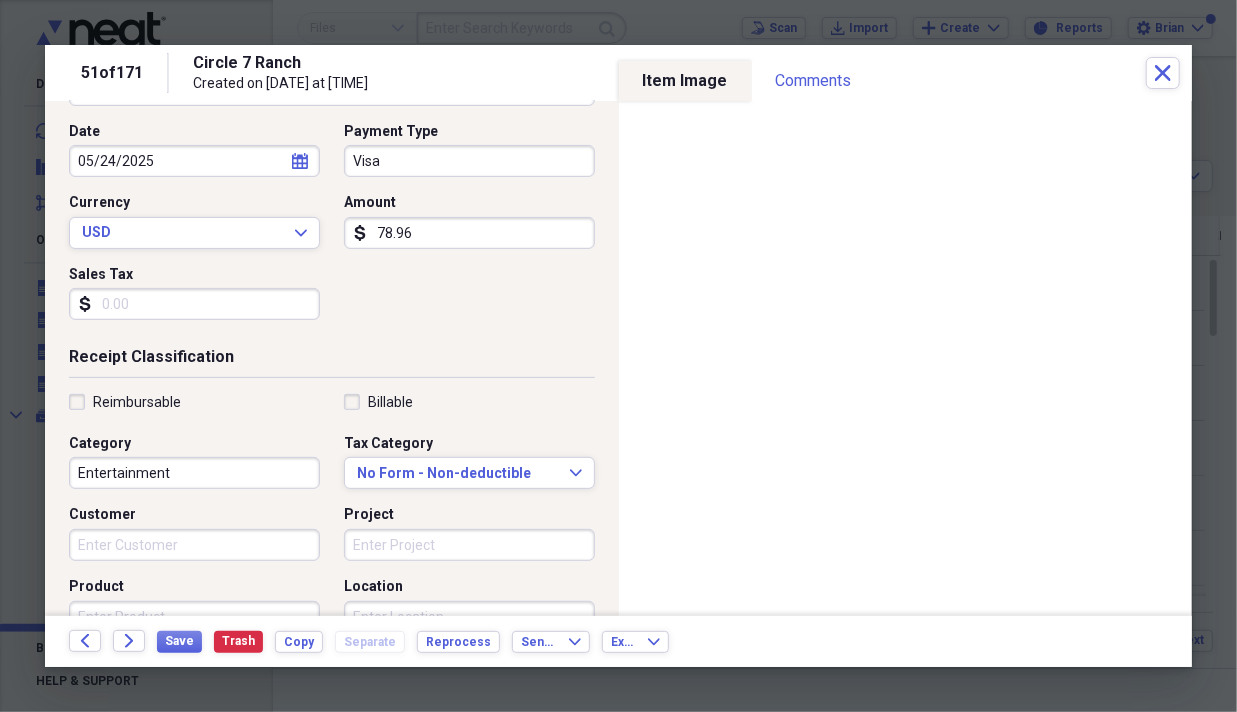 scroll, scrollTop: 200, scrollLeft: 0, axis: vertical 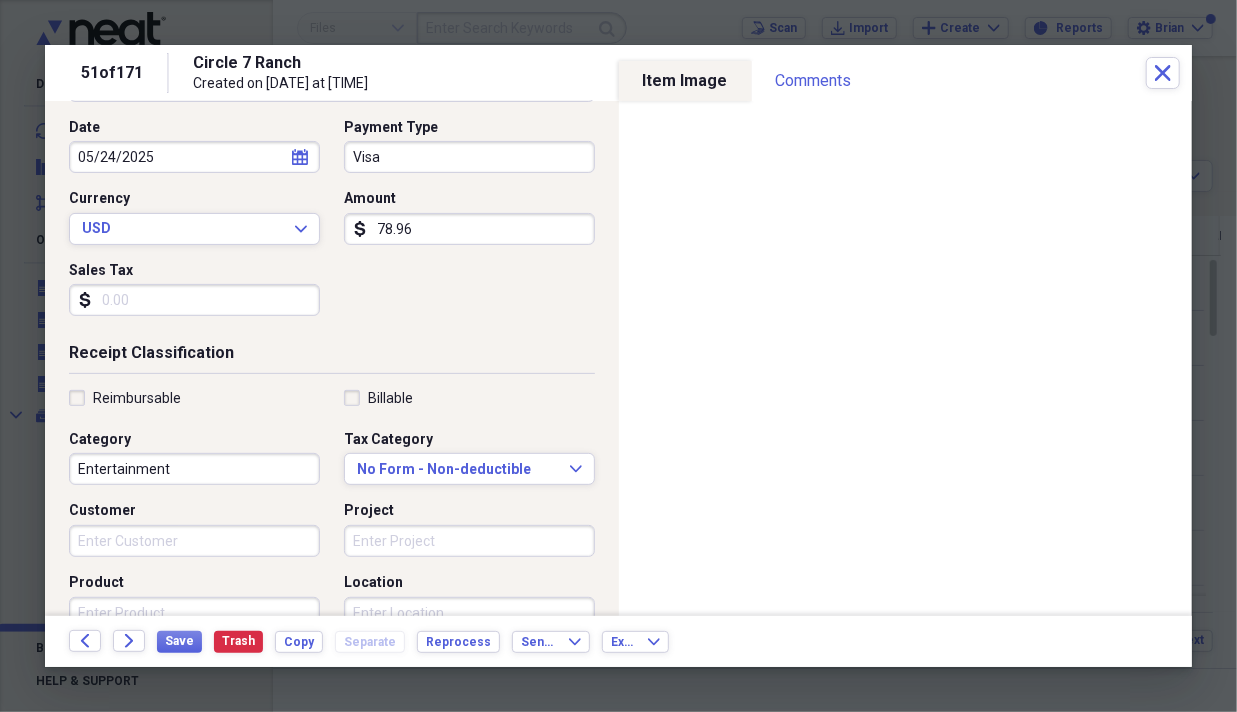 type on "78.96" 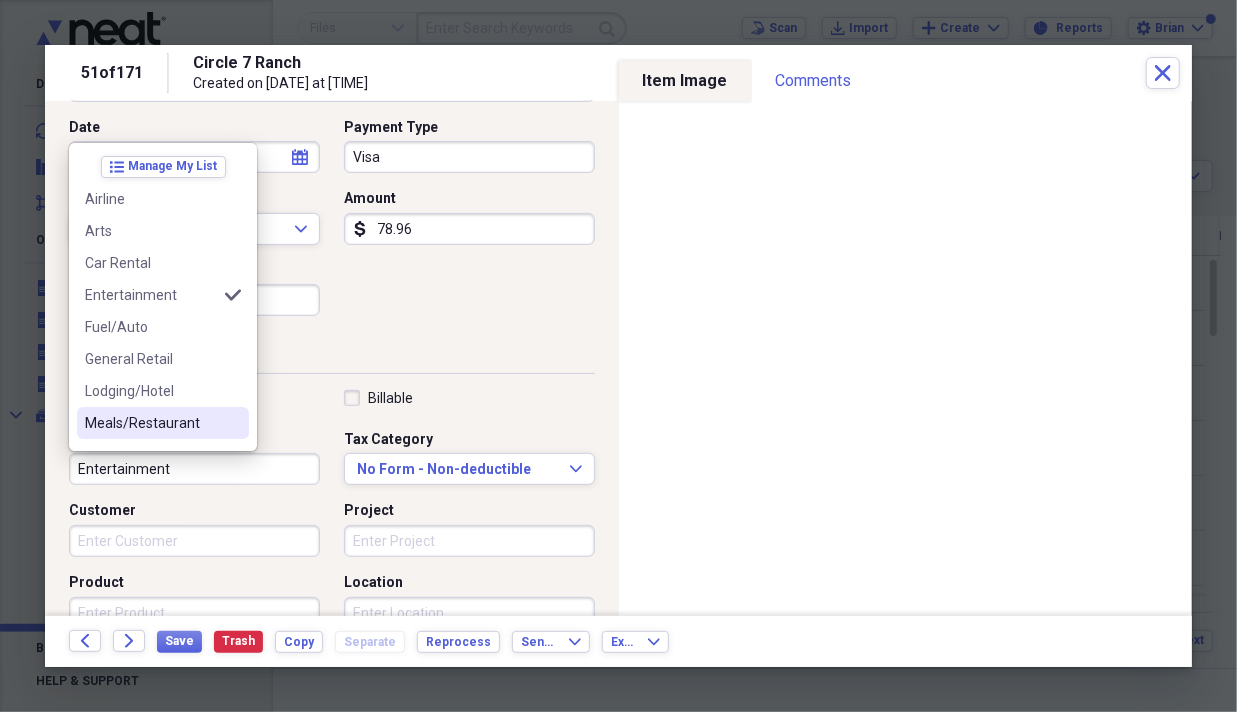 click on "Meals/Restaurant" at bounding box center (163, 423) 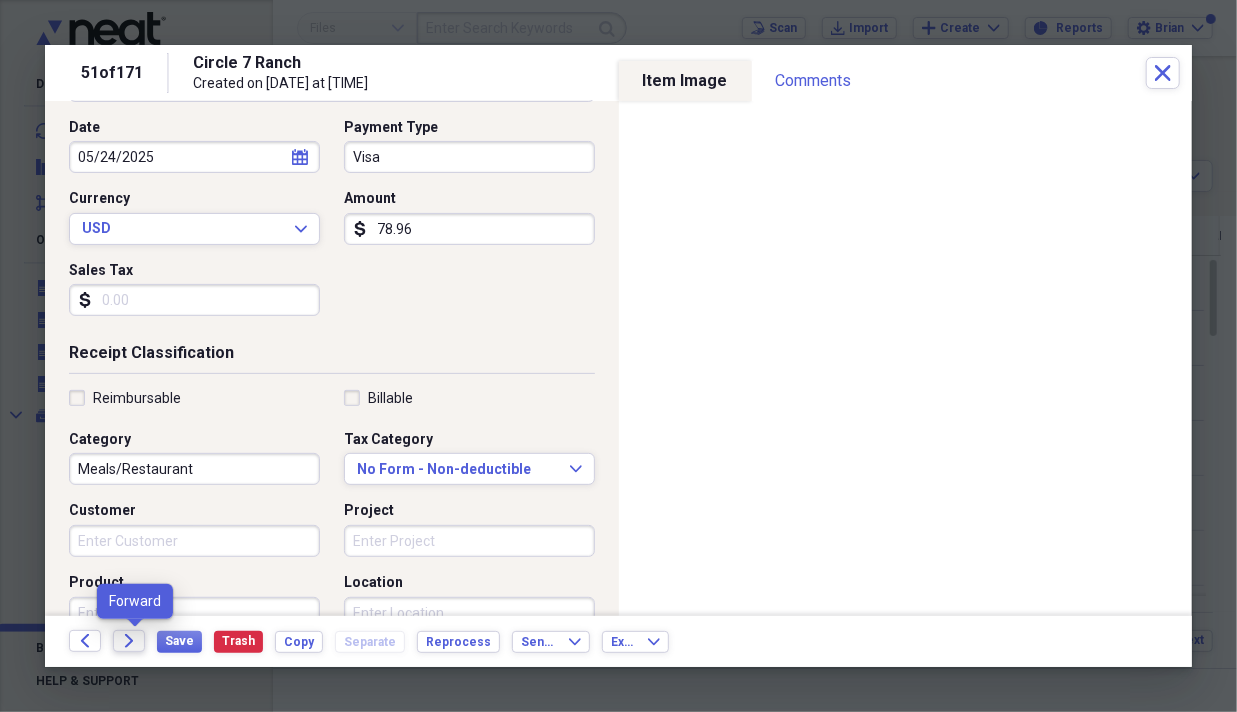 click on "Forward" at bounding box center [129, 641] 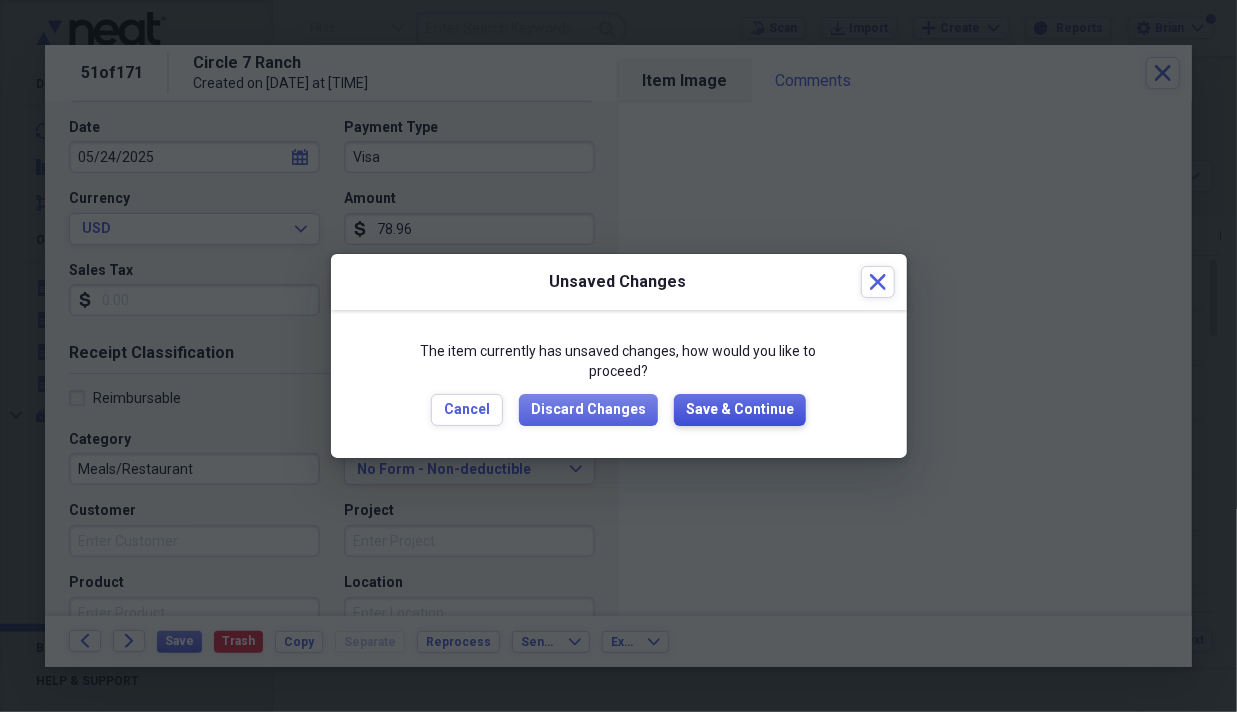 click on "Save & Continue" at bounding box center [740, 410] 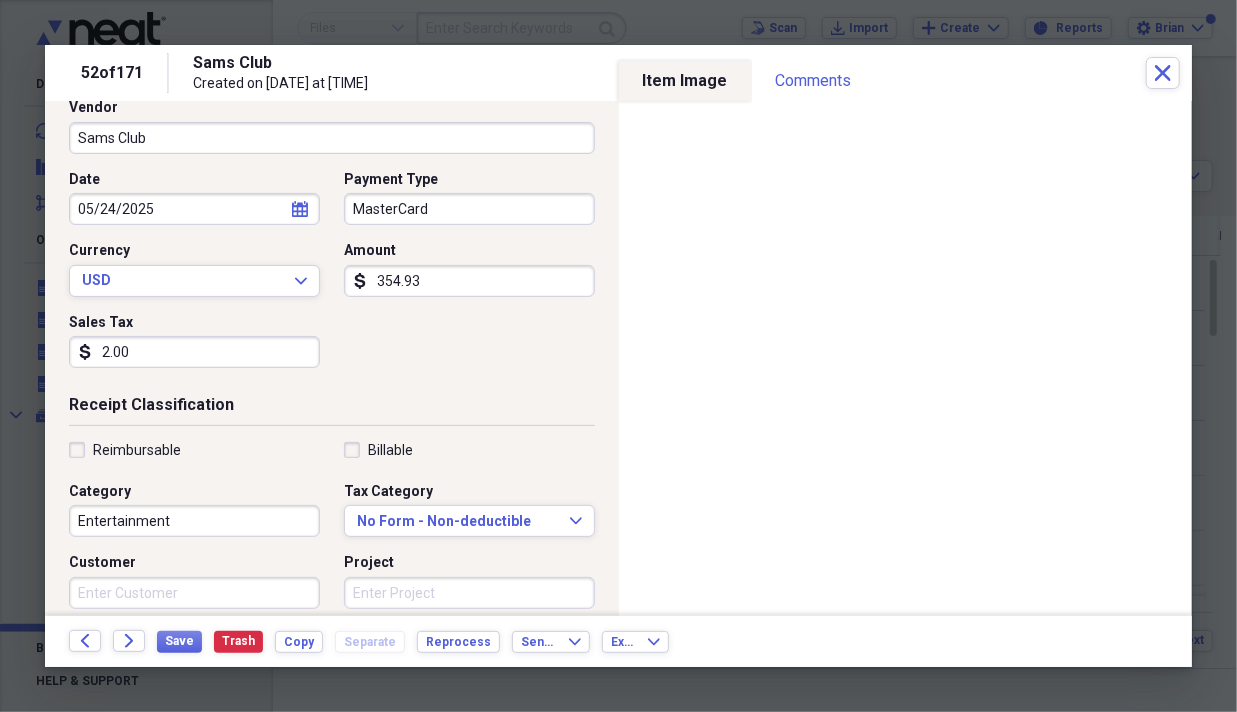 scroll, scrollTop: 300, scrollLeft: 0, axis: vertical 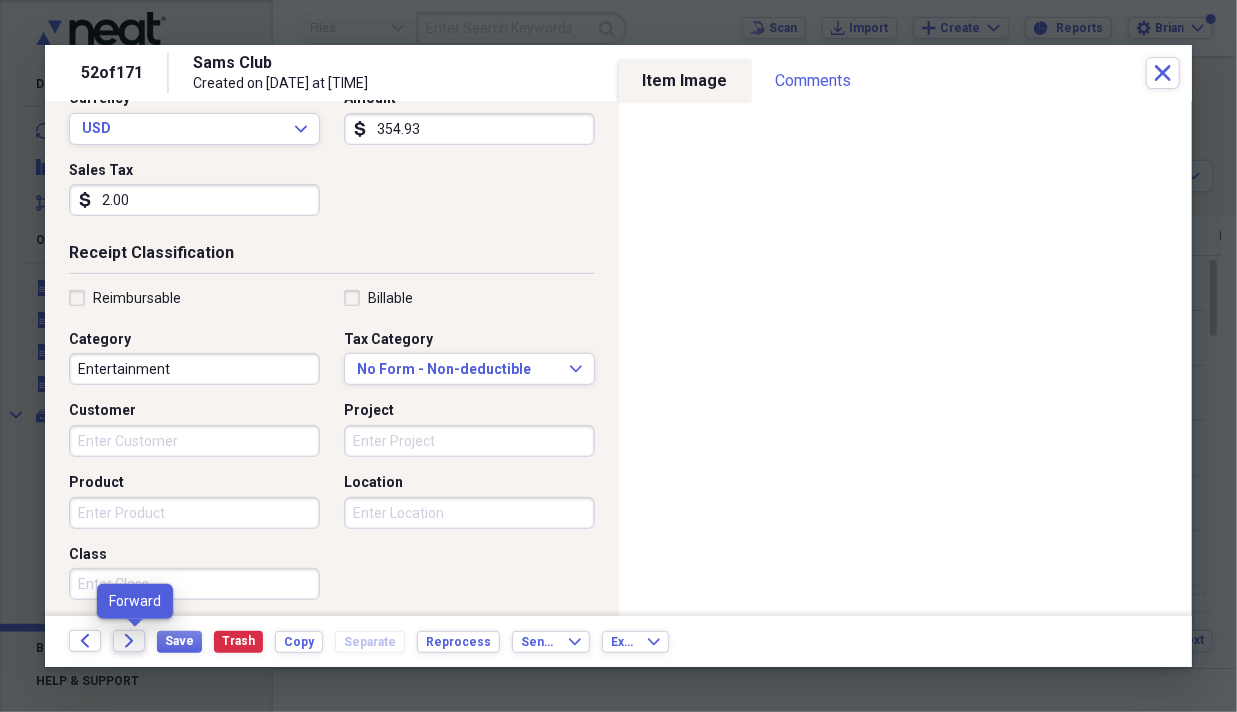 click on "Forward" 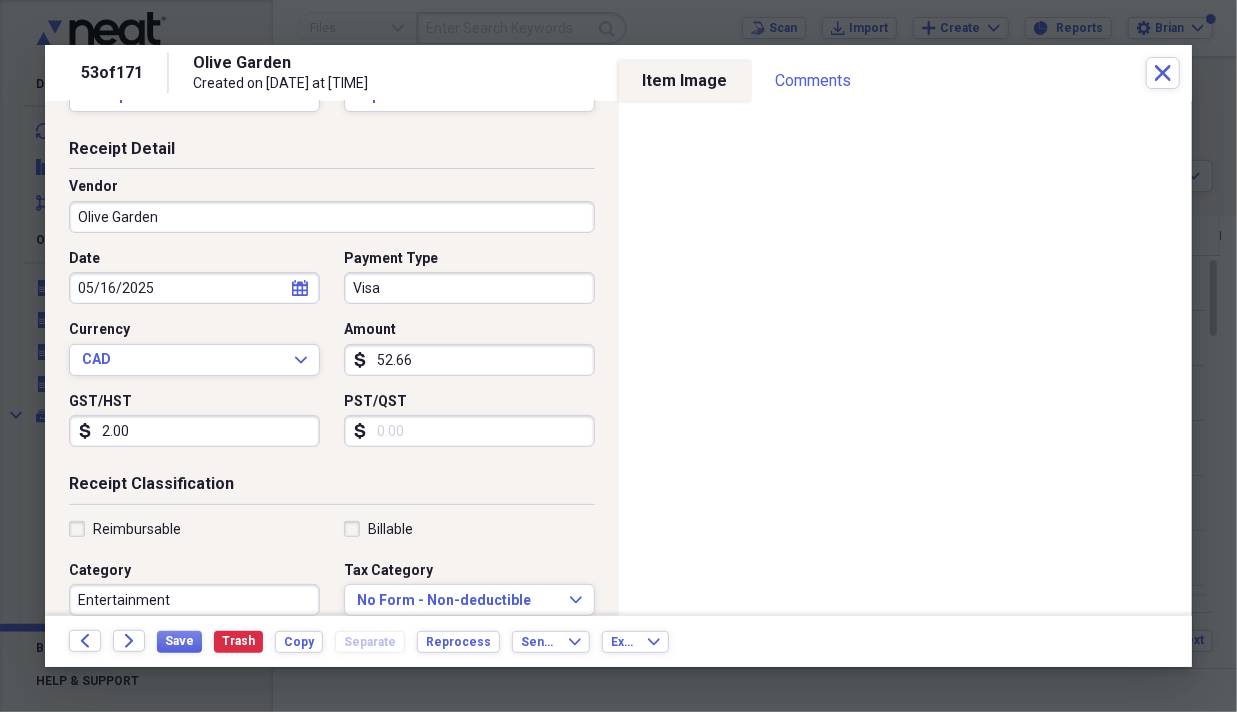 scroll, scrollTop: 100, scrollLeft: 0, axis: vertical 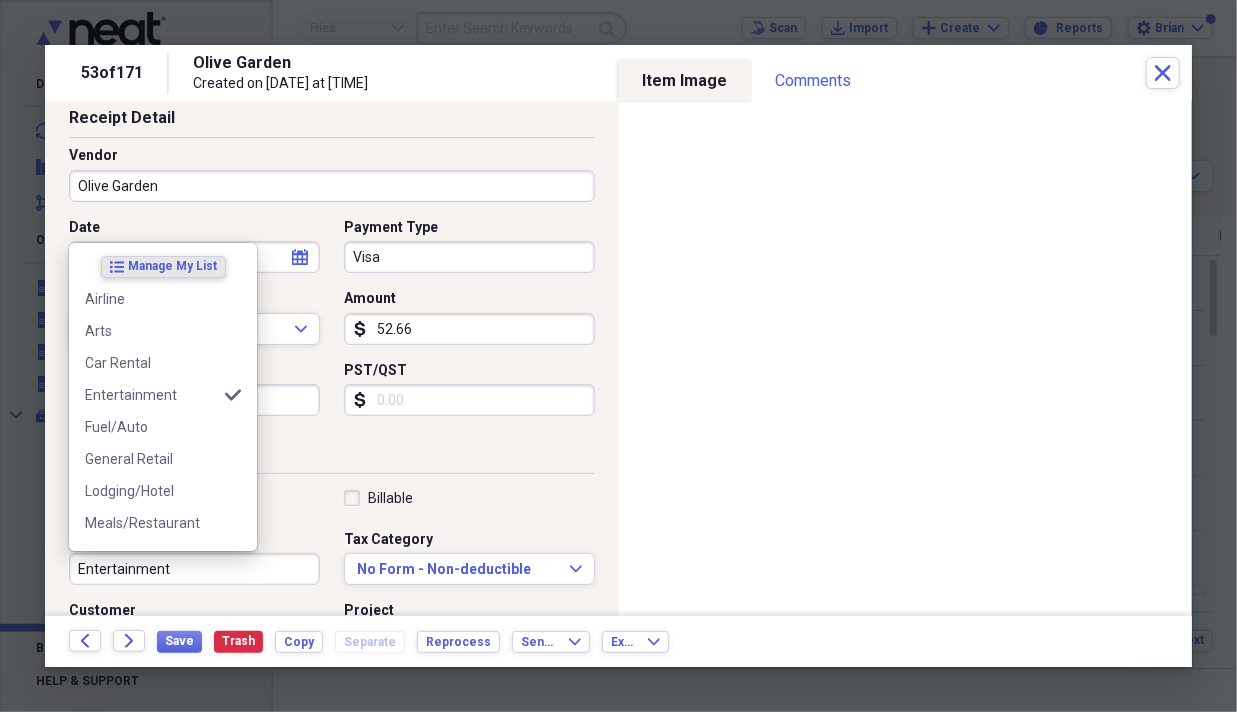 click on "Entertainment" at bounding box center (194, 569) 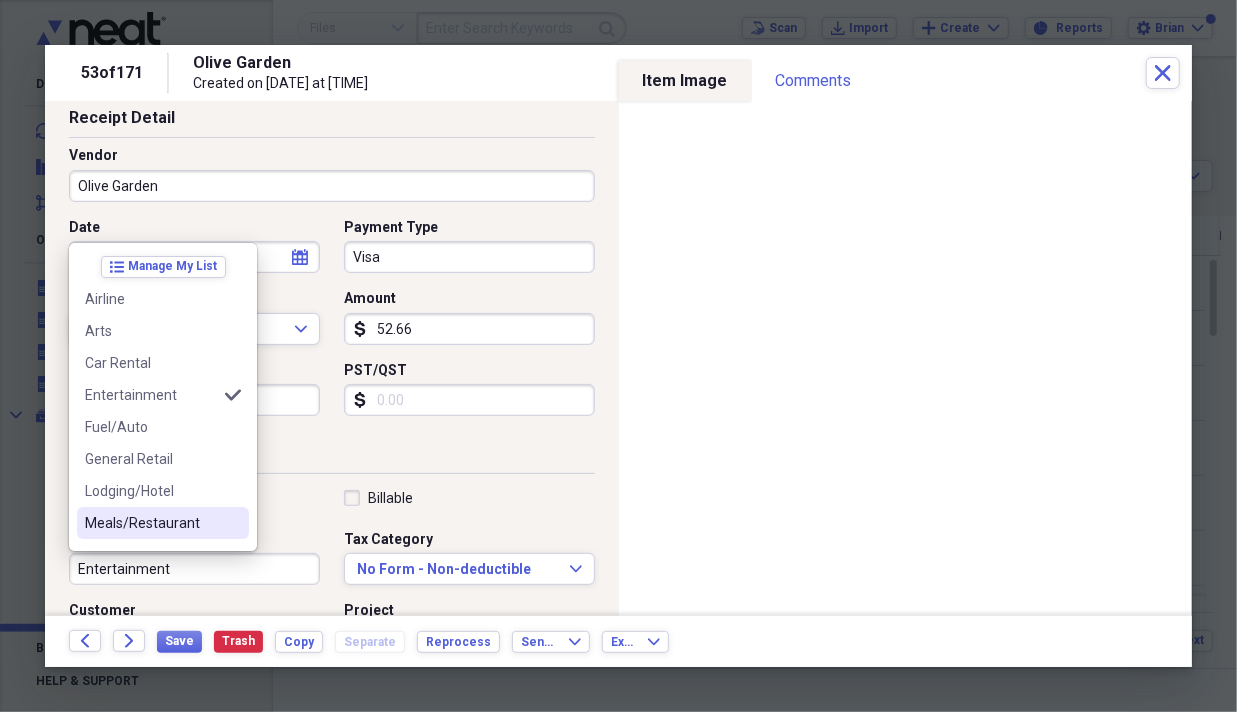 click on "Meals/Restaurant" at bounding box center (163, 523) 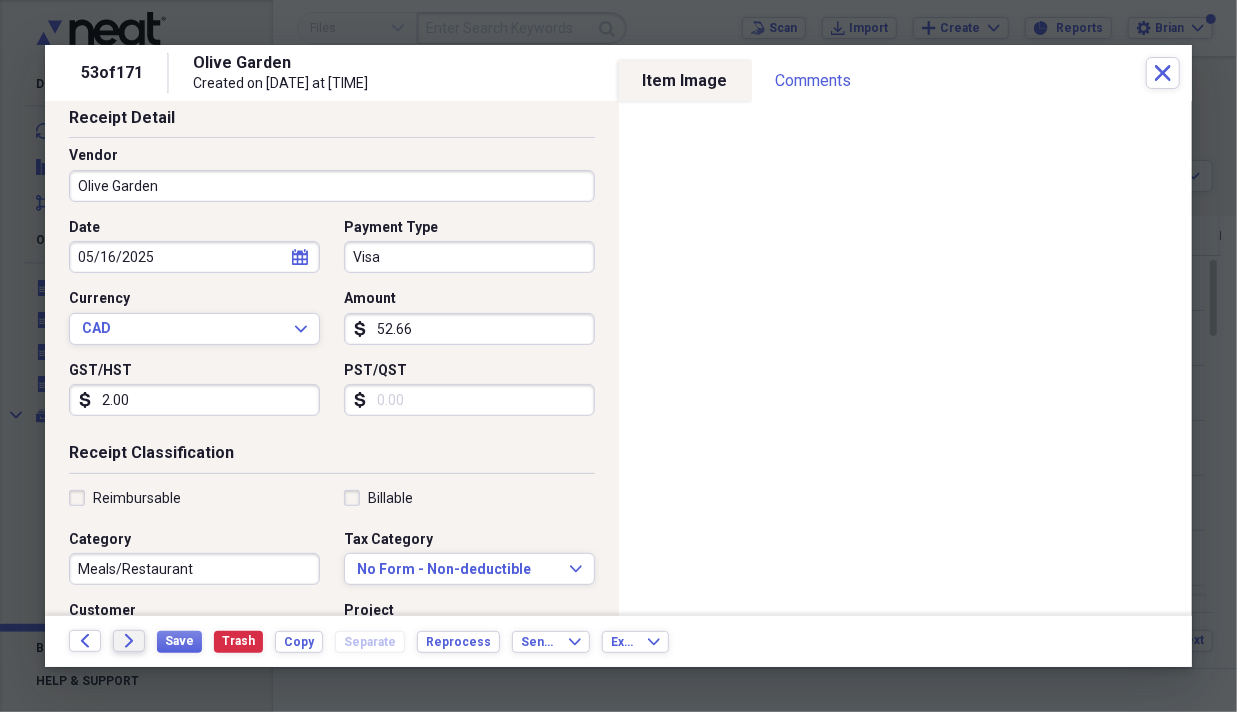 click on "Forward" 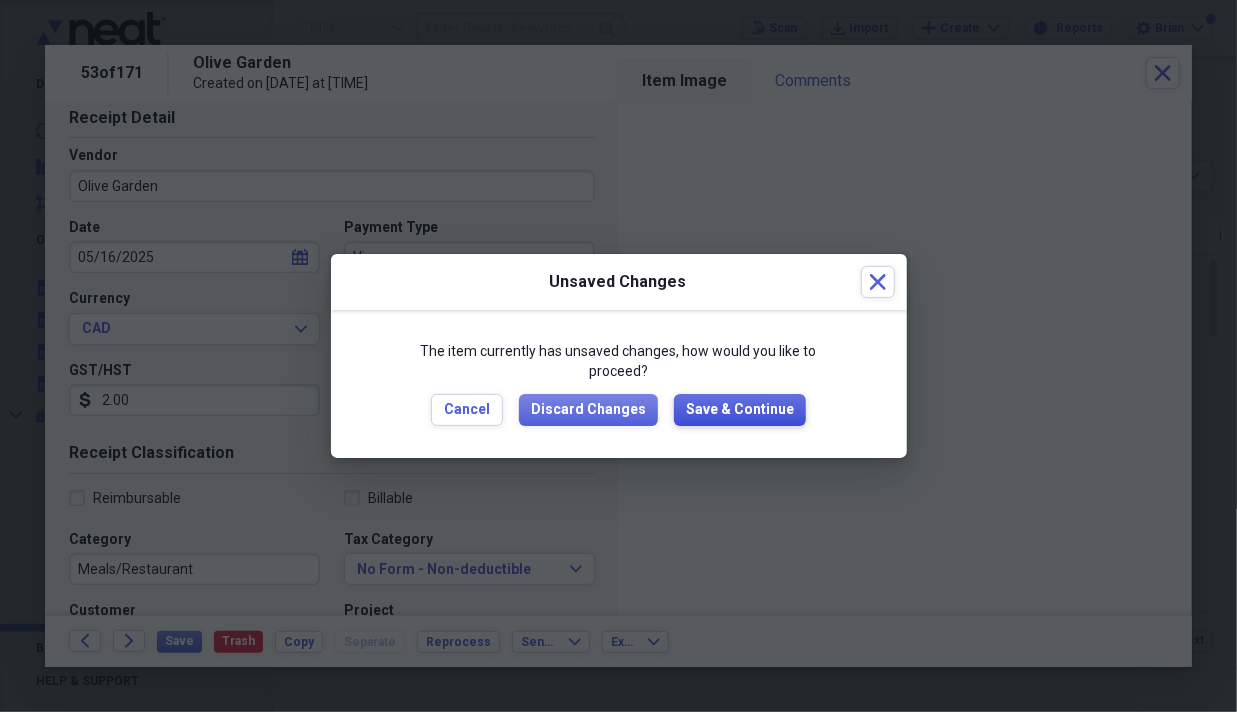 click on "Save & Continue" at bounding box center (740, 410) 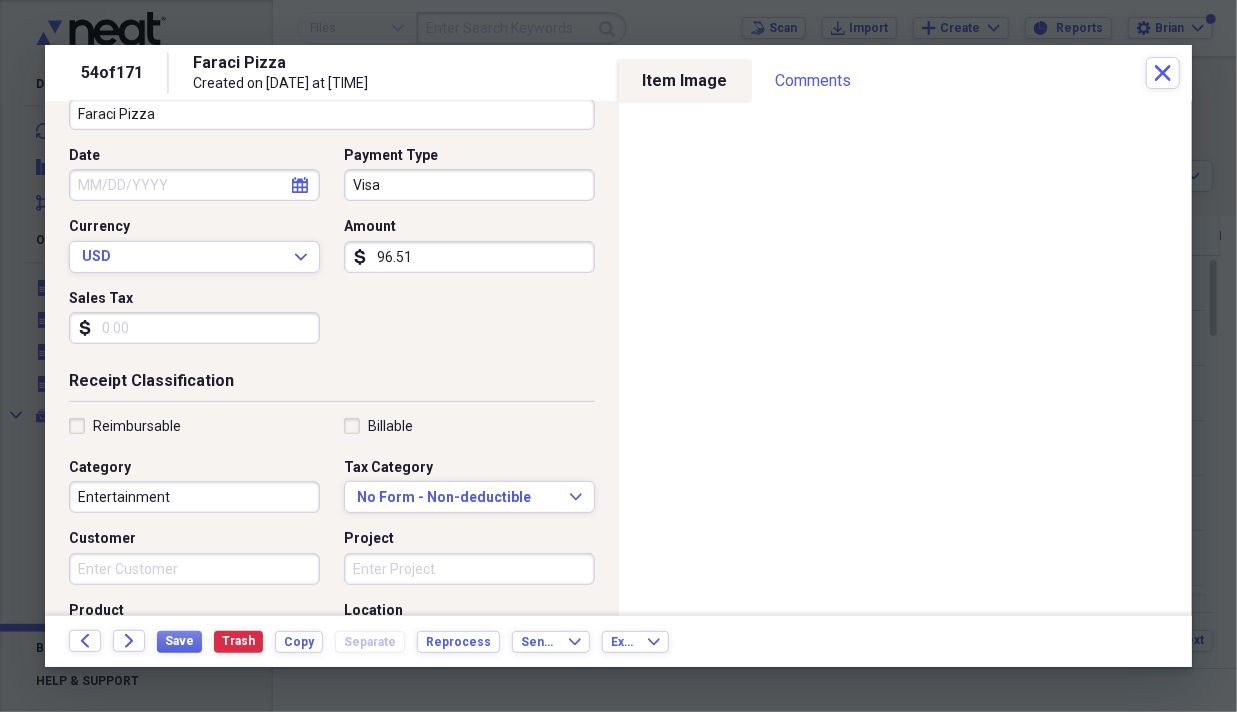 scroll, scrollTop: 200, scrollLeft: 0, axis: vertical 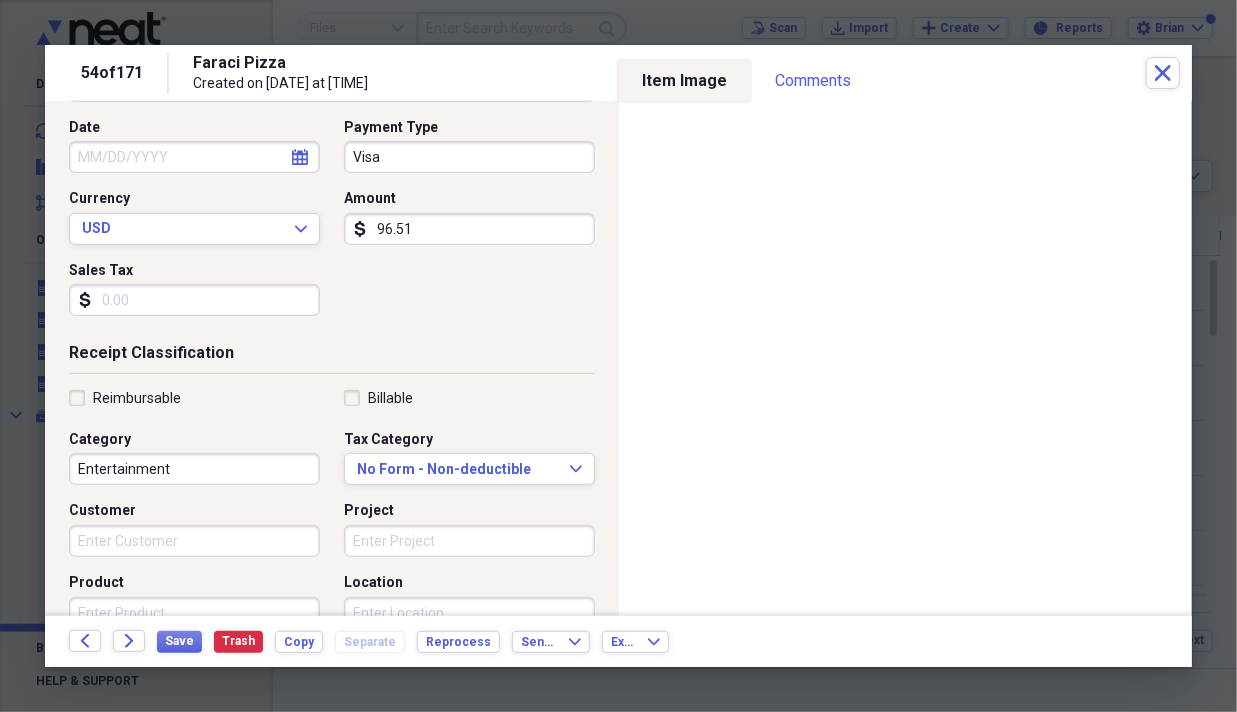 type on "96.51" 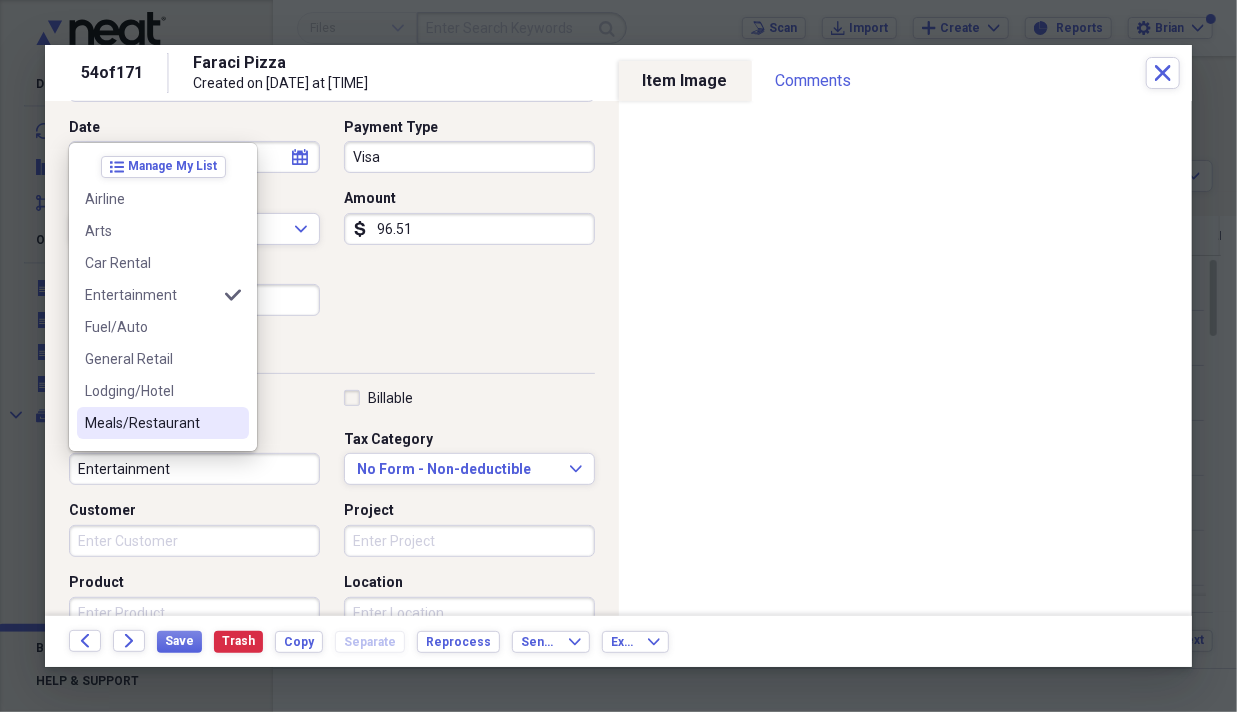 click on "Meals/Restaurant" at bounding box center (151, 423) 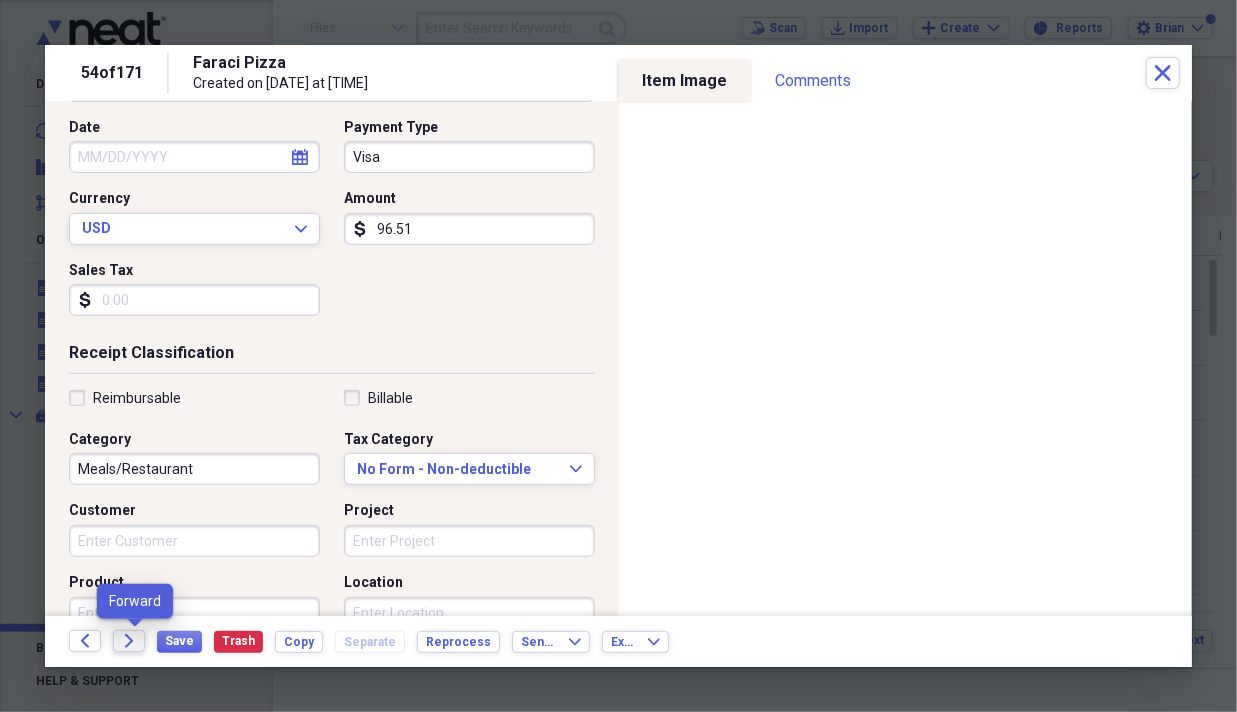 click on "Forward" 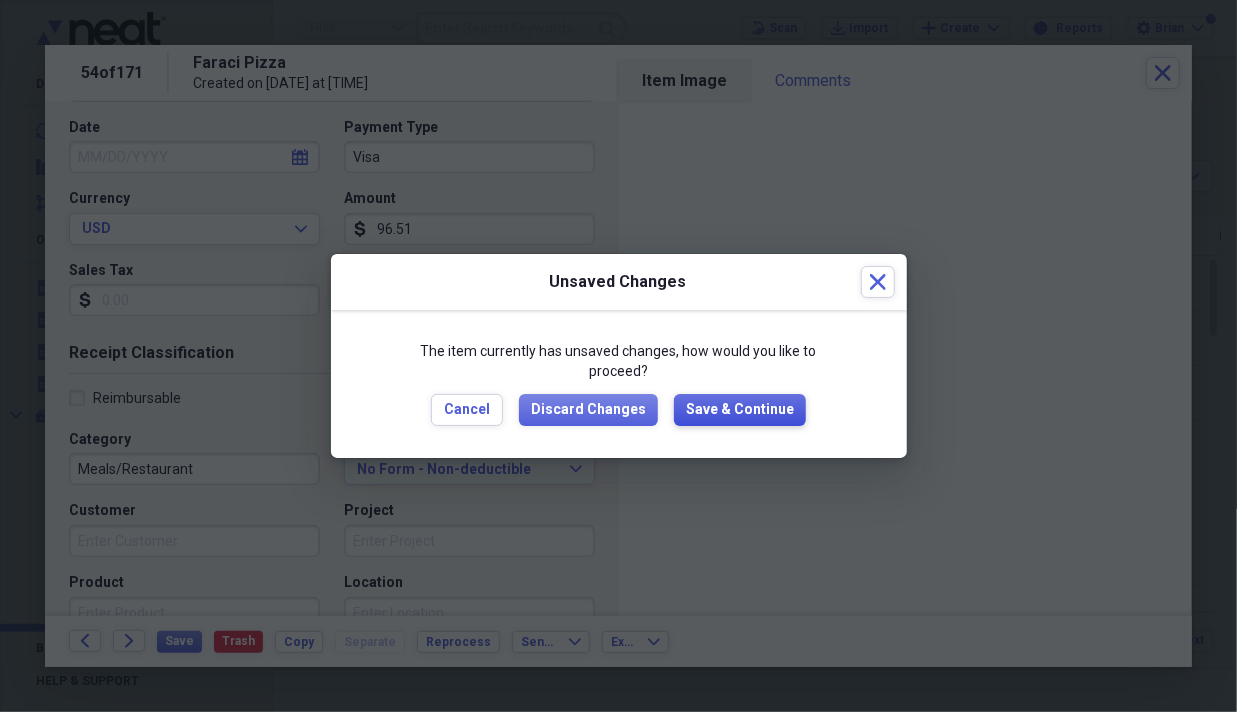 click on "Save & Continue" at bounding box center (740, 410) 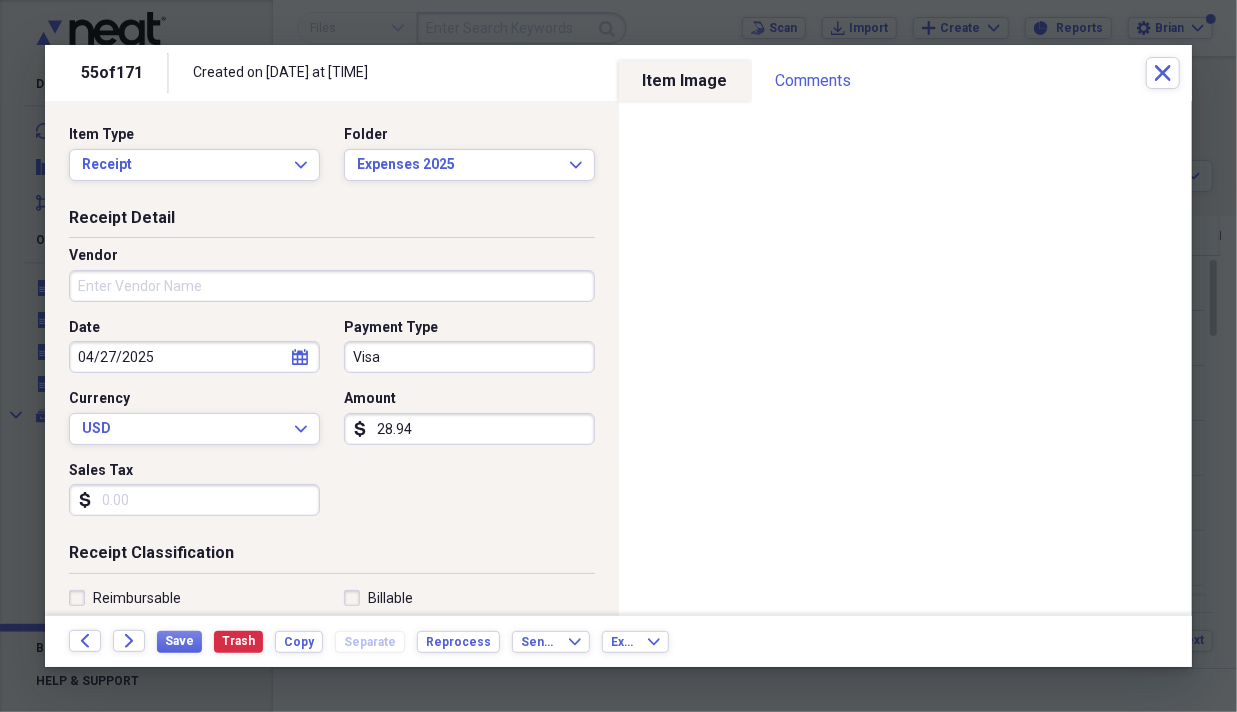 type on "28.94" 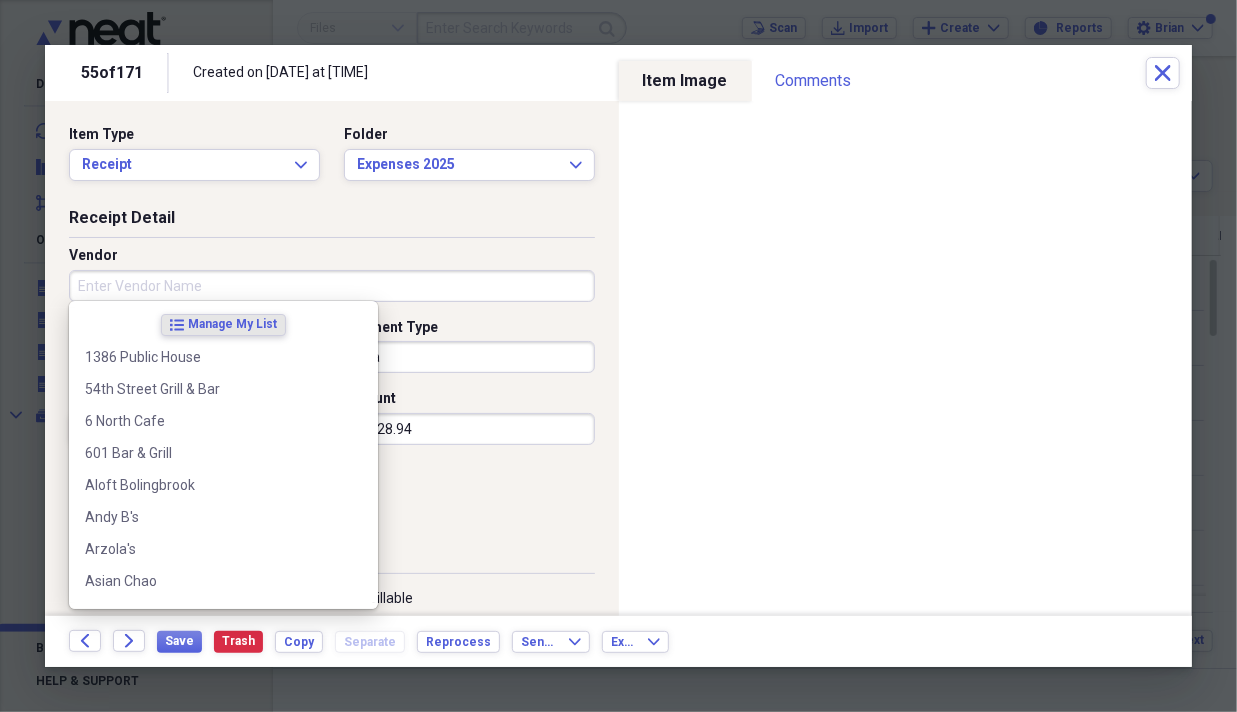 click on "Vendor" at bounding box center [332, 286] 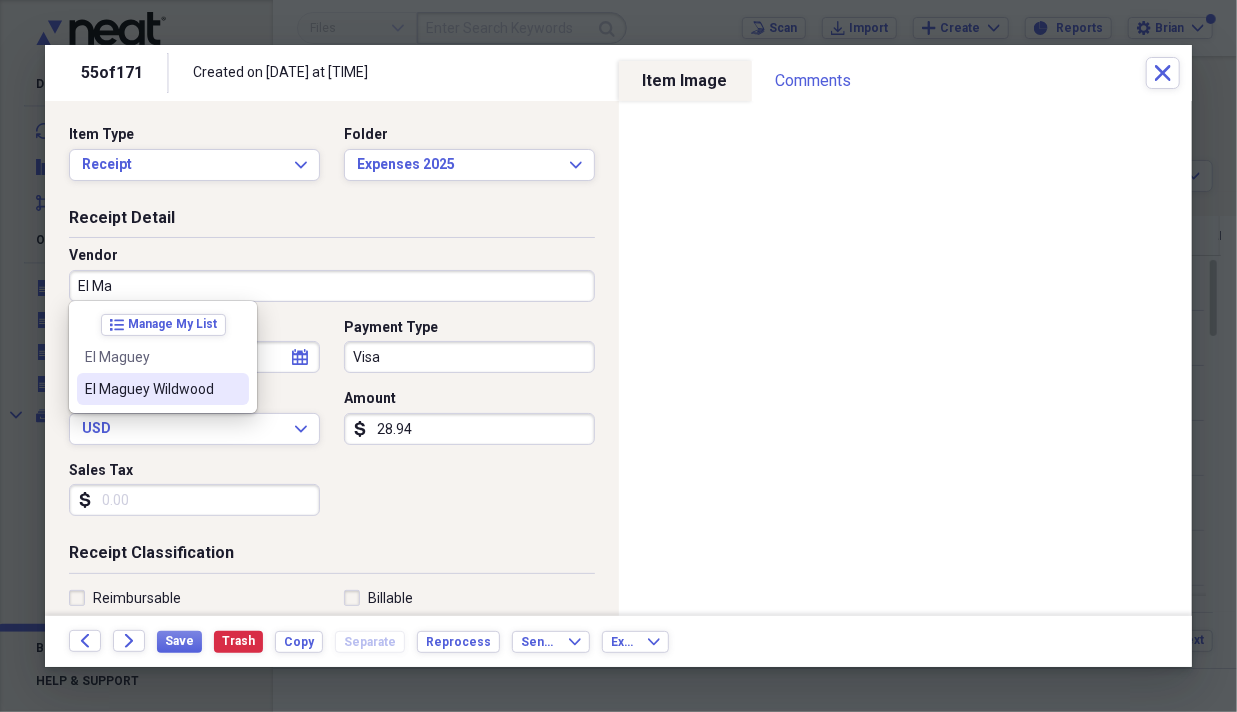 click on "El Maguey Wildwood" at bounding box center (163, 389) 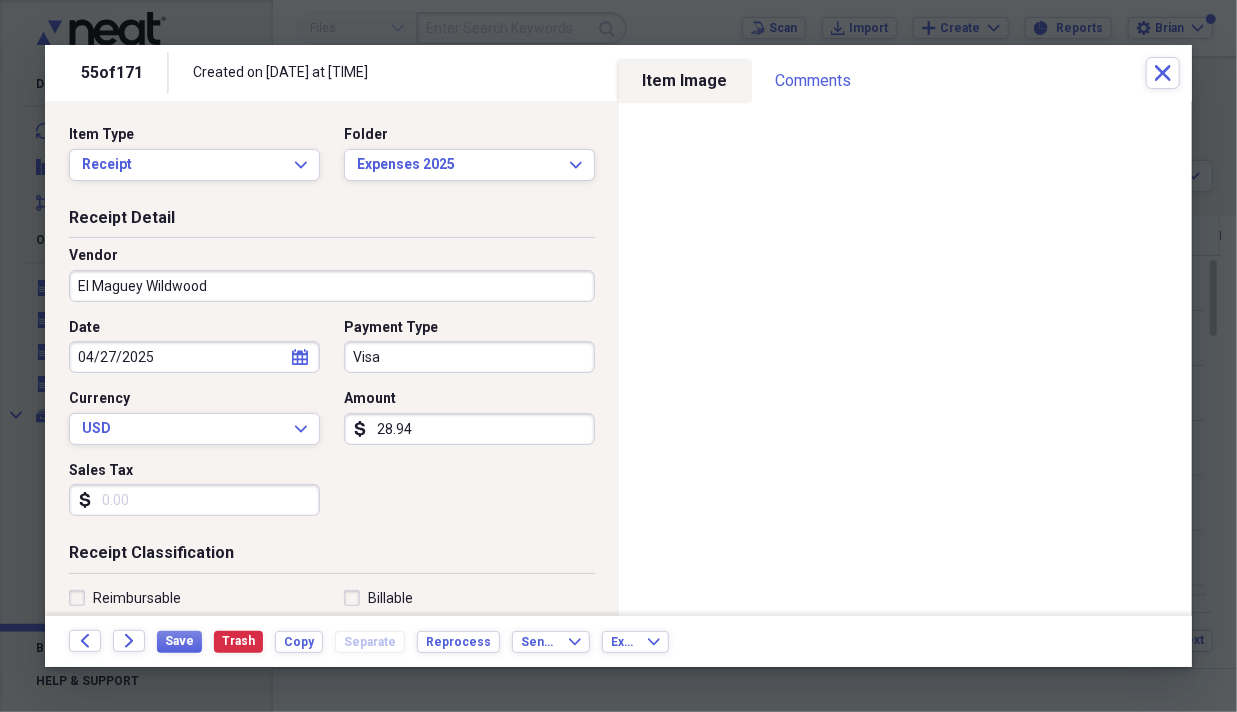 type on "Meals/Restaurant" 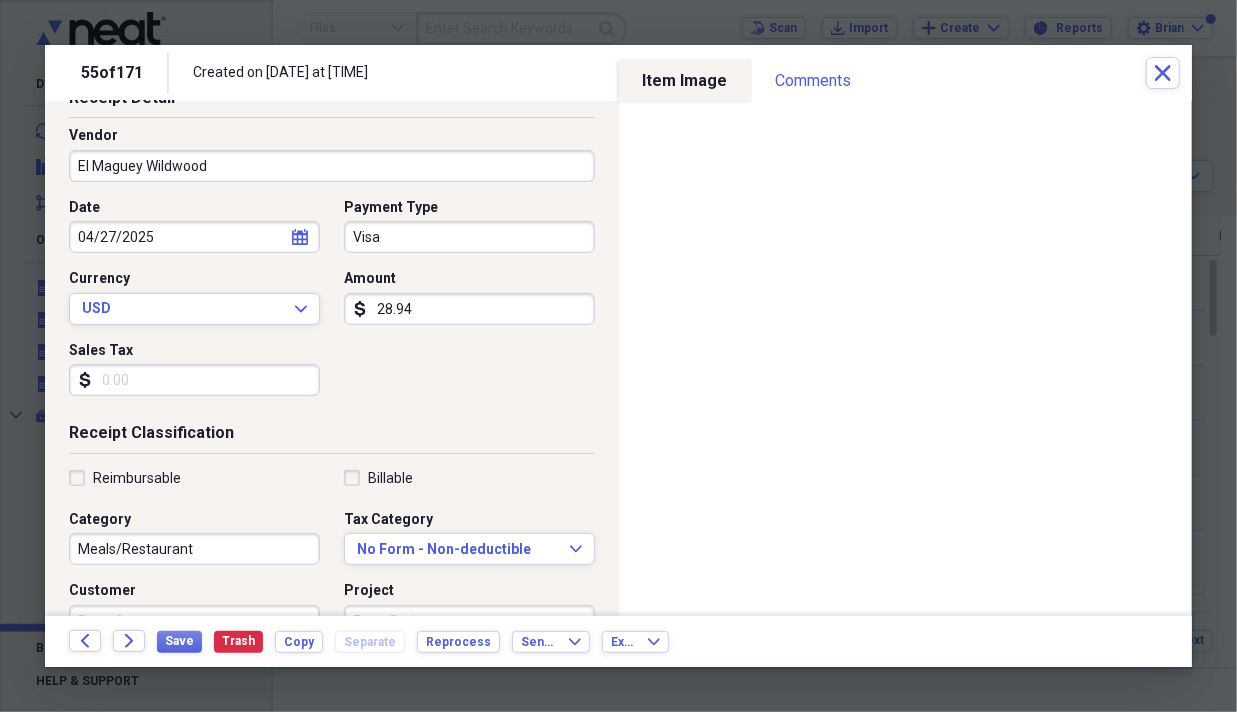scroll, scrollTop: 200, scrollLeft: 0, axis: vertical 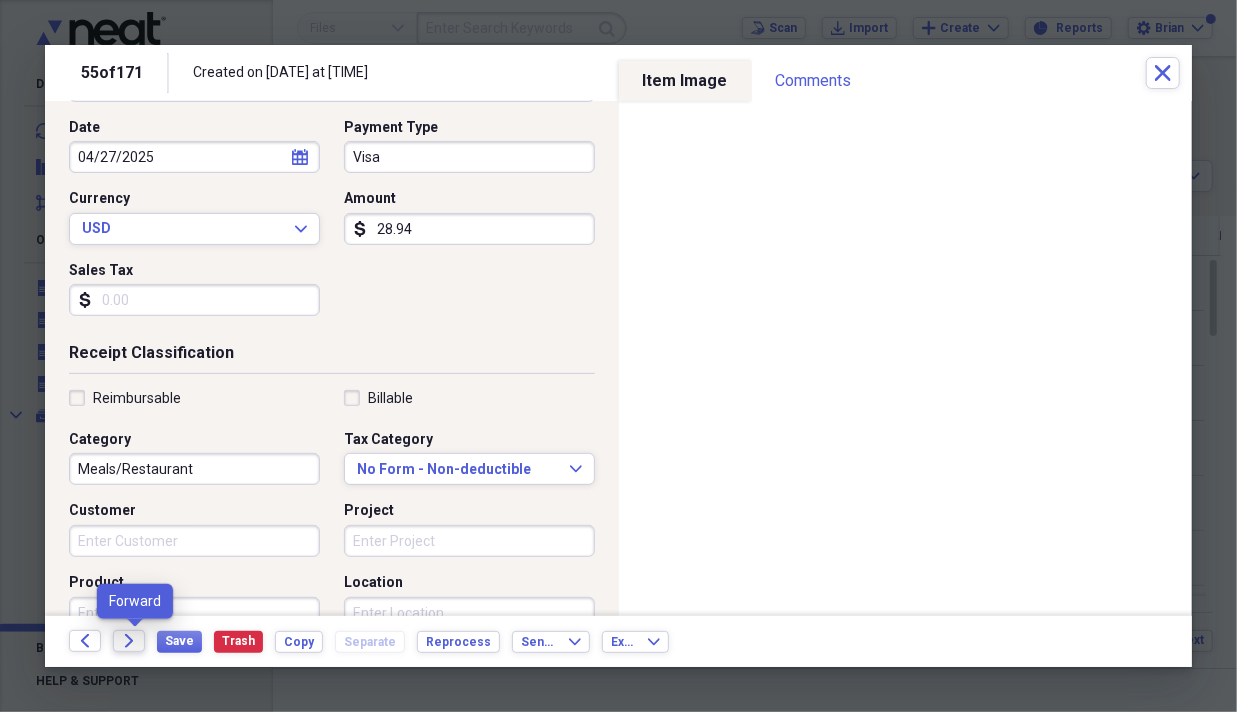 click on "Forward" 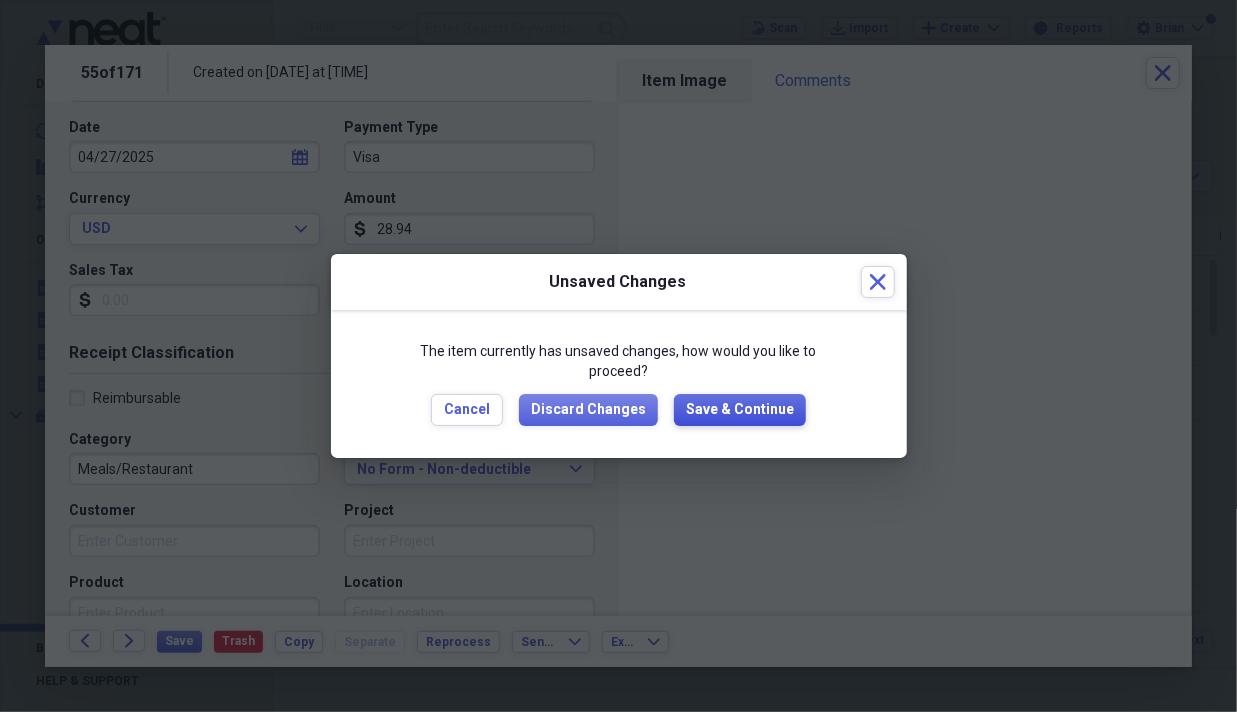 click on "Save & Continue" at bounding box center (740, 410) 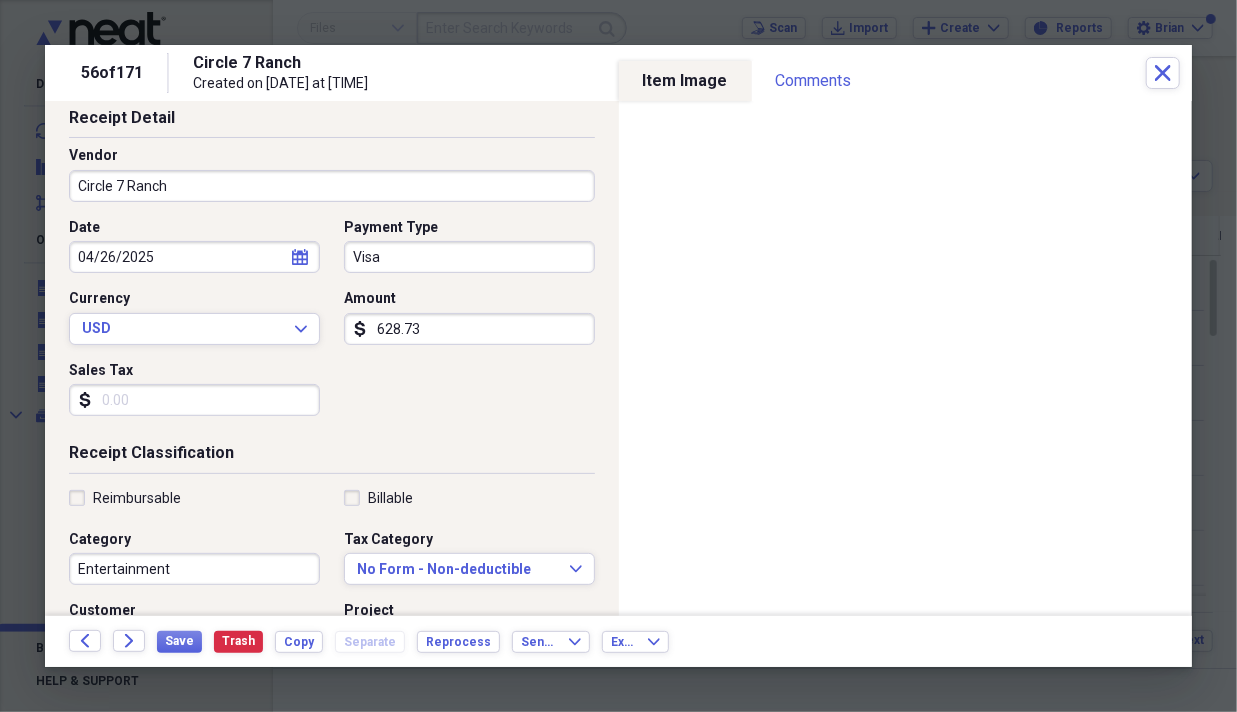 scroll, scrollTop: 200, scrollLeft: 0, axis: vertical 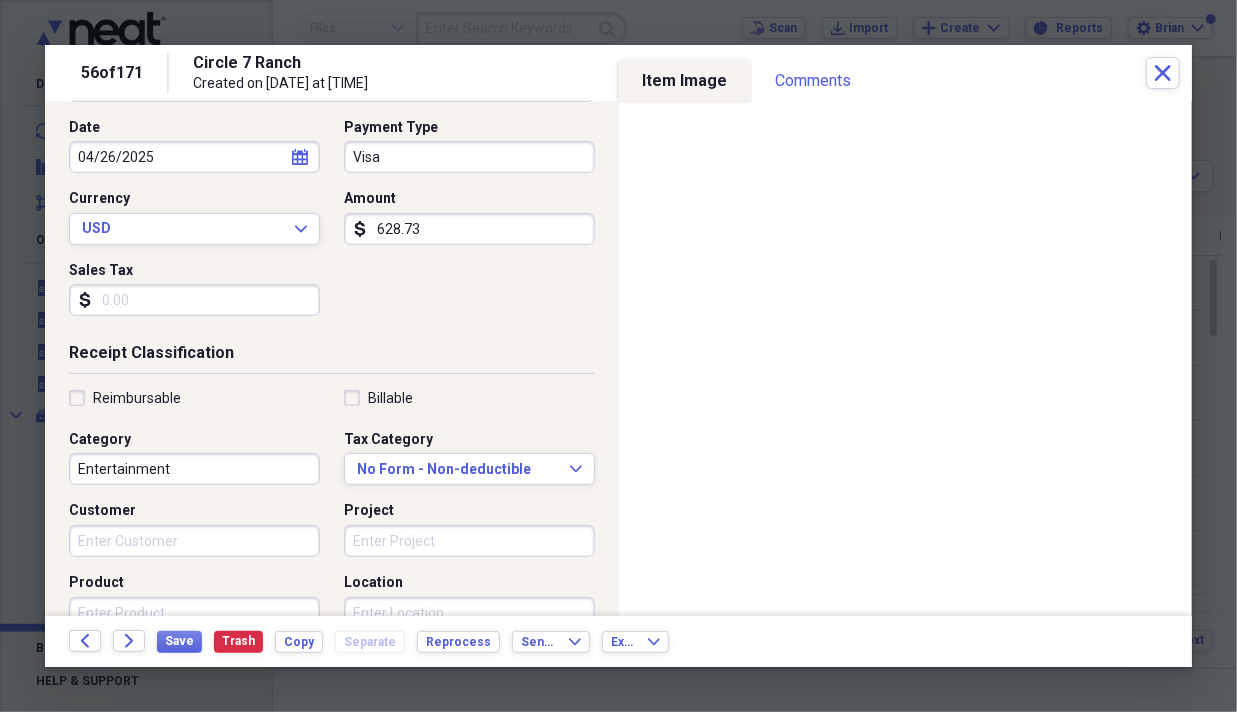 type on "628.73" 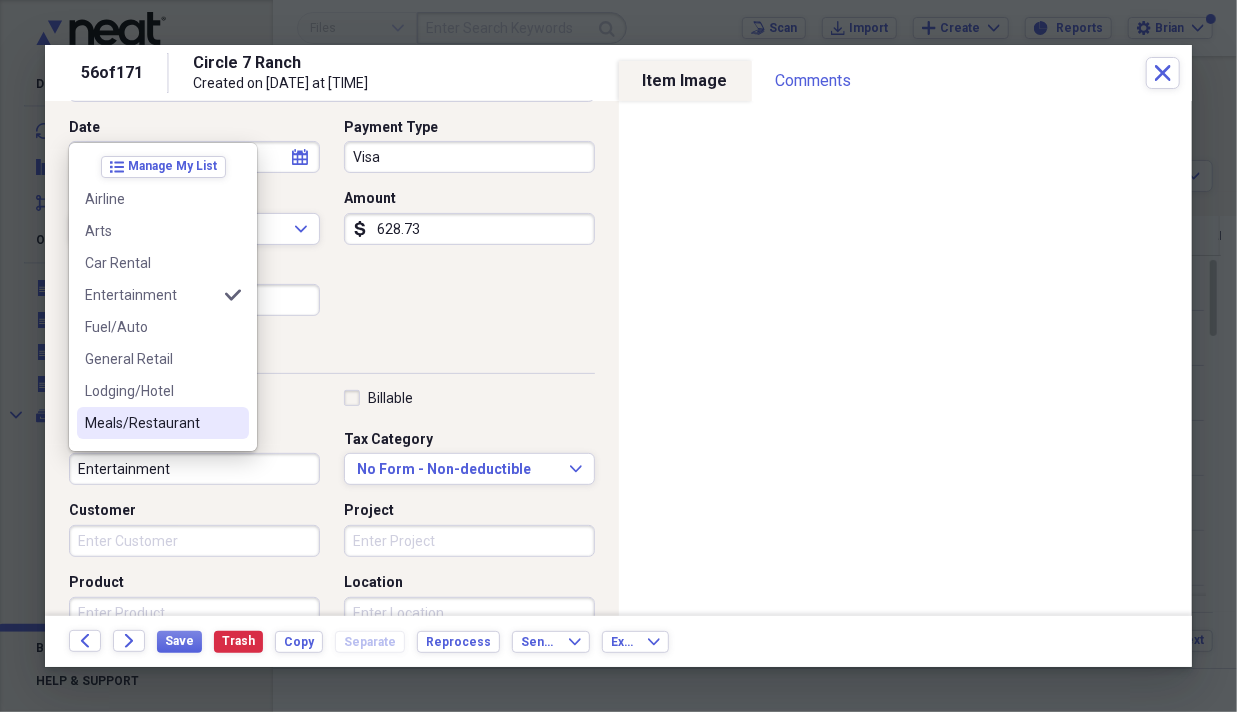 click on "Meals/Restaurant" at bounding box center (163, 423) 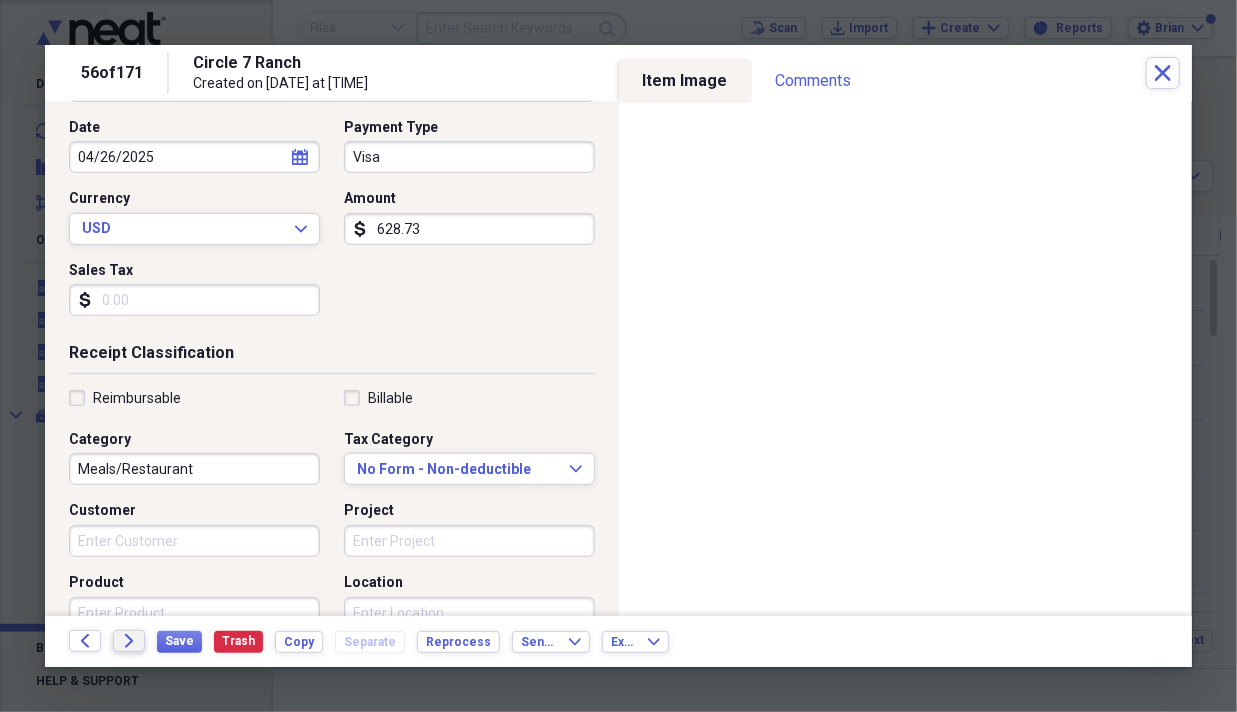 click on "Forward" at bounding box center (129, 641) 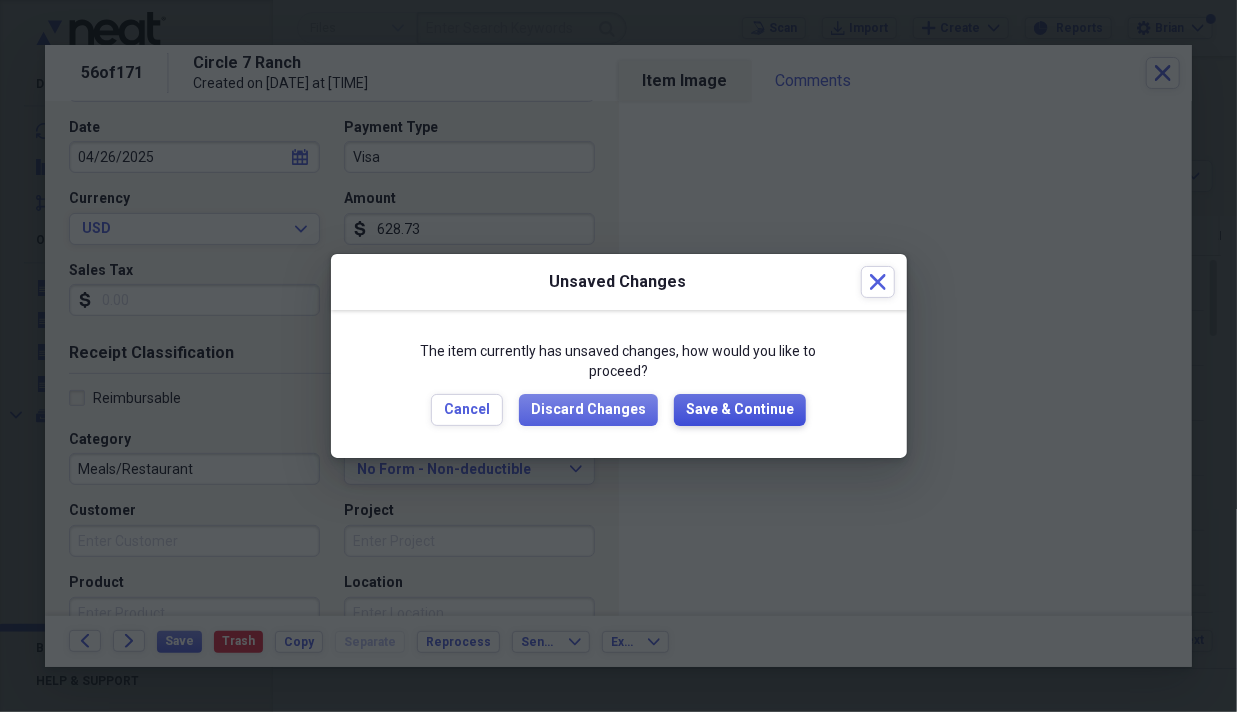click on "Save & Continue" at bounding box center [740, 410] 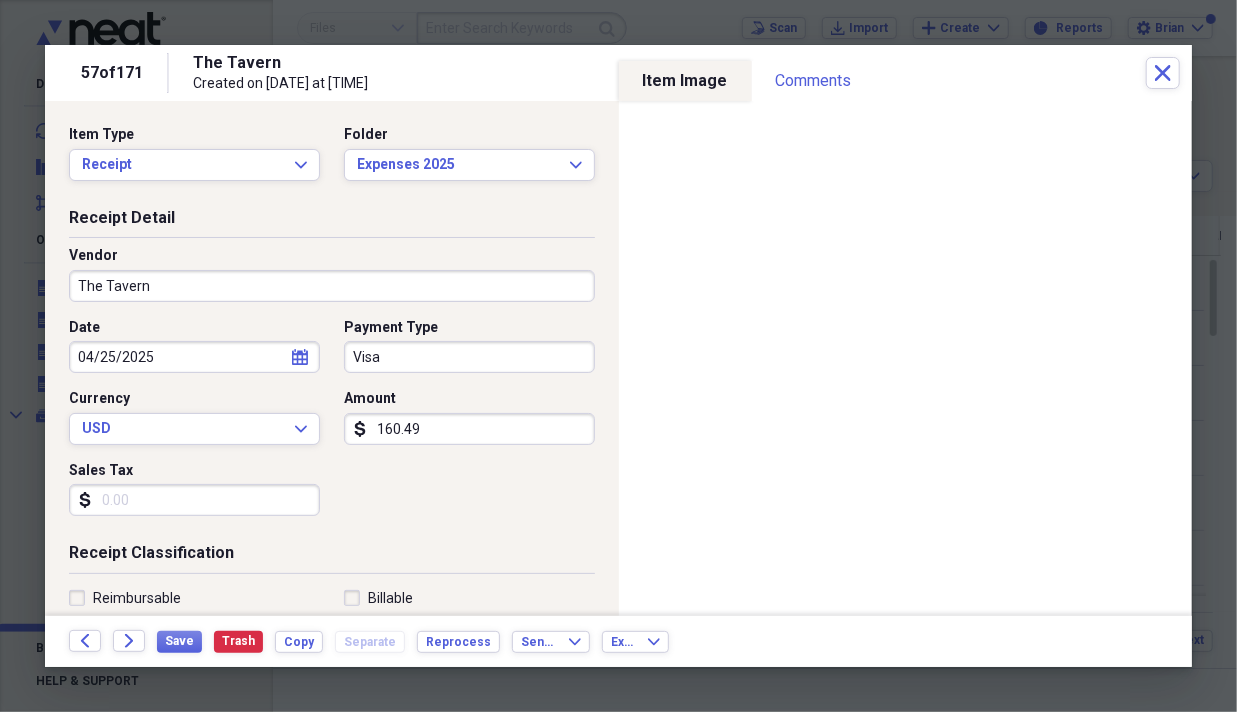 scroll, scrollTop: 200, scrollLeft: 0, axis: vertical 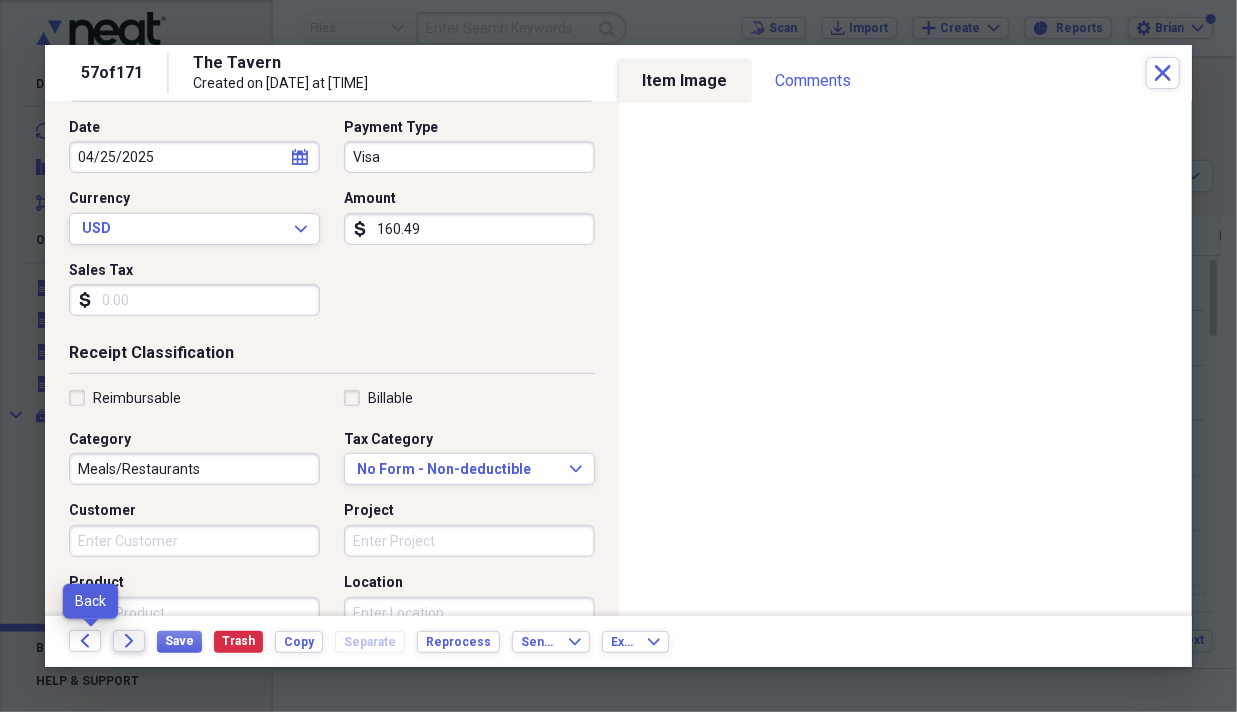 type on "160.49" 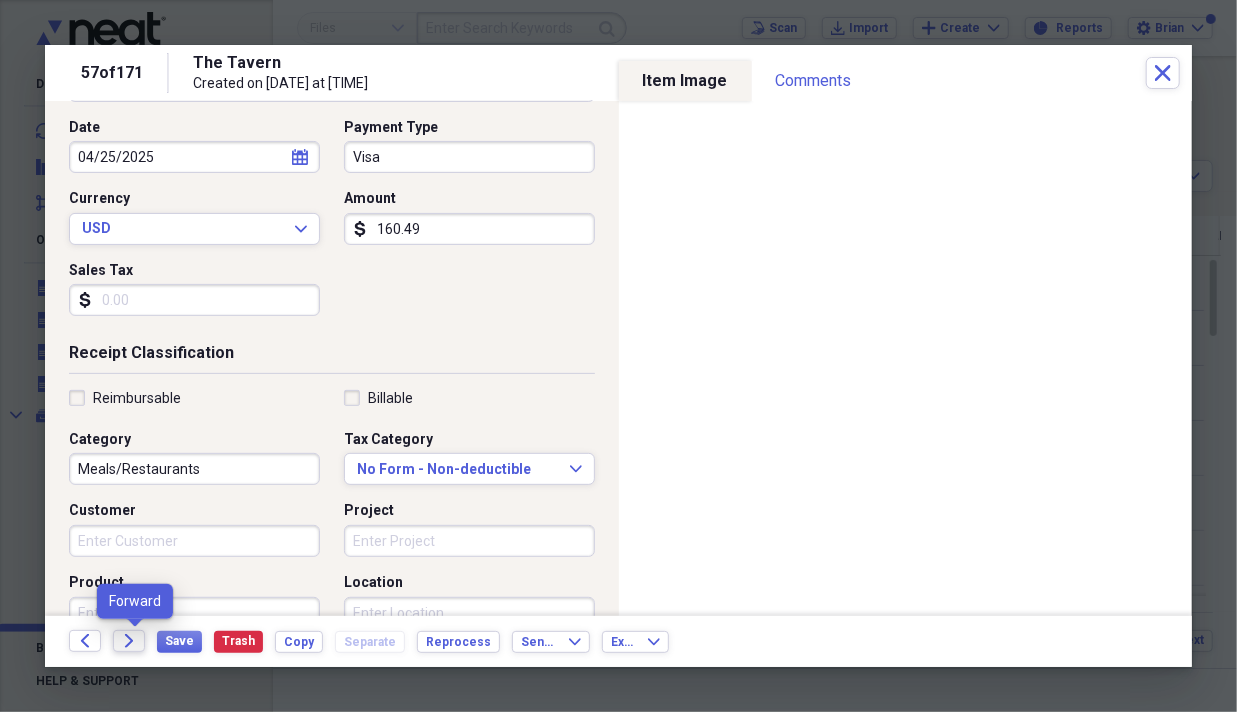 click on "Forward" at bounding box center [129, 641] 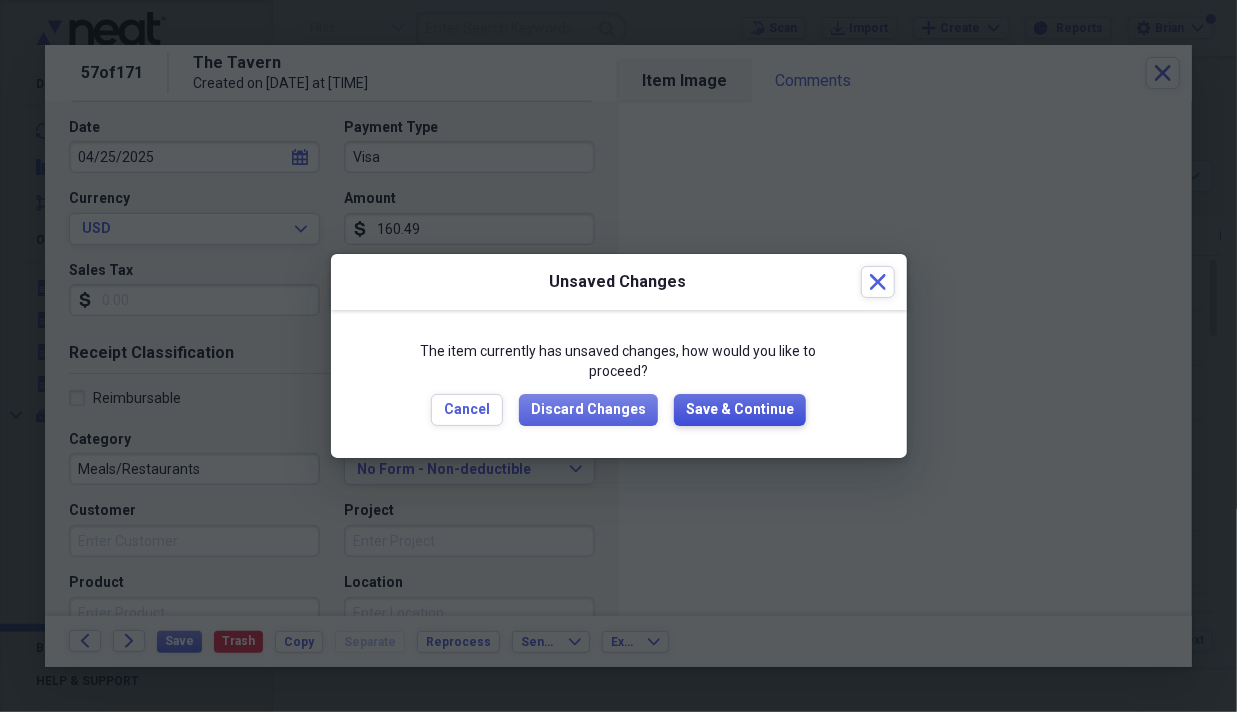 click on "Save & Continue" at bounding box center [740, 410] 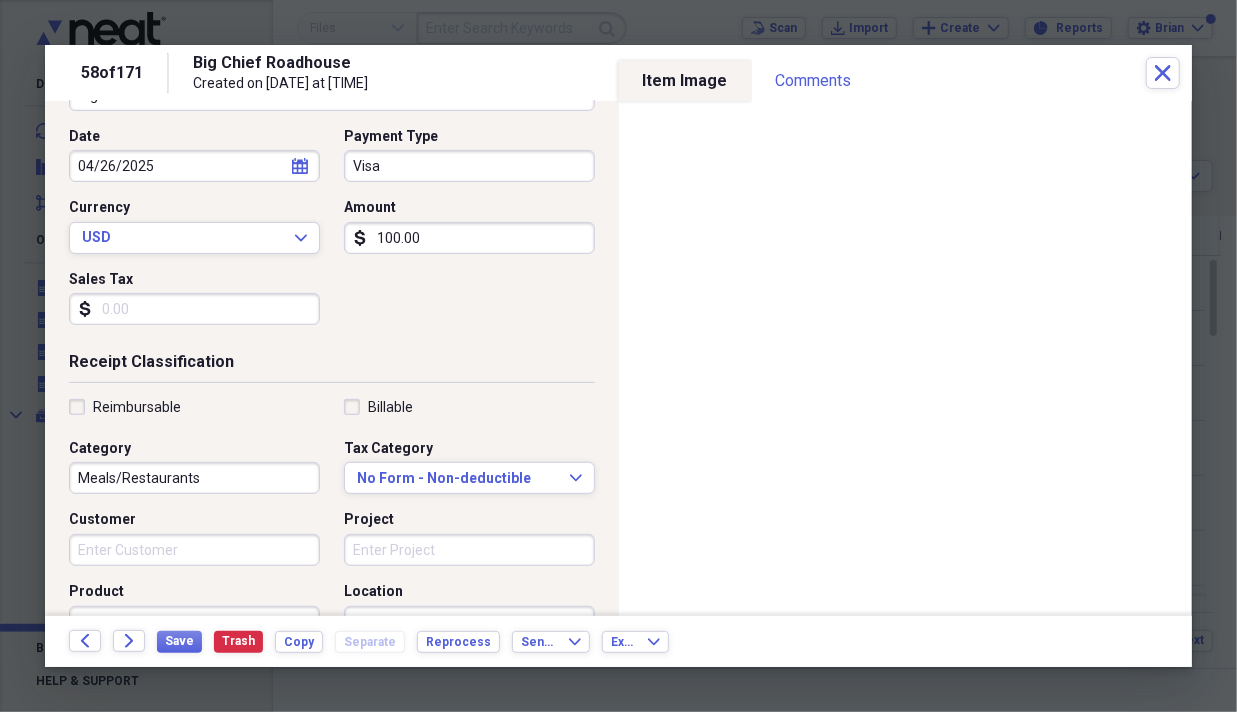scroll, scrollTop: 200, scrollLeft: 0, axis: vertical 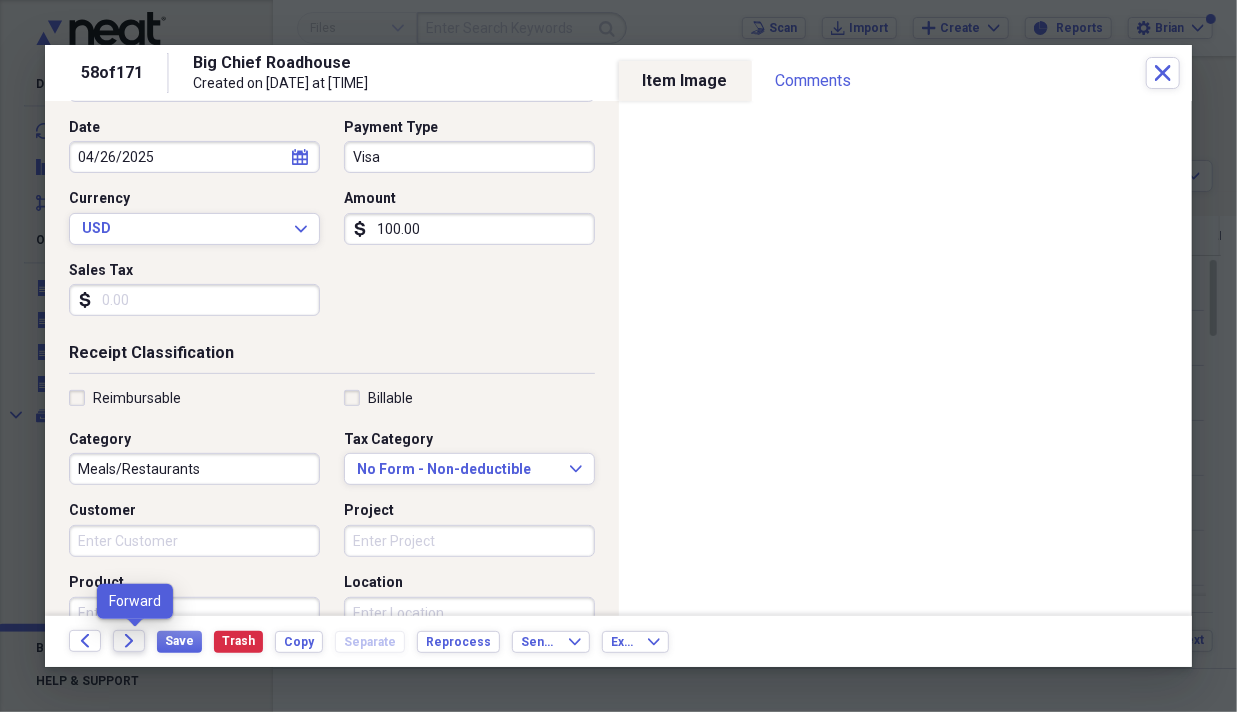 type on "100.00" 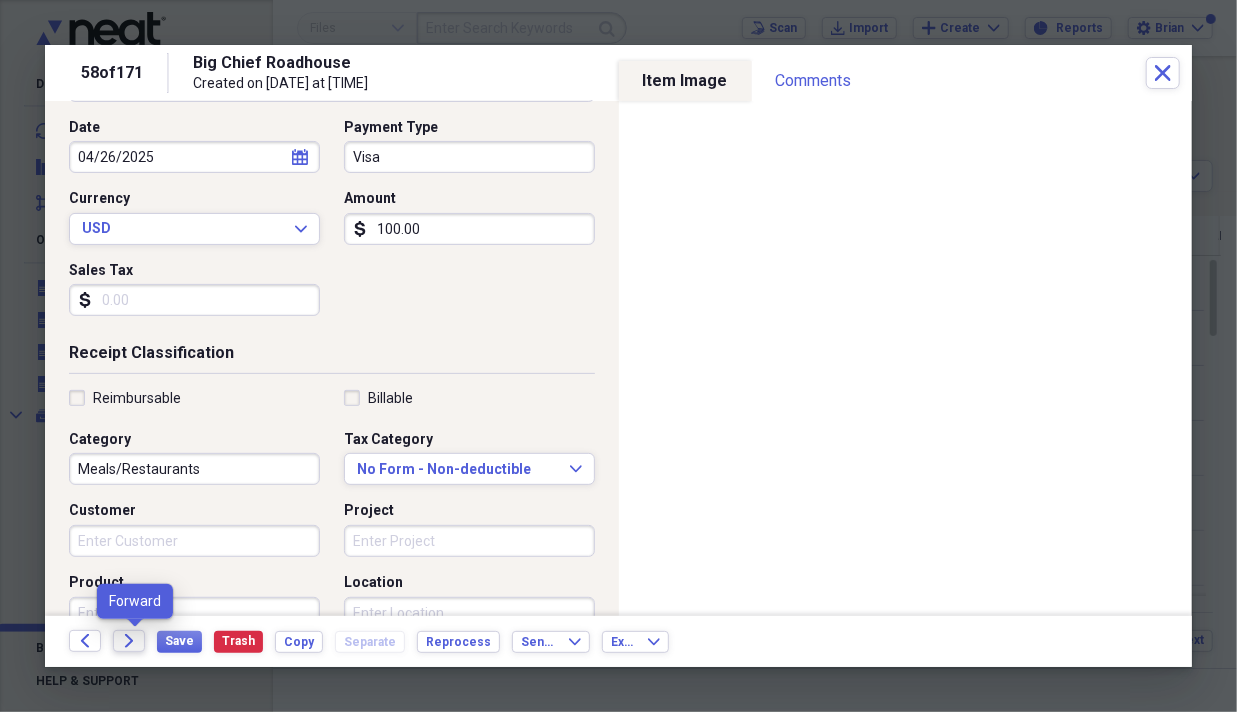 click on "Forward" 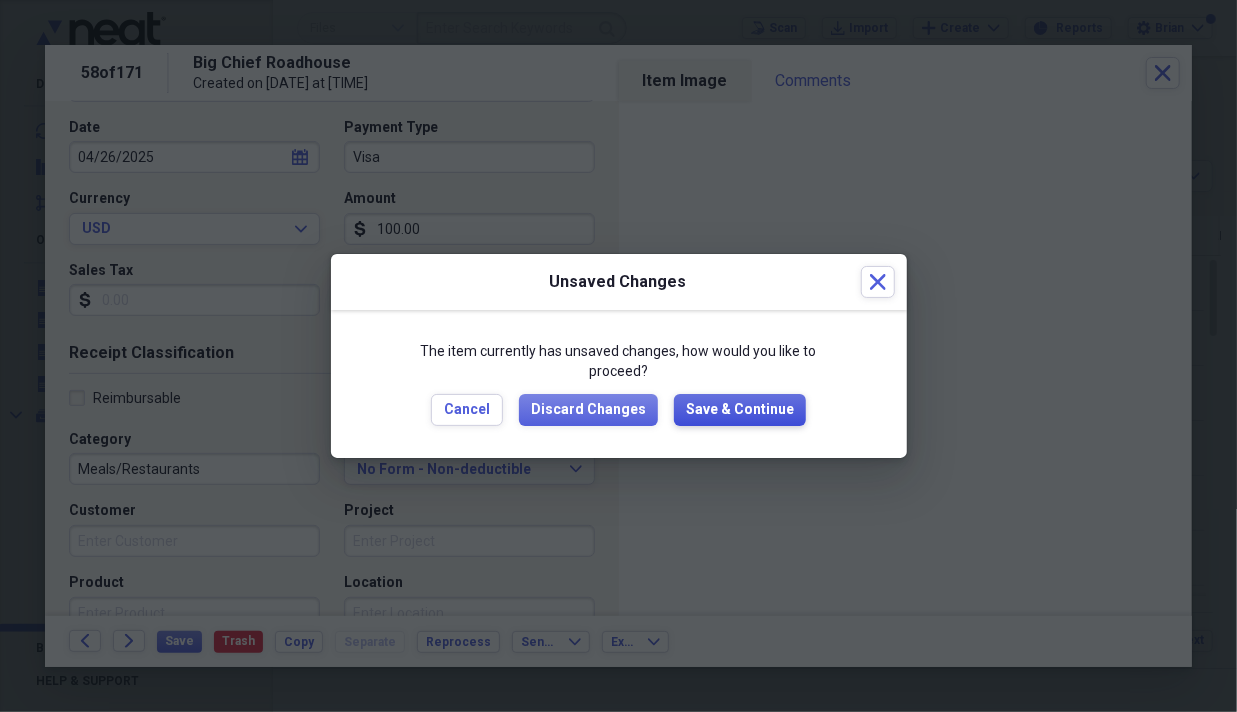click on "Save & Continue" at bounding box center [740, 410] 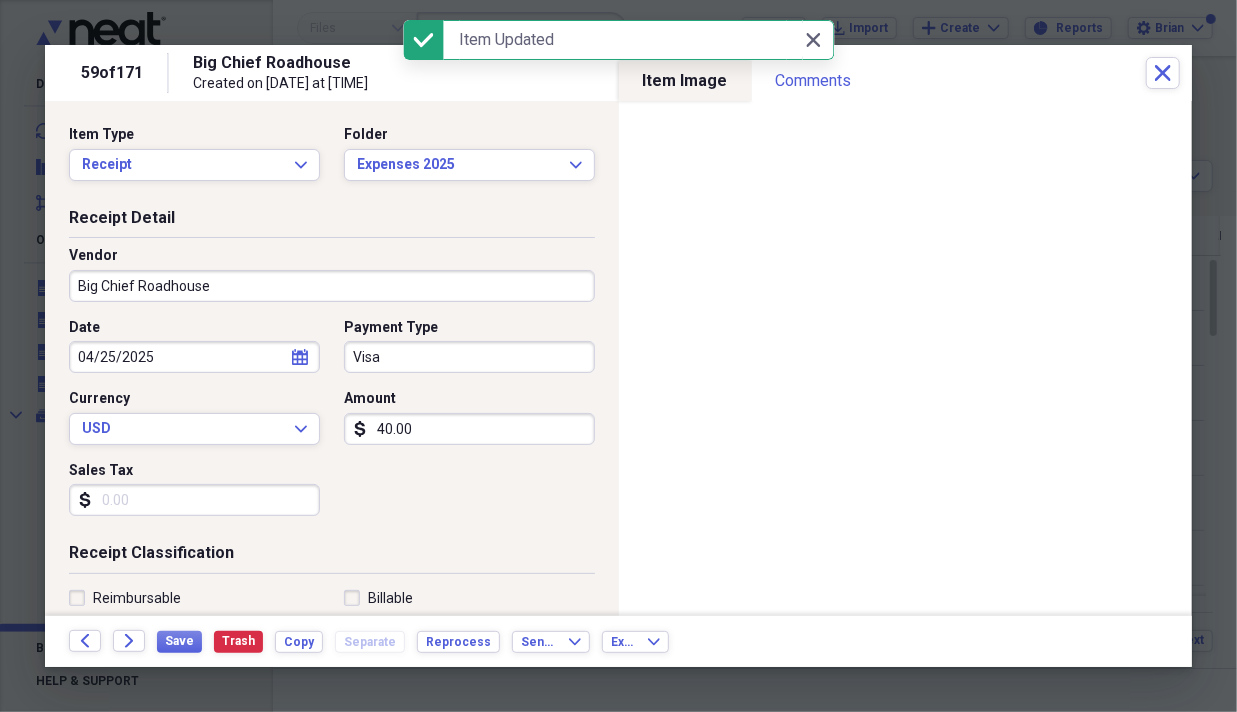 click on "40.00" at bounding box center (469, 429) 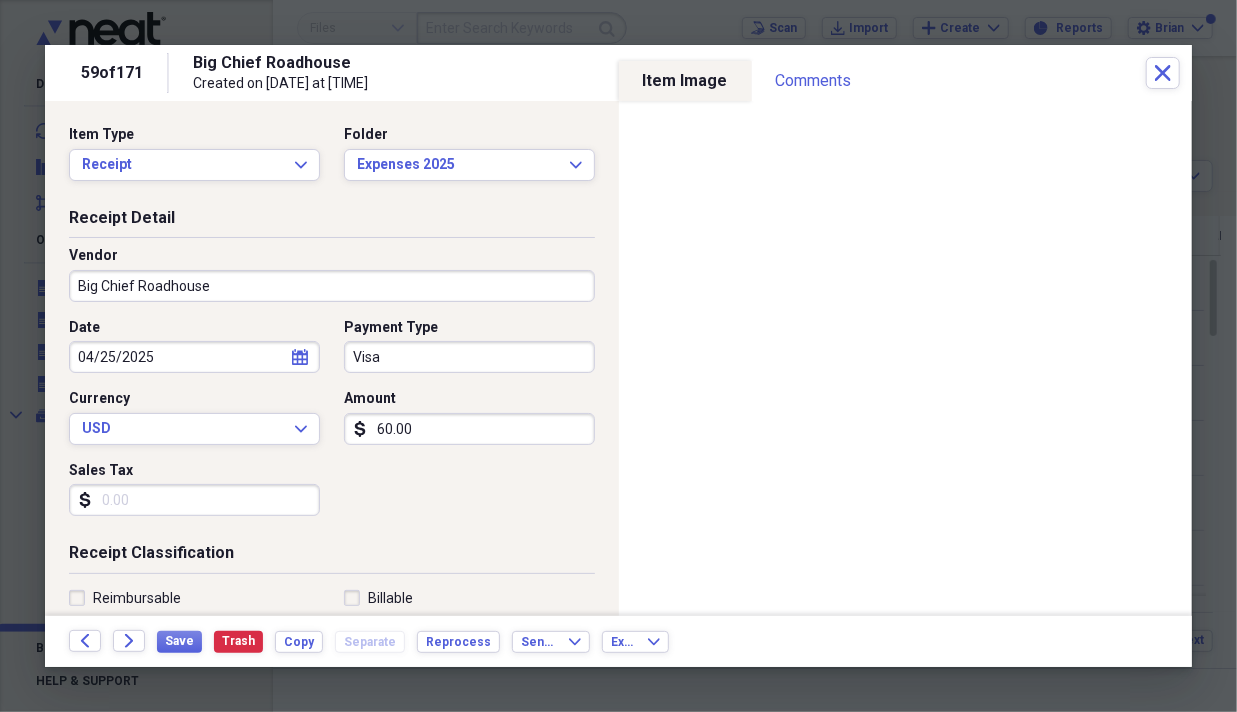 scroll, scrollTop: 200, scrollLeft: 0, axis: vertical 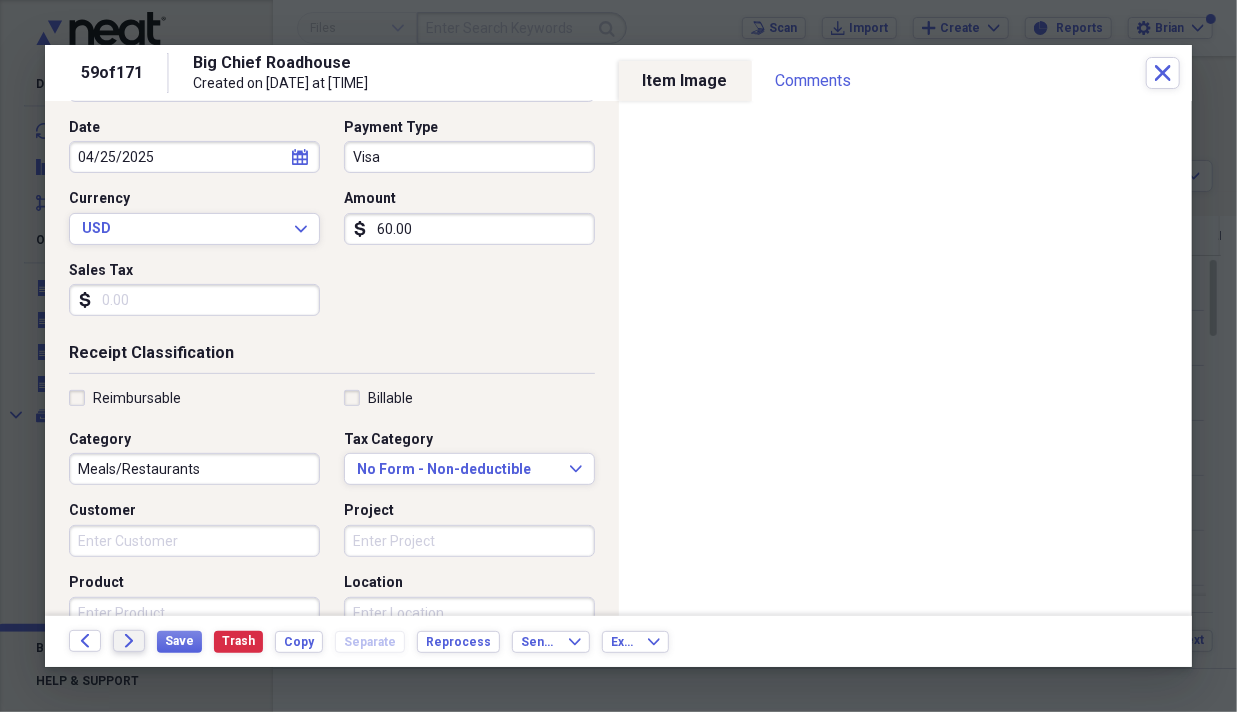 type on "60.00" 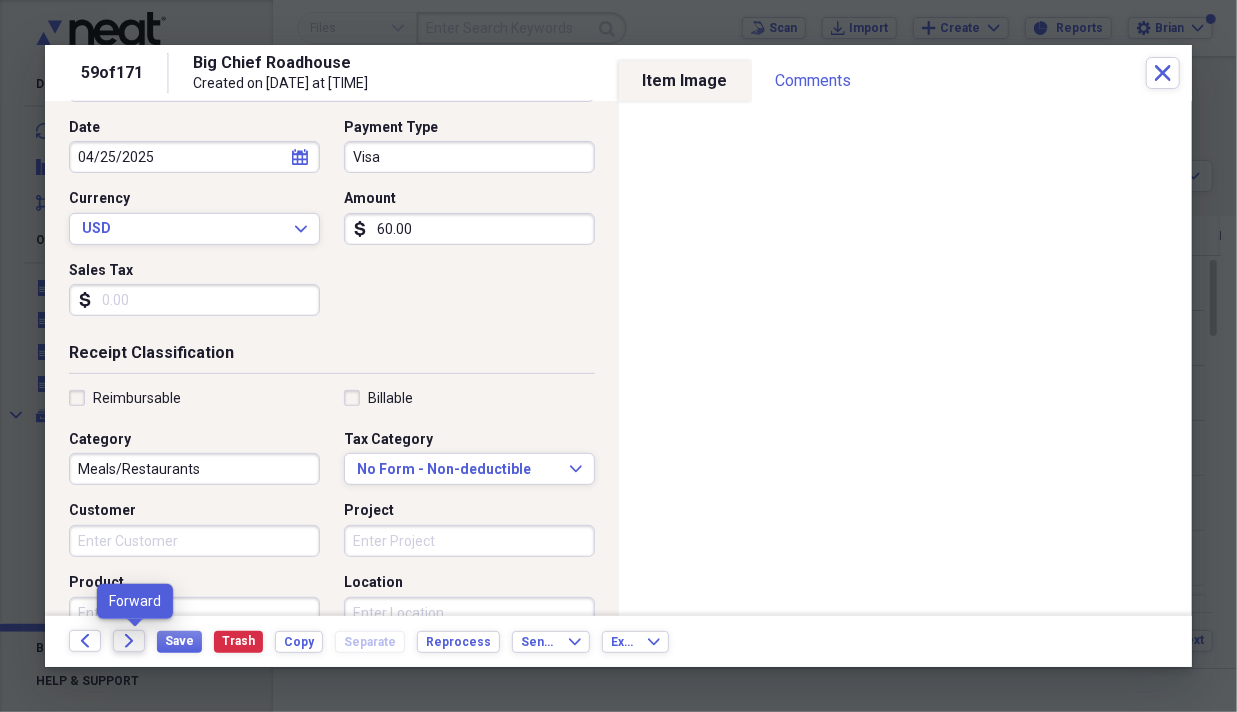 click 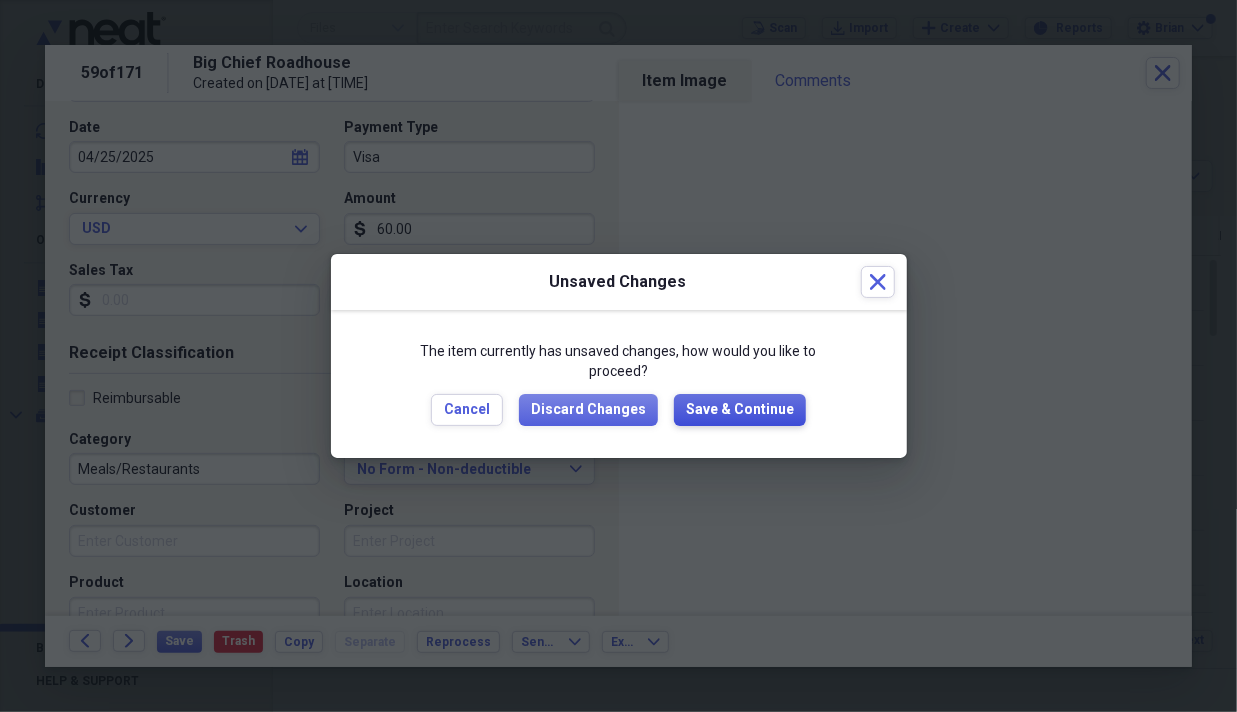click on "Save & Continue" at bounding box center [740, 410] 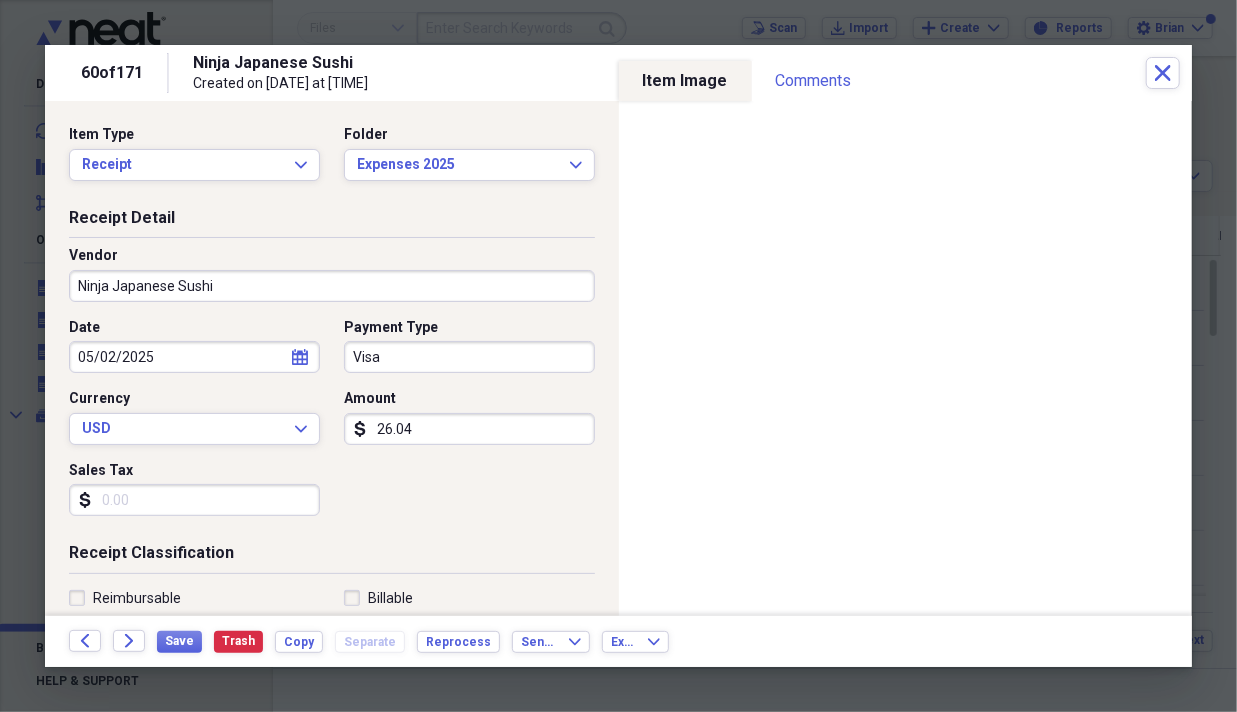 scroll, scrollTop: 200, scrollLeft: 0, axis: vertical 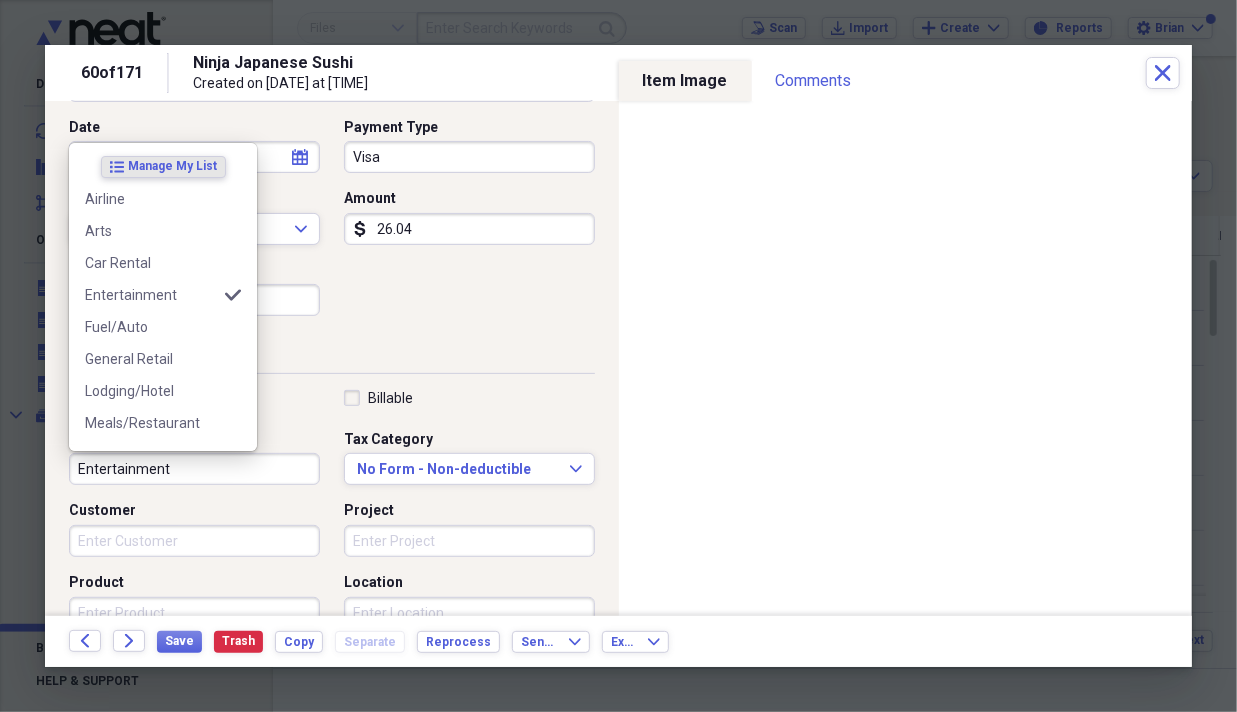 click on "Entertainment" at bounding box center (194, 469) 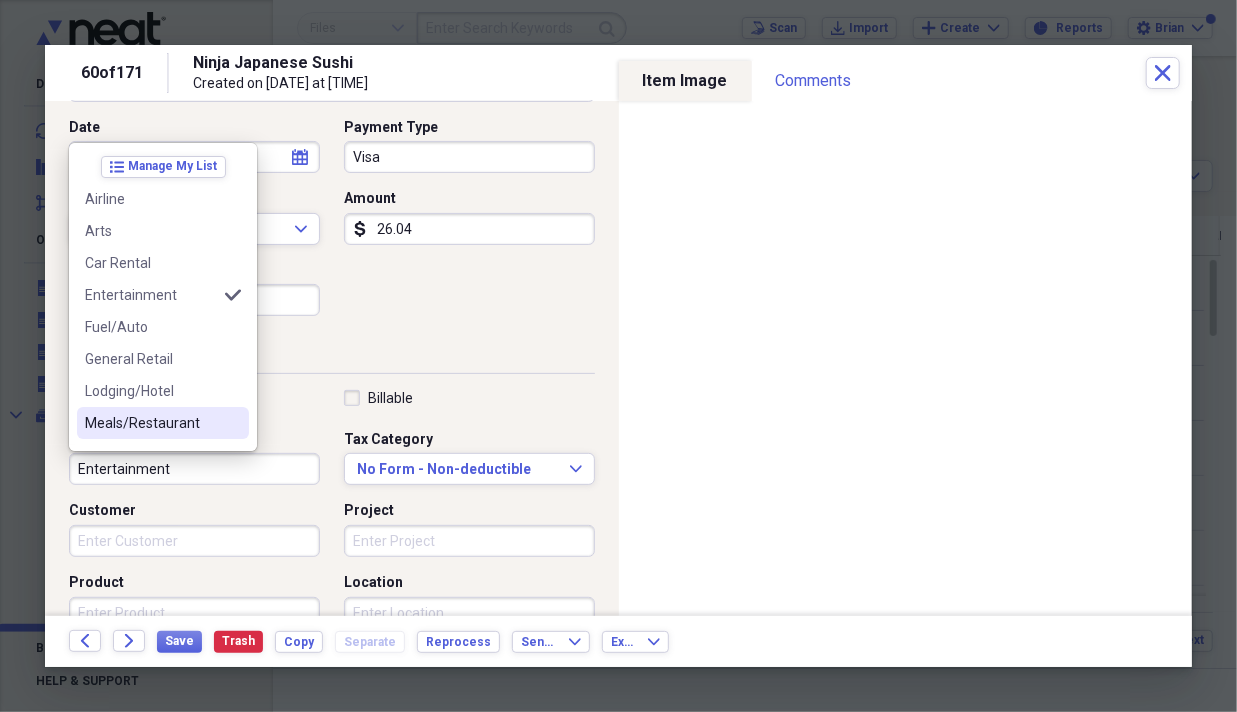 click on "Meals/Restaurant" at bounding box center (151, 423) 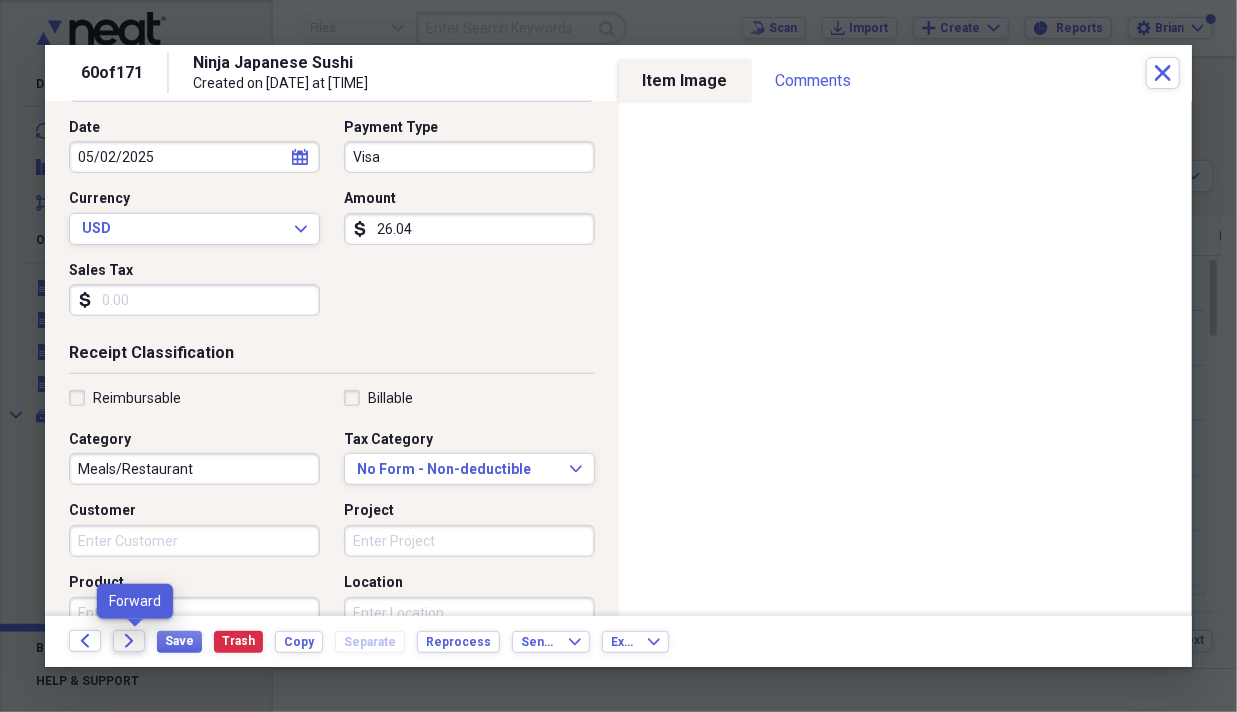 click on "Forward" 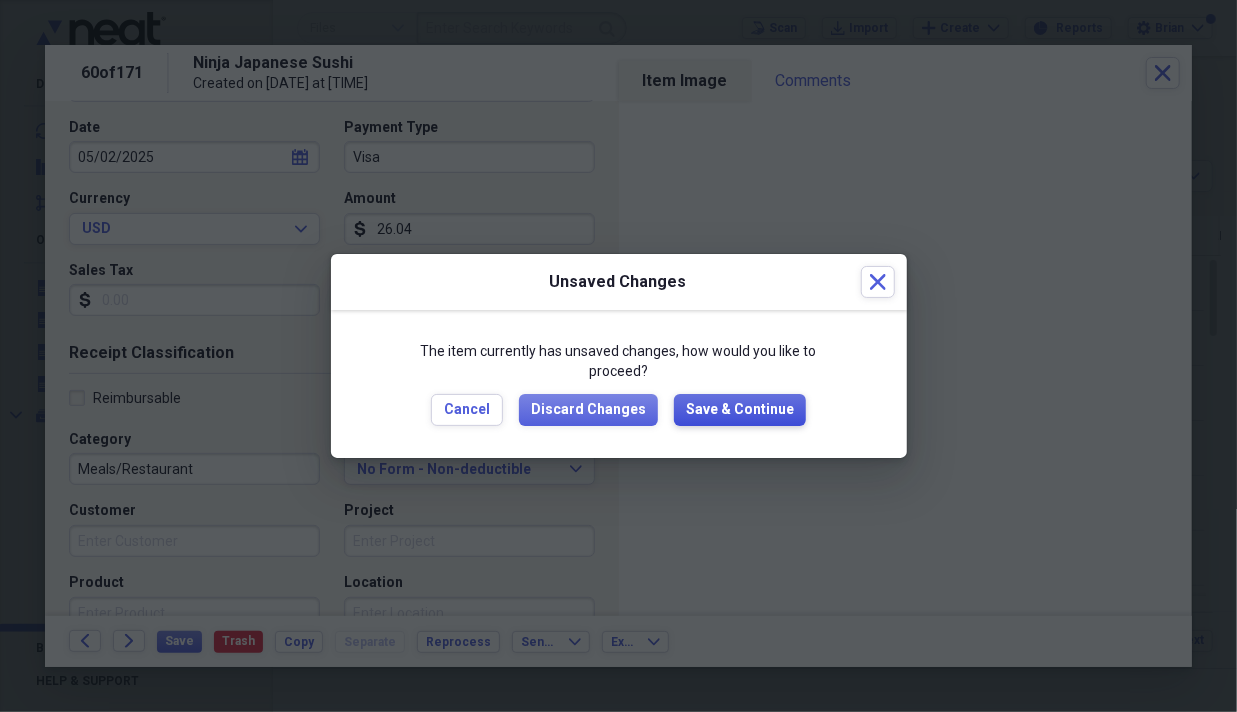 click on "Save & Continue" at bounding box center [740, 410] 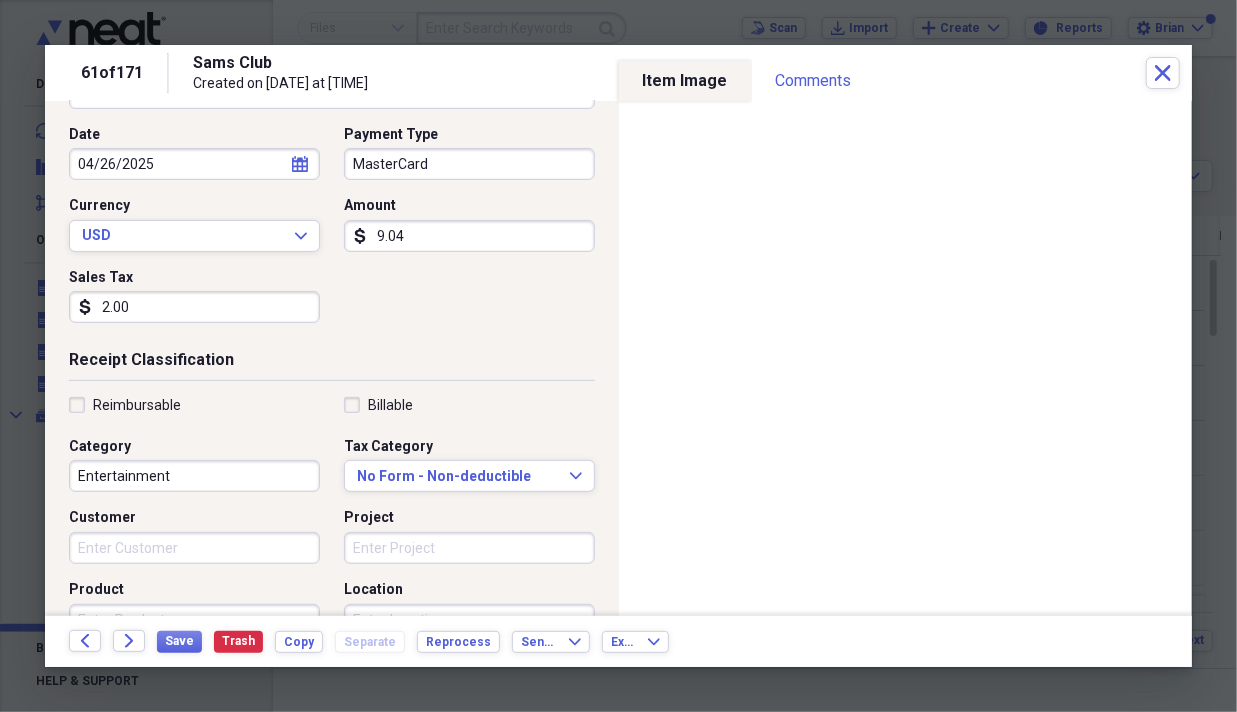 scroll, scrollTop: 200, scrollLeft: 0, axis: vertical 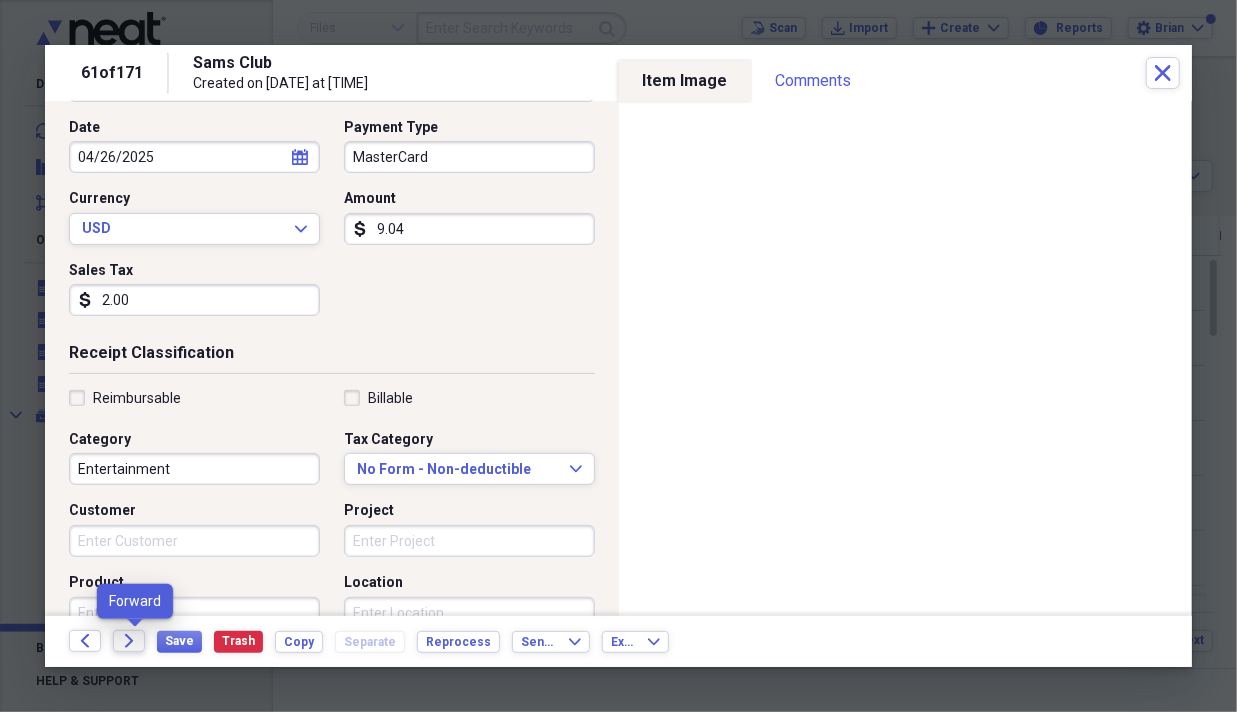 click on "Forward" 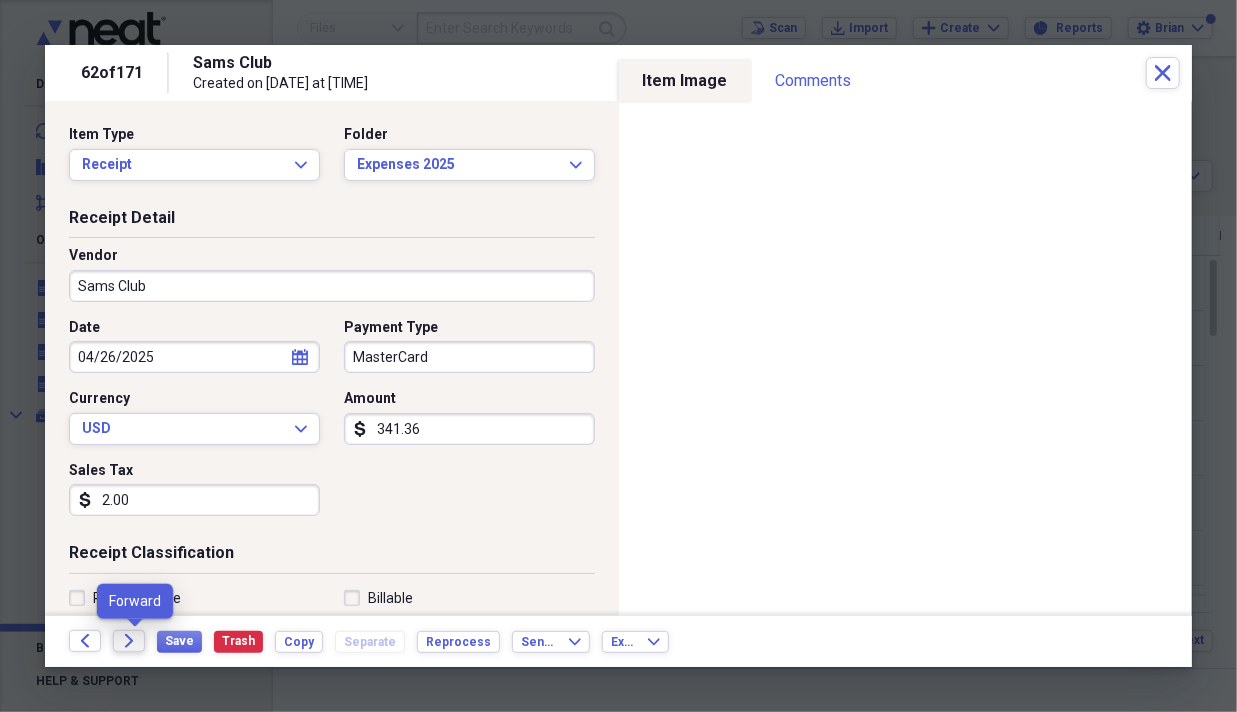 click on "Forward" 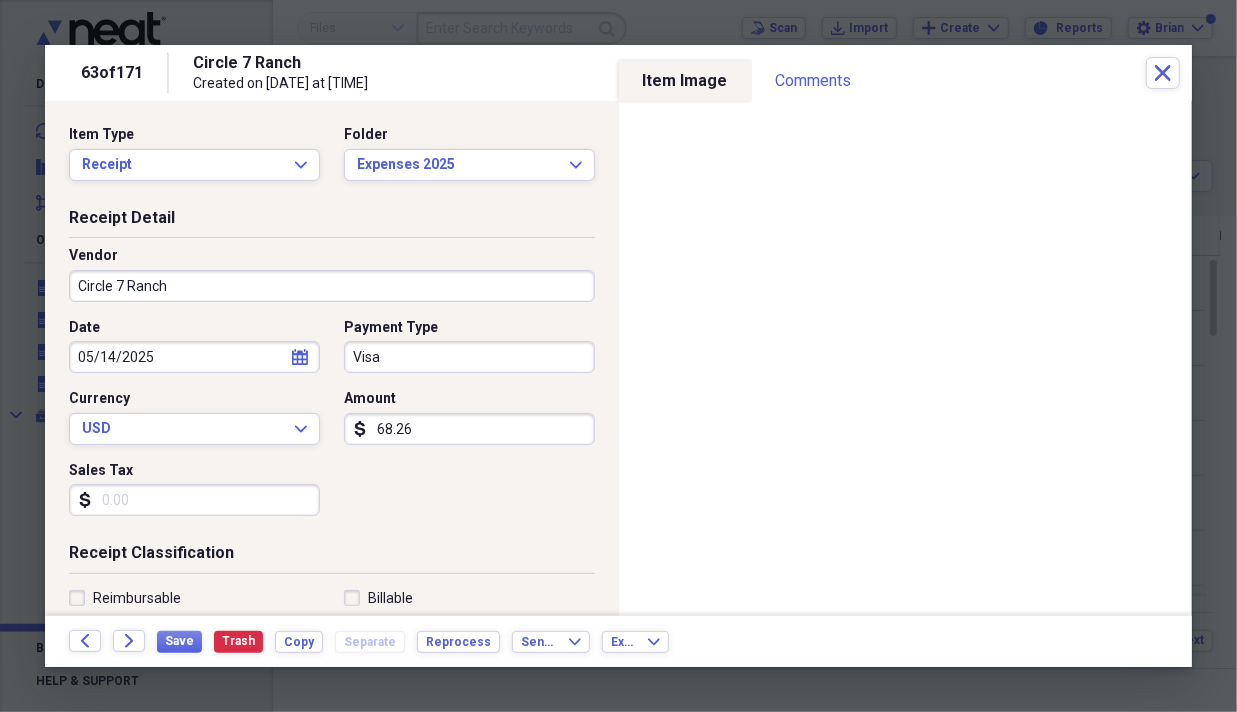 click on "68.26" at bounding box center [469, 429] 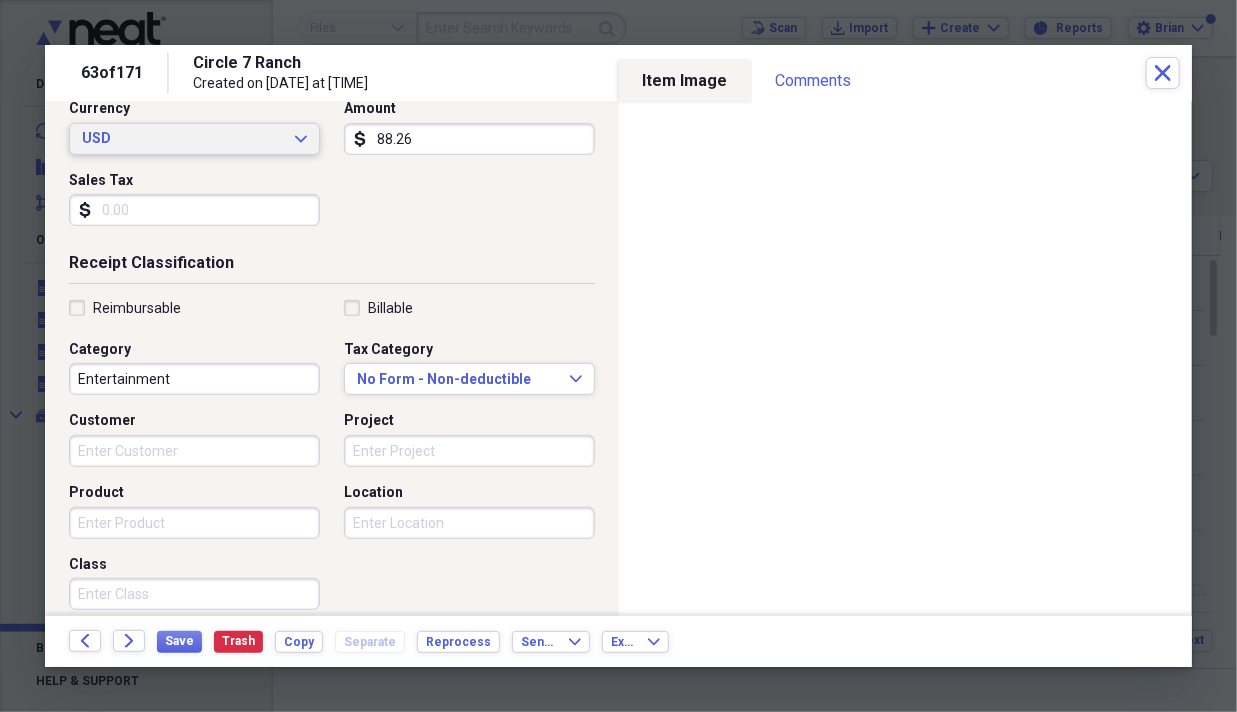 scroll, scrollTop: 300, scrollLeft: 0, axis: vertical 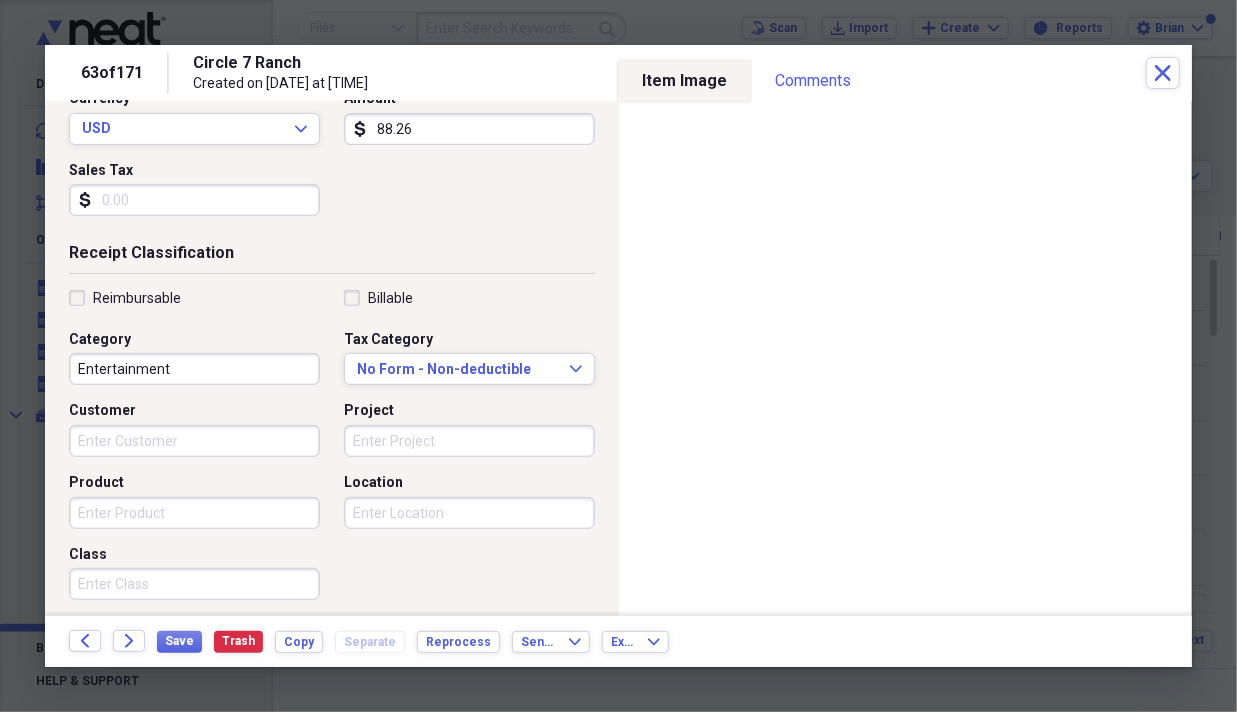 type on "88.26" 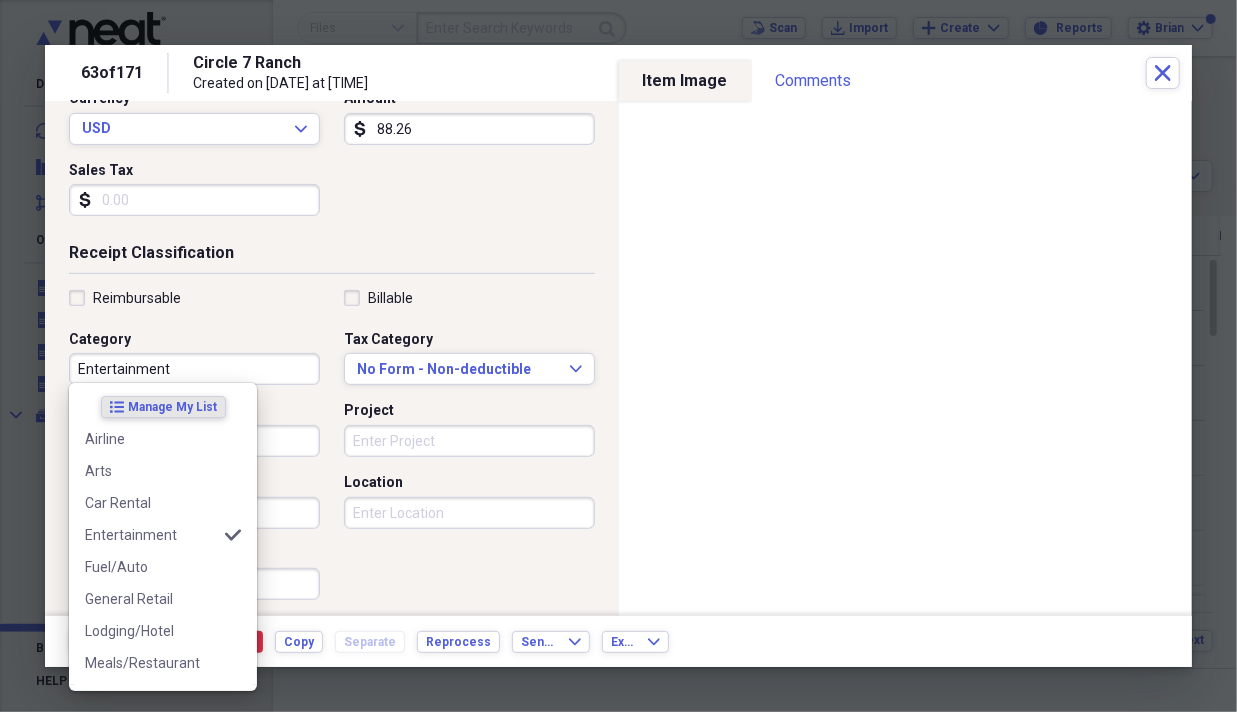 click on "Entertainment" at bounding box center [194, 369] 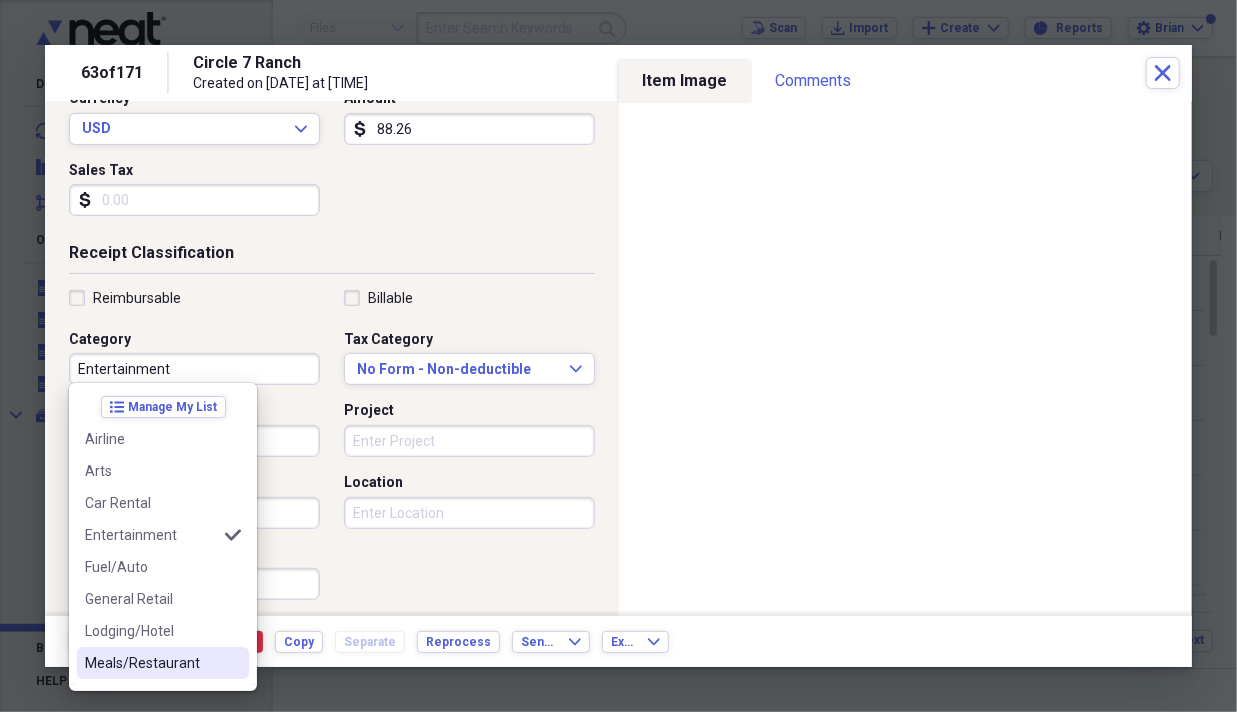 click on "Meals/Restaurant" at bounding box center [163, 663] 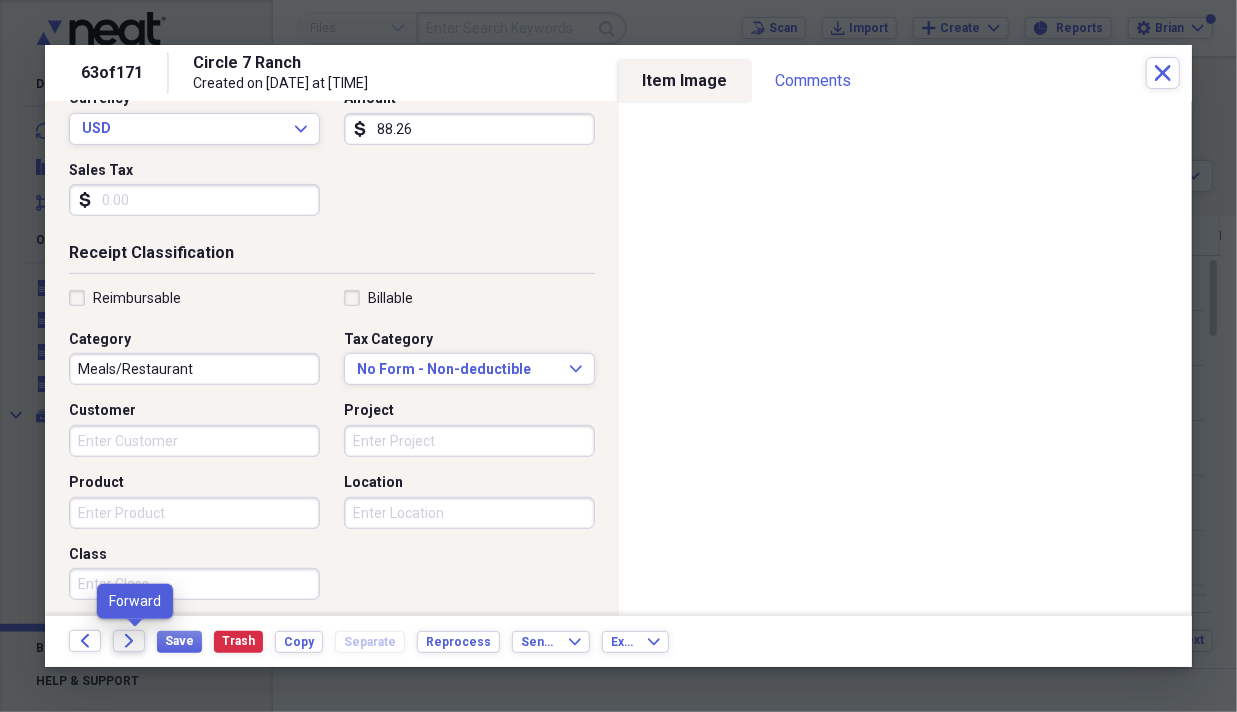 click on "Forward" at bounding box center [129, 641] 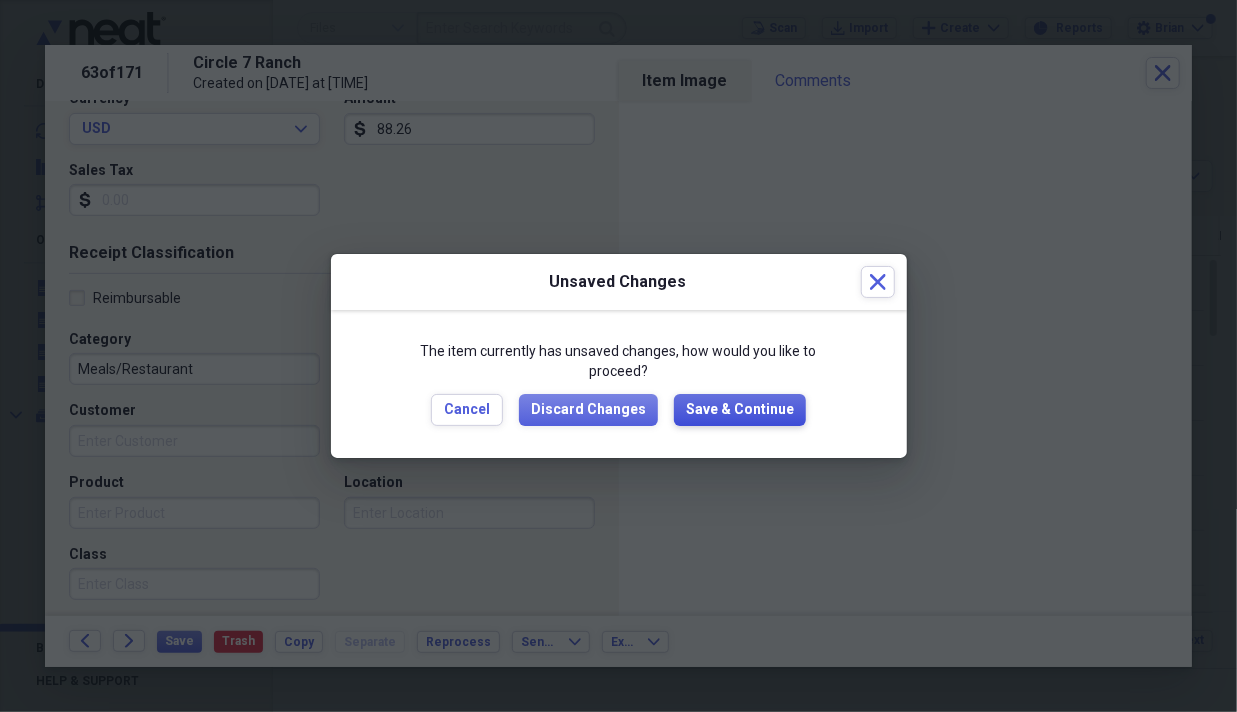 click on "Save & Continue" at bounding box center [740, 410] 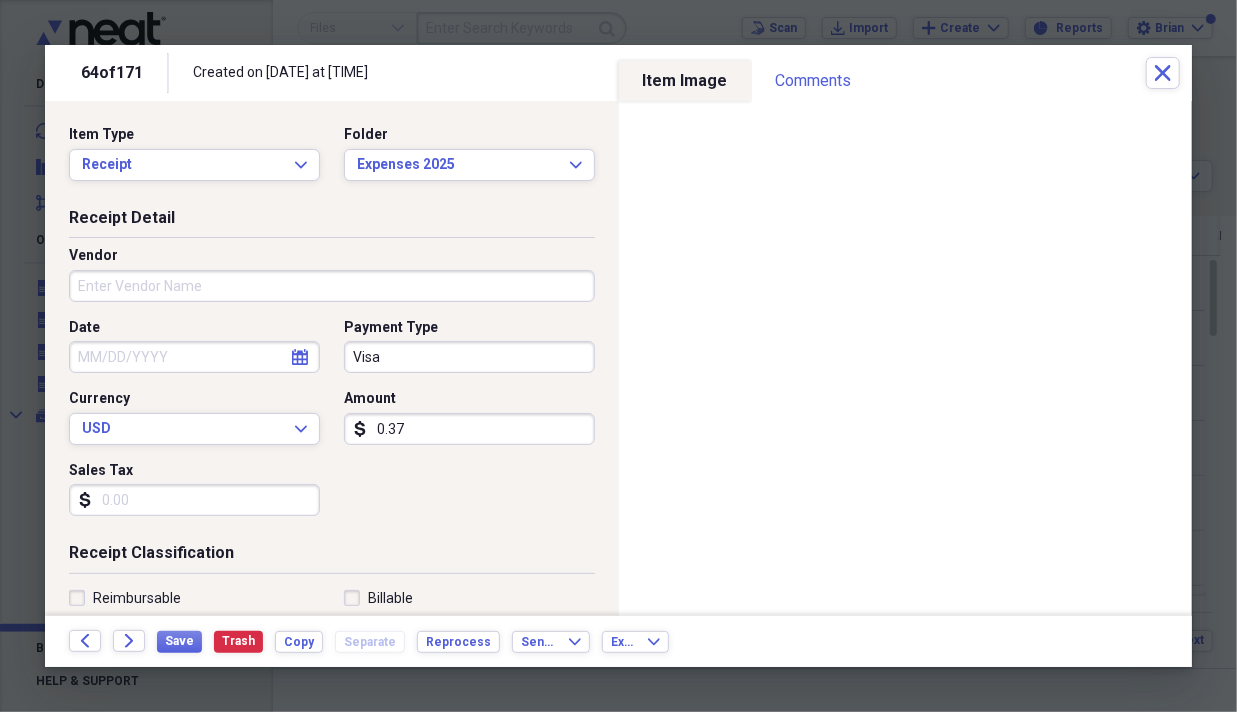 click on "Vendor" at bounding box center (332, 286) 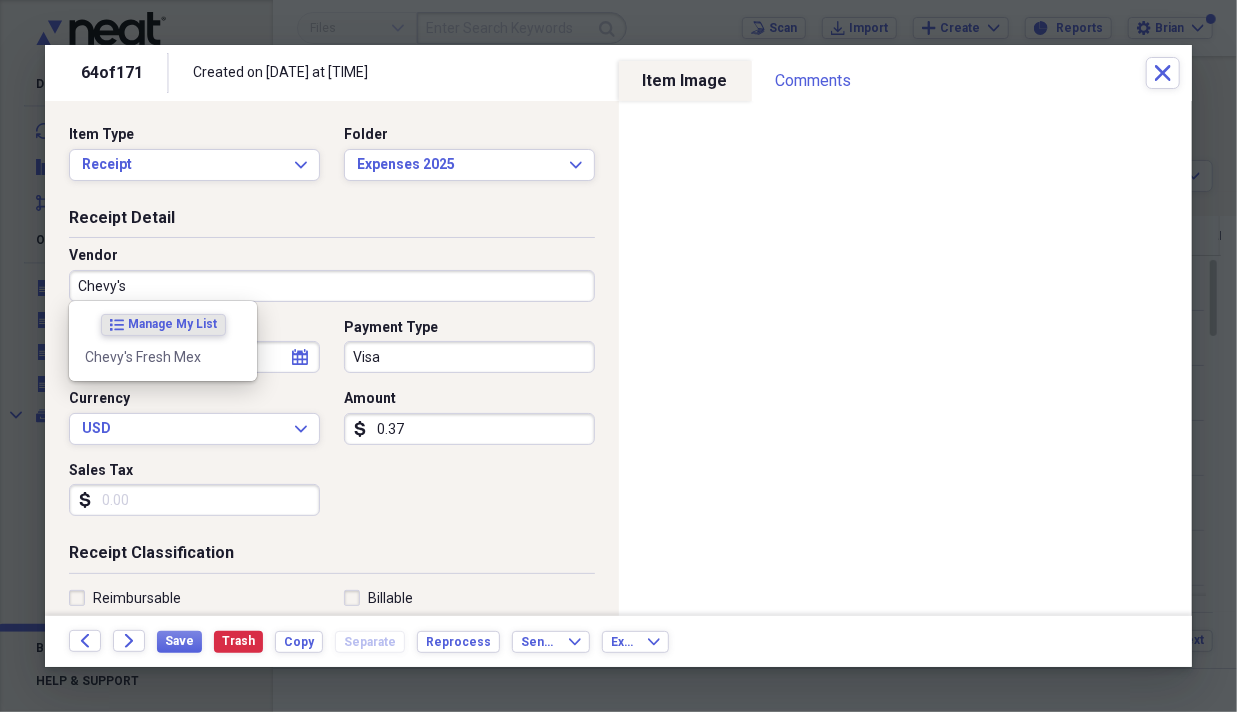 type on "Chevy's" 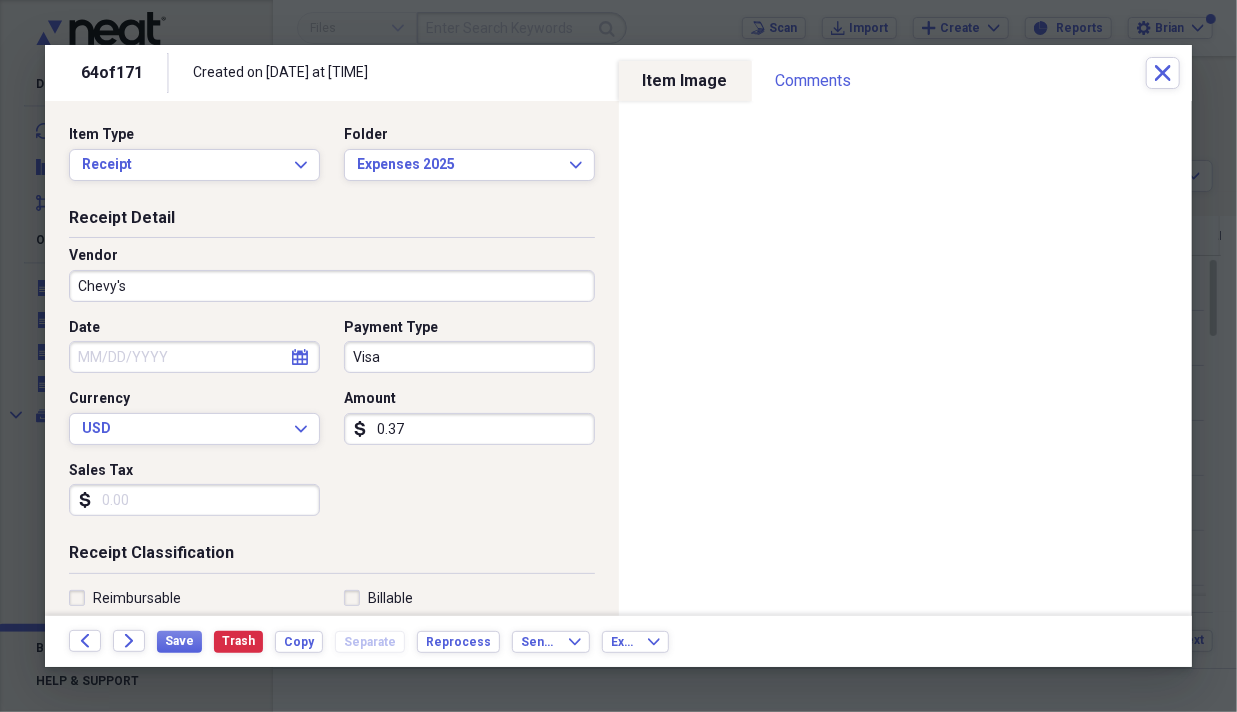 click on "0.37" at bounding box center [469, 429] 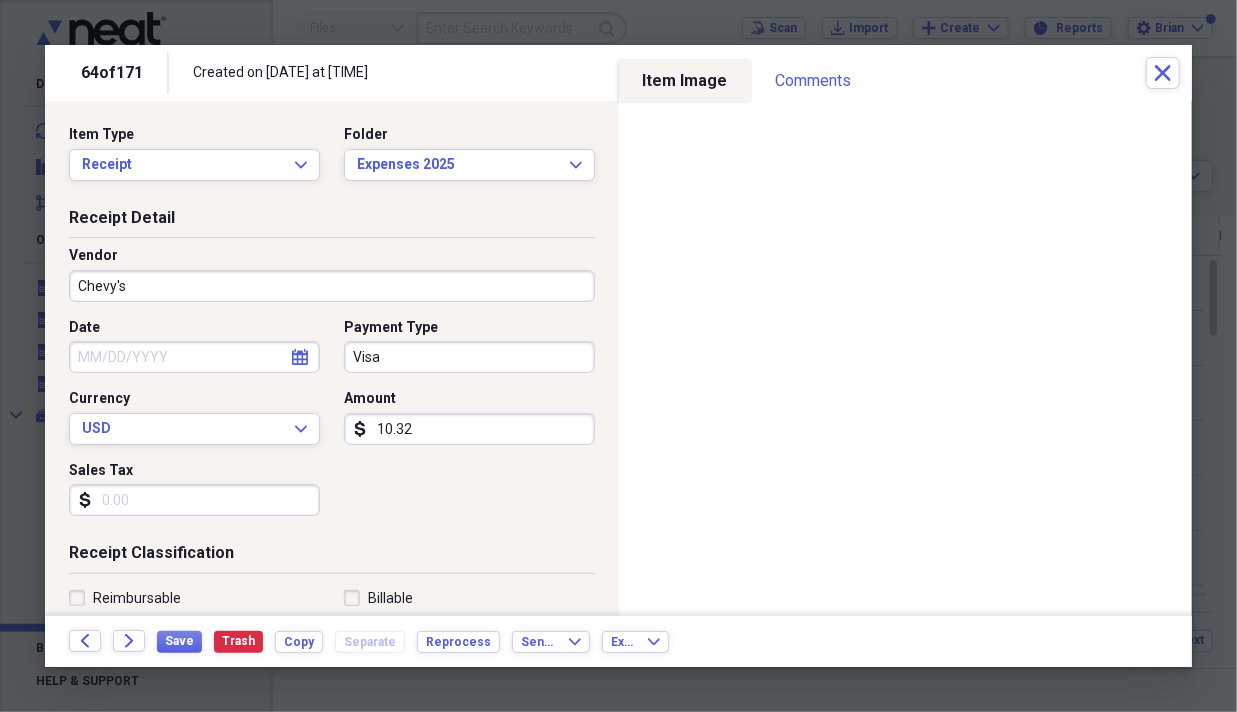 type on "10.32" 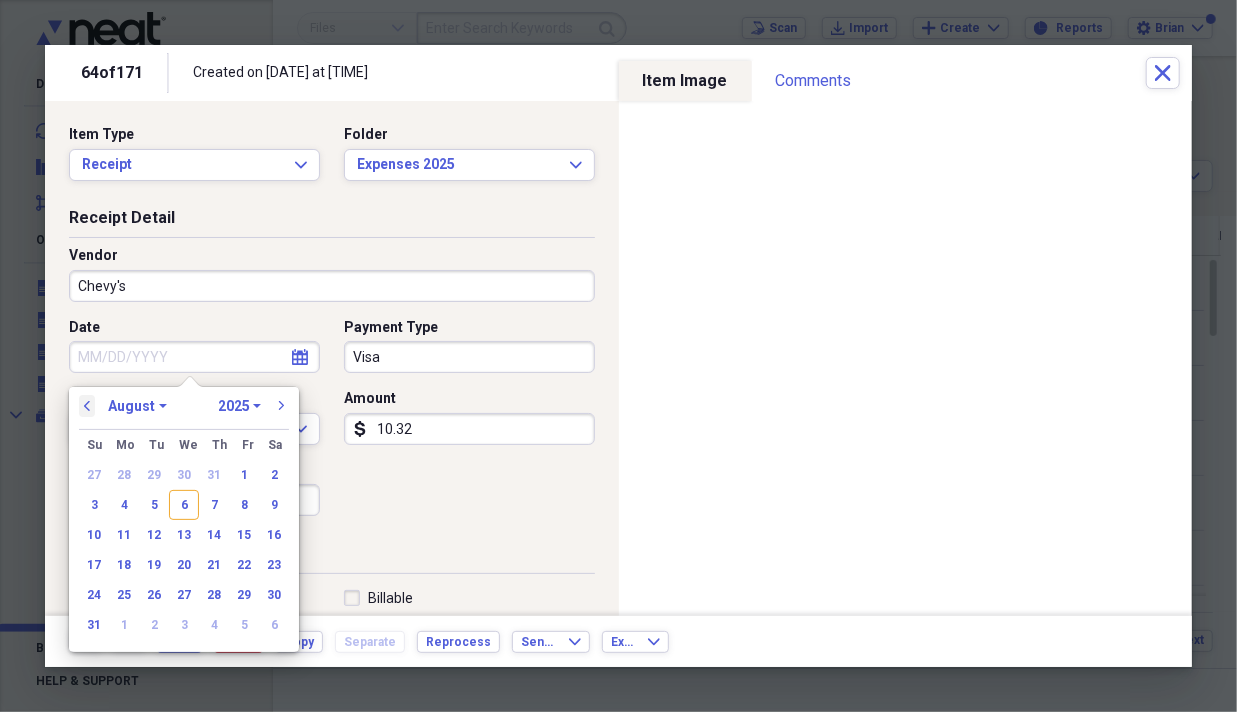 click on "previous" at bounding box center [87, 406] 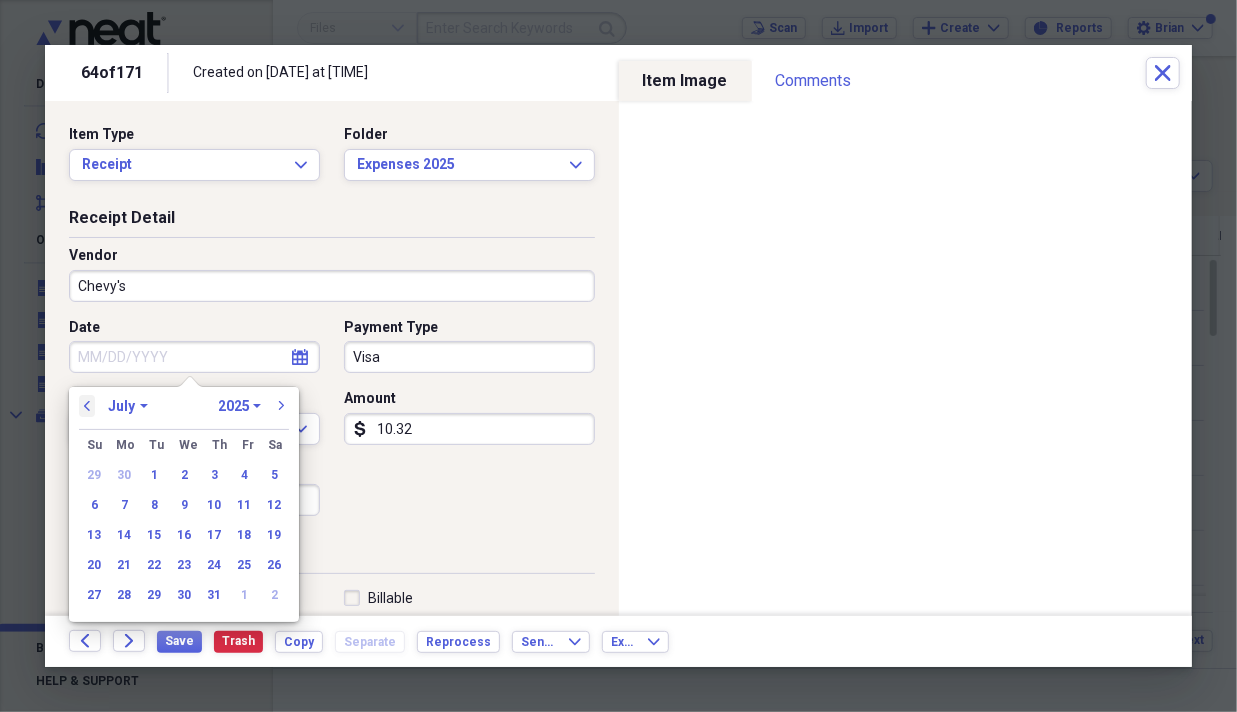 click on "previous" at bounding box center [87, 406] 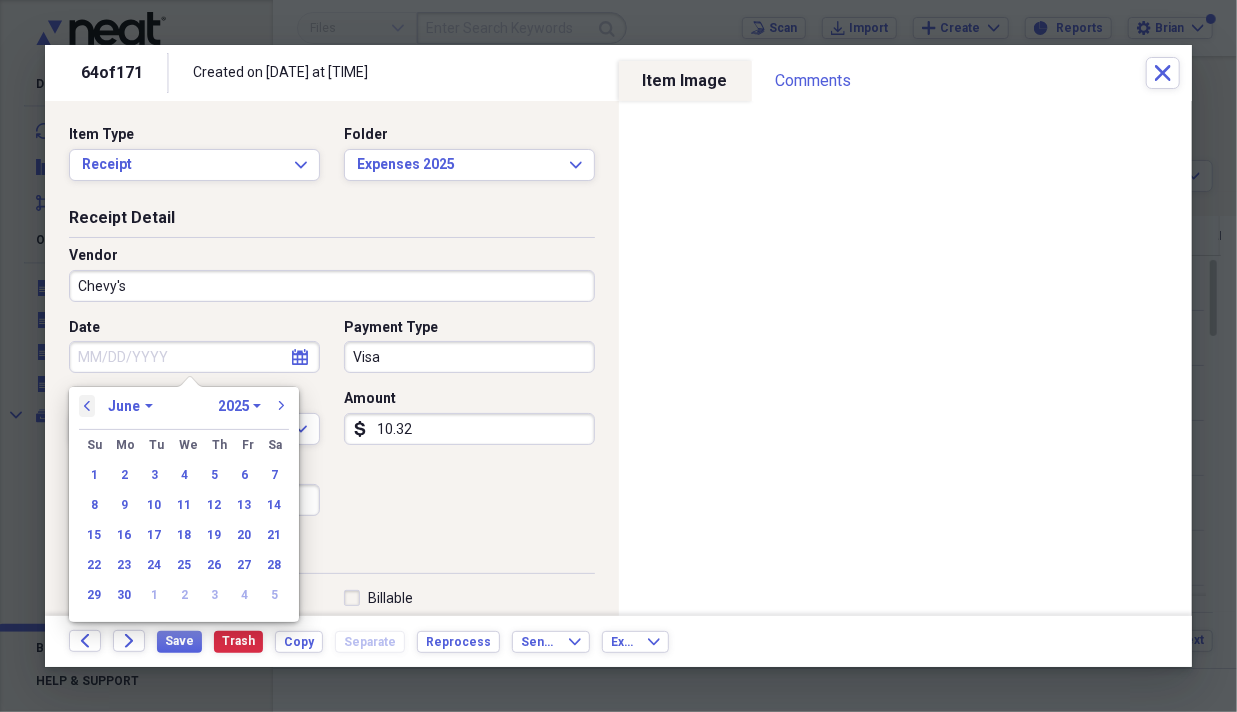 click on "previous" at bounding box center [87, 406] 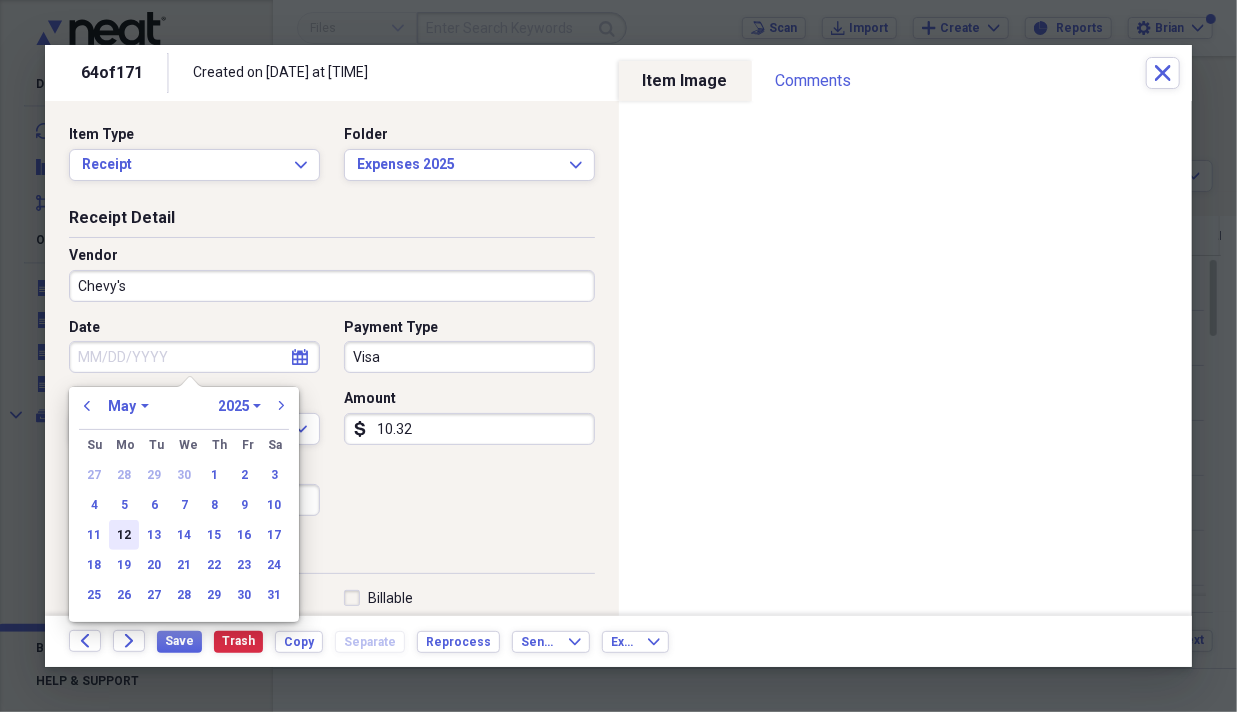 click on "12" at bounding box center (124, 535) 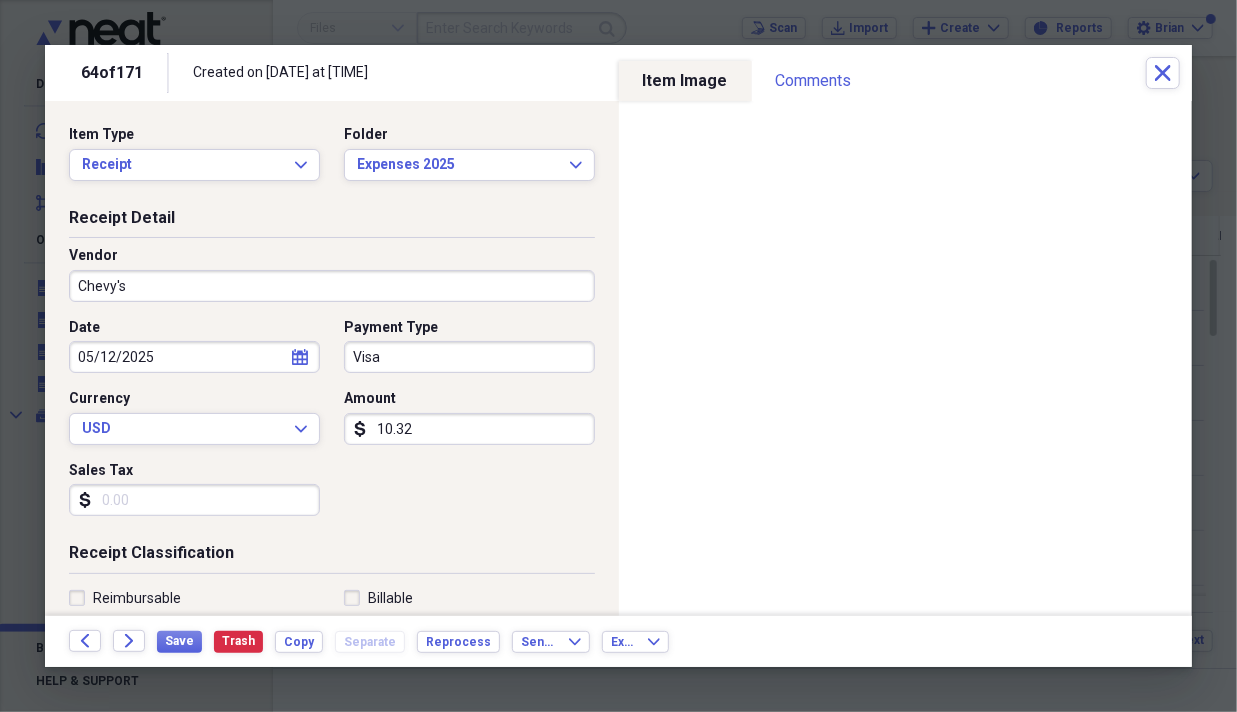 scroll, scrollTop: 300, scrollLeft: 0, axis: vertical 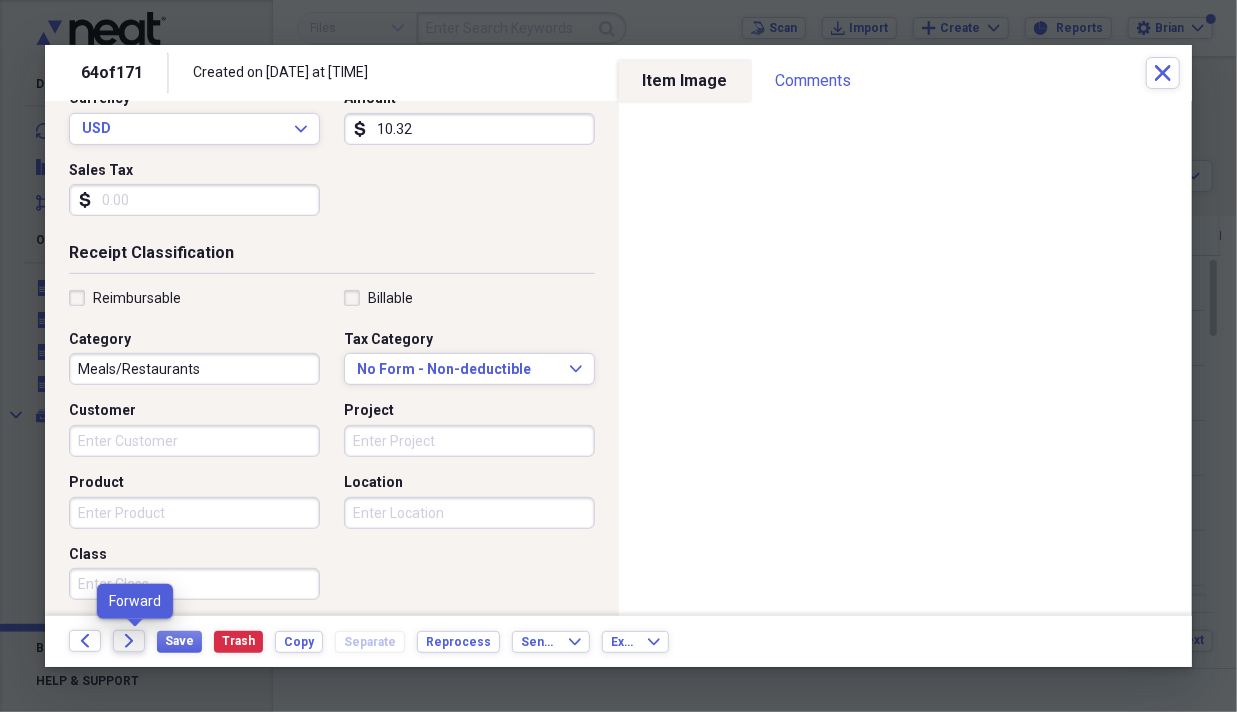click on "Forward" at bounding box center [129, 641] 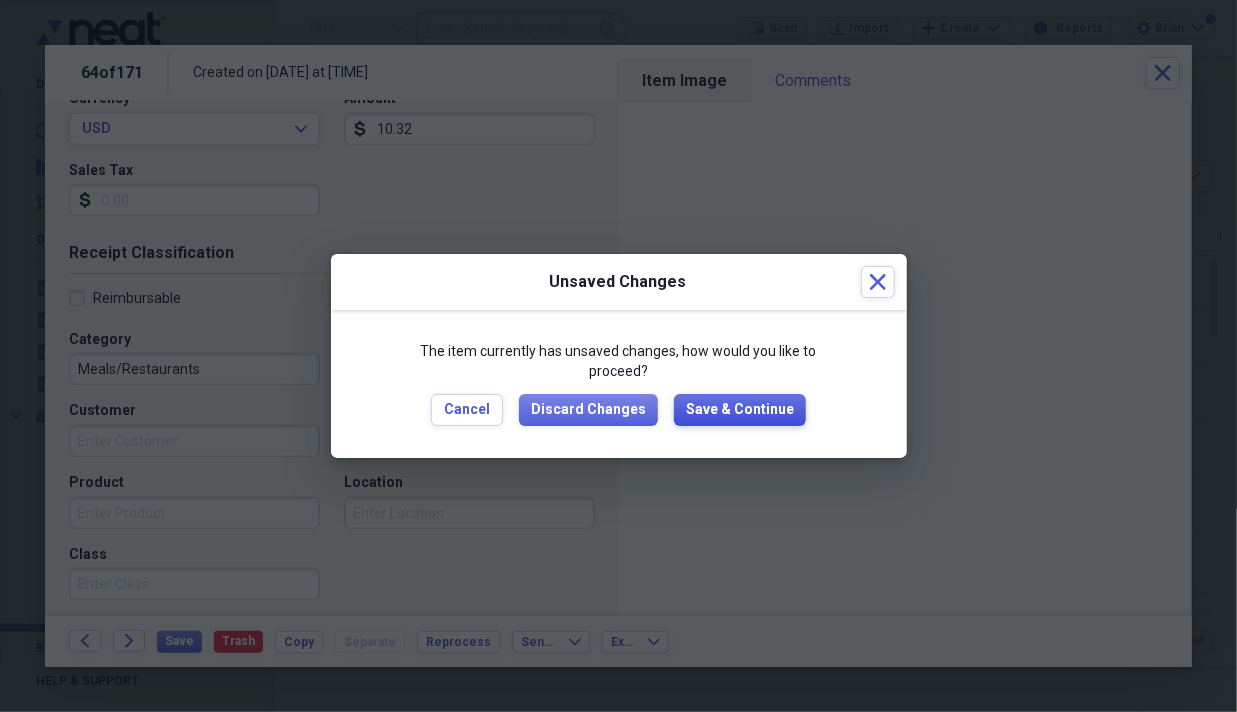click on "Save & Continue" at bounding box center (740, 410) 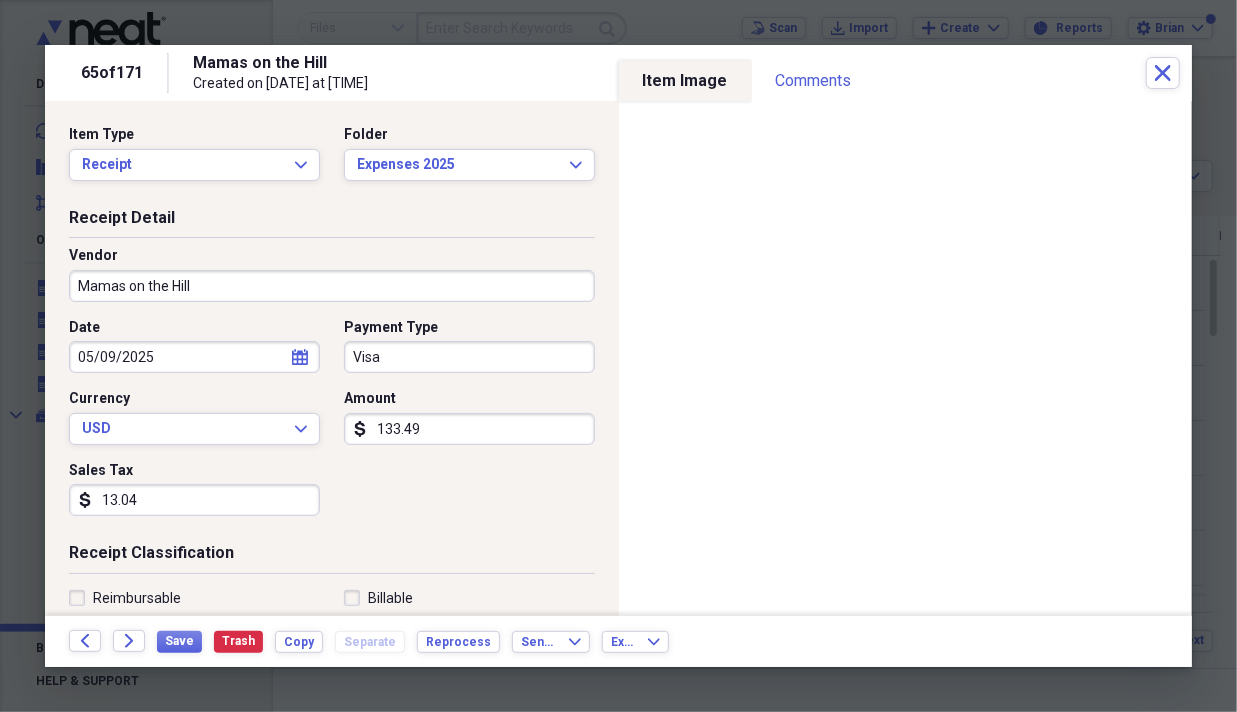 click on "133.49" at bounding box center [469, 429] 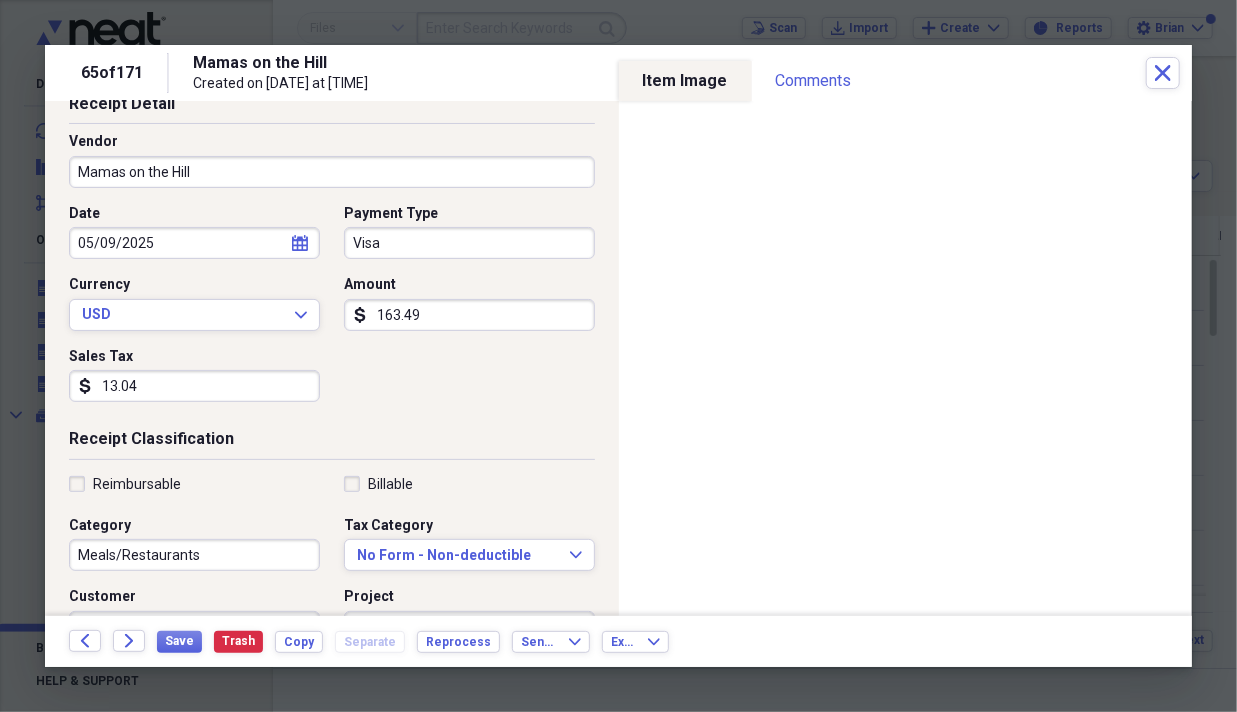 scroll, scrollTop: 300, scrollLeft: 0, axis: vertical 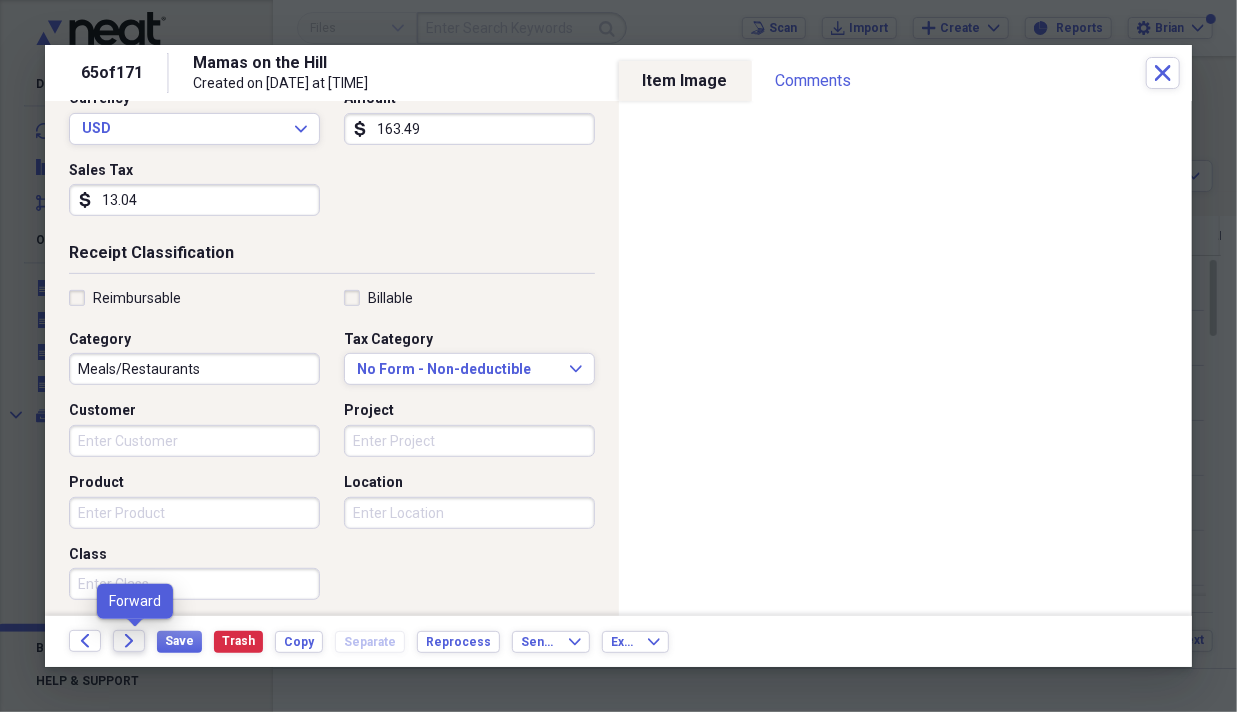 type on "163.49" 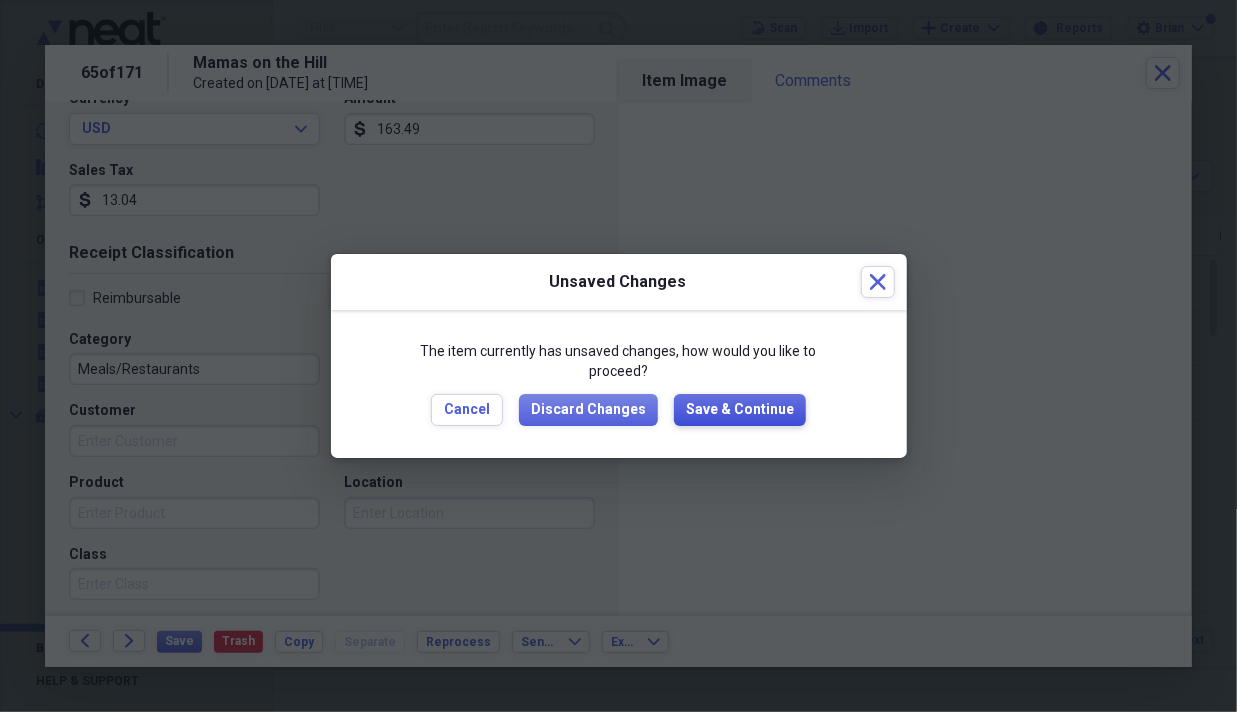 click on "Save & Continue" at bounding box center (740, 410) 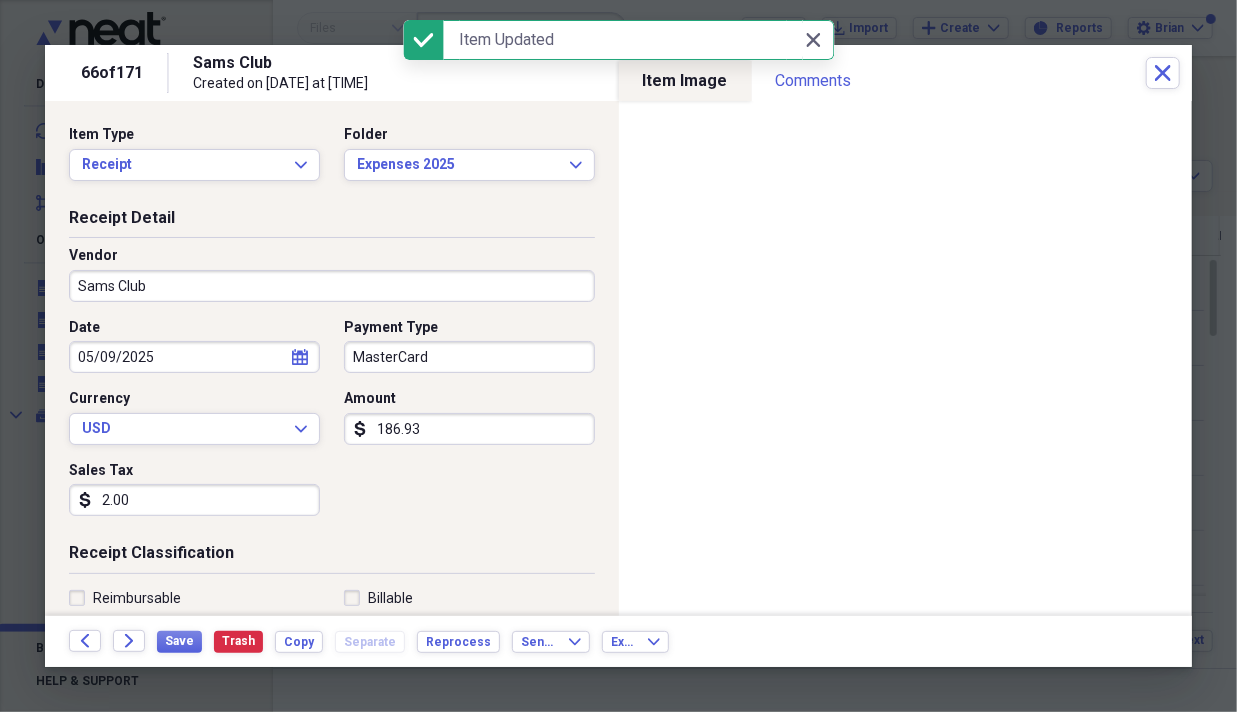 scroll, scrollTop: 200, scrollLeft: 0, axis: vertical 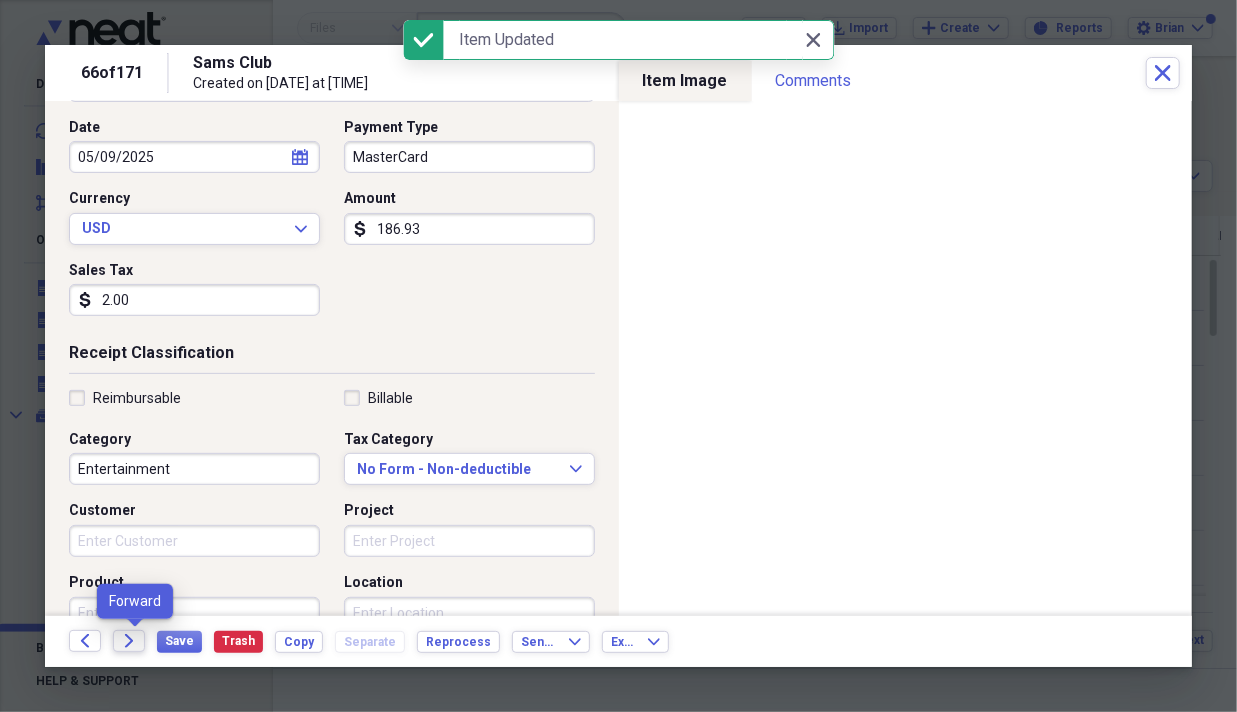 click on "Forward" at bounding box center (129, 641) 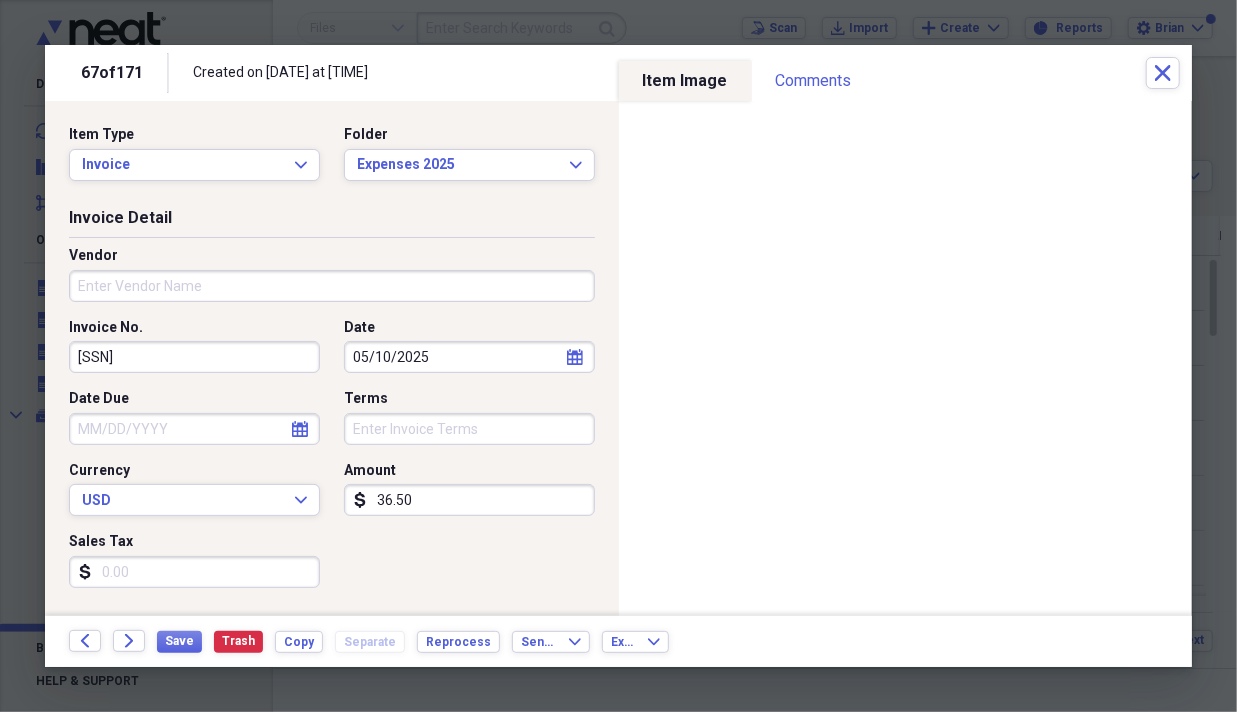click on "Vendor" at bounding box center (332, 286) 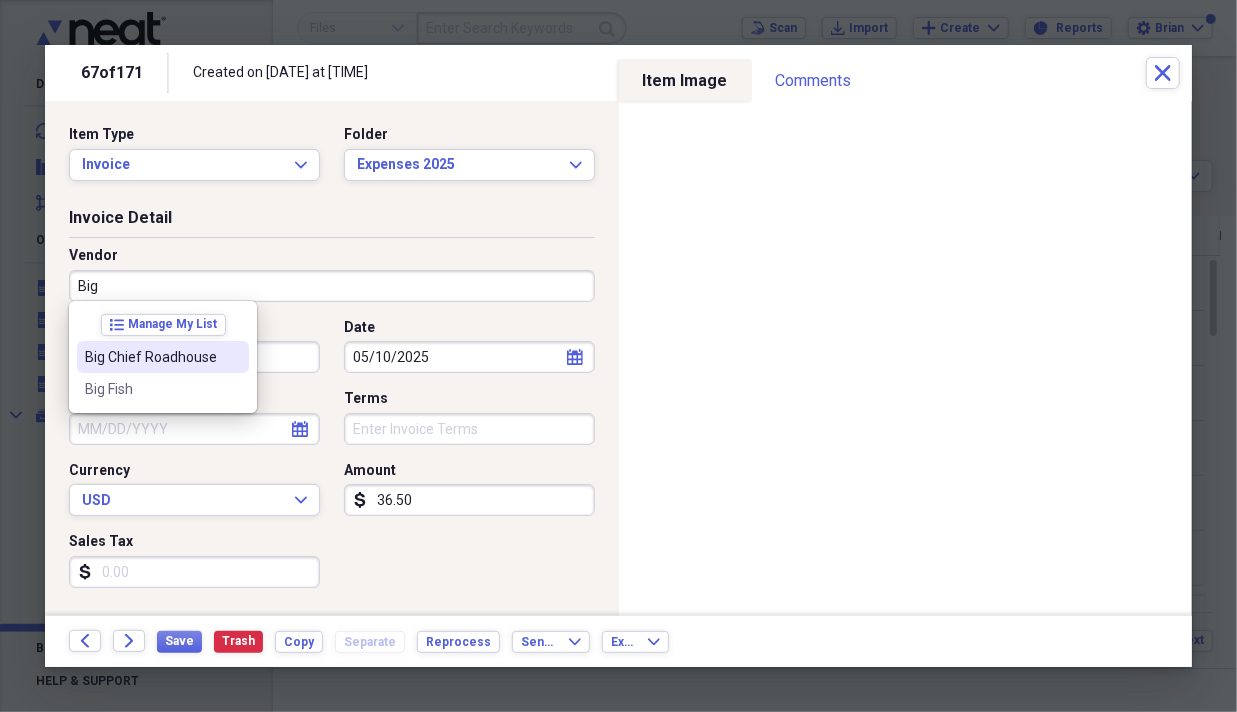 click on "Big Chief Roadhouse" at bounding box center [163, 357] 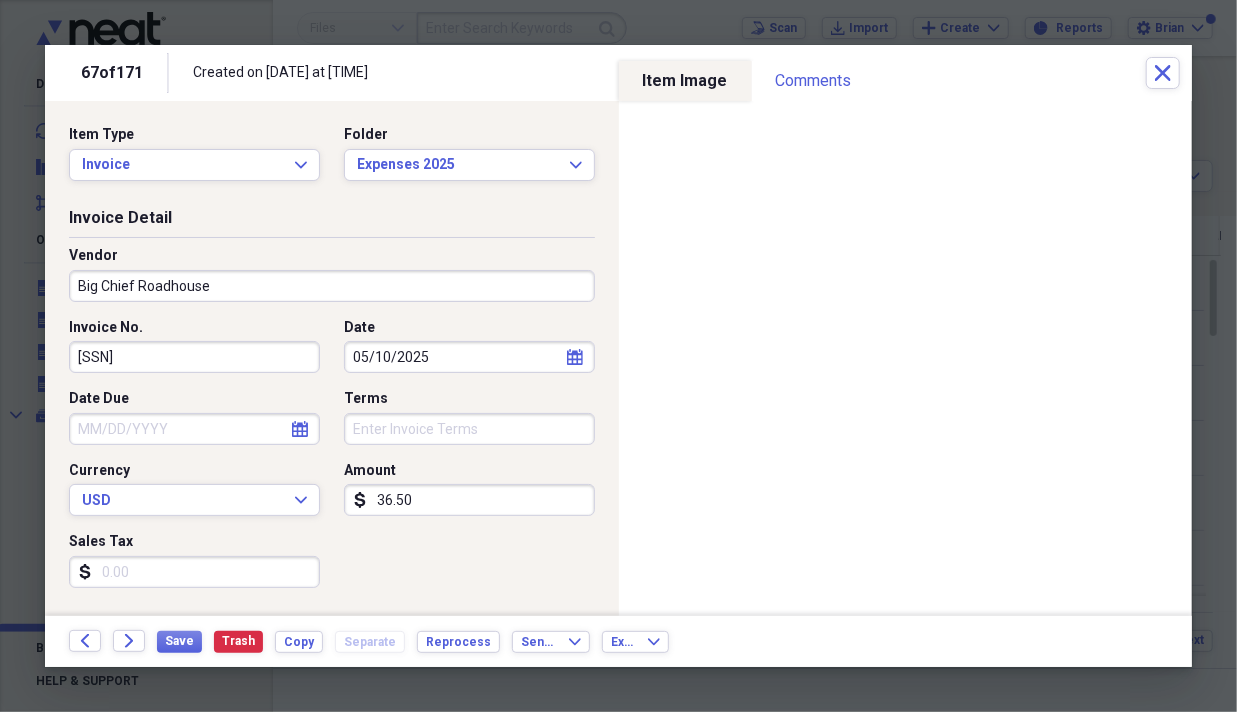 type on "Meals/Restaurants" 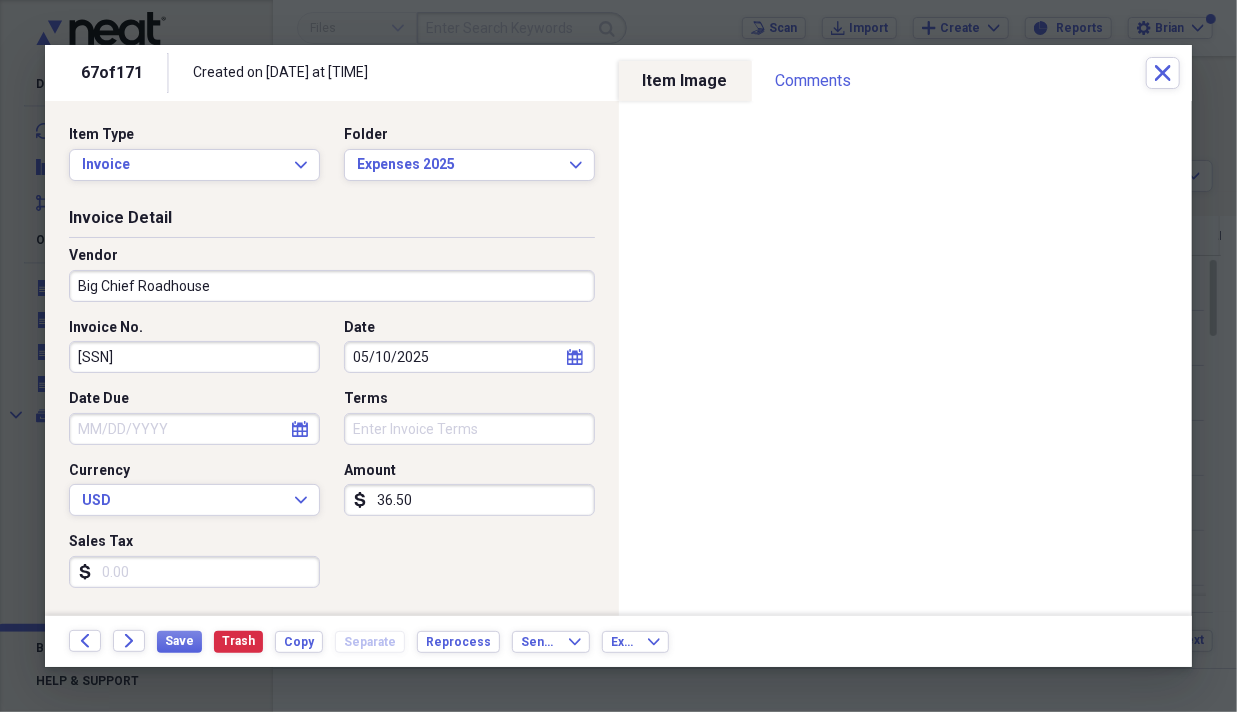 click on "36.50" at bounding box center [469, 500] 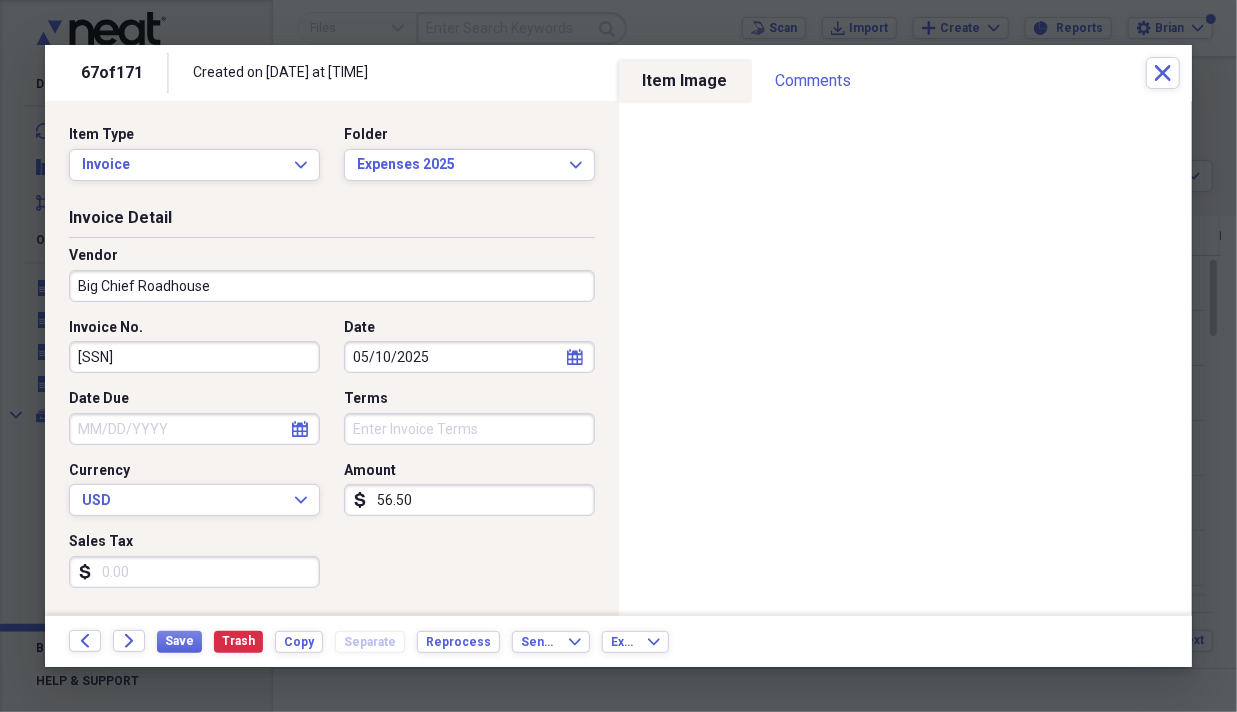 type on "56.50" 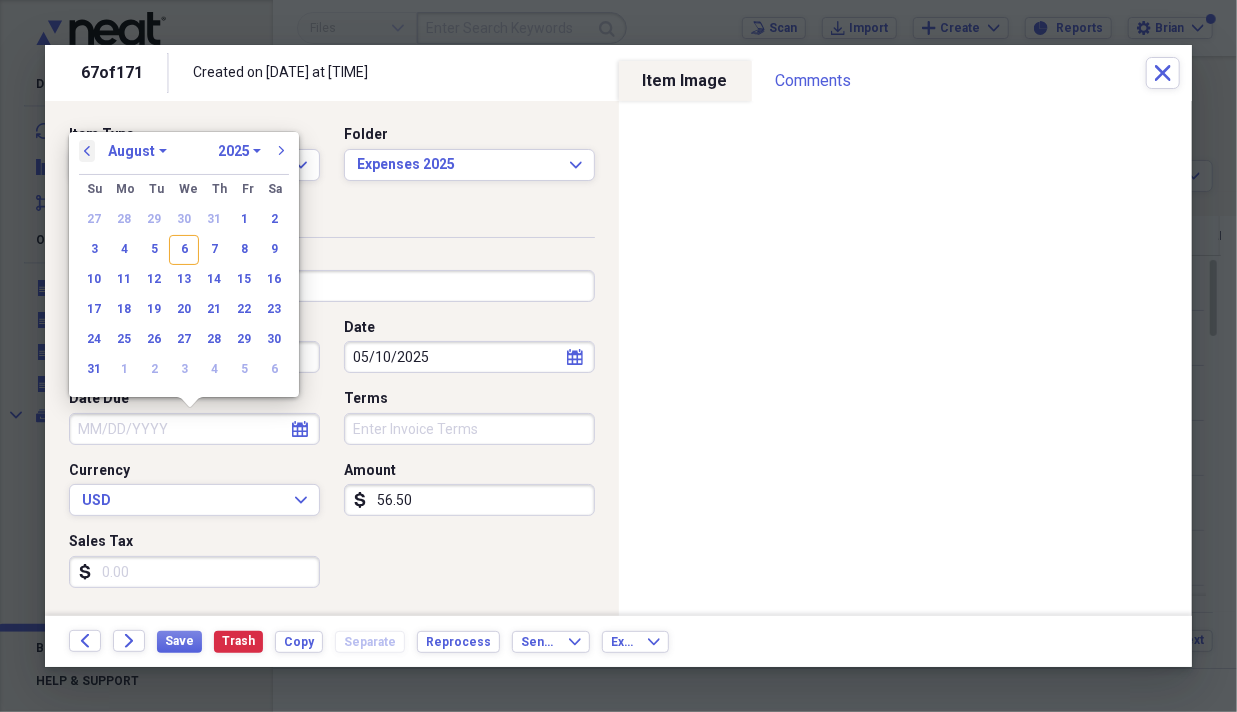 click on "previous" at bounding box center (87, 151) 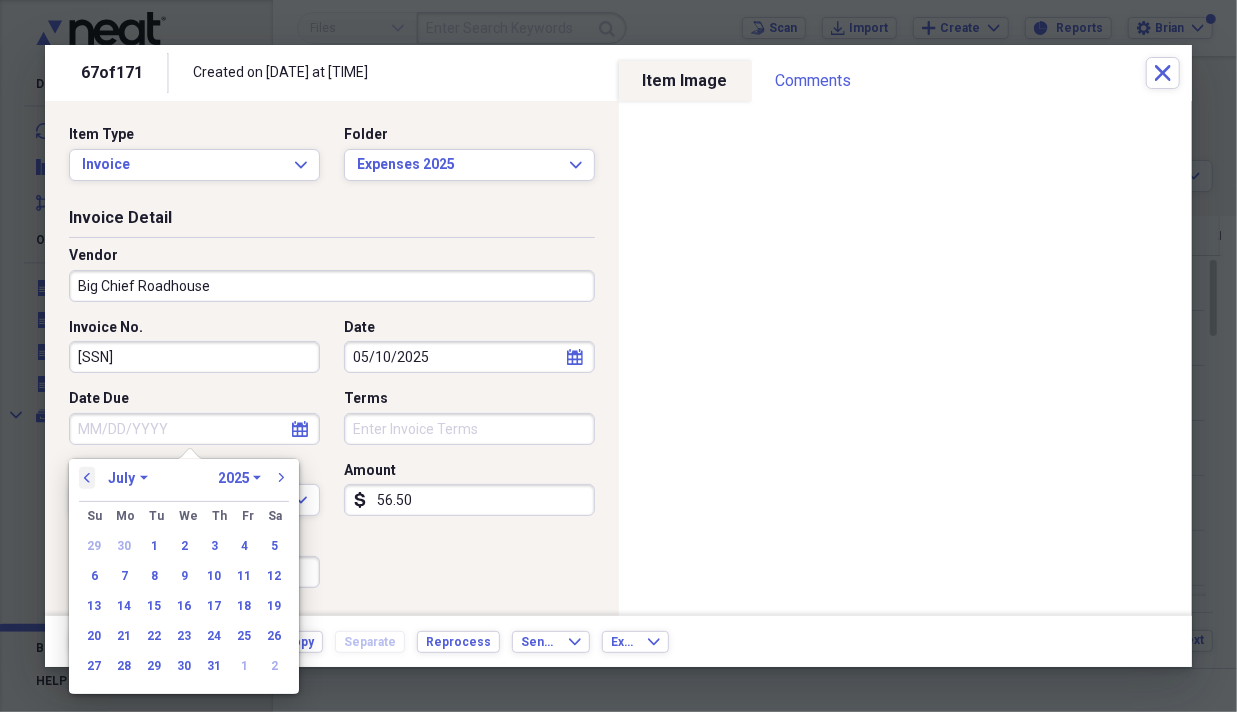 click on "previous" at bounding box center (87, 478) 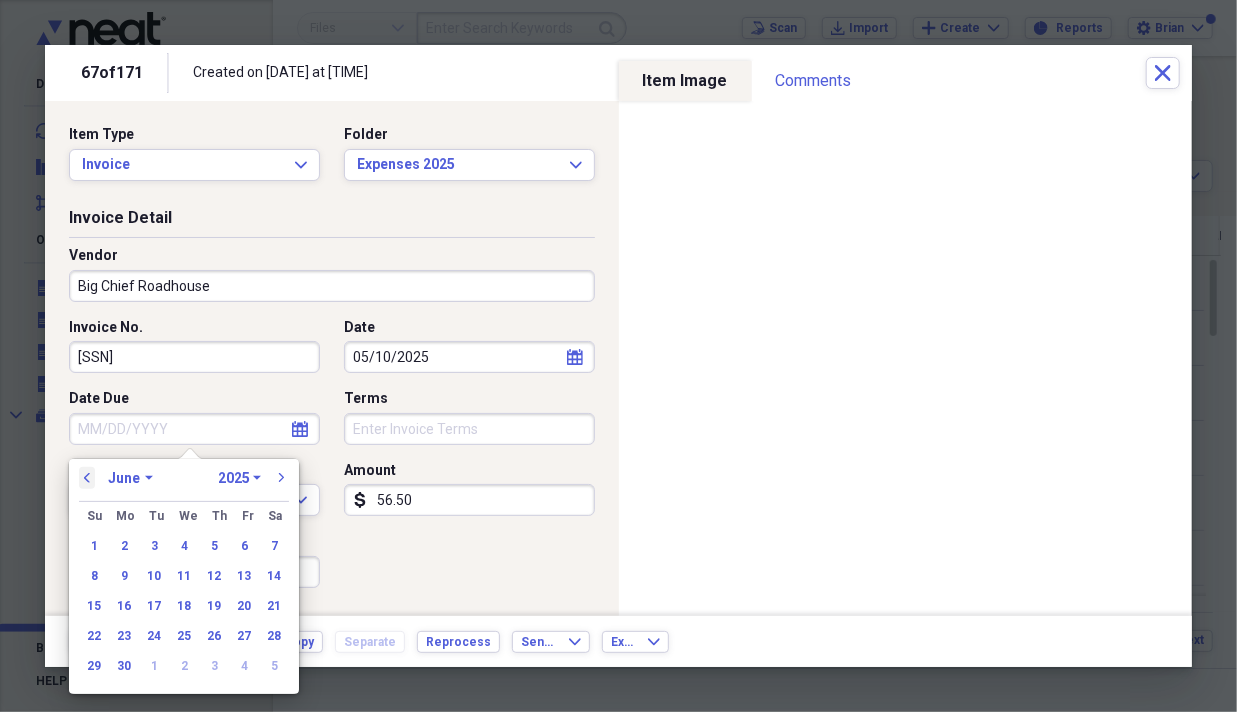 click on "previous" at bounding box center [87, 478] 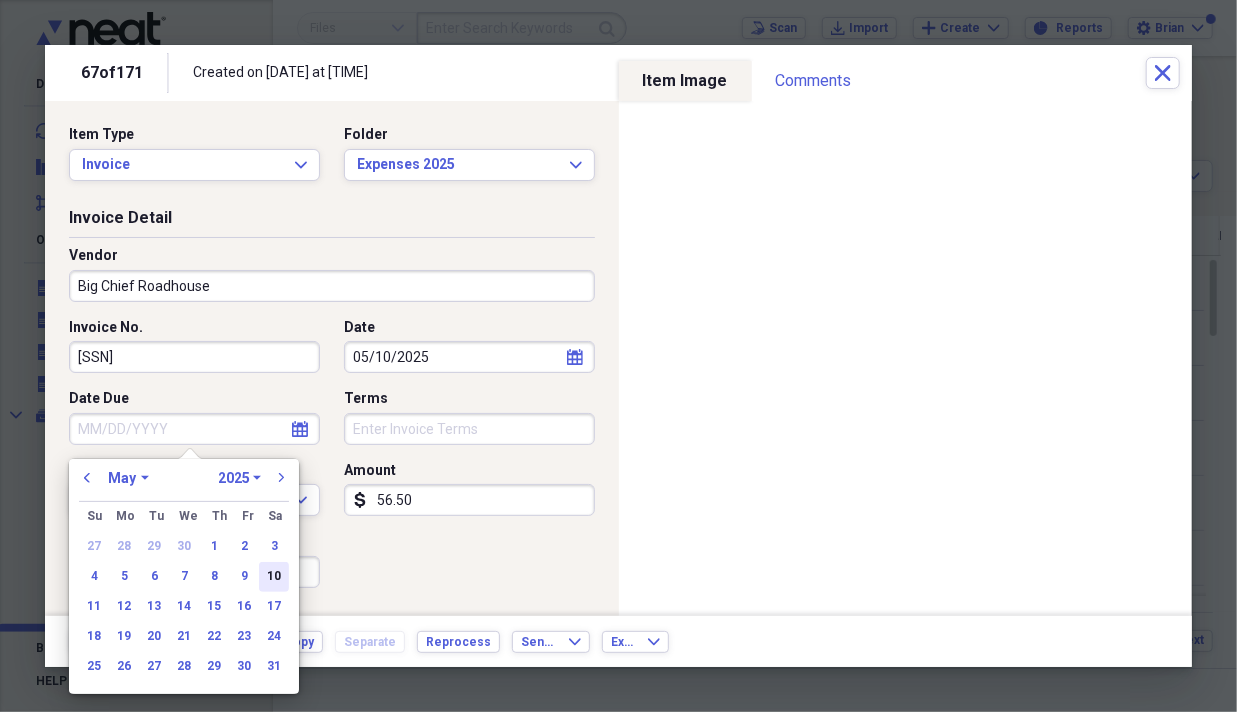 click on "10" at bounding box center (274, 577) 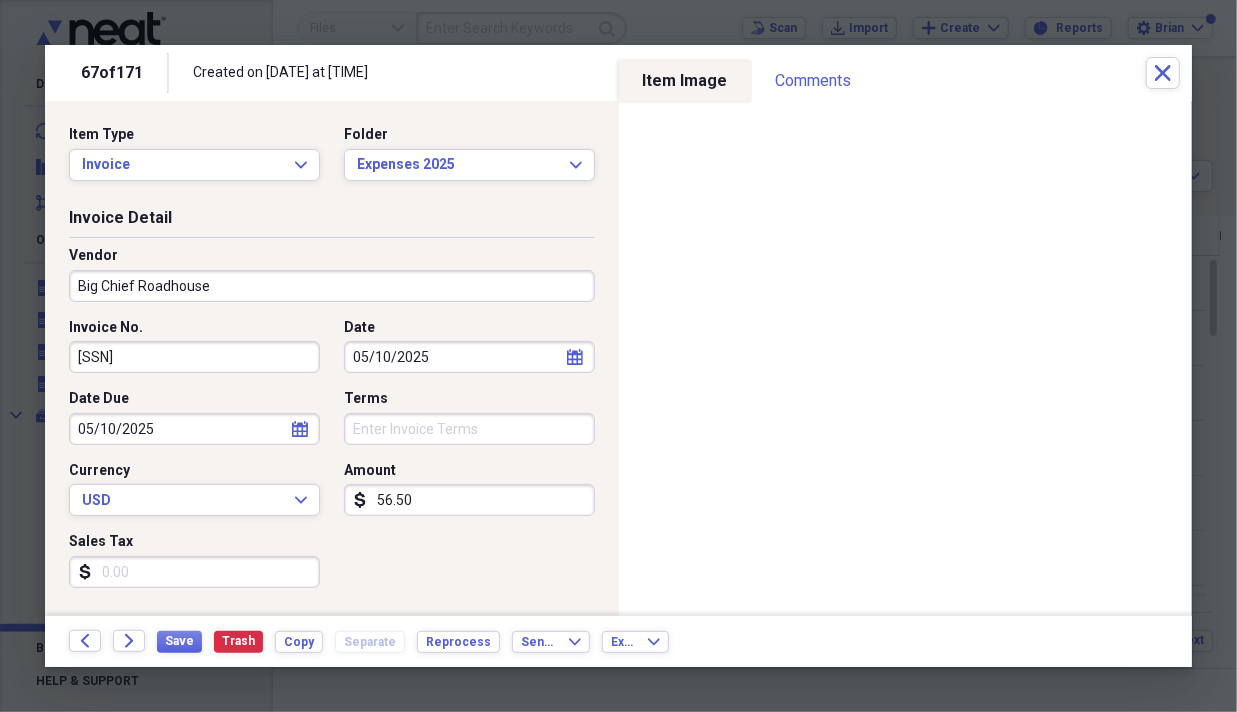 click on "Invoice No. [SSN] Date [DATE] calendar Calendar Date Due [DATE] calendar Calendar Terms Currency USD Expand Amount dollar-sign 56.50 Sales Tax dollar-sign" at bounding box center (332, 461) 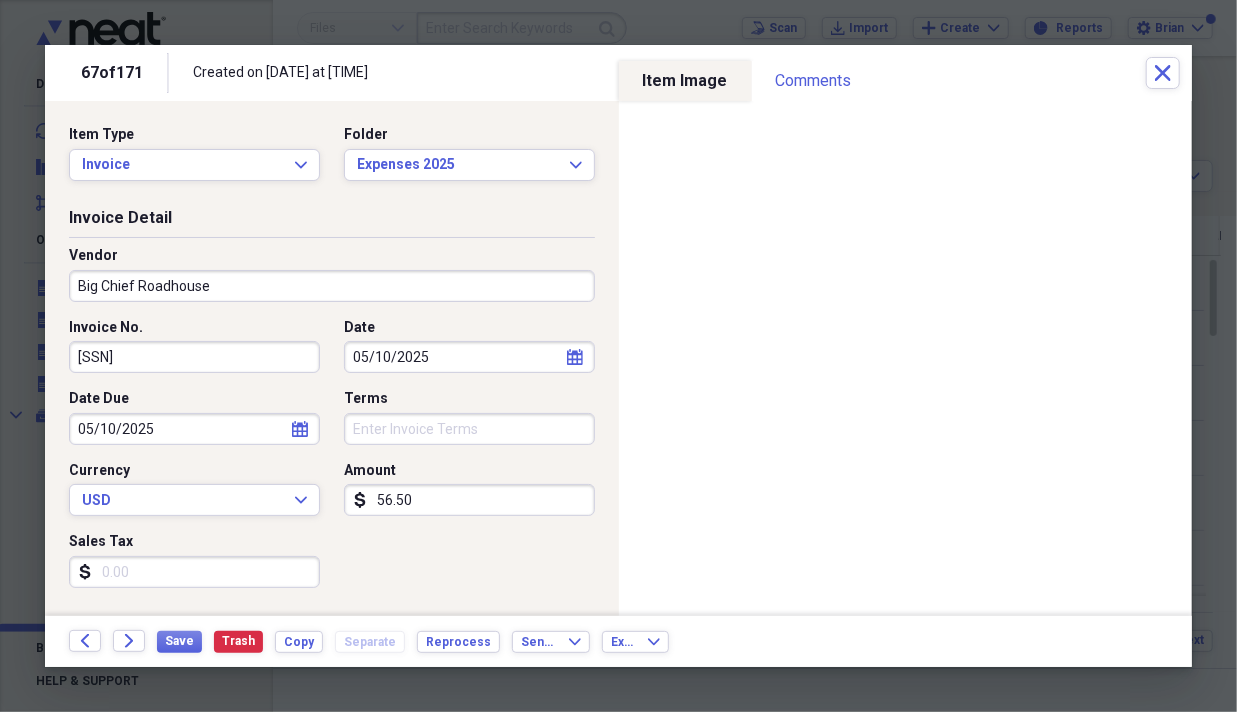 scroll, scrollTop: 200, scrollLeft: 0, axis: vertical 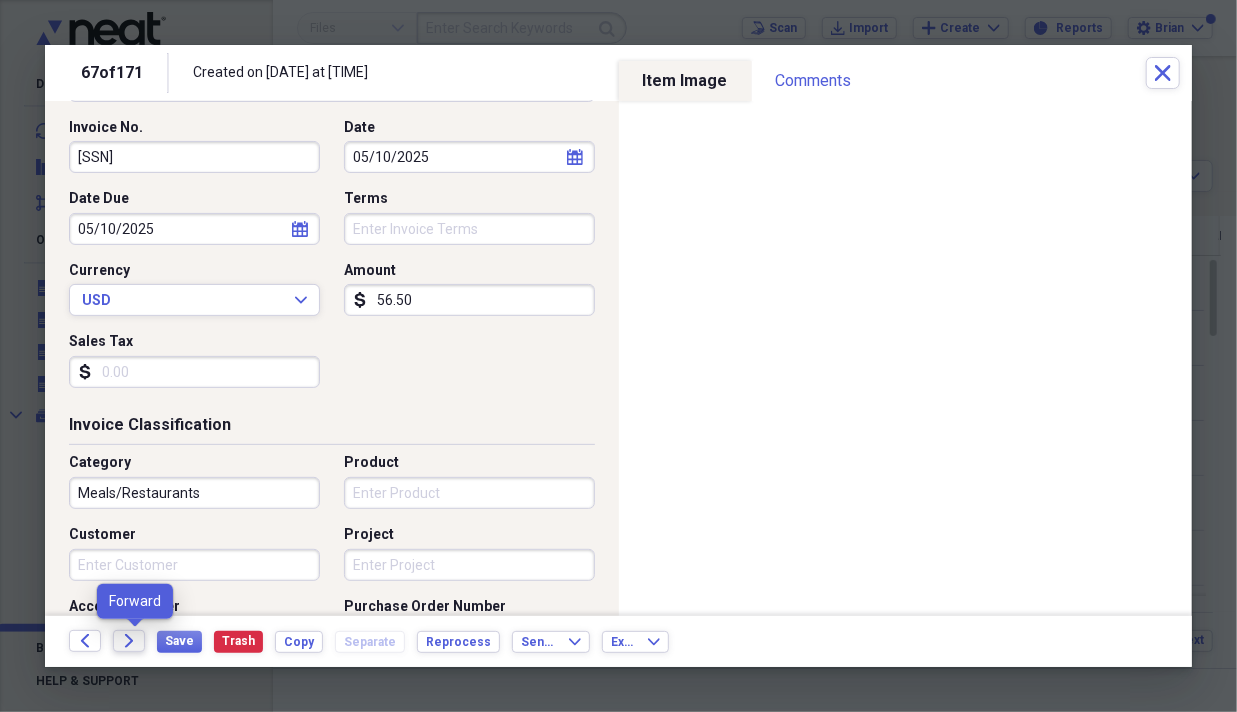 click on "Forward" 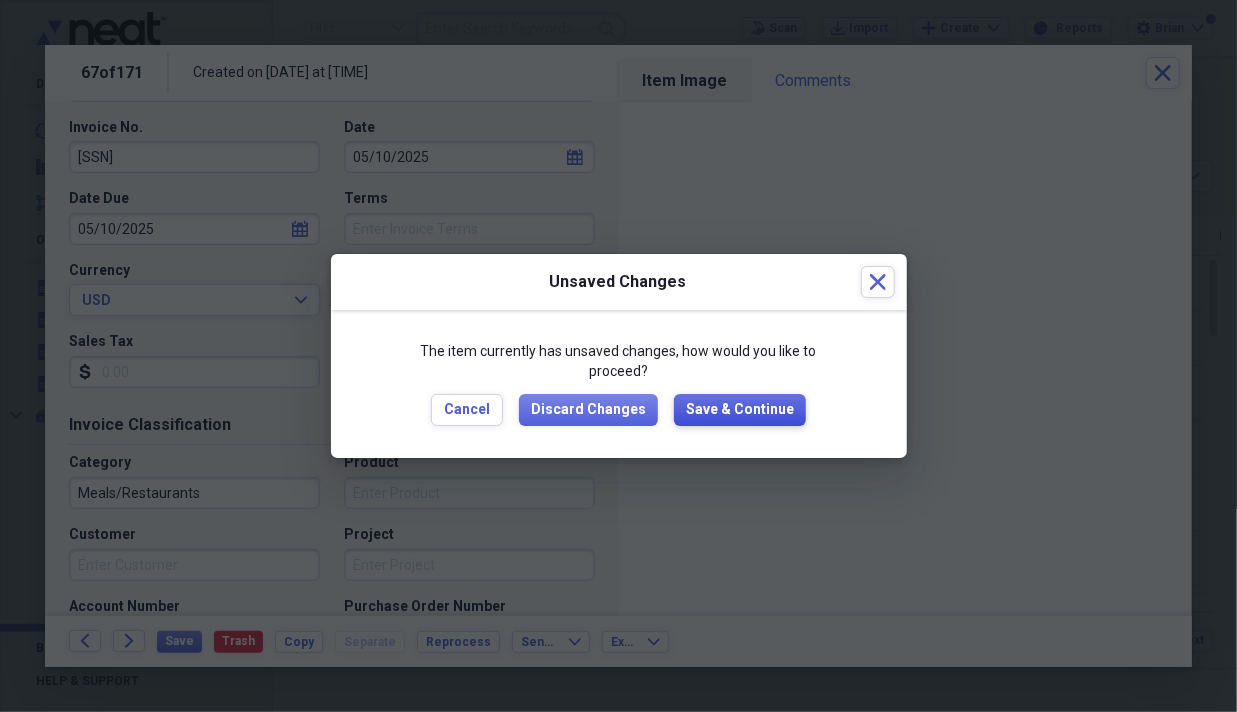 click on "Save & Continue" at bounding box center [740, 410] 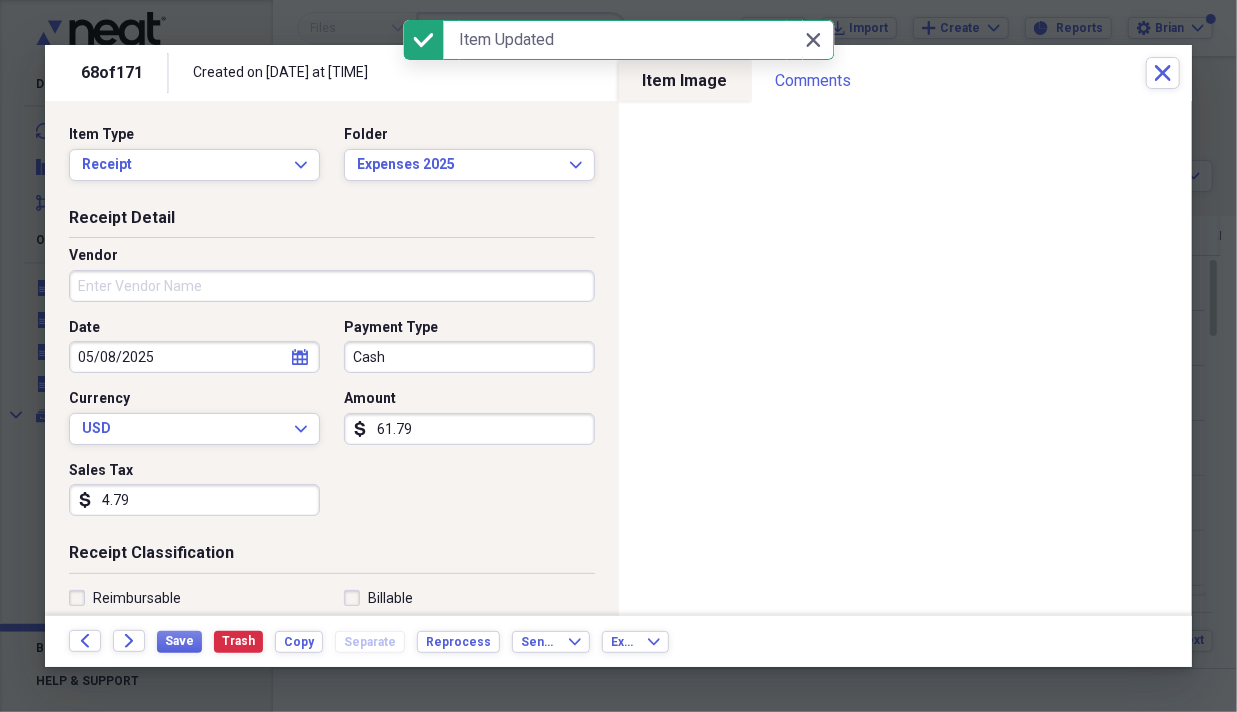 click on "Vendor" at bounding box center (332, 286) 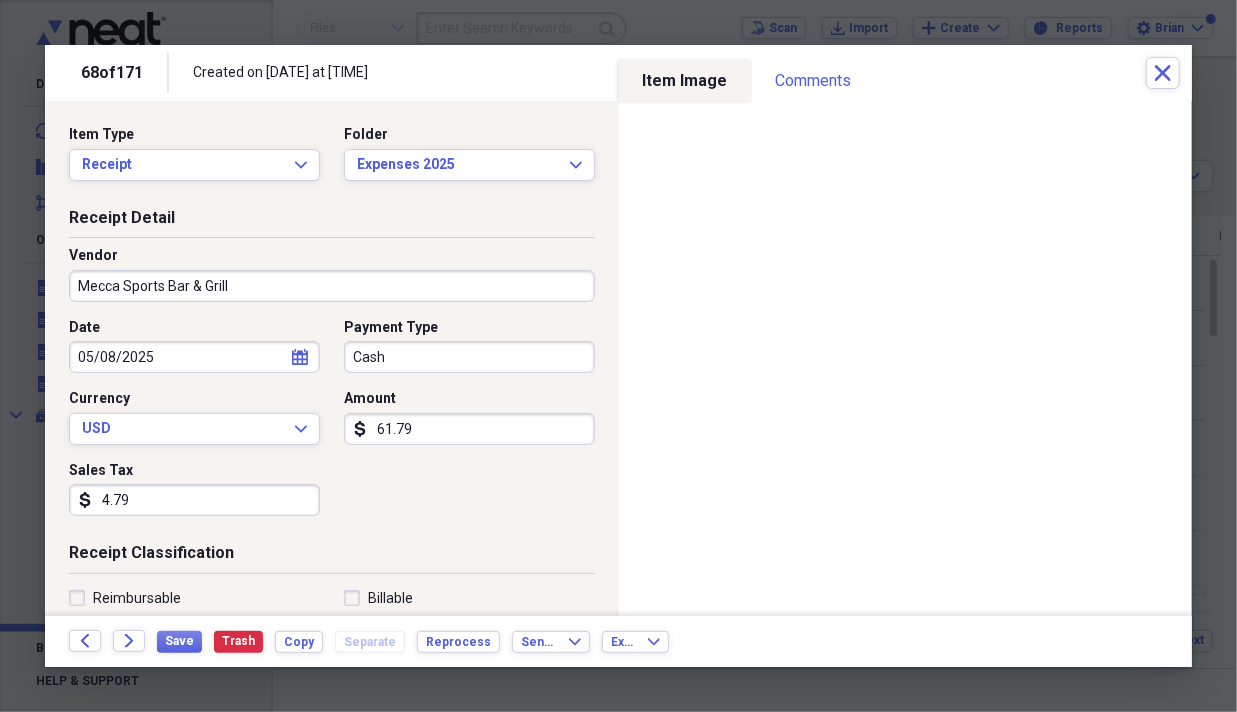 scroll, scrollTop: 200, scrollLeft: 0, axis: vertical 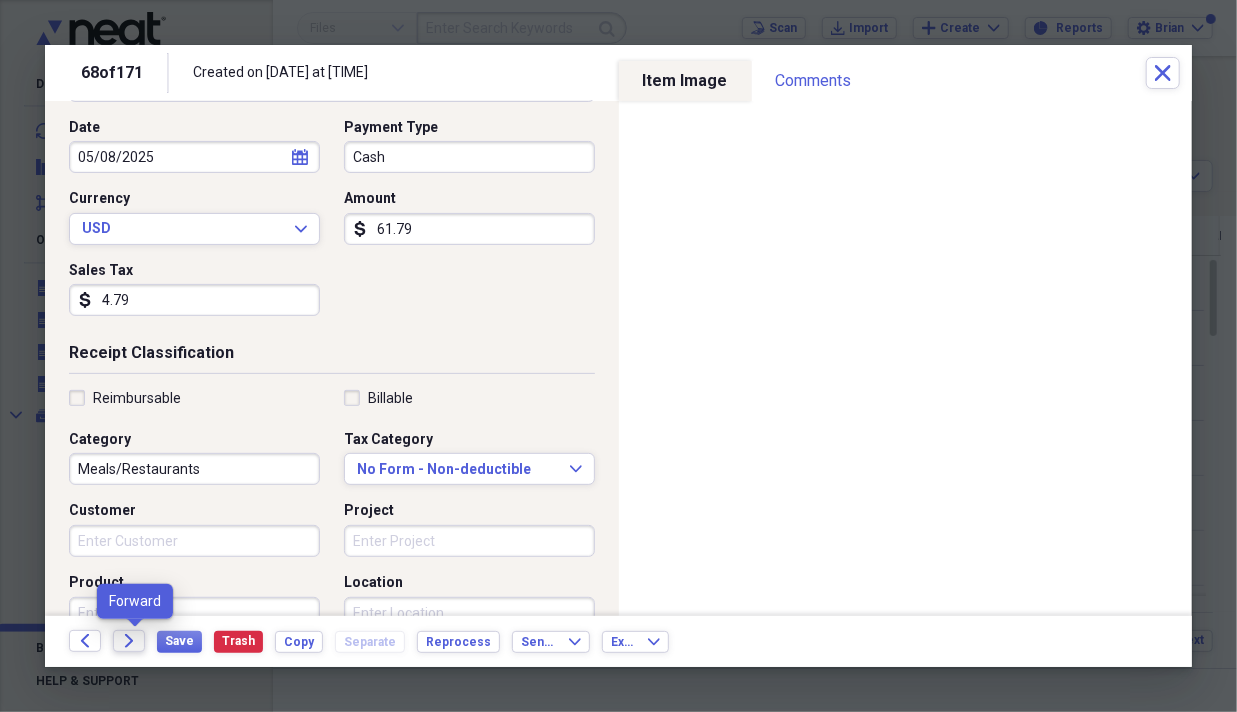 type on "Mecca Sports Bar & Grill" 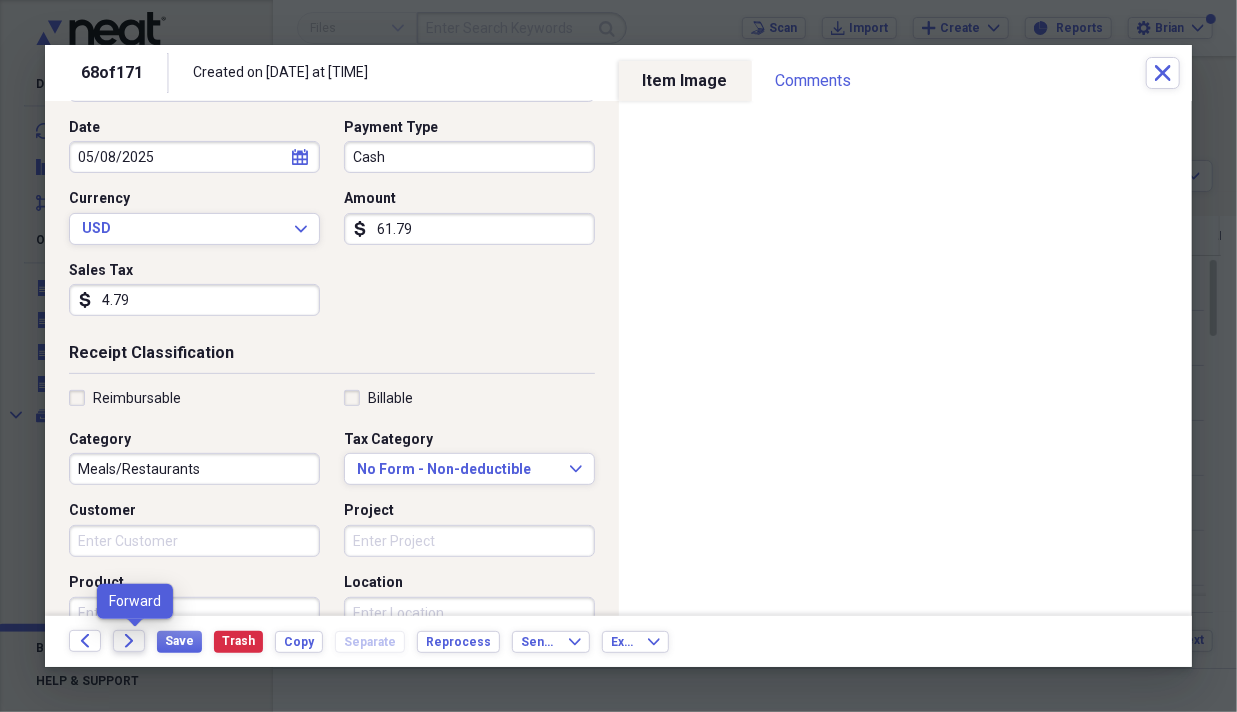 click on "Forward" 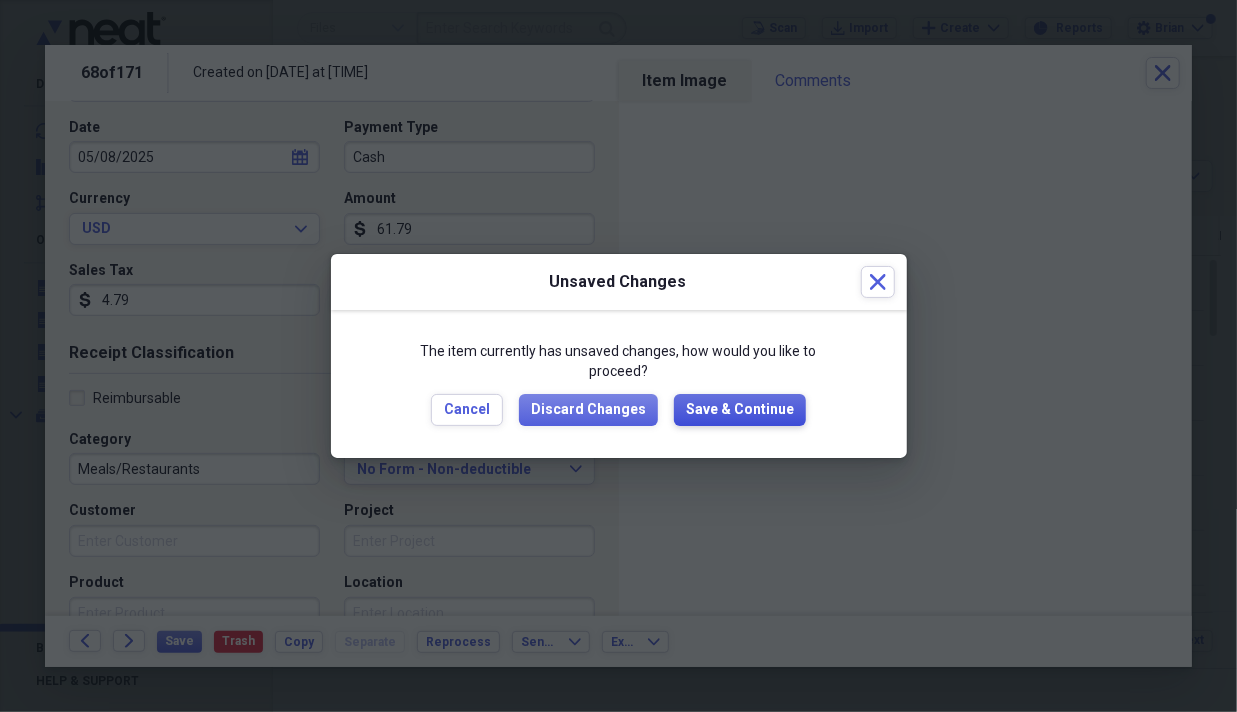click on "Save & Continue" at bounding box center (740, 410) 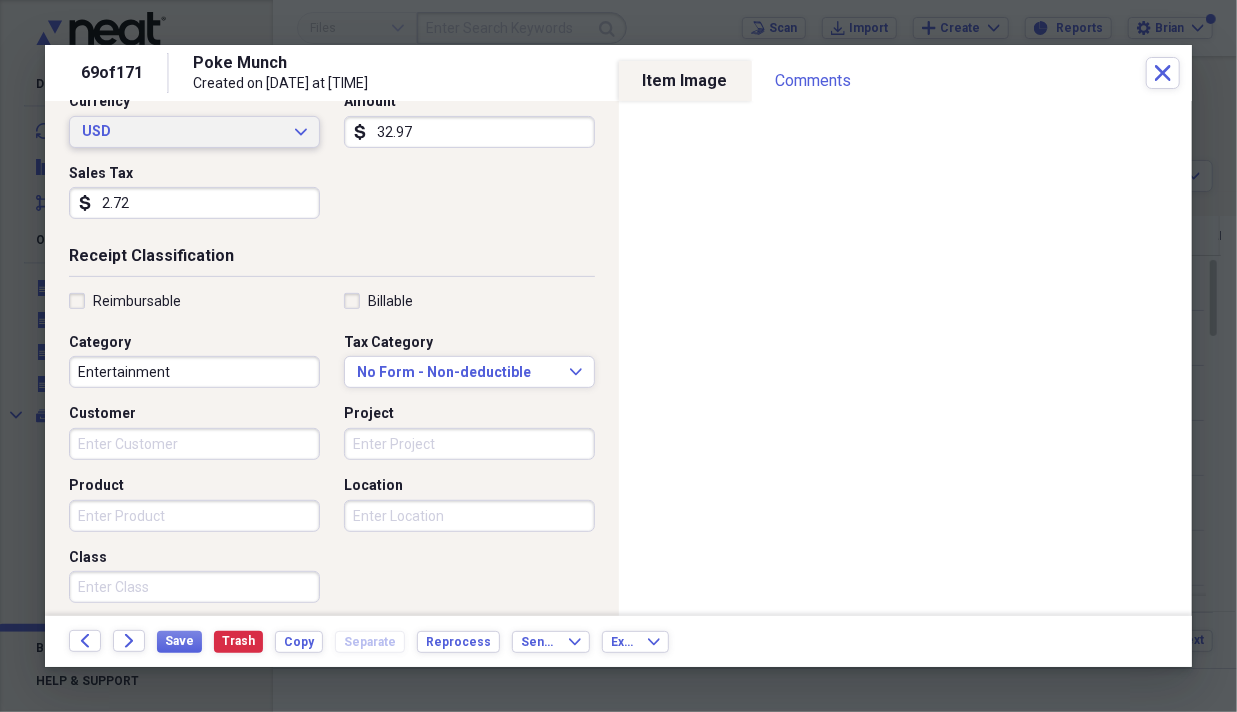 scroll, scrollTop: 300, scrollLeft: 0, axis: vertical 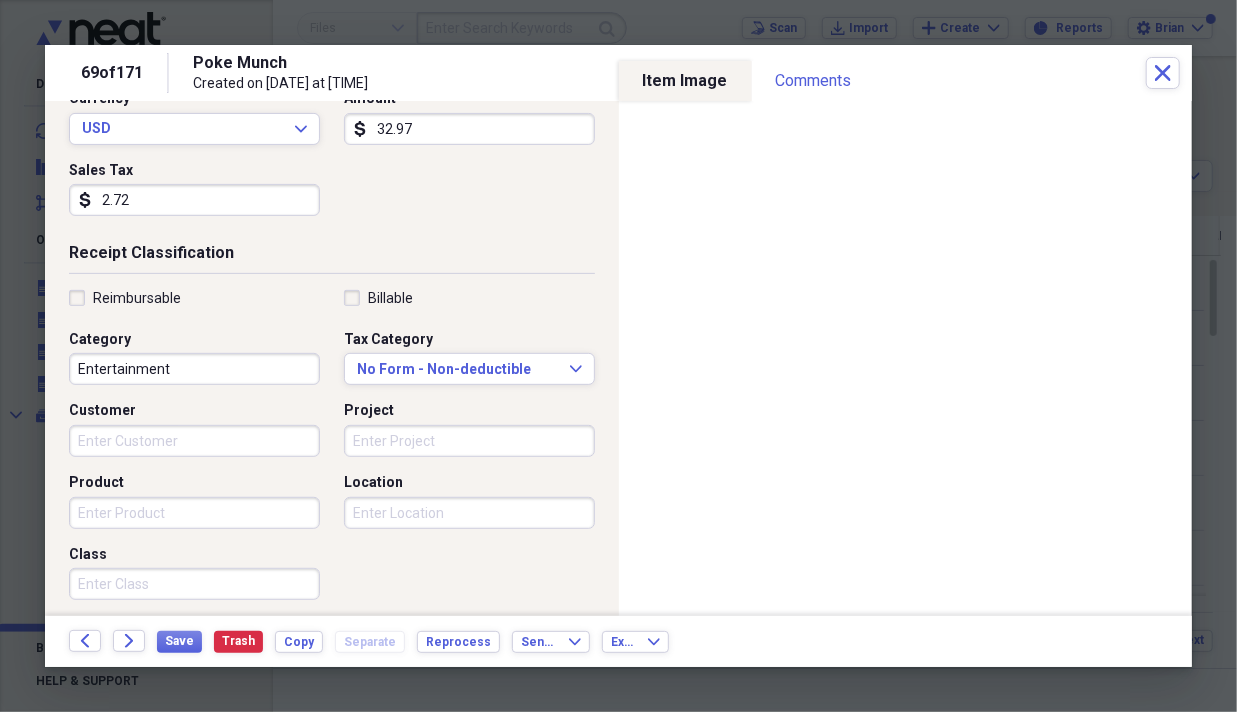 click on "Entertainment" at bounding box center (194, 369) 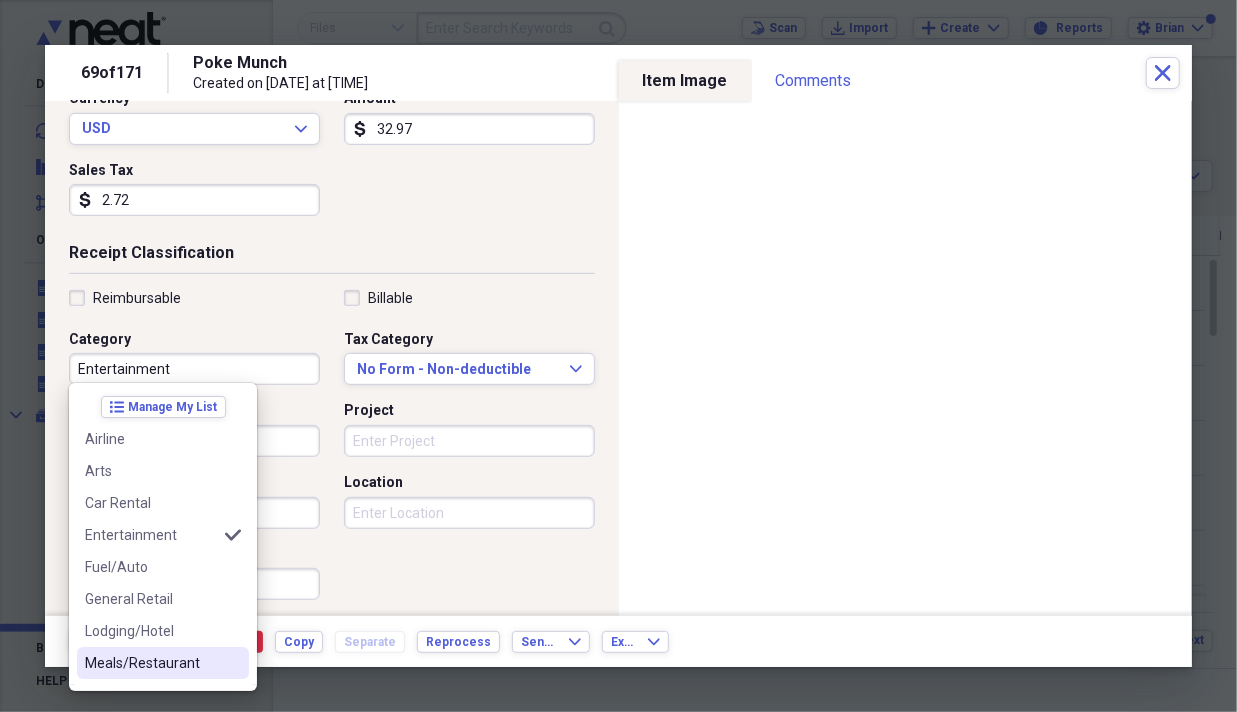 click on "Meals/Restaurant" at bounding box center (163, 663) 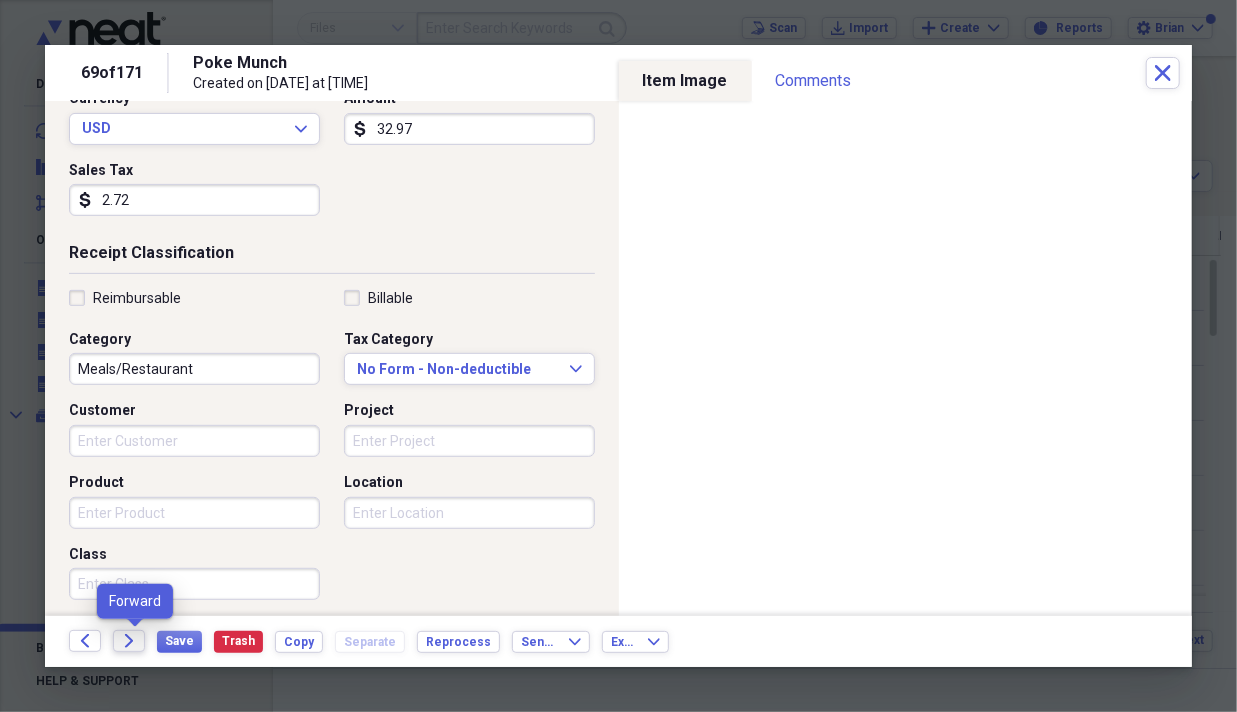 click on "Forward" 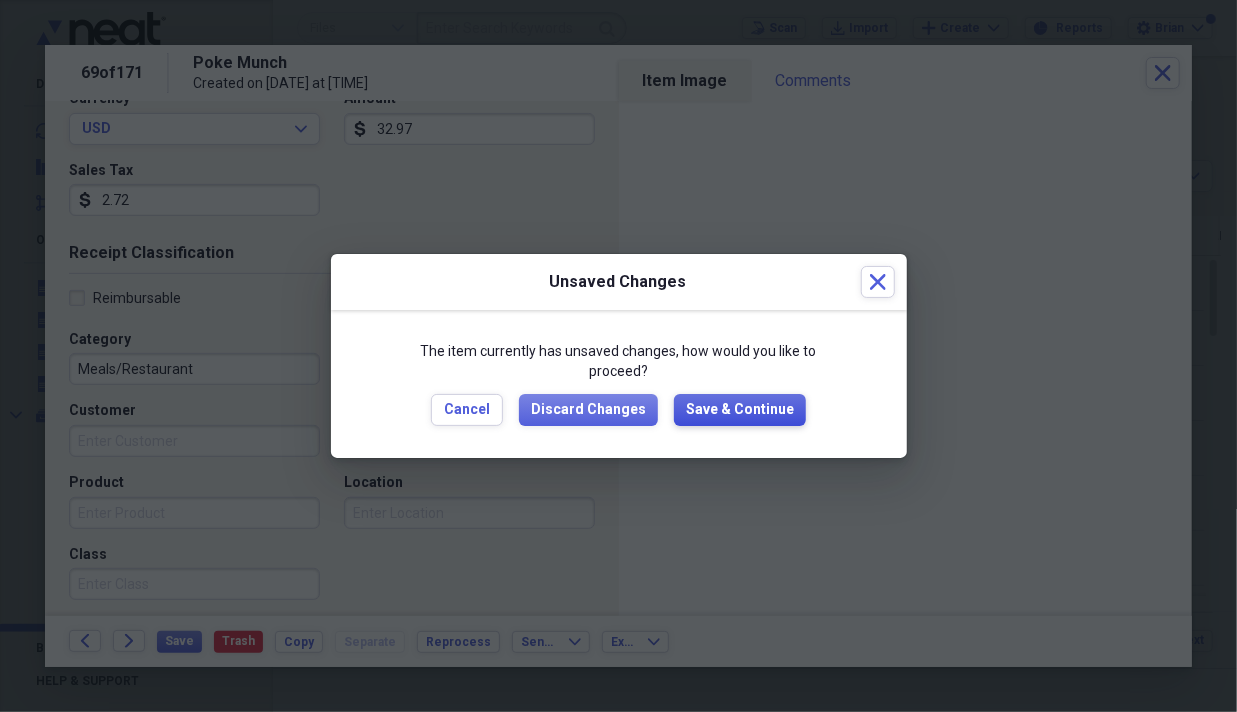 click on "Save & Continue" at bounding box center [740, 410] 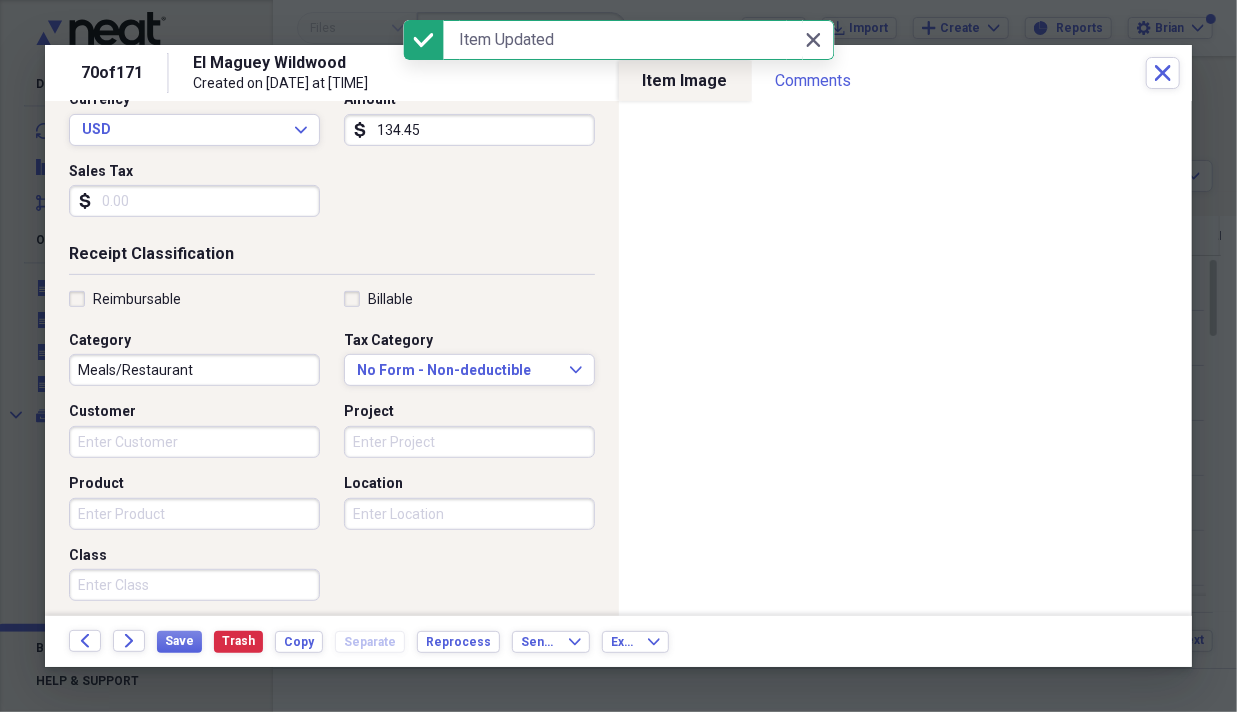 scroll, scrollTop: 300, scrollLeft: 0, axis: vertical 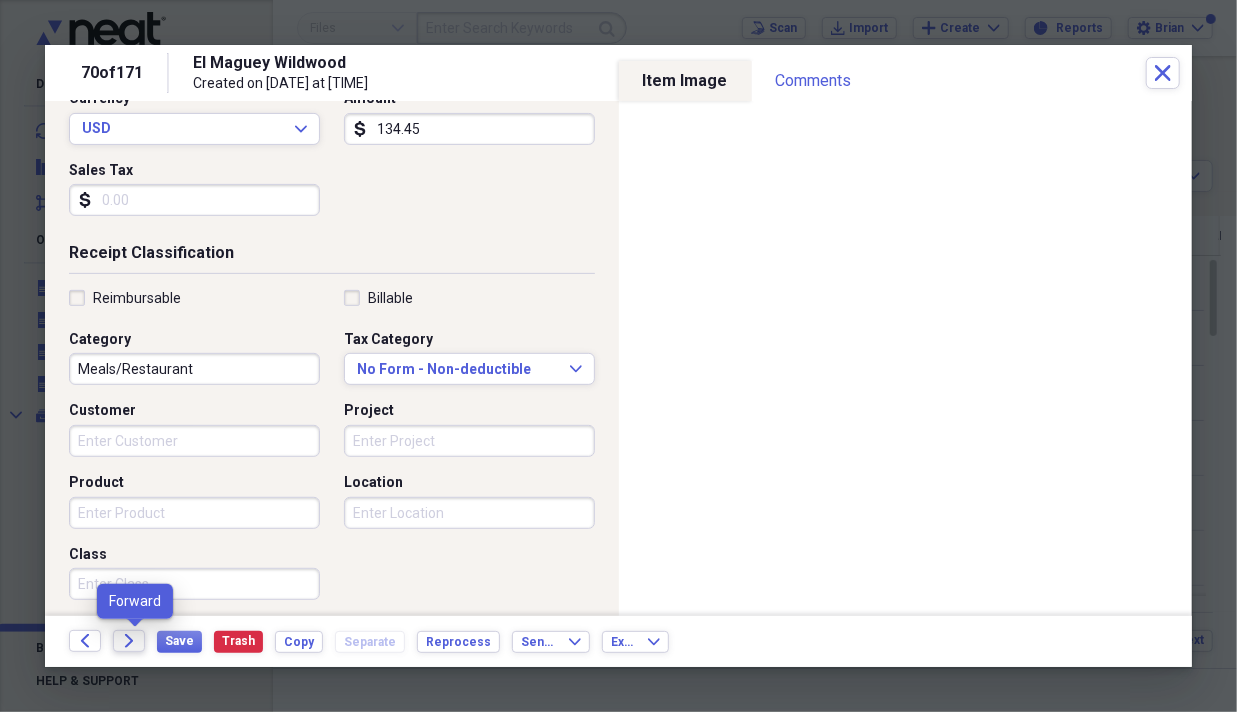 click on "Forward" 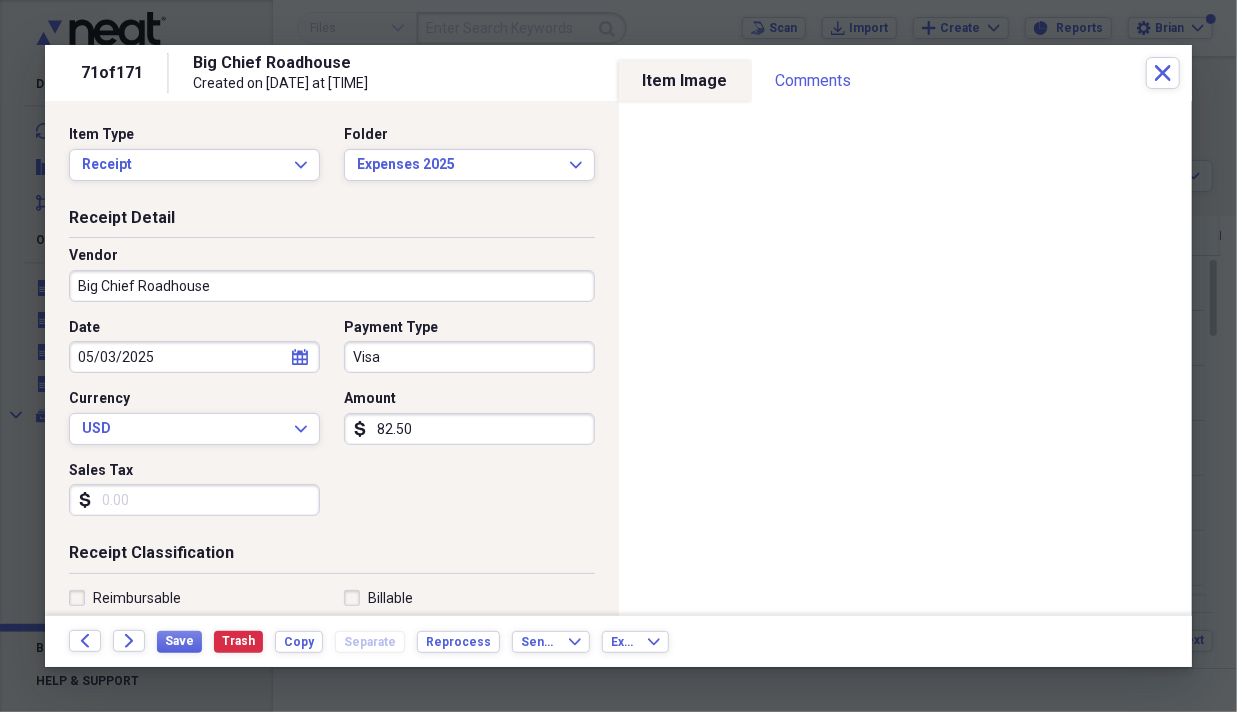 click on "82.50" at bounding box center (469, 429) 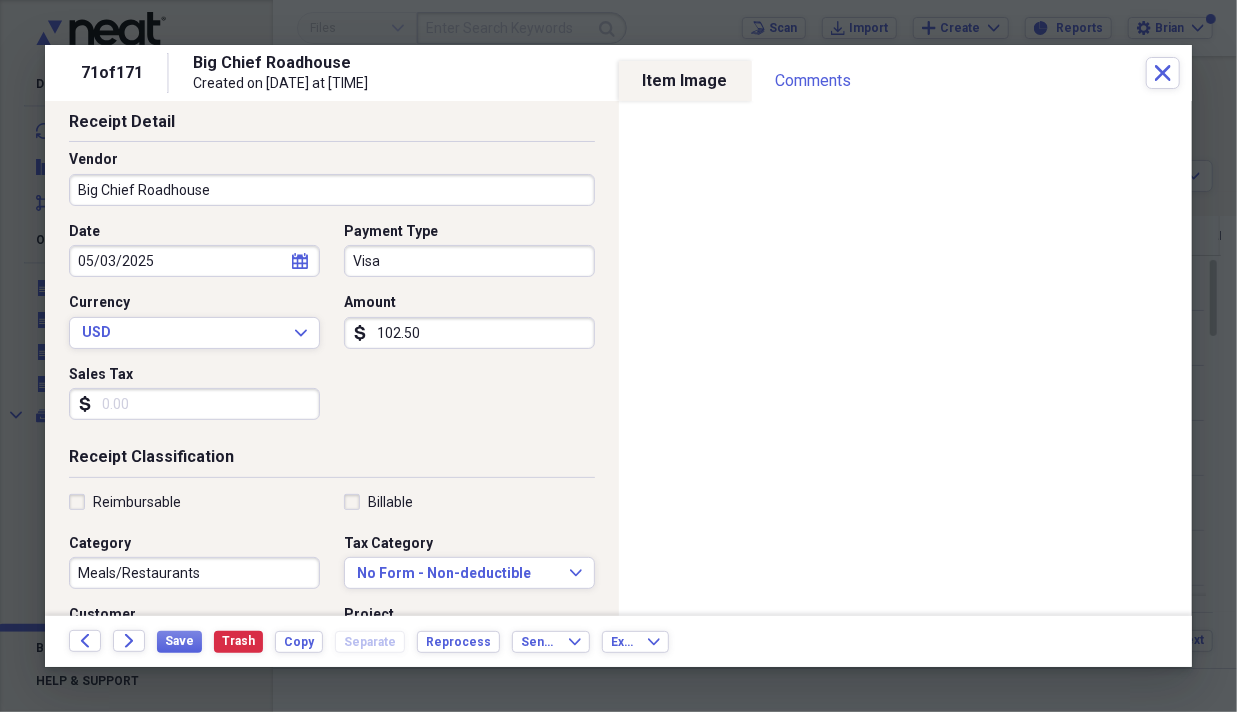 scroll, scrollTop: 200, scrollLeft: 0, axis: vertical 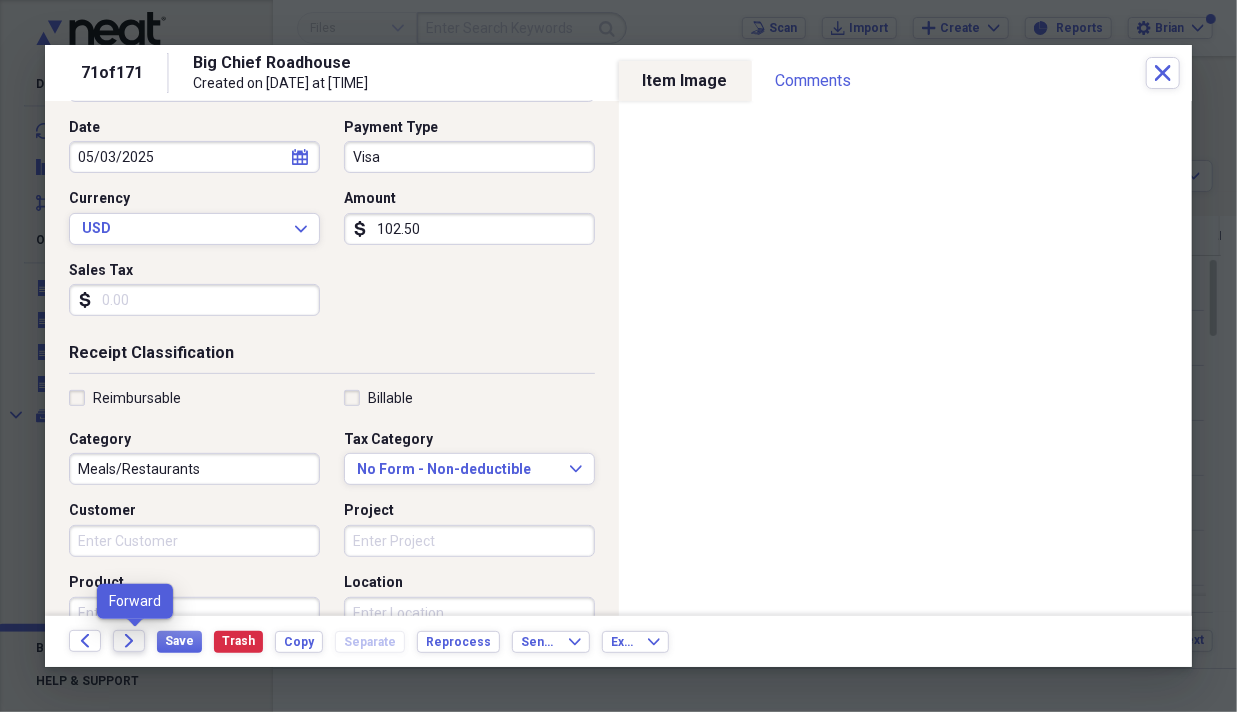 type on "102.50" 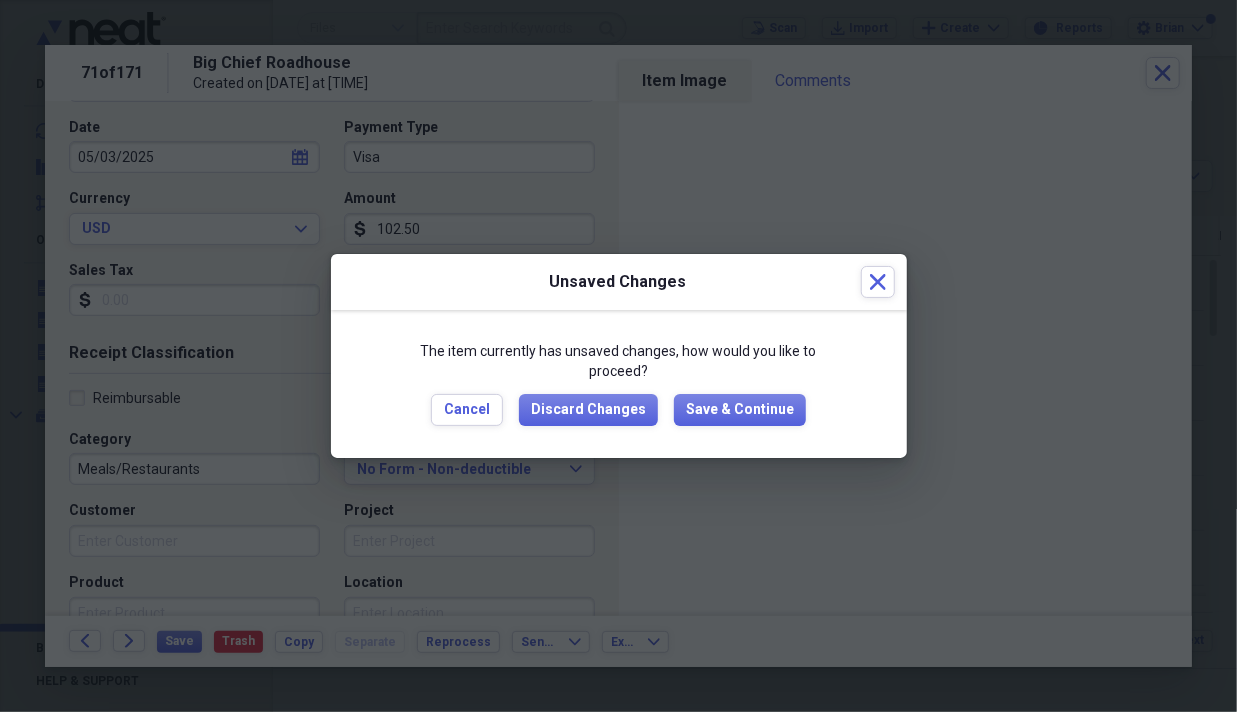 click on "The item currently has unsaved changes, how would you like to proceed? Cancel Discard Changes Save & Continue" at bounding box center (619, 383) 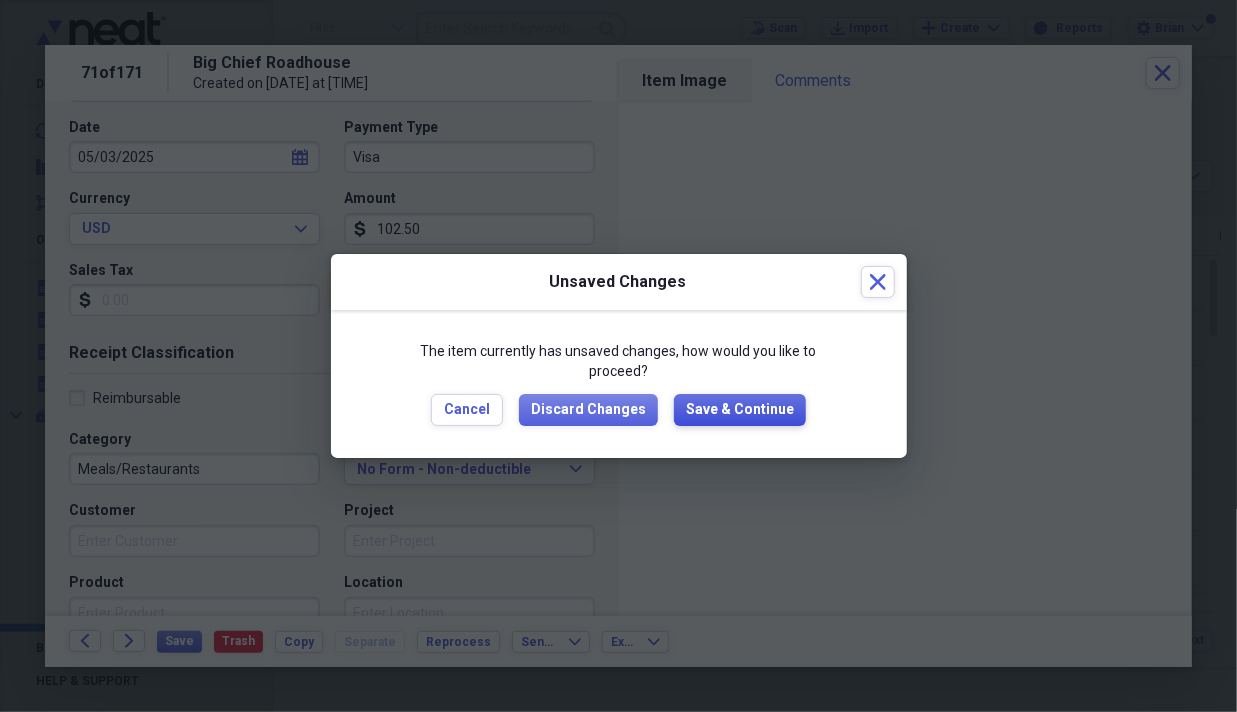 click on "Save & Continue" at bounding box center [740, 410] 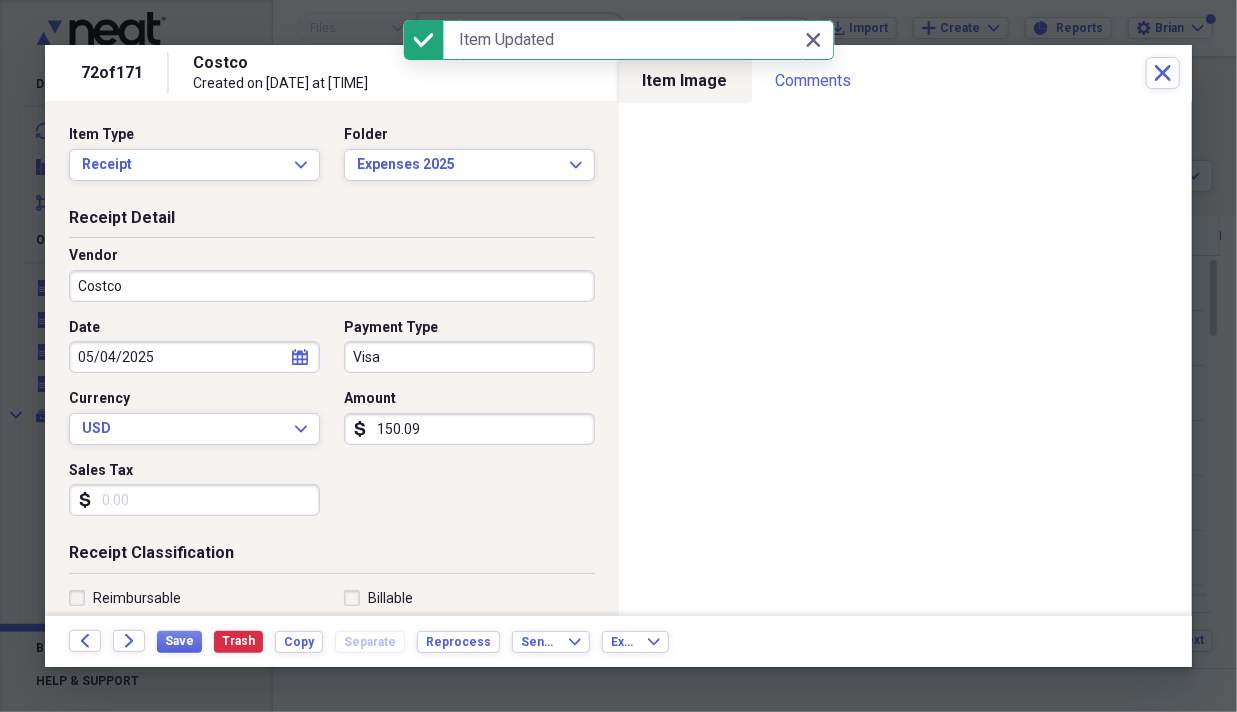 scroll, scrollTop: 200, scrollLeft: 0, axis: vertical 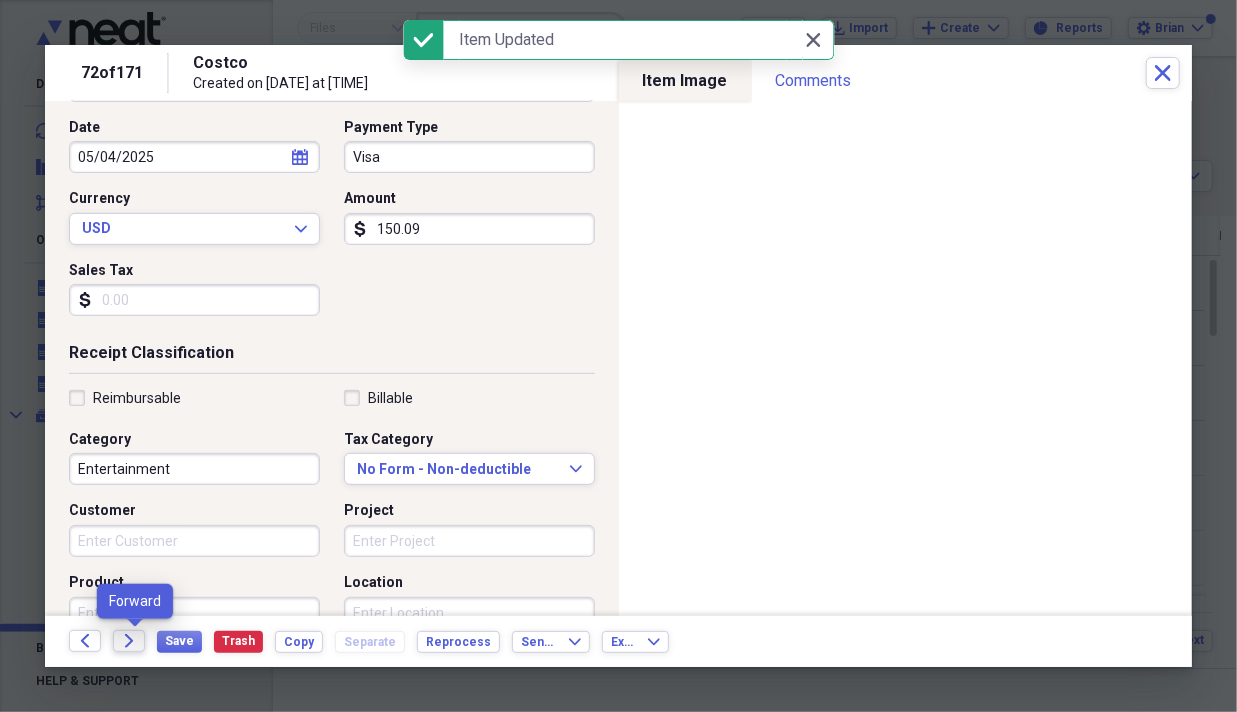 click on "Forward" at bounding box center [129, 641] 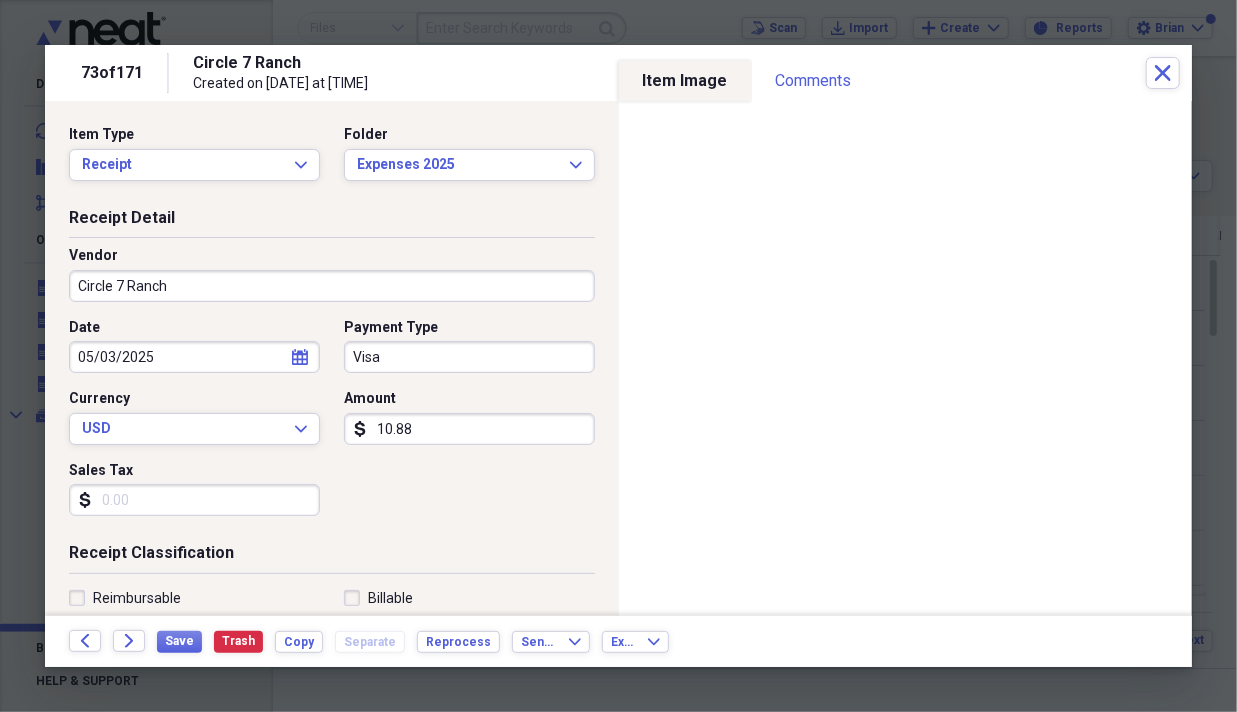 click on "10.88" at bounding box center (469, 429) 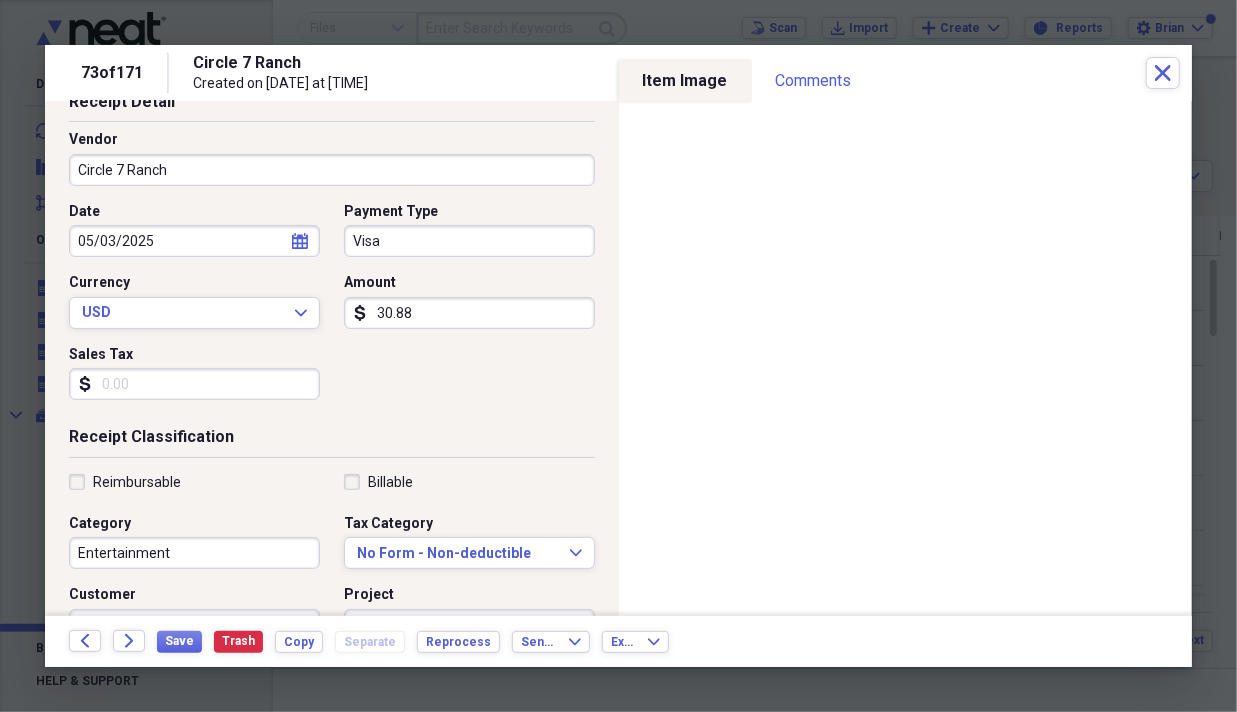 scroll, scrollTop: 300, scrollLeft: 0, axis: vertical 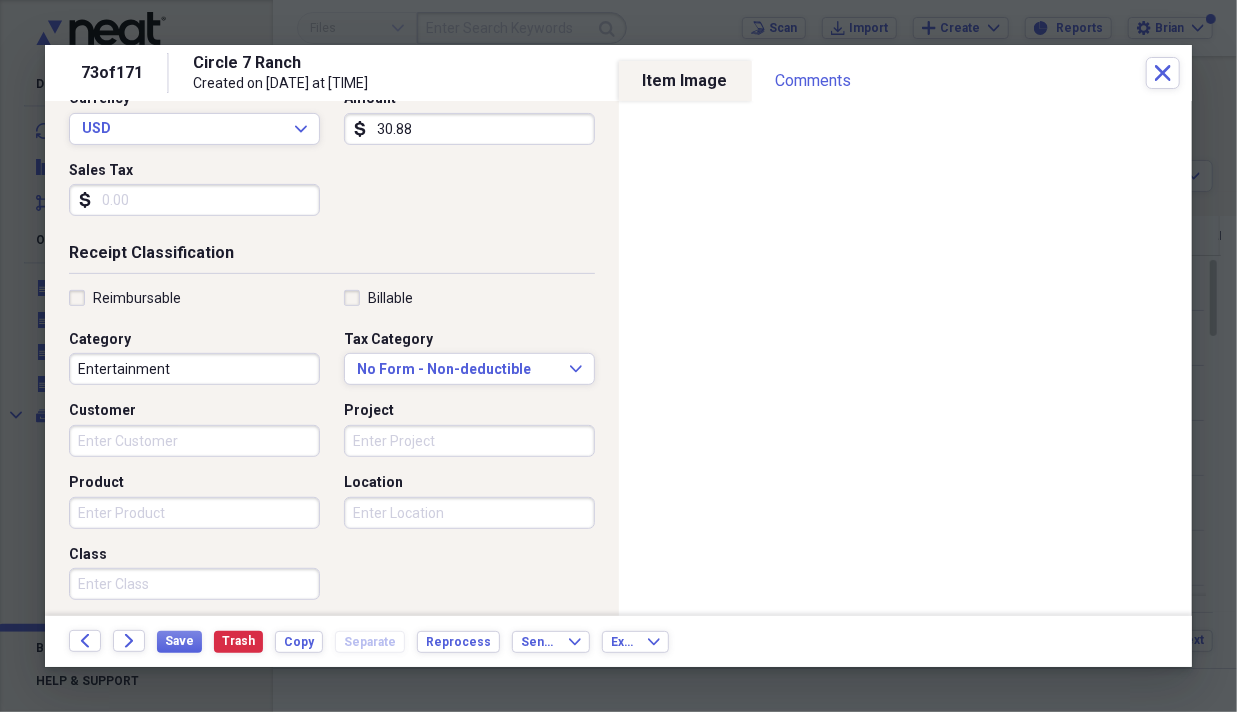 type on "30.88" 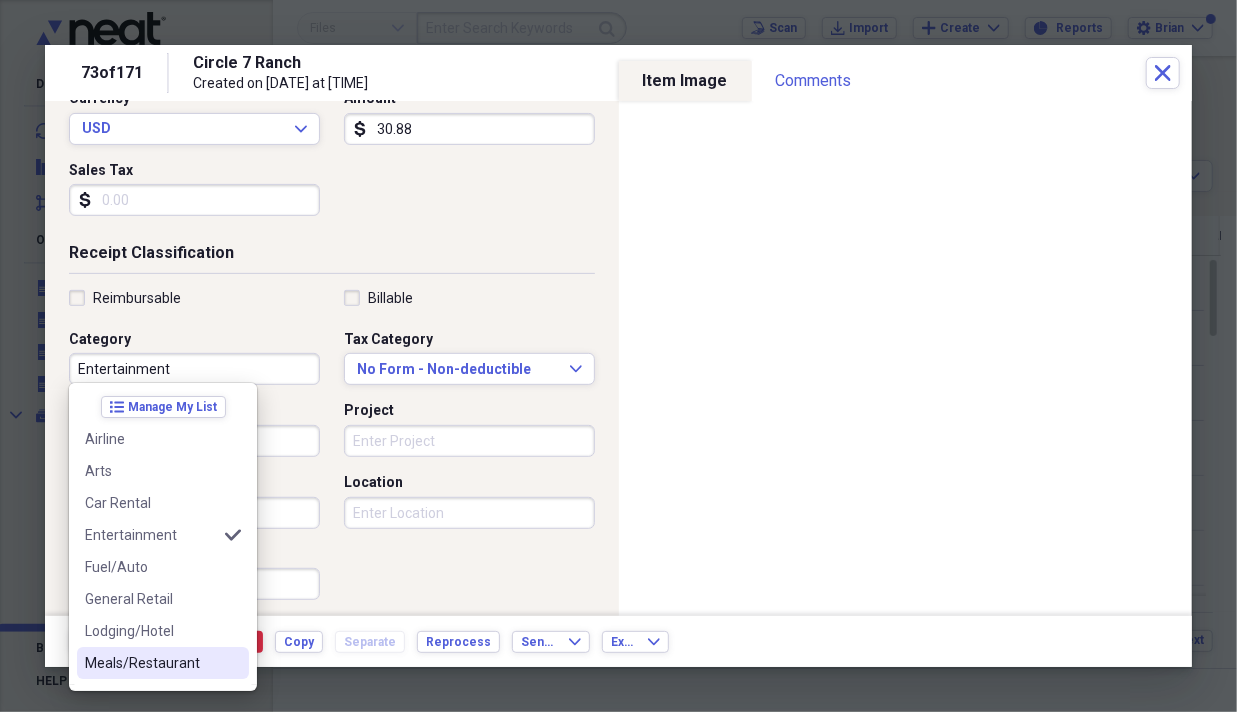 click on "Meals/Restaurant" at bounding box center [151, 663] 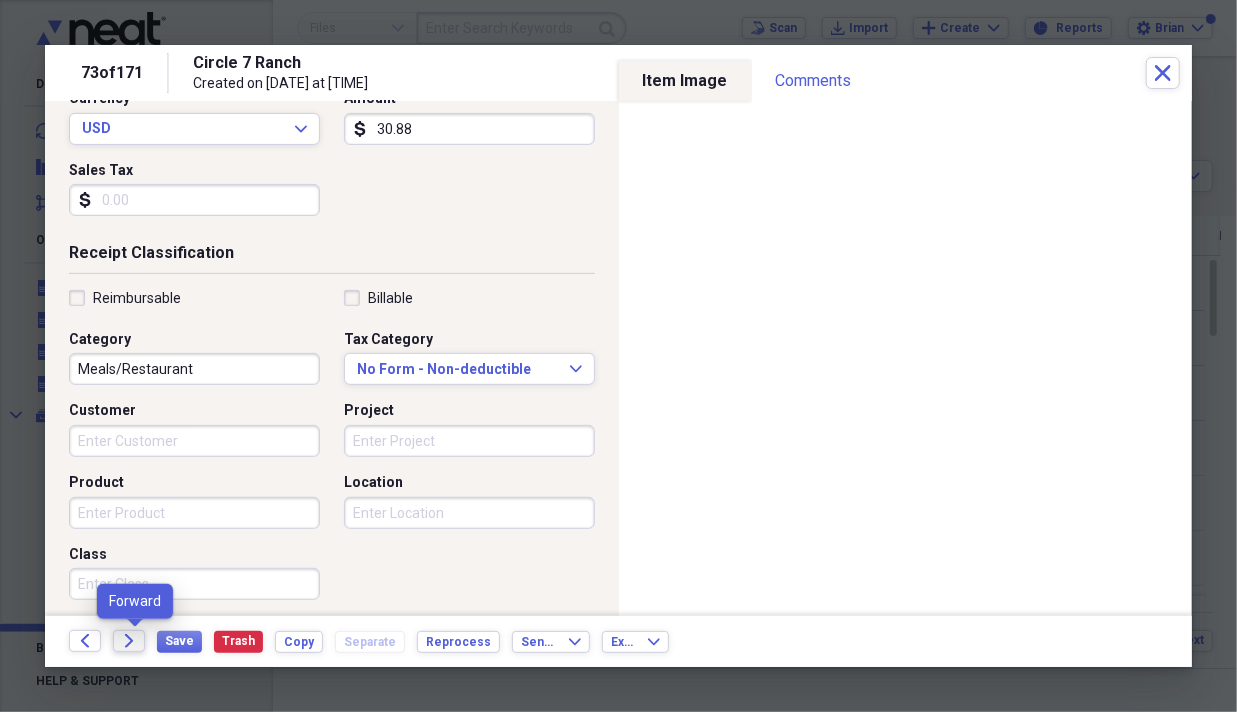 click on "Forward" 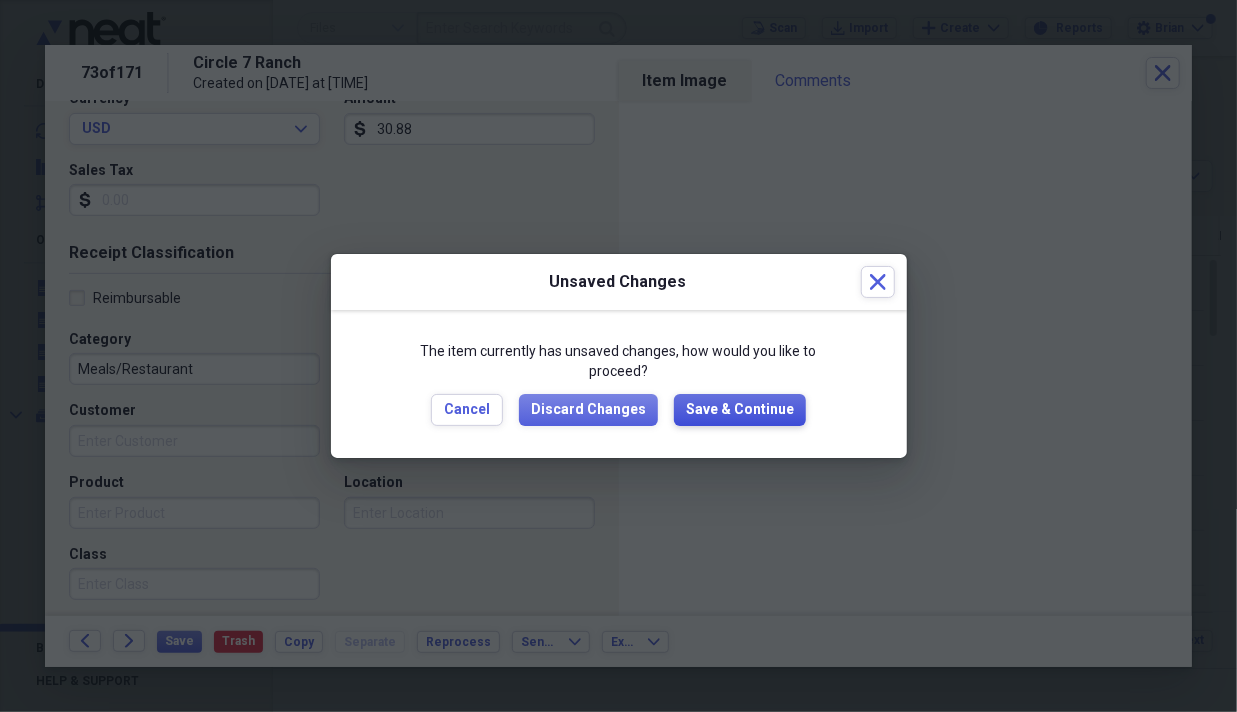 click on "Save & Continue" at bounding box center (740, 410) 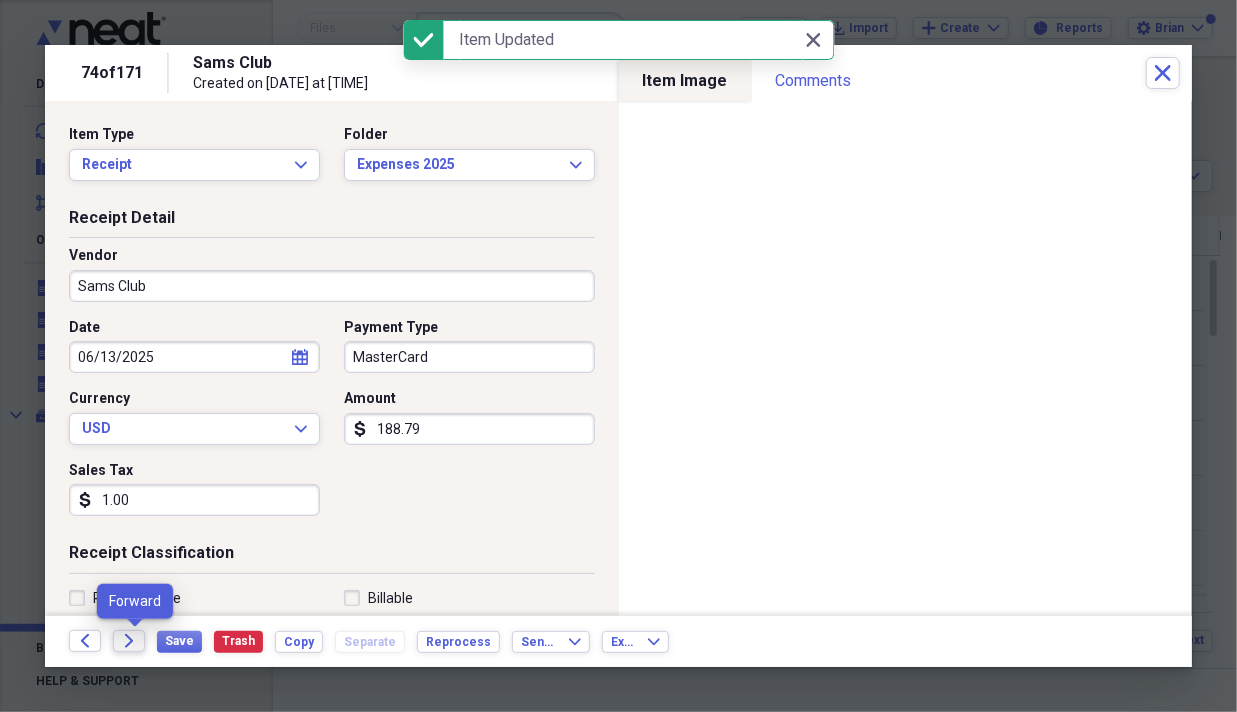 click on "Forward" 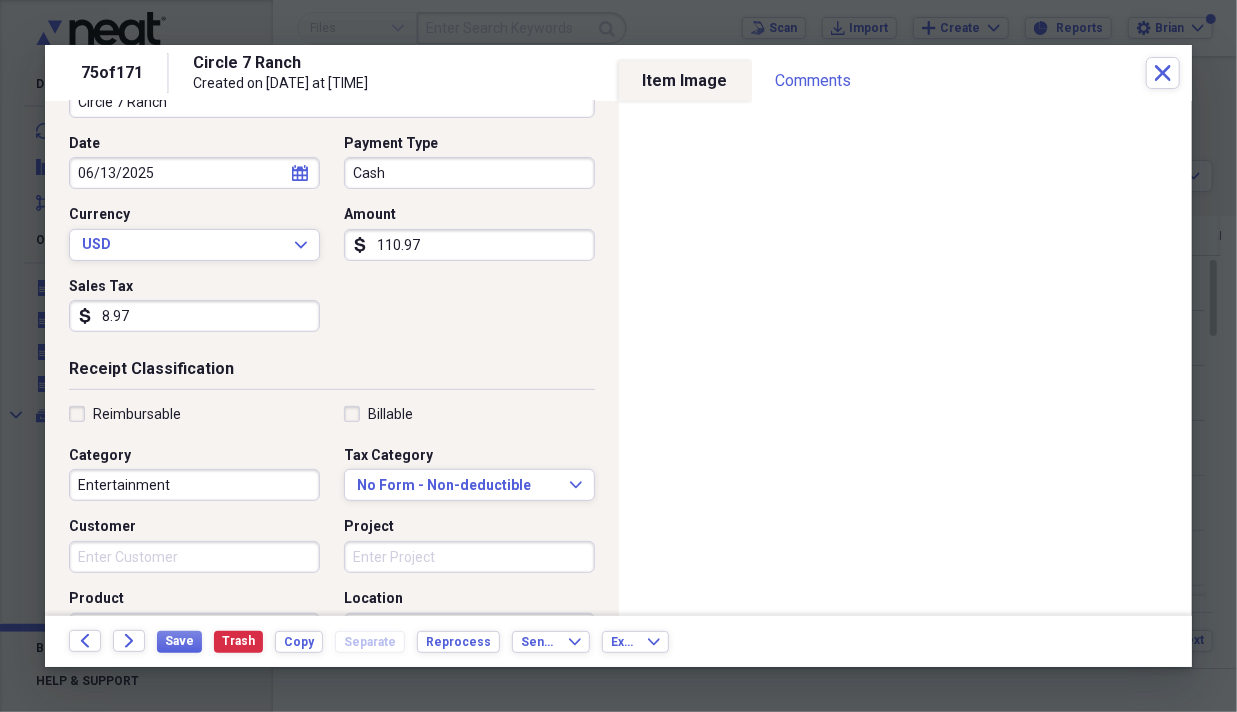 scroll, scrollTop: 200, scrollLeft: 0, axis: vertical 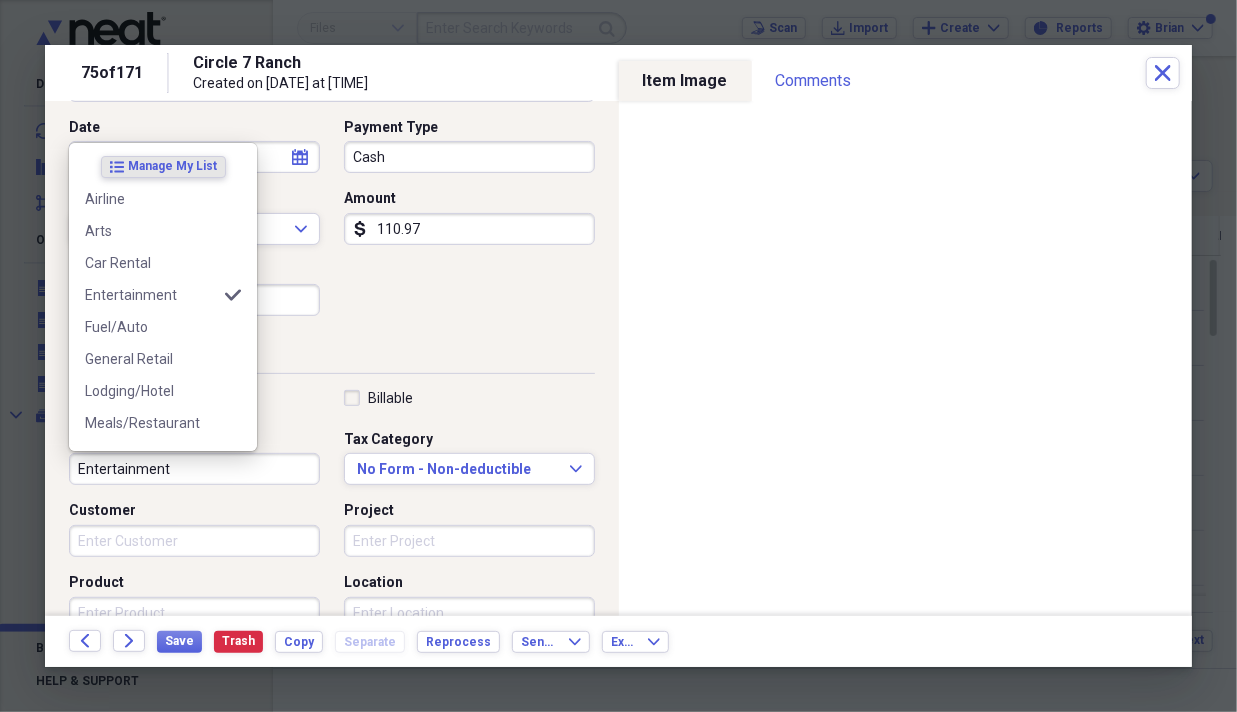 click on "Entertainment" at bounding box center [194, 469] 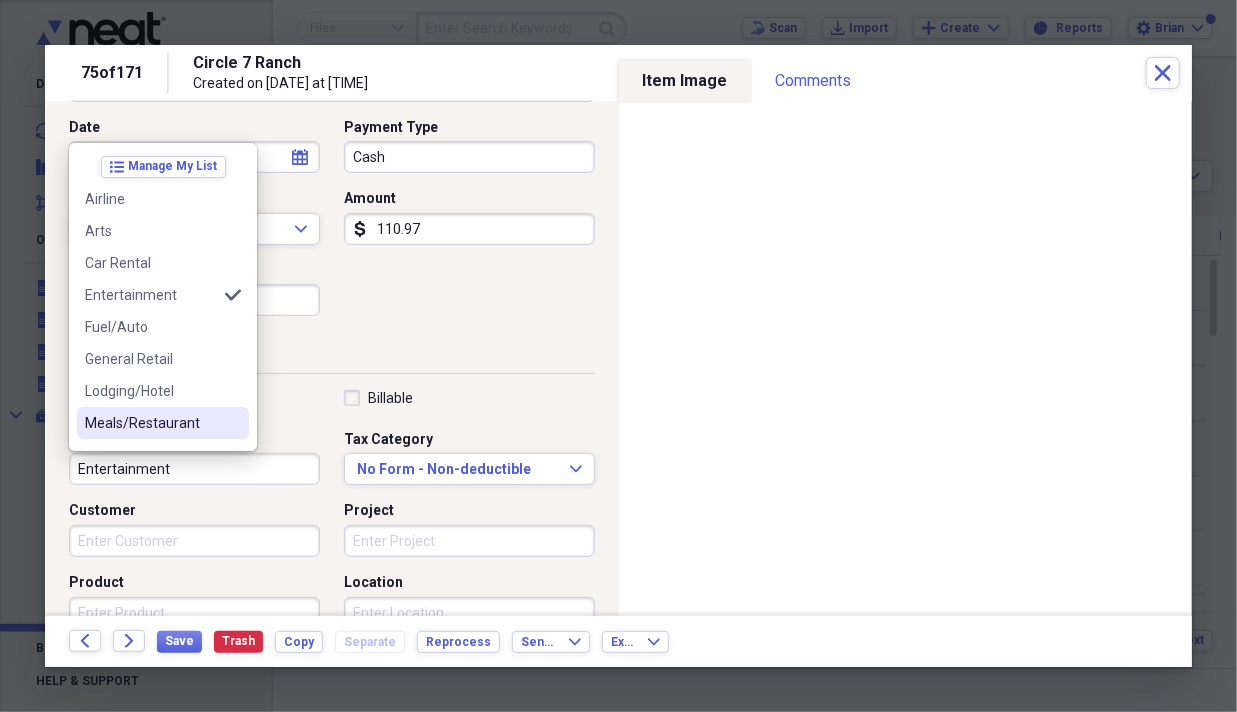 click at bounding box center [233, 423] 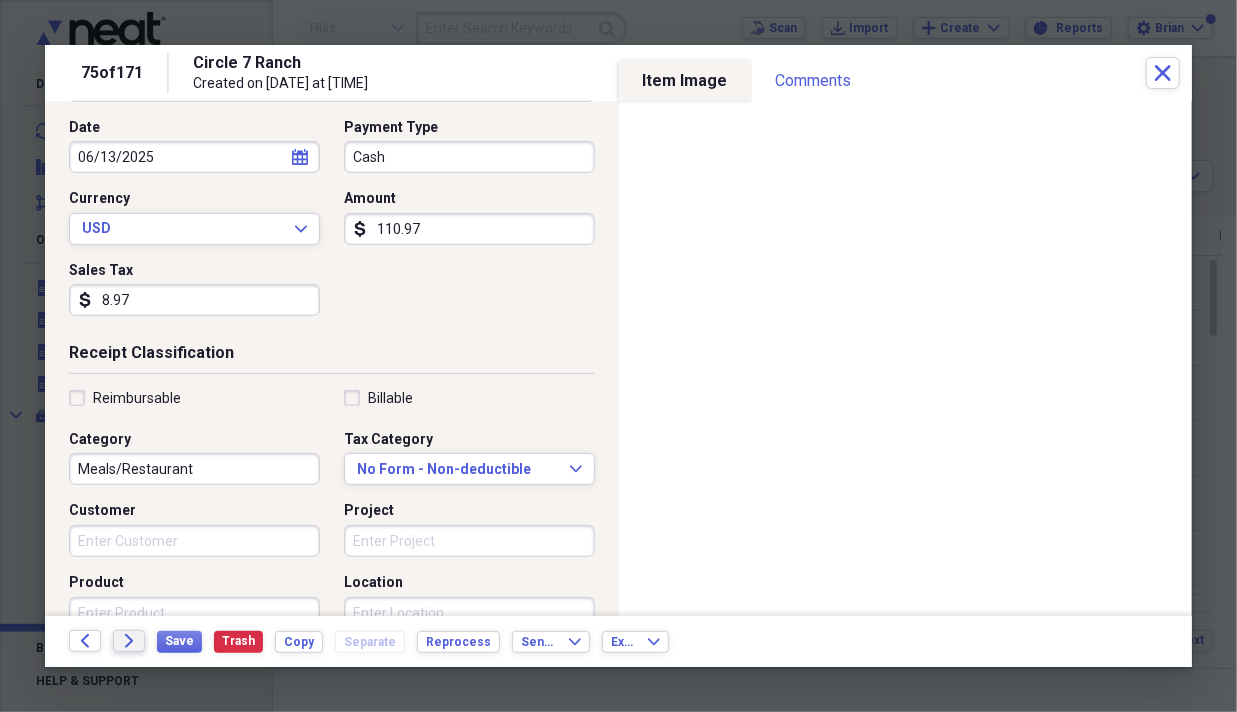 click on "Forward" at bounding box center (129, 641) 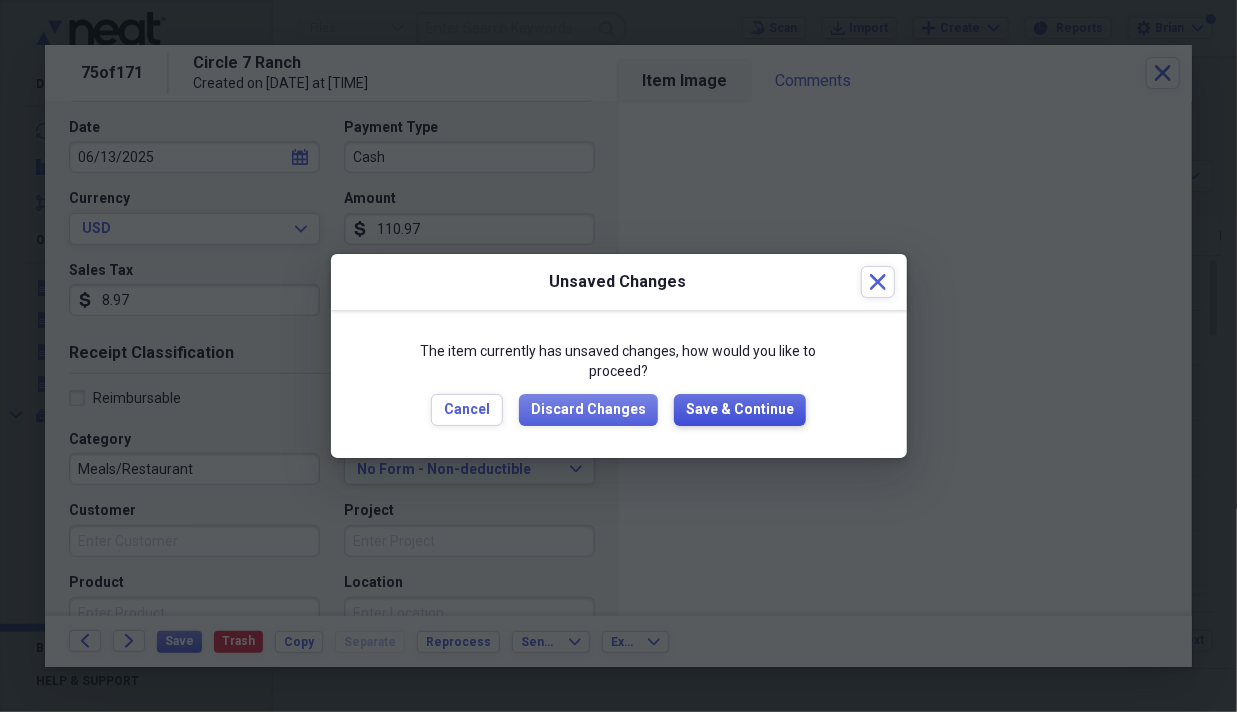 click on "Save & Continue" at bounding box center [740, 410] 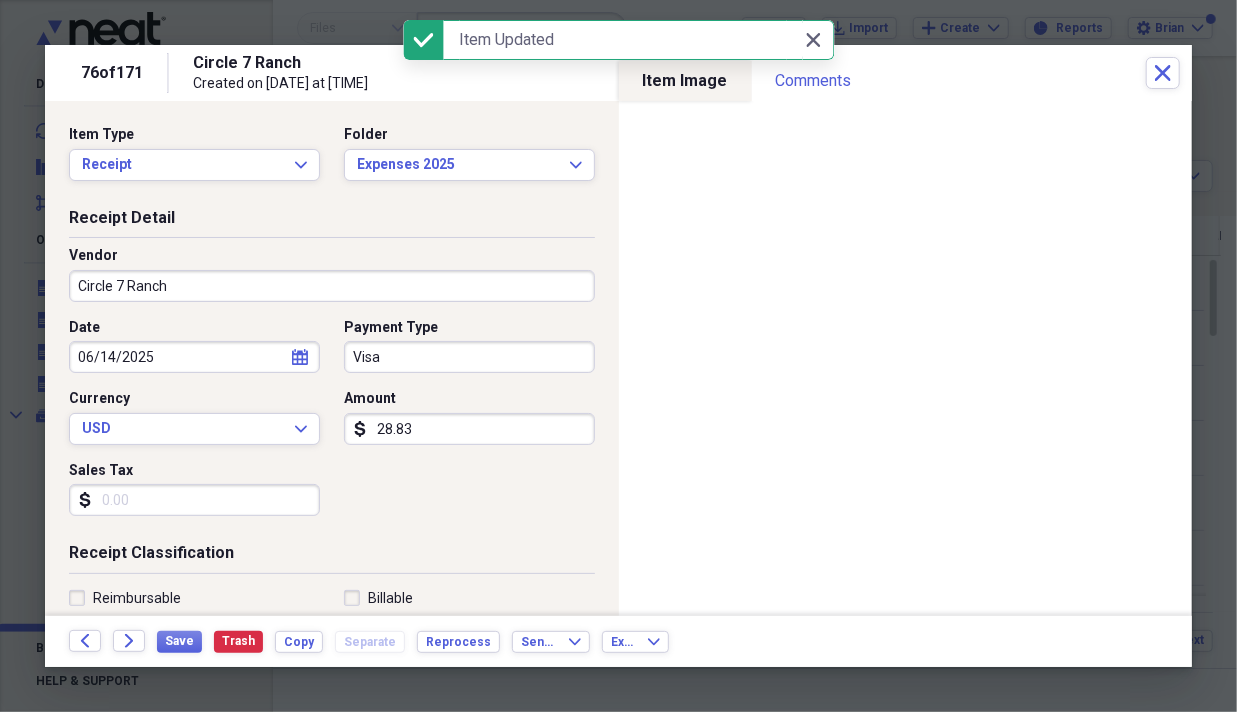 click on "28.83" at bounding box center (469, 429) 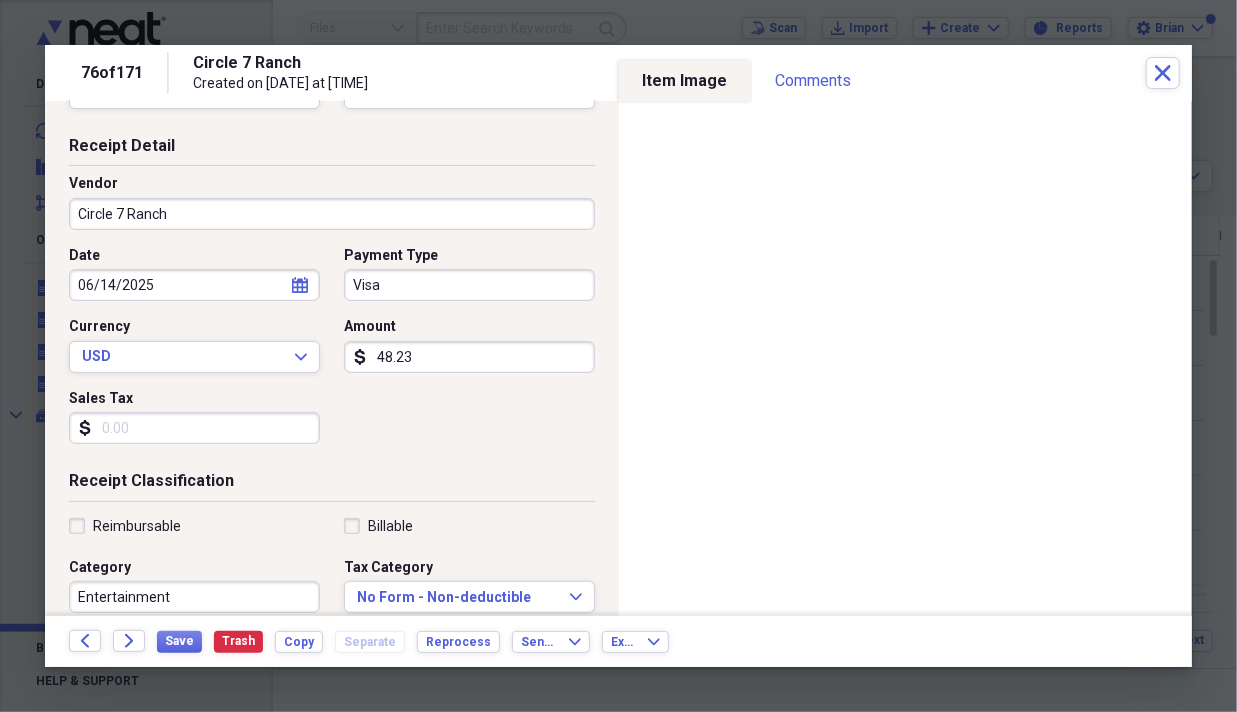 scroll, scrollTop: 100, scrollLeft: 0, axis: vertical 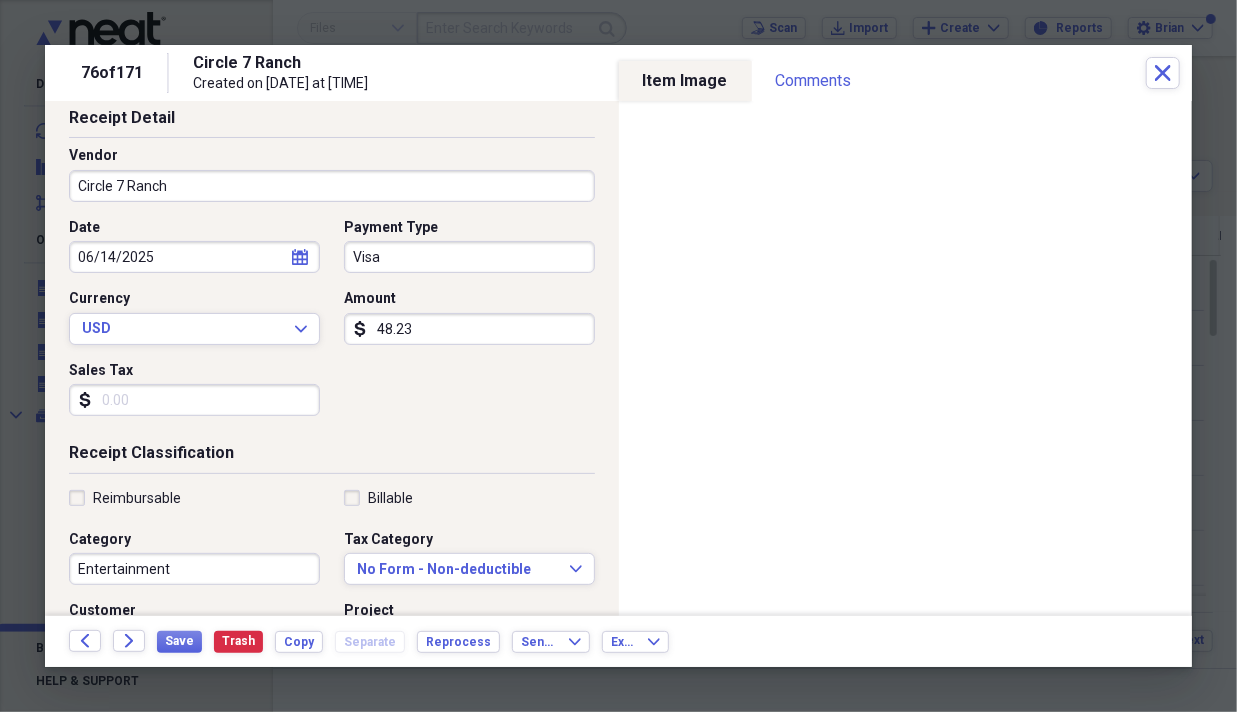 type on "48.23" 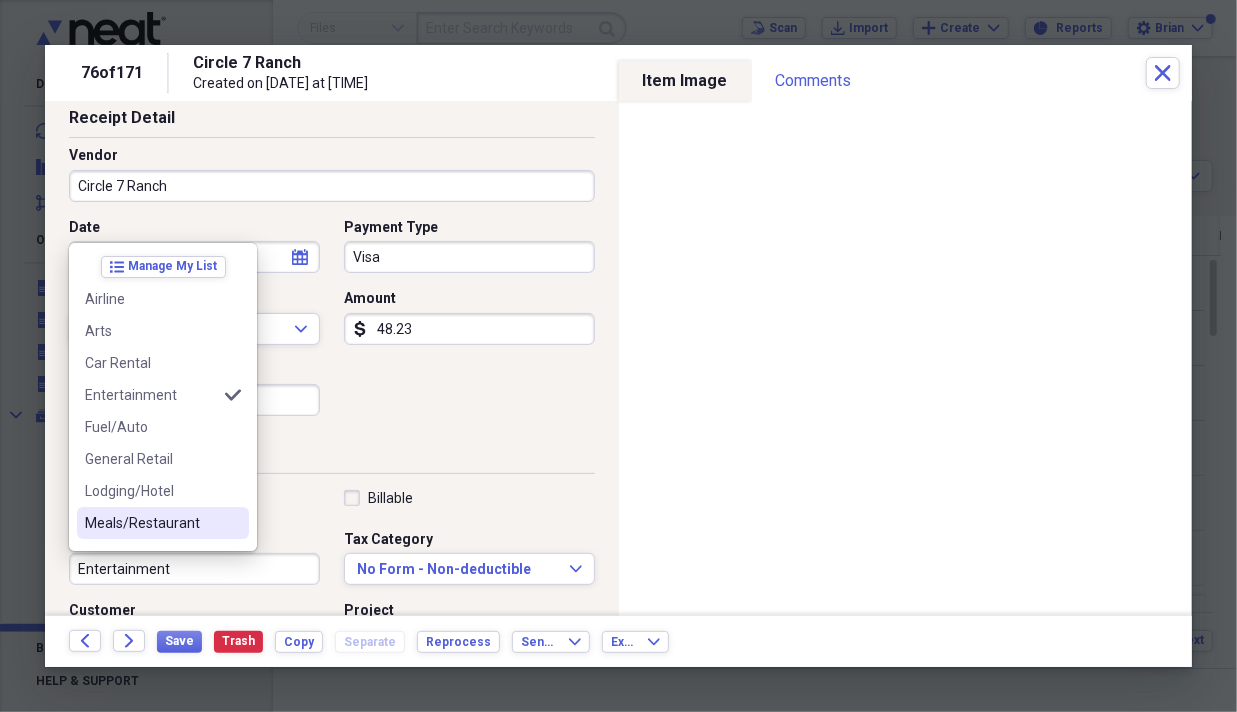 click on "Meals/Restaurant" at bounding box center (151, 523) 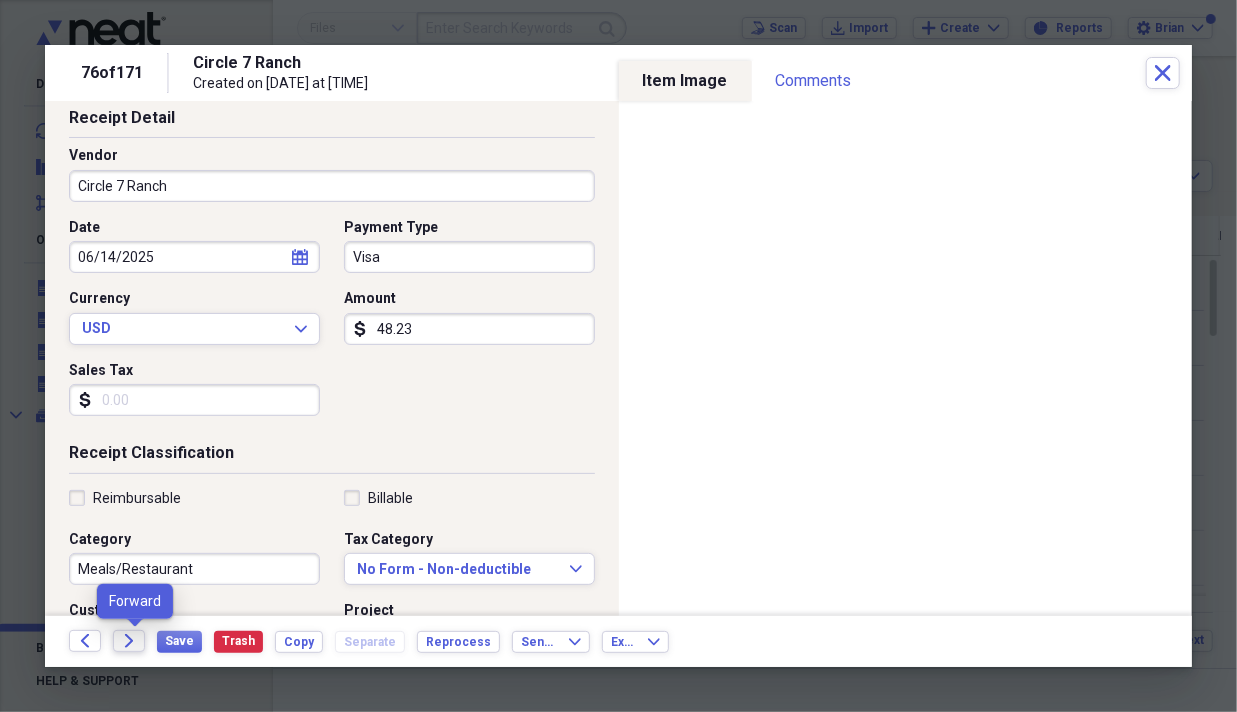 click on "Forward" 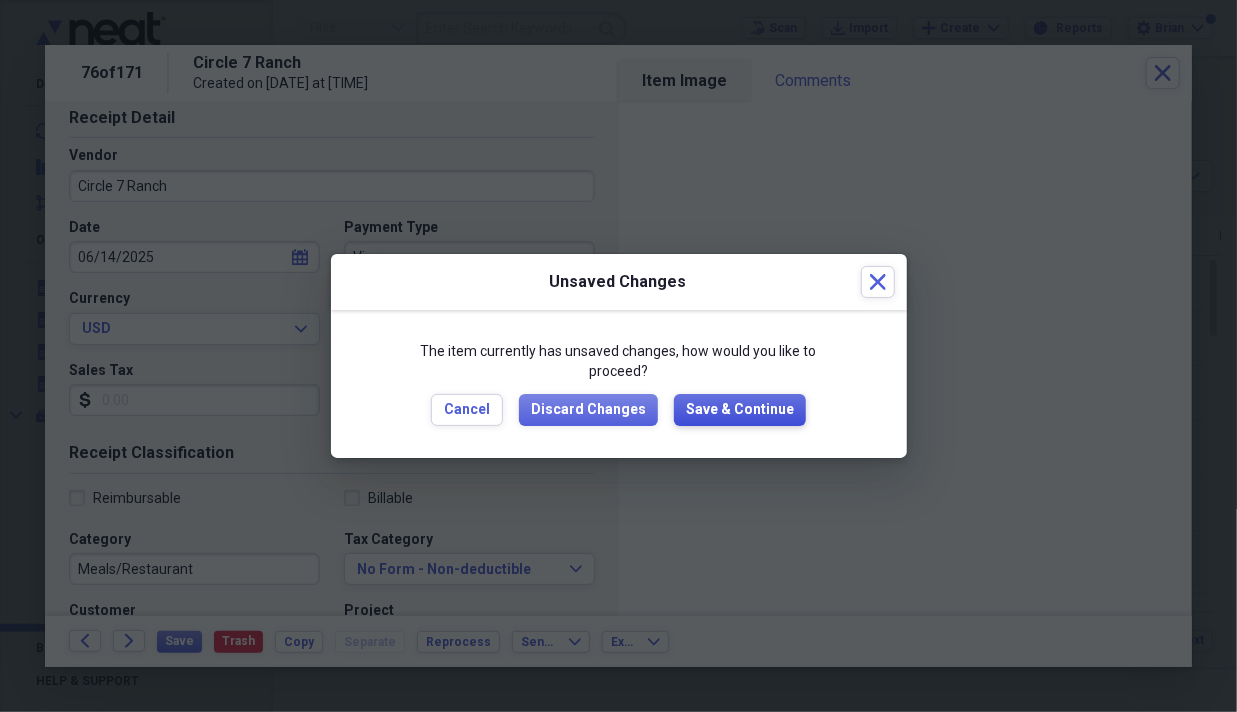 click on "Save & Continue" at bounding box center [740, 410] 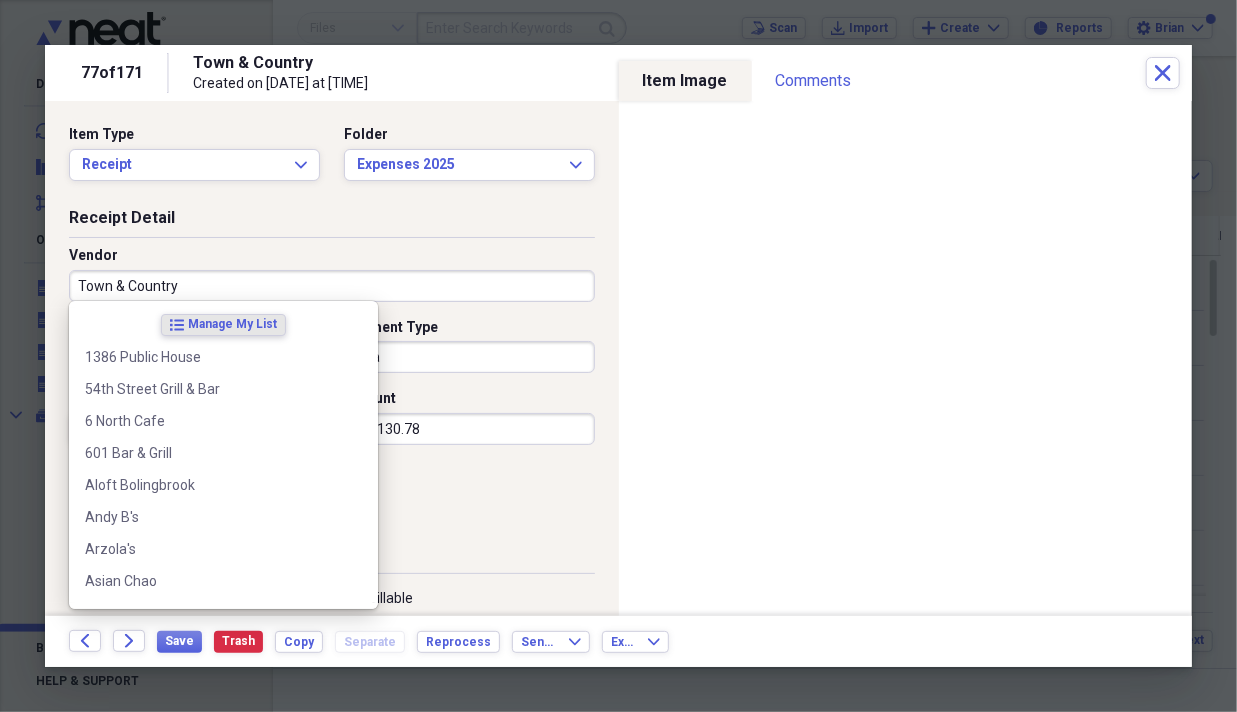 click on "Town & Country" at bounding box center [332, 286] 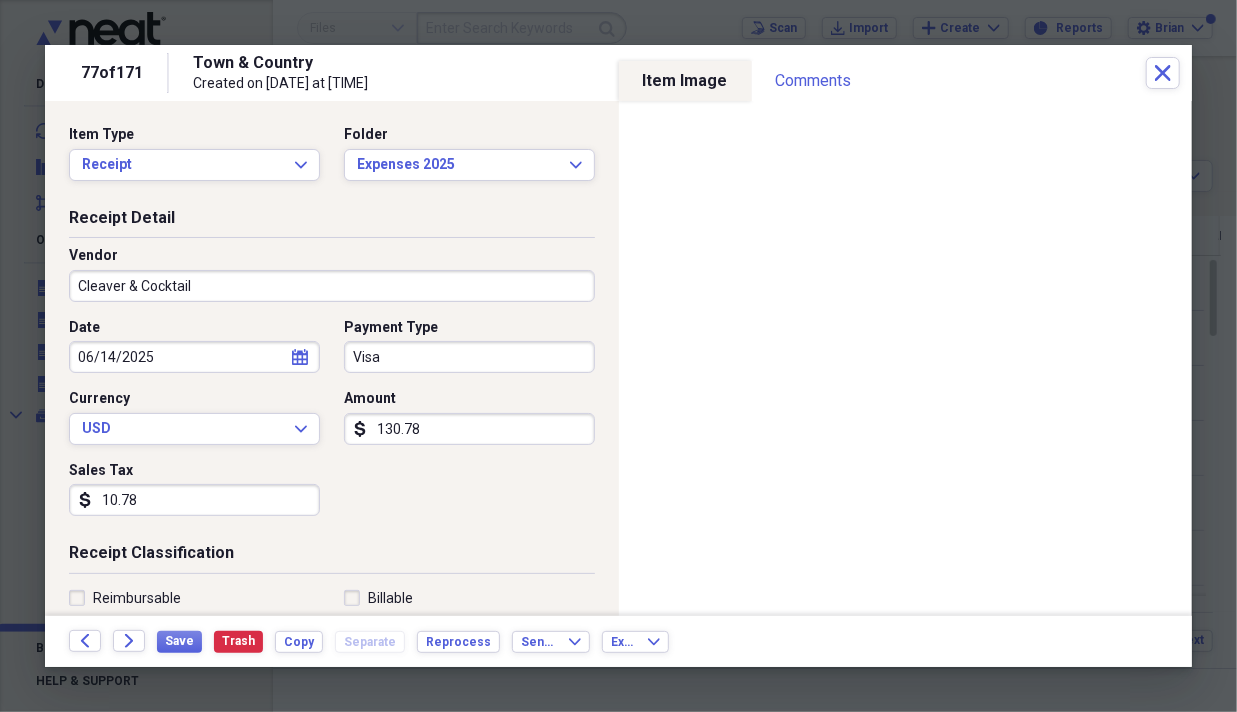 type on "Cleaver & Cocktail" 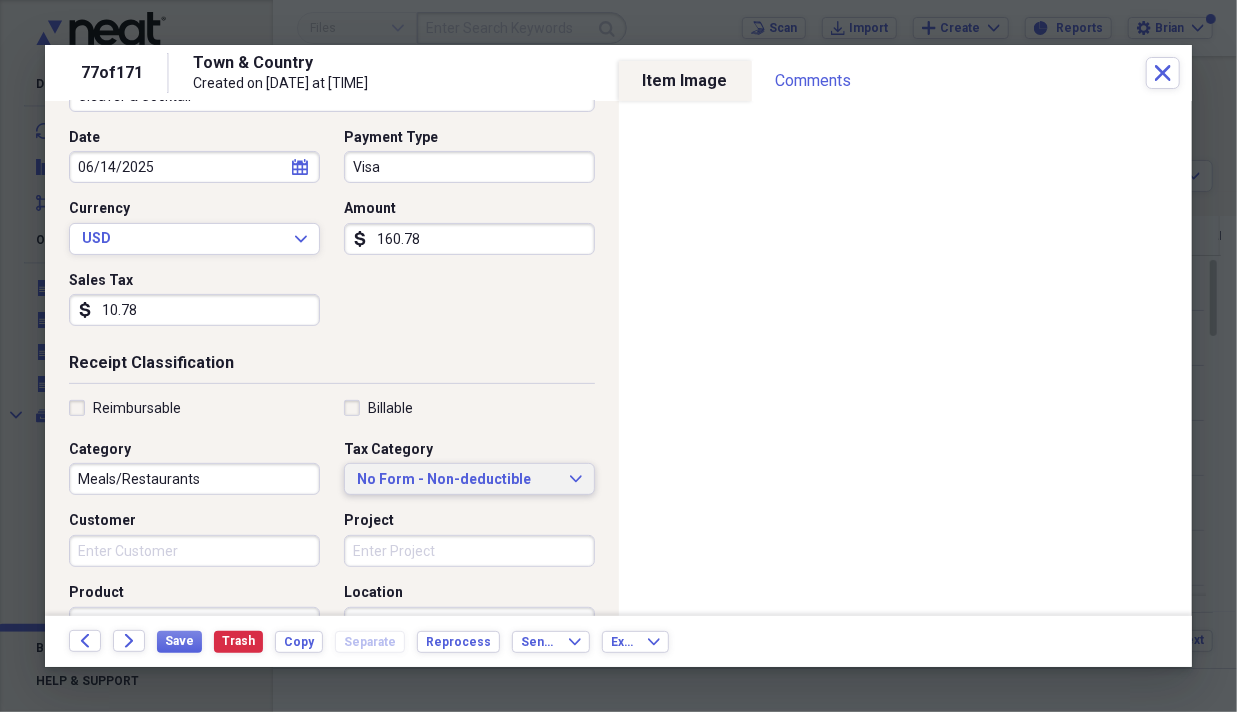 scroll, scrollTop: 200, scrollLeft: 0, axis: vertical 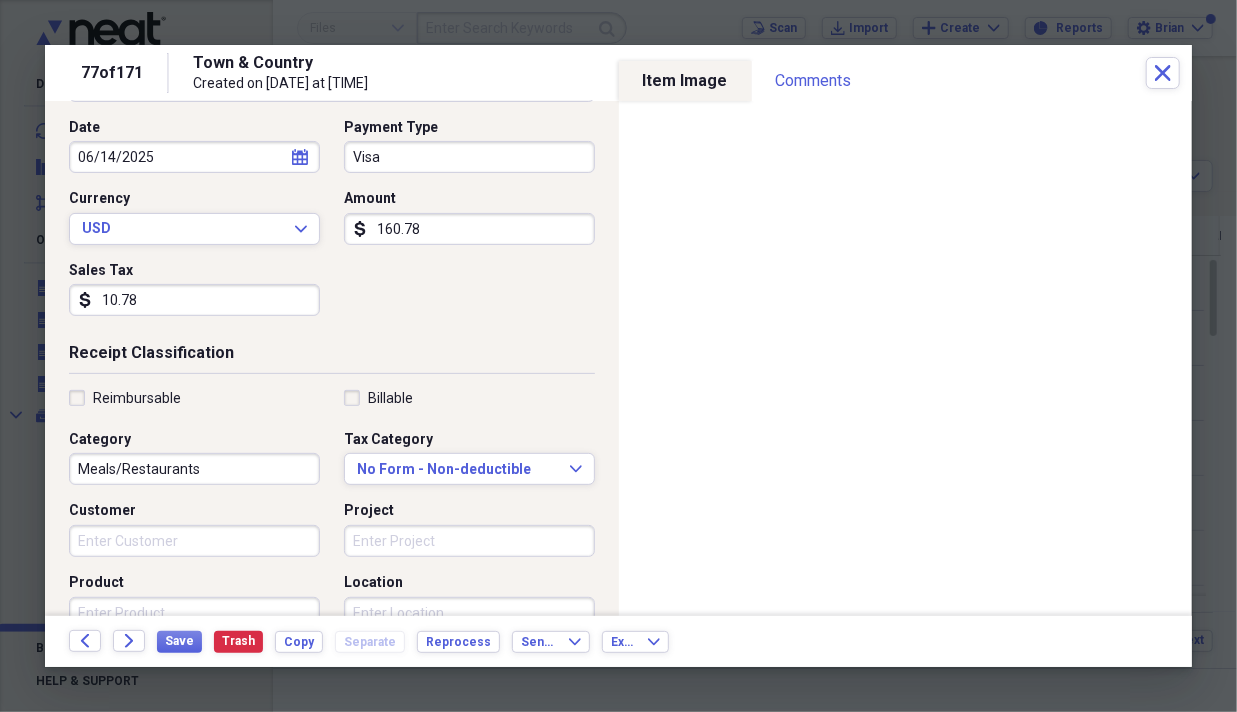 type on "160.78" 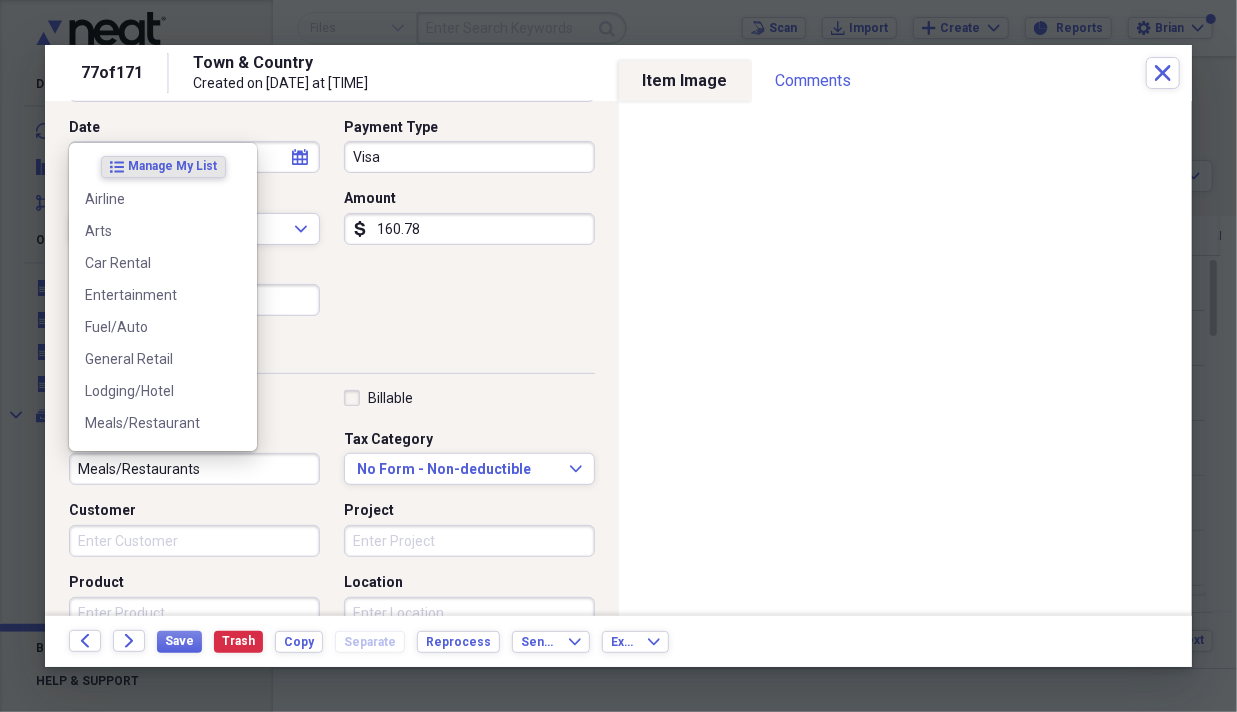 click on "Meals/Restaurants" at bounding box center [194, 469] 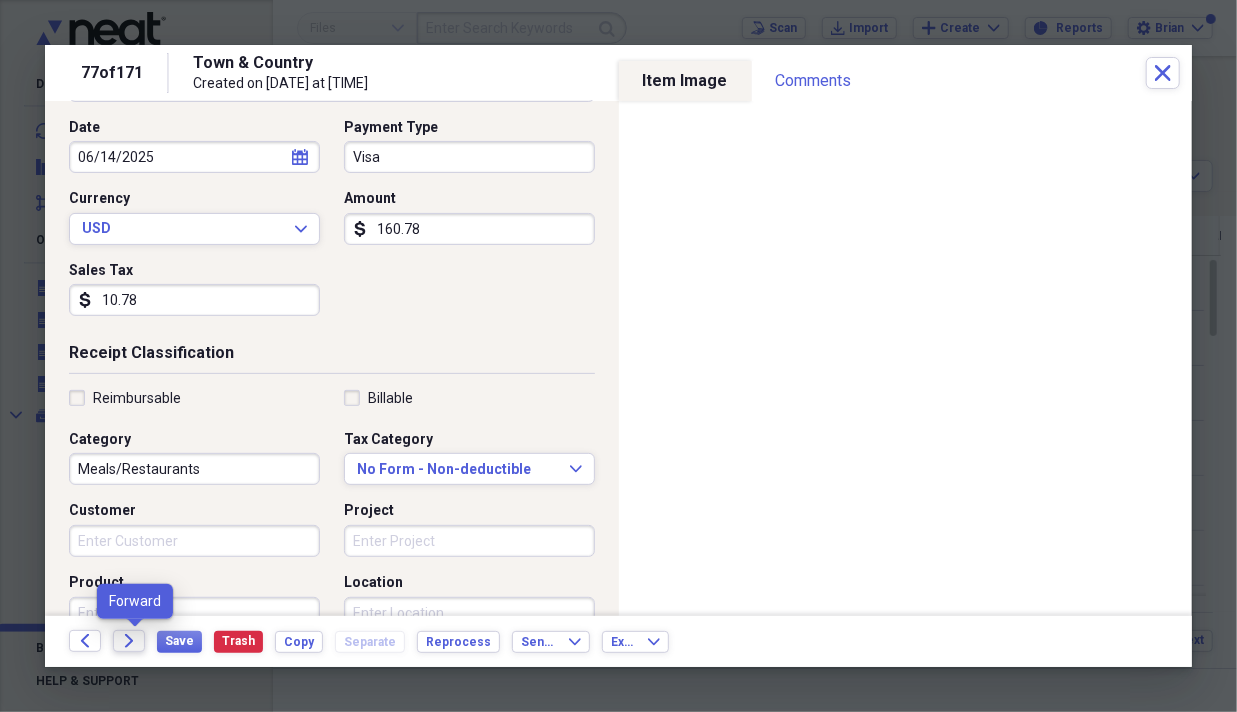 click on "Forward" 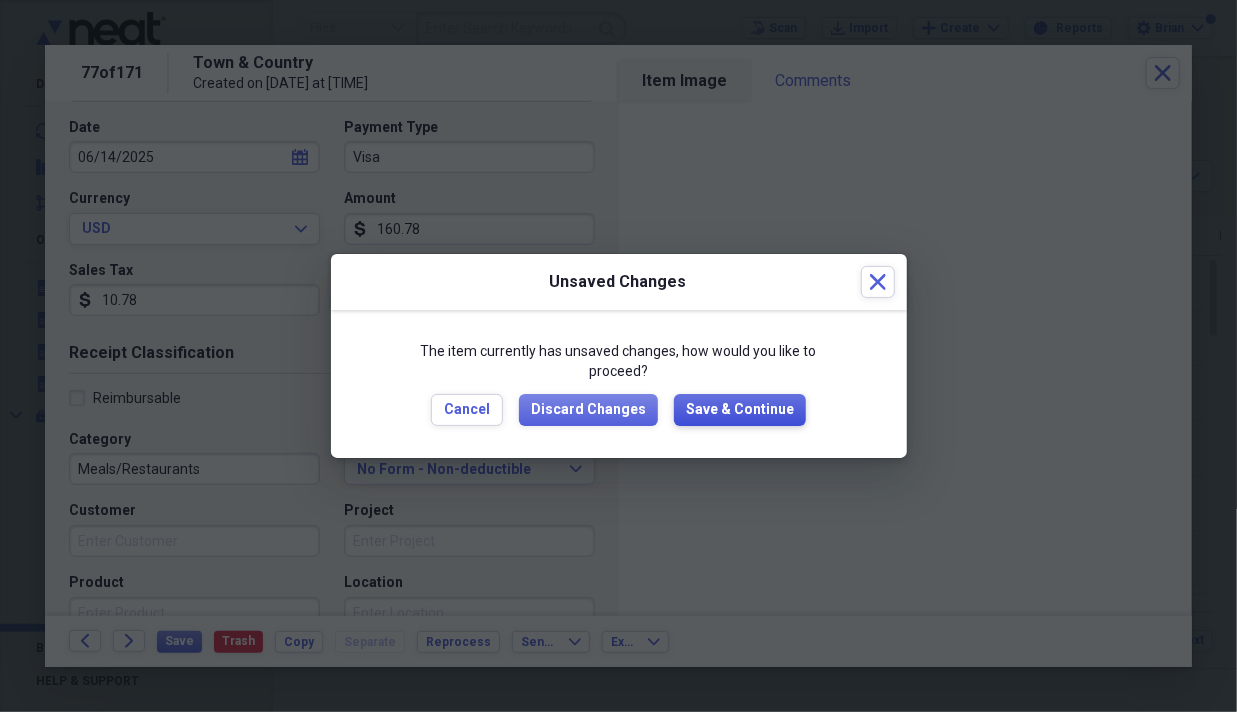 click on "Save & Continue" at bounding box center [740, 410] 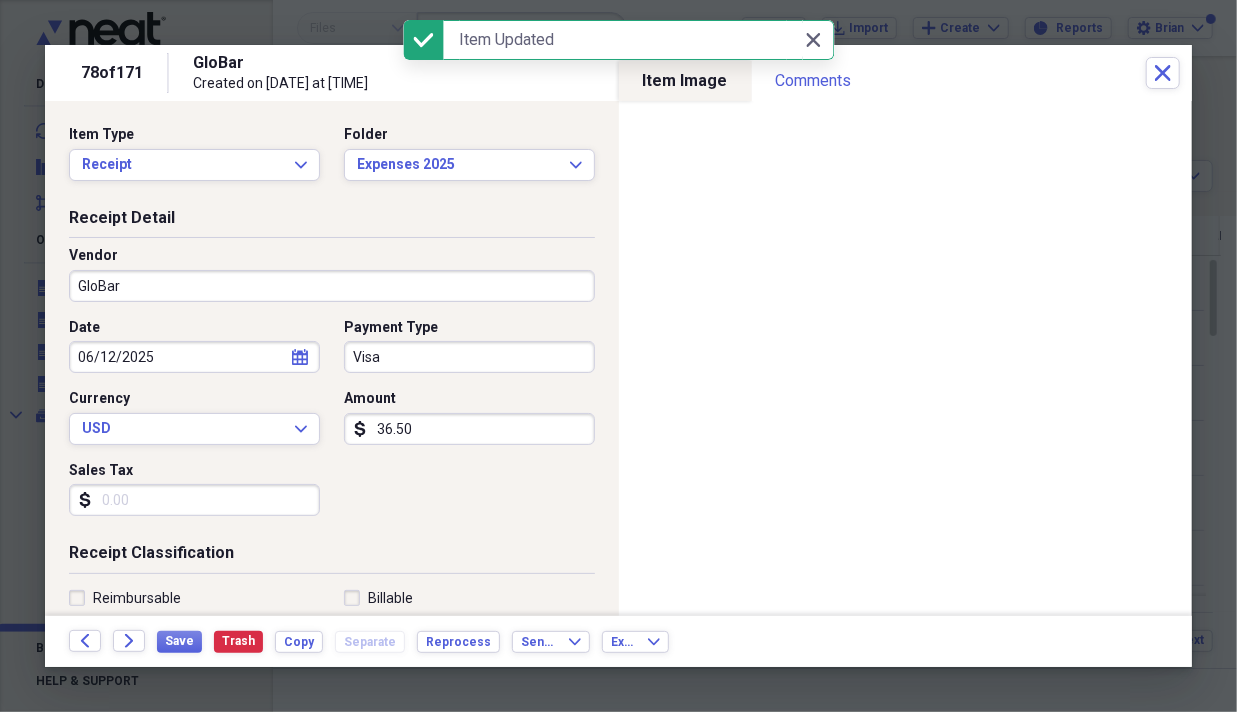 click on "Vendor GloBar" at bounding box center (332, 282) 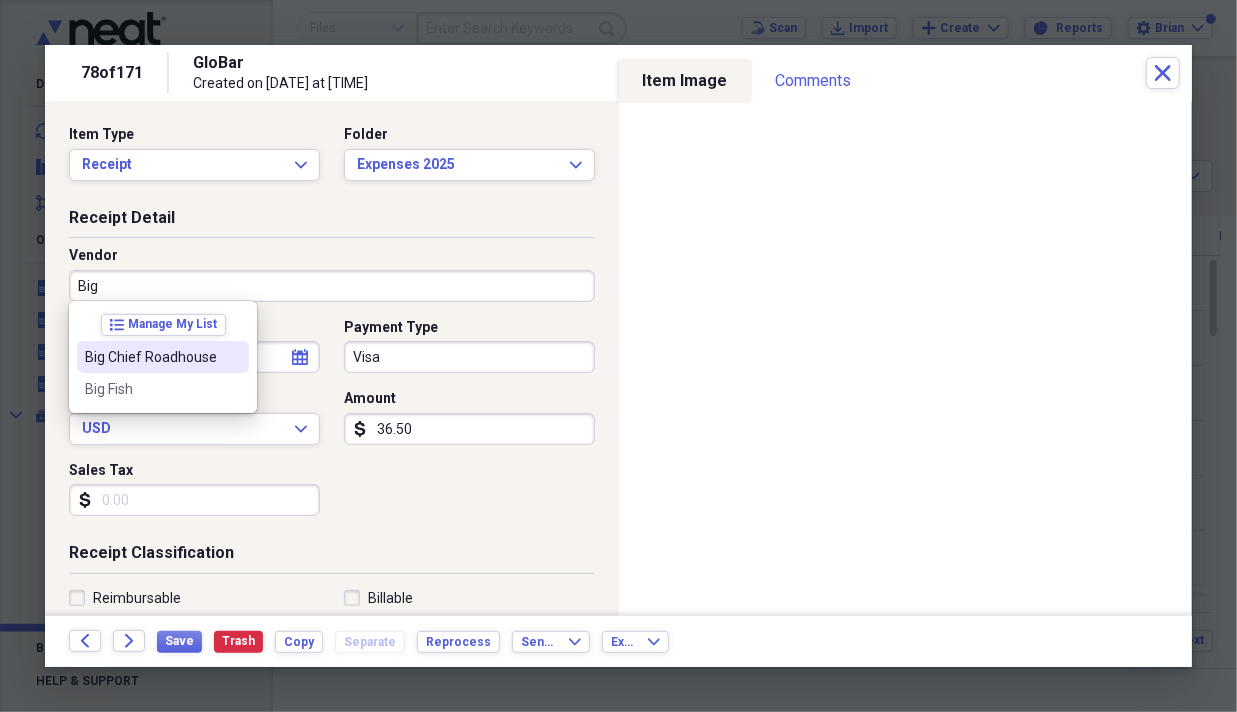 click on "Big Chief Roadhouse" at bounding box center [163, 357] 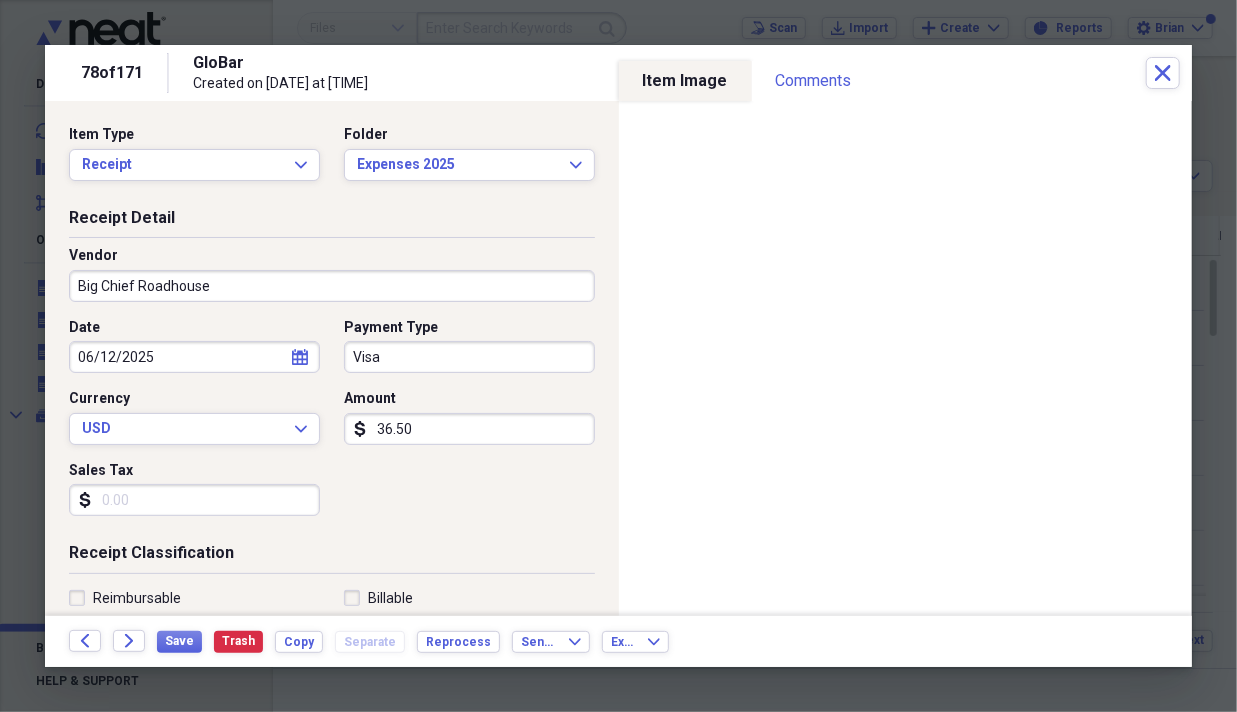 click on "36.50" at bounding box center [469, 429] 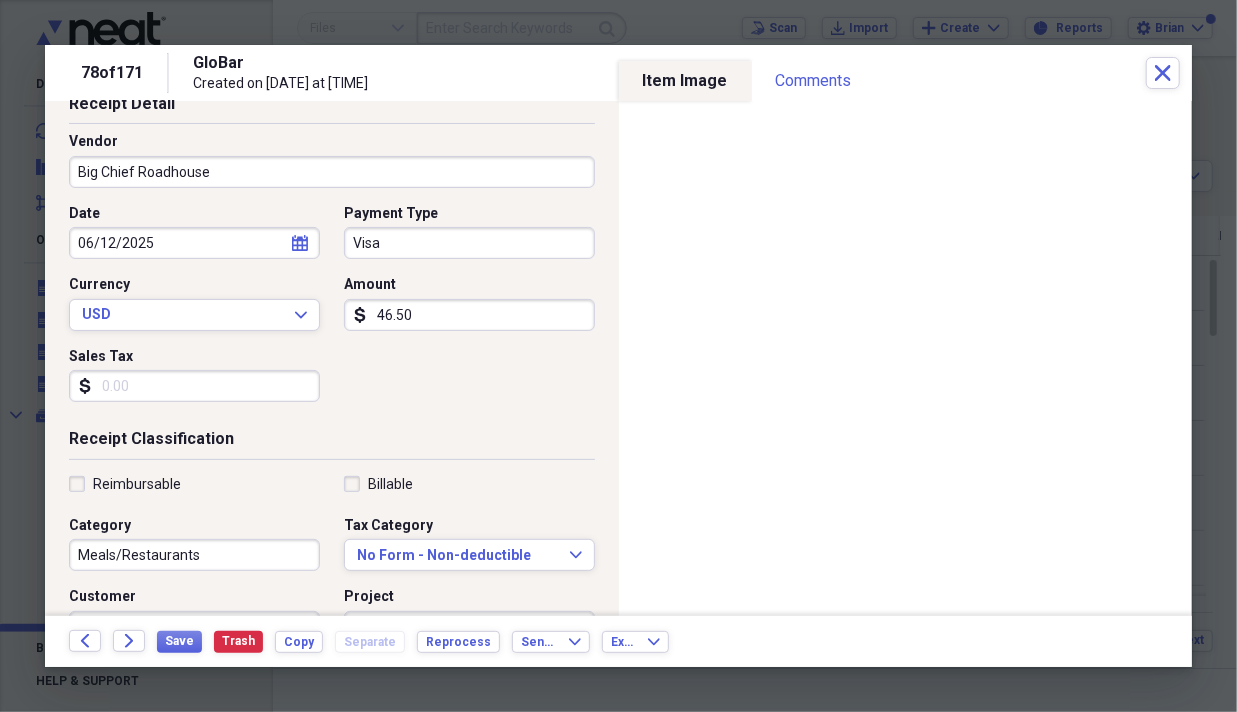 scroll, scrollTop: 200, scrollLeft: 0, axis: vertical 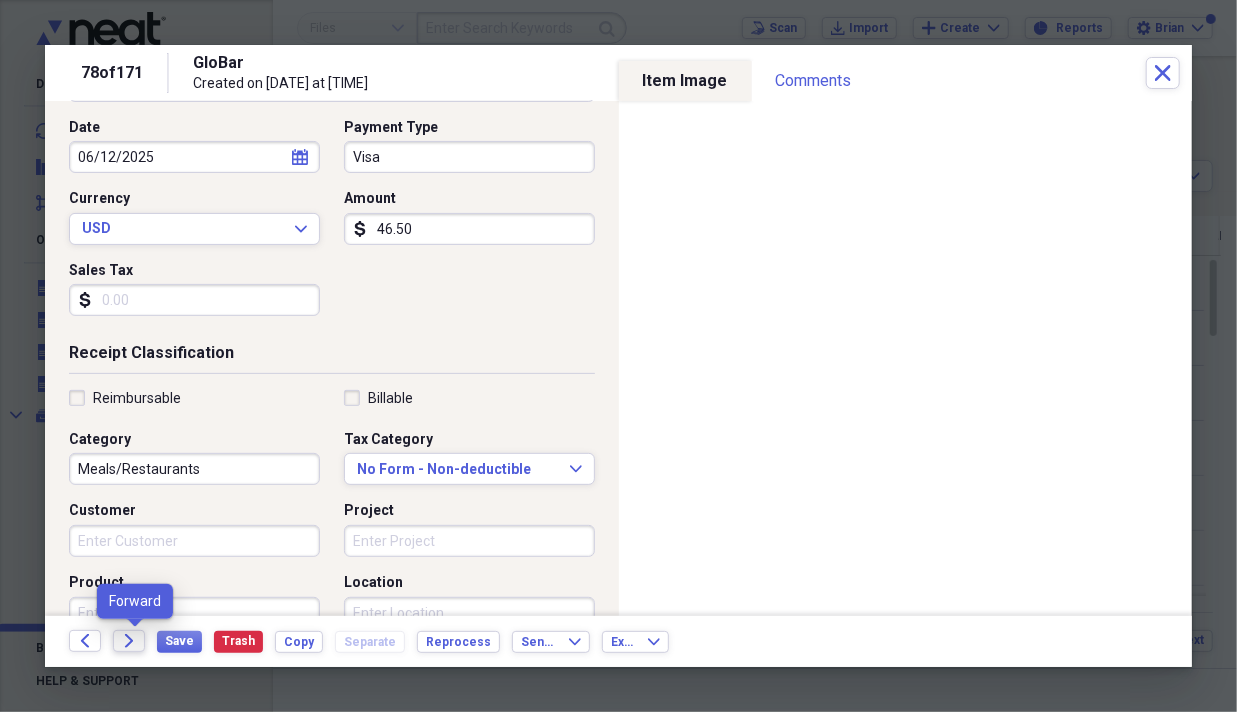 type on "46.50" 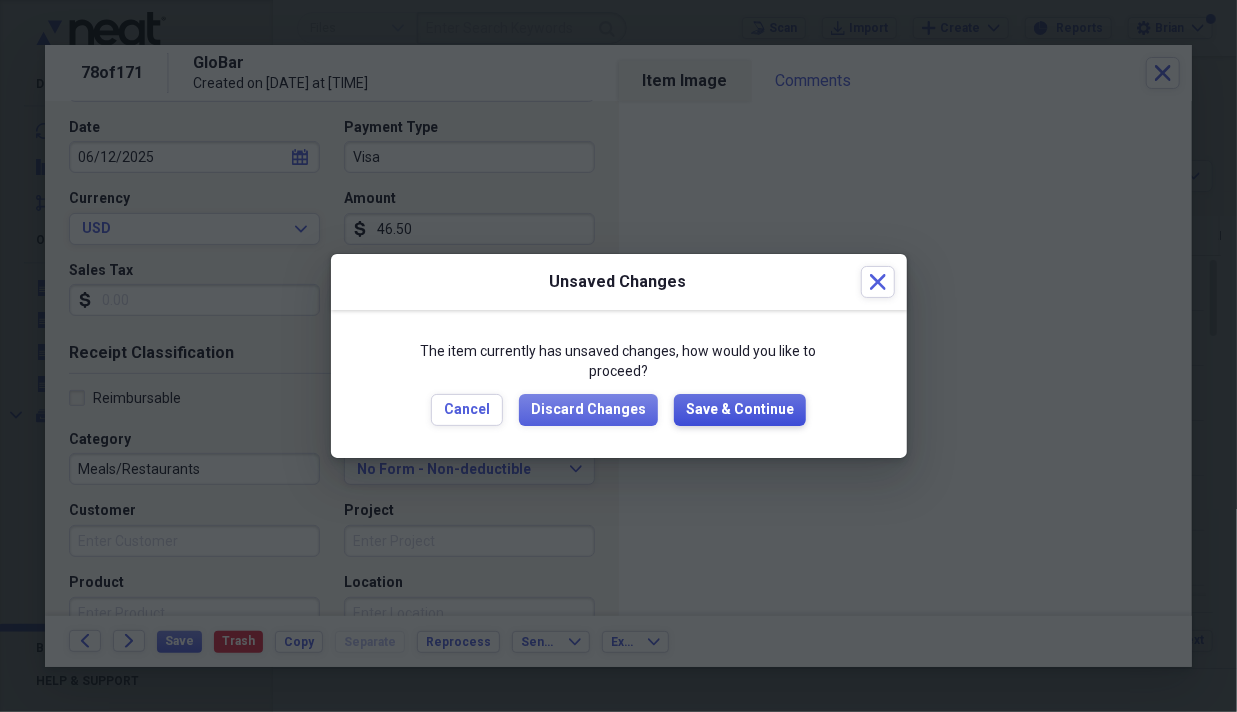 click on "Save & Continue" at bounding box center [740, 410] 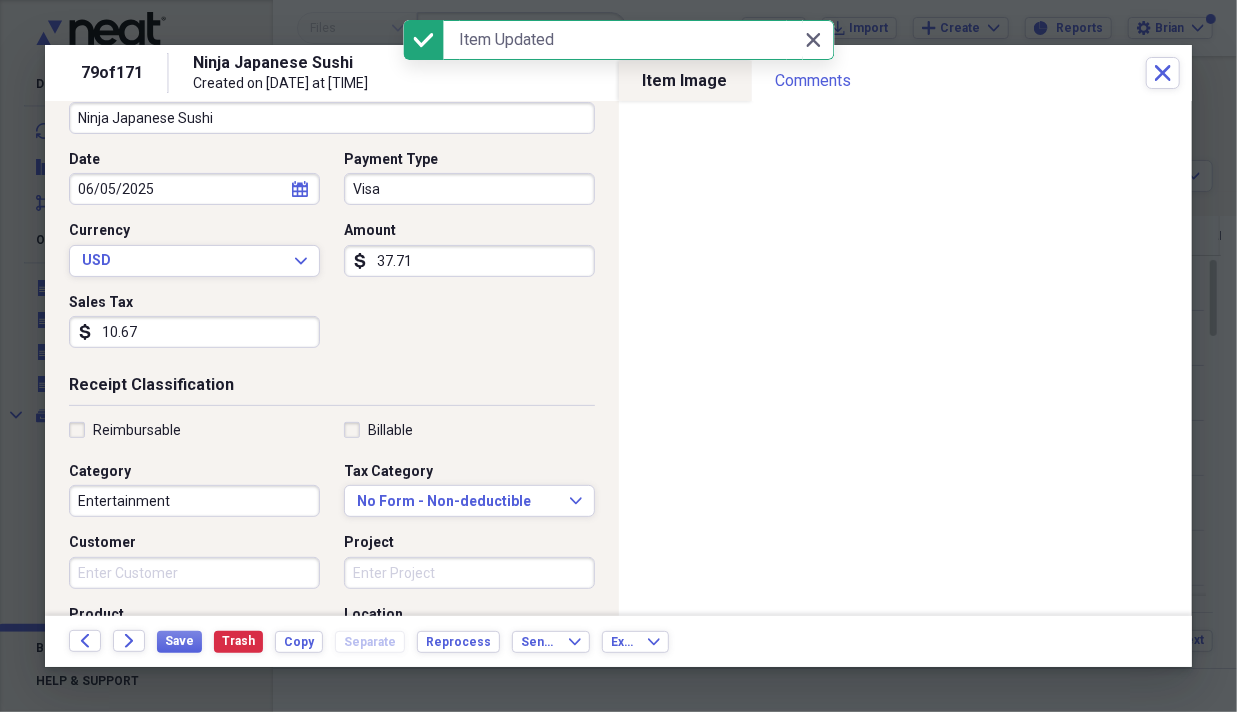 scroll, scrollTop: 200, scrollLeft: 0, axis: vertical 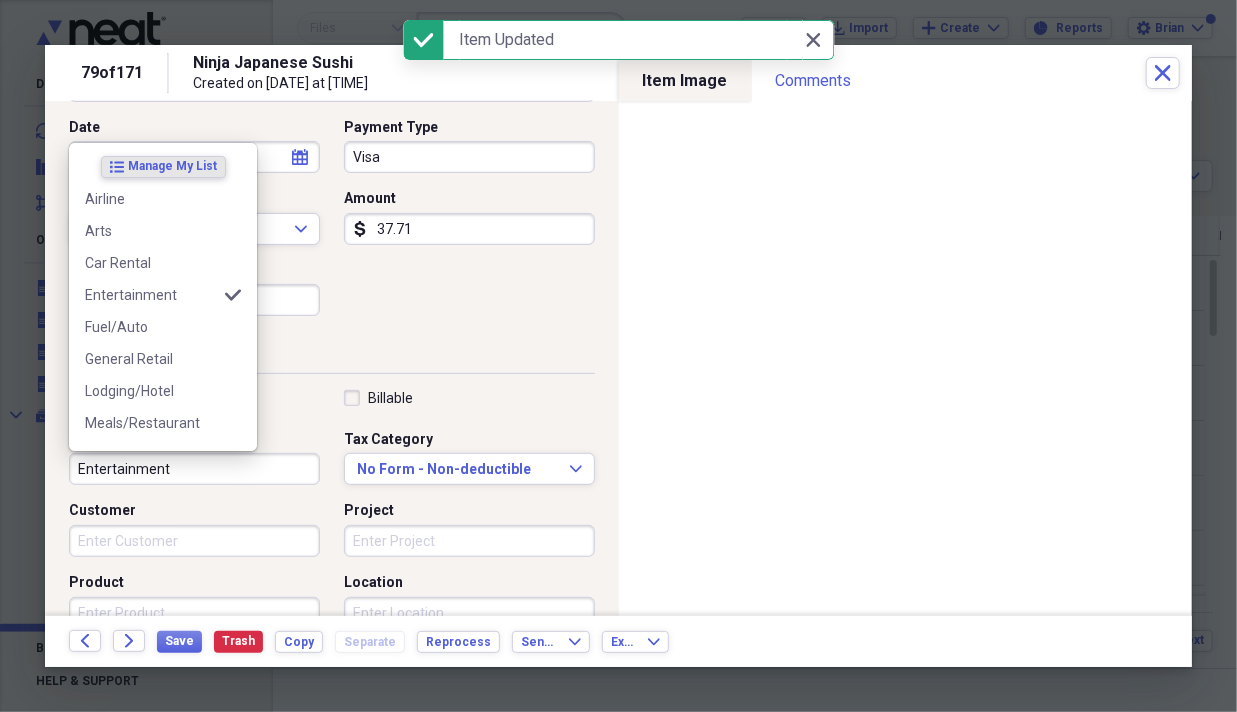click on "Entertainment" at bounding box center [194, 469] 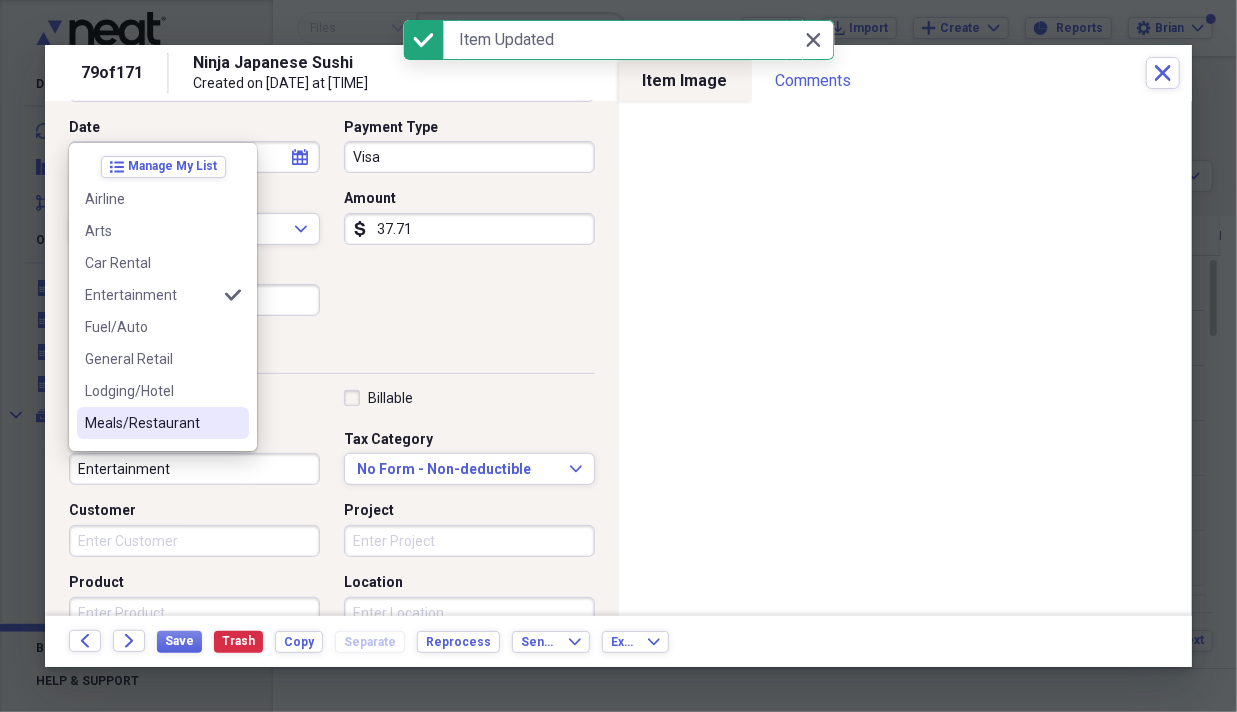 click on "Meals/Restaurant" at bounding box center (151, 423) 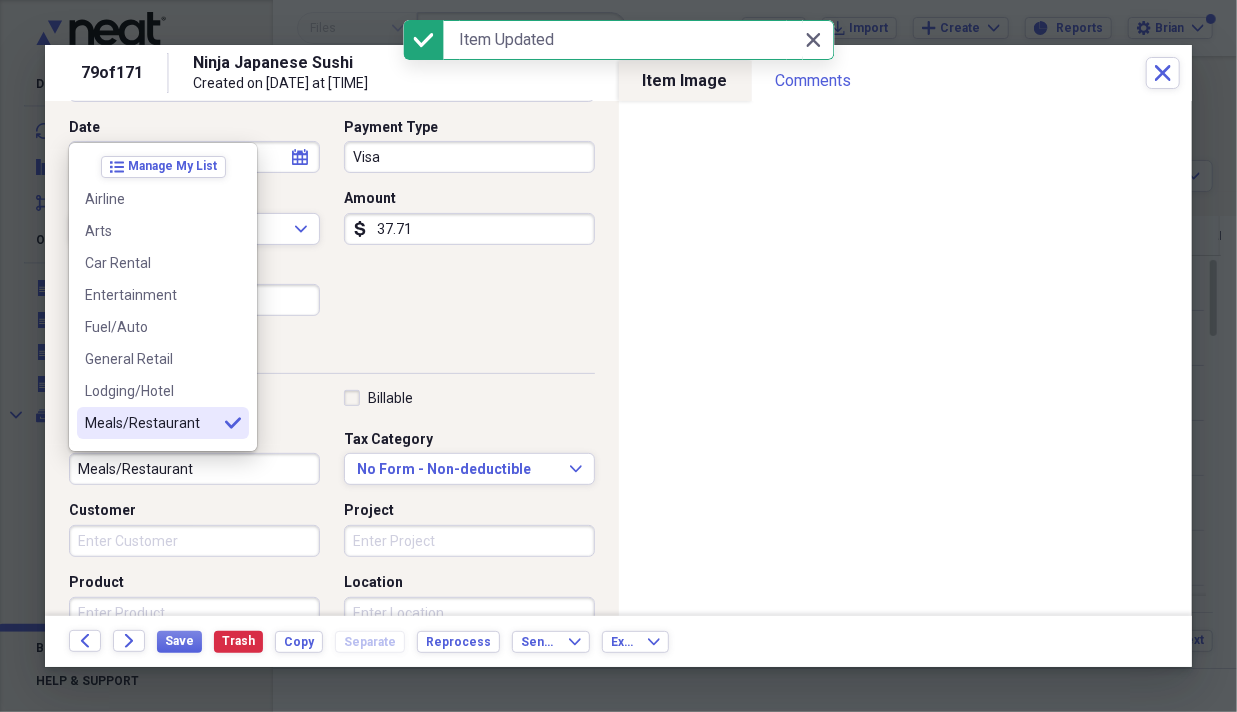 type on "Meals/Restaurant" 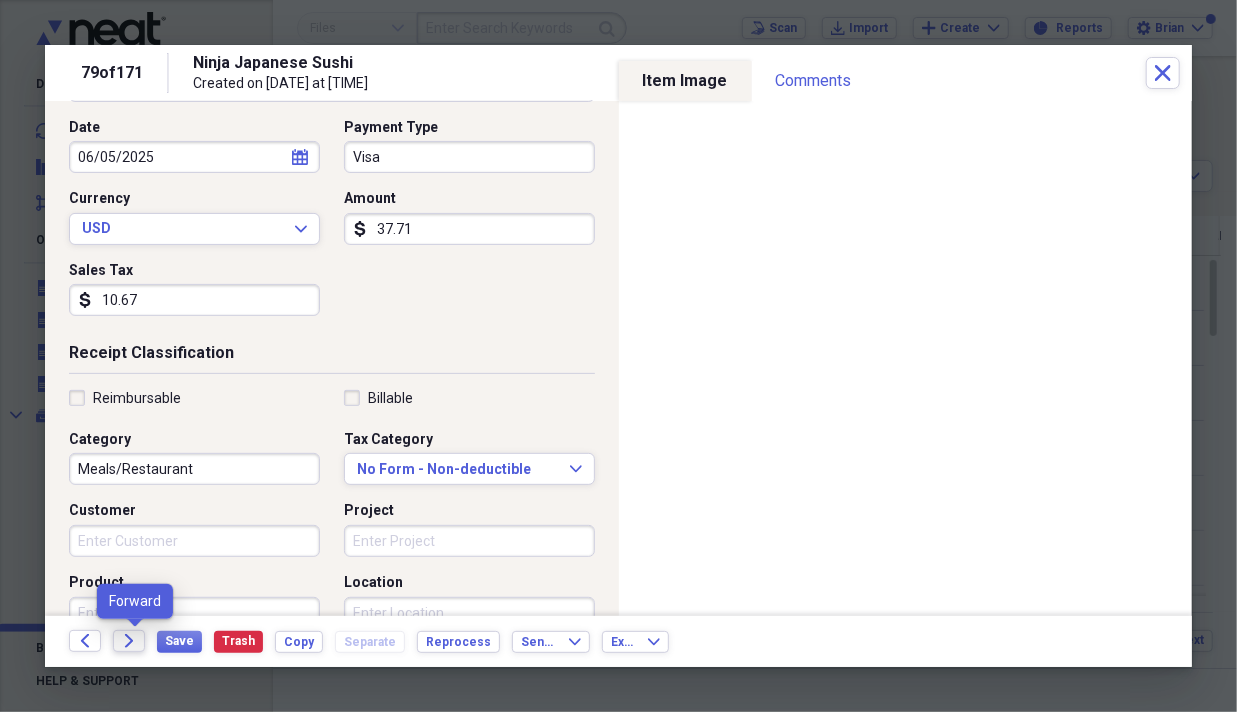 click on "Forward" 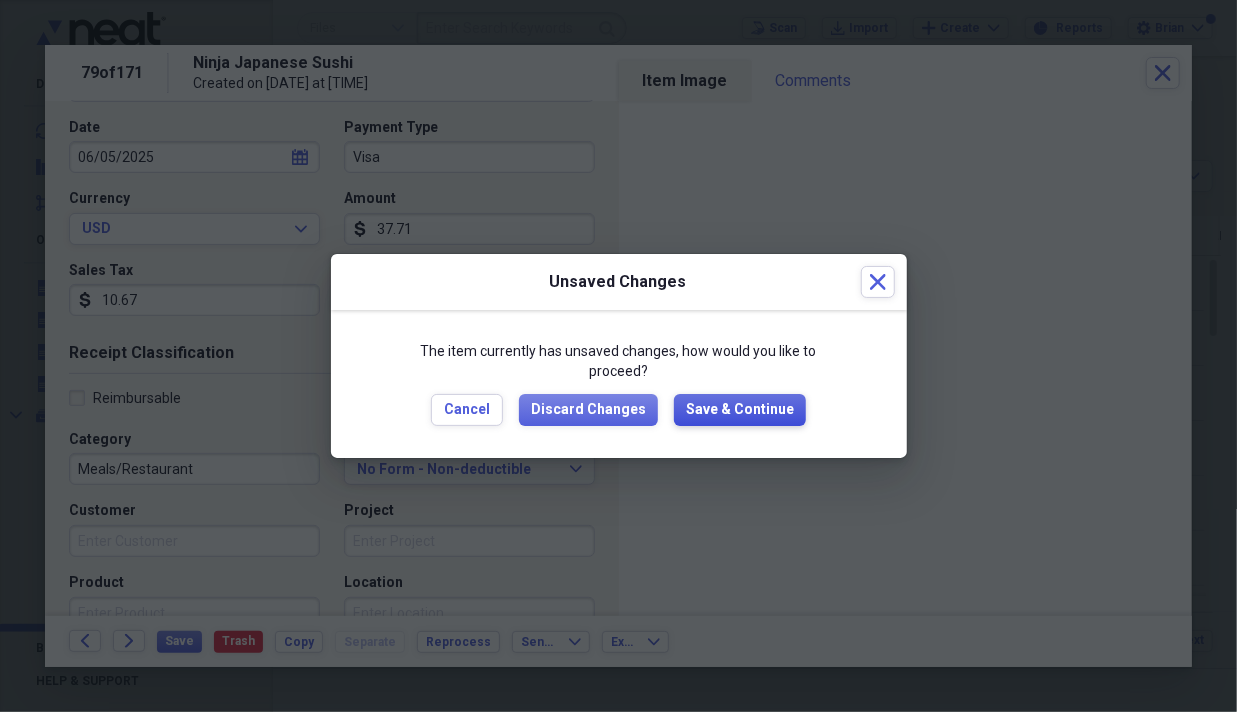 click on "Save & Continue" at bounding box center [740, 410] 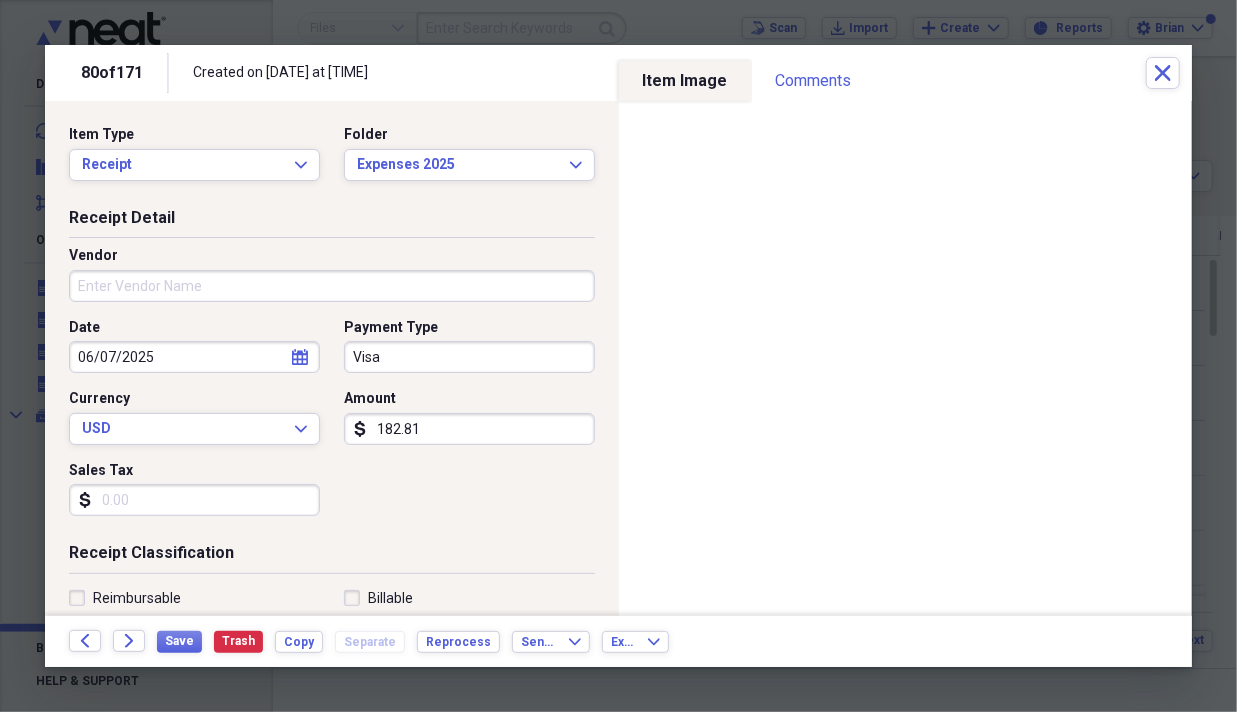 click on "Vendor" at bounding box center (332, 286) 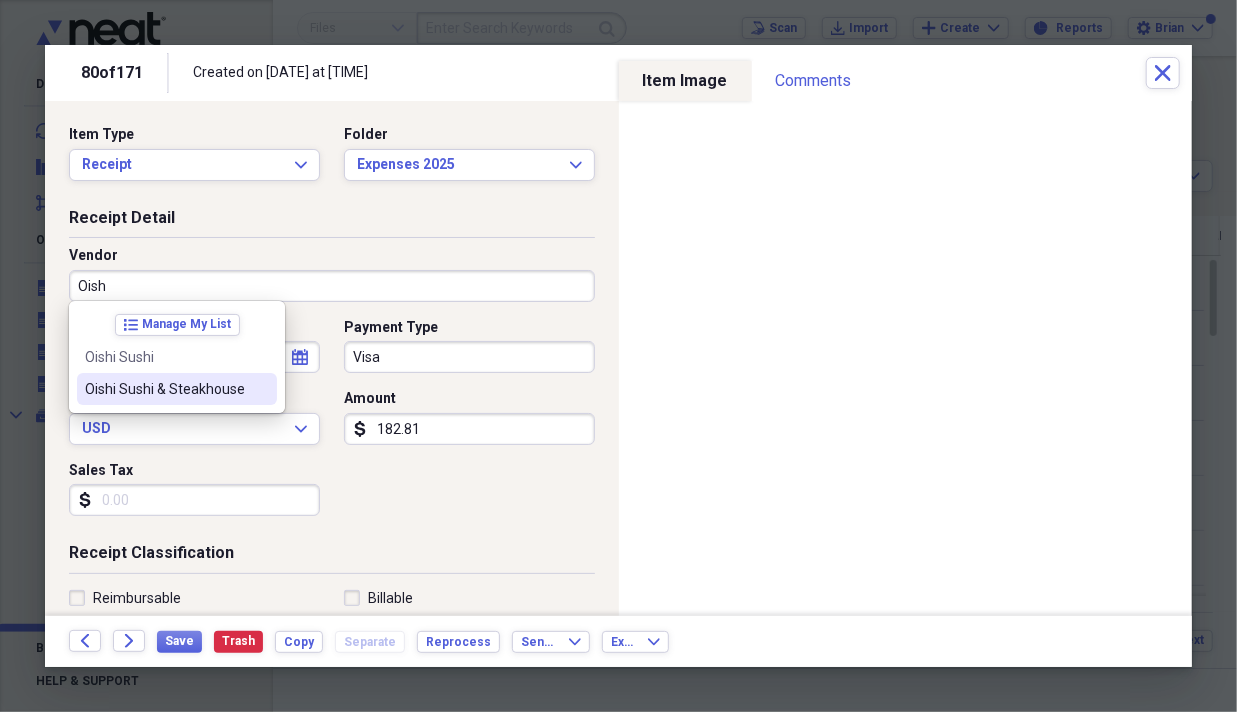 click on "Oishi Sushi & Steakhouse" at bounding box center (177, 389) 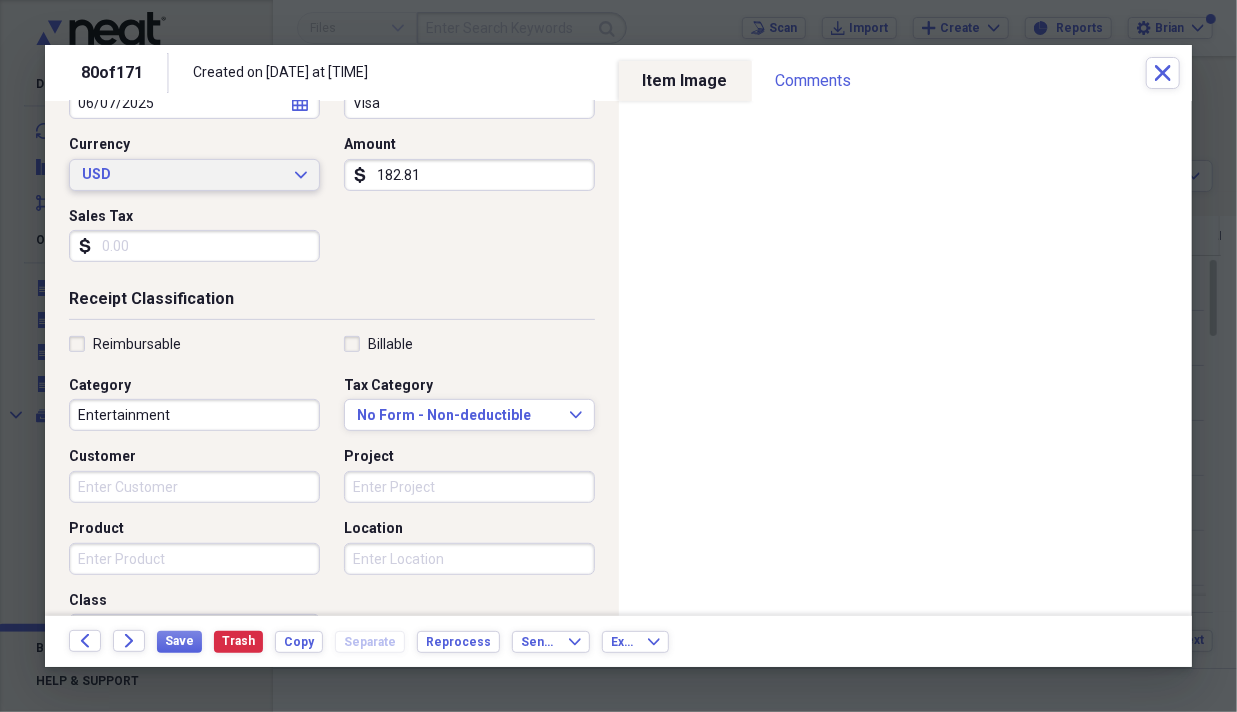 scroll, scrollTop: 300, scrollLeft: 0, axis: vertical 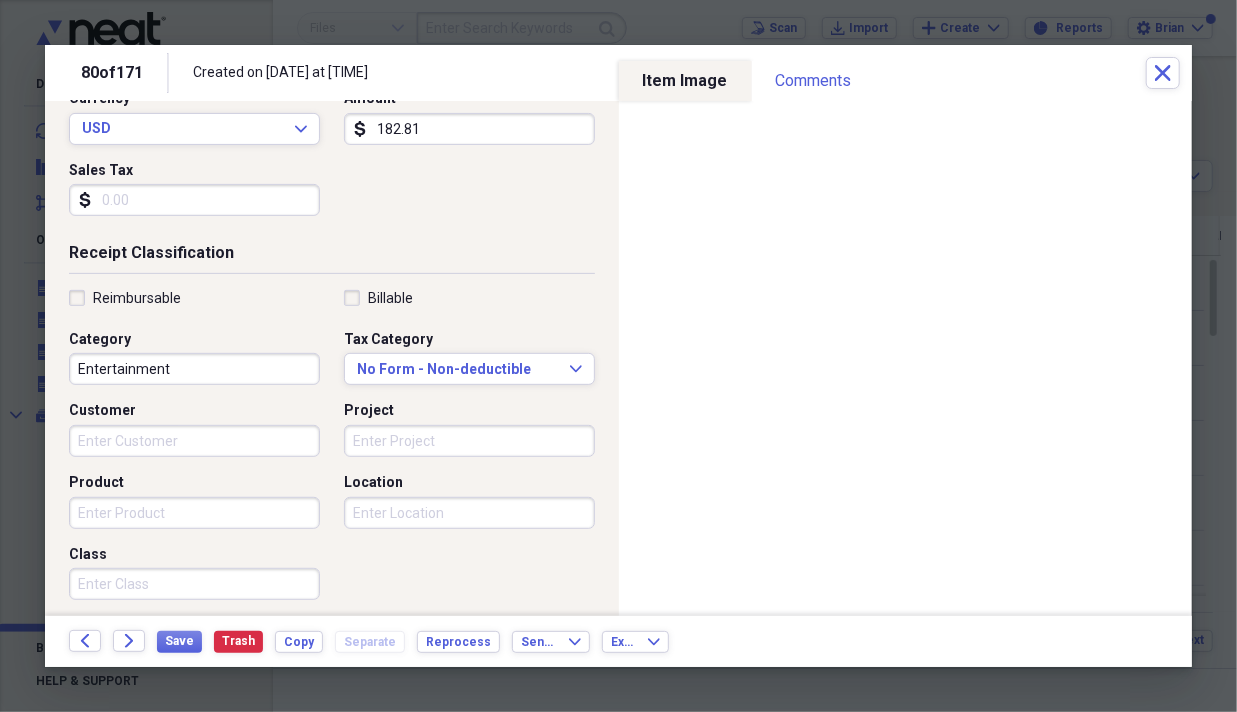 click on "Entertainment" 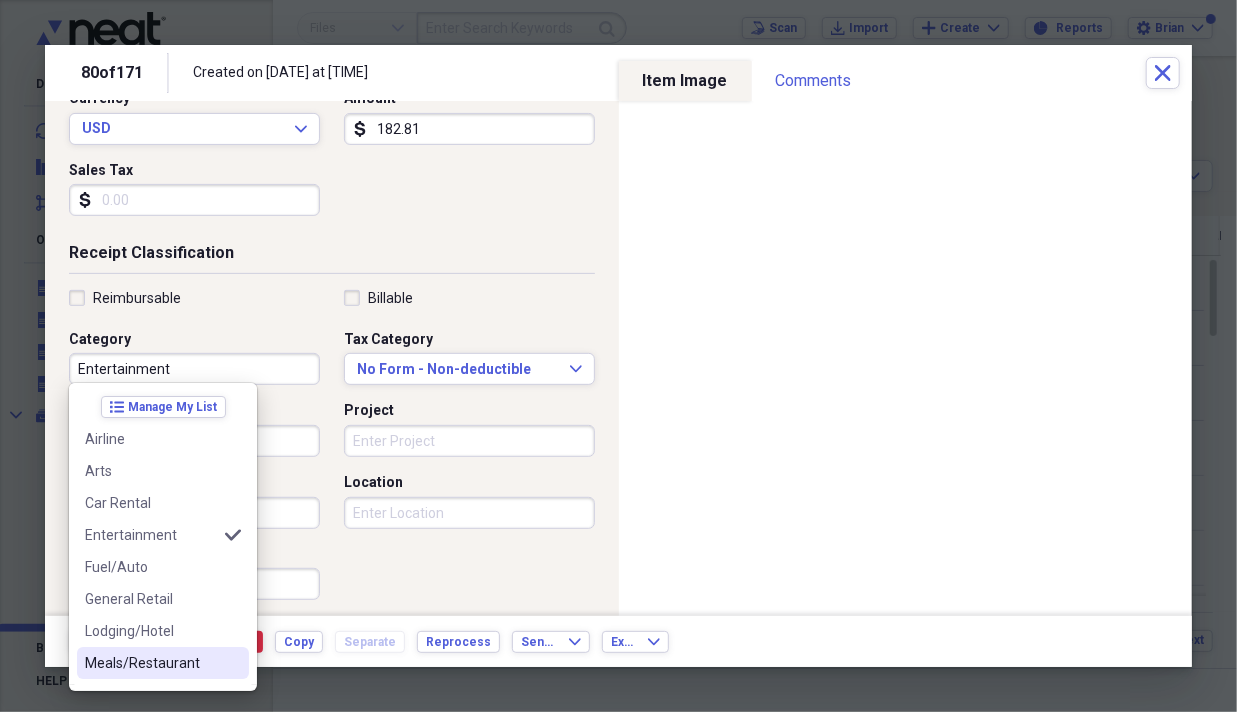 click on "Meals/Restaurant" at bounding box center [163, 663] 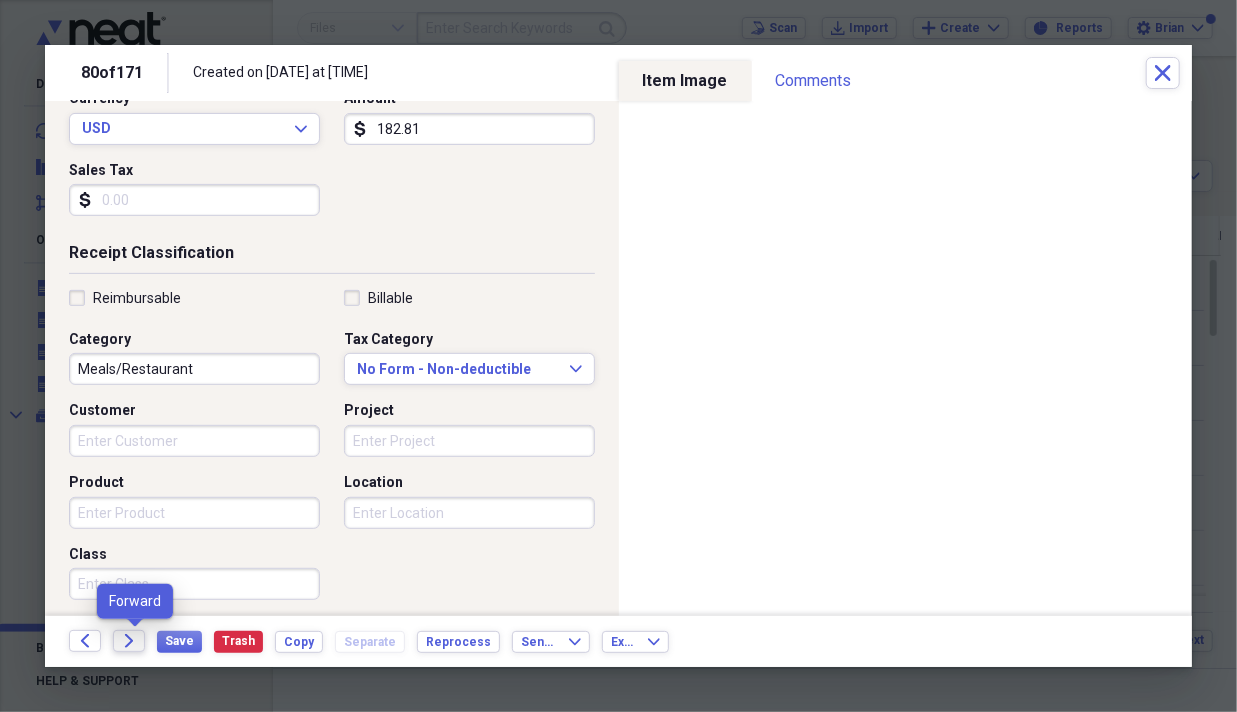 click on "Forward" at bounding box center (129, 641) 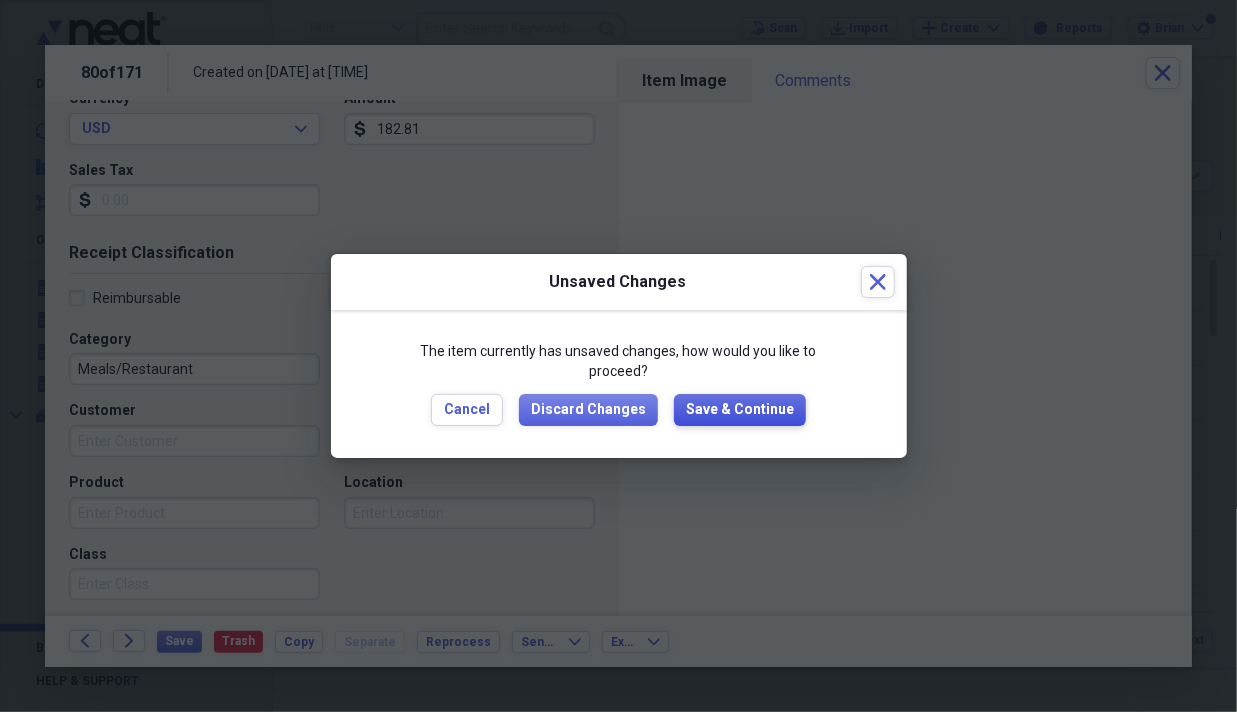 click on "Save & Continue" at bounding box center (740, 410) 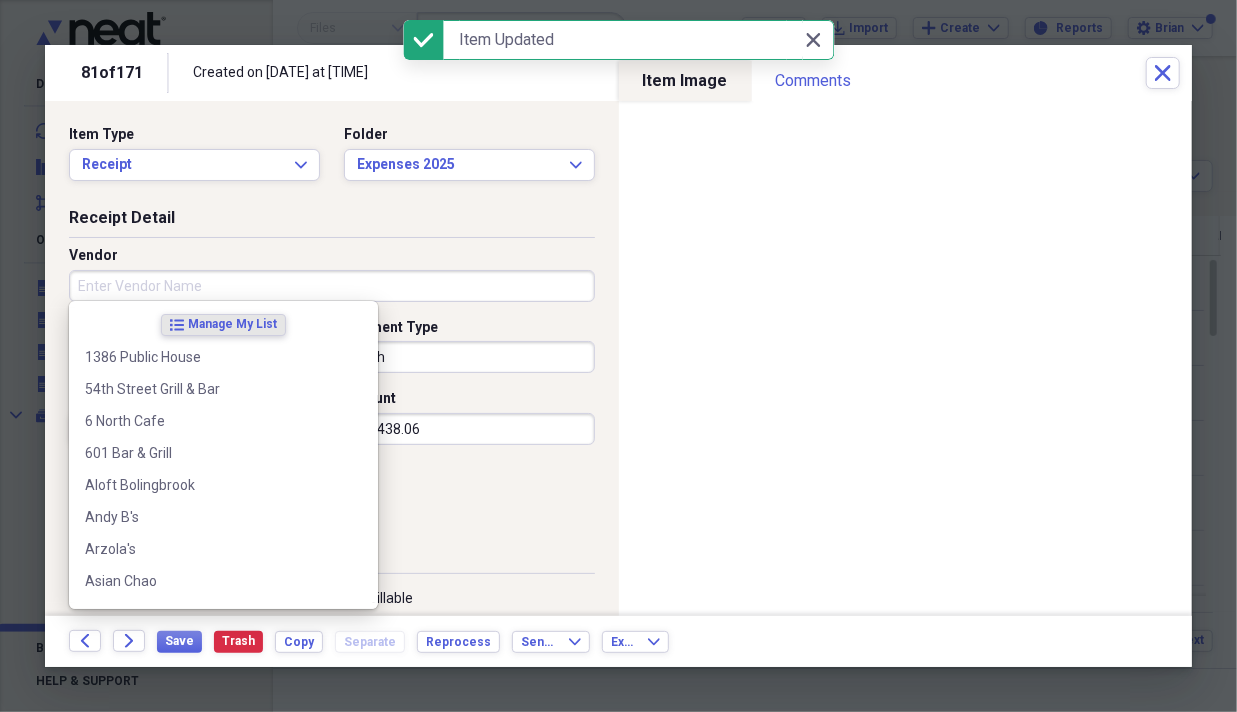click on "Vendor" at bounding box center [332, 286] 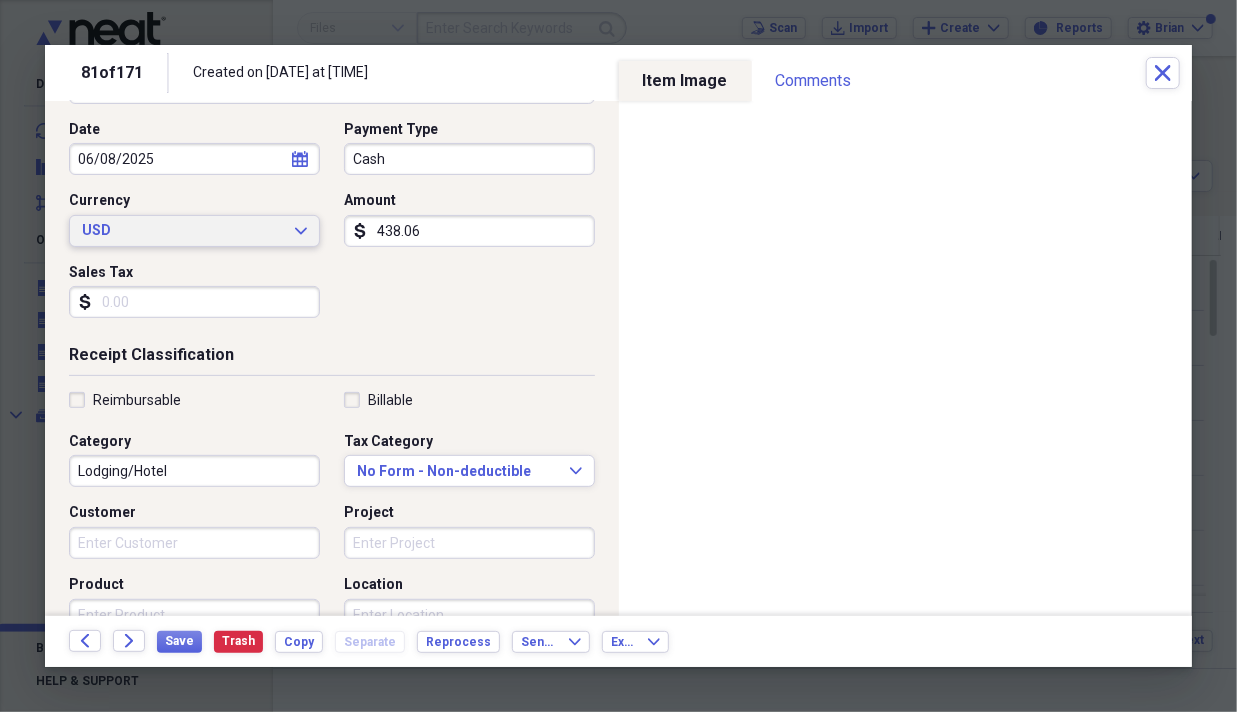 scroll, scrollTop: 200, scrollLeft: 0, axis: vertical 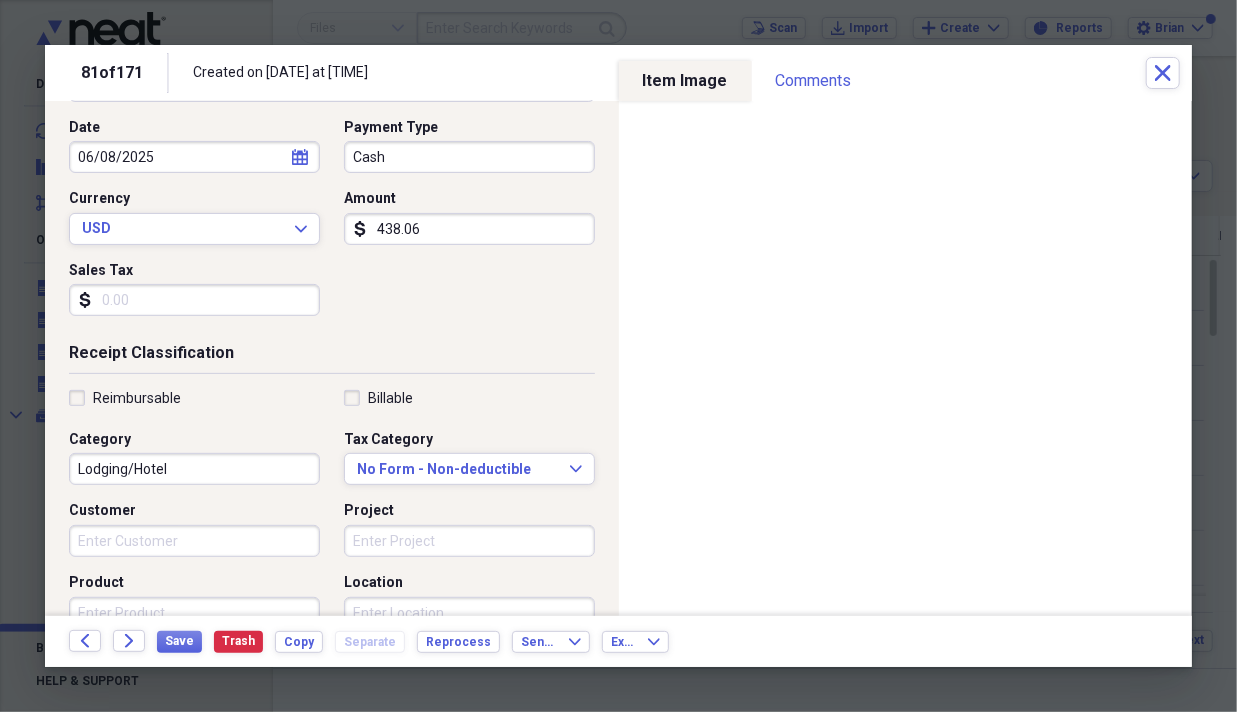 type on "Javier's" 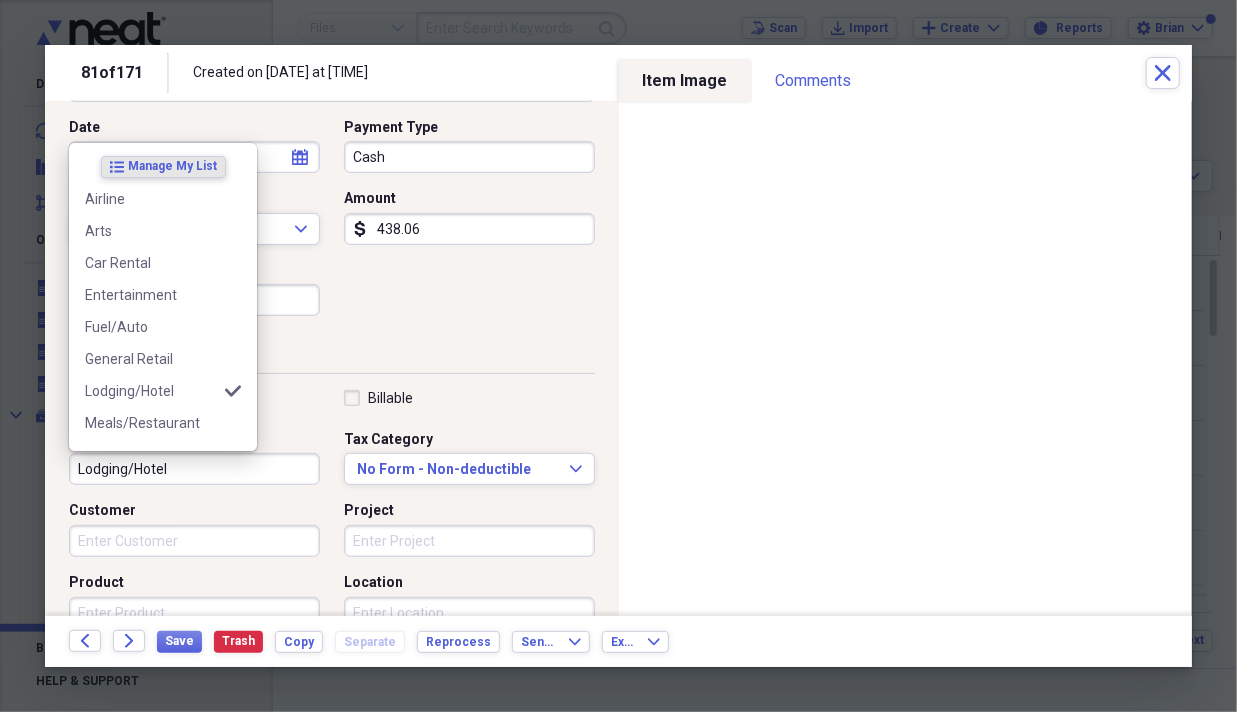 click on "Lodging/Hotel" at bounding box center [194, 469] 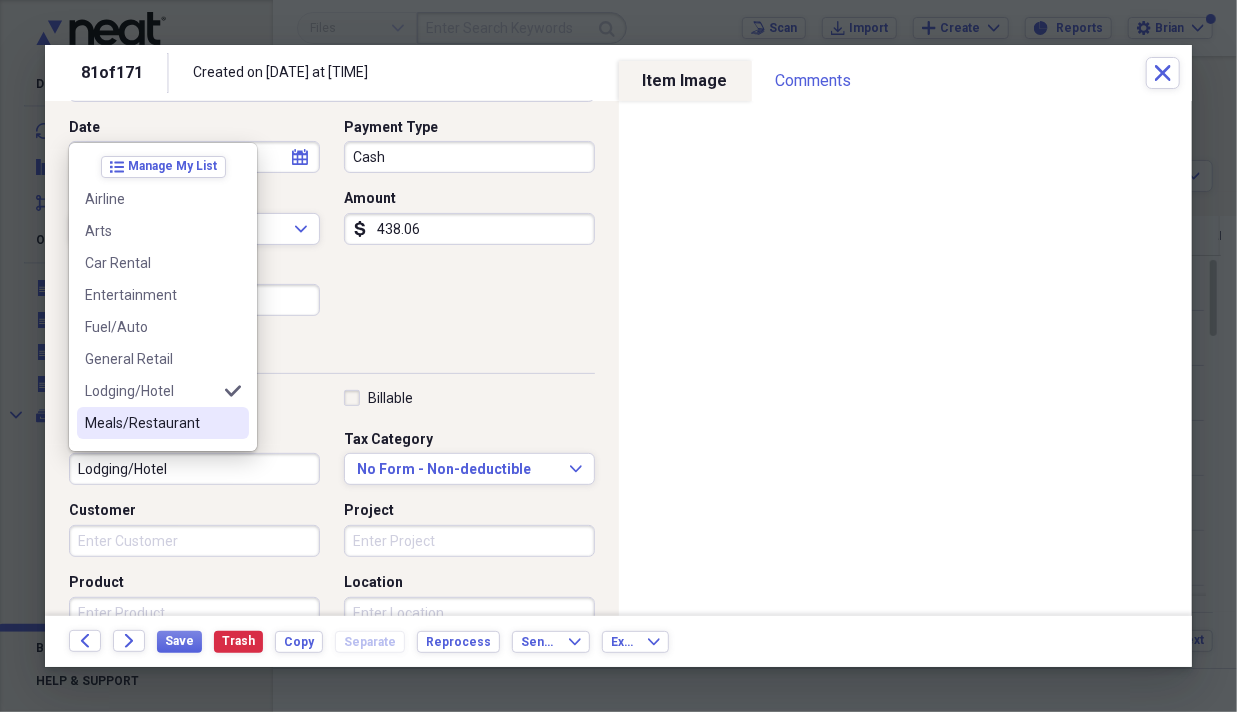 click on "Meals/Restaurant" at bounding box center [151, 423] 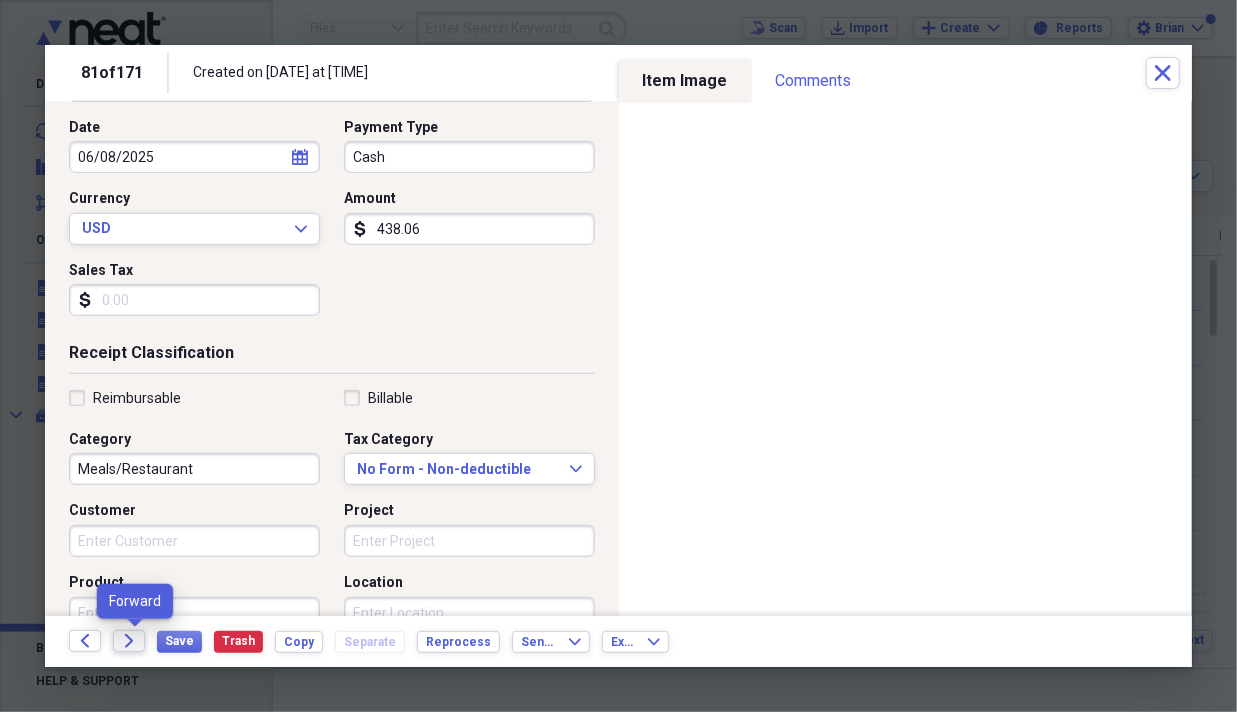 click on "Forward" at bounding box center (129, 641) 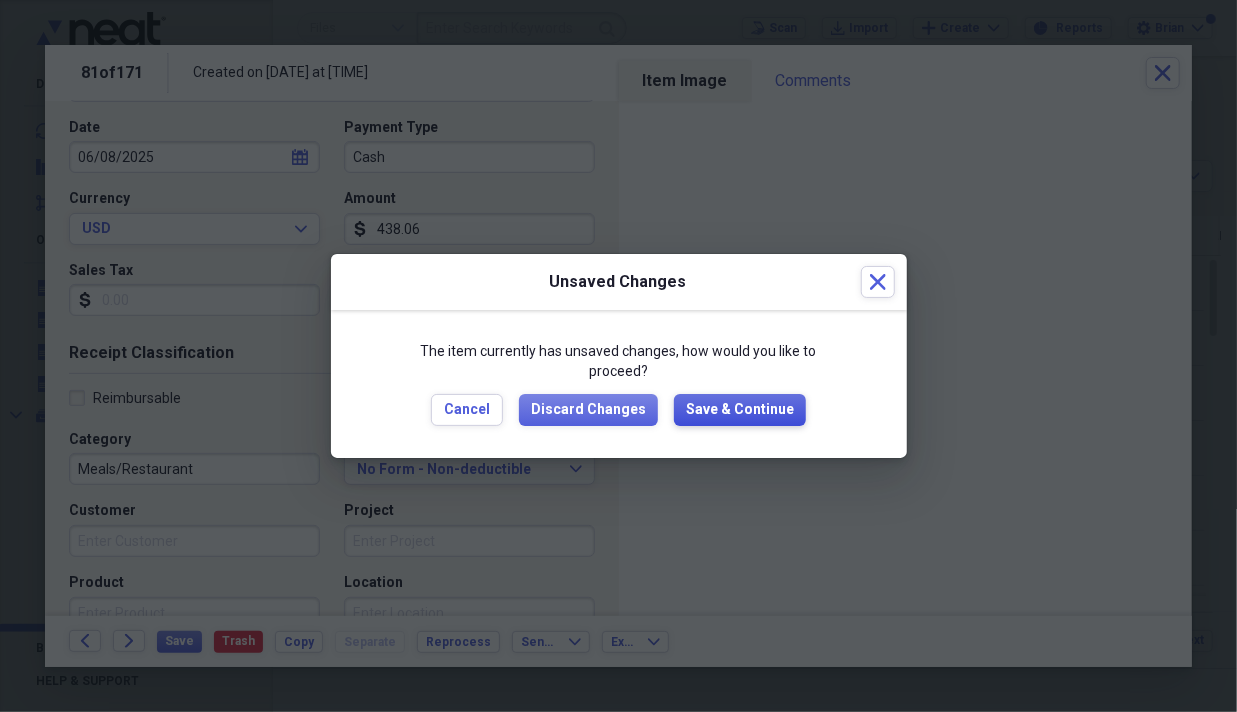 click on "Save & Continue" at bounding box center [740, 410] 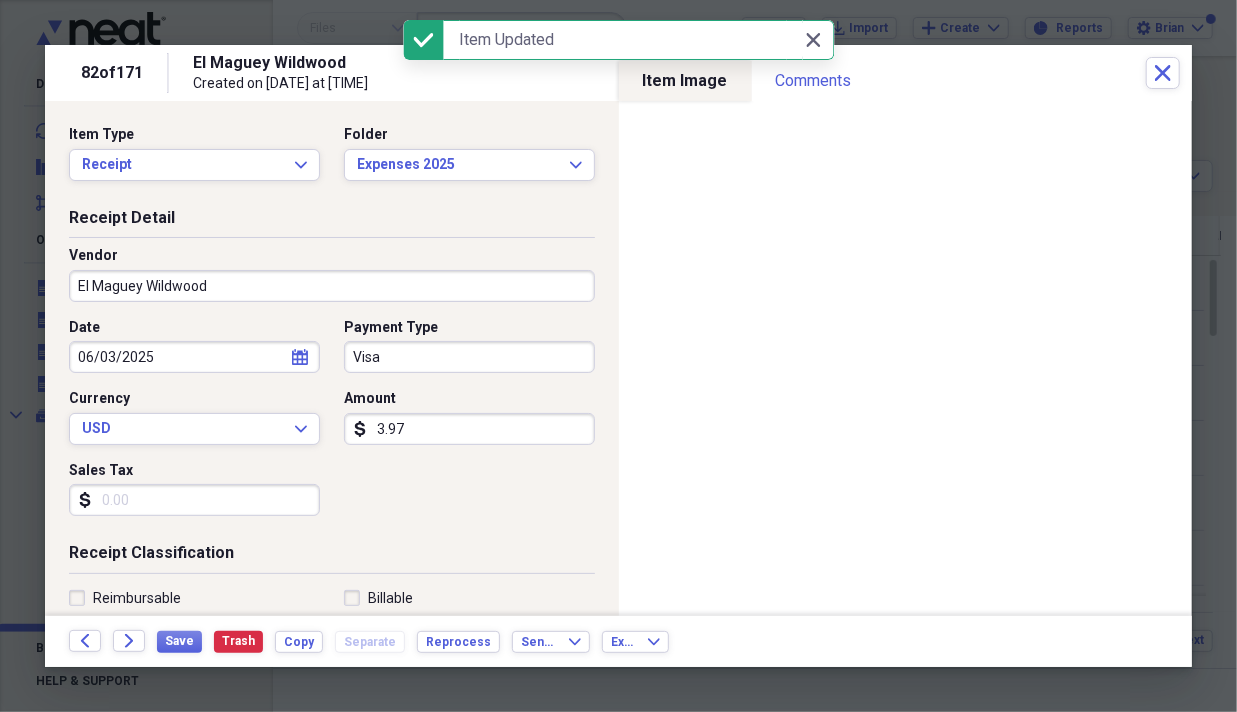 click on "3.97" at bounding box center [469, 429] 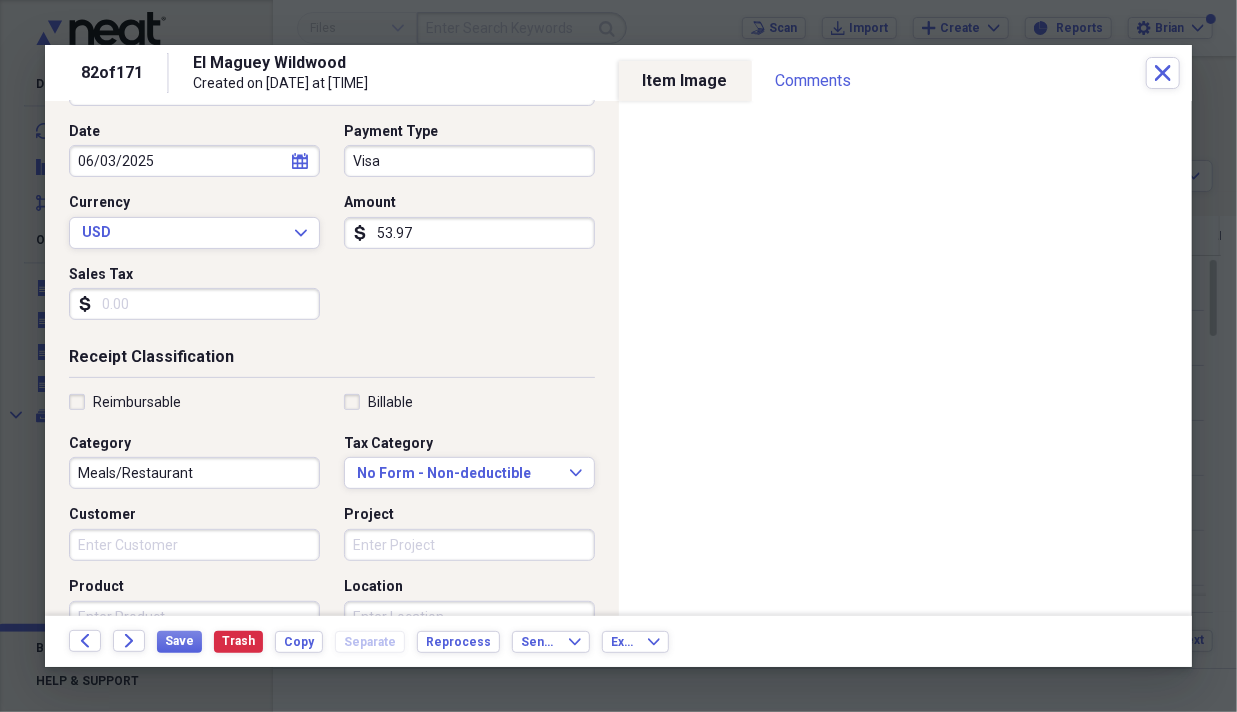 scroll, scrollTop: 200, scrollLeft: 0, axis: vertical 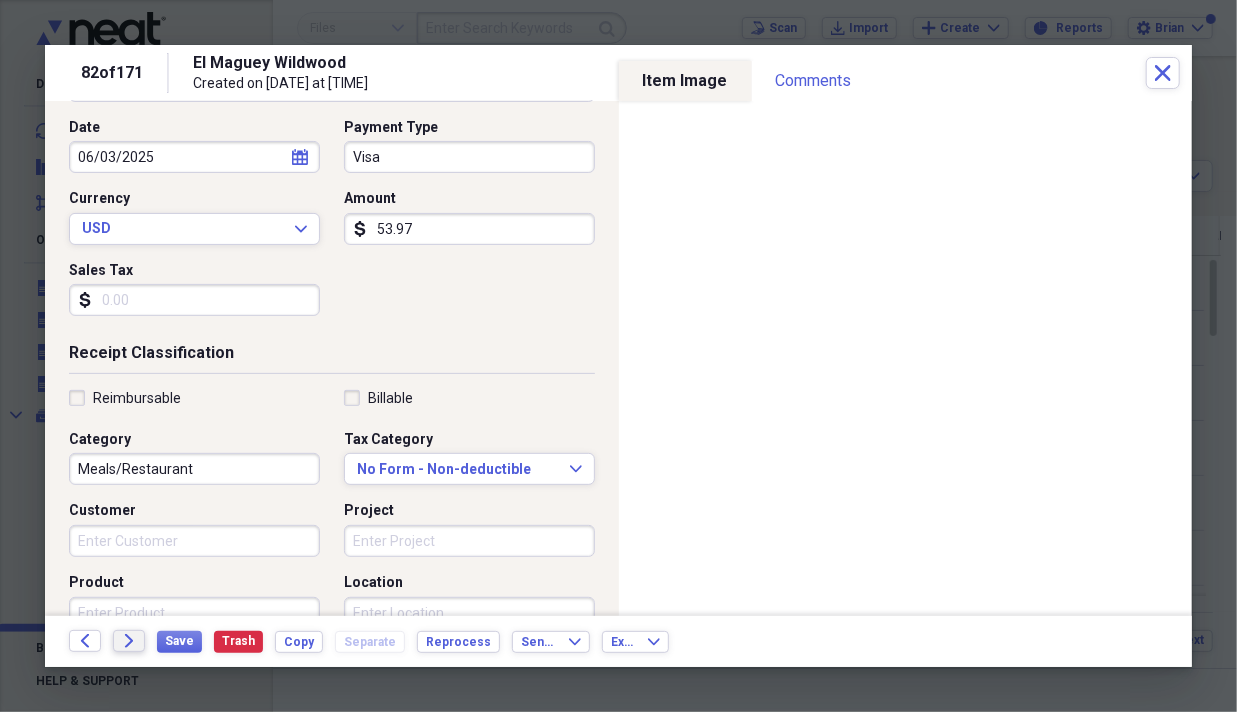 type on "53.97" 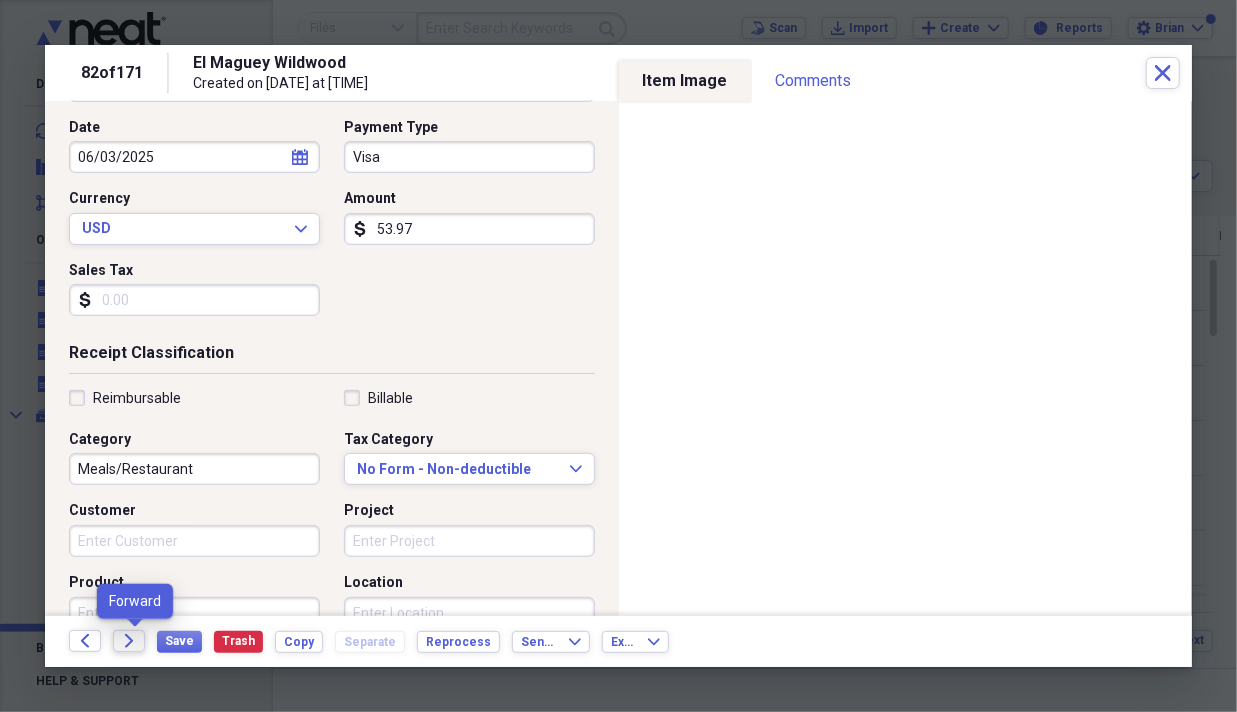 click on "Forward" 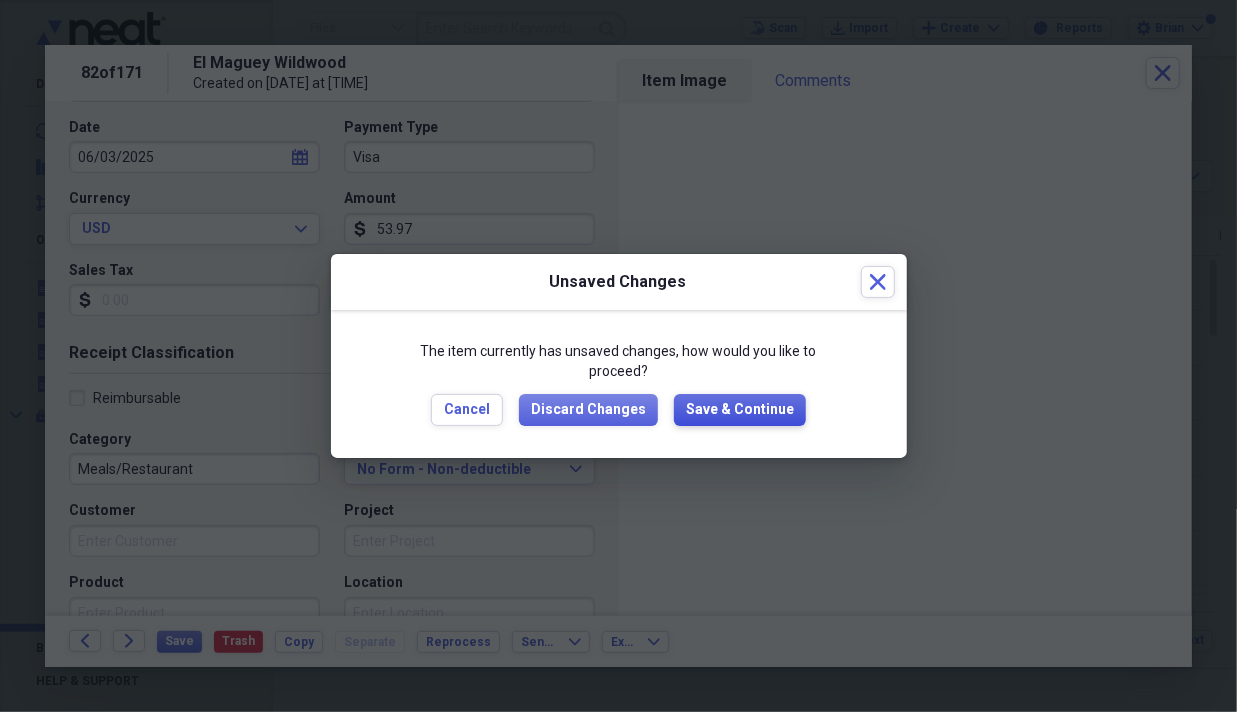click on "Save & Continue" at bounding box center (740, 410) 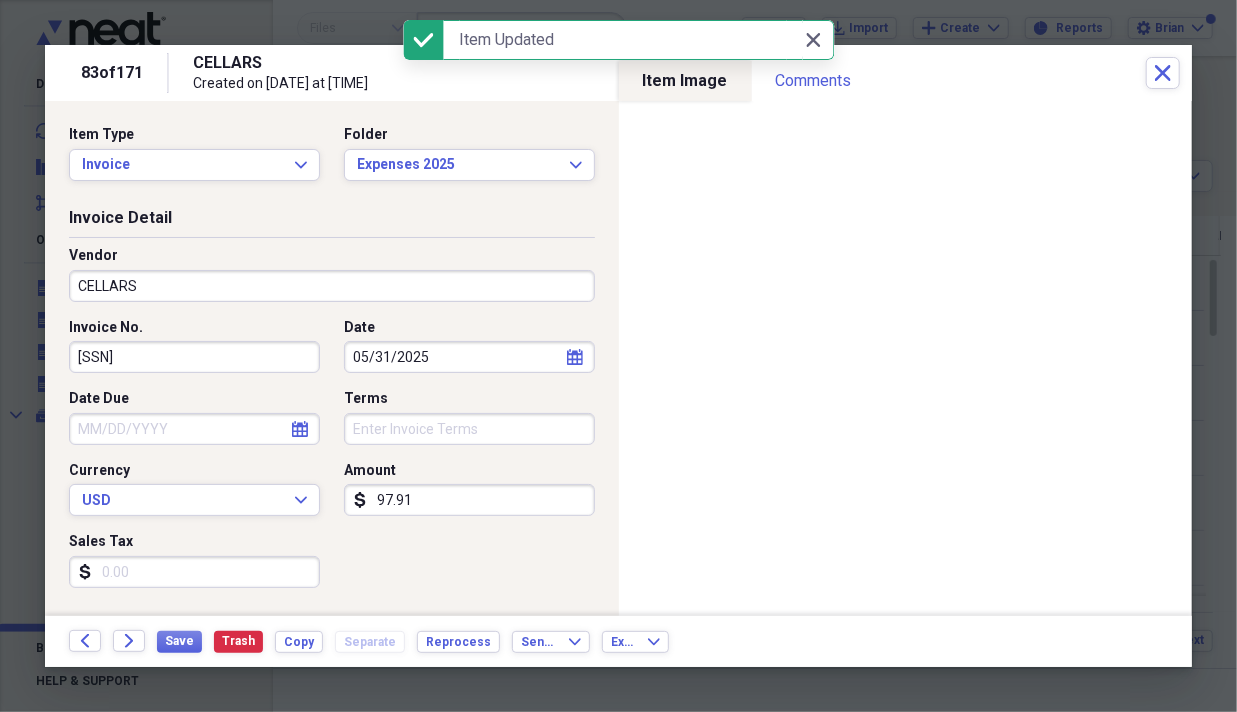 click on "CELLARS" at bounding box center [332, 286] 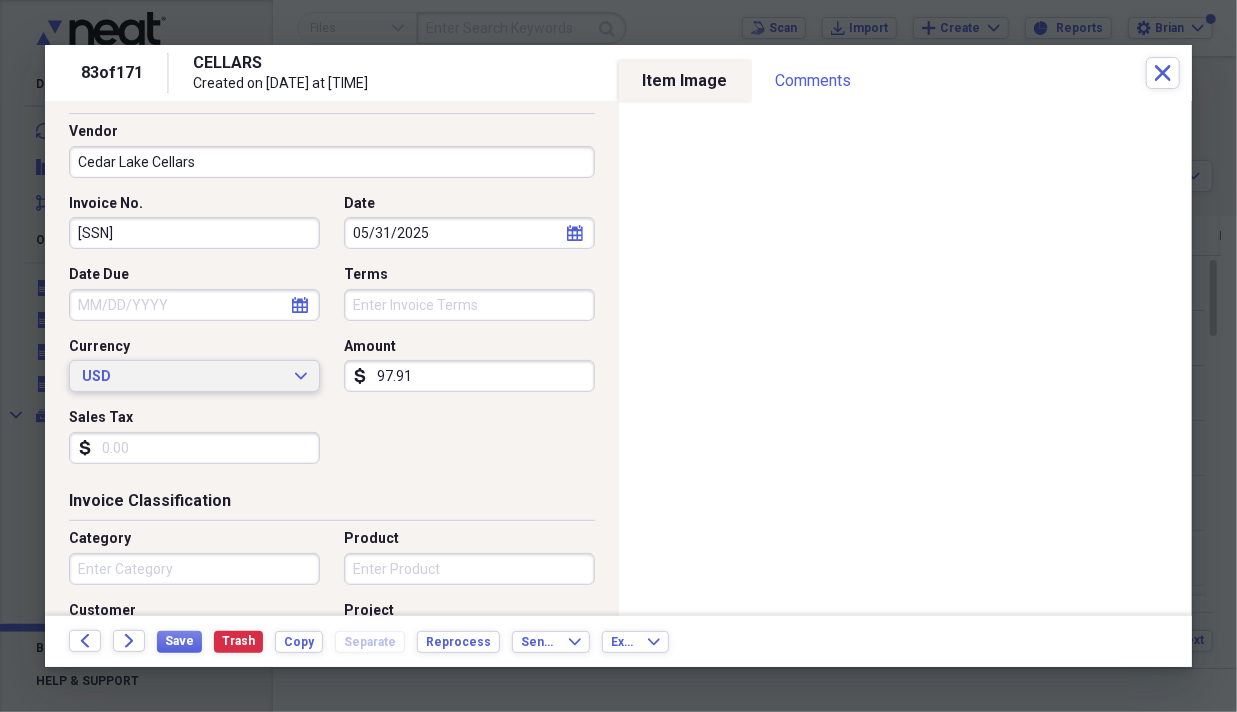 scroll, scrollTop: 300, scrollLeft: 0, axis: vertical 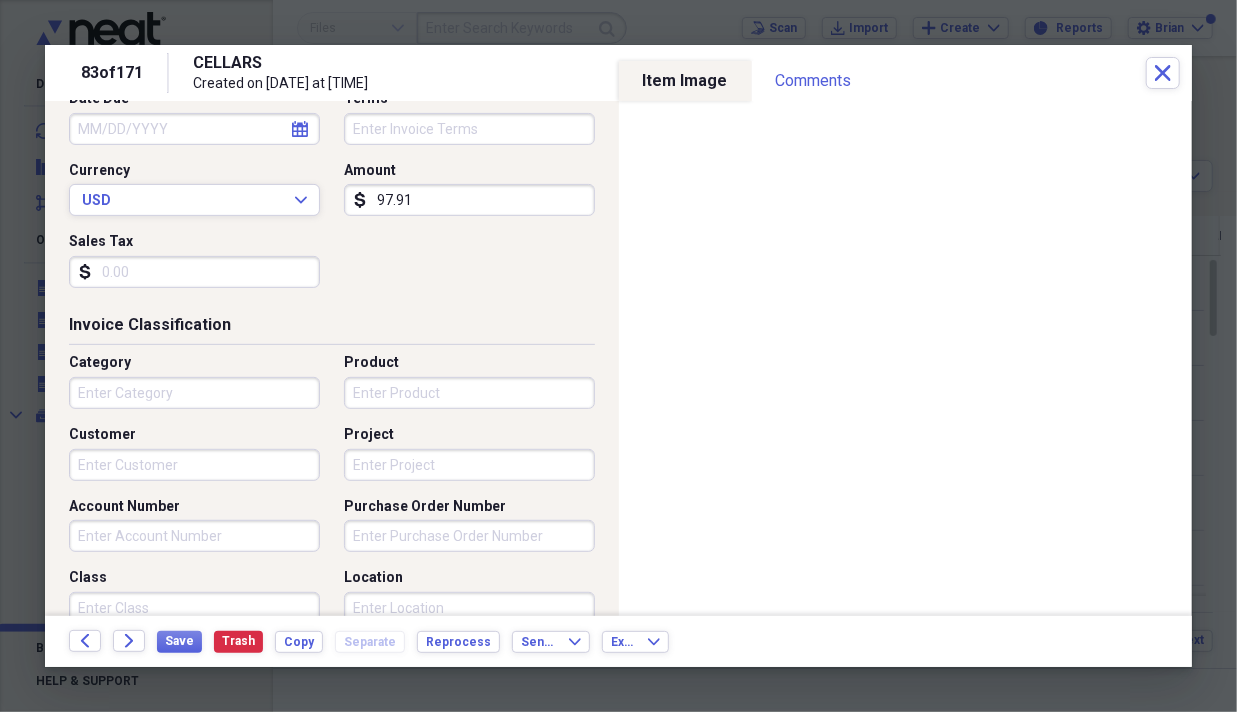 type on "Cedar Lake Cellars" 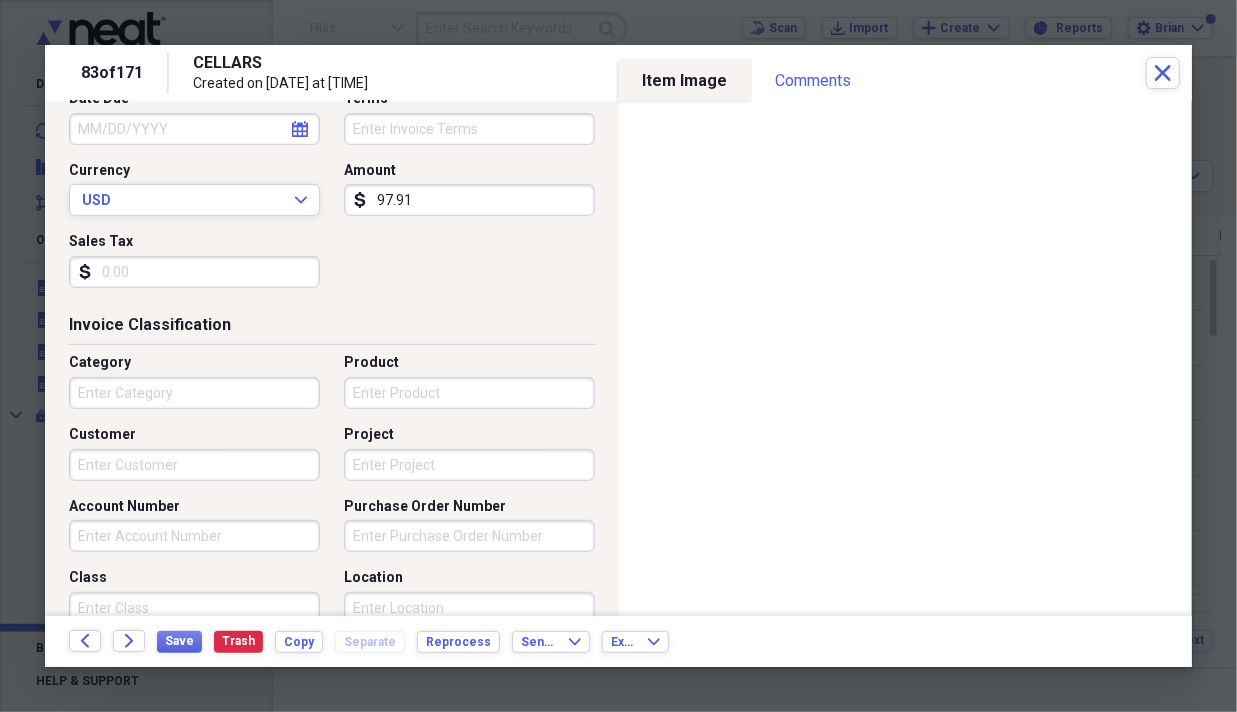 click on "Category" at bounding box center [194, 393] 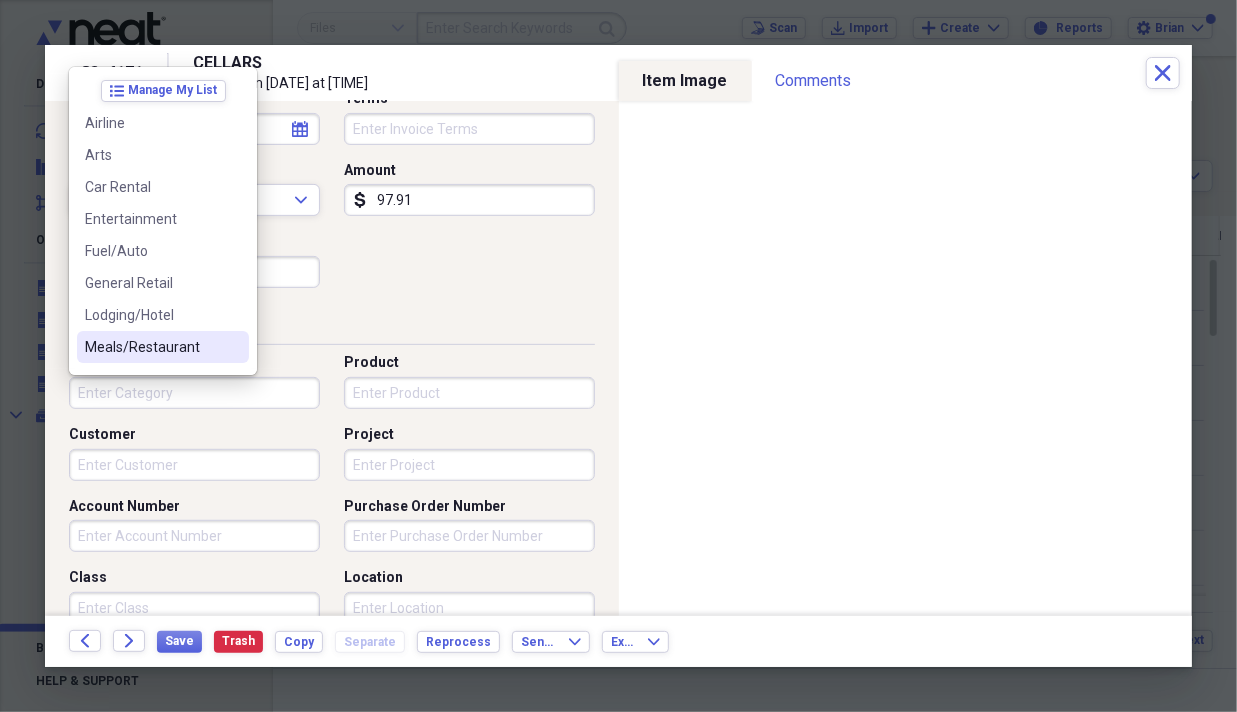 click on "Meals/Restaurant" at bounding box center [151, 347] 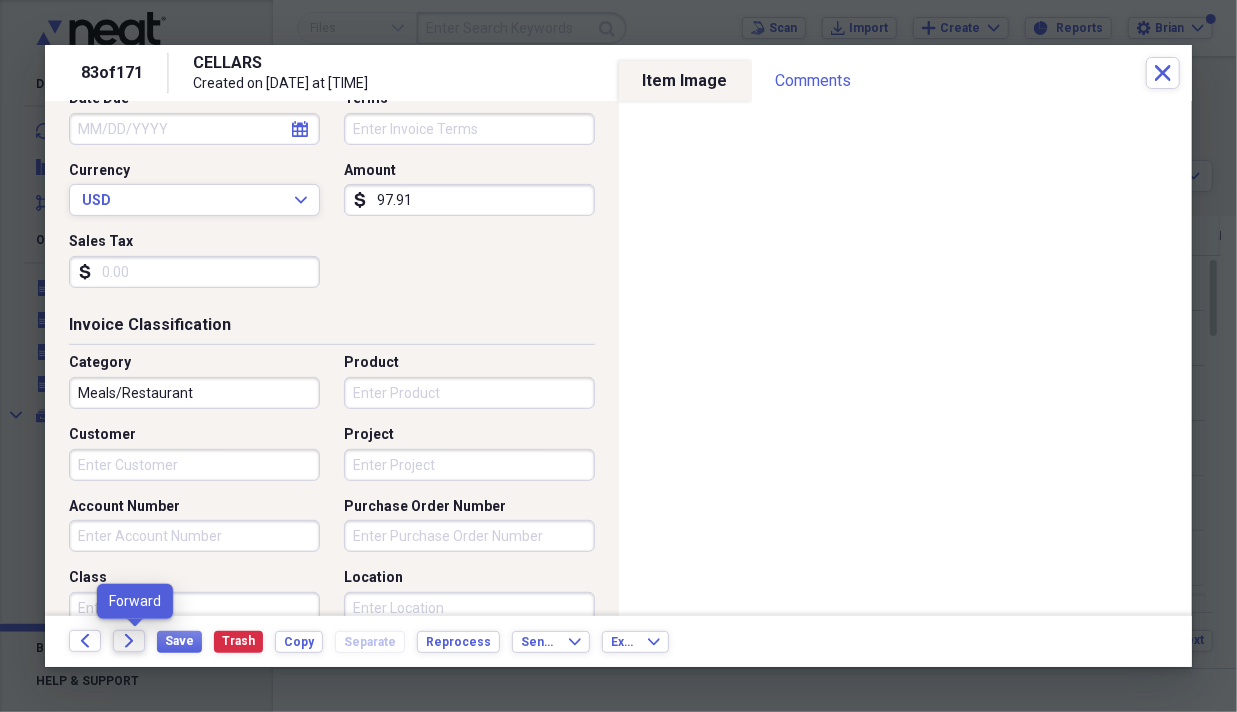click on "Forward" 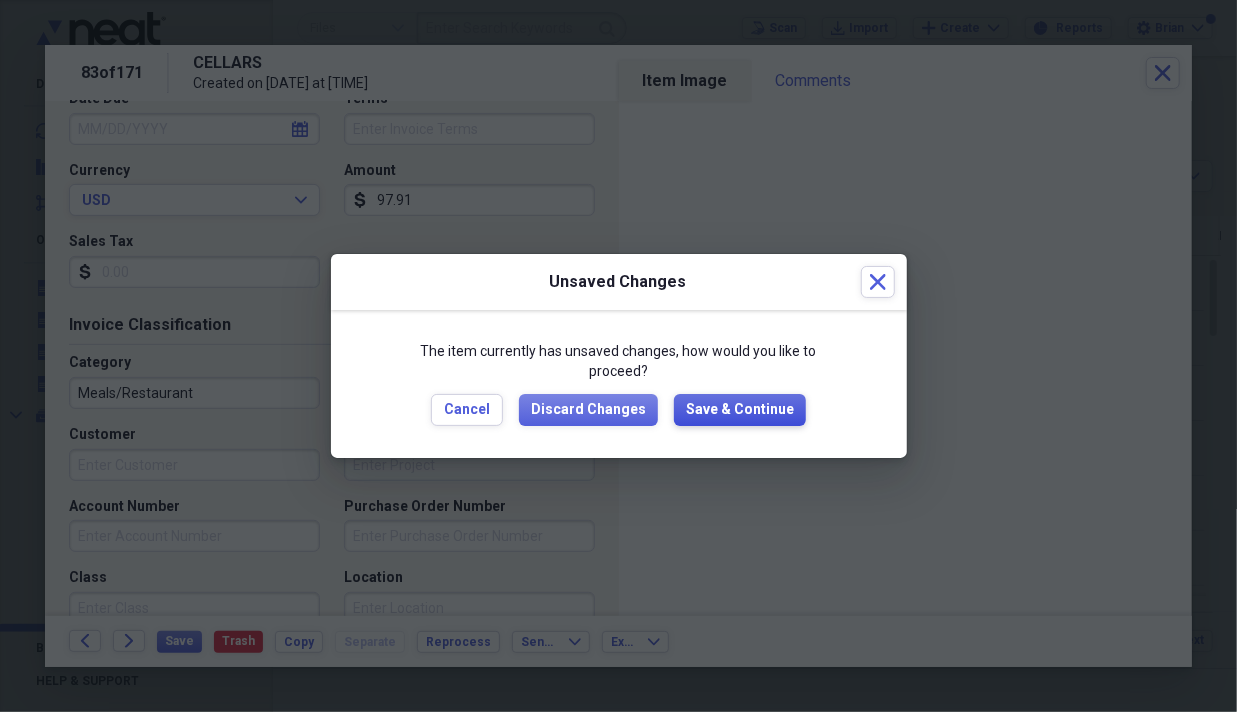 click on "Save & Continue" at bounding box center (740, 410) 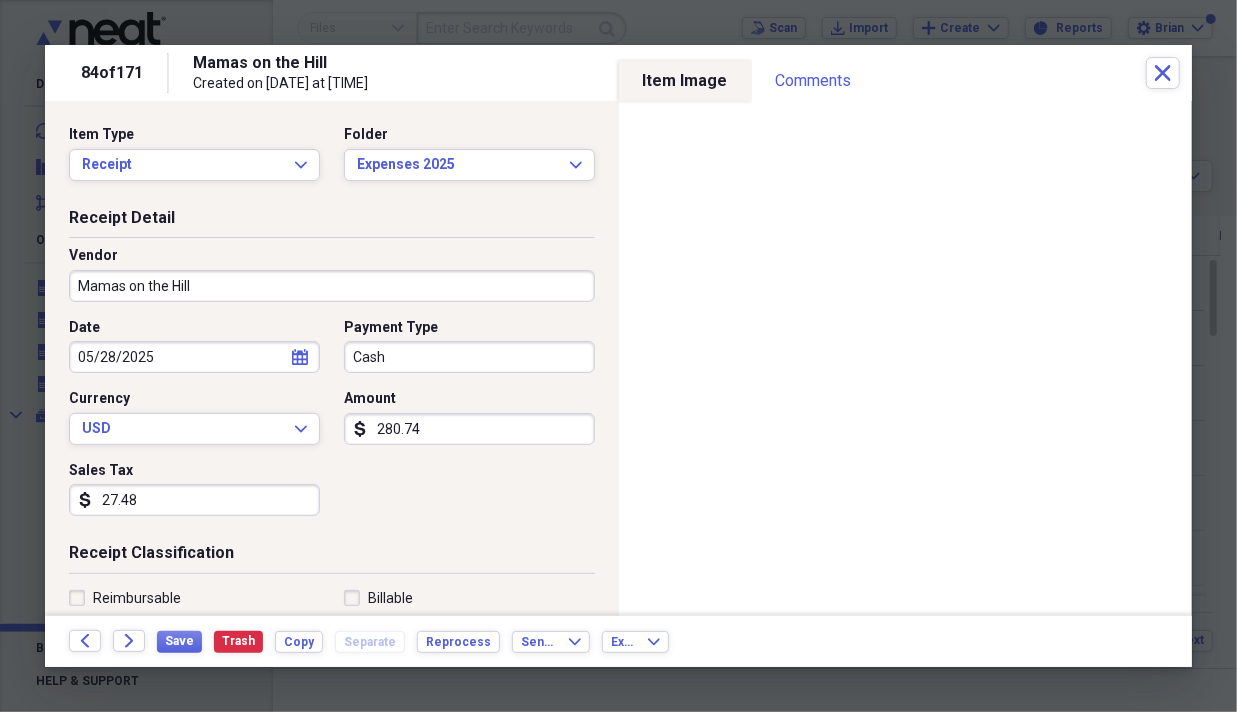 scroll, scrollTop: 200, scrollLeft: 0, axis: vertical 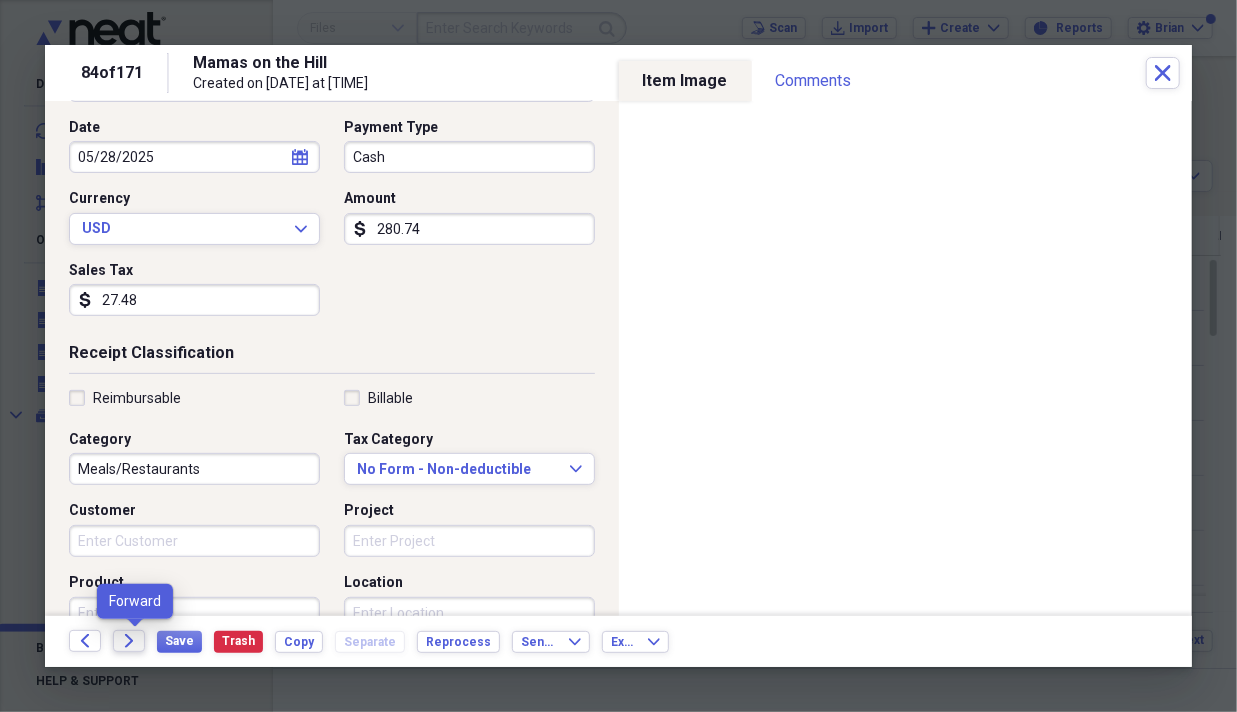 click on "Forward" at bounding box center [129, 641] 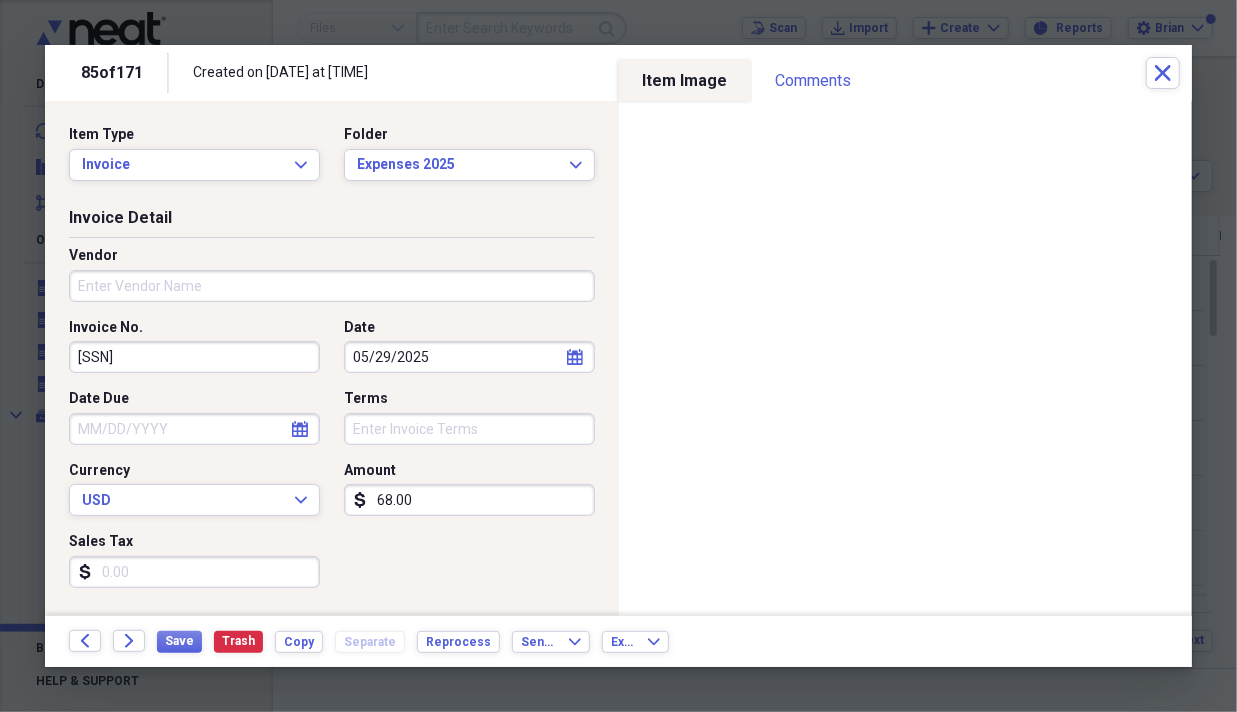 click on "Vendor" at bounding box center [332, 282] 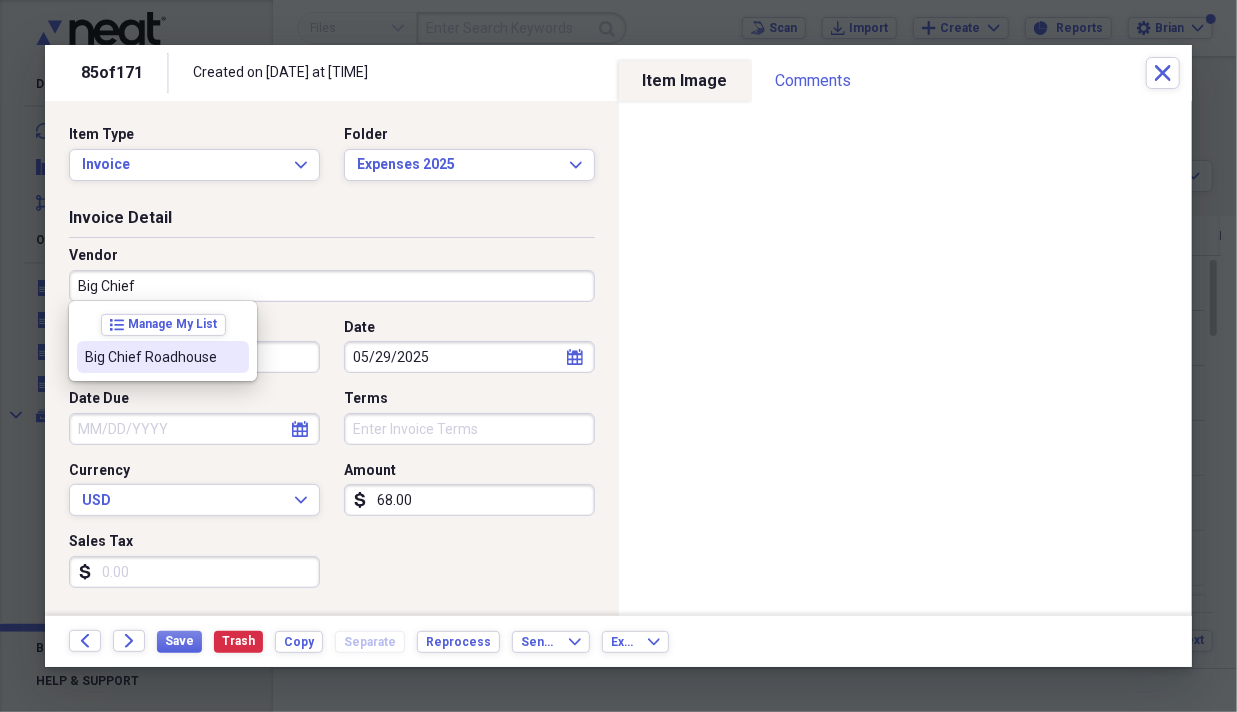 click on "Big Chief Roadhouse" at bounding box center (151, 357) 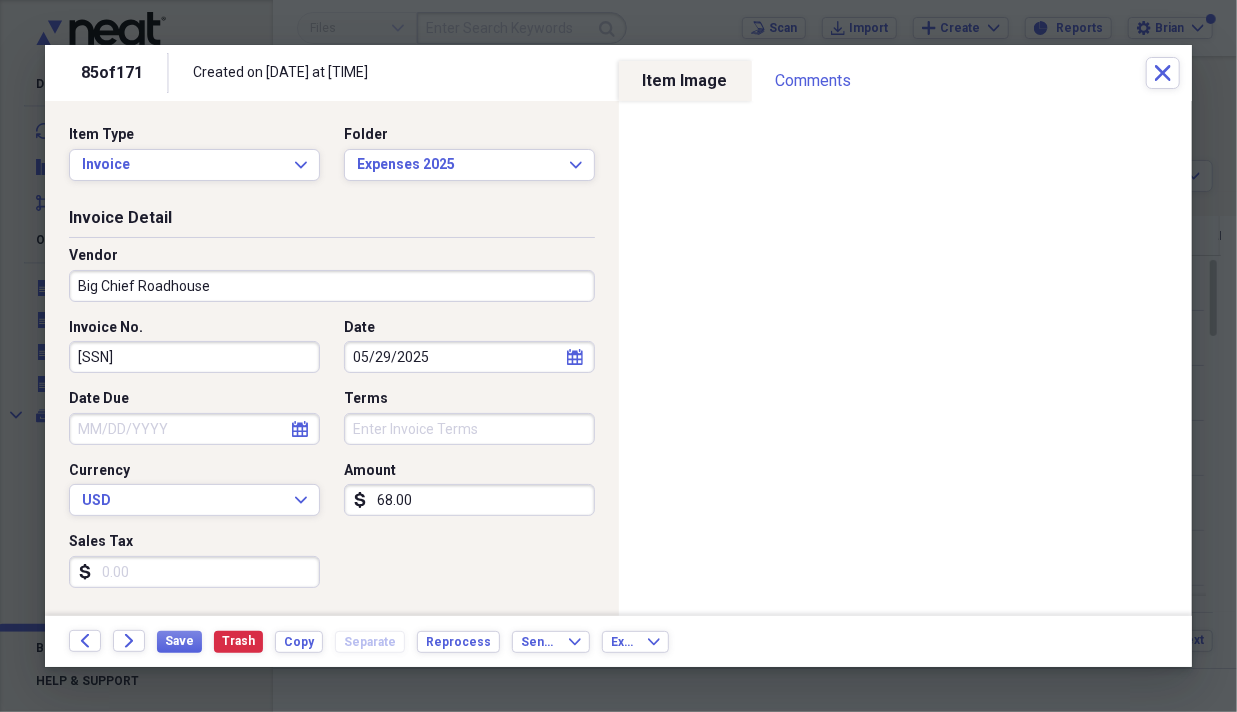 type on "Meals/Restaurants" 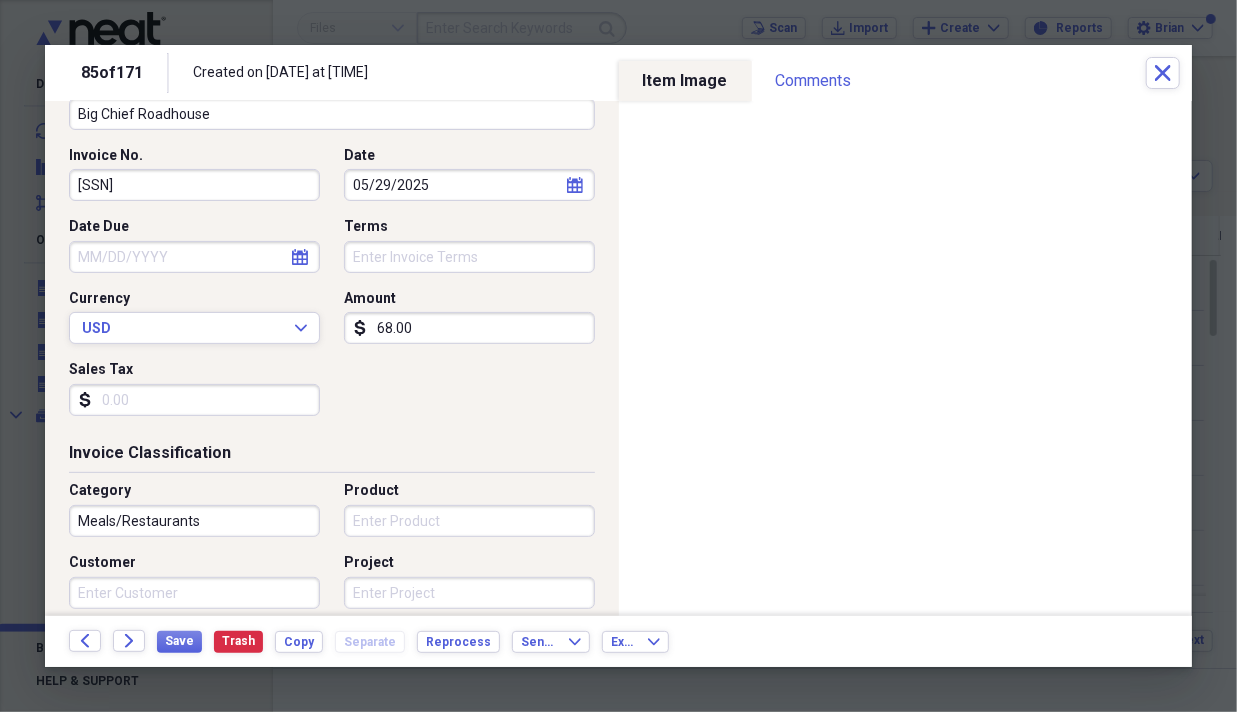 scroll, scrollTop: 200, scrollLeft: 0, axis: vertical 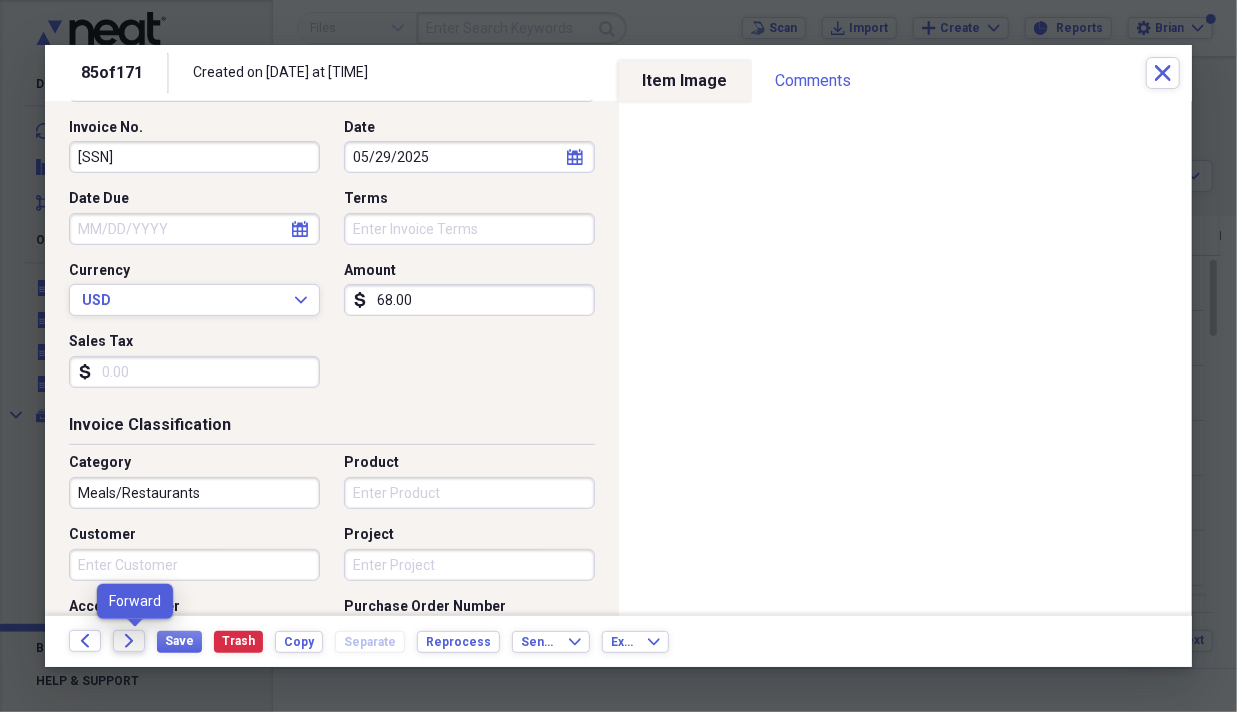 click on "Forward" 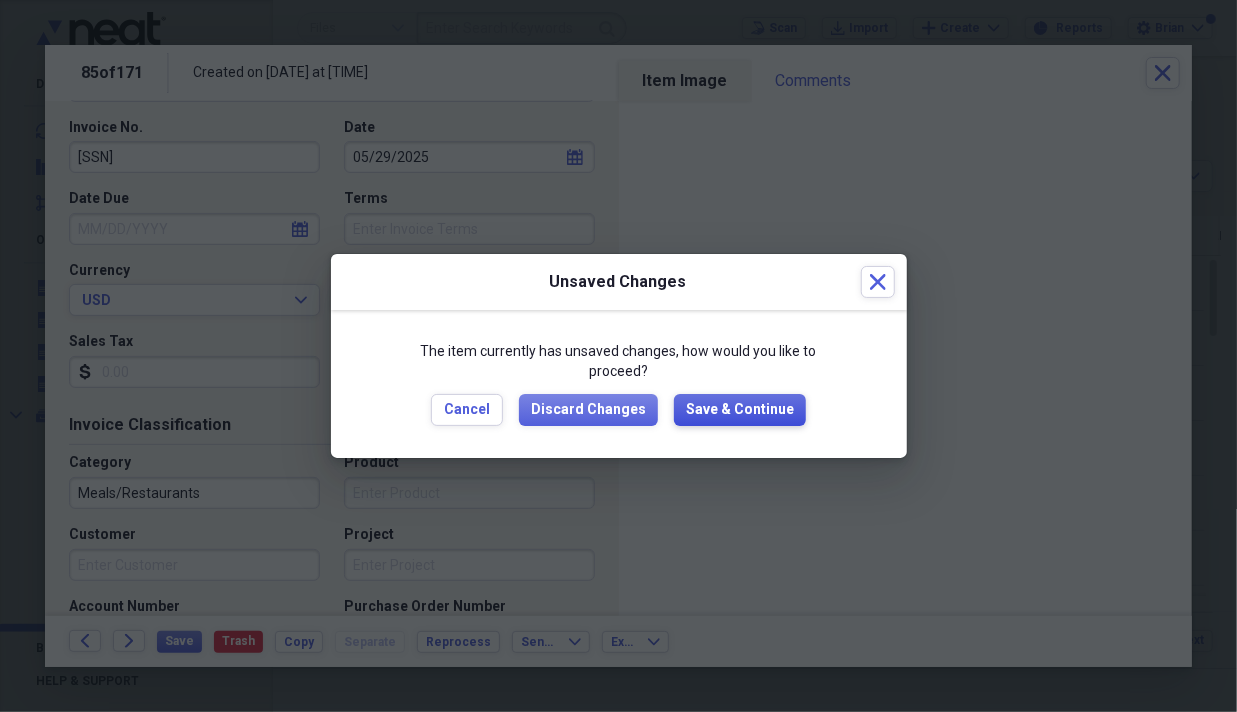 click on "Save & Continue" at bounding box center (740, 410) 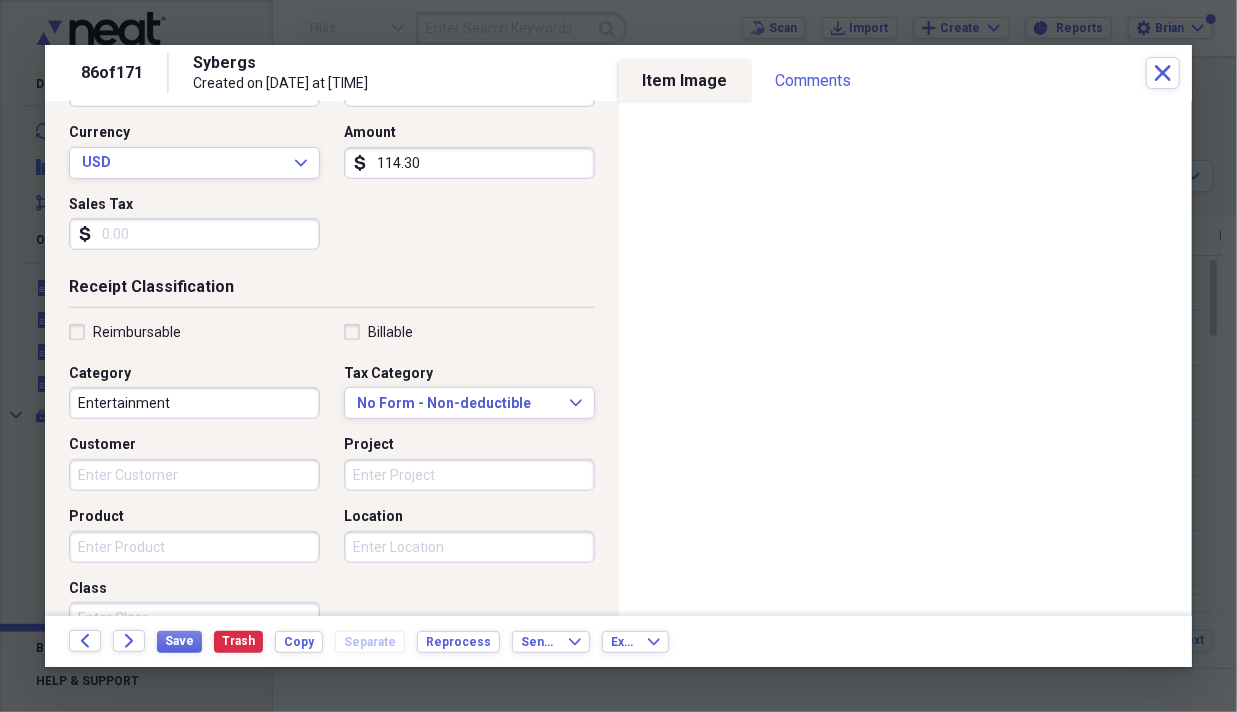 scroll, scrollTop: 300, scrollLeft: 0, axis: vertical 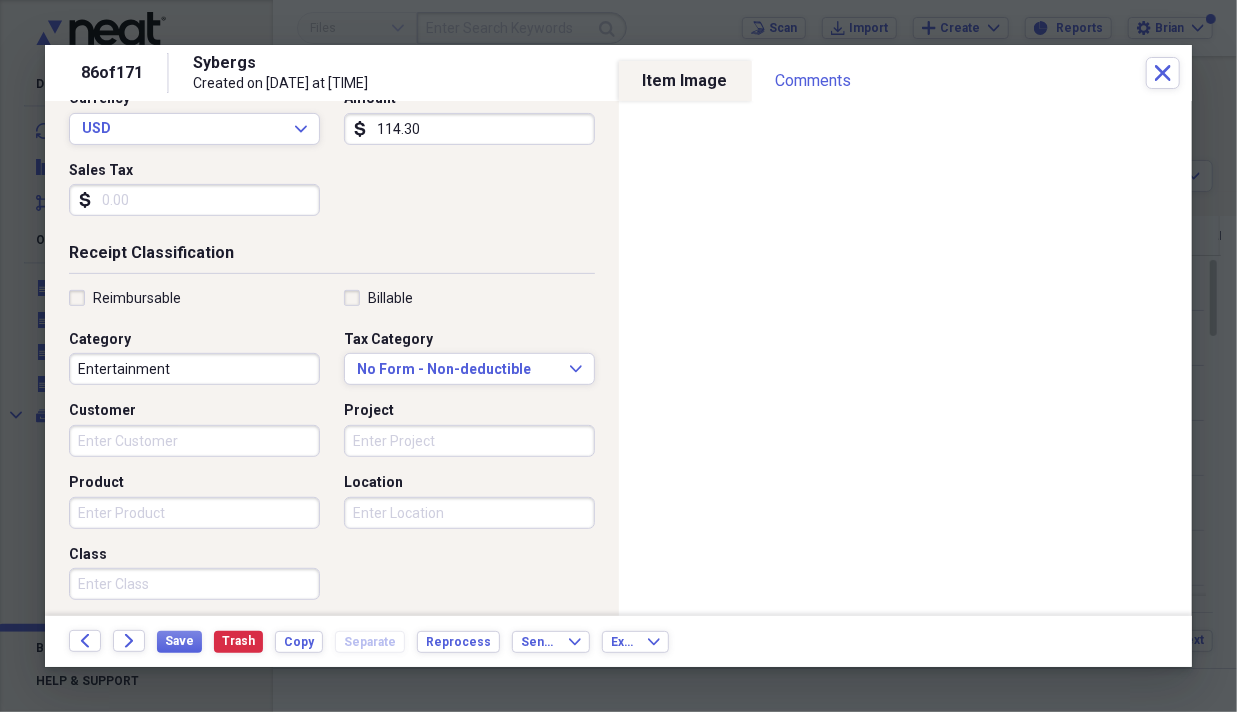 click on "Entertainment" at bounding box center (194, 369) 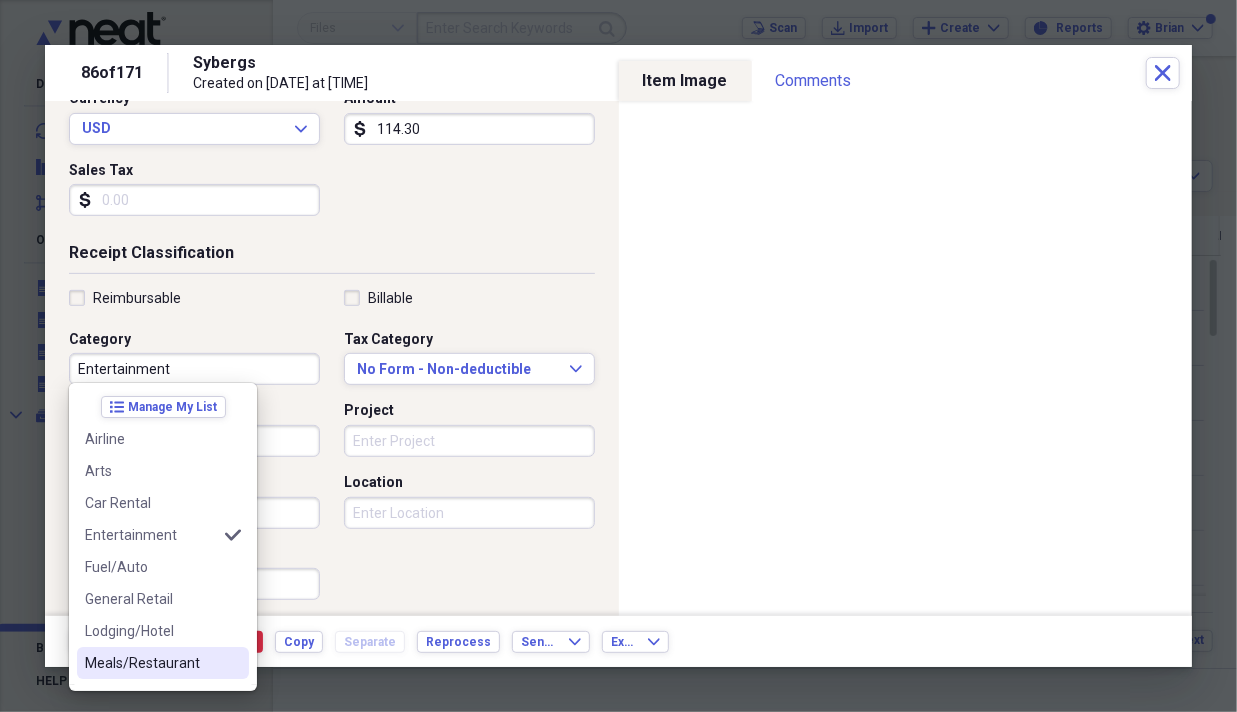 click on "Meals/Restaurant" at bounding box center [163, 663] 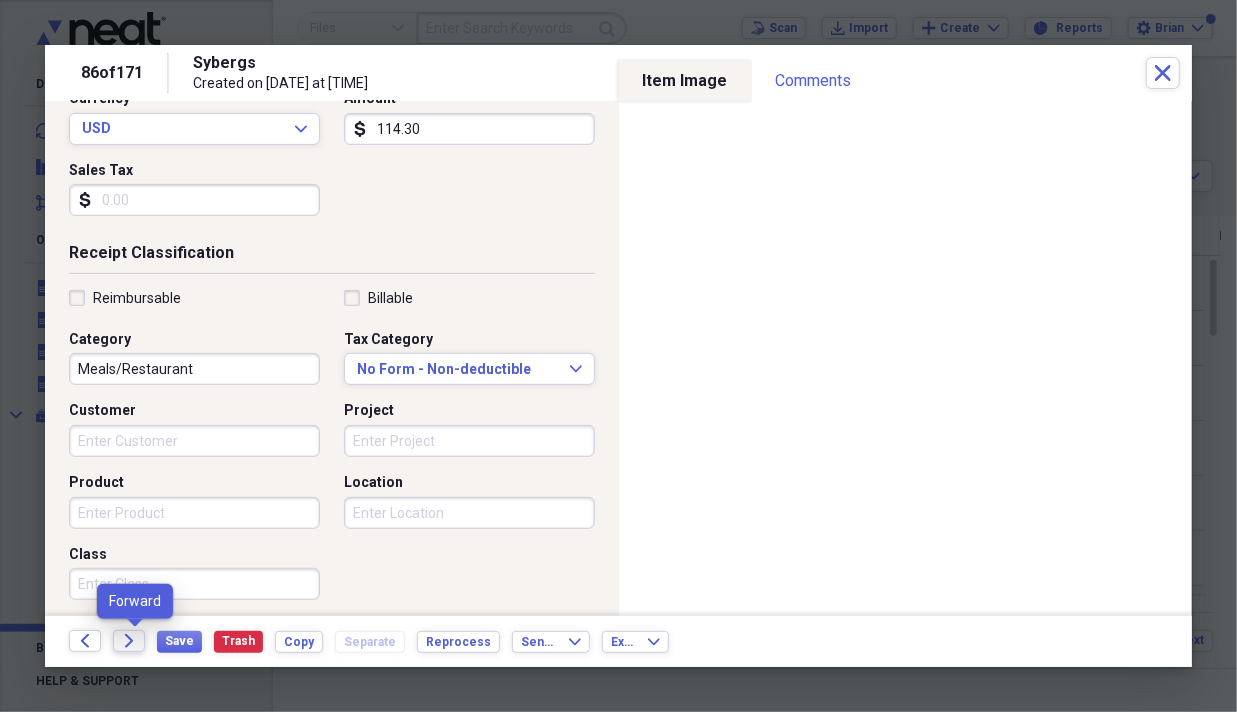 click on "Forward" at bounding box center [129, 641] 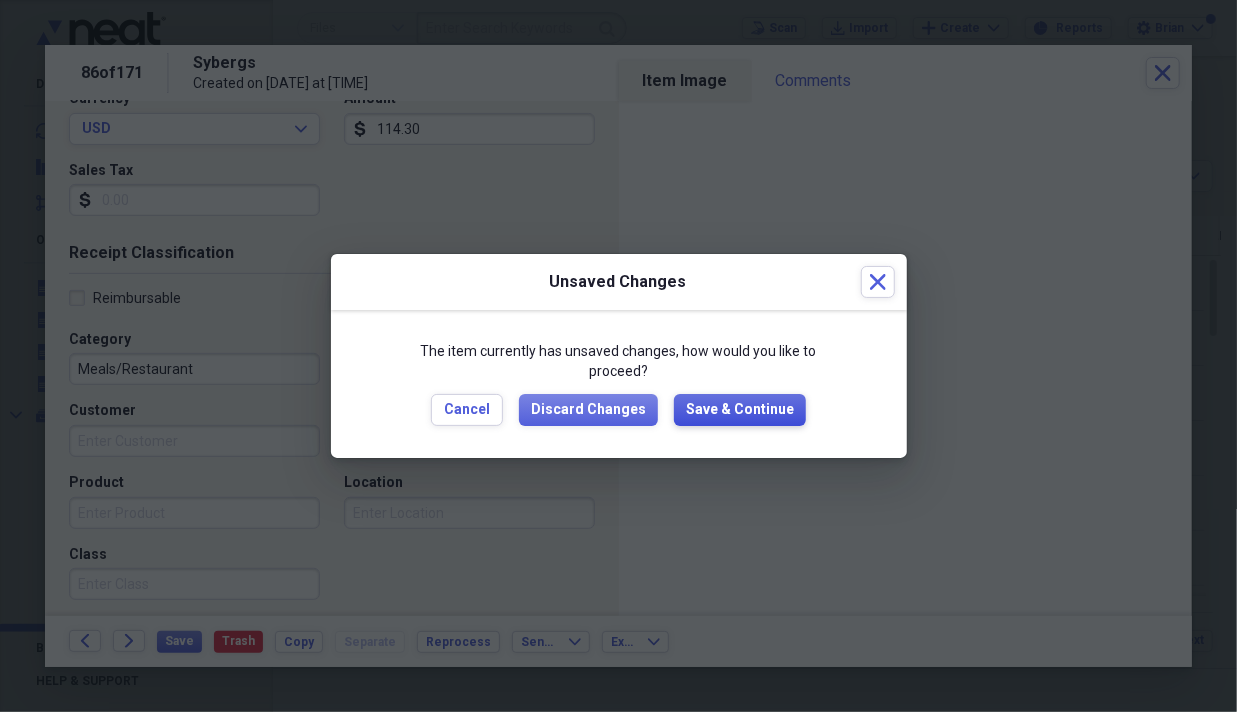 click on "Save & Continue" at bounding box center [740, 410] 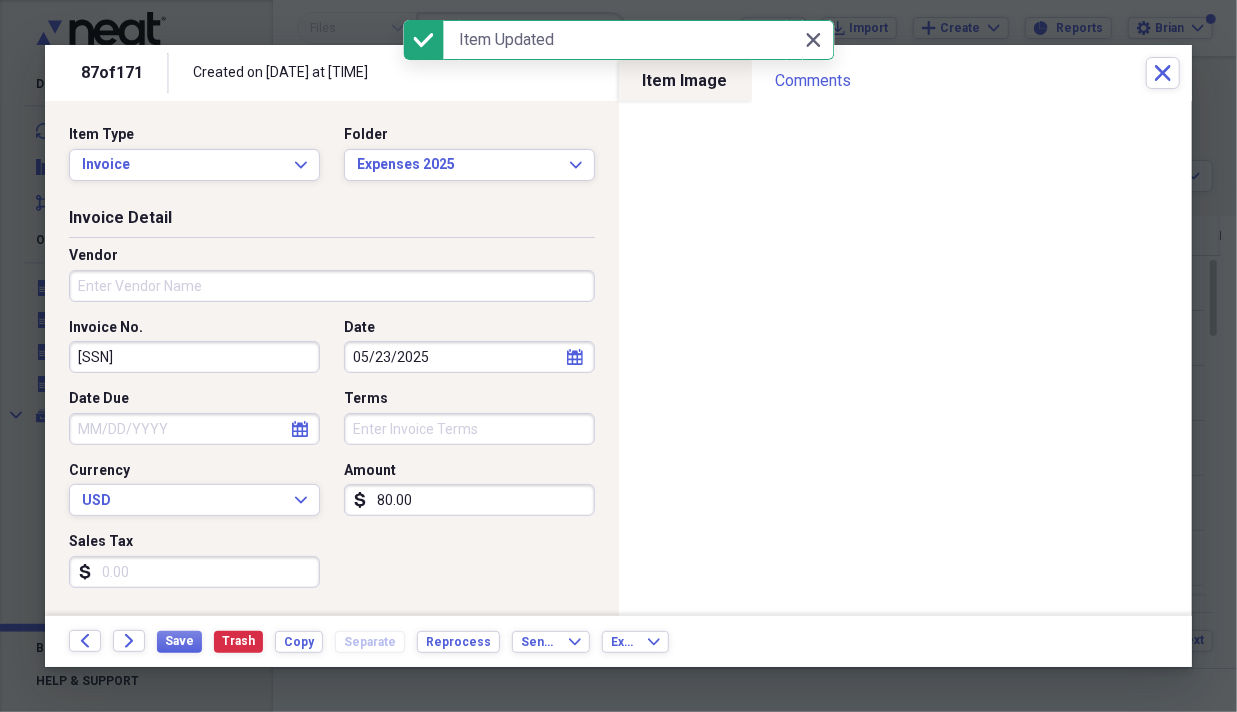 click on "Vendor" at bounding box center [332, 286] 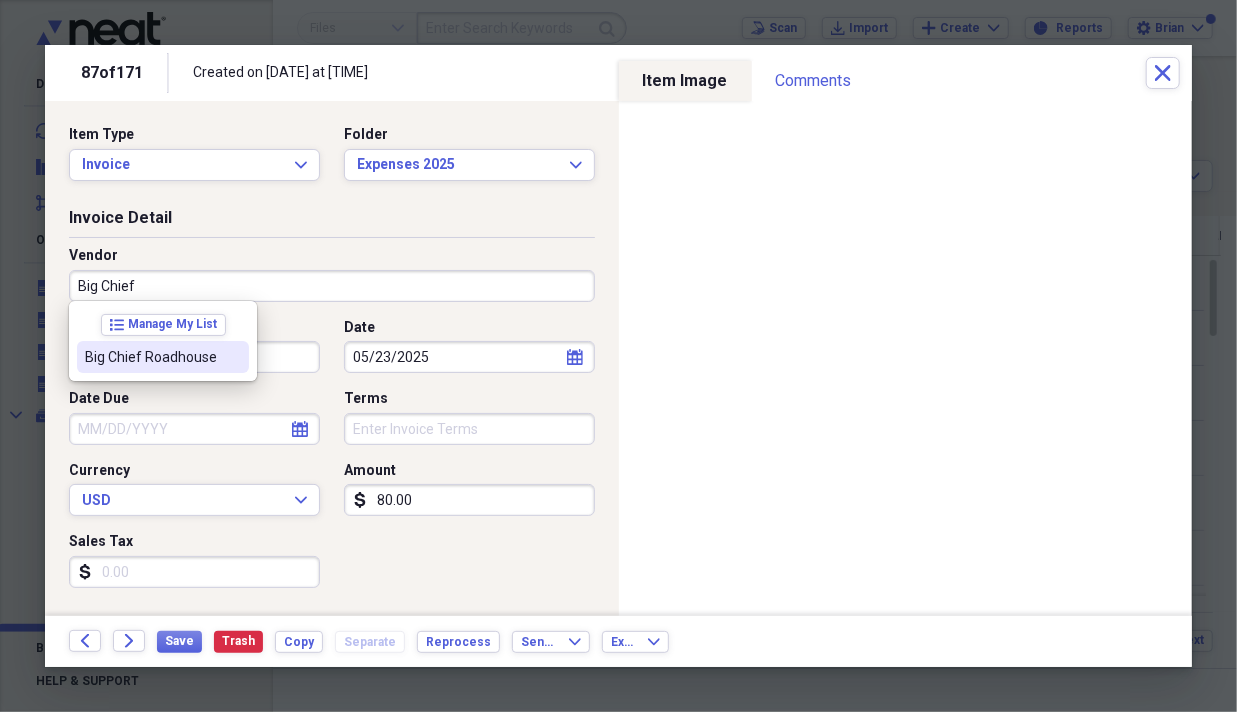 click on "Big Chief Roadhouse" at bounding box center [151, 357] 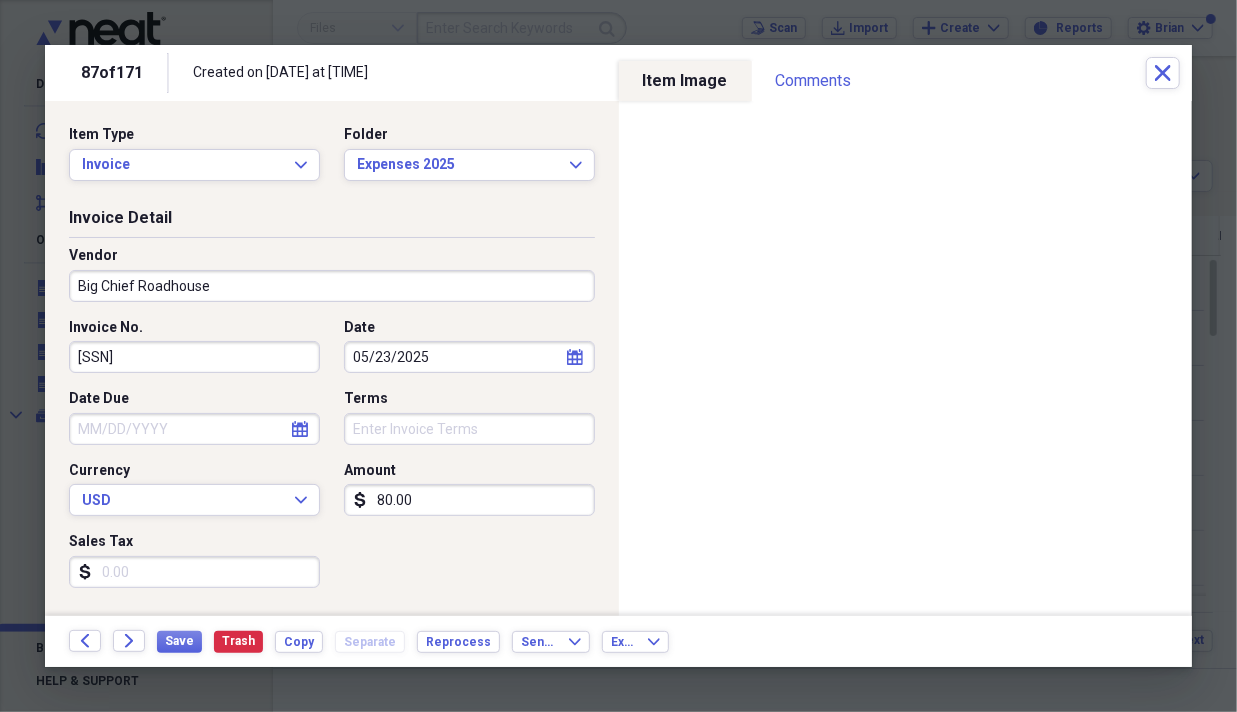 type on "Meals/Restaurants" 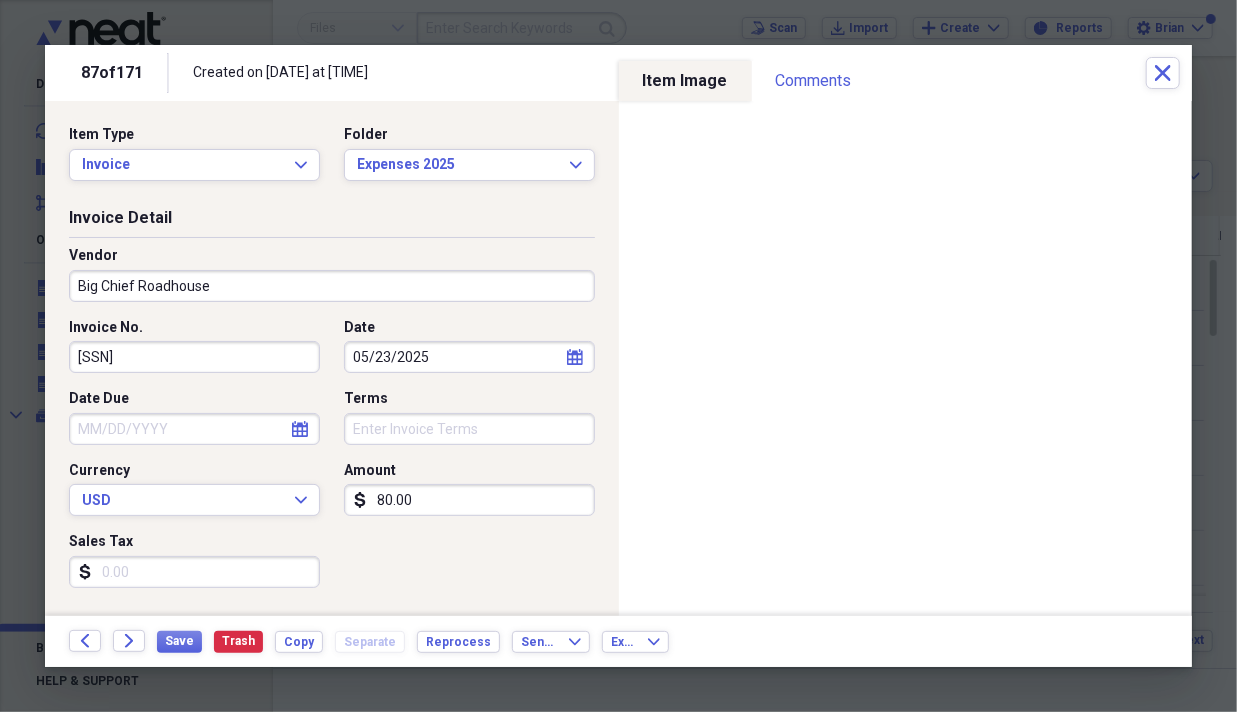 click on "80.00" at bounding box center (469, 500) 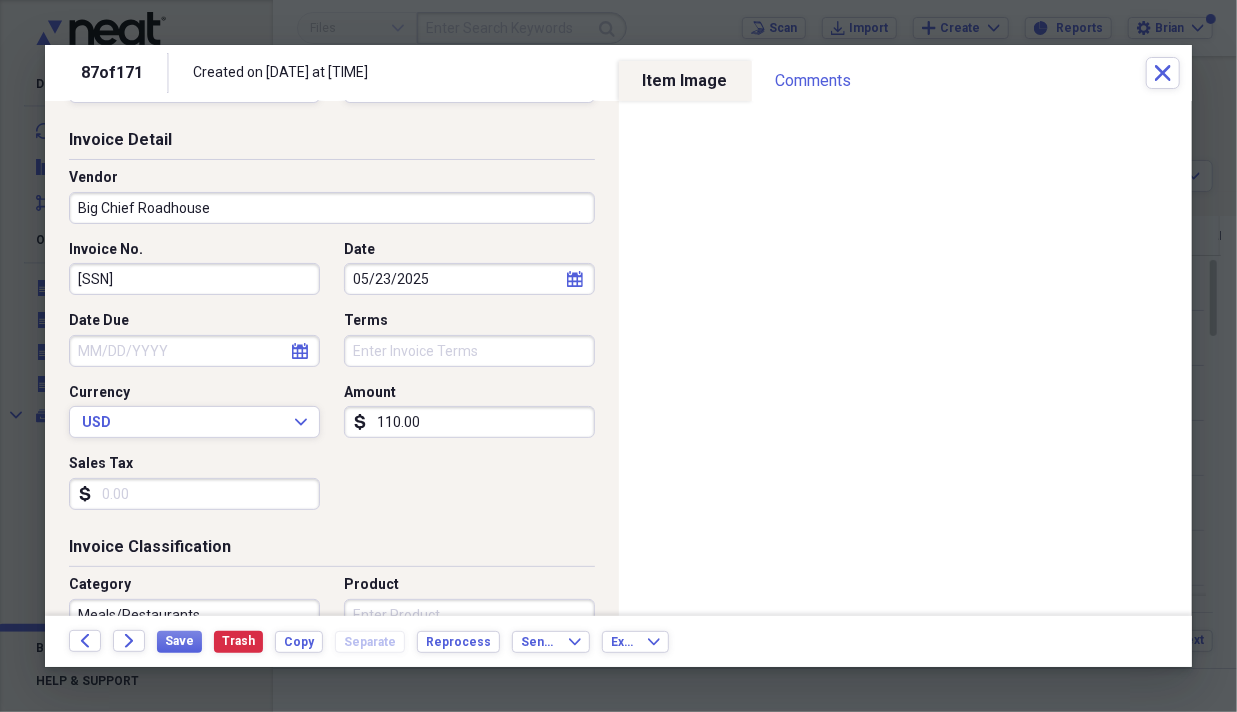 scroll, scrollTop: 200, scrollLeft: 0, axis: vertical 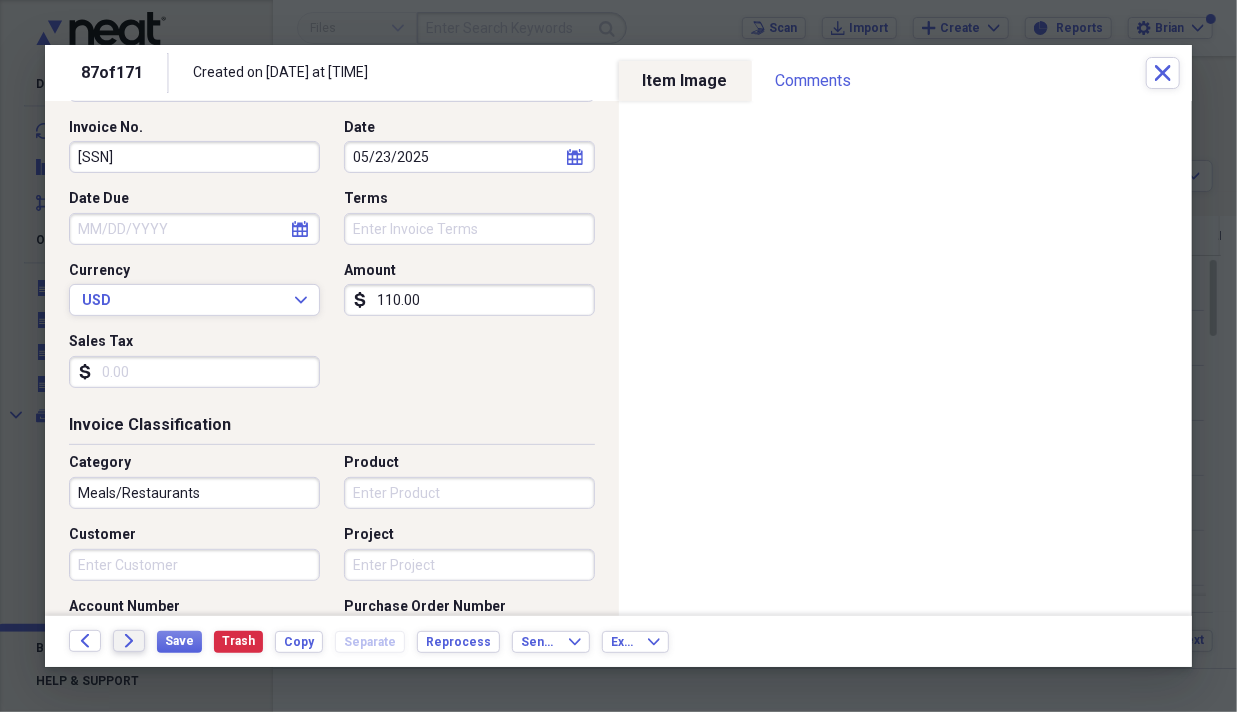 type on "110.00" 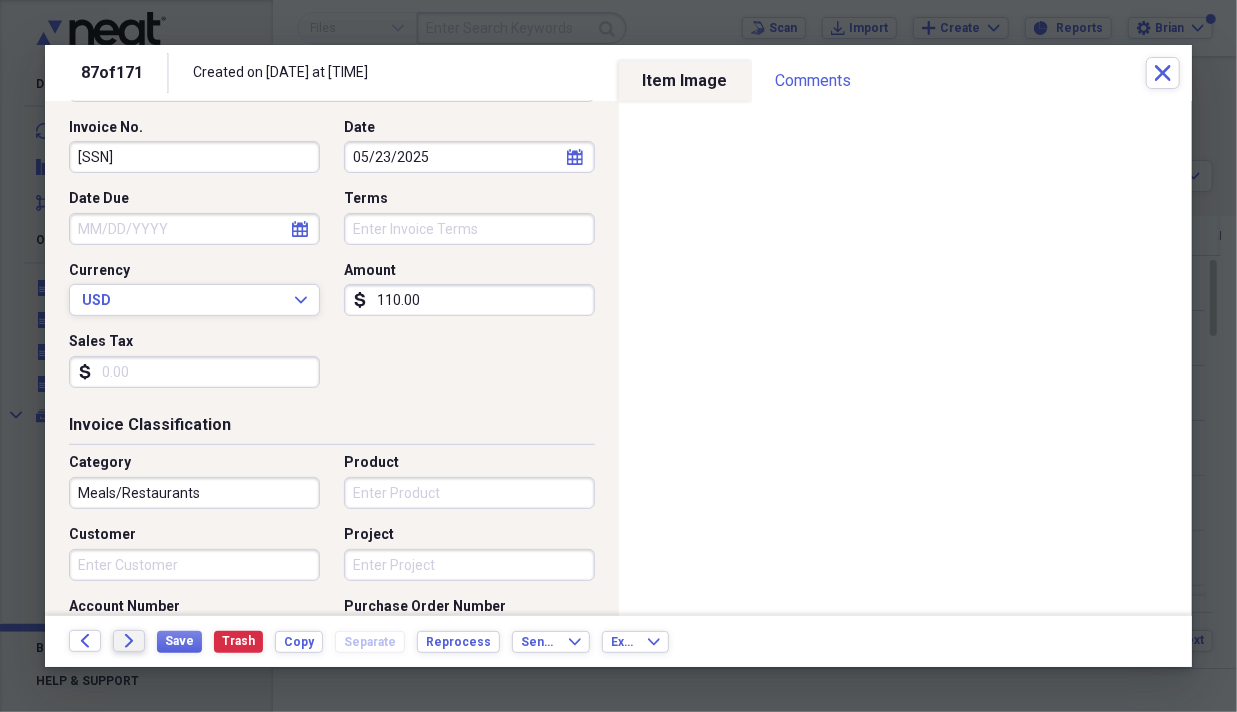 click on "Forward" 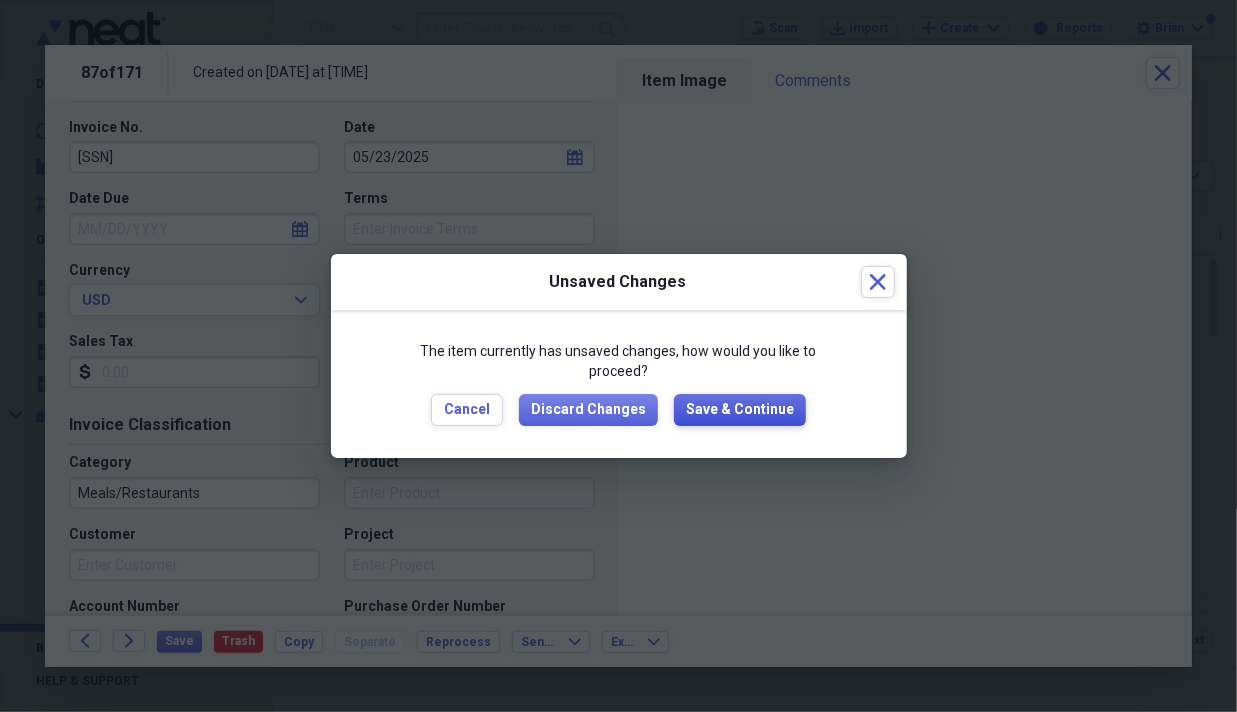 click on "Save & Continue" at bounding box center [740, 410] 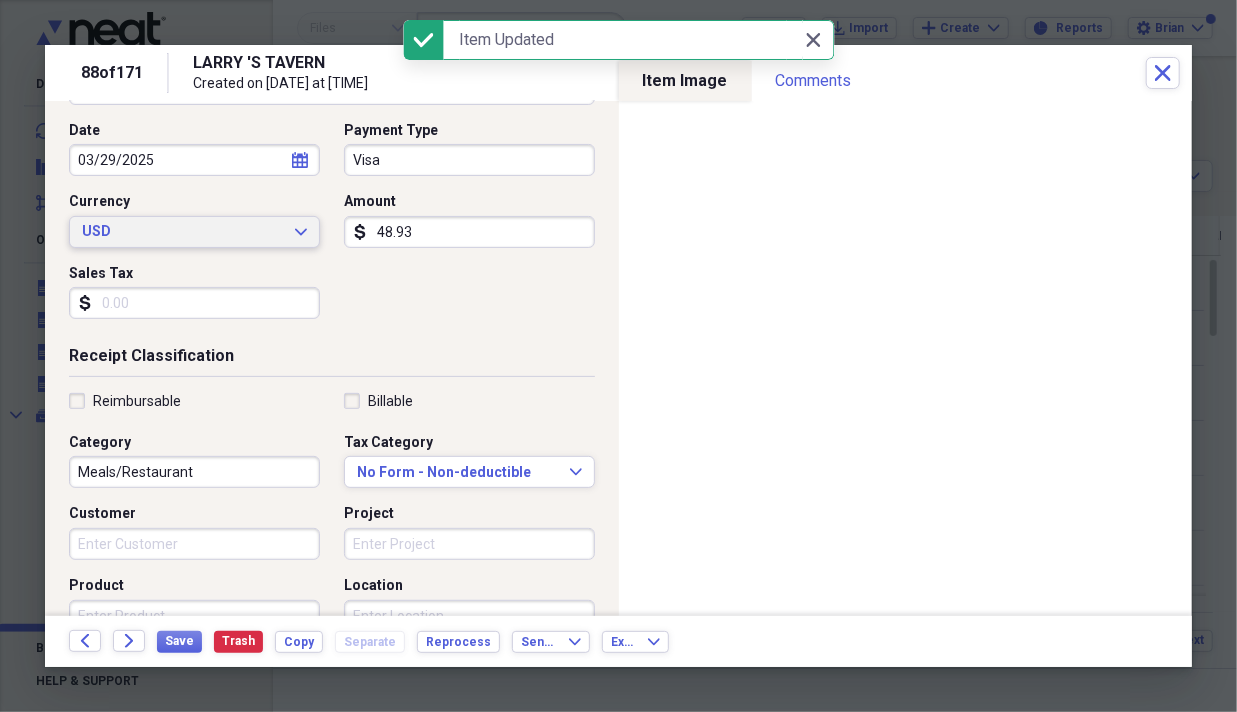 scroll, scrollTop: 200, scrollLeft: 0, axis: vertical 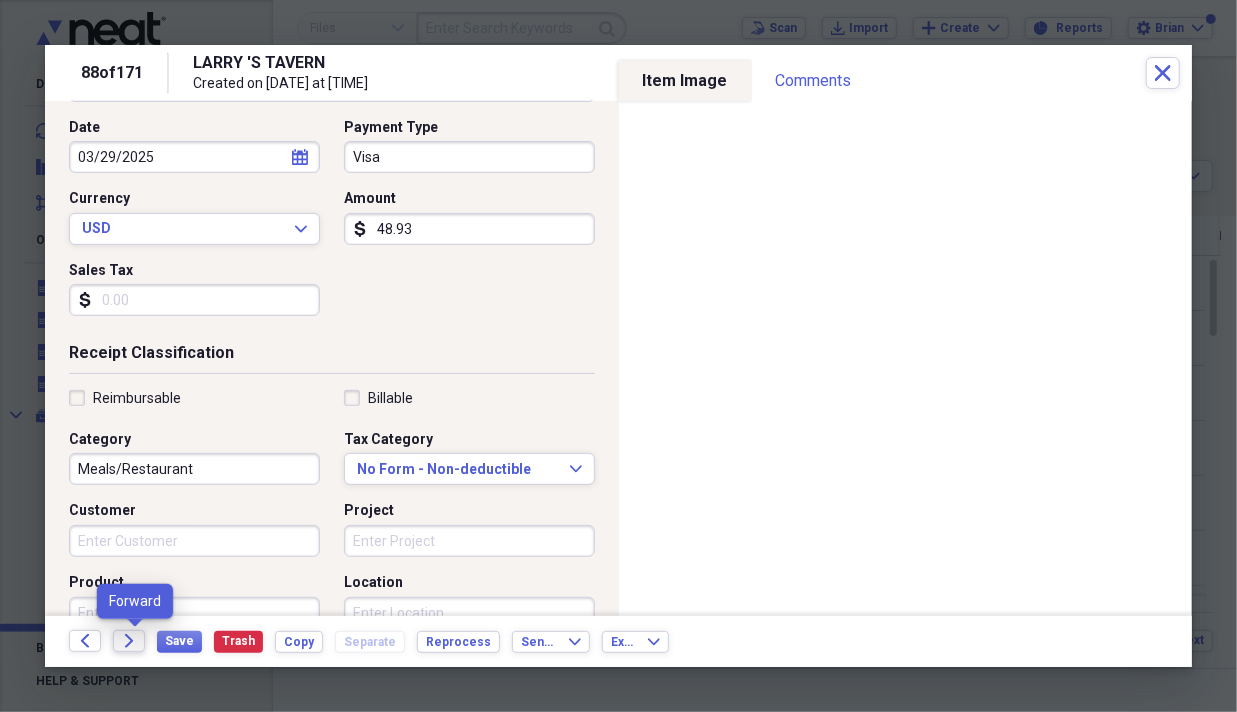 click on "Forward" 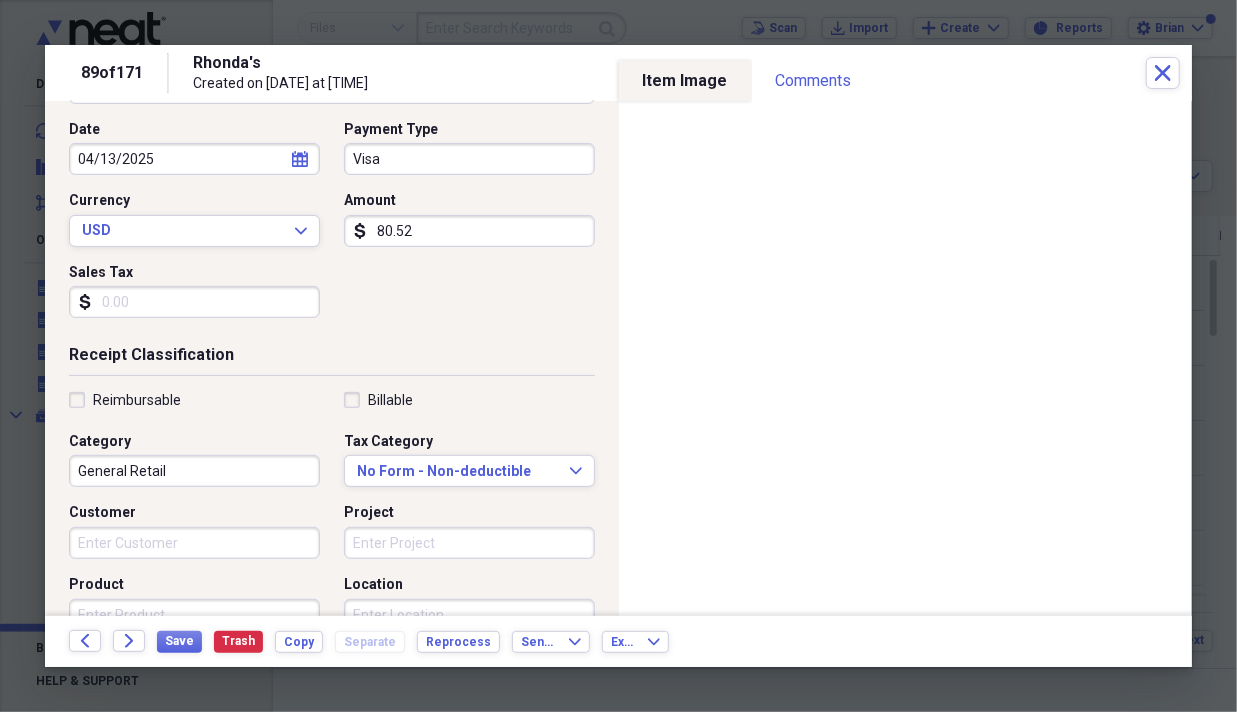 scroll, scrollTop: 200, scrollLeft: 0, axis: vertical 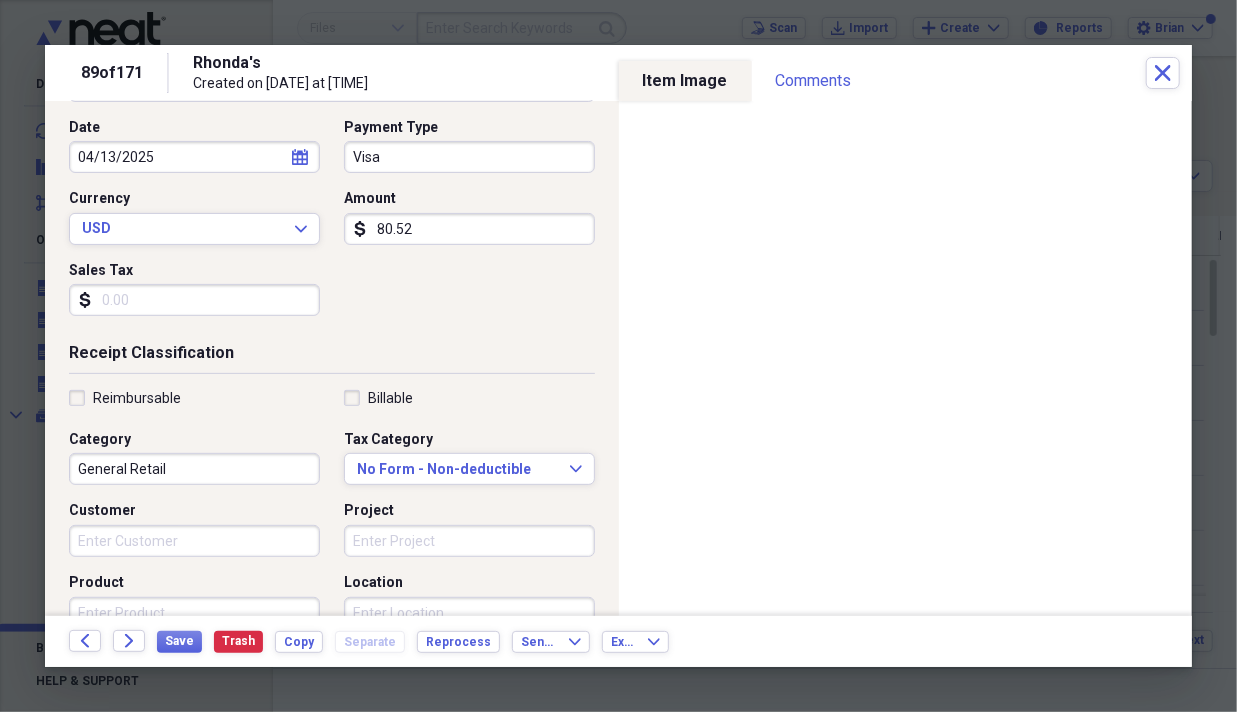 click on "Reimbursable Billable Category General Retail Tax Category No Form - Non-deductible Expand Customer Project Product Location Class" at bounding box center [332, 549] 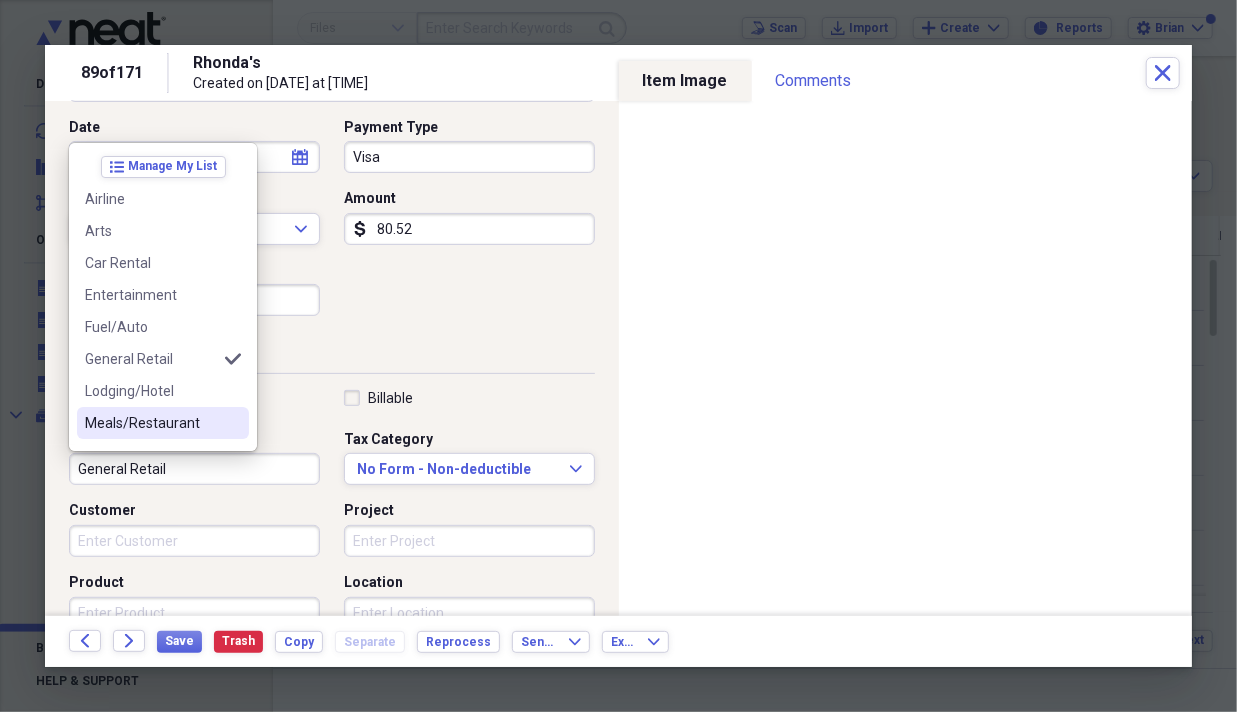 click on "Meals/Restaurant" at bounding box center [163, 423] 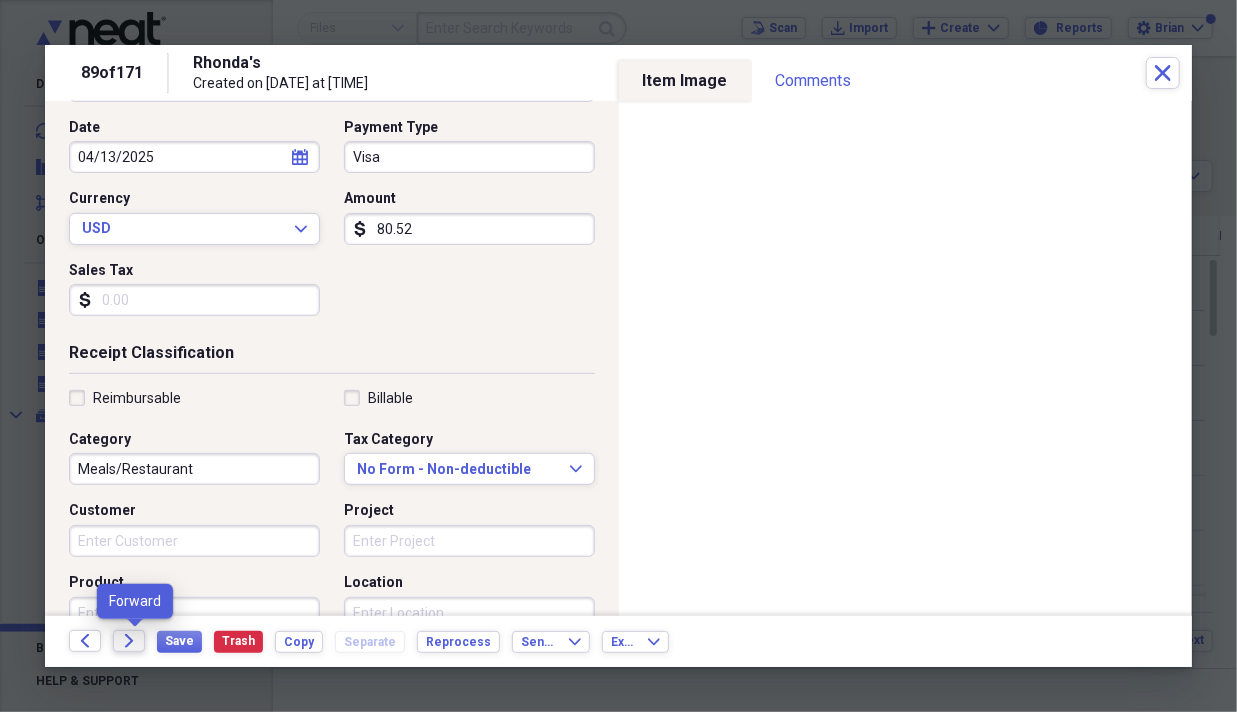 click on "Forward" 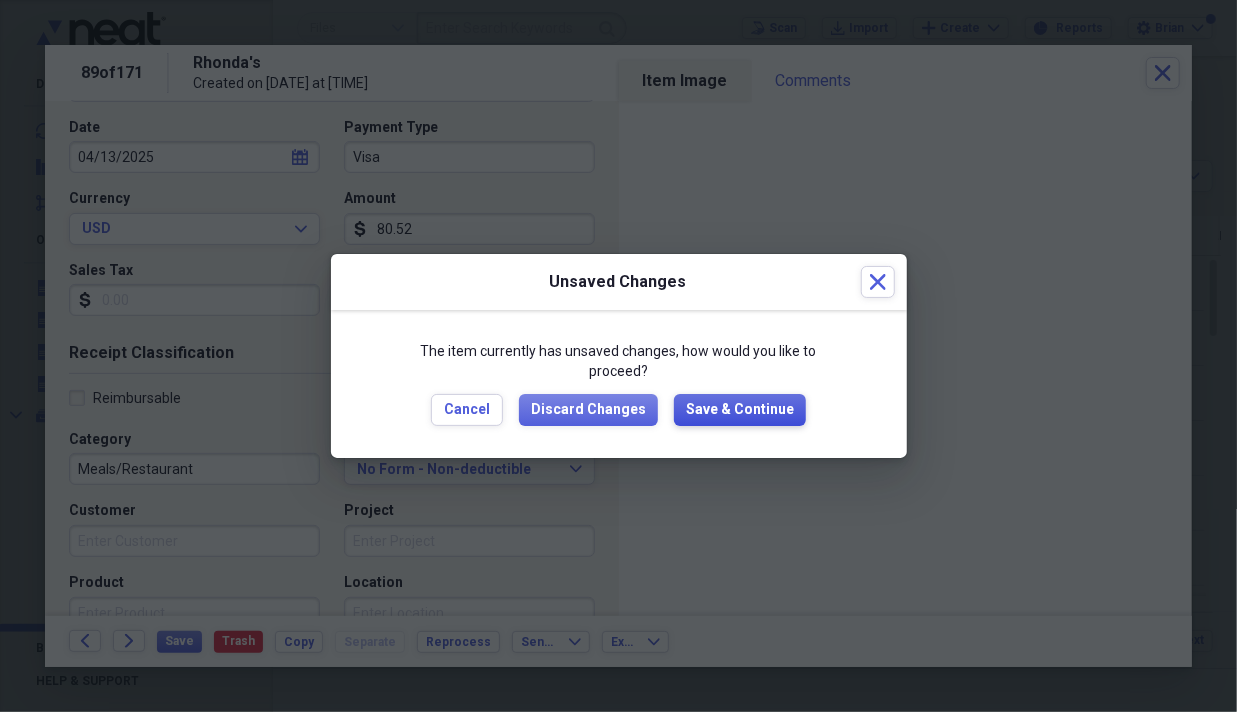 click on "Save & Continue" at bounding box center [740, 410] 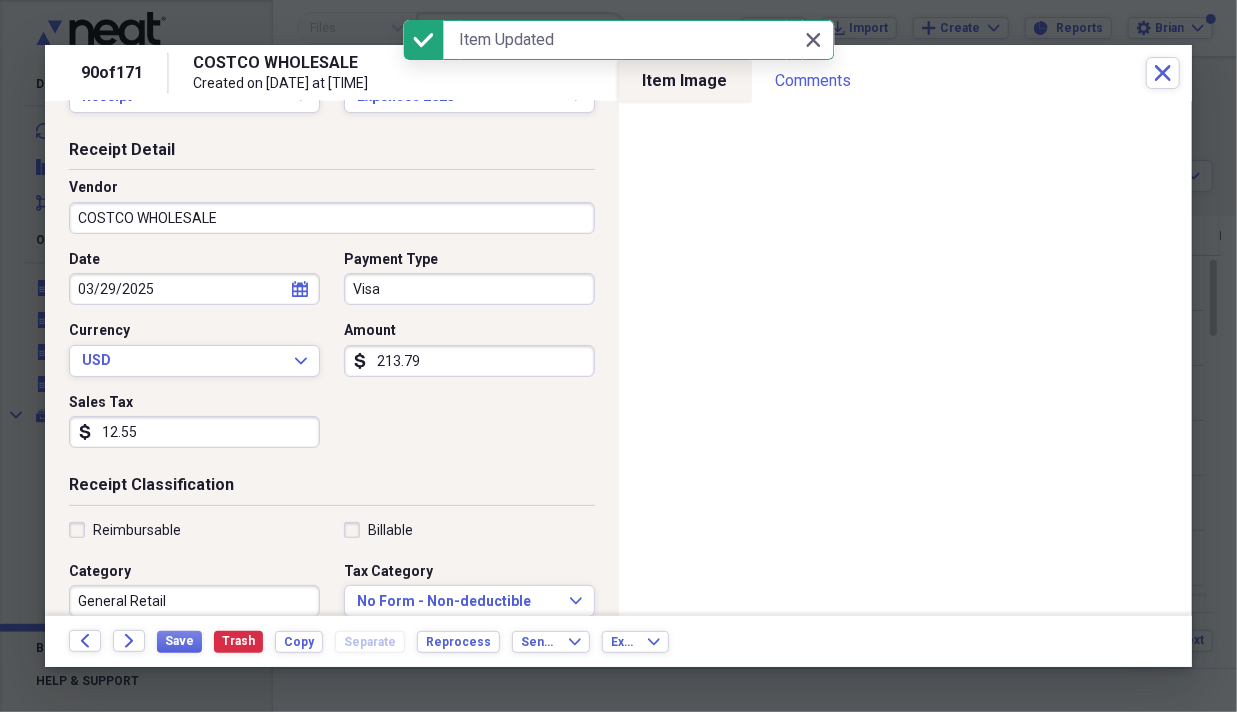 scroll, scrollTop: 100, scrollLeft: 0, axis: vertical 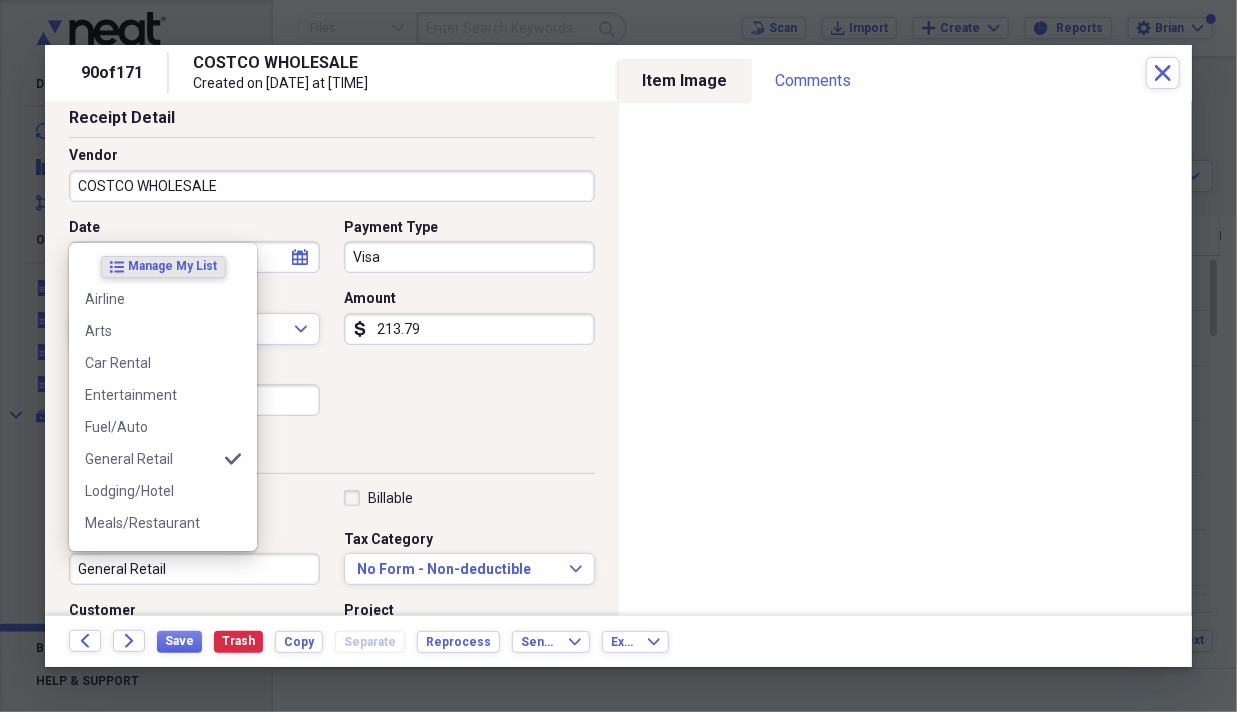 click on "General Retail" at bounding box center [194, 569] 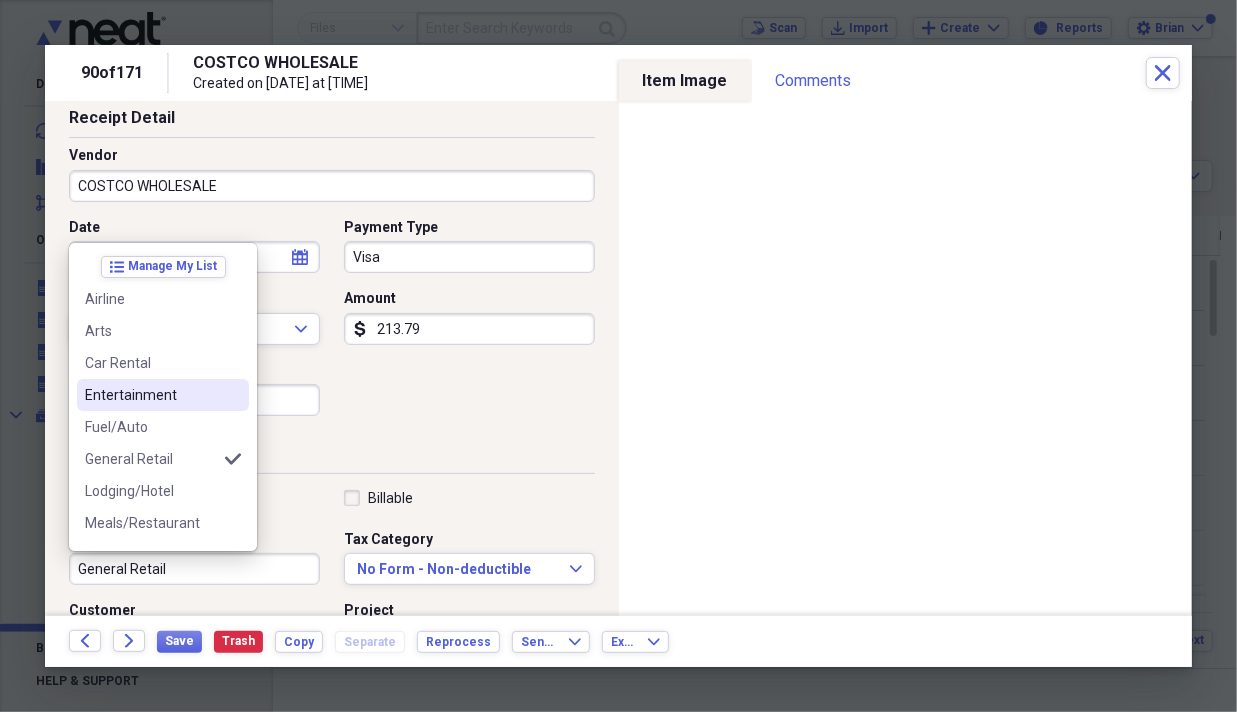 click on "Entertainment" at bounding box center [151, 395] 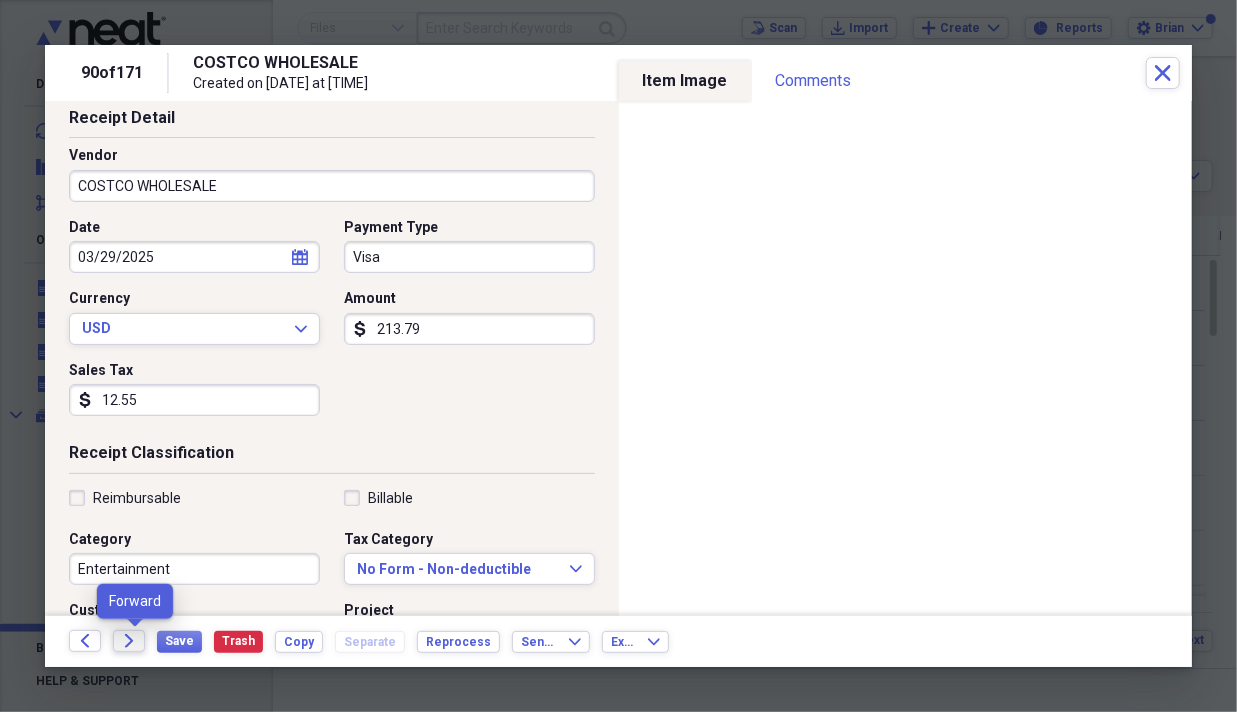 click on "Forward" 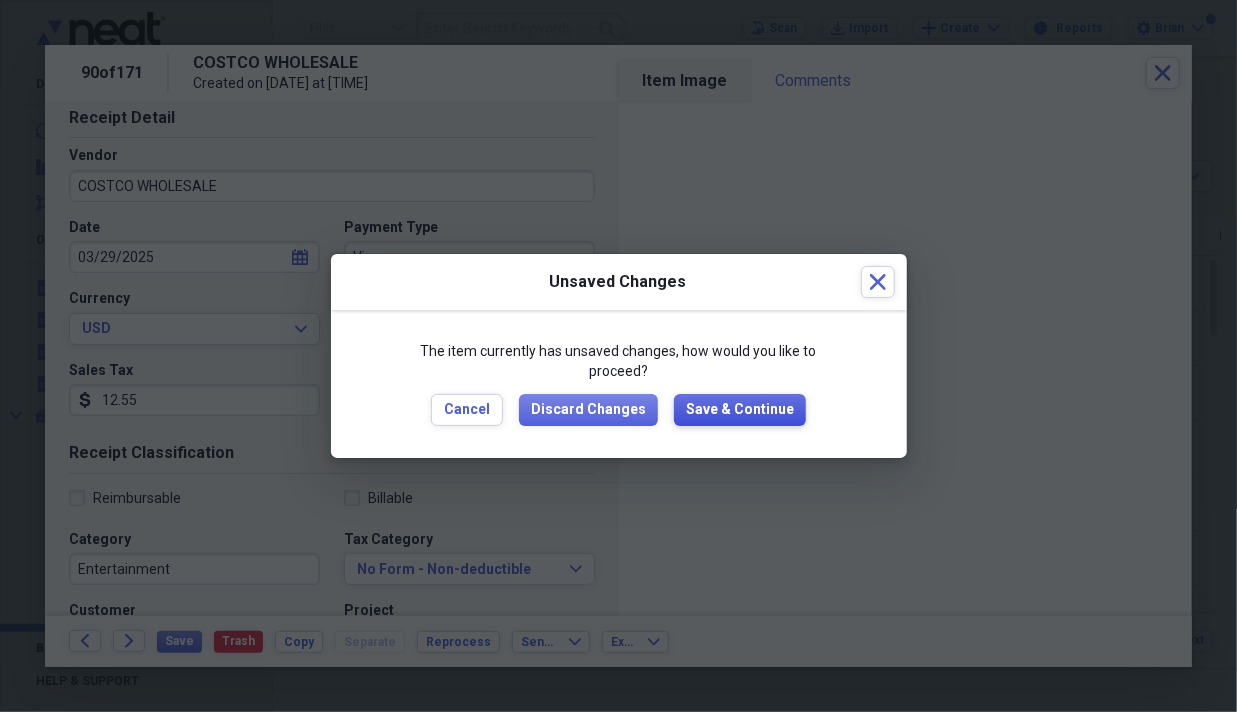 click on "Save & Continue" at bounding box center [740, 410] 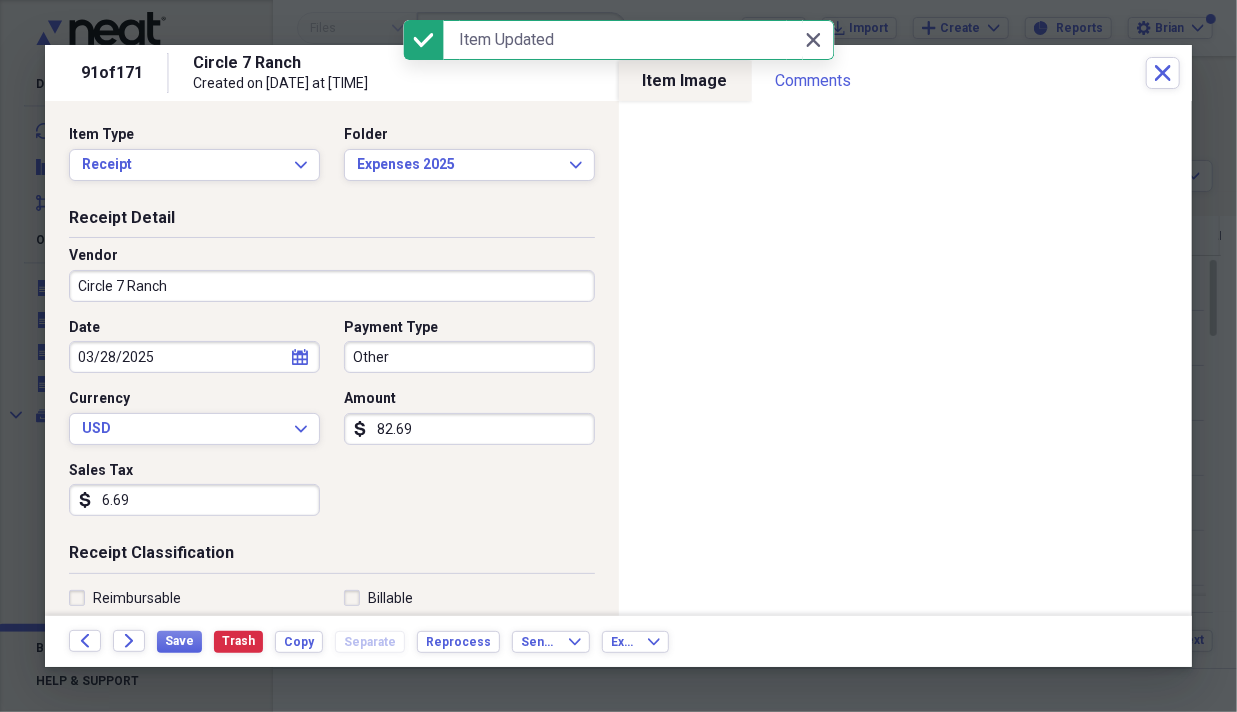 scroll, scrollTop: 200, scrollLeft: 0, axis: vertical 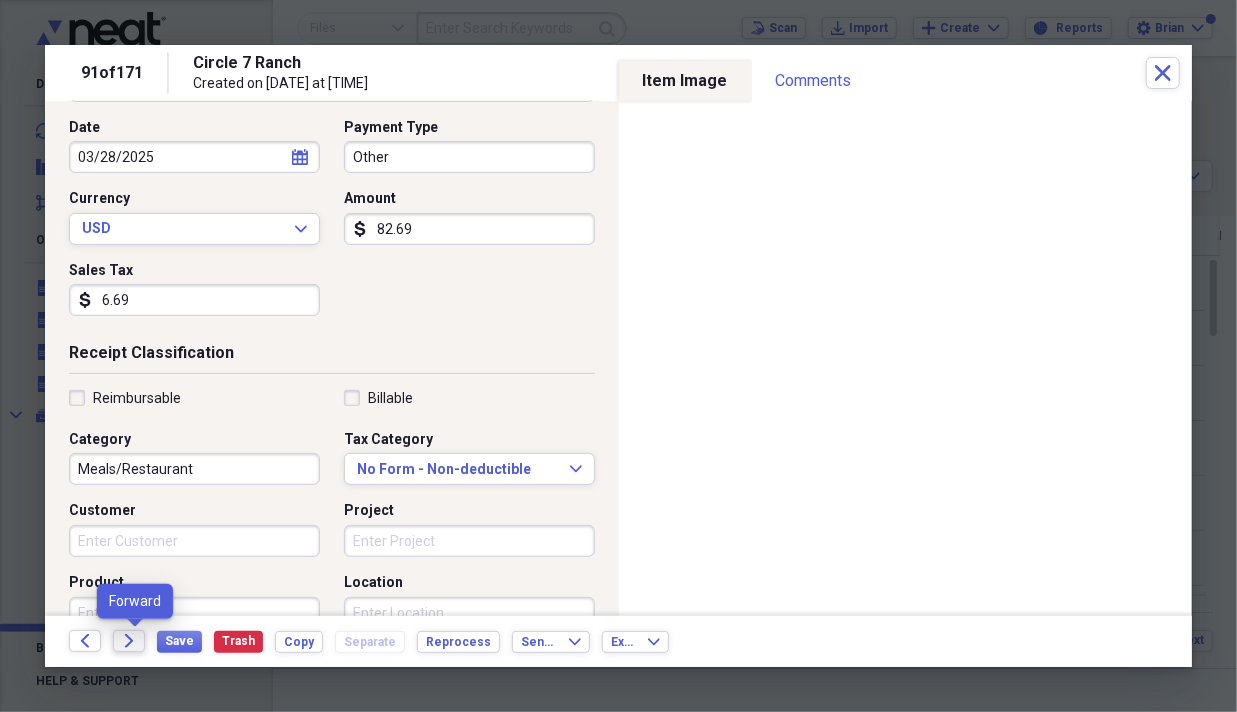 click 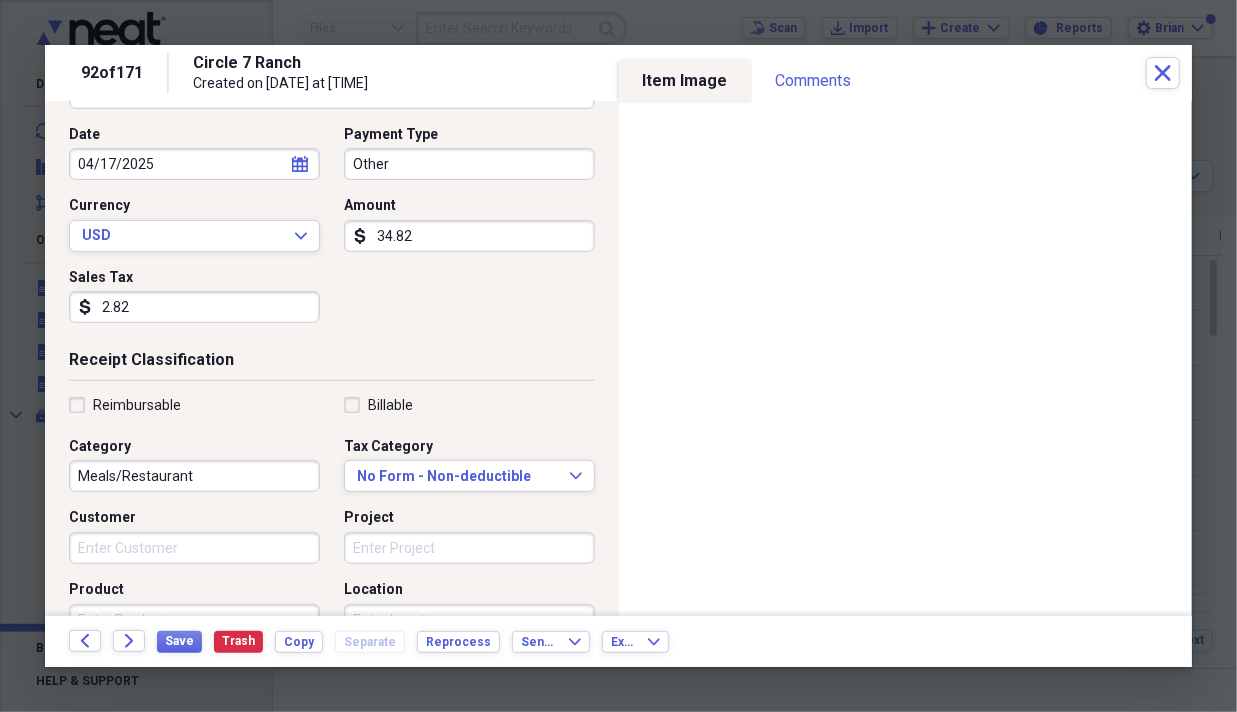 scroll, scrollTop: 200, scrollLeft: 0, axis: vertical 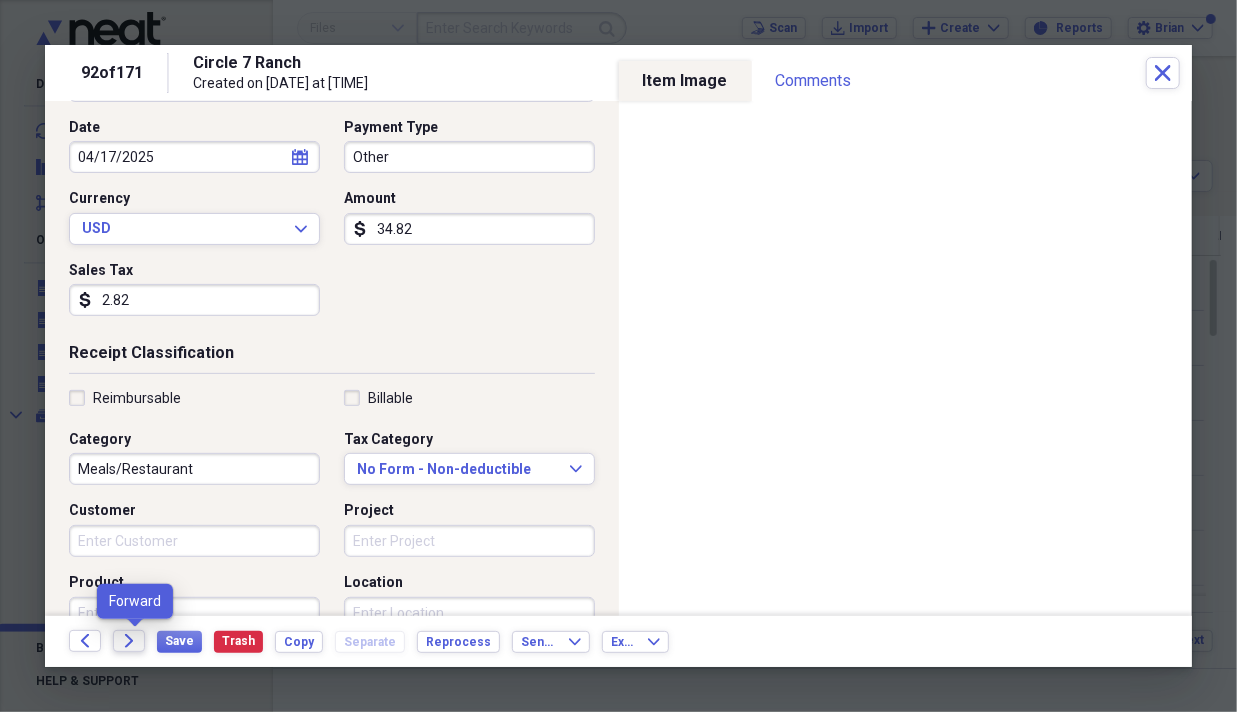 click 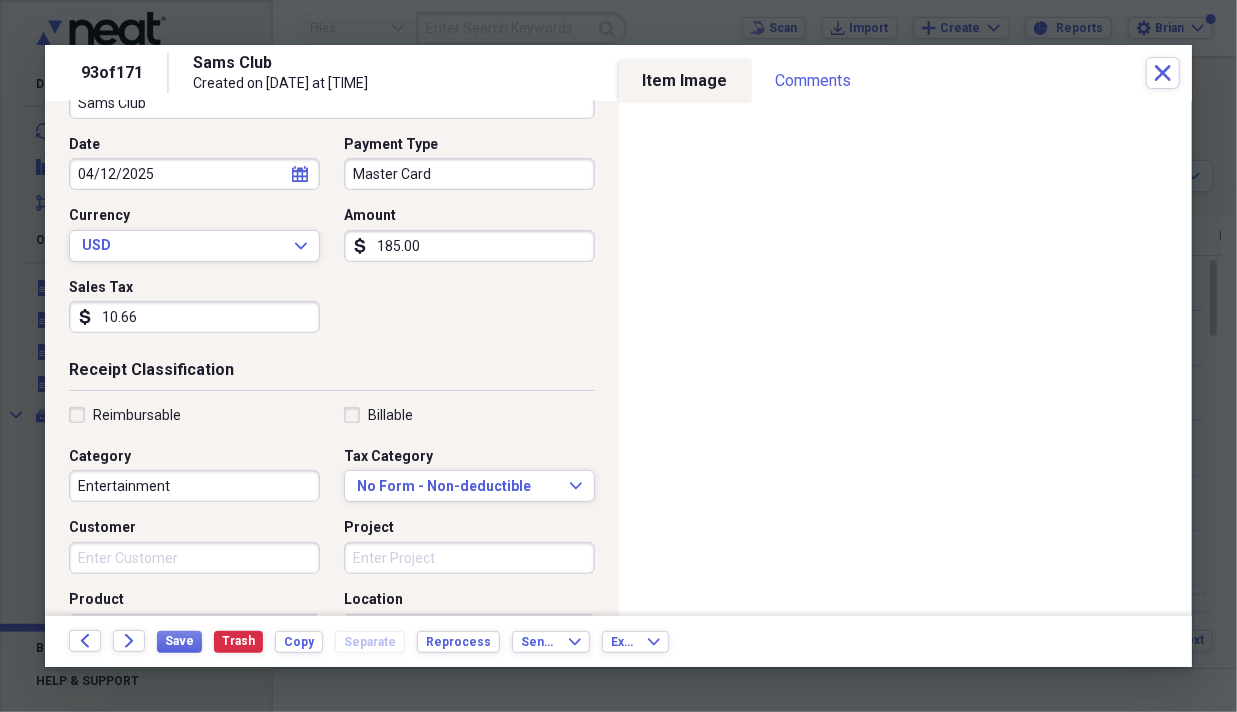 scroll, scrollTop: 200, scrollLeft: 0, axis: vertical 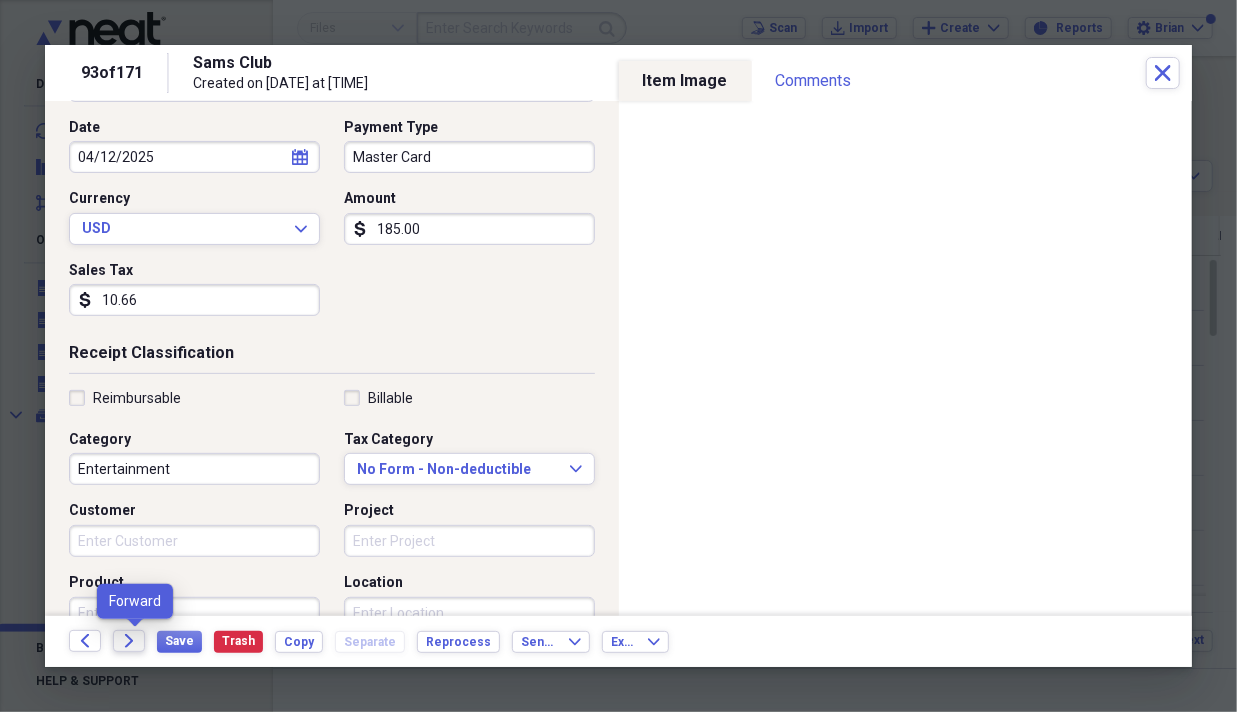 click on "Forward" at bounding box center (129, 641) 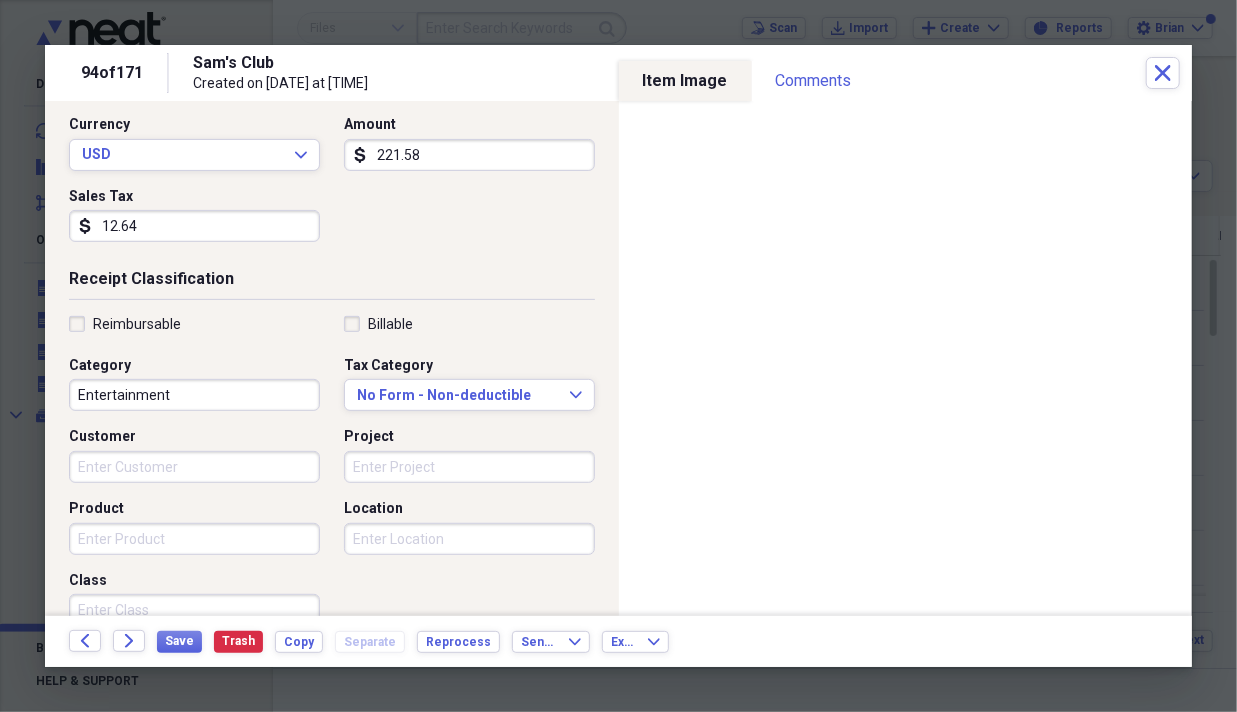 scroll, scrollTop: 300, scrollLeft: 0, axis: vertical 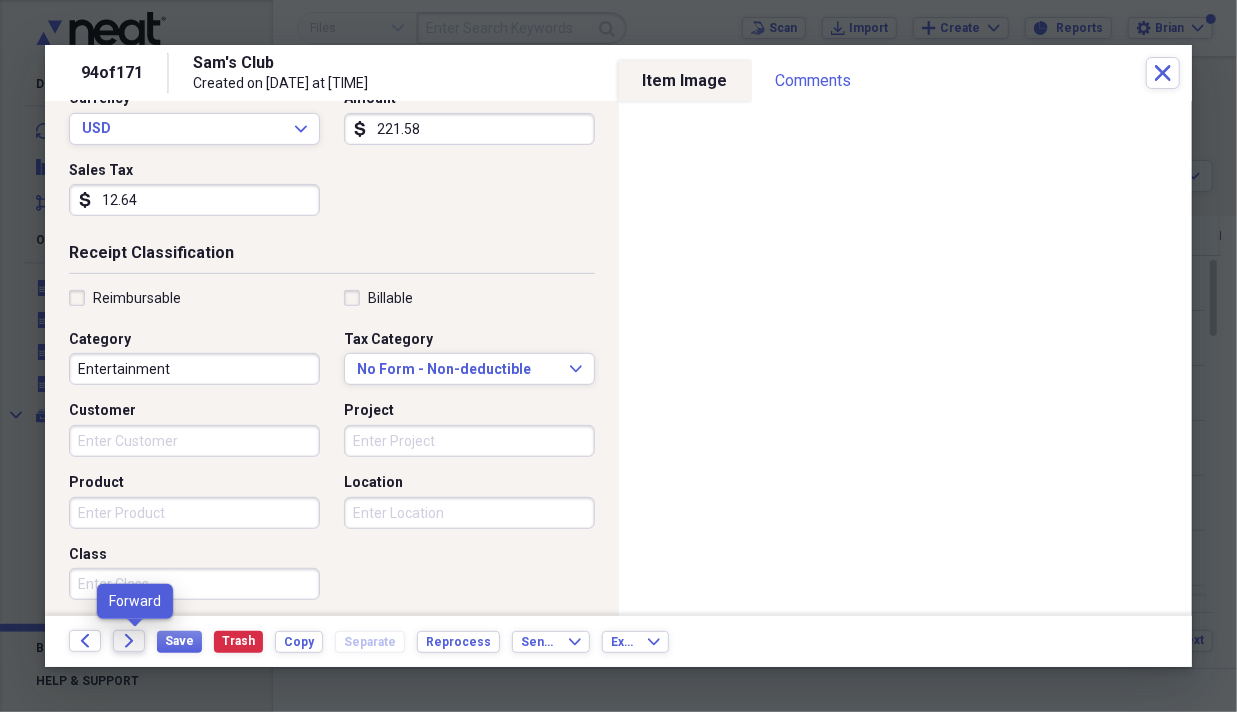 click on "Forward" 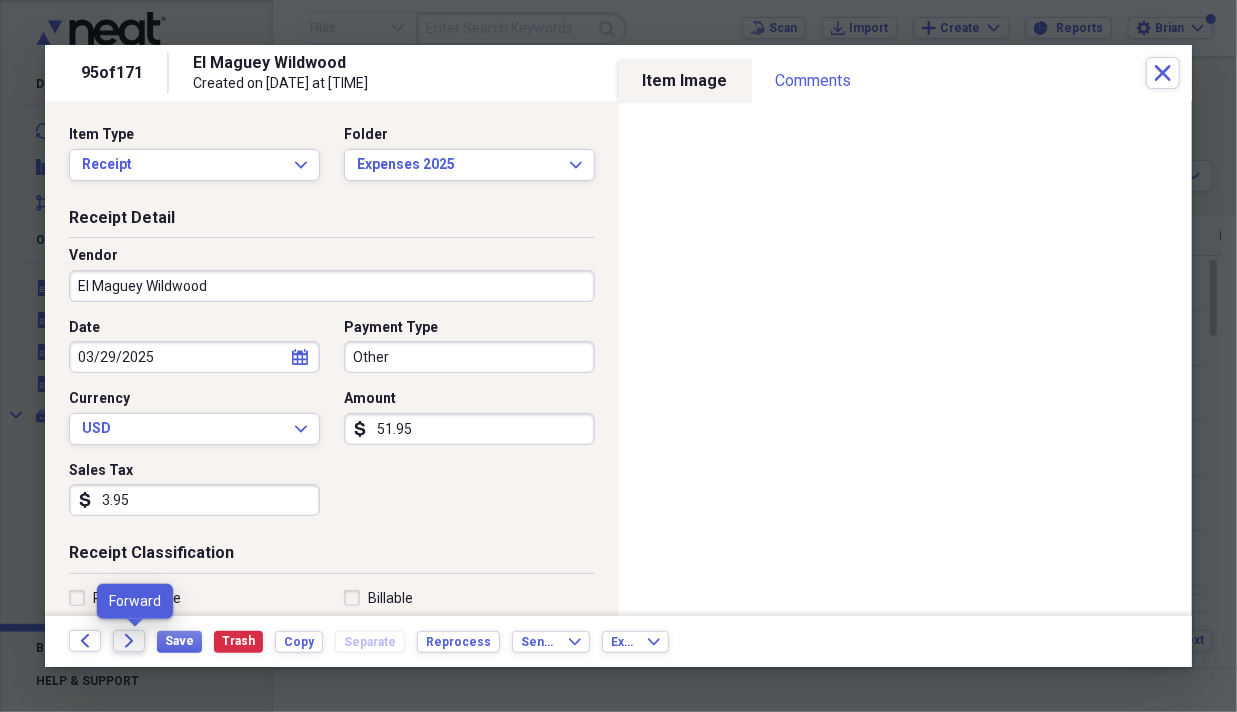 click on "Forward" 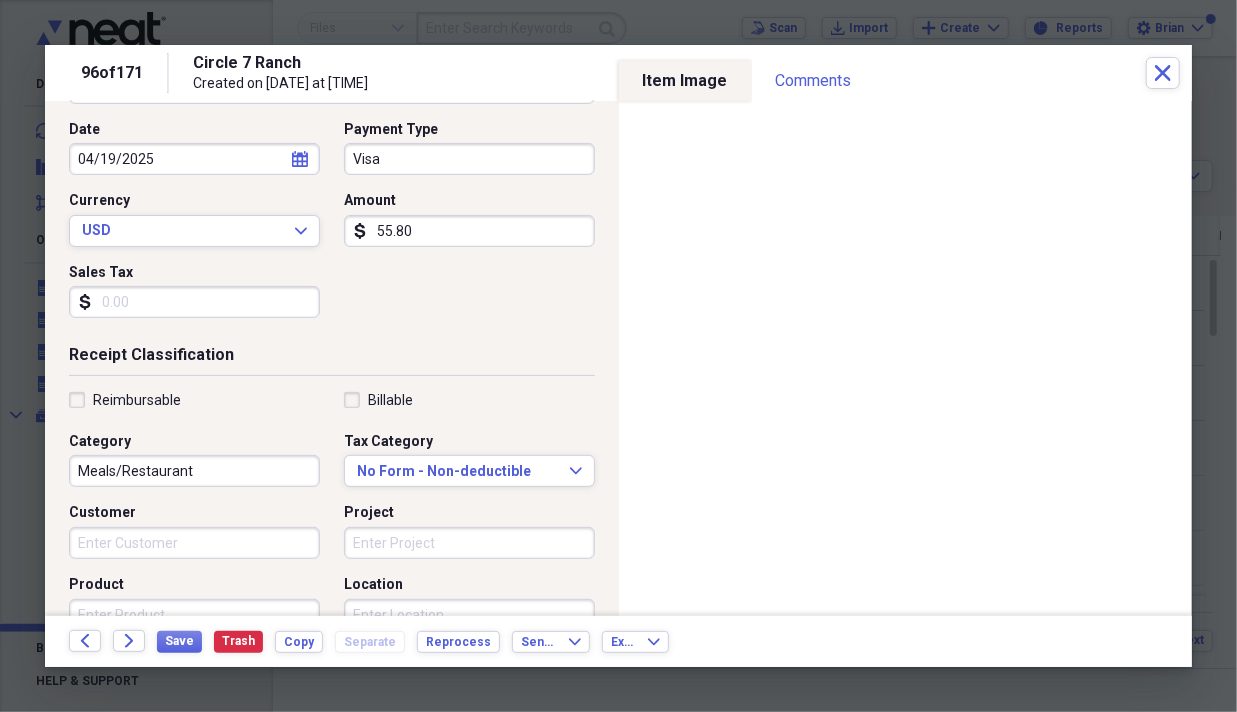 scroll, scrollTop: 200, scrollLeft: 0, axis: vertical 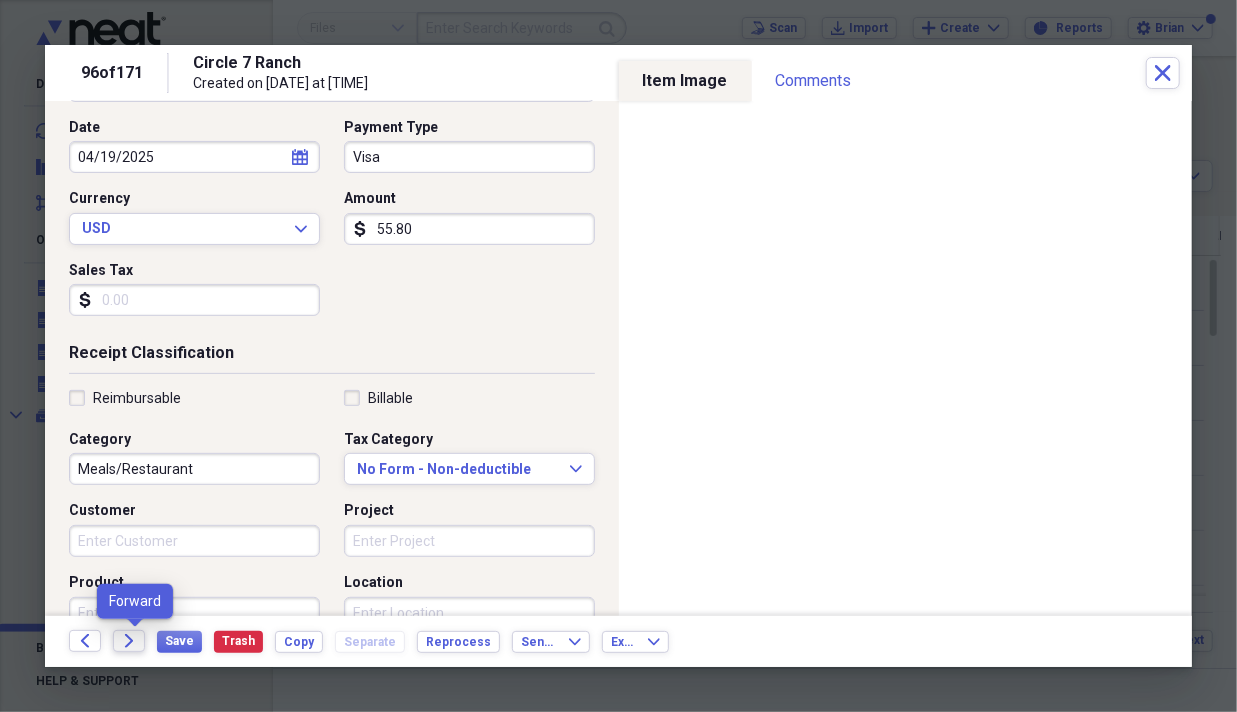 click on "Forward" at bounding box center (129, 641) 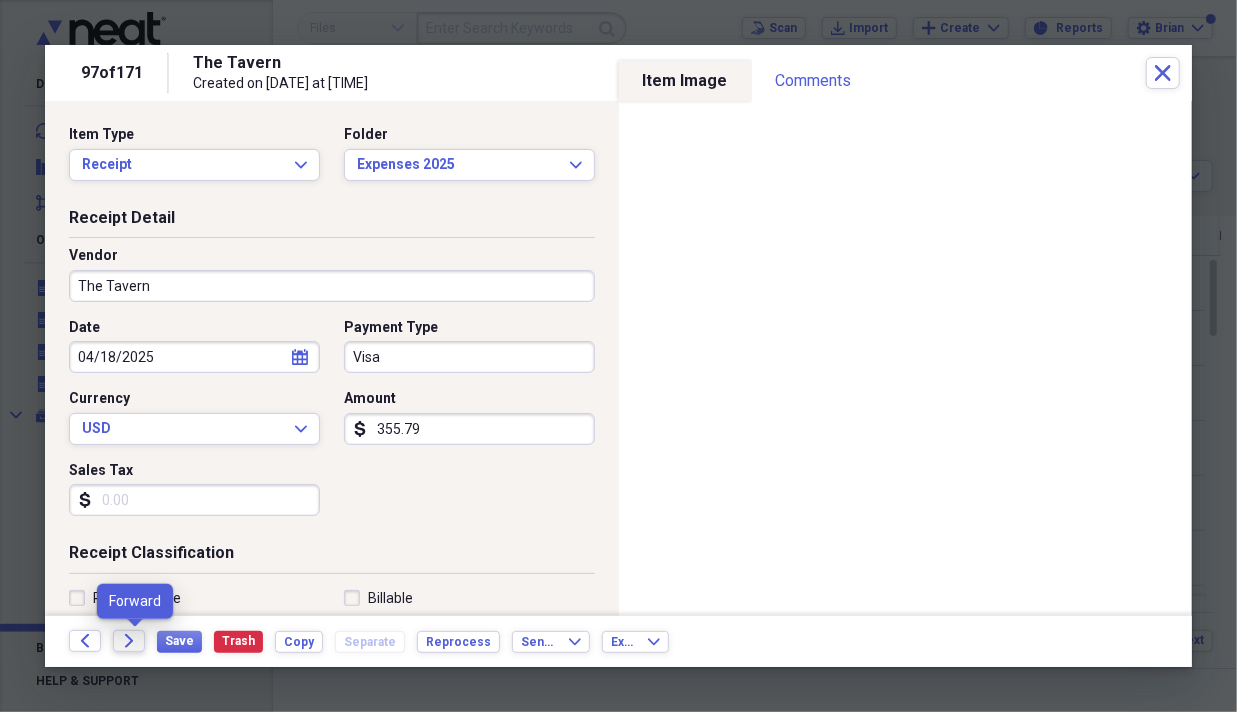 click on "Forward" at bounding box center [129, 641] 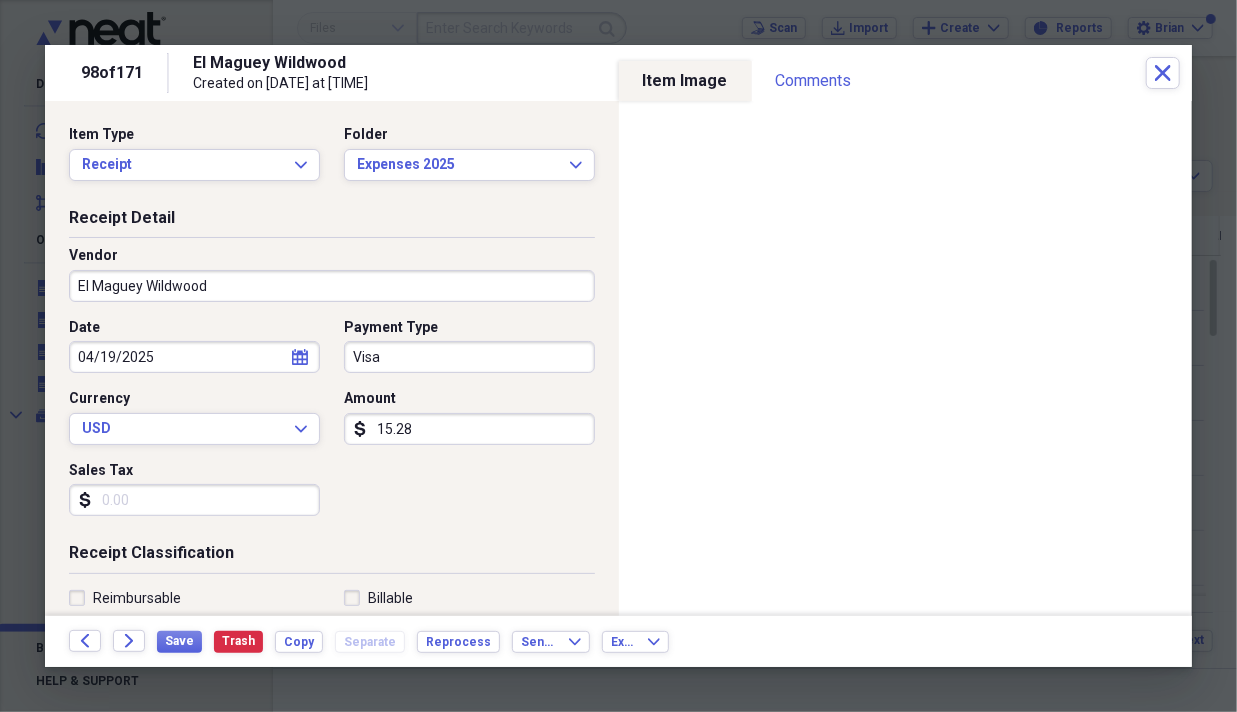 scroll, scrollTop: 200, scrollLeft: 0, axis: vertical 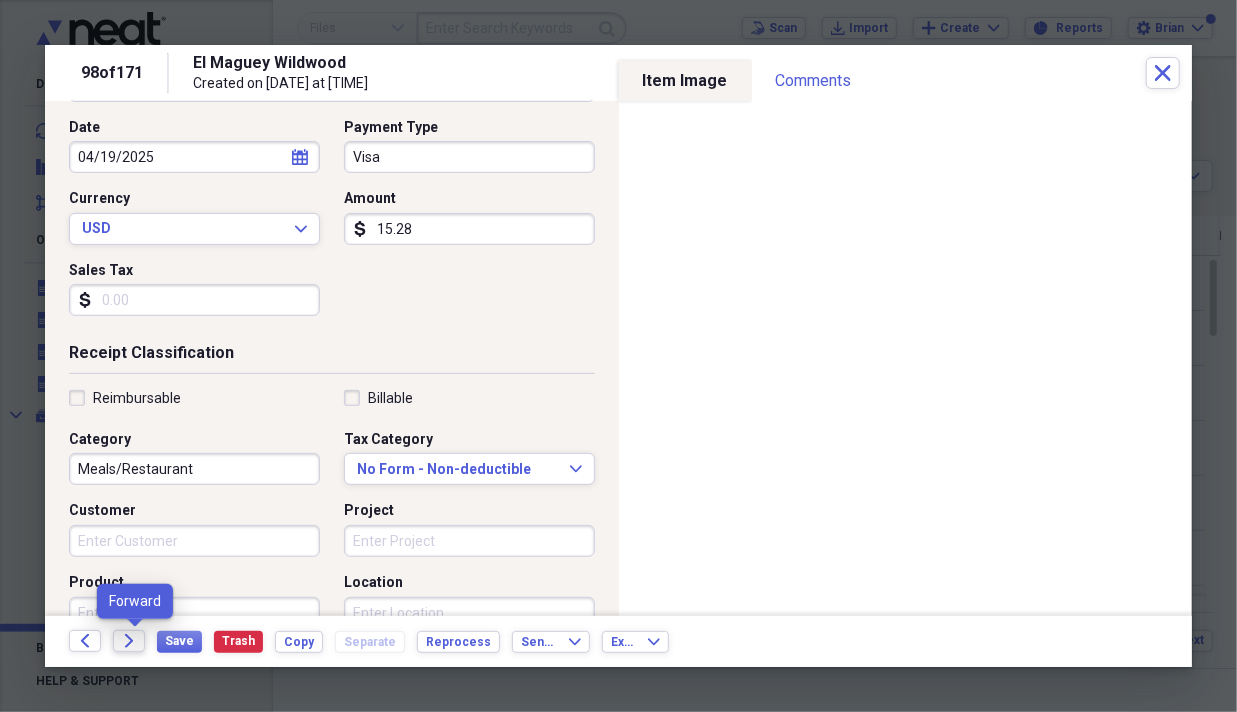 click 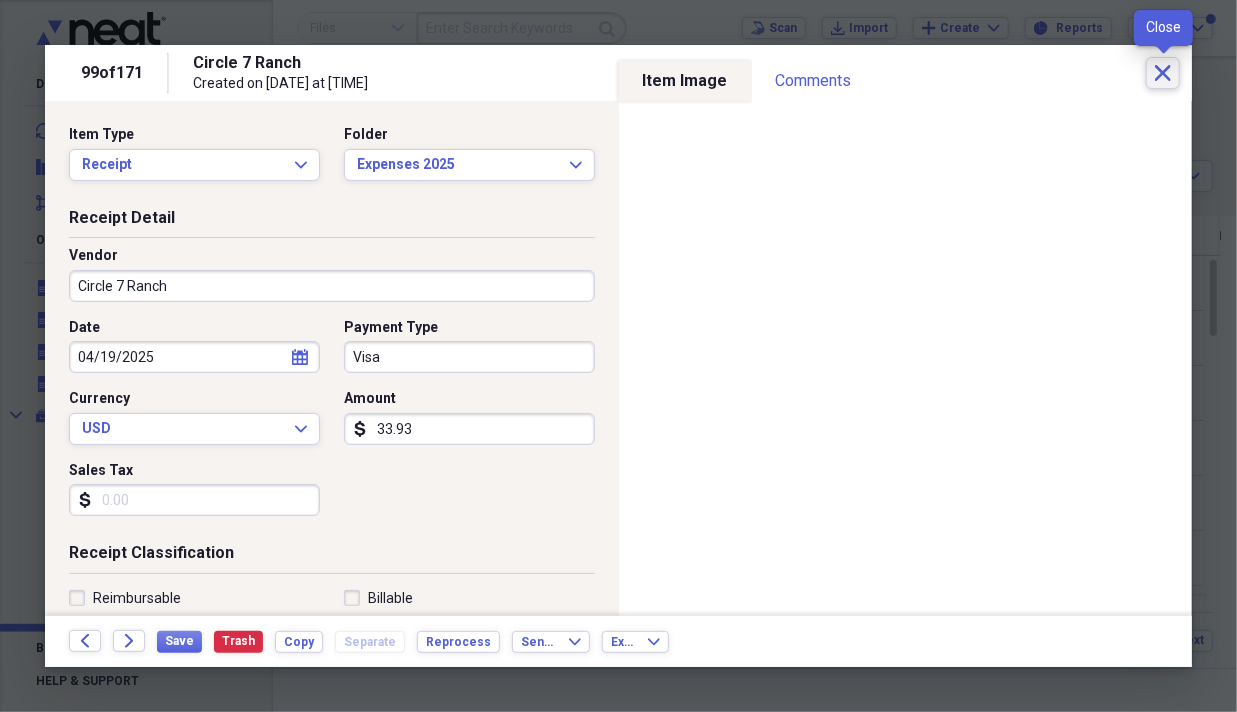 click on "Close" 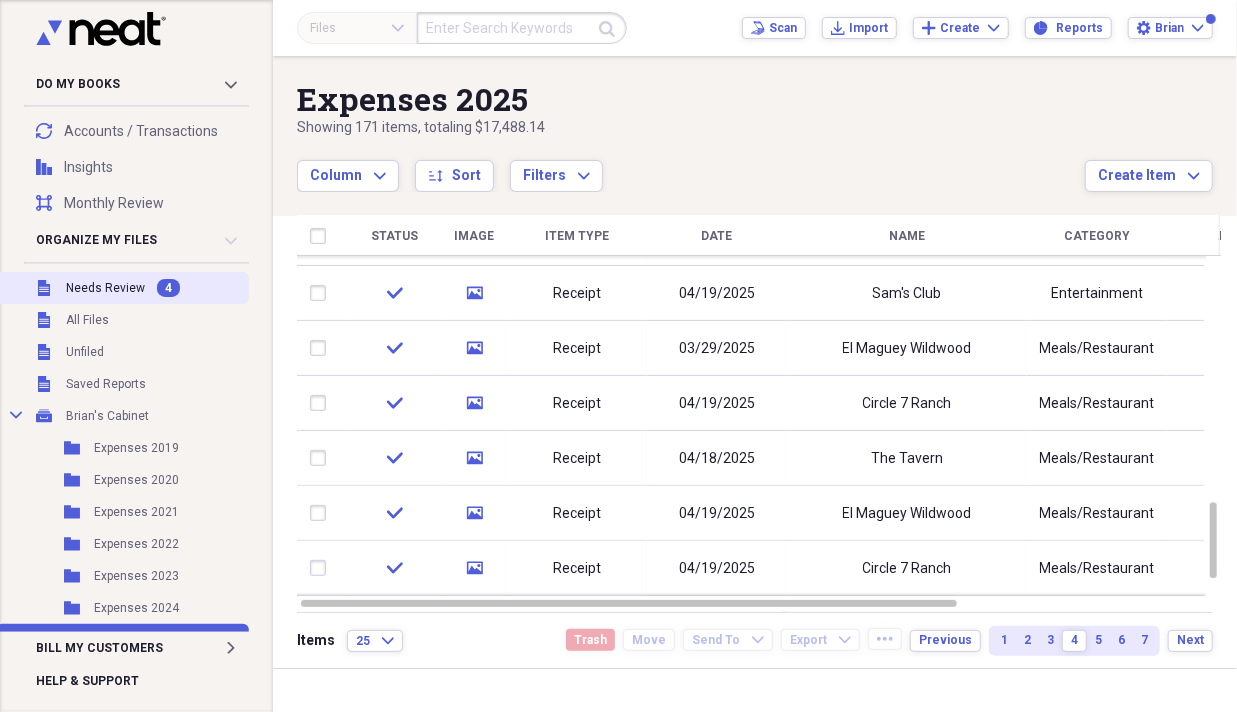 click on "4" at bounding box center (168, 288) 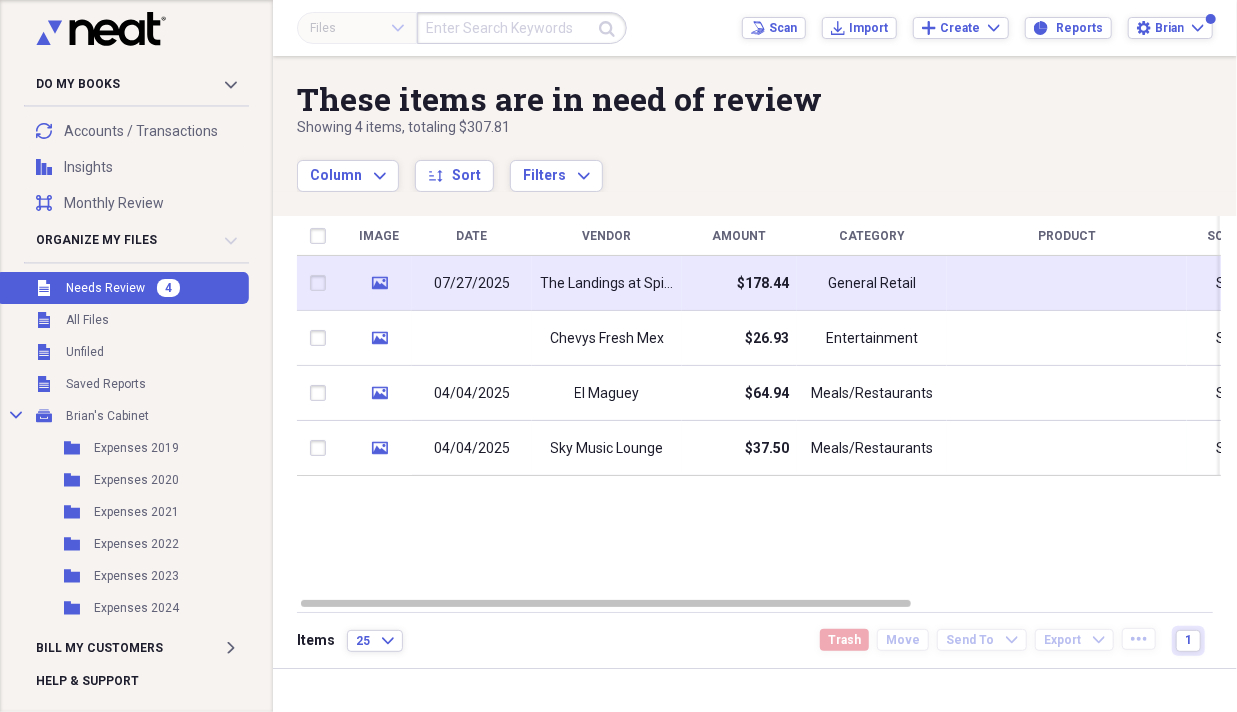 click on "media" at bounding box center (379, 283) 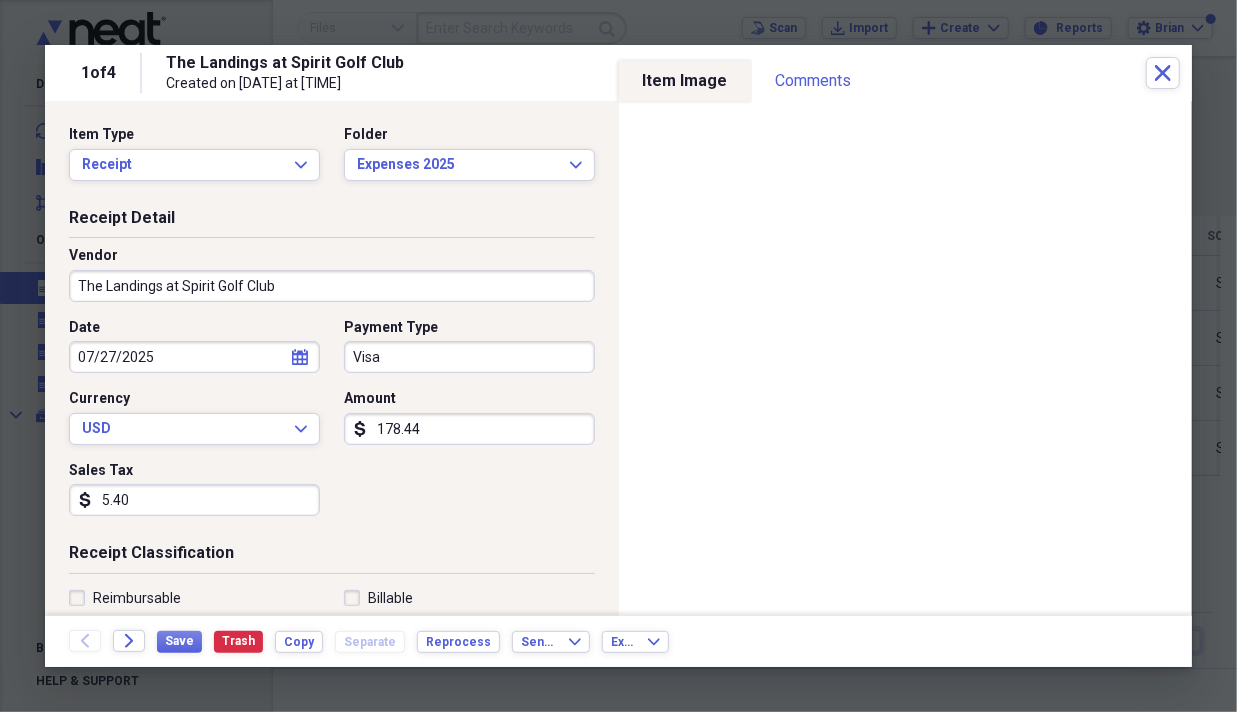 click on "178.44" at bounding box center [469, 429] 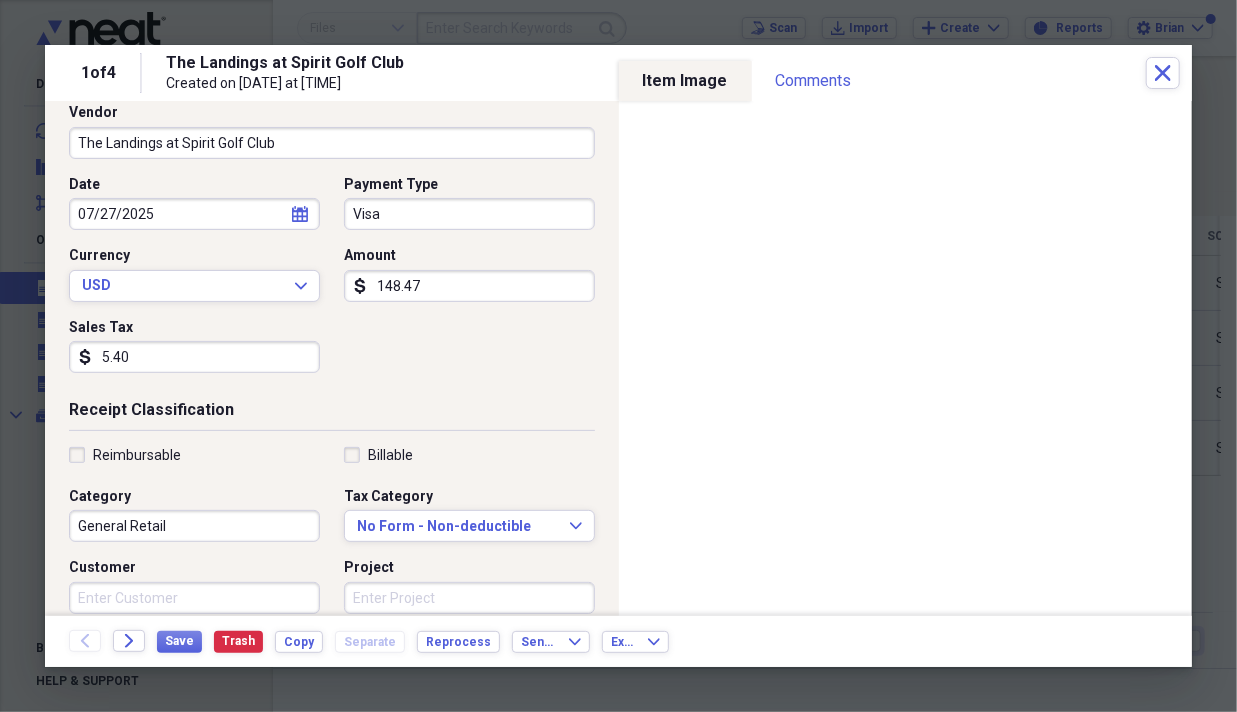 scroll, scrollTop: 300, scrollLeft: 0, axis: vertical 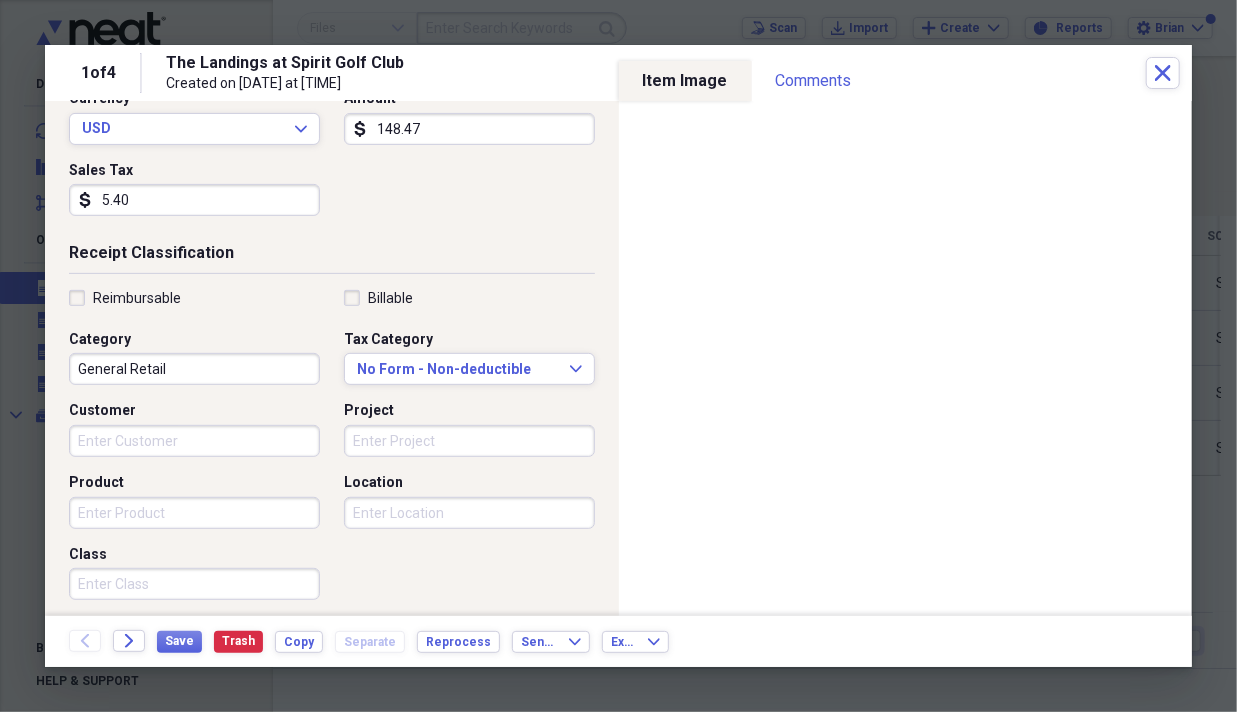type on "148.47" 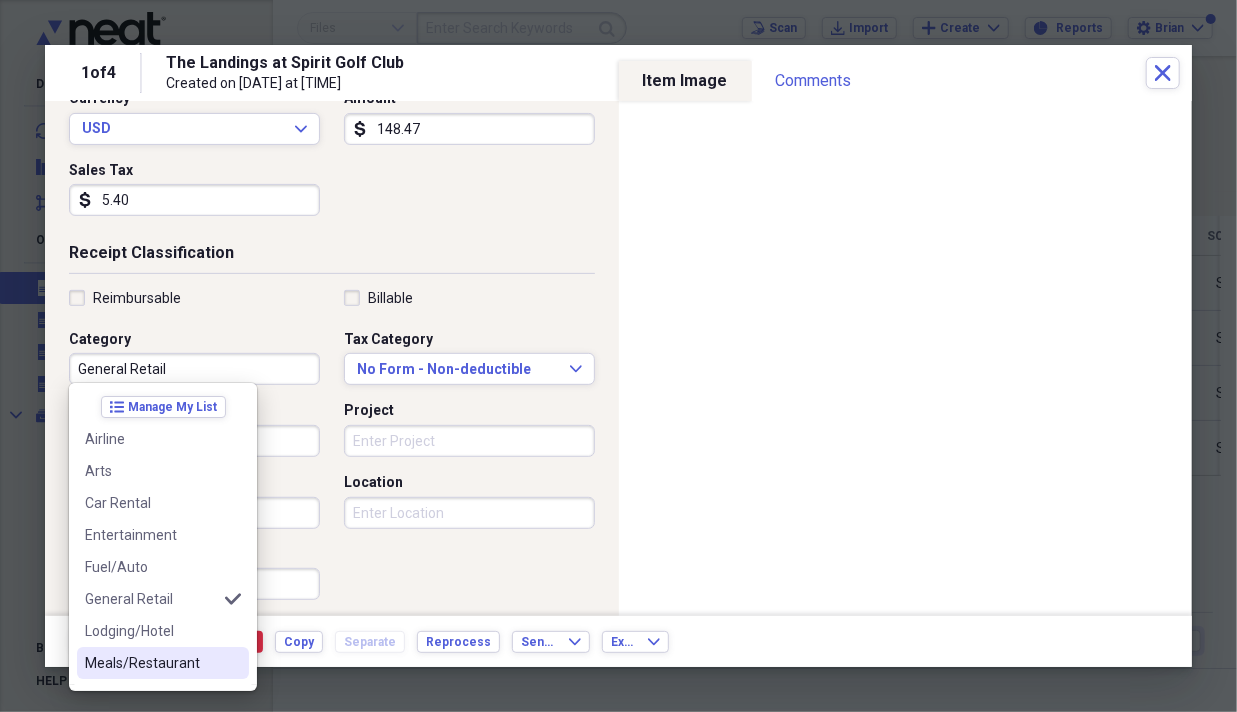 click on "Meals/Restaurant" at bounding box center (163, 663) 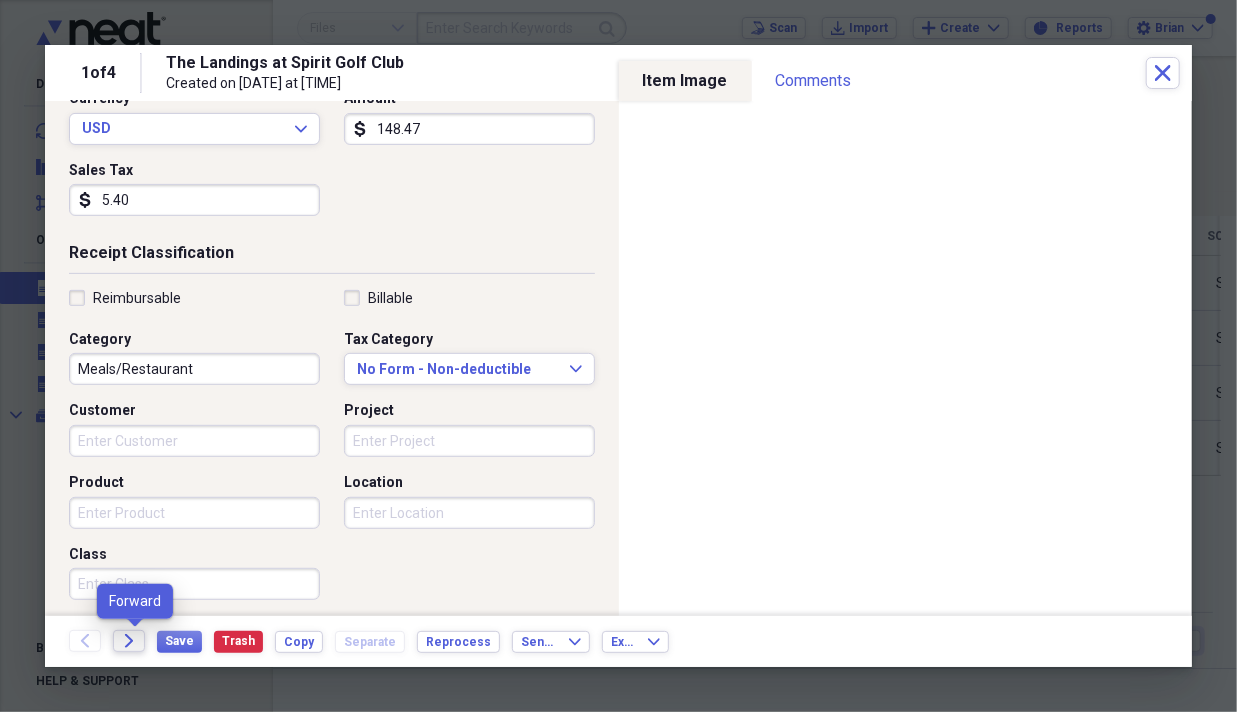 click on "Forward" 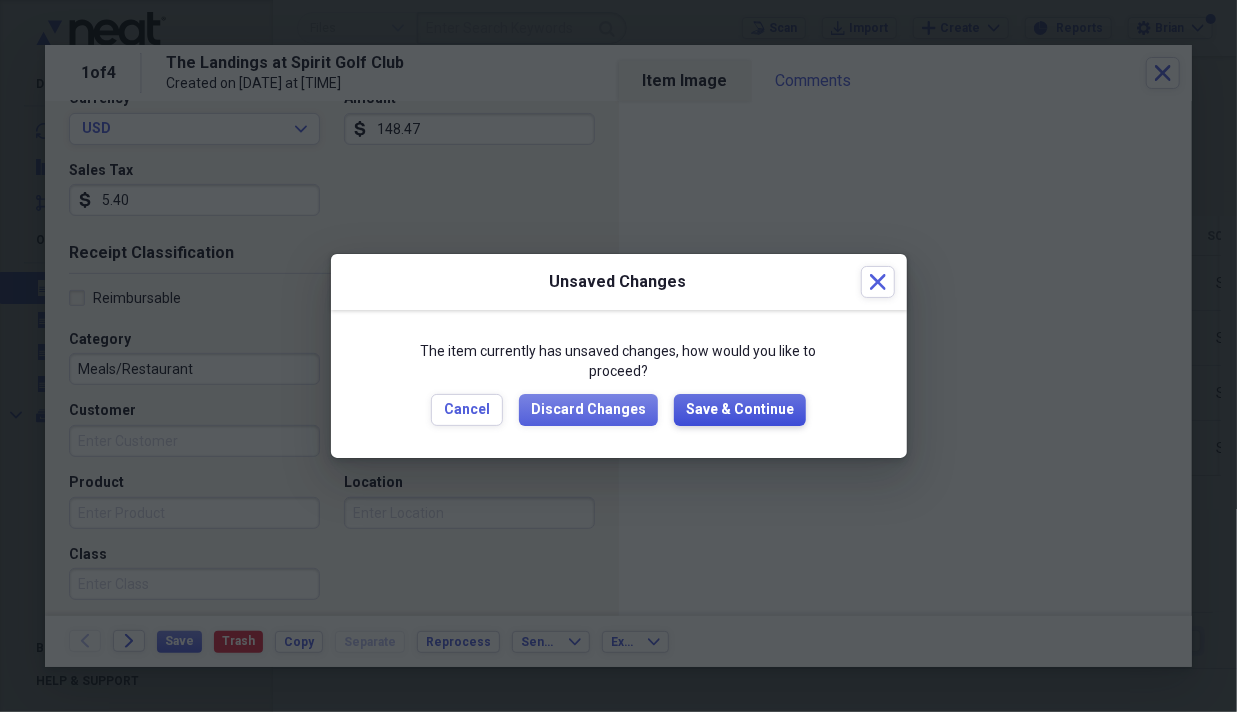click on "Save & Continue" at bounding box center (740, 410) 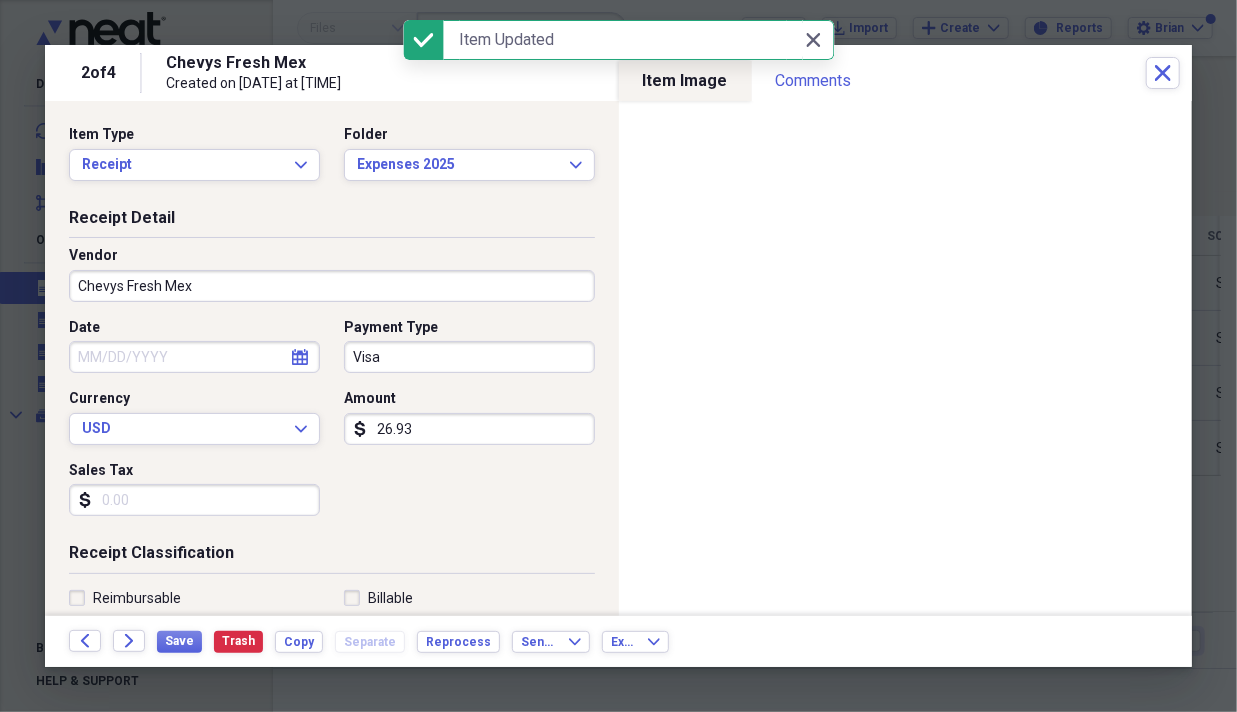 click on "26.93" at bounding box center (469, 429) 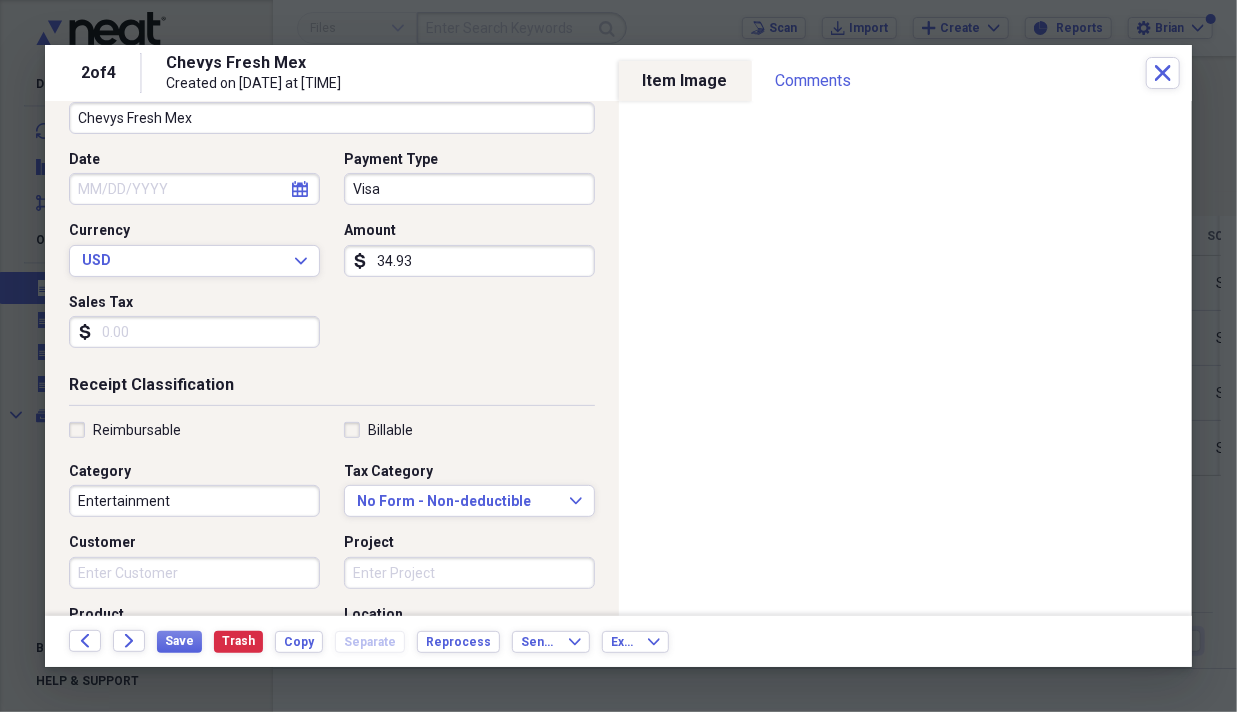 scroll, scrollTop: 200, scrollLeft: 0, axis: vertical 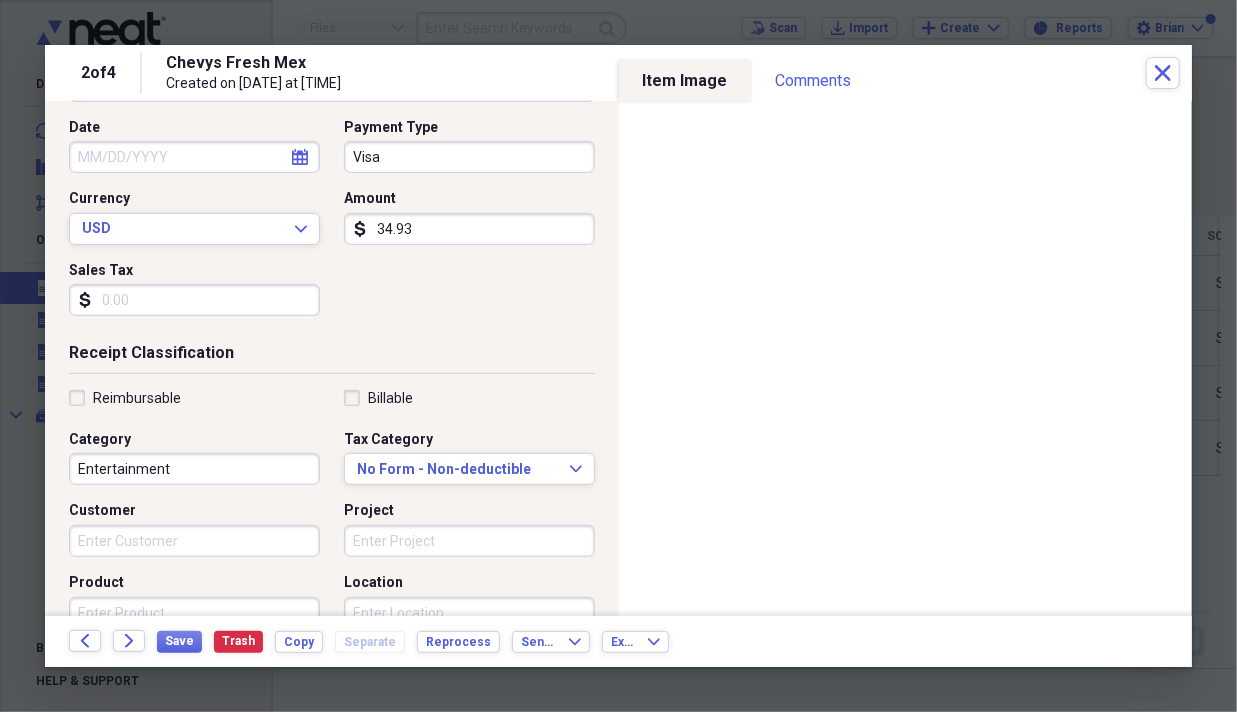 type on "34.93" 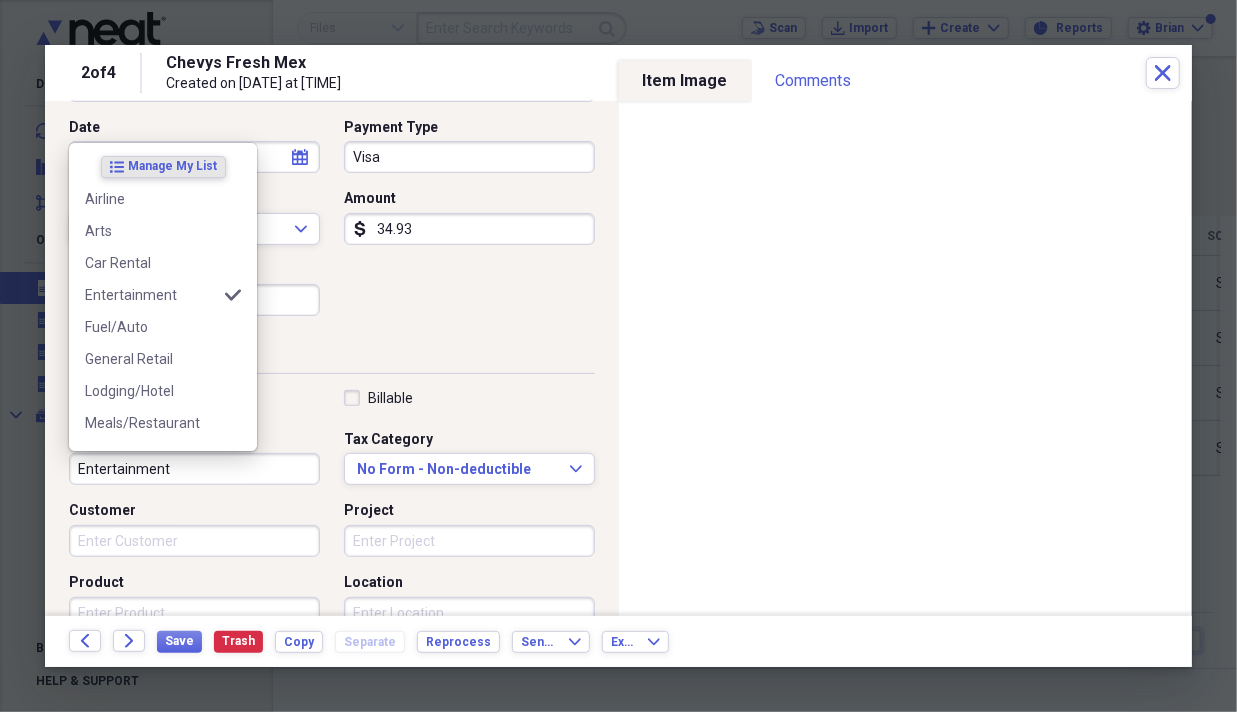click on "Entertainment" at bounding box center [194, 469] 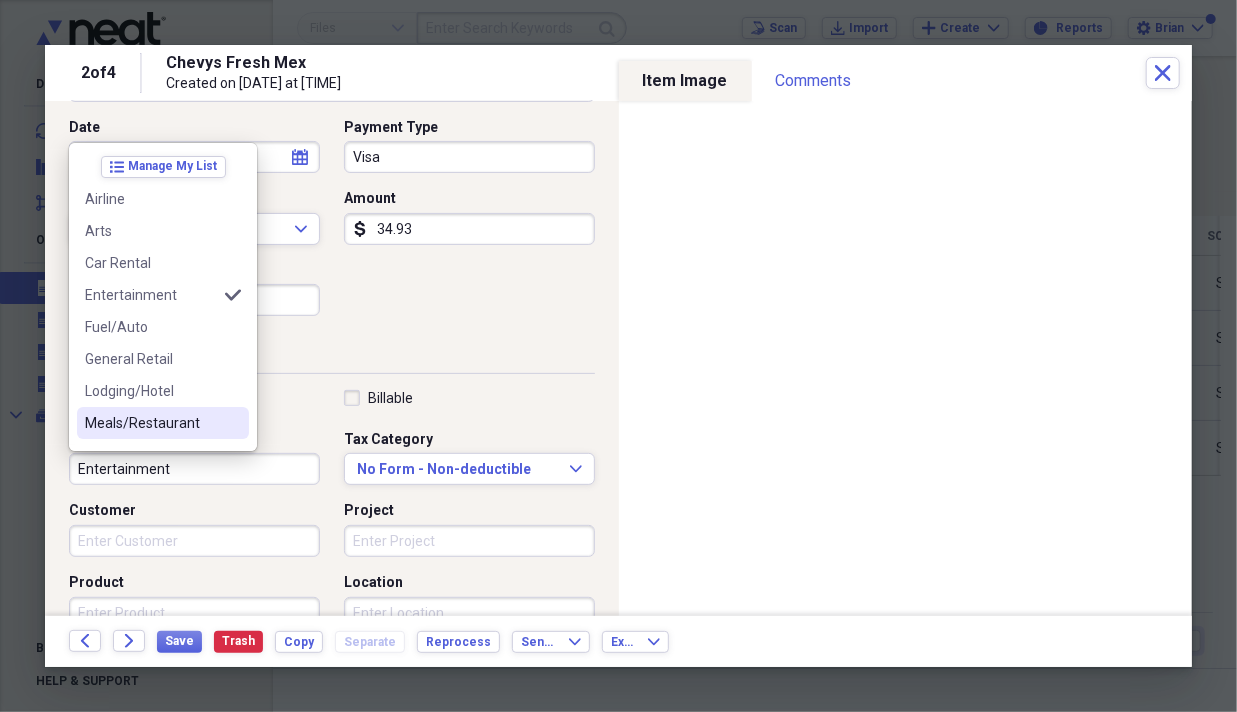 click on "Meals/Restaurant" at bounding box center (163, 423) 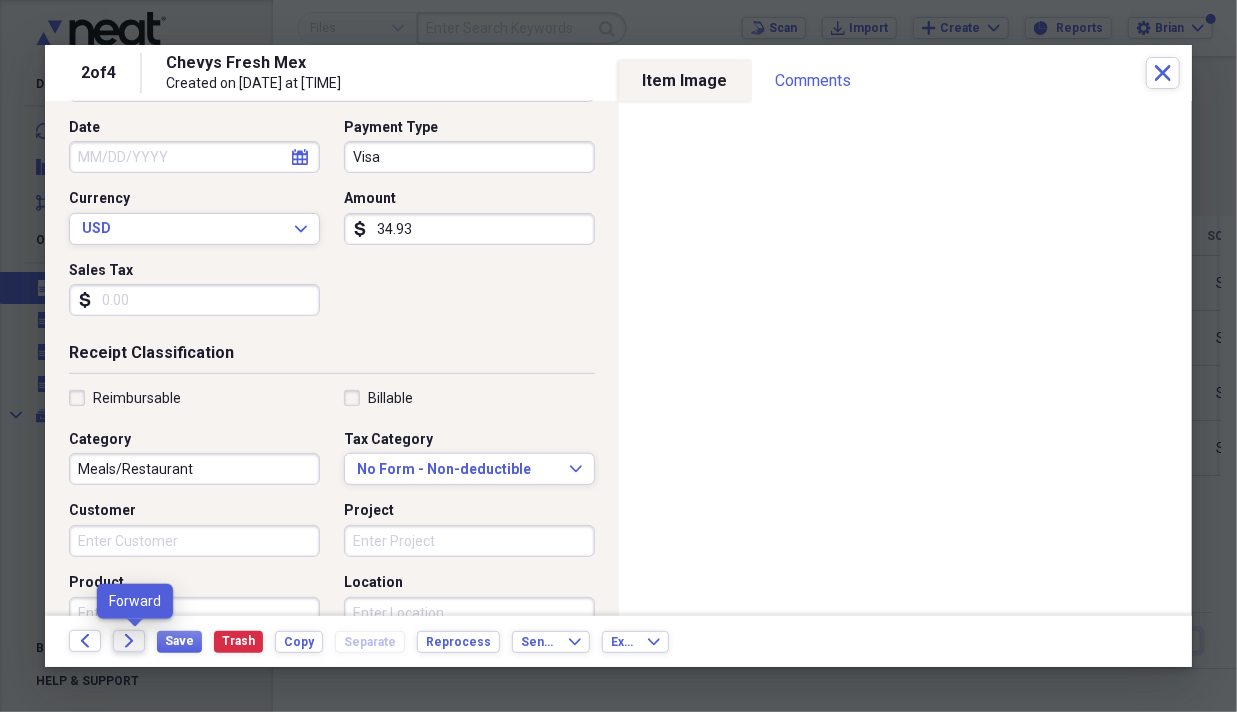 click on "Forward" 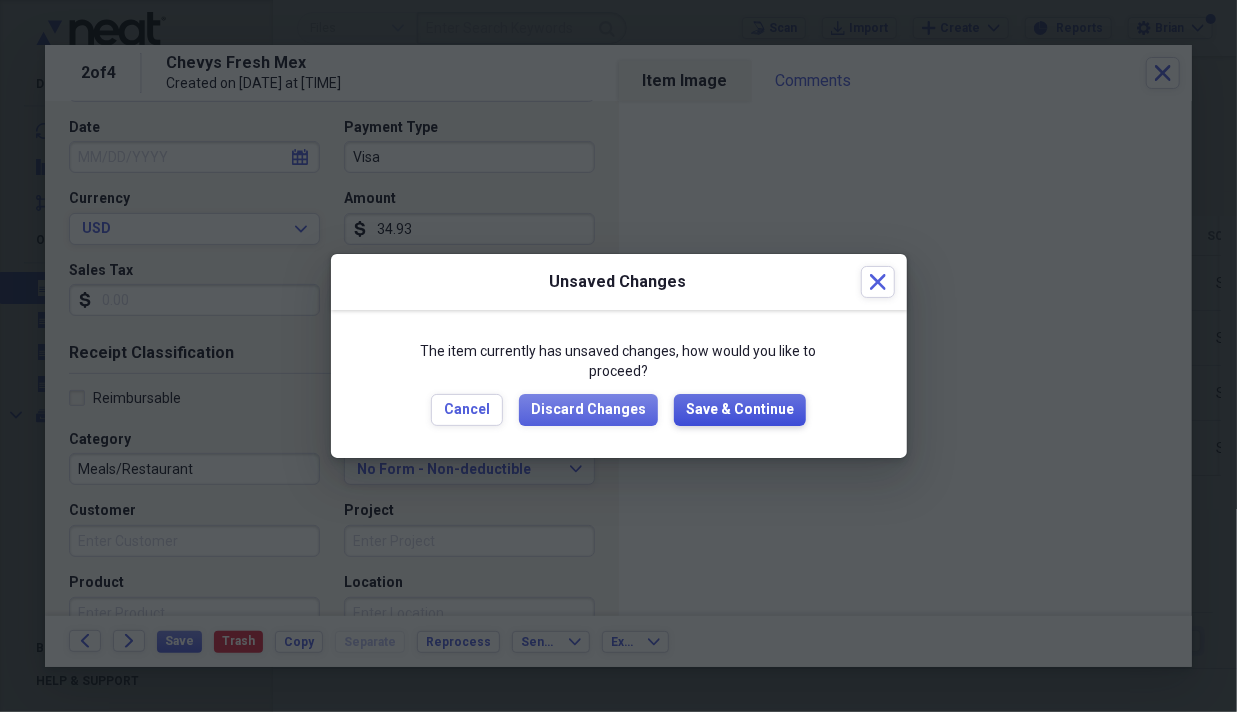 click on "Save & Continue" at bounding box center (740, 410) 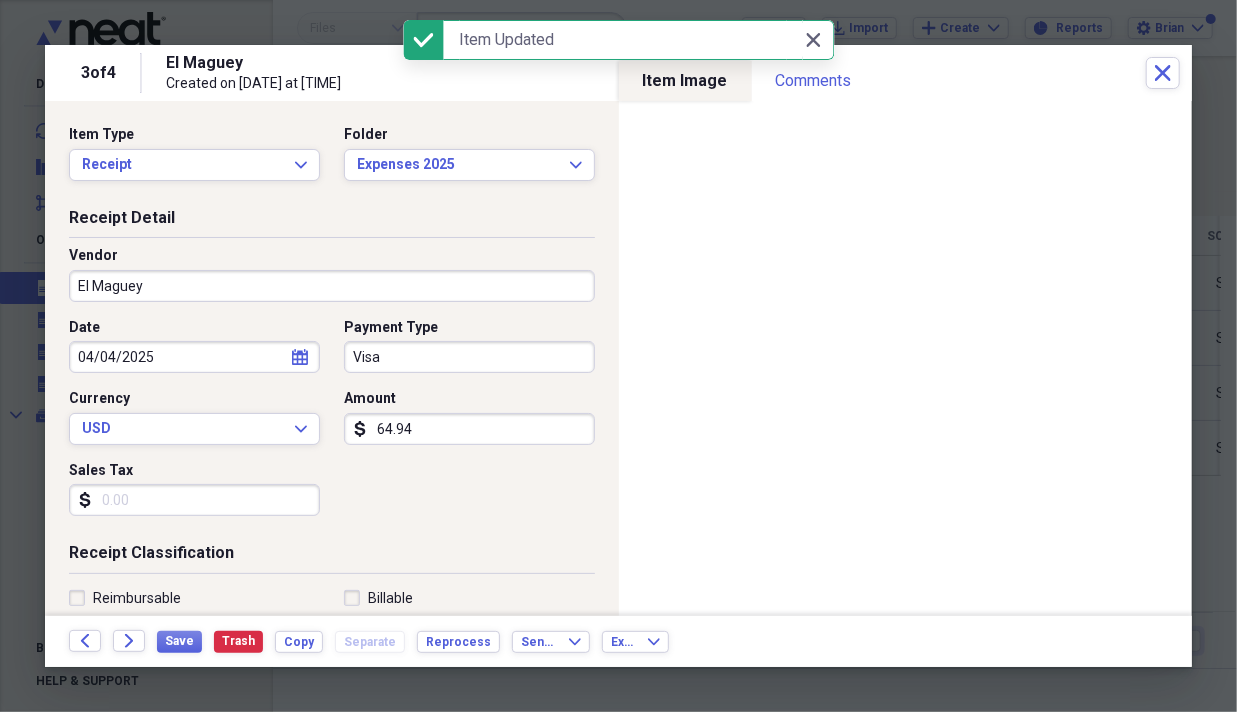 click on "64.94" at bounding box center (469, 429) 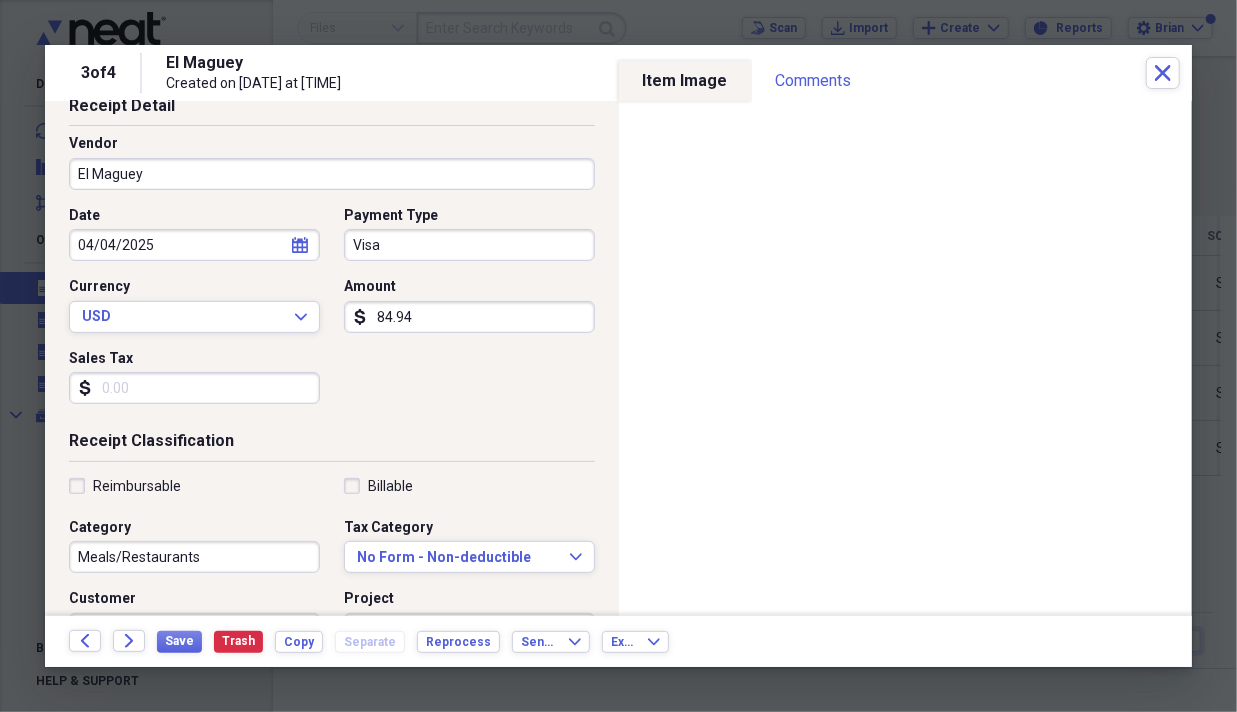 scroll, scrollTop: 200, scrollLeft: 0, axis: vertical 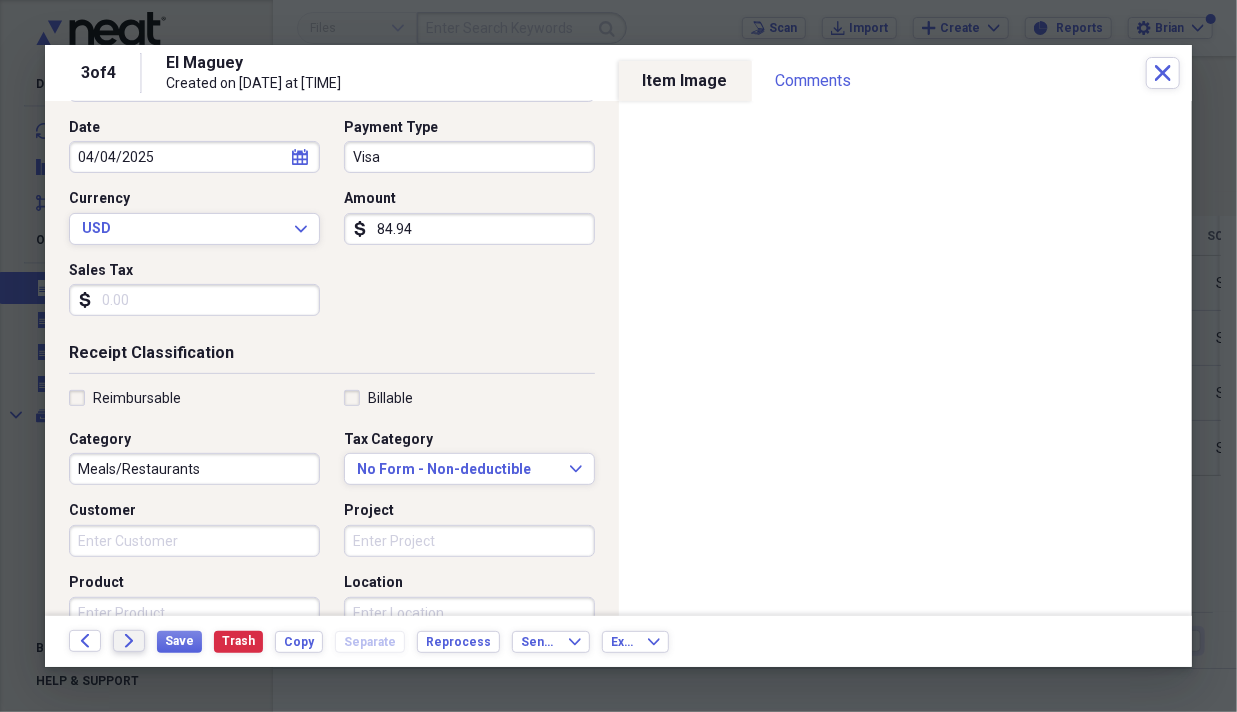 type on "84.94" 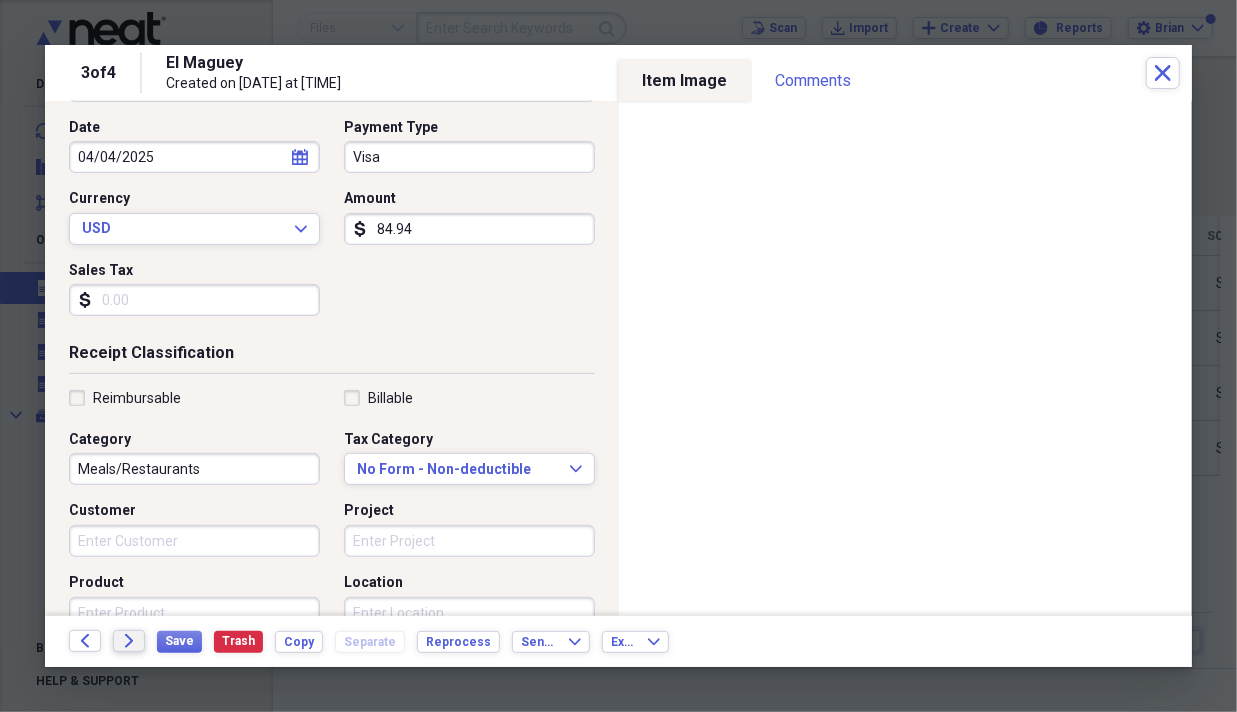 click 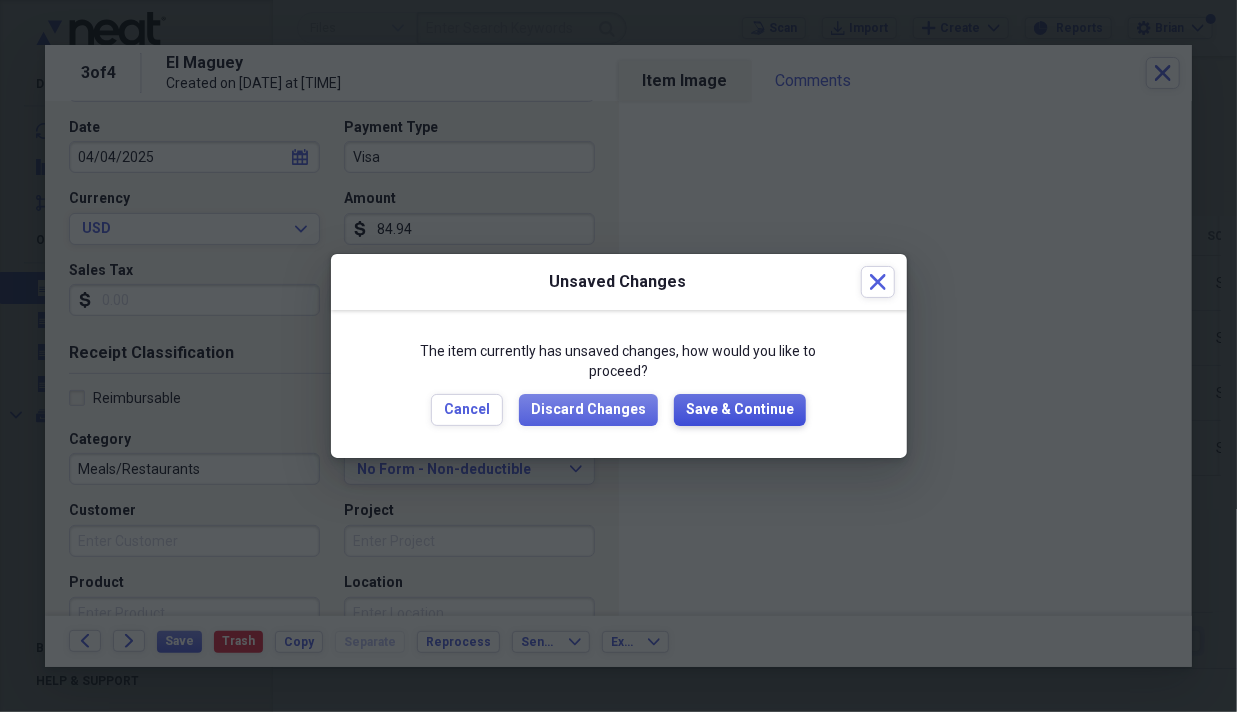 click on "Save & Continue" at bounding box center (740, 410) 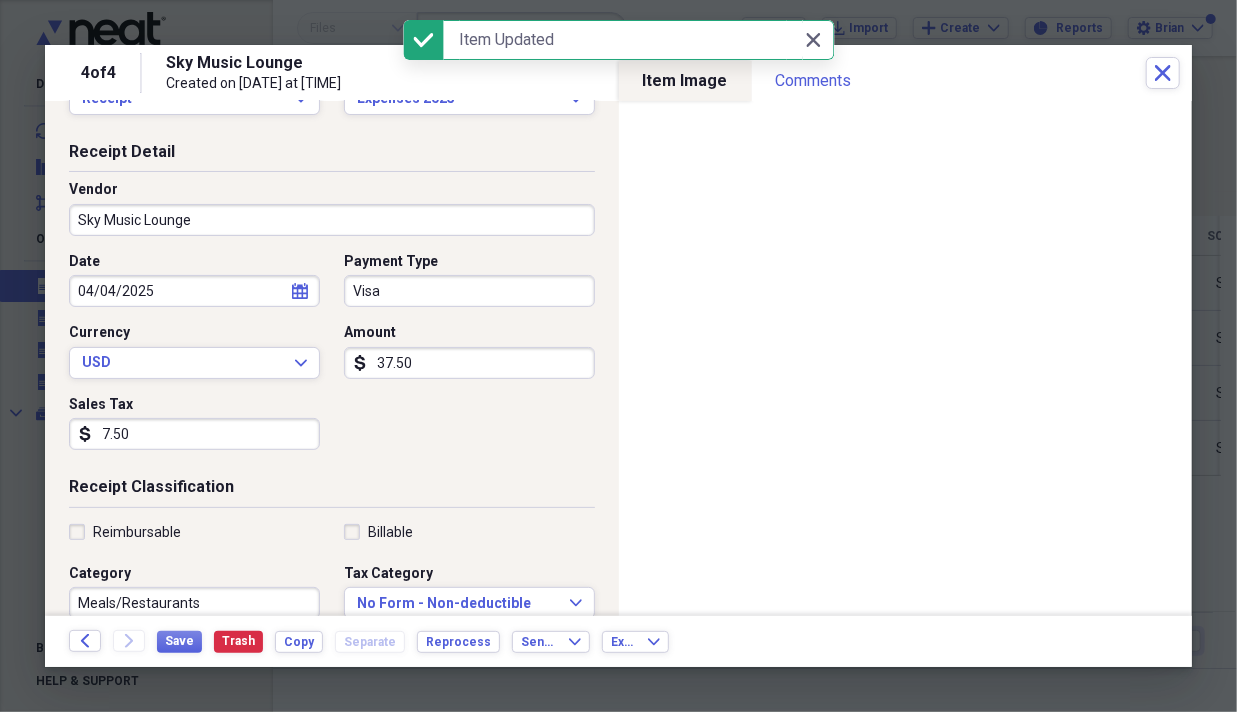 scroll, scrollTop: 200, scrollLeft: 0, axis: vertical 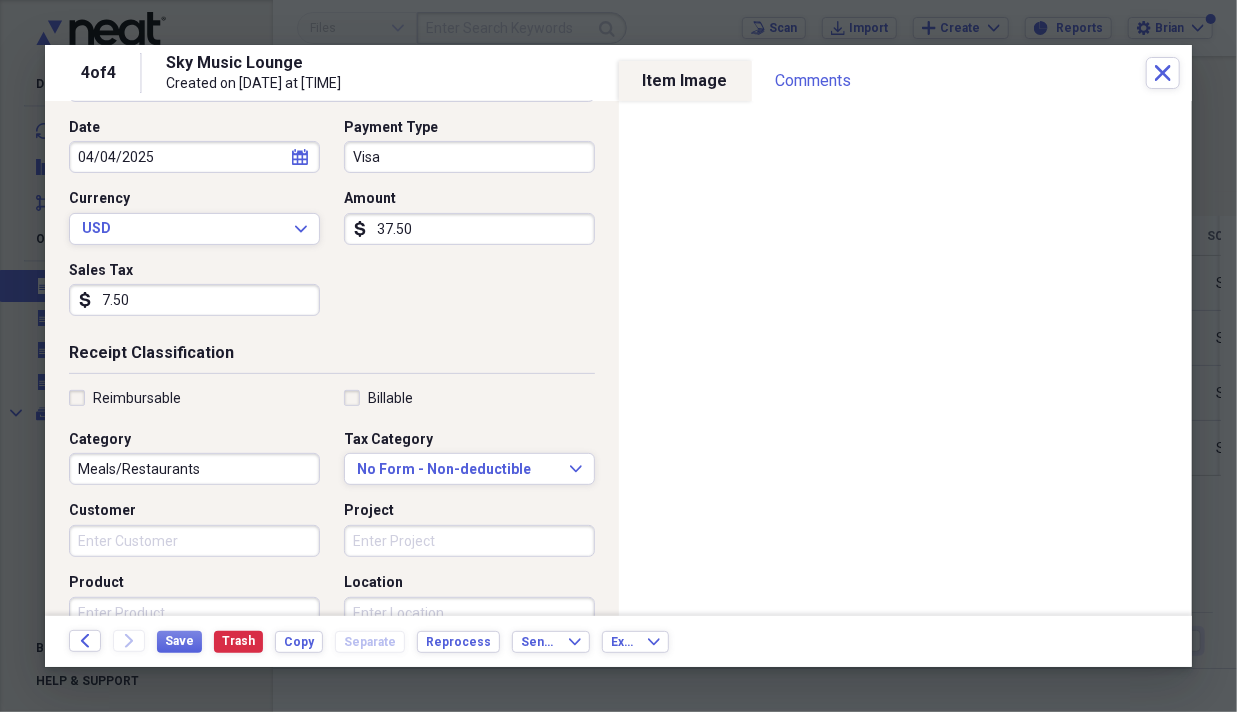 click on "Save Trash Copy Separate Reprocess" at bounding box center (334, 641) 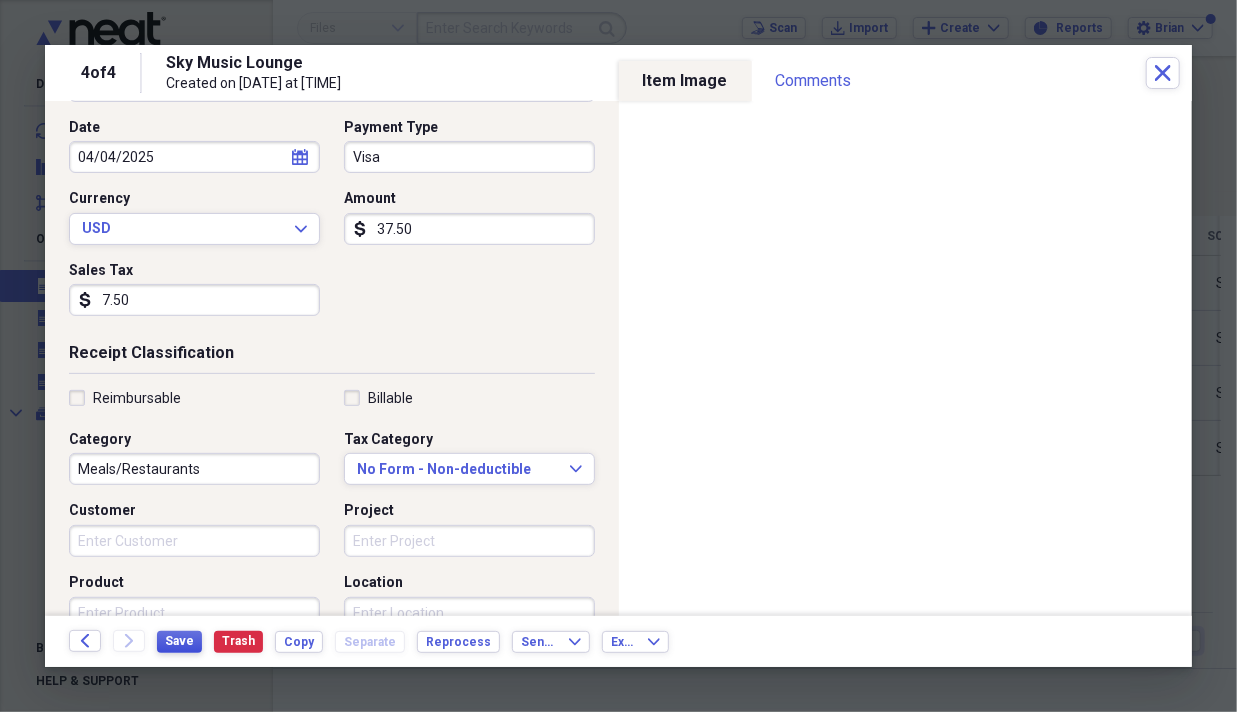 click on "Save" at bounding box center [179, 641] 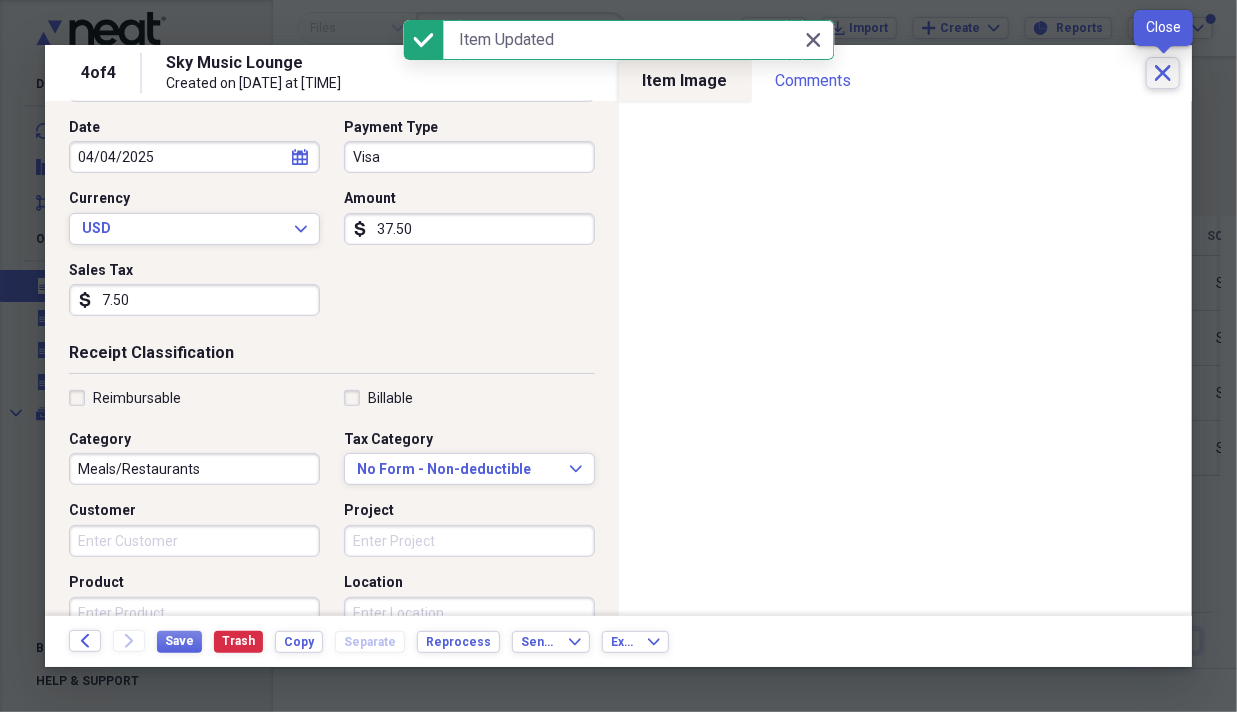 click on "Close" at bounding box center [1163, 73] 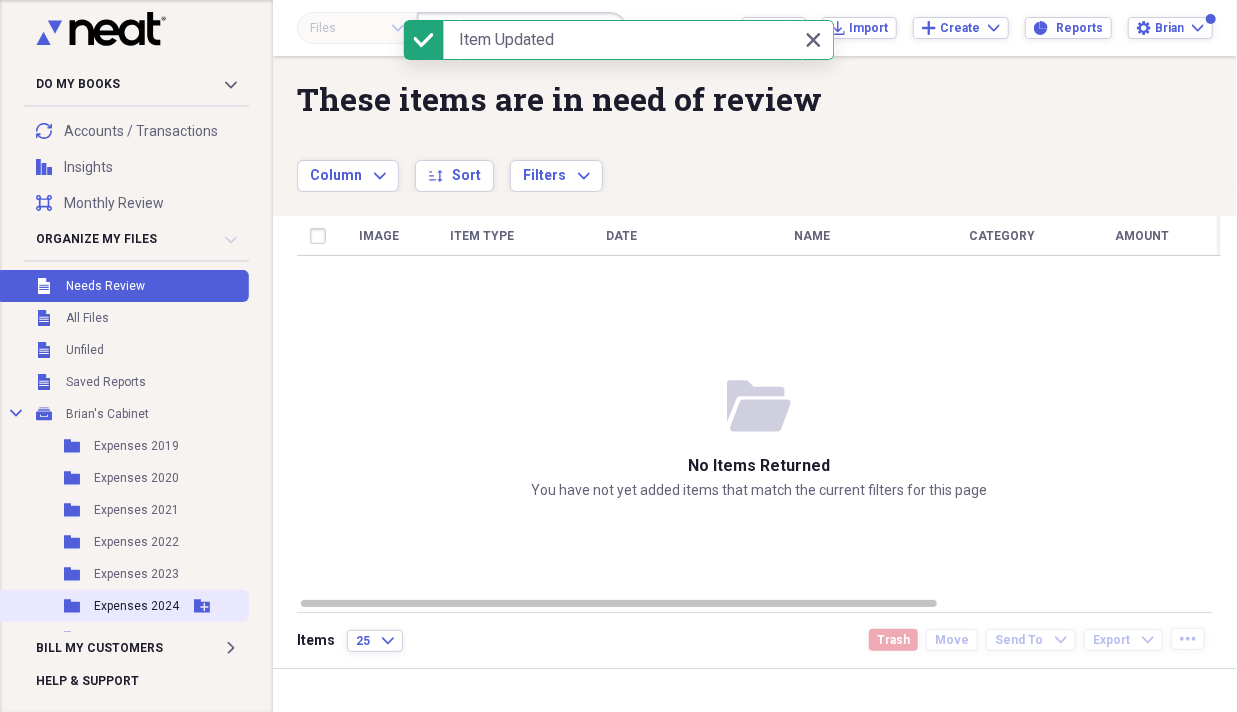 scroll, scrollTop: 51, scrollLeft: 0, axis: vertical 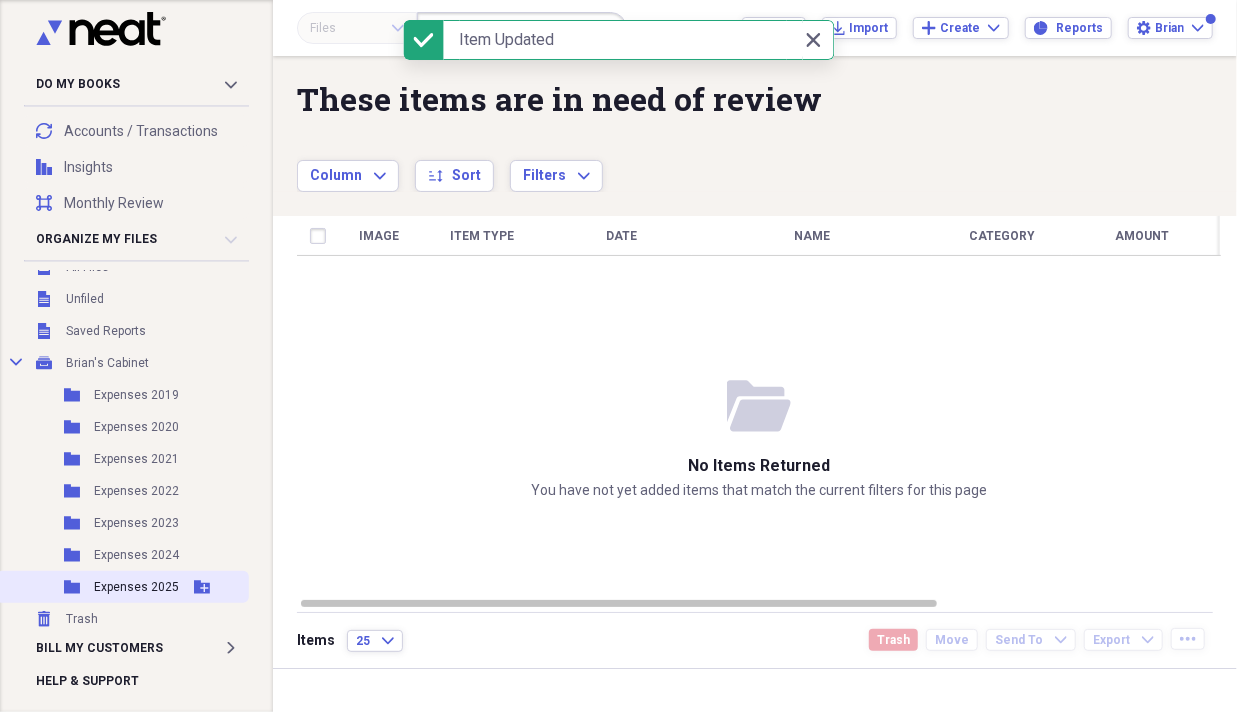 click on "Add Folder" at bounding box center (202, 587) 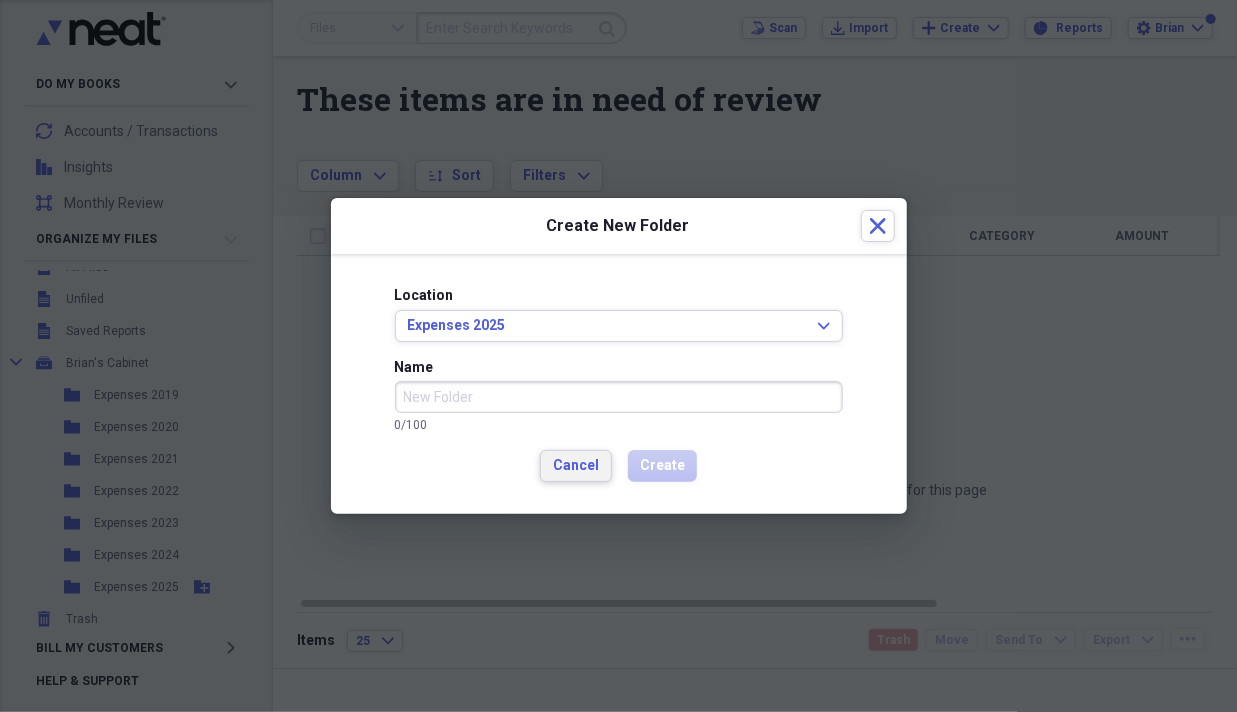 click on "Cancel" at bounding box center [576, 466] 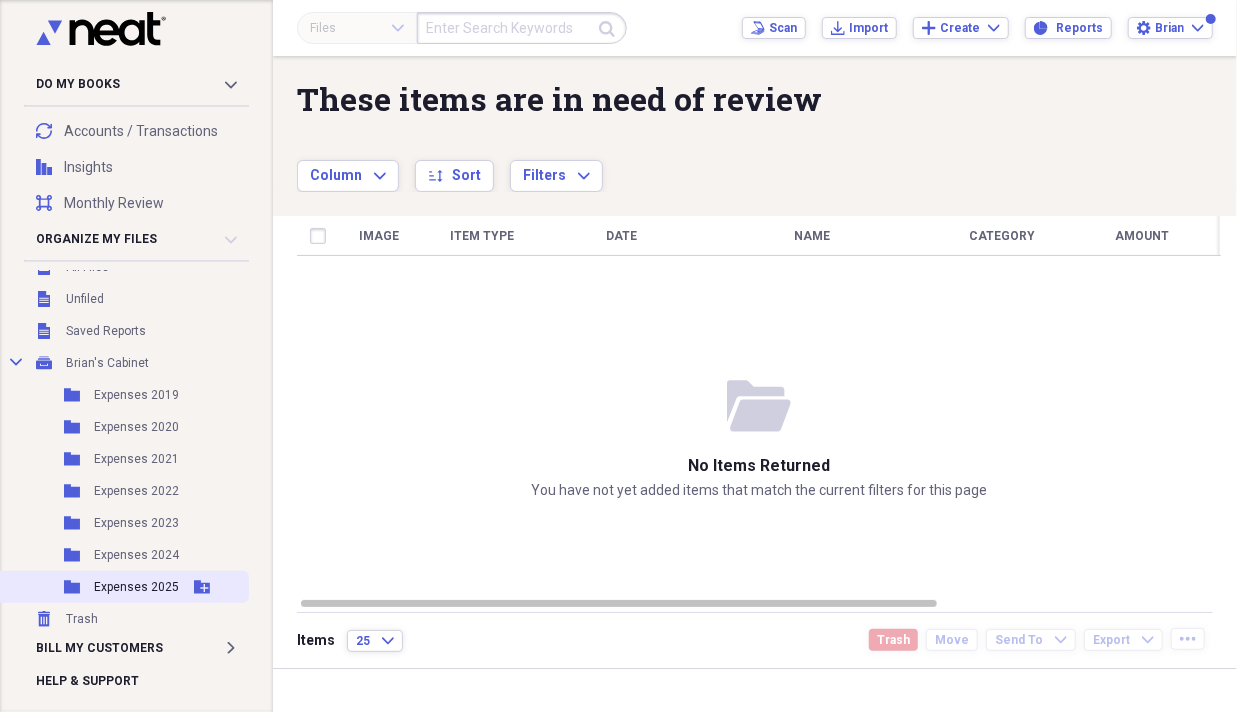click on "Expenses 2025" at bounding box center [136, 587] 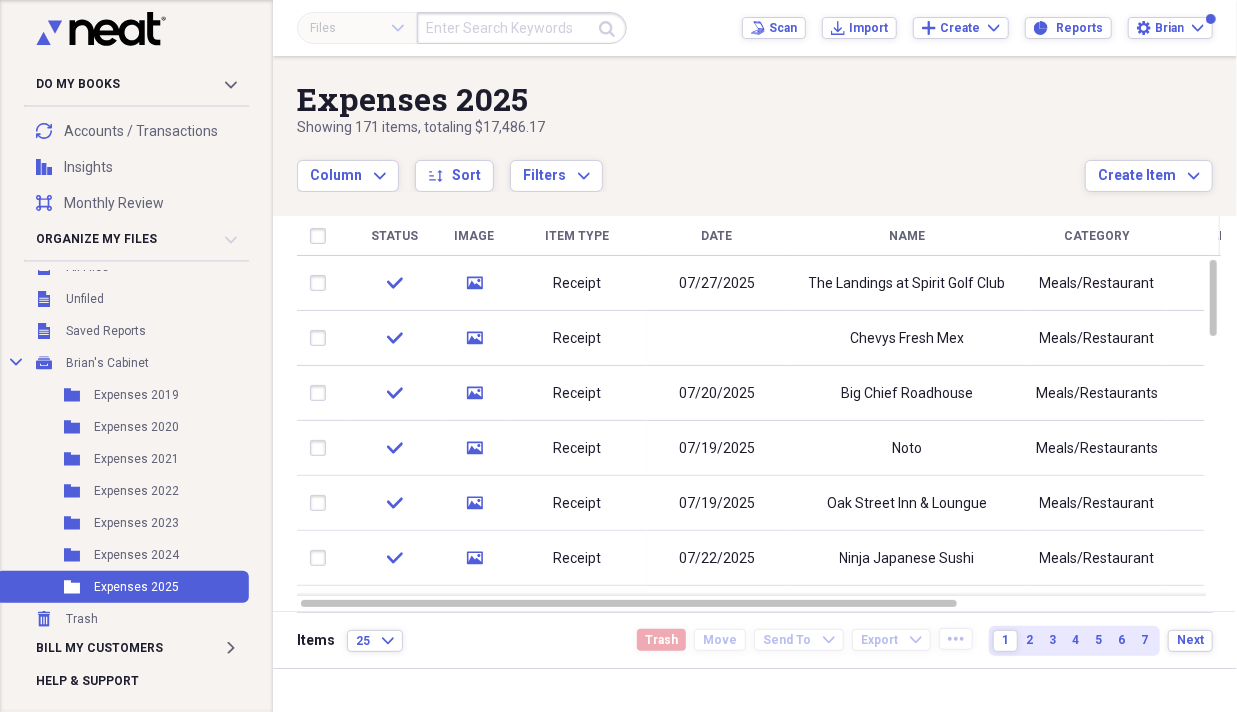 click on "Date" at bounding box center [717, 236] 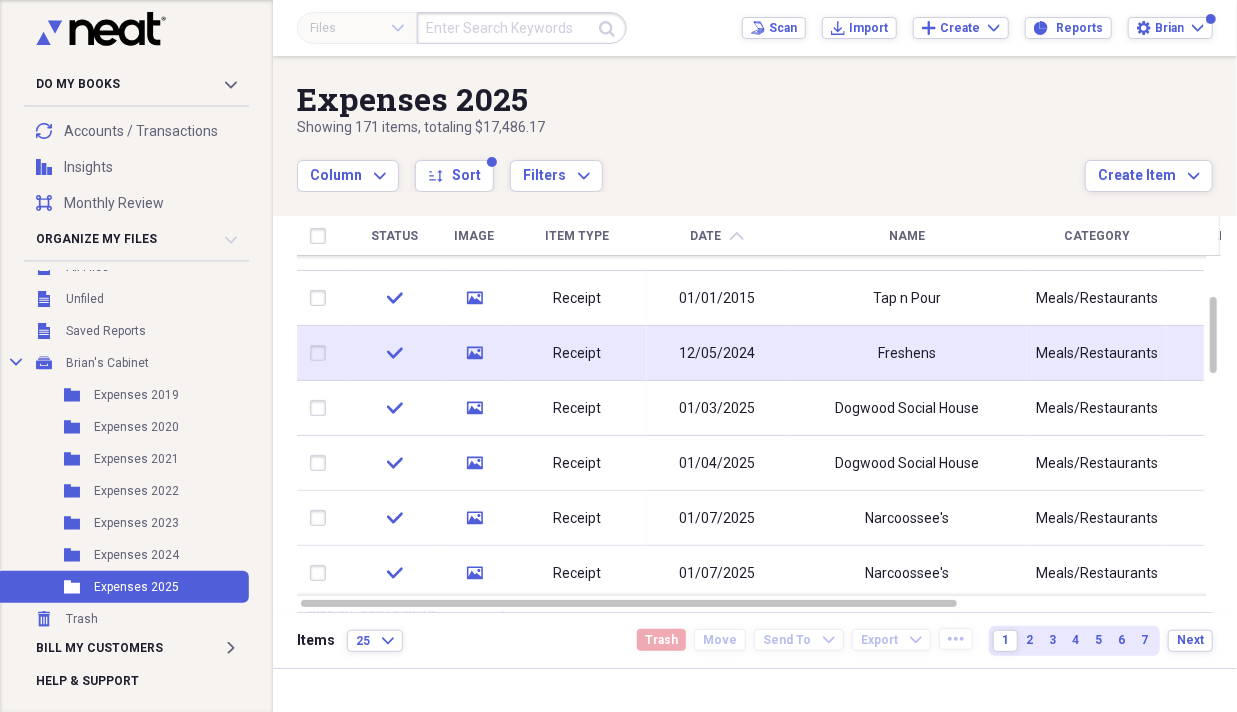 click on "12/05/2024" at bounding box center (717, 353) 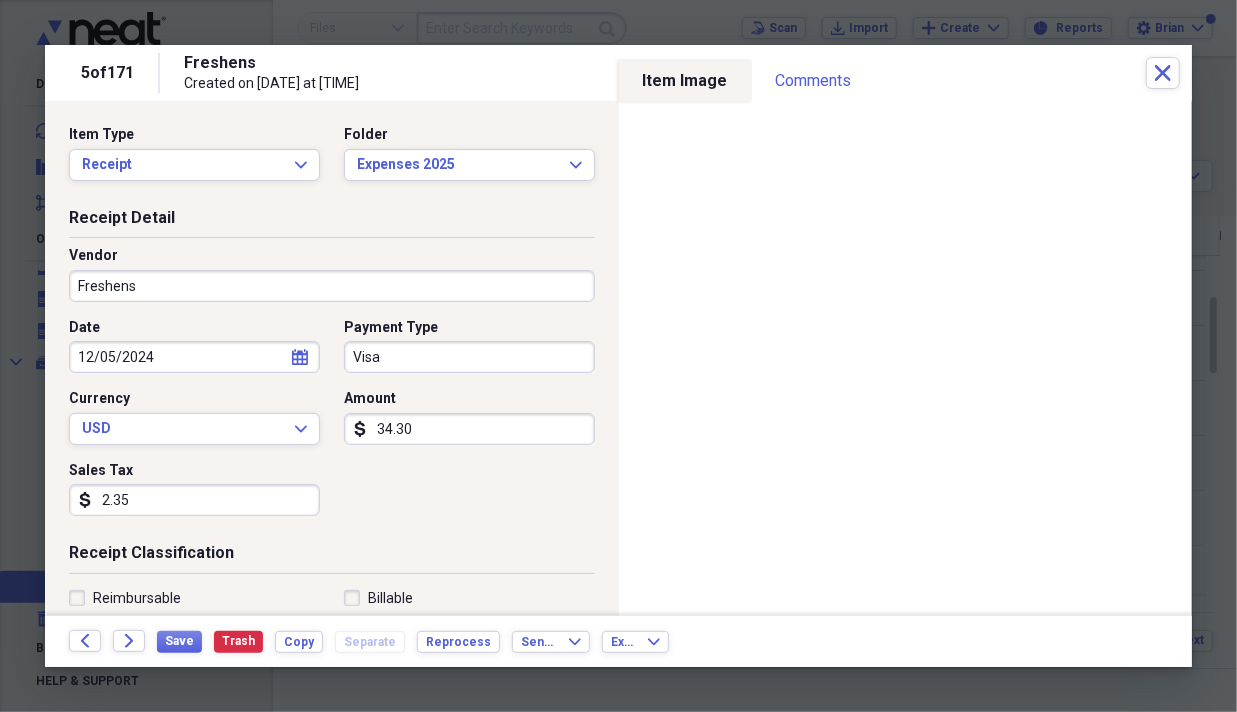 click on "calendar" 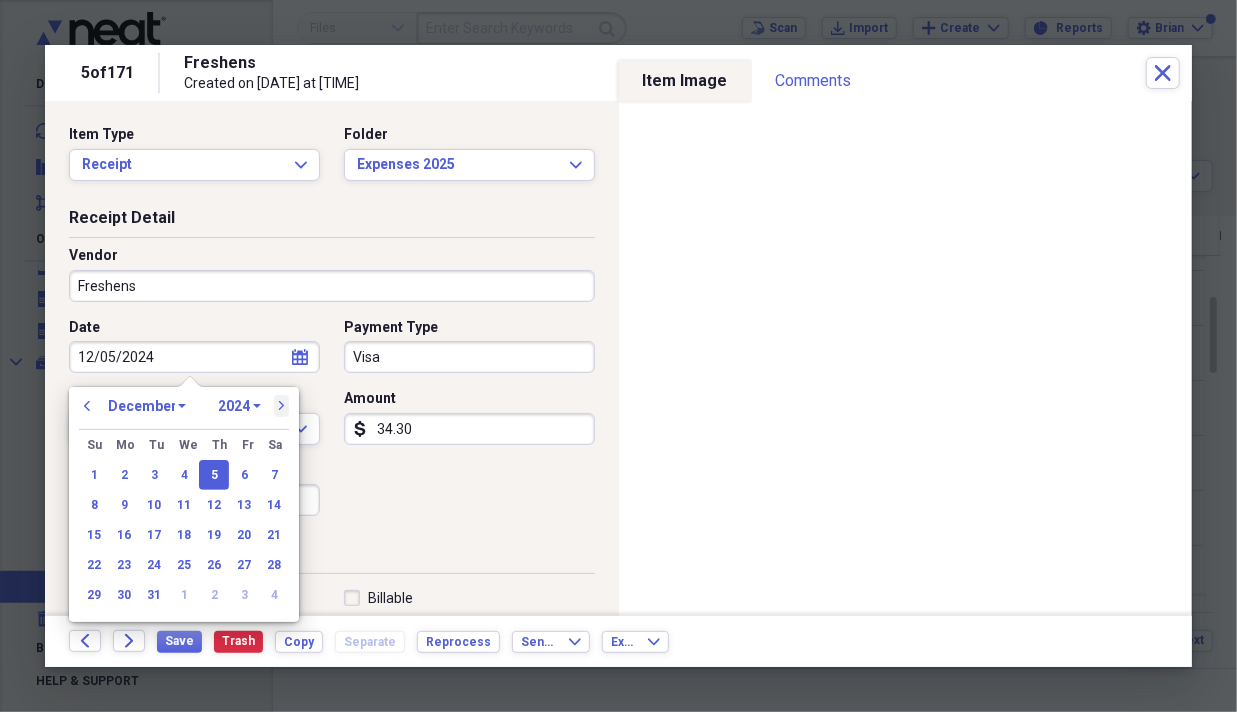click on "next" at bounding box center (282, 406) 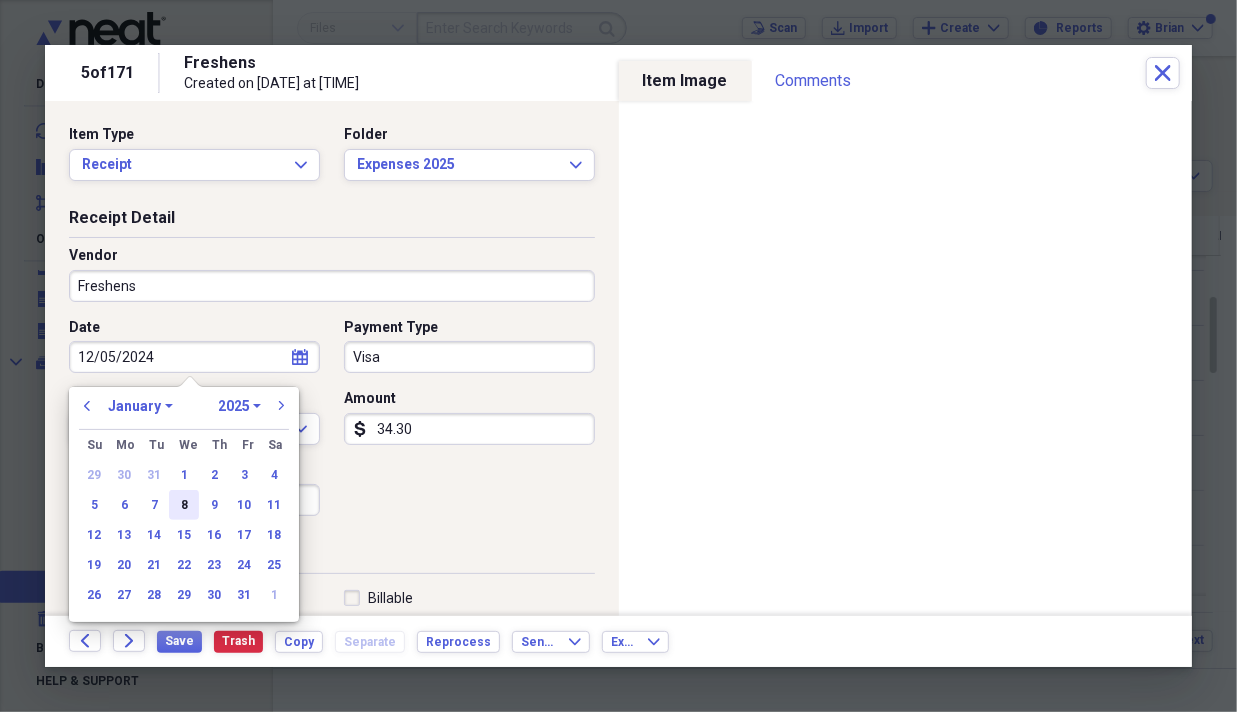 click on "8" at bounding box center [184, 505] 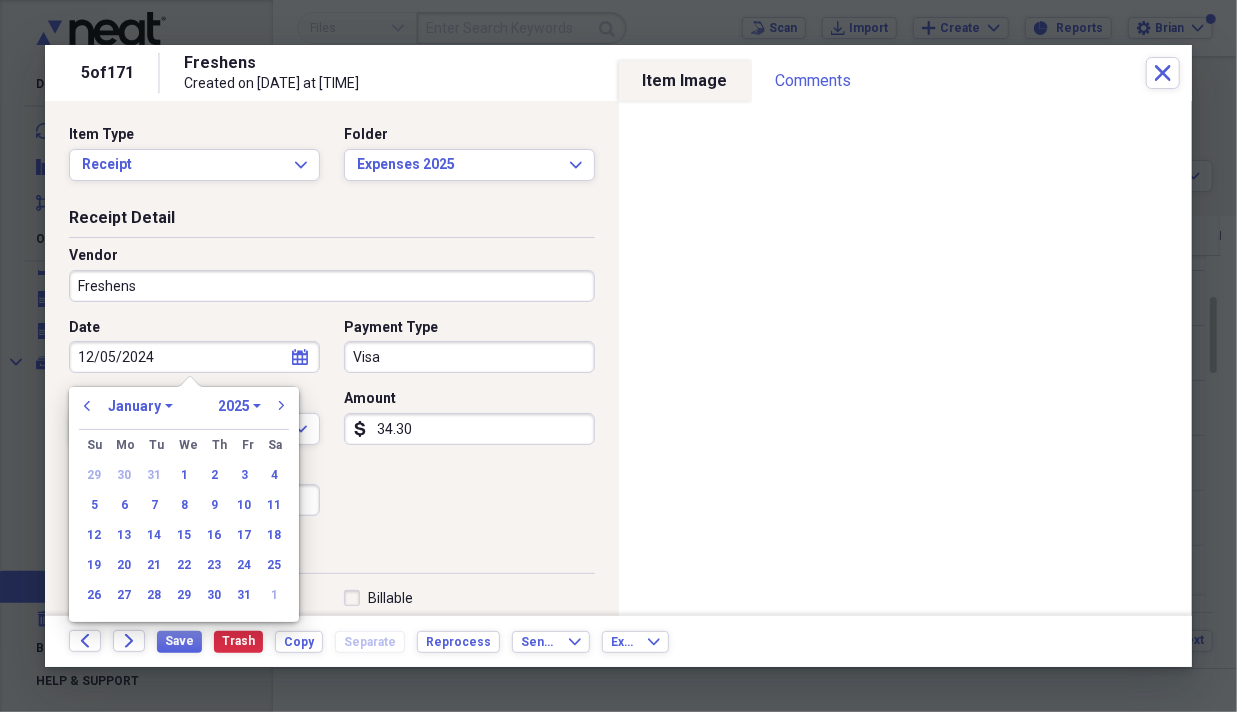 type on "01/08/2025" 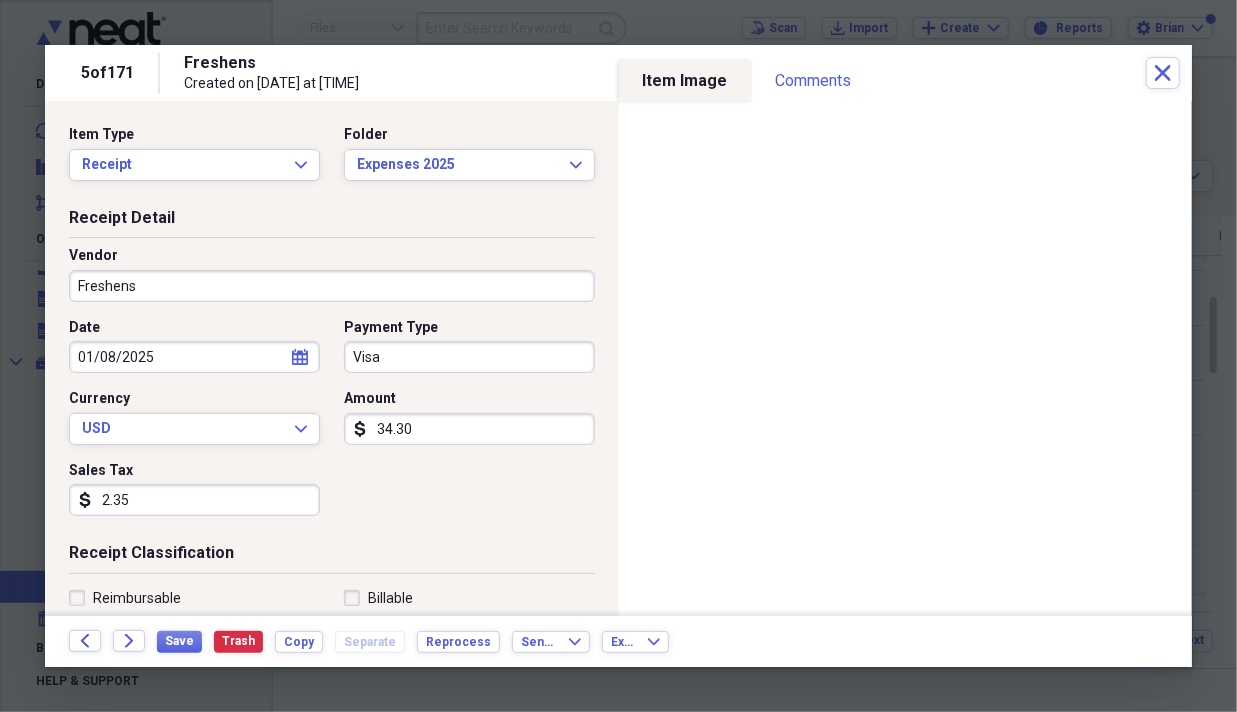 click on "Save Trash Copy Separate Reprocess" at bounding box center (334, 641) 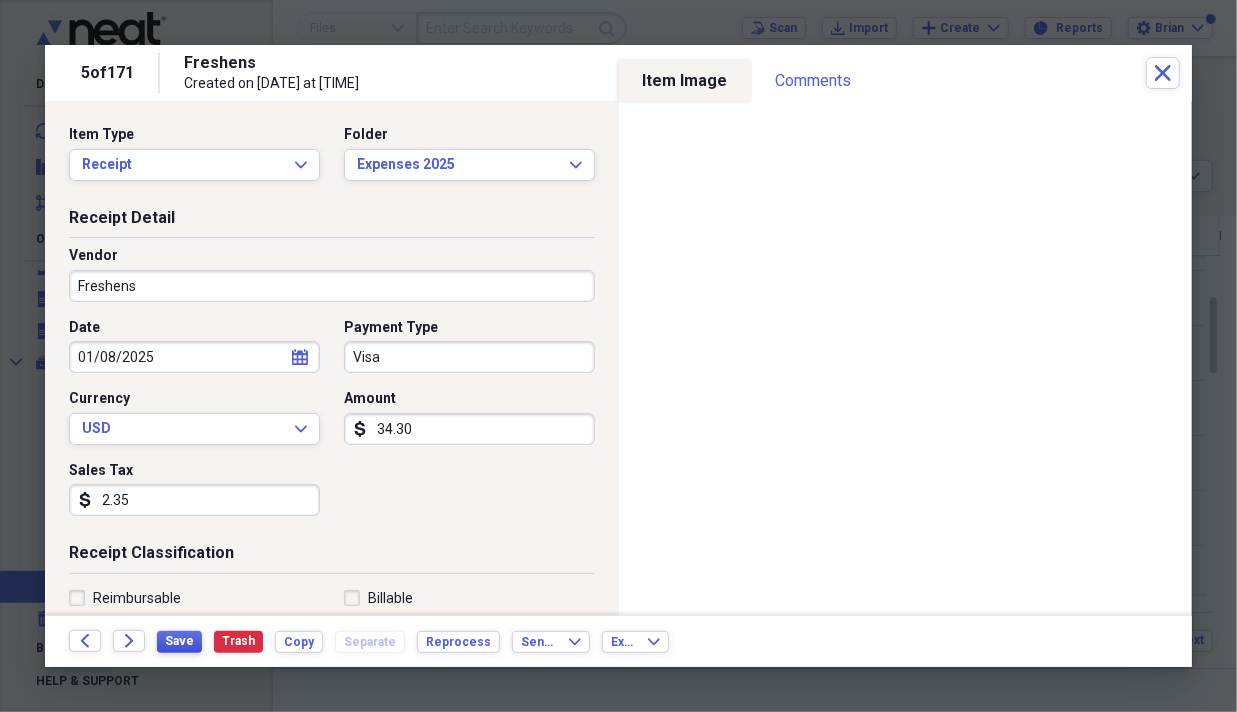 click on "Save" at bounding box center [179, 641] 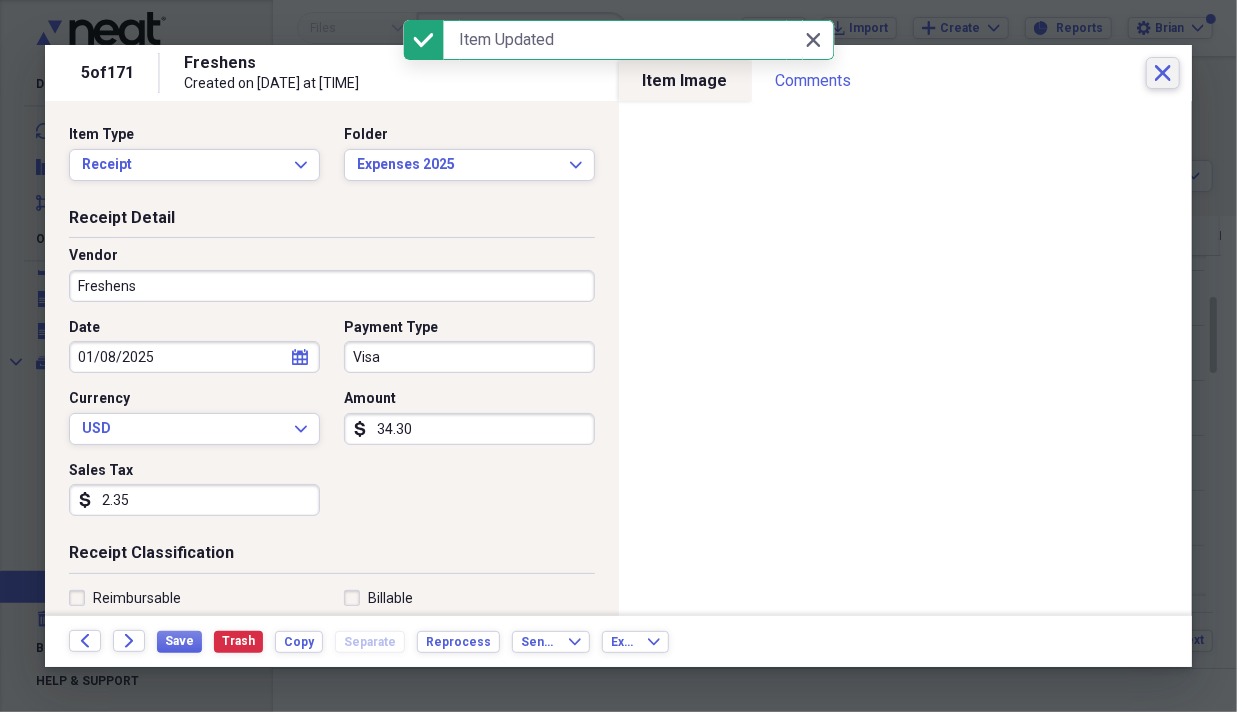 click on "Close" at bounding box center (1163, 73) 